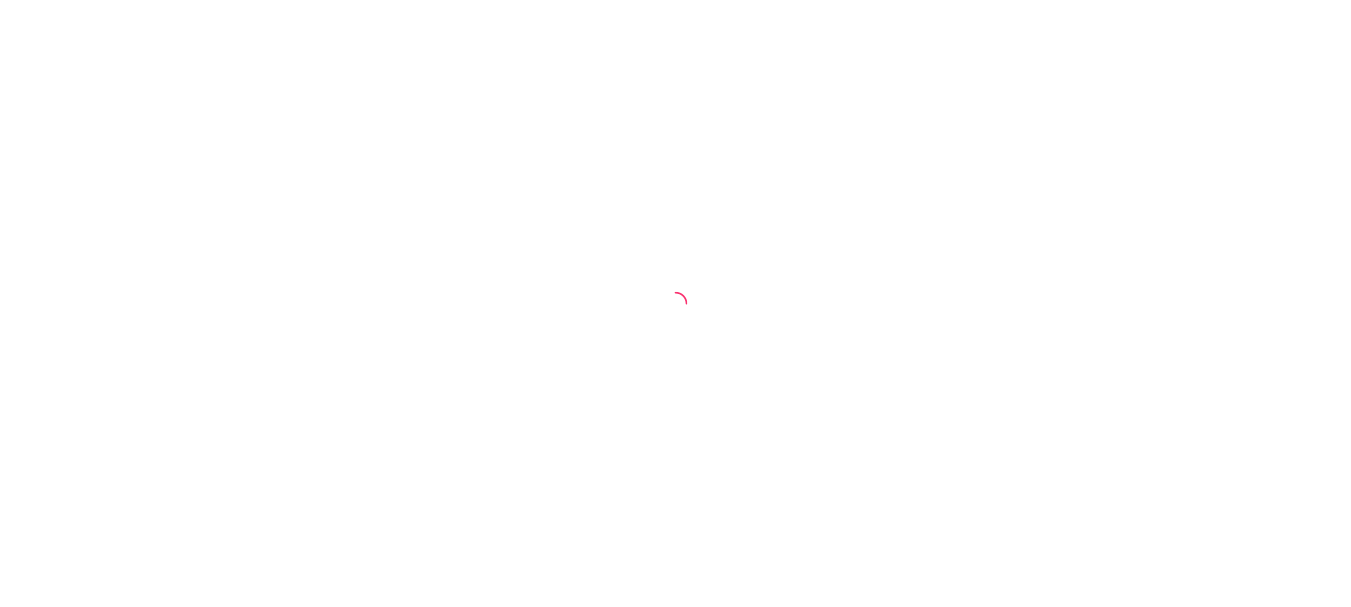 scroll, scrollTop: 0, scrollLeft: 0, axis: both 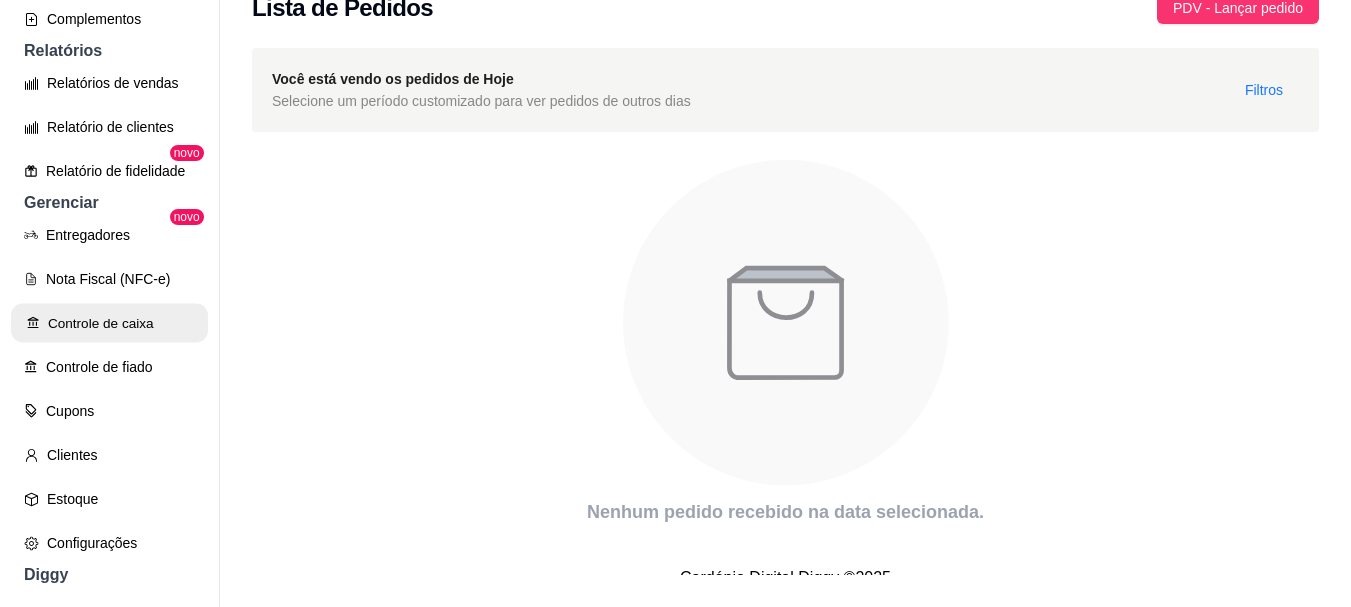 click on "Controle de caixa" at bounding box center (109, 323) 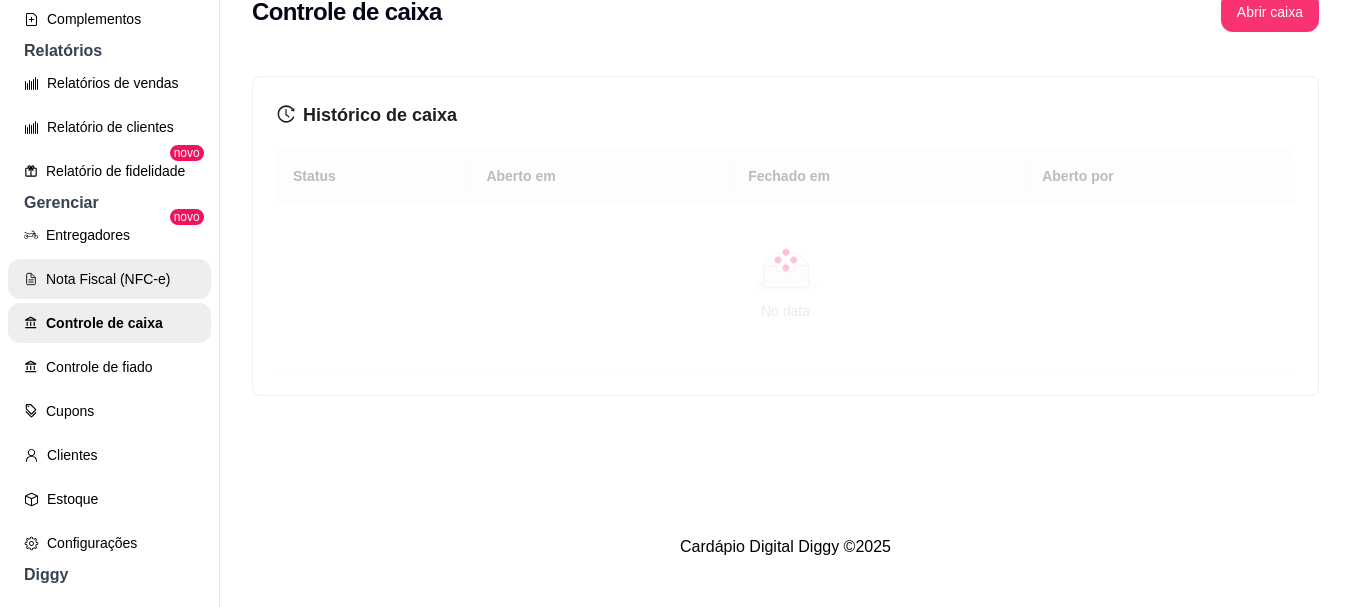 scroll, scrollTop: 0, scrollLeft: 0, axis: both 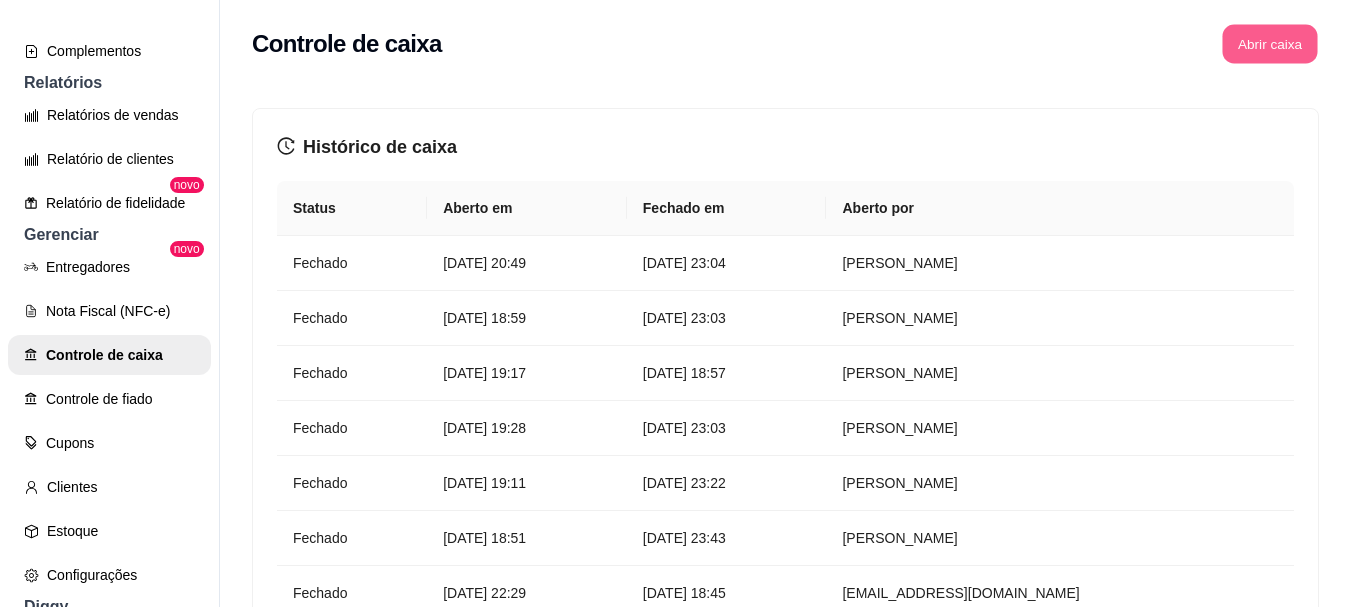 click on "Abrir caixa" at bounding box center (1269, 44) 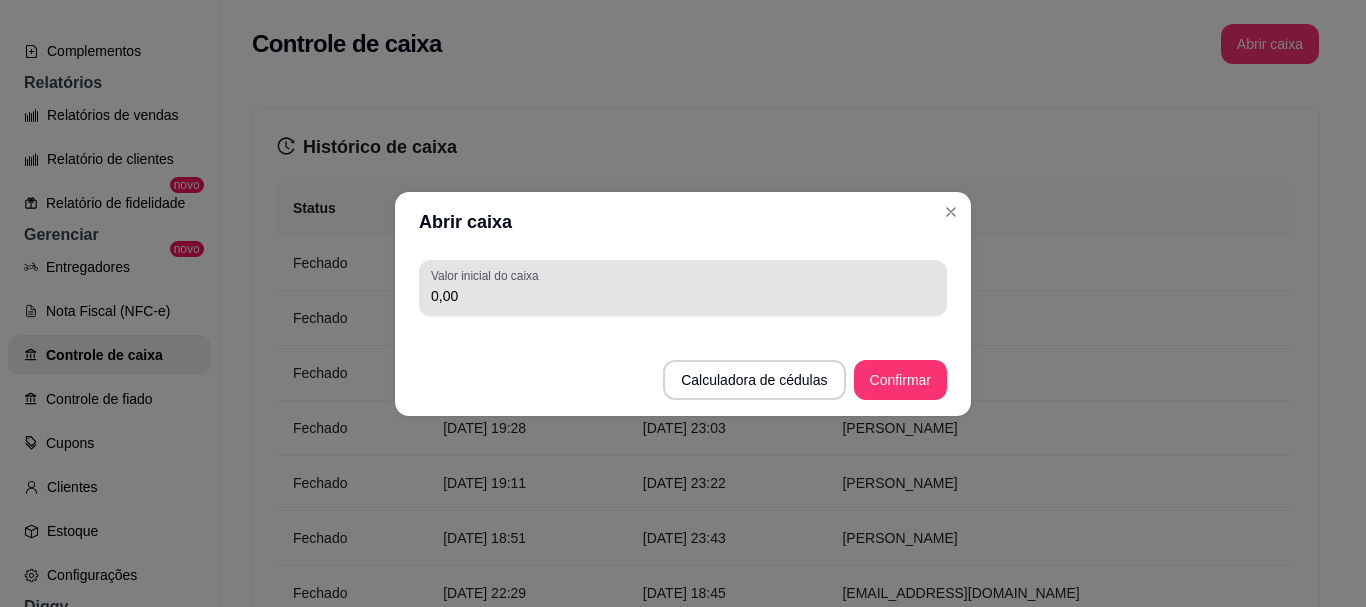 click on "0,00" at bounding box center [683, 296] 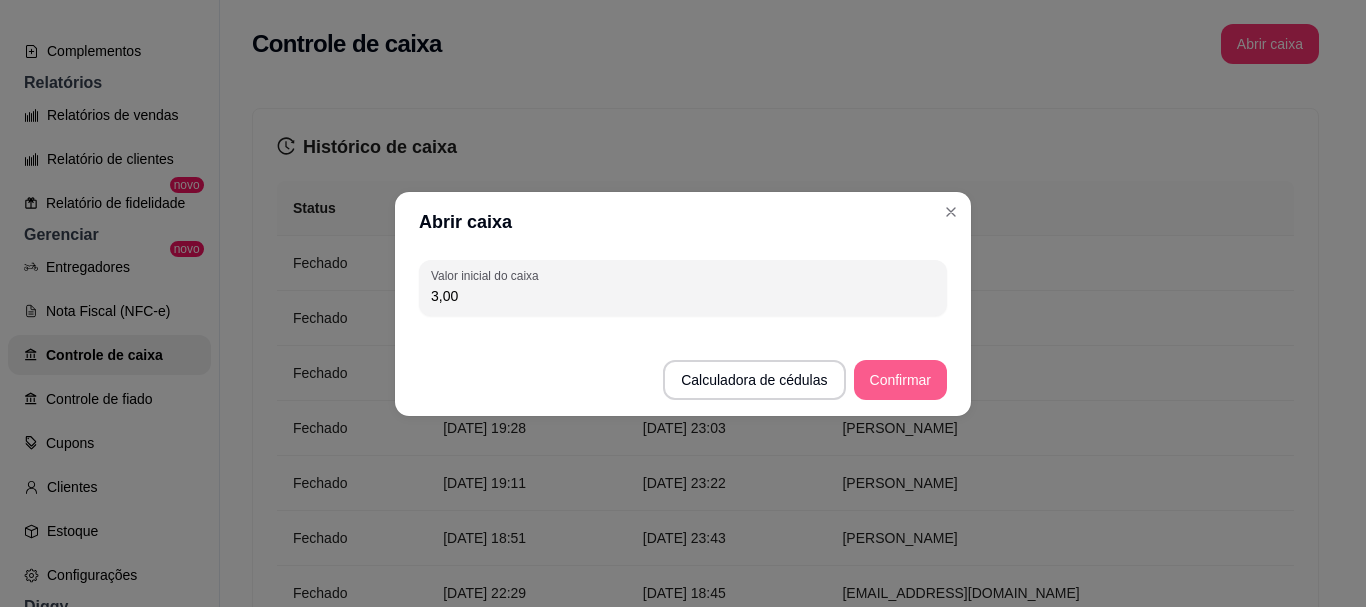 type on "3,00" 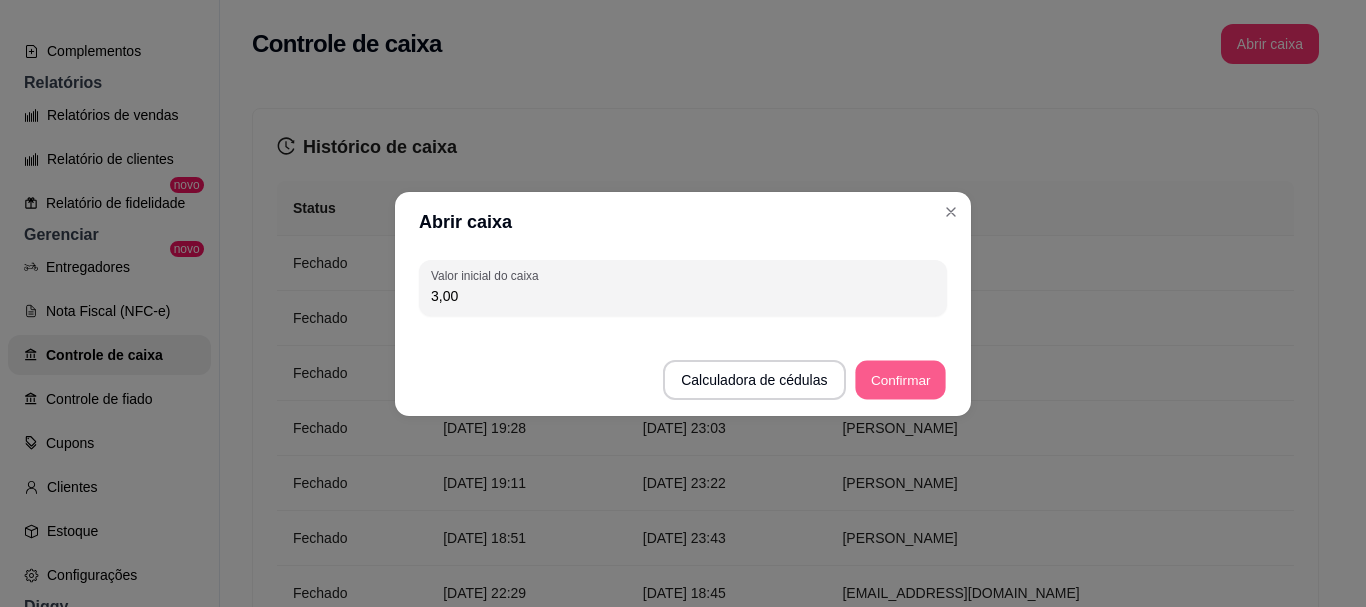 click on "Confirmar" at bounding box center (900, 379) 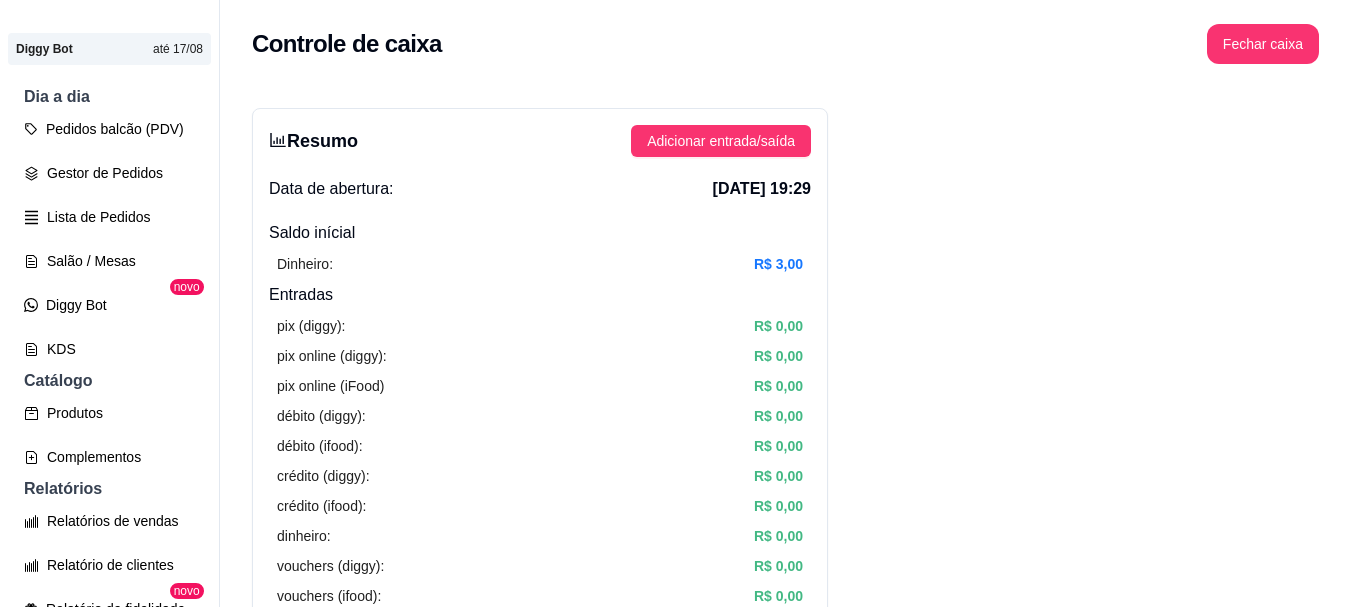 scroll, scrollTop: 63, scrollLeft: 0, axis: vertical 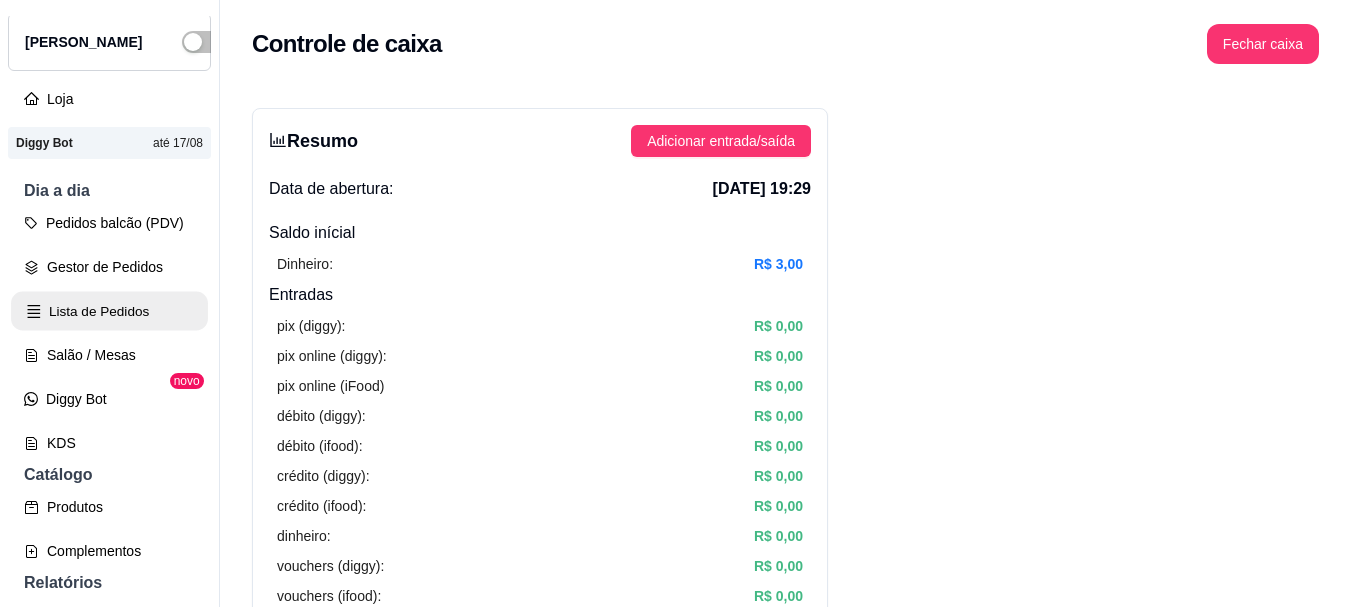 click on "Lista de Pedidos" at bounding box center (109, 311) 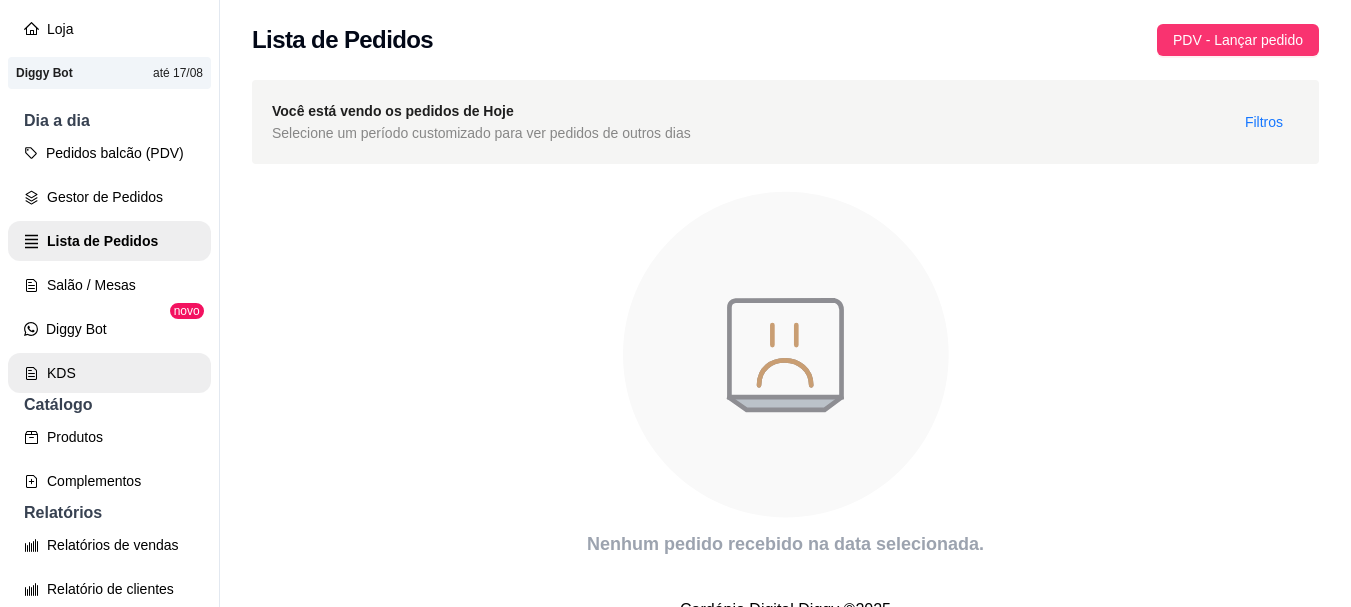 scroll, scrollTop: 263, scrollLeft: 0, axis: vertical 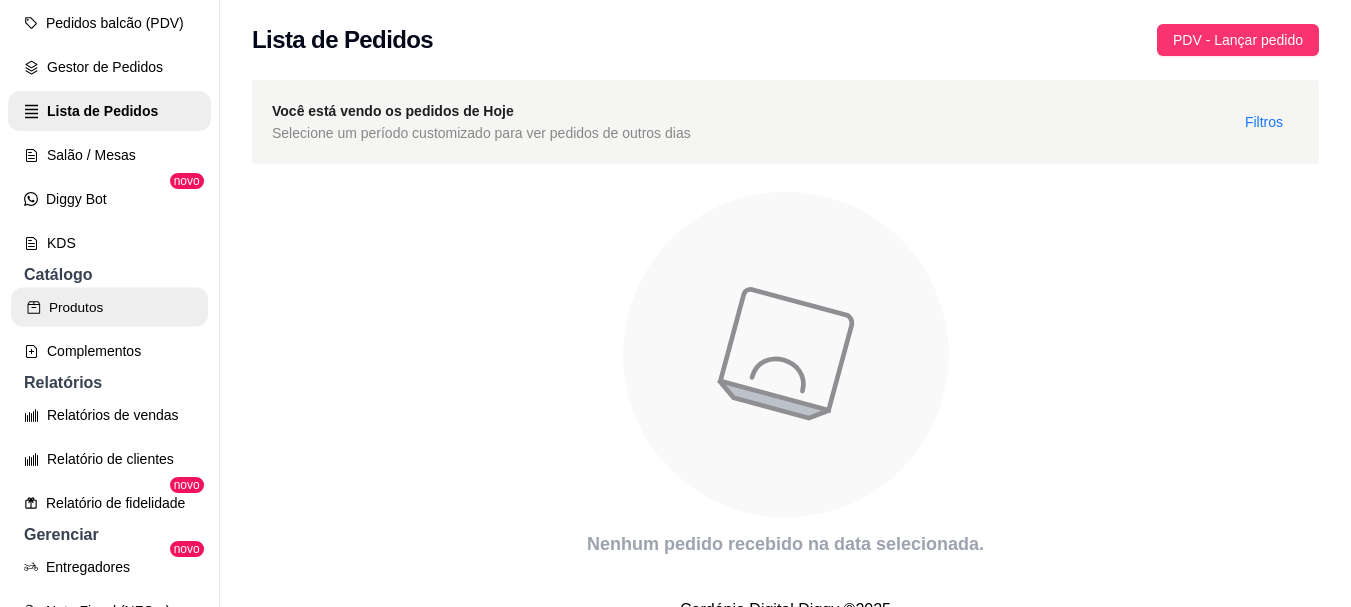 click on "Produtos" at bounding box center [109, 307] 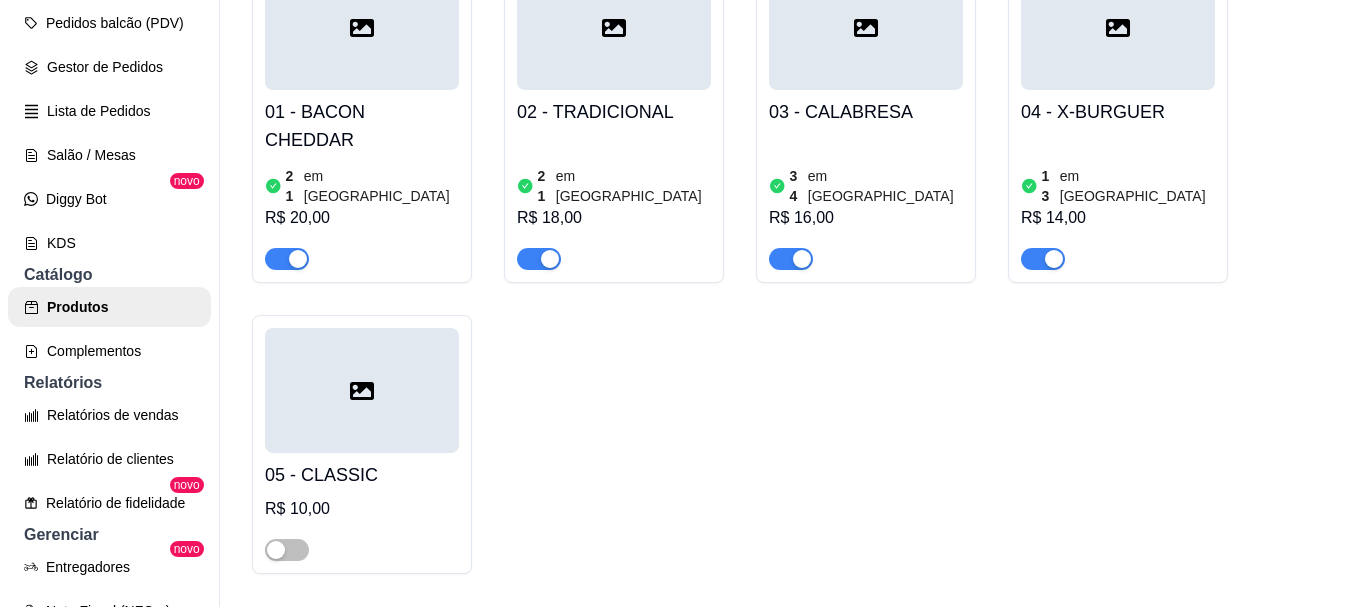 scroll, scrollTop: 200, scrollLeft: 0, axis: vertical 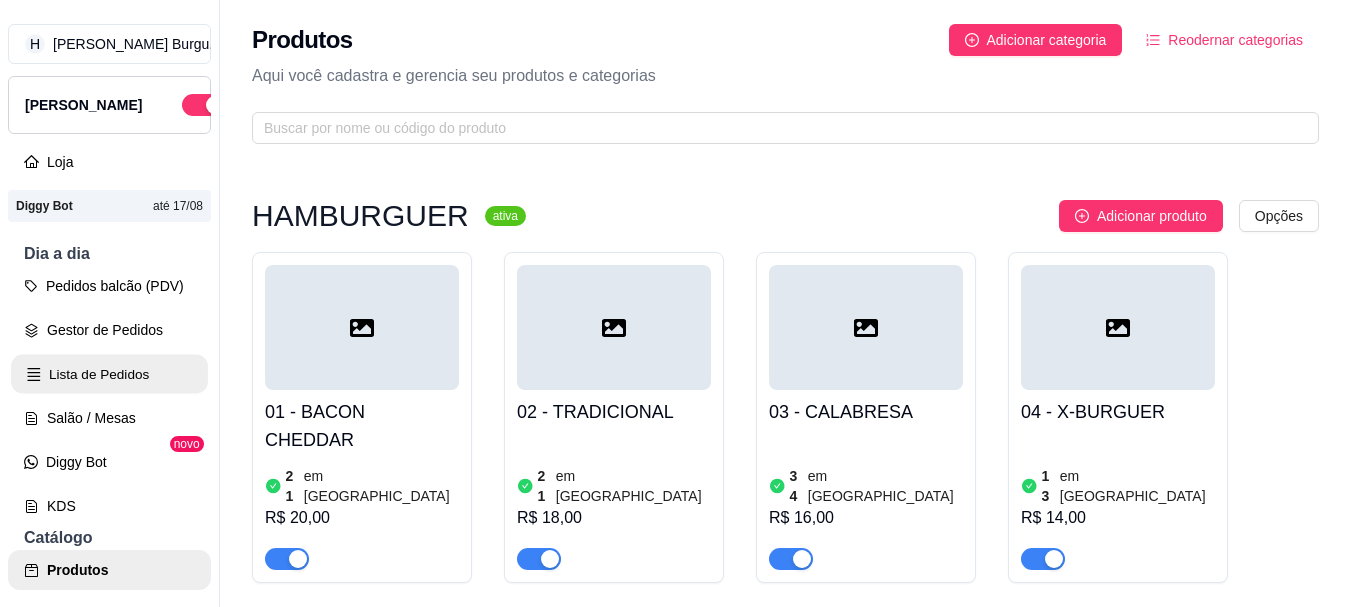 click on "Lista de Pedidos" at bounding box center [109, 374] 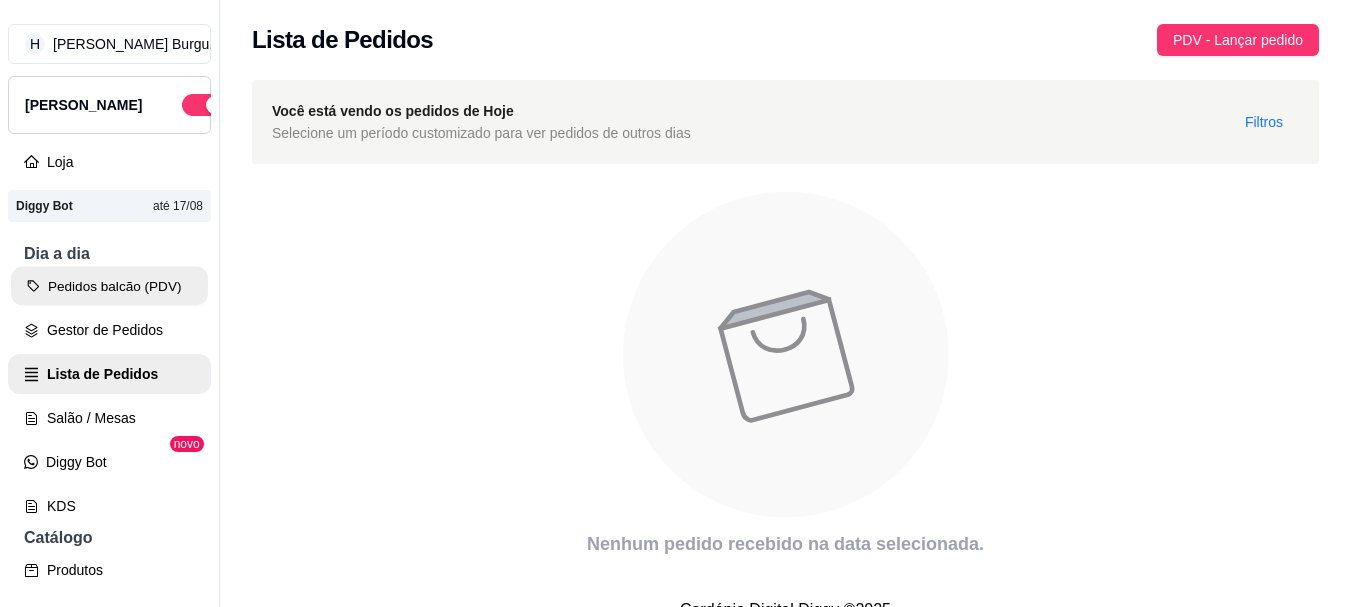 click on "Pedidos balcão (PDV)" at bounding box center (109, 286) 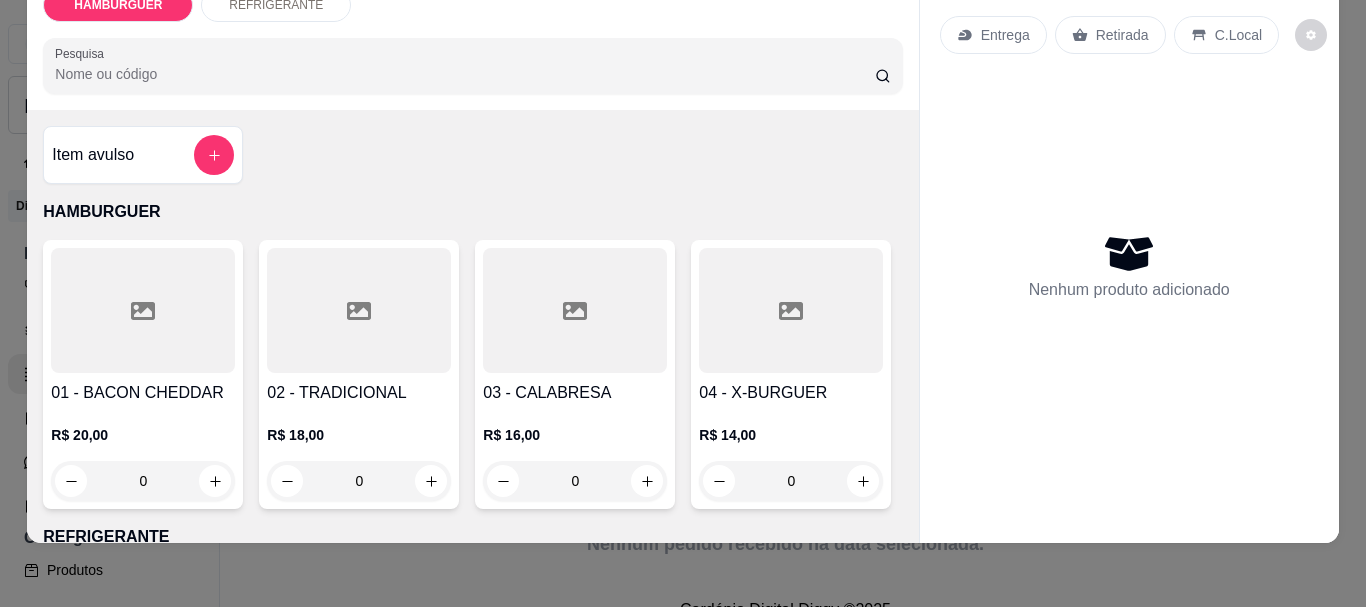 scroll, scrollTop: 53, scrollLeft: 0, axis: vertical 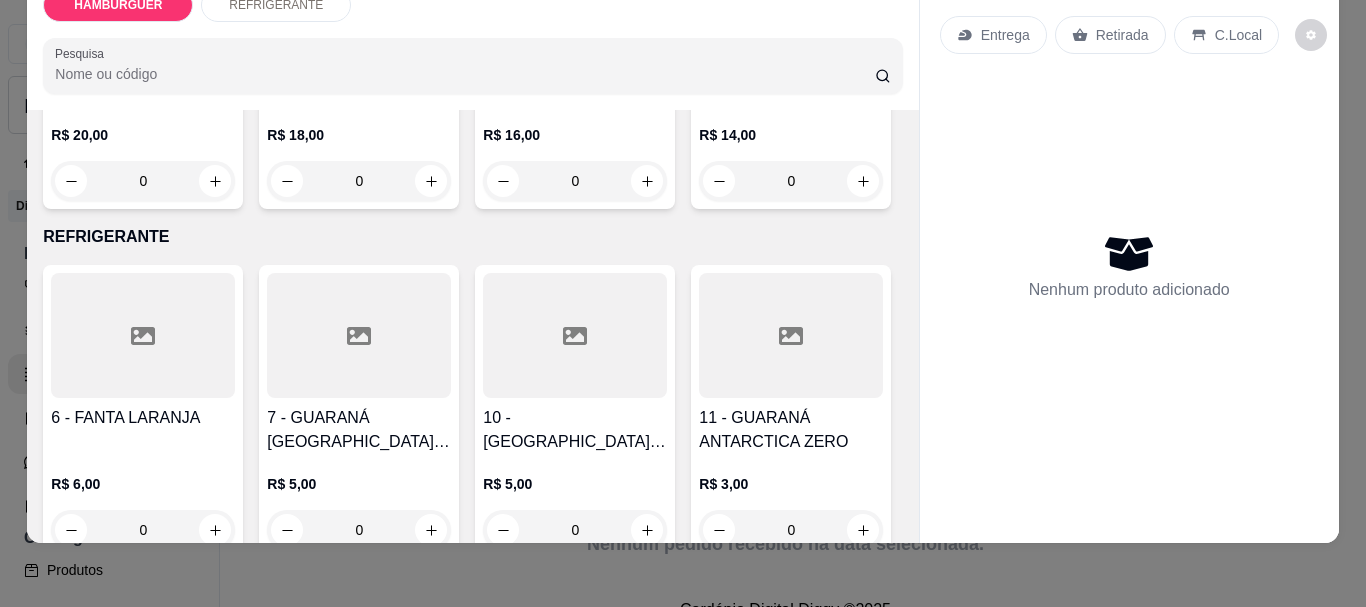 click on "0" at bounding box center (791, 181) 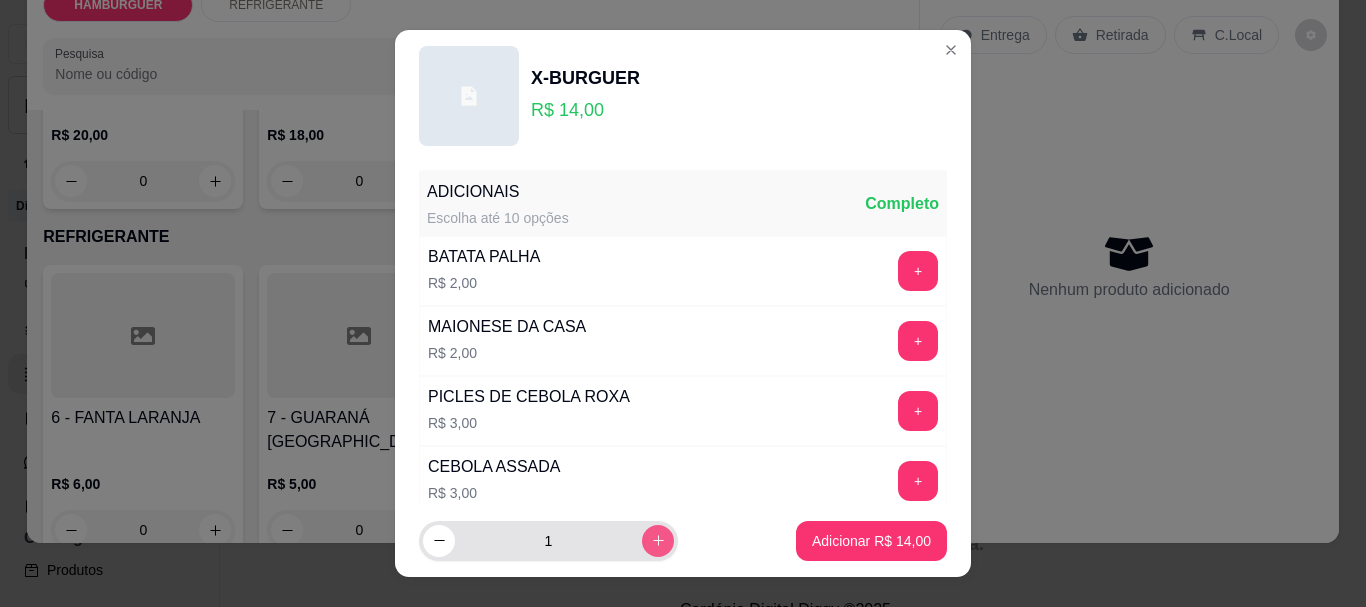 click 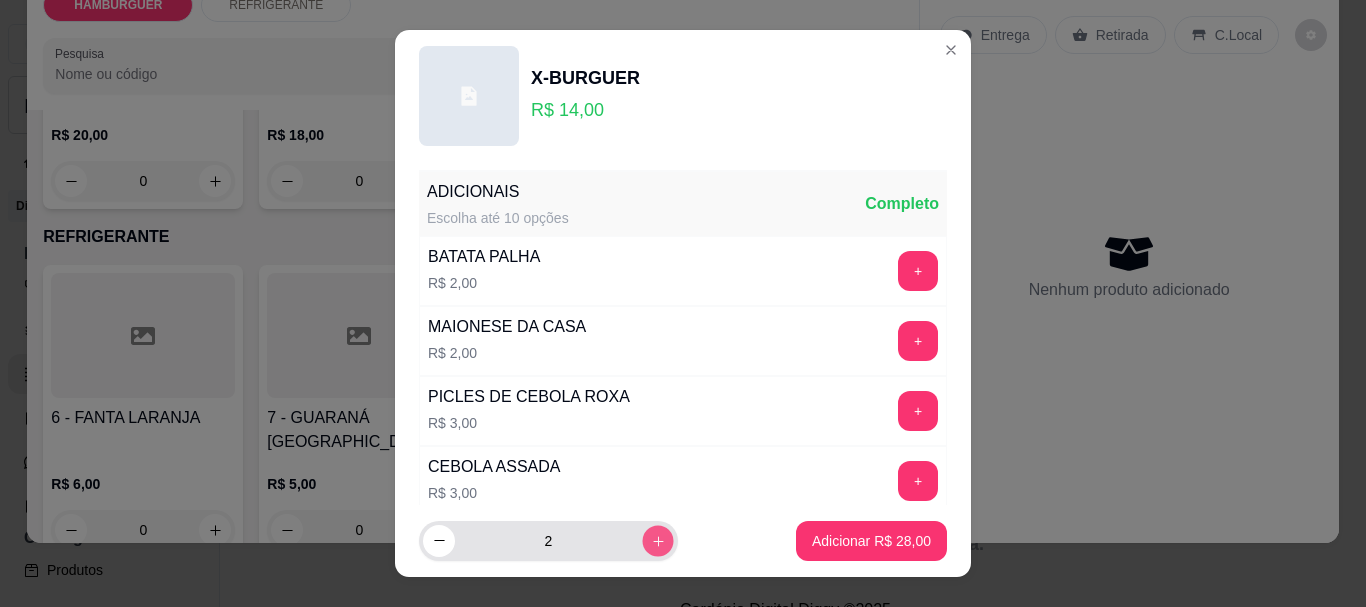 click 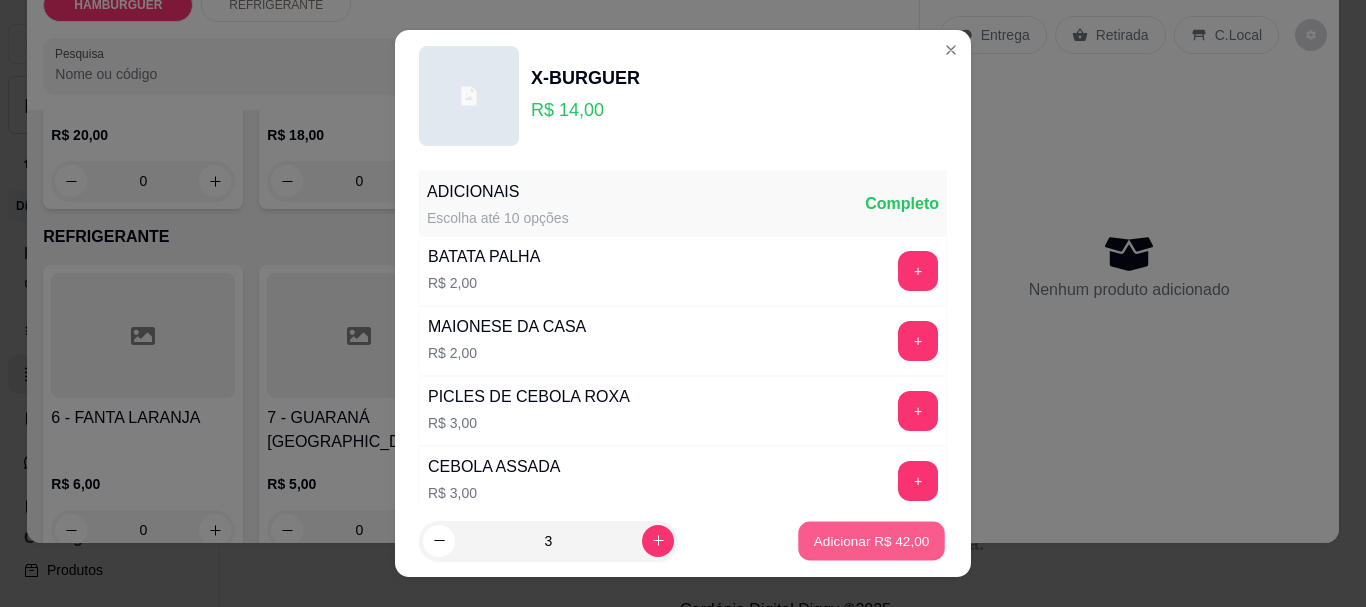 click on "Adicionar   R$ 42,00" at bounding box center [872, 540] 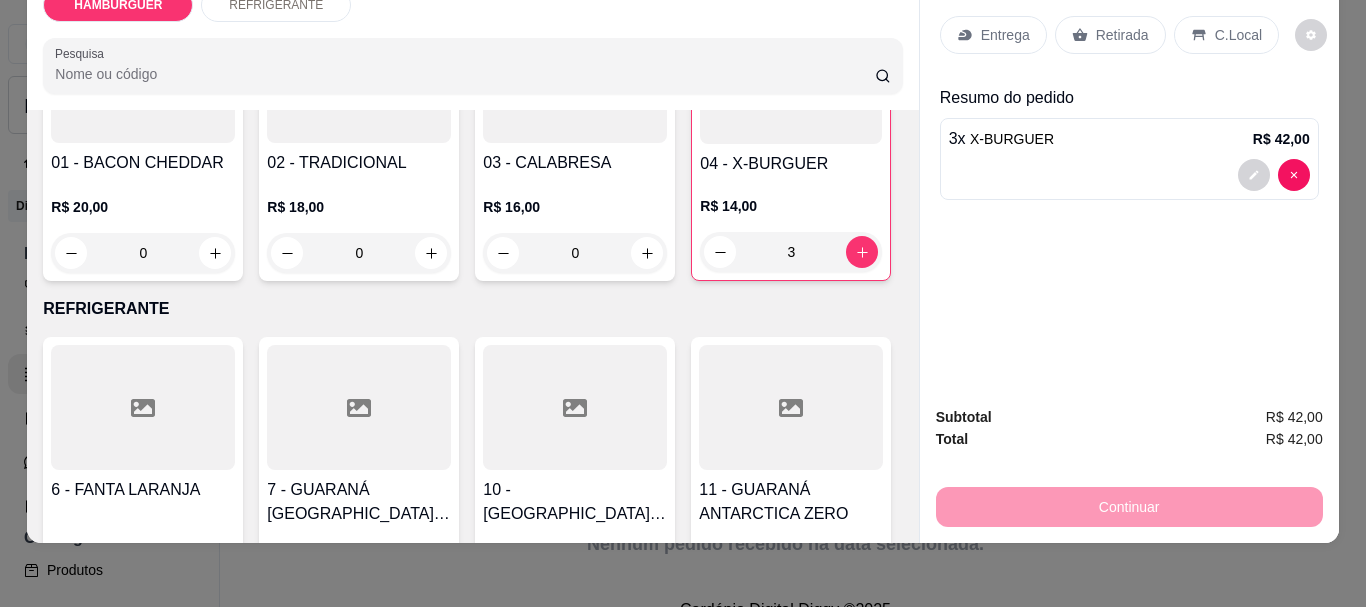 scroll, scrollTop: 200, scrollLeft: 0, axis: vertical 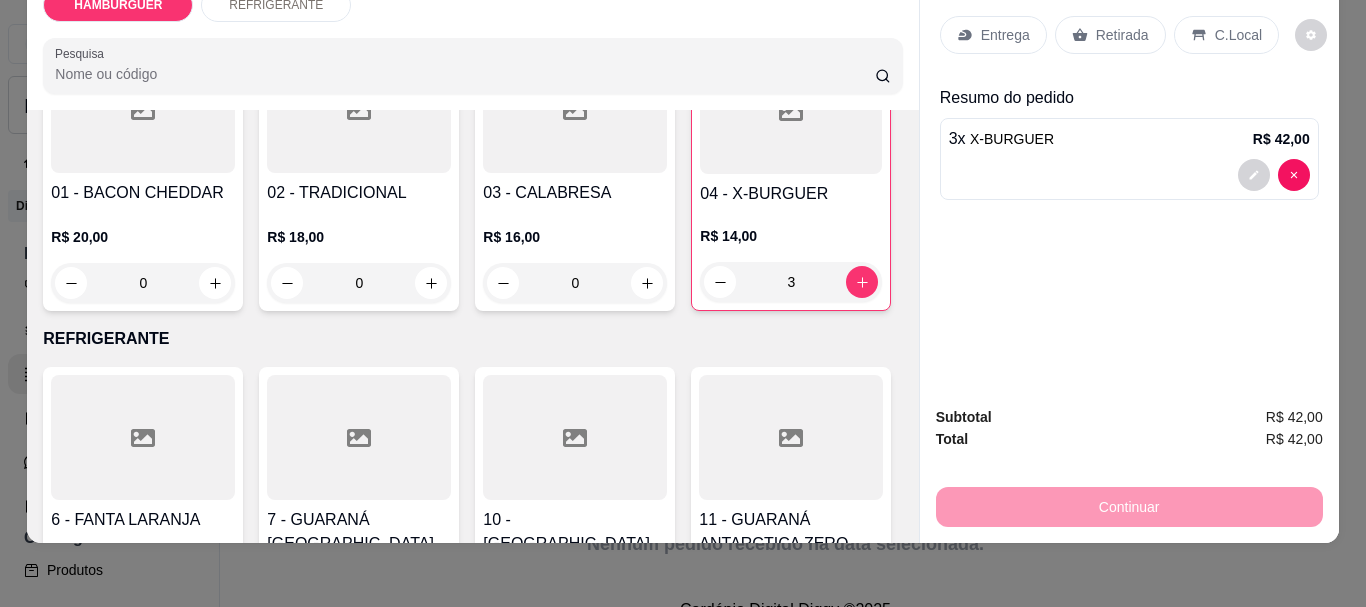 click on "0" at bounding box center (575, 283) 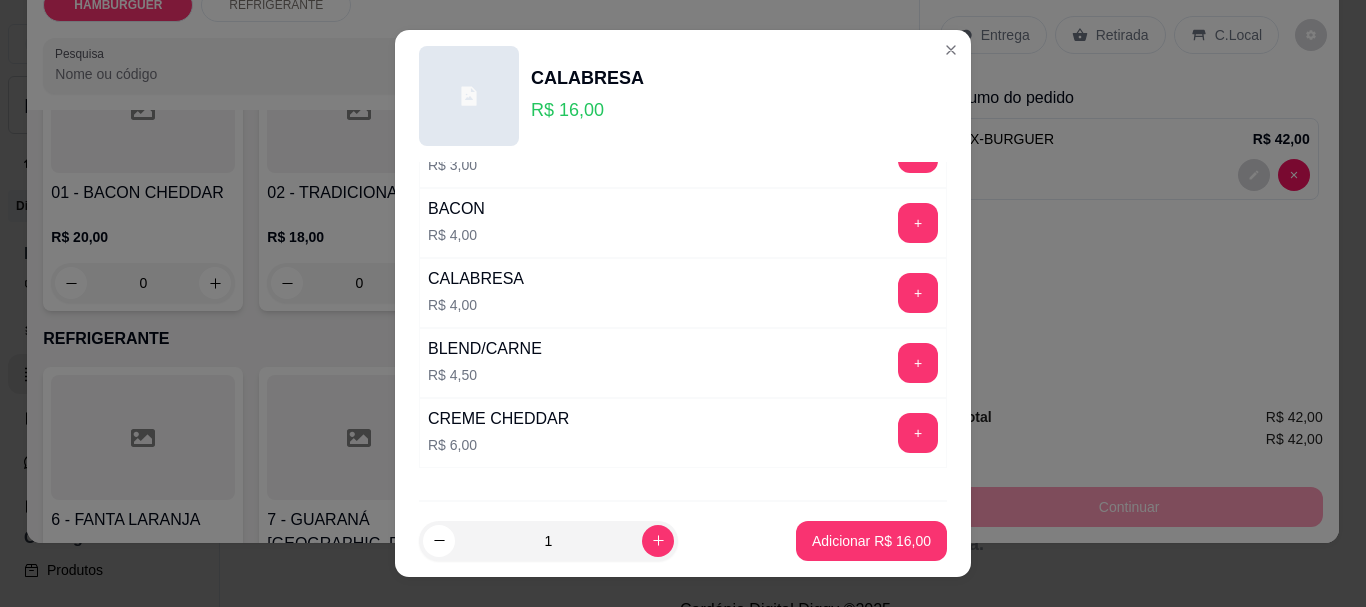 scroll, scrollTop: 400, scrollLeft: 0, axis: vertical 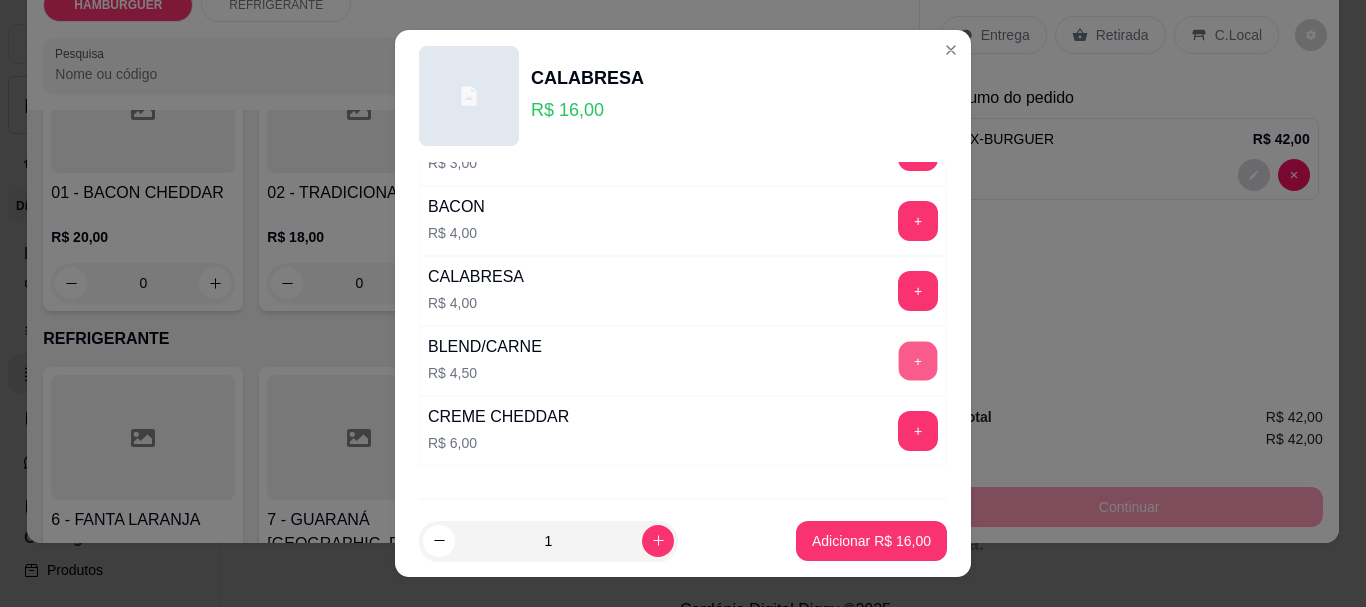 click on "+" at bounding box center [918, 361] 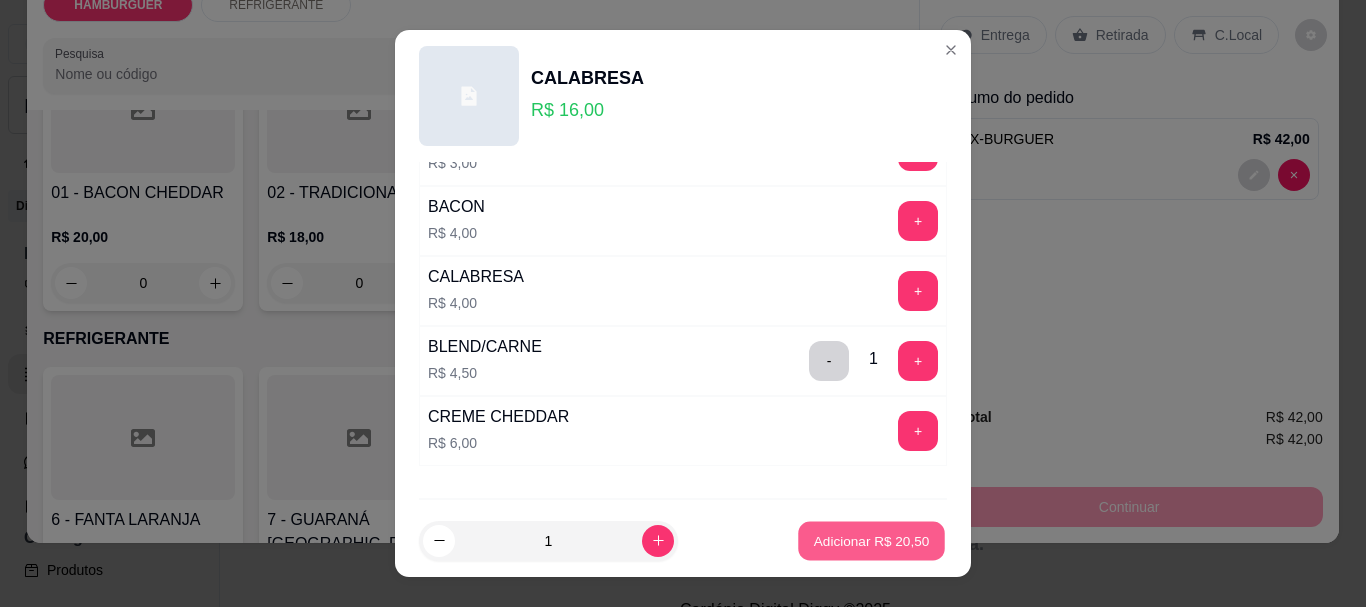click on "Adicionar   R$ 20,50" at bounding box center [872, 540] 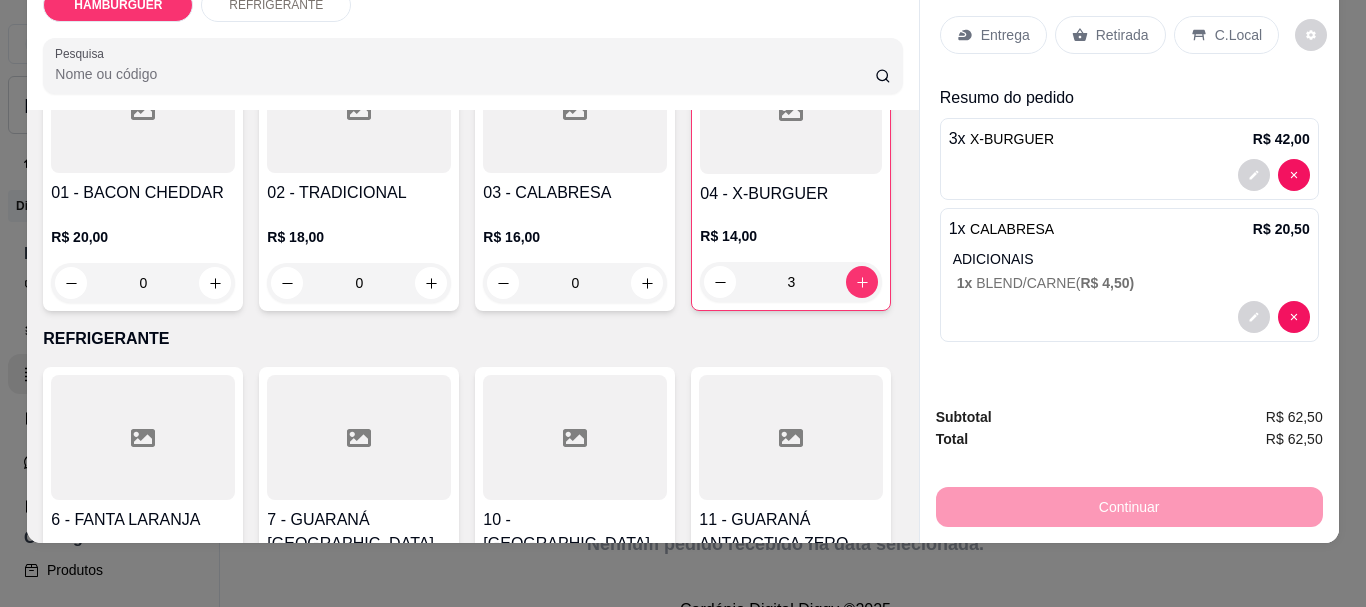 click on "Entrega" at bounding box center (1005, 35) 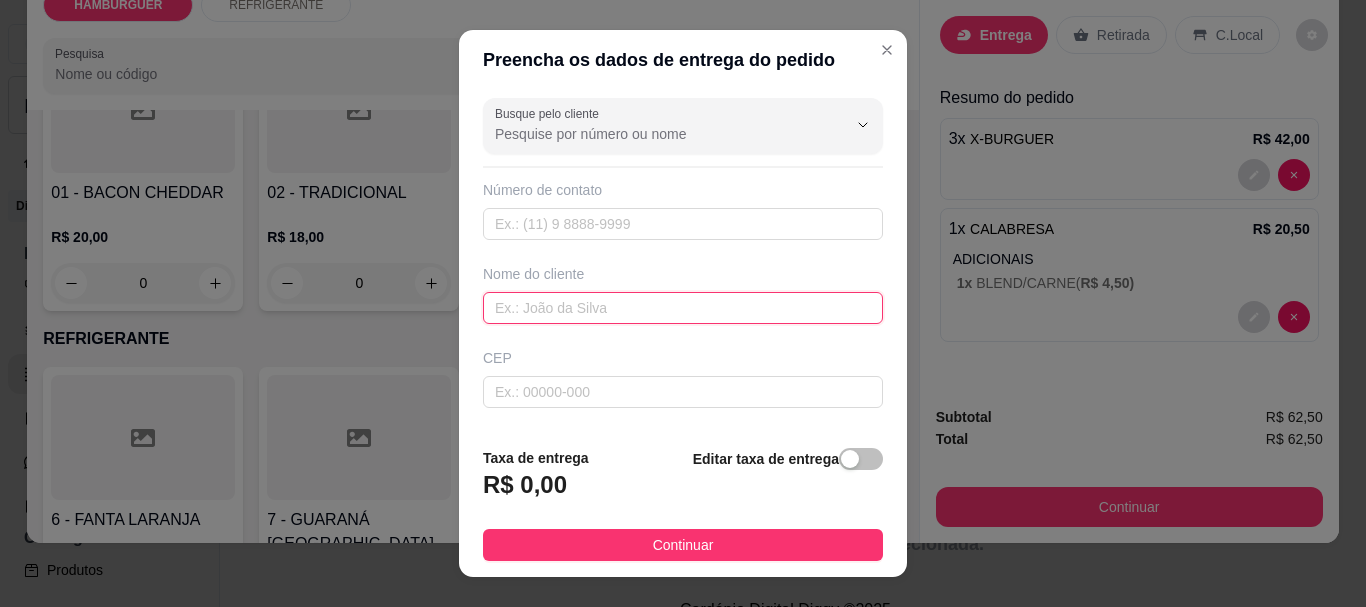 click at bounding box center [683, 308] 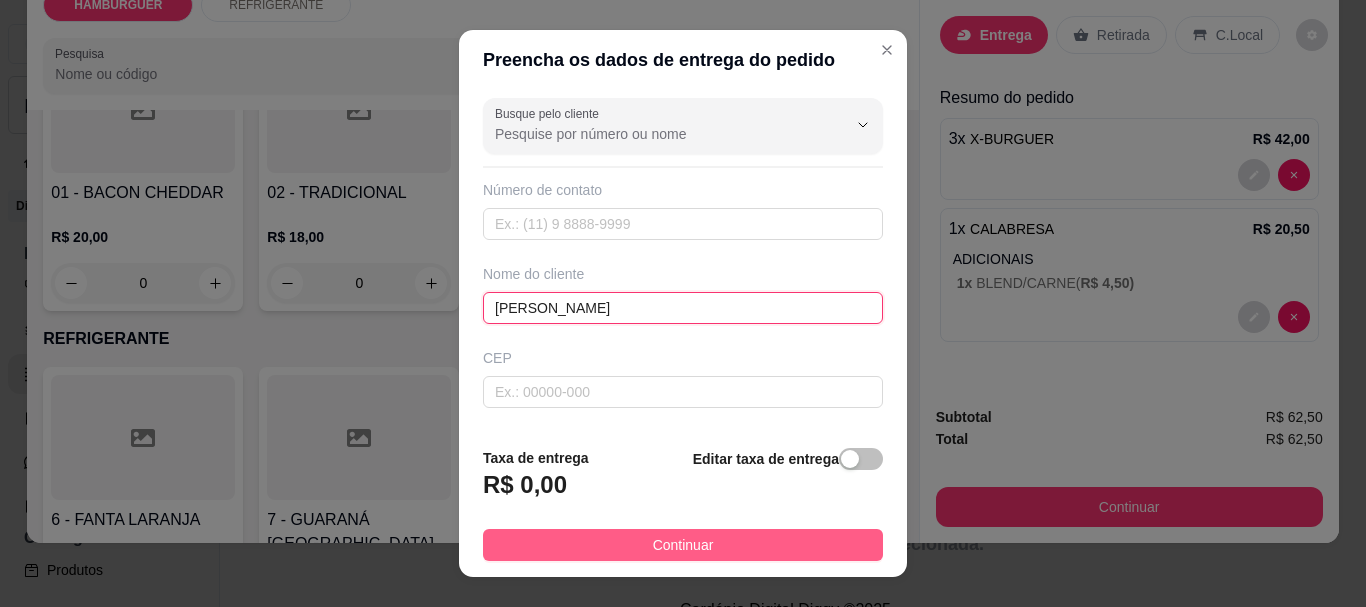 type on "[PERSON_NAME]" 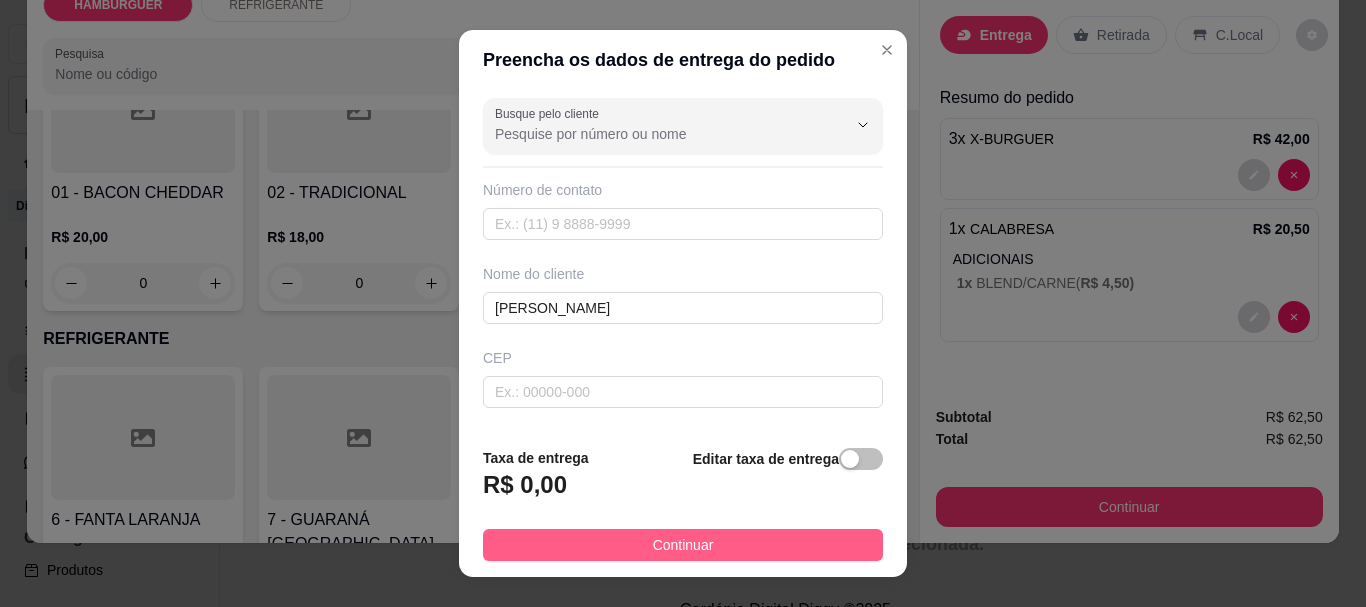 drag, startPoint x: 637, startPoint y: 545, endPoint x: 650, endPoint y: 541, distance: 13.601471 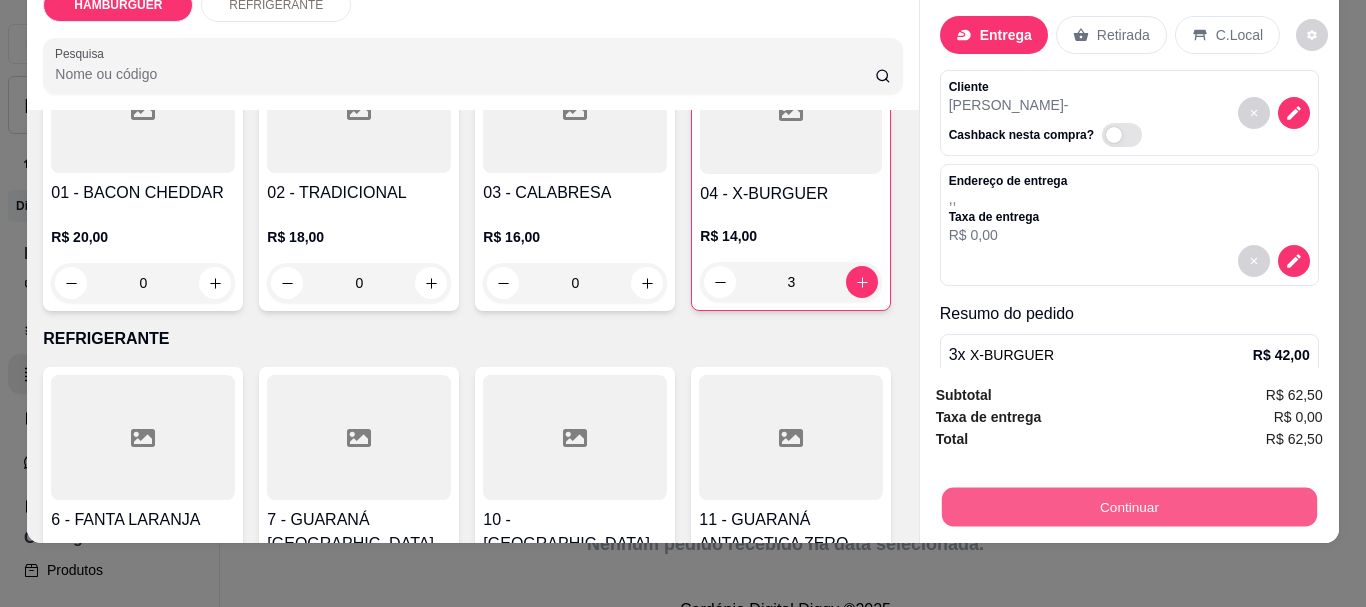 click on "Continuar" at bounding box center [1128, 506] 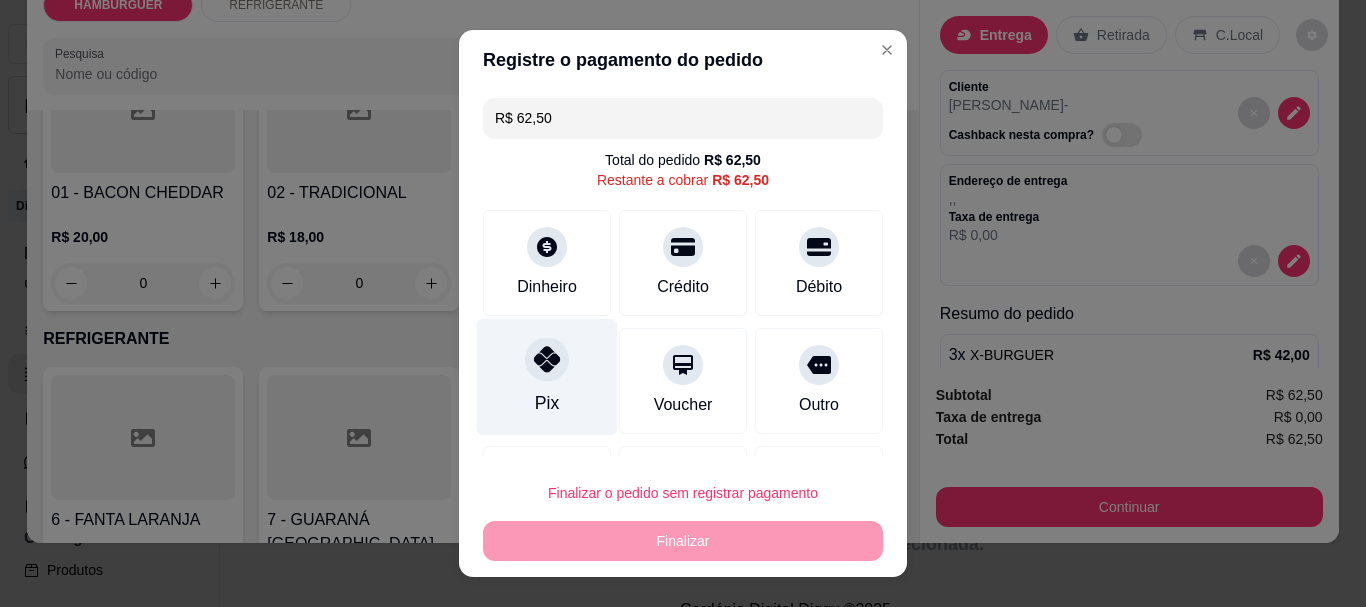click 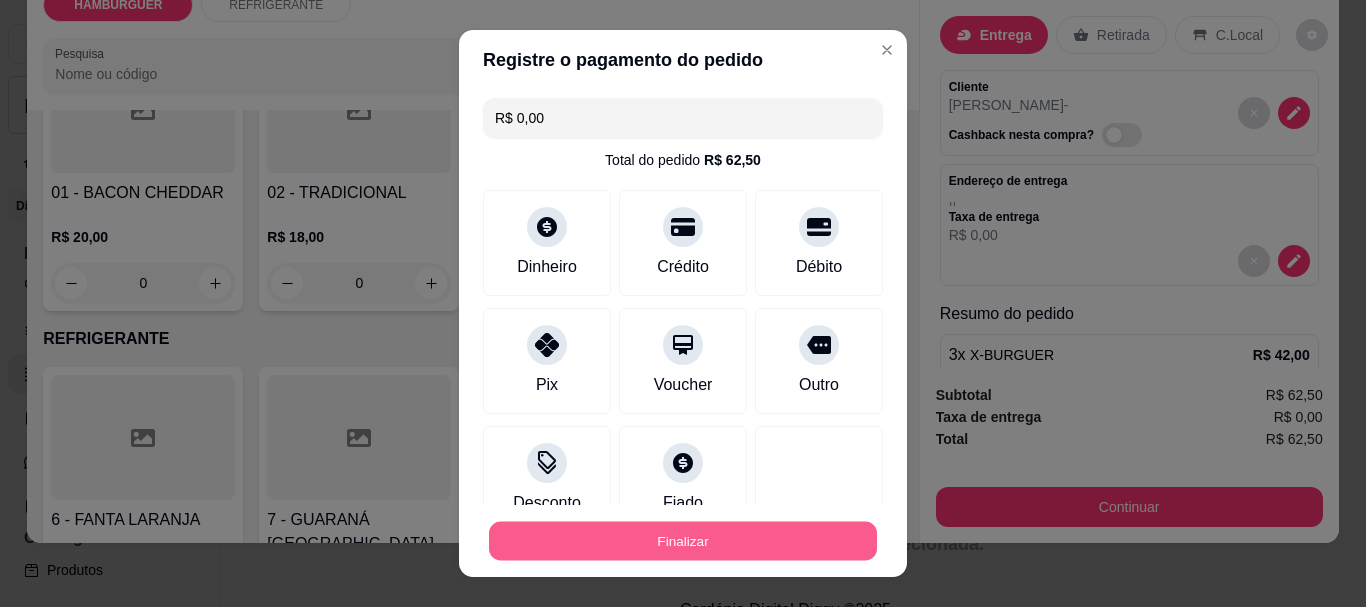 click on "Finalizar" at bounding box center [683, 540] 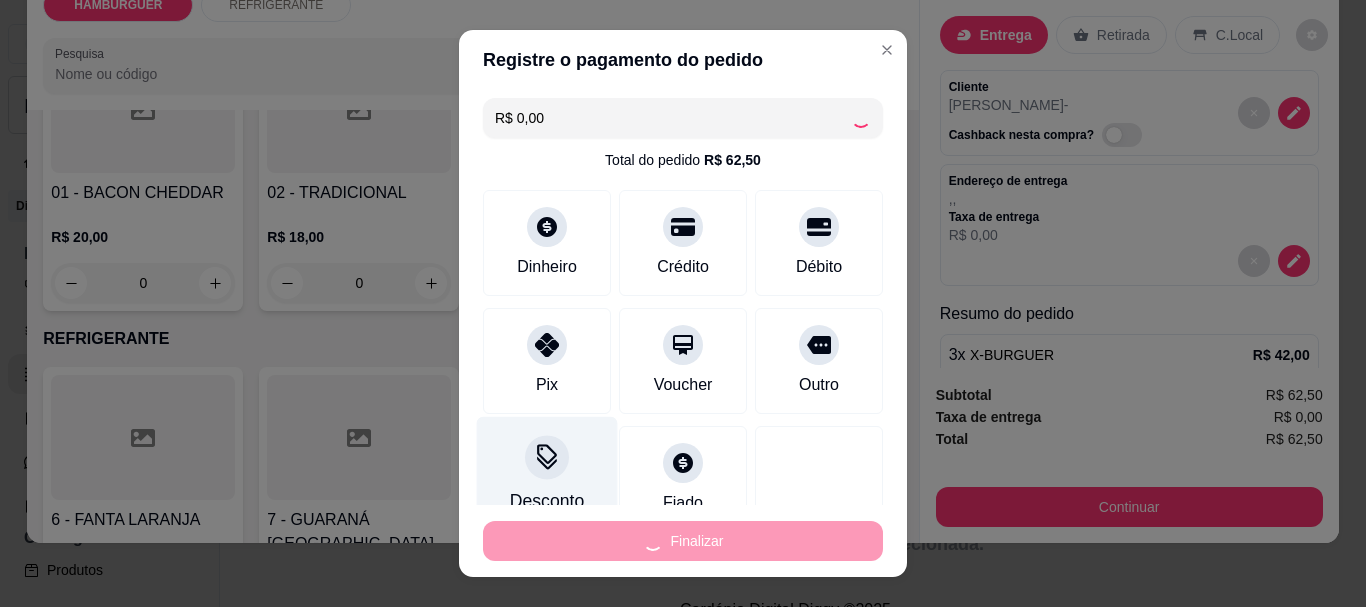 type on "0" 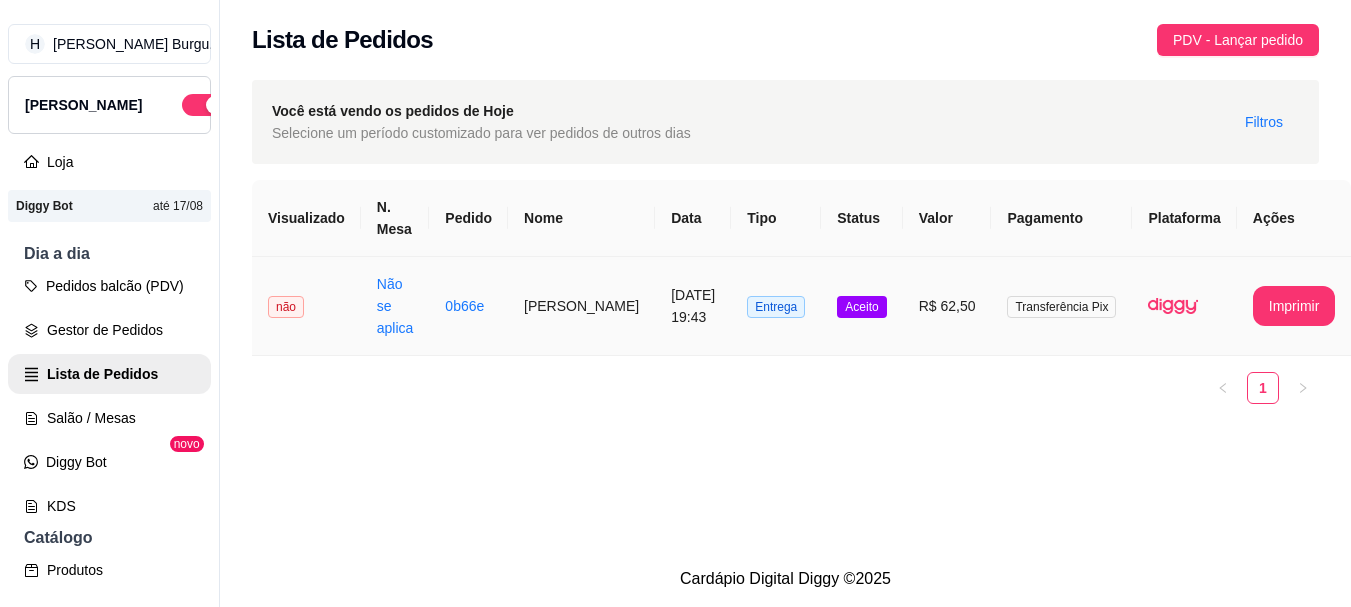 click on "[DATE] 19:43" at bounding box center (693, 306) 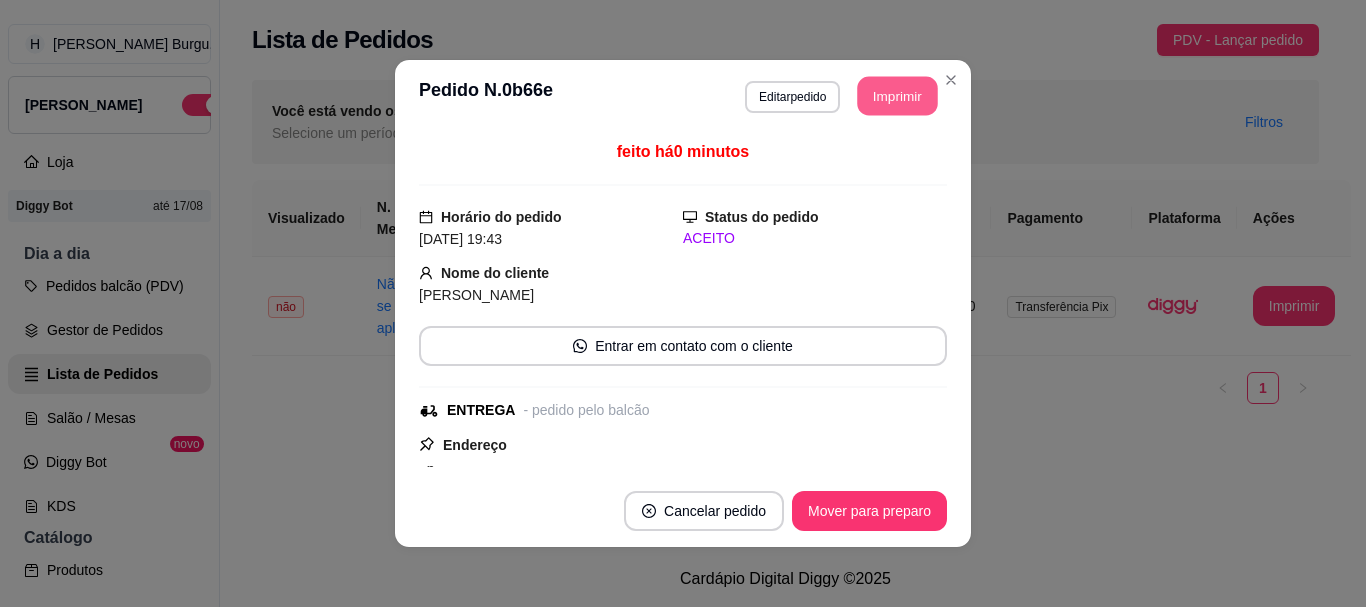 click on "Imprimir" at bounding box center [898, 96] 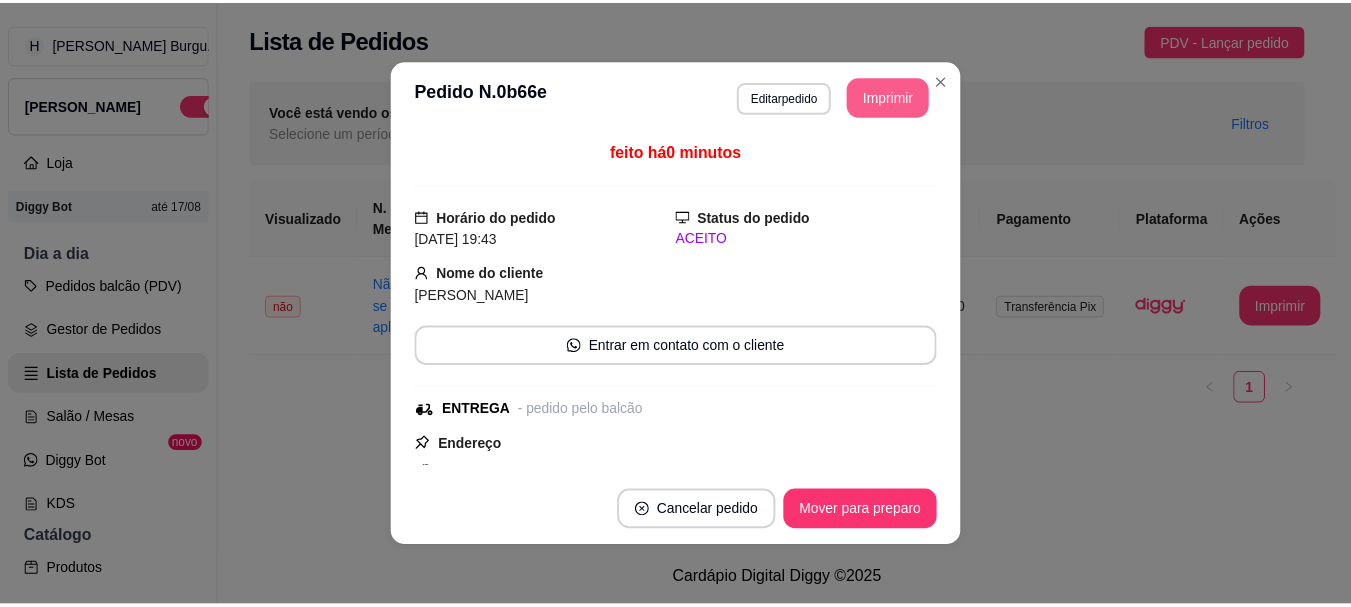 scroll, scrollTop: 0, scrollLeft: 0, axis: both 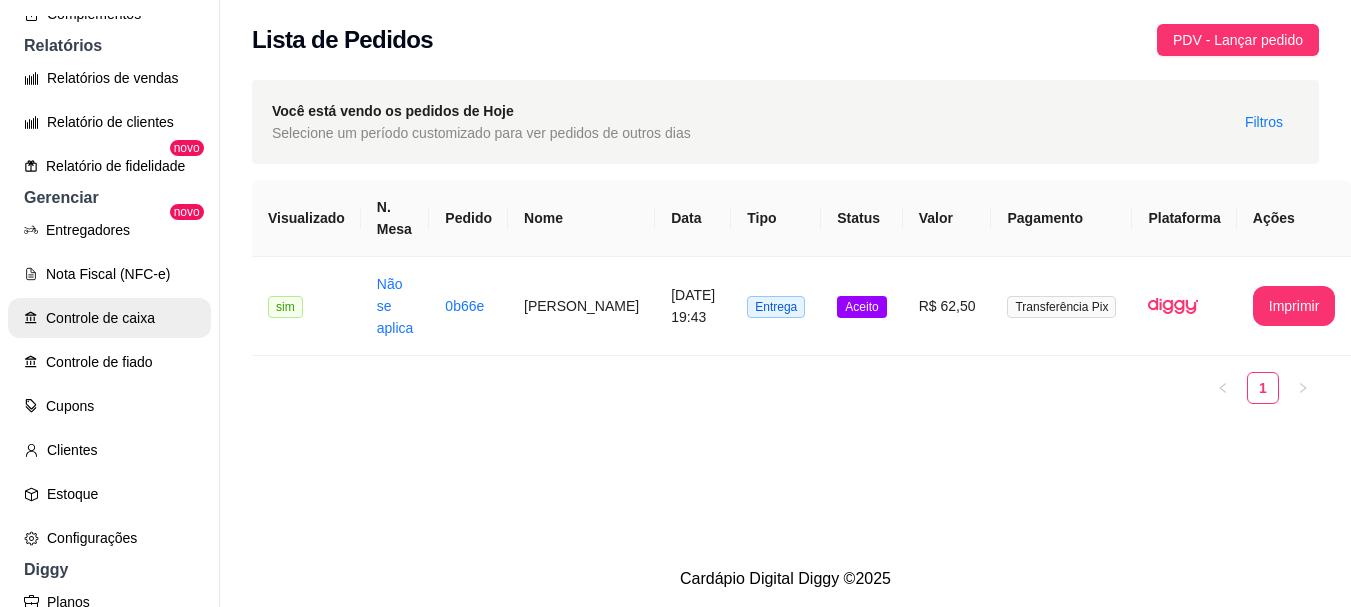 click on "Controle de caixa" at bounding box center [109, 318] 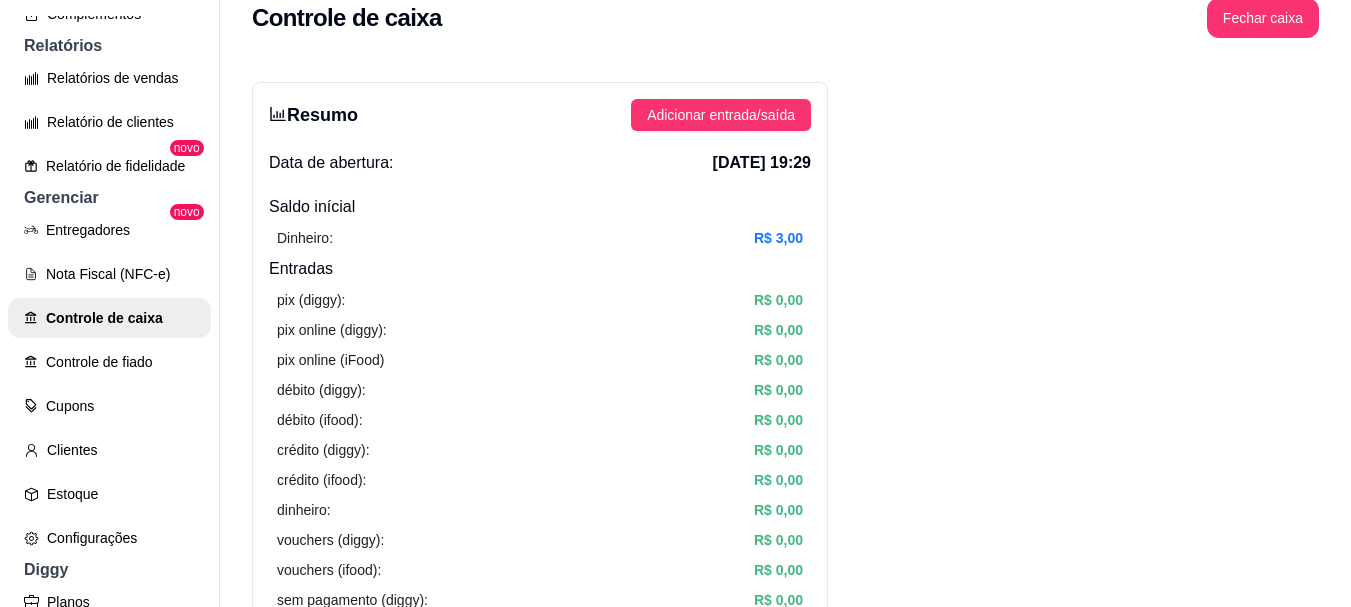 scroll, scrollTop: 0, scrollLeft: 0, axis: both 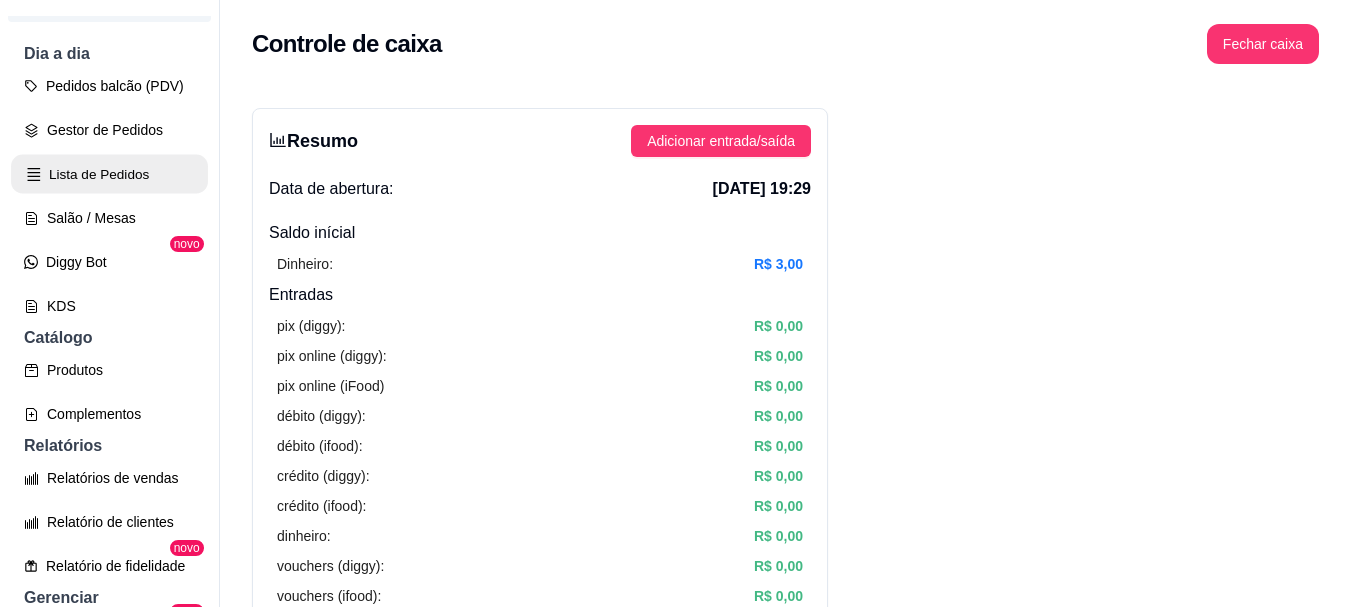 click on "Lista de Pedidos" at bounding box center [109, 174] 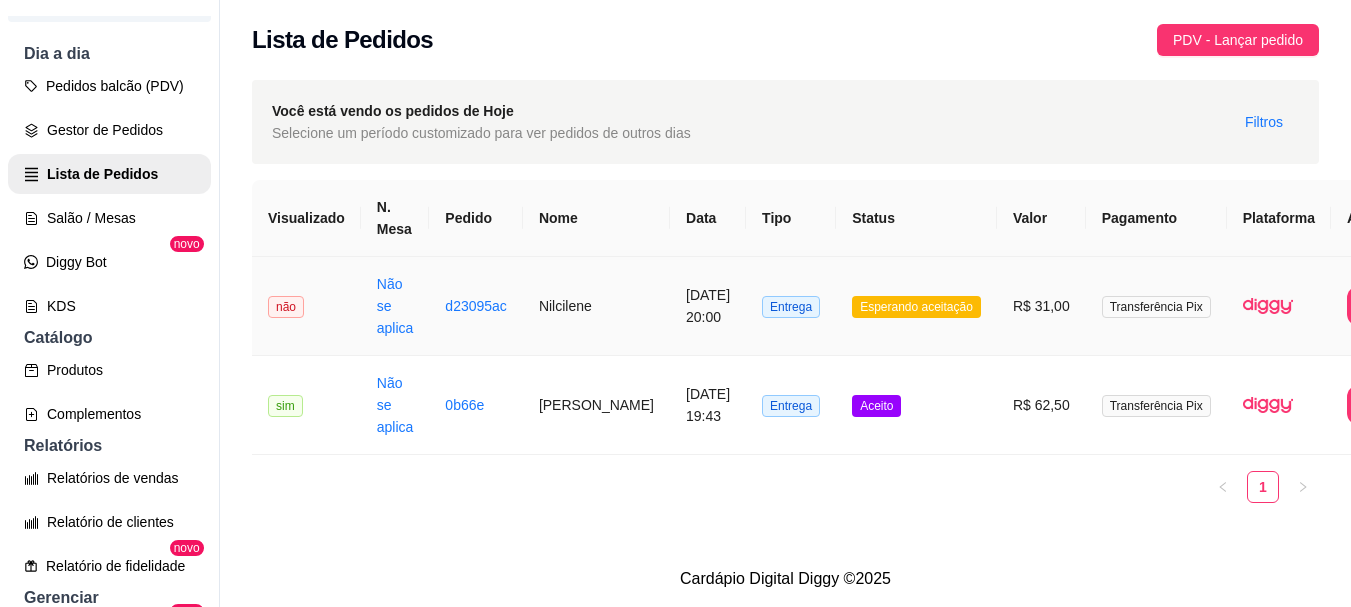 click on "R$ 31,00" at bounding box center [1041, 306] 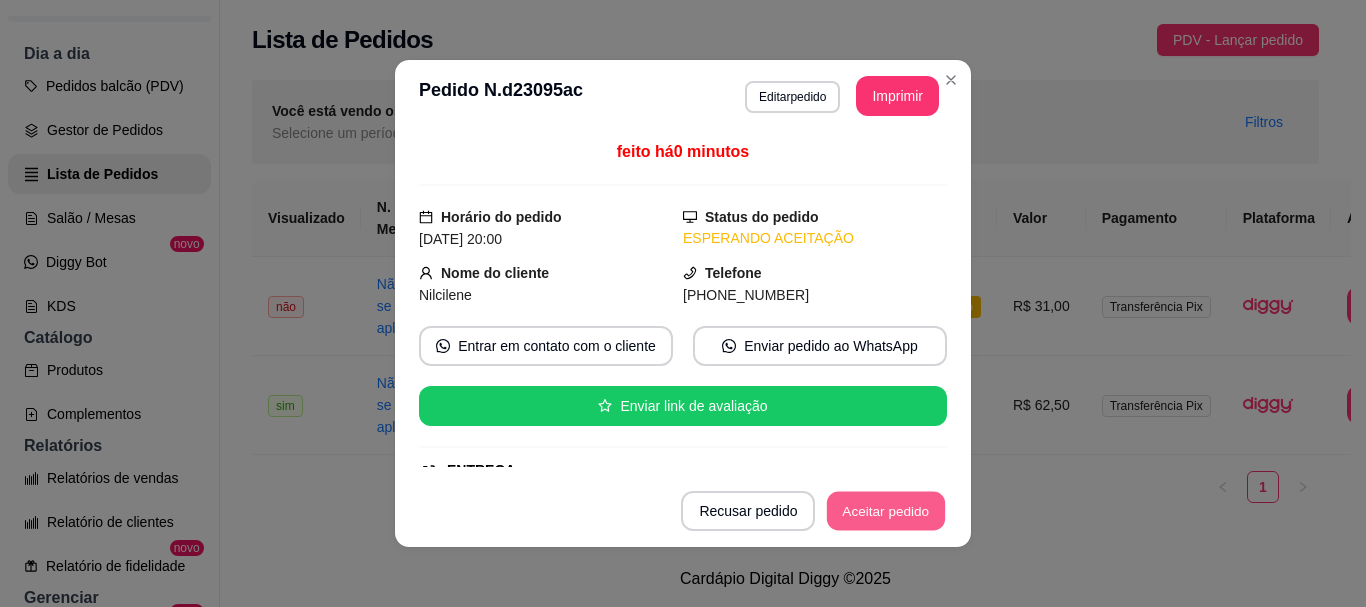 click on "Aceitar pedido" at bounding box center (886, 511) 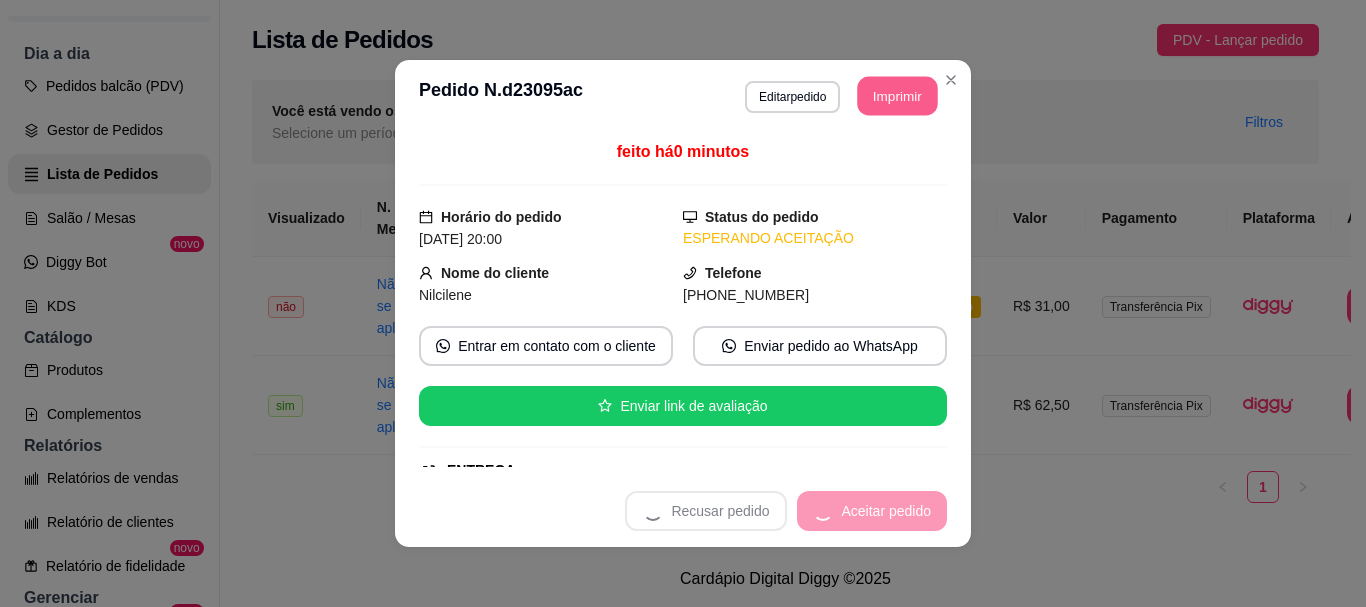 click on "Imprimir" at bounding box center (898, 96) 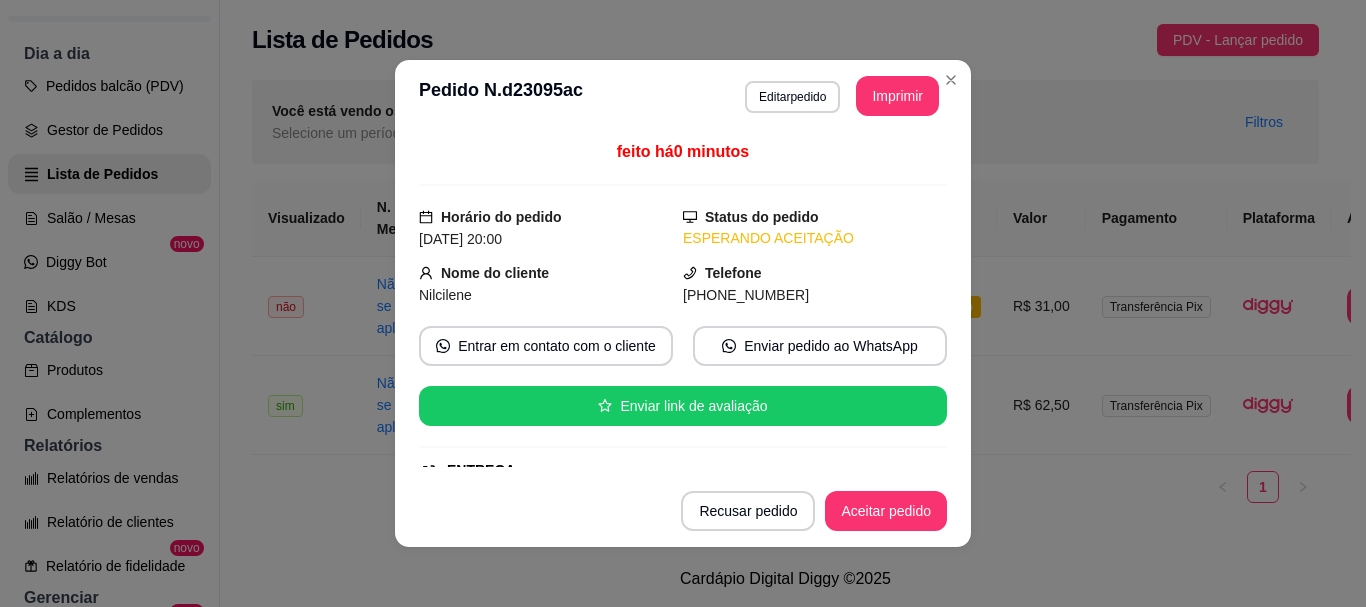 scroll, scrollTop: 0, scrollLeft: 0, axis: both 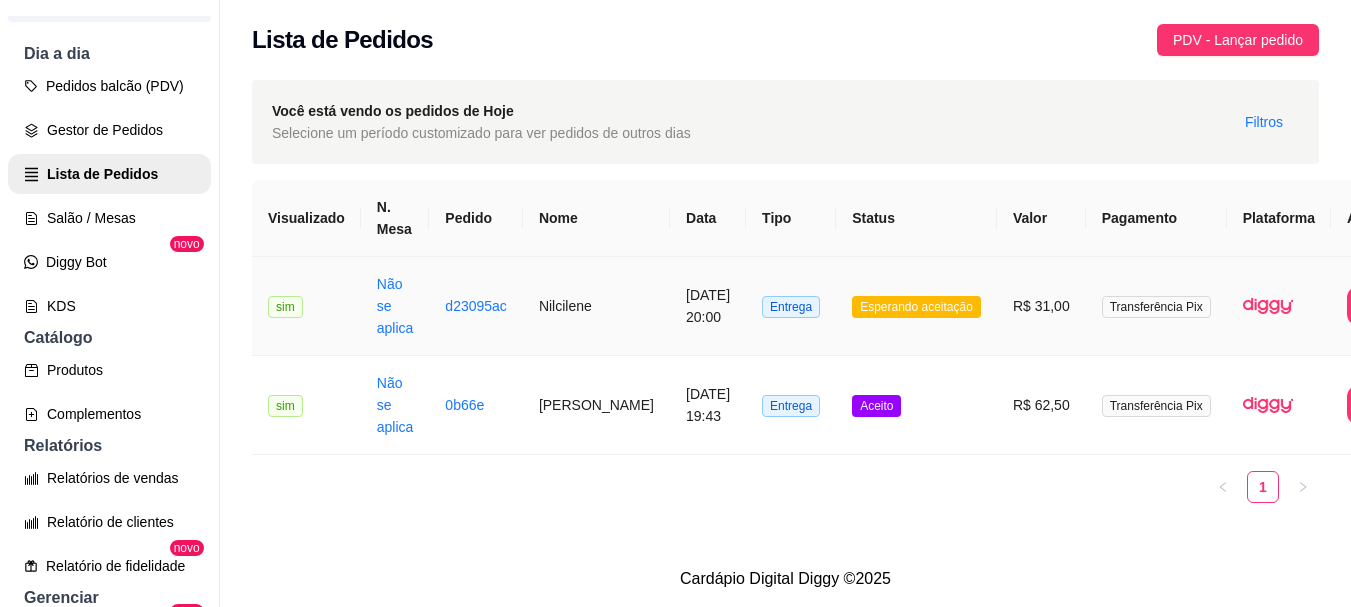 click on "Esperando aceitação" at bounding box center (916, 306) 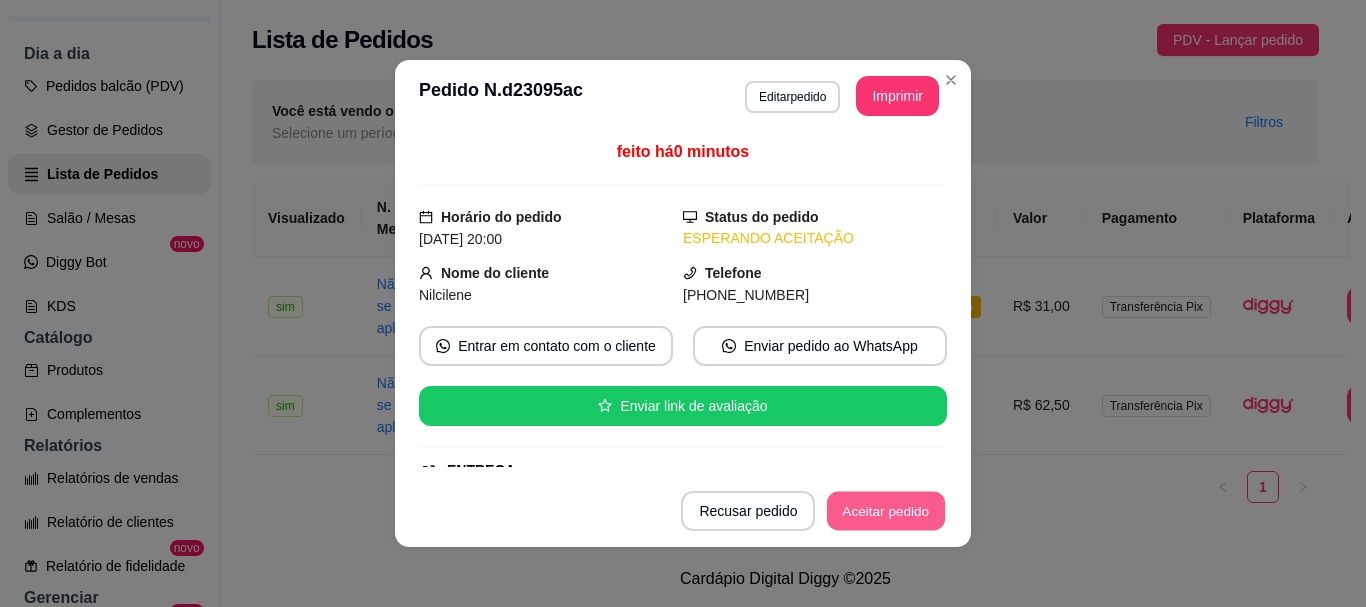 click on "Aceitar pedido" at bounding box center (886, 511) 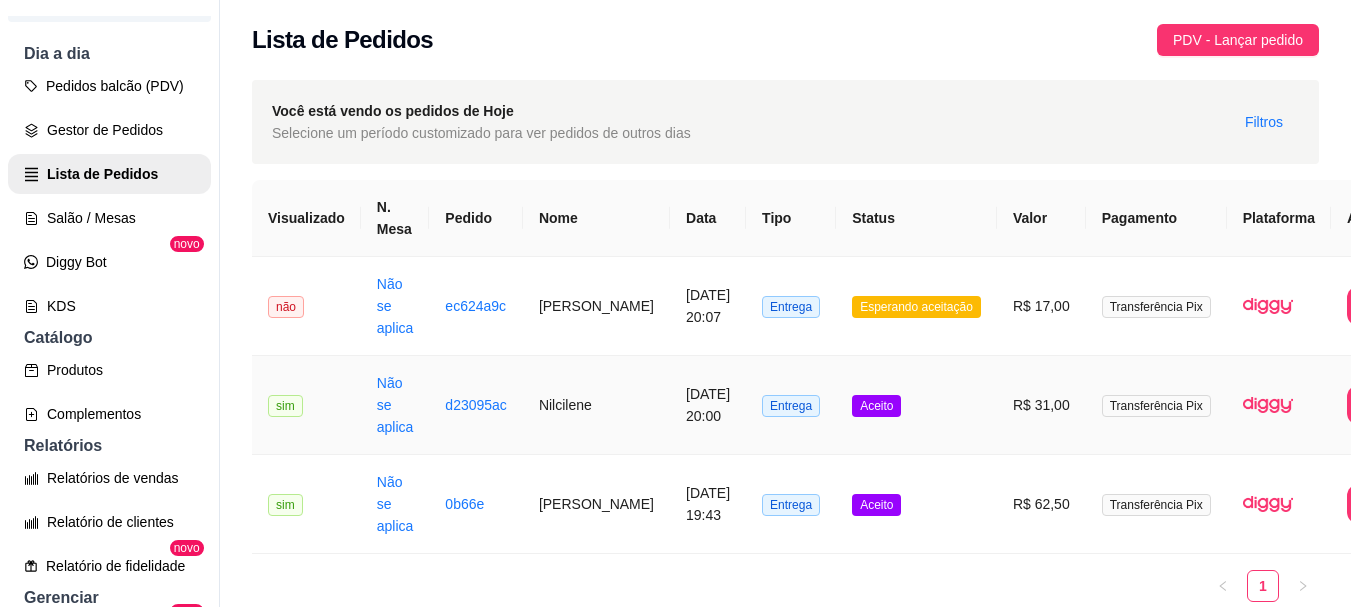 click on "Entrega" at bounding box center [791, 405] 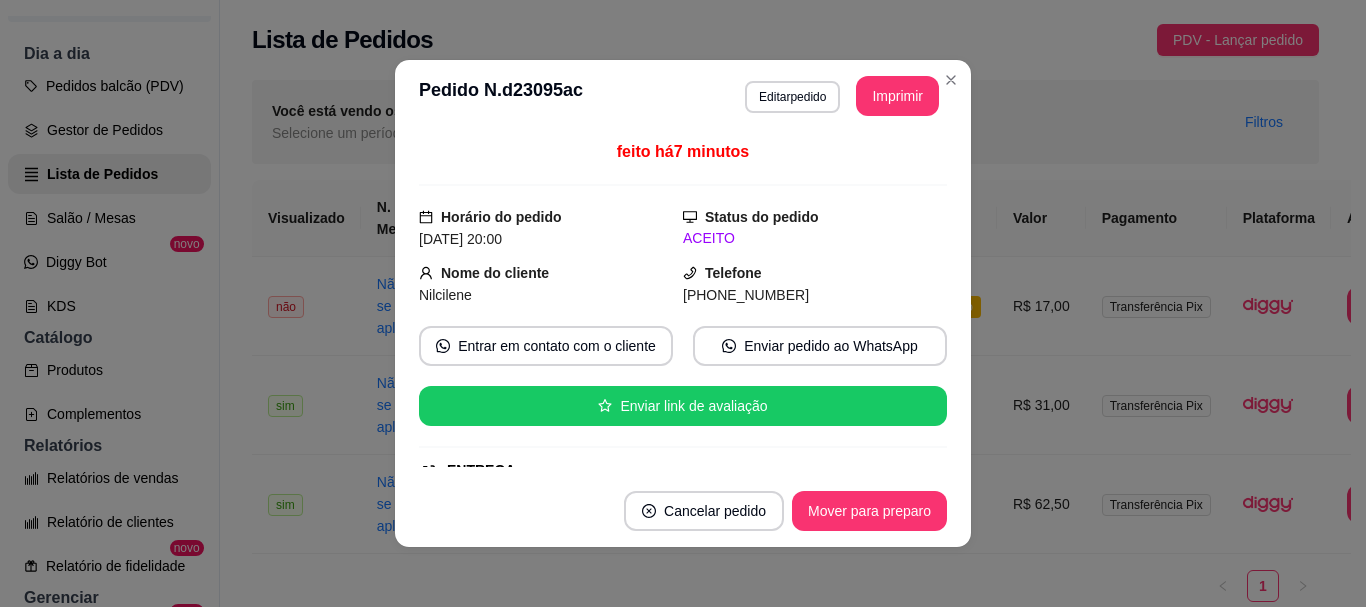 click on "Cancelar pedido Mover para preparo" at bounding box center (683, 511) 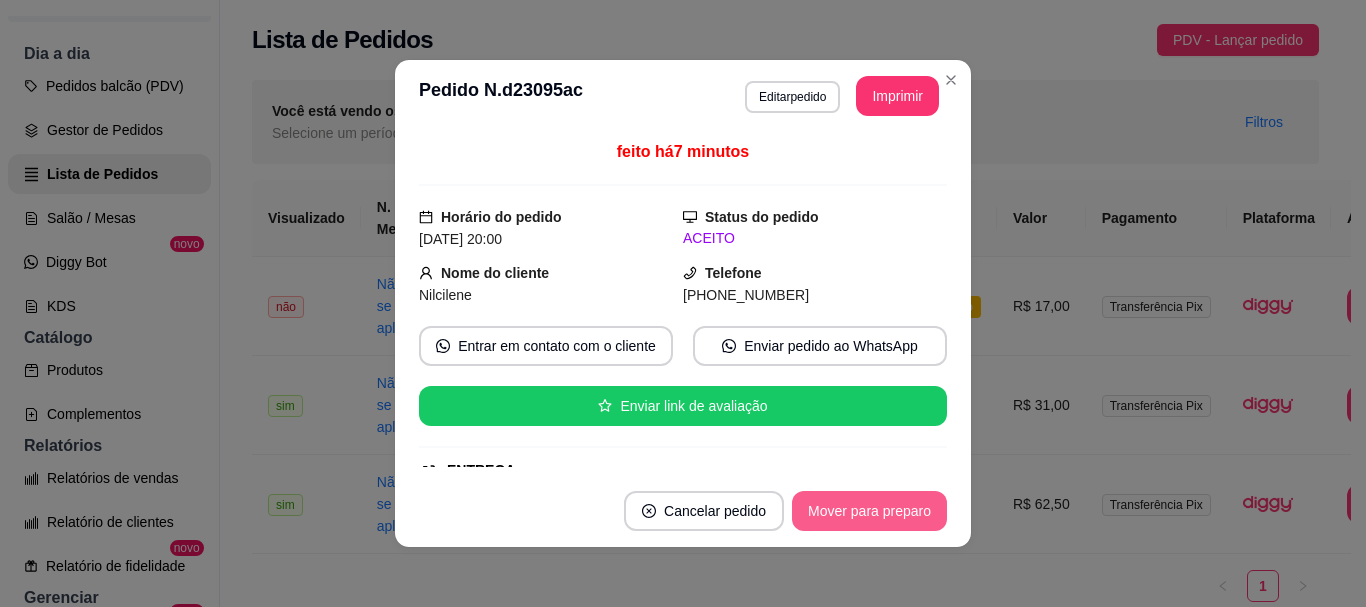 click on "Mover para preparo" at bounding box center [869, 511] 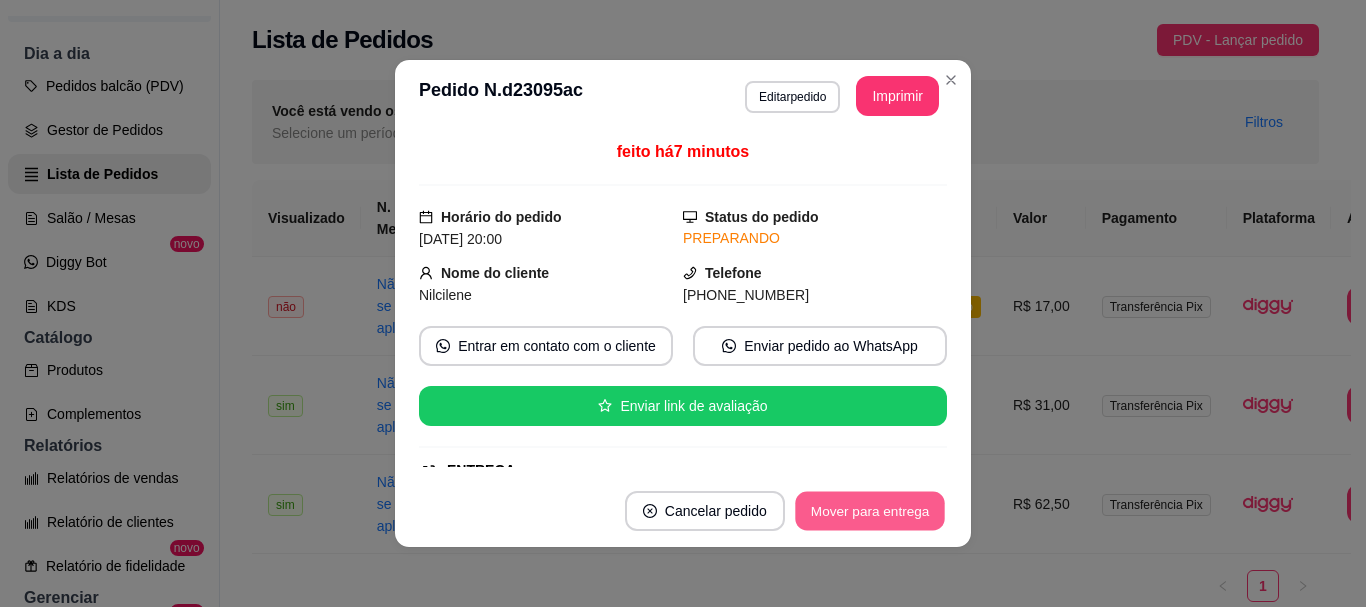 click on "Mover para entrega" at bounding box center [870, 511] 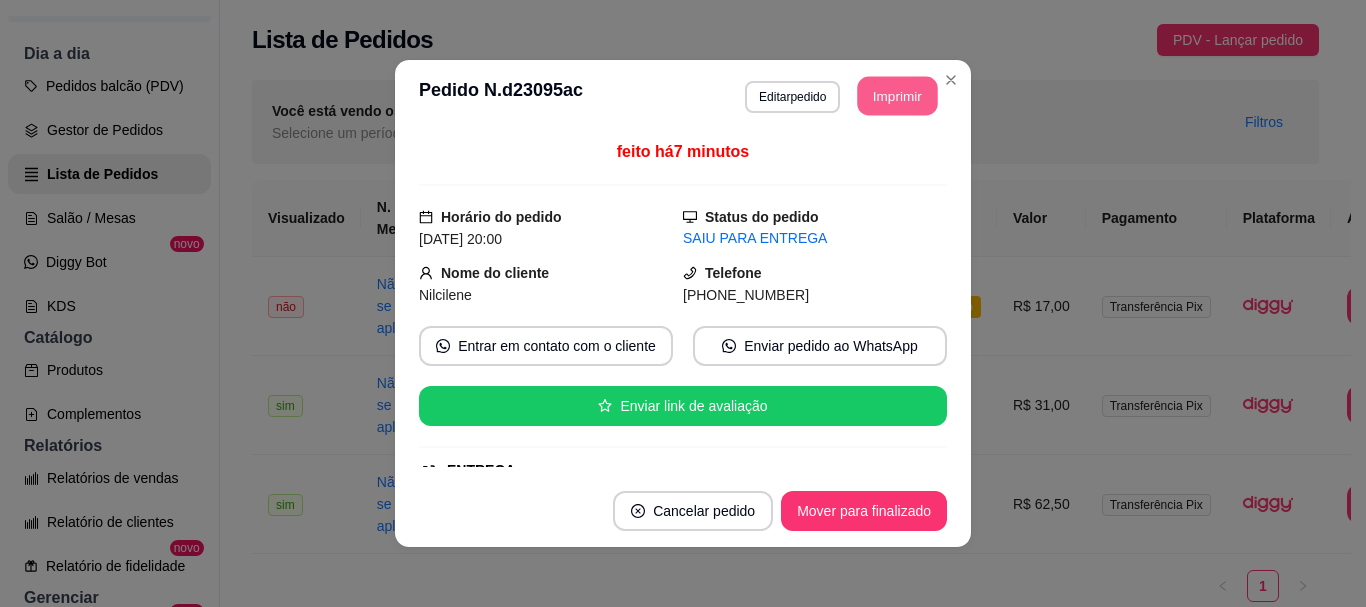 click on "Imprimir" at bounding box center [898, 96] 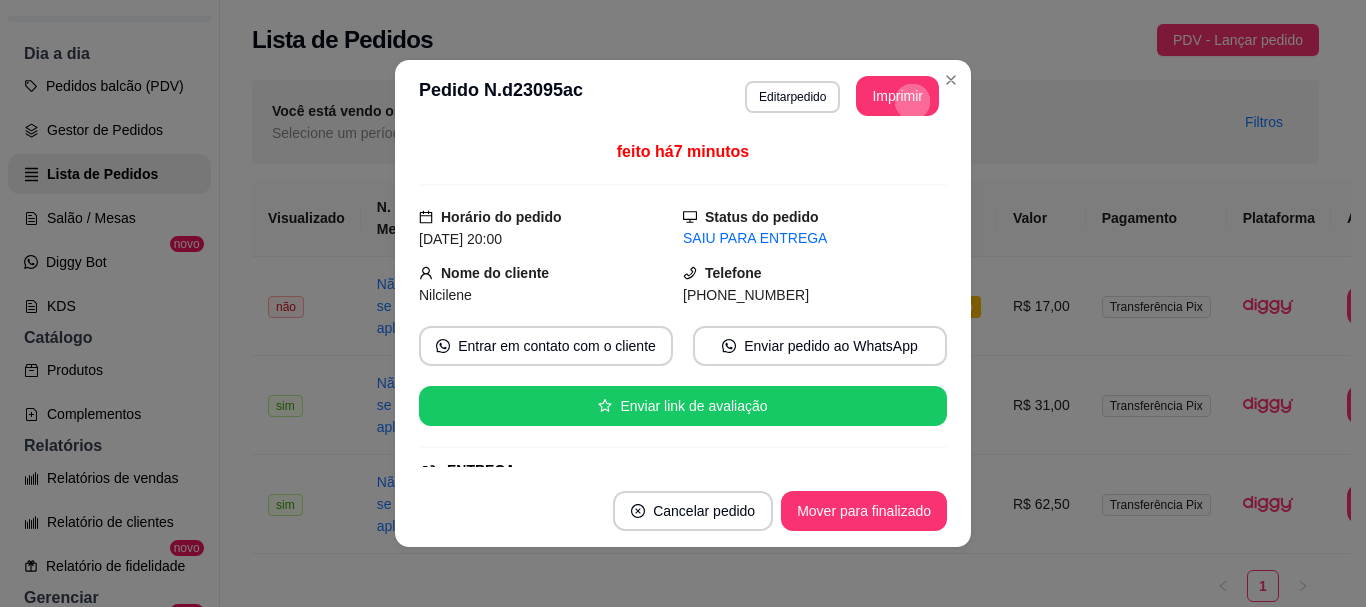 scroll, scrollTop: 0, scrollLeft: 0, axis: both 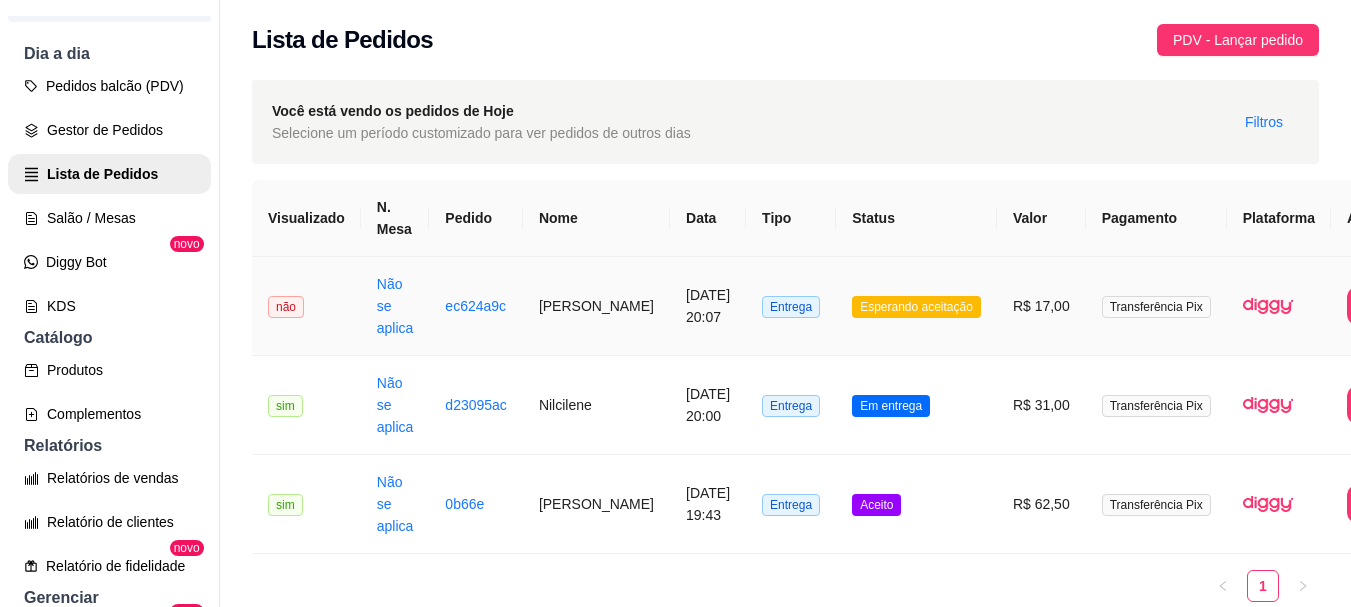 click on "Esperando aceitação" at bounding box center (916, 306) 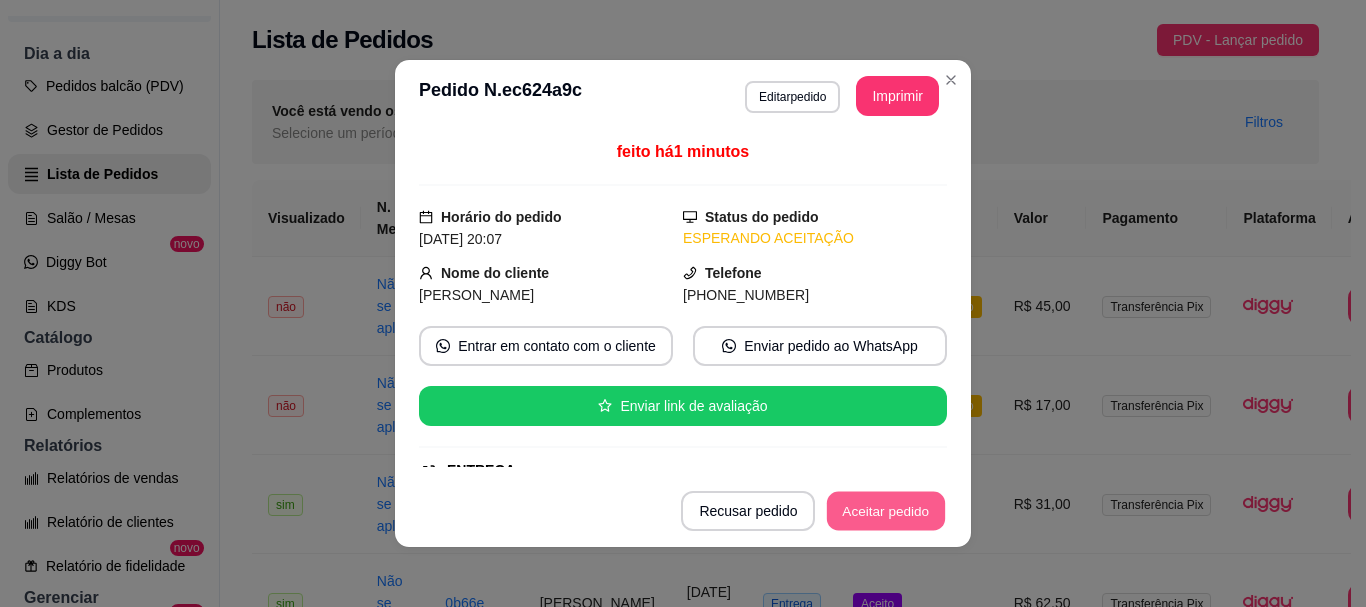 click on "Aceitar pedido" at bounding box center (886, 511) 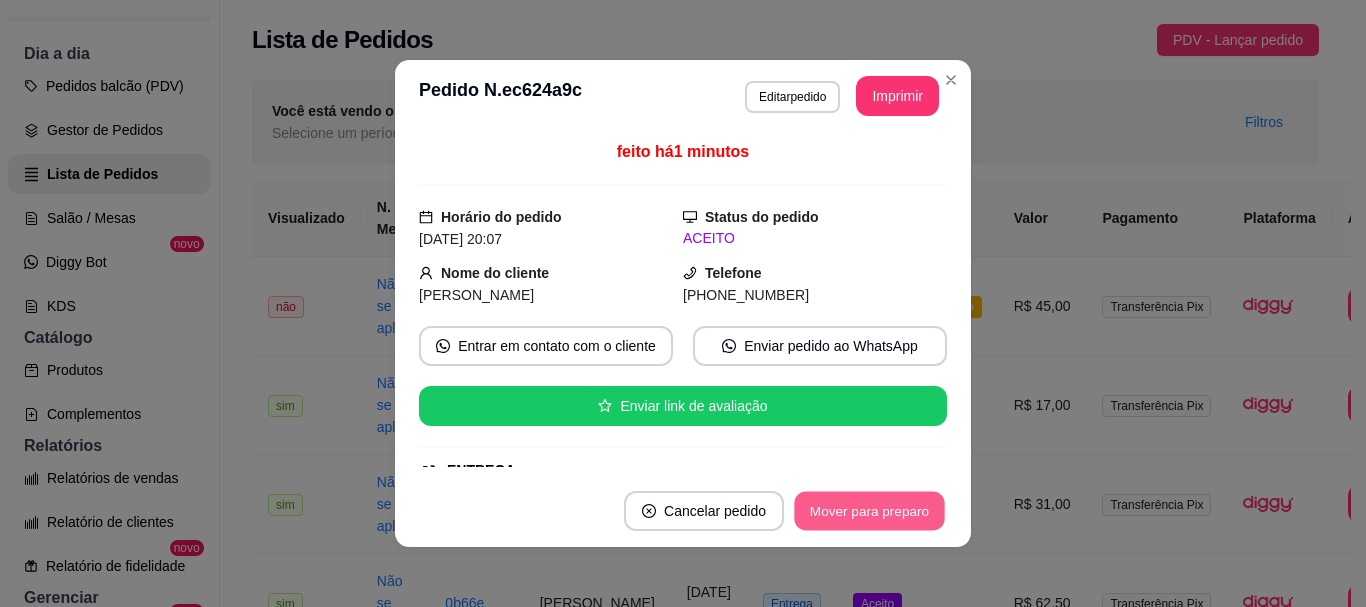 click on "Mover para preparo" at bounding box center (869, 511) 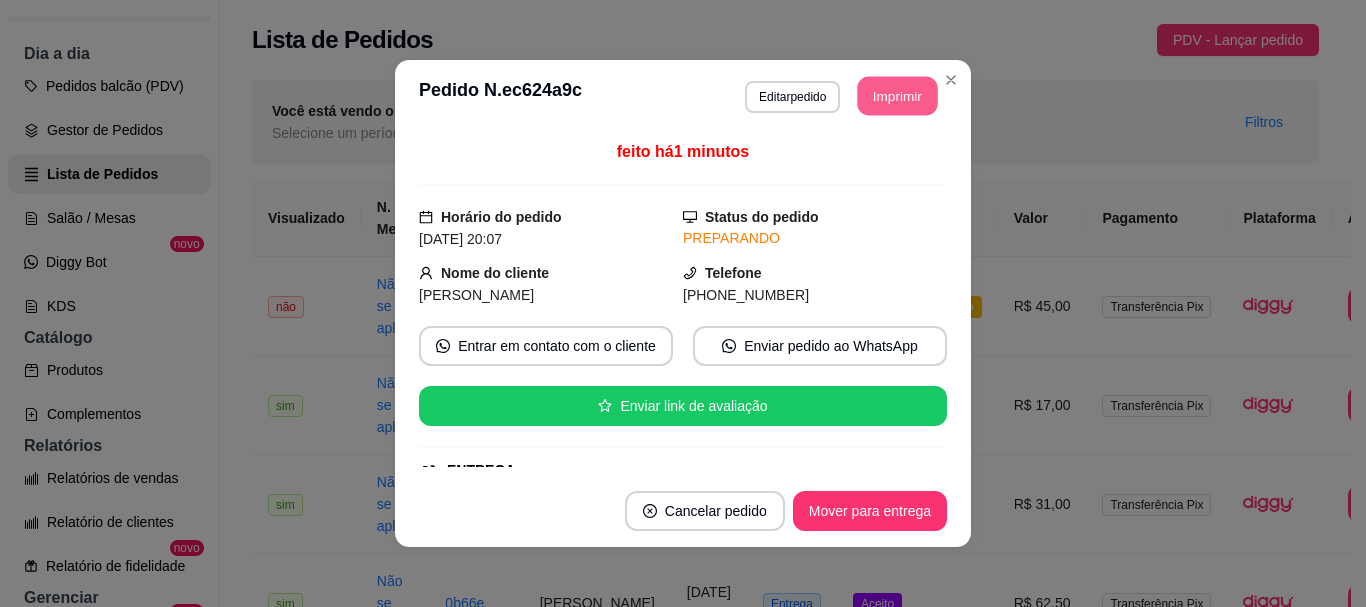 click on "Imprimir" at bounding box center (898, 96) 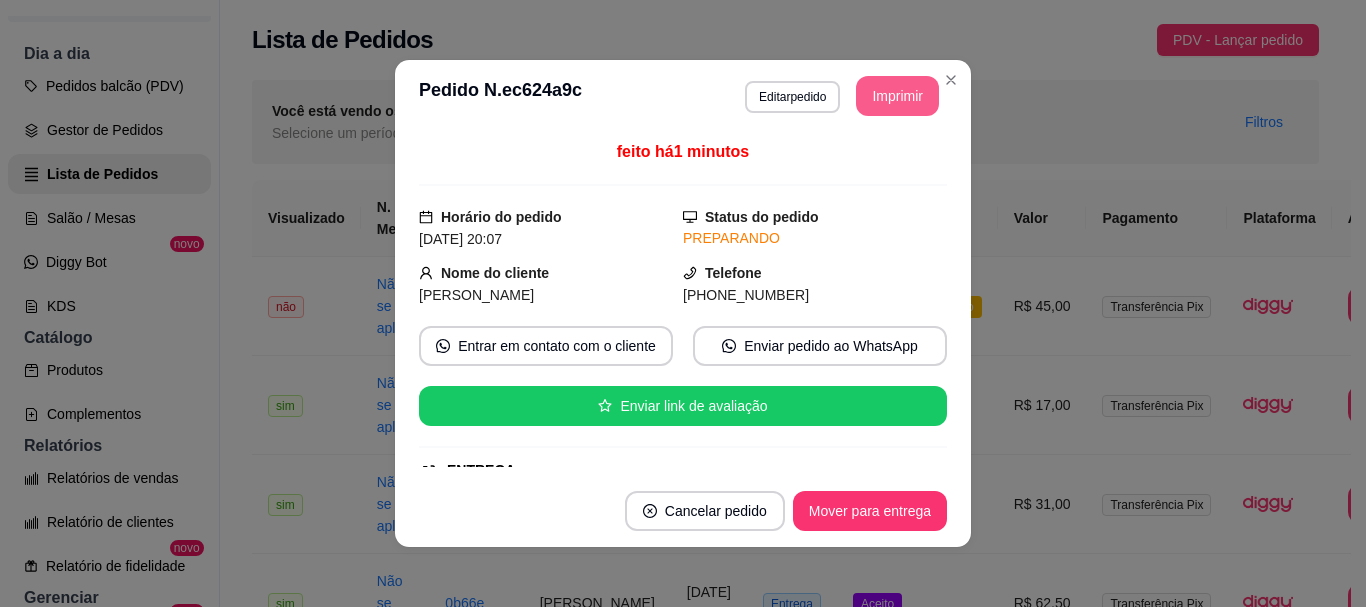 scroll, scrollTop: 0, scrollLeft: 0, axis: both 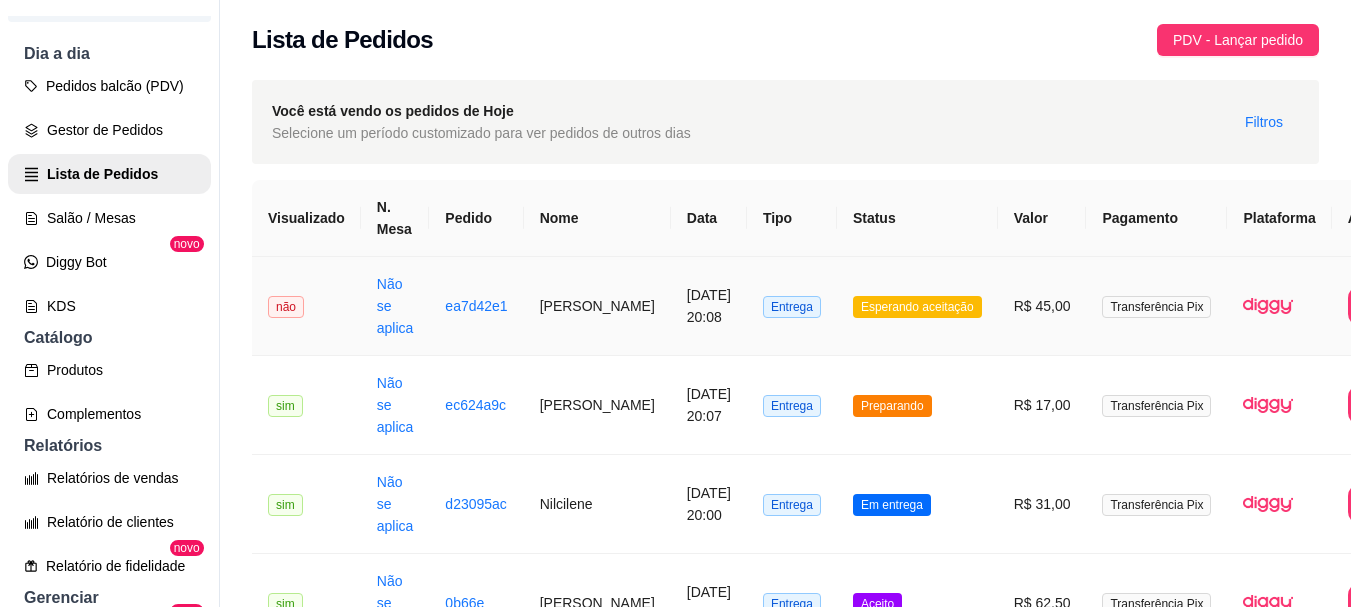 click on "Esperando aceitação" at bounding box center [917, 306] 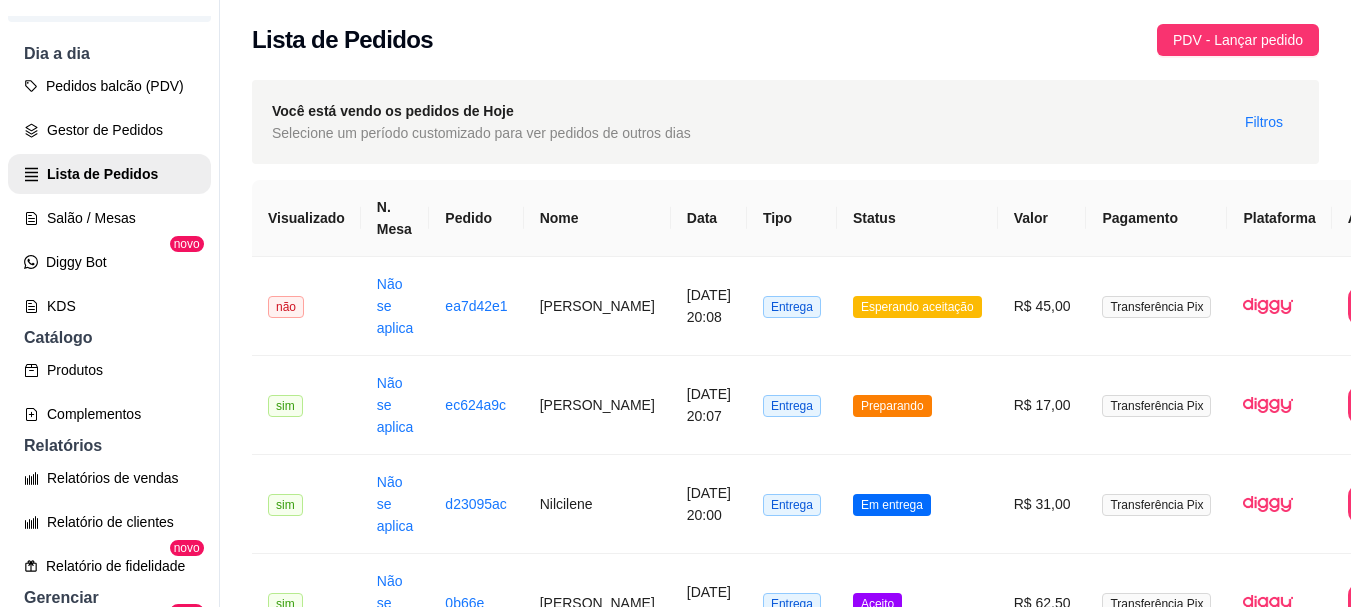 click on "Imprimir" at bounding box center [897, 96] 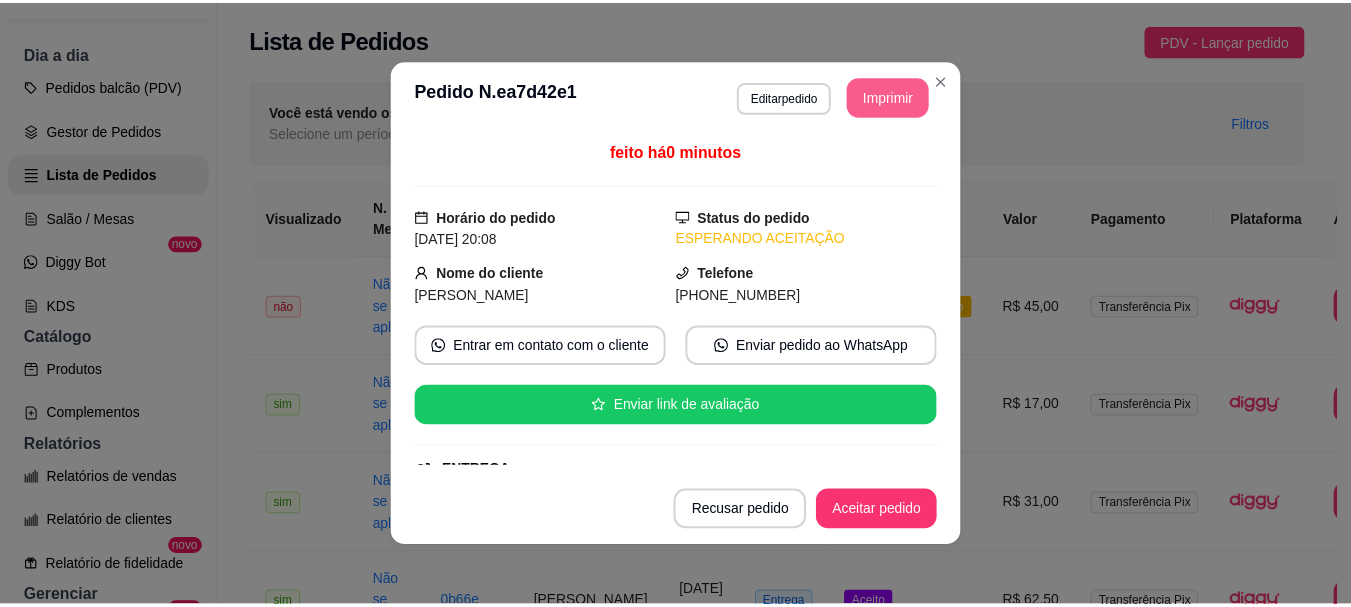 scroll, scrollTop: 0, scrollLeft: 0, axis: both 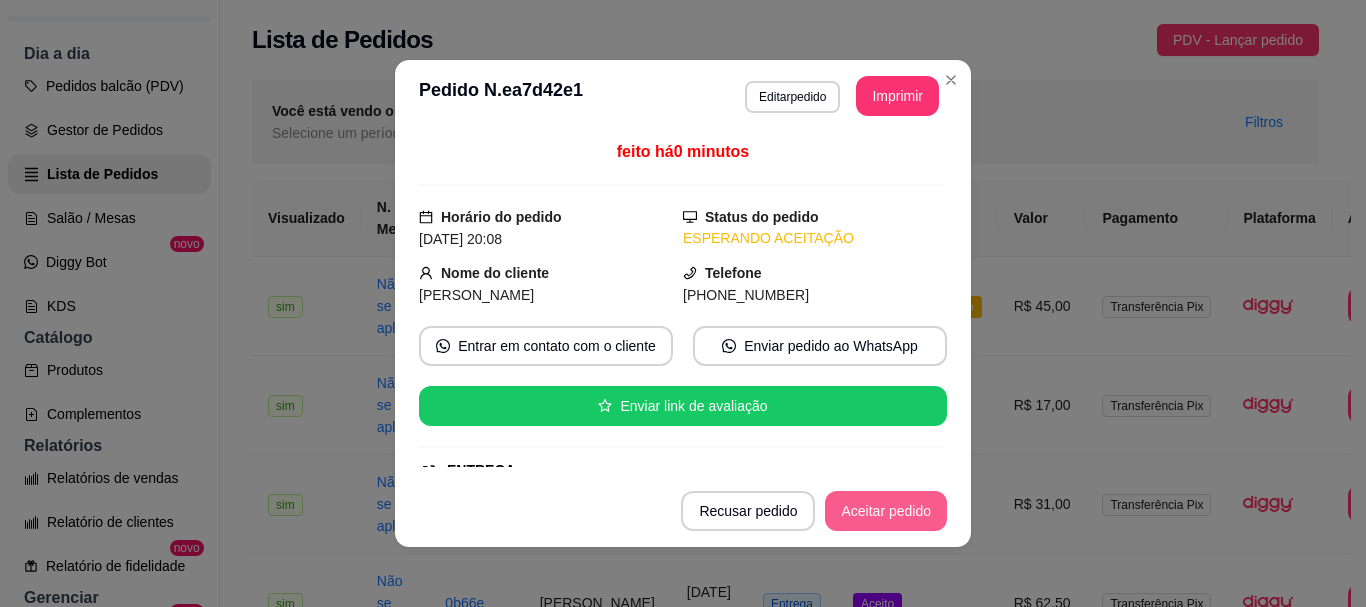 click on "Aceitar pedido" at bounding box center (886, 511) 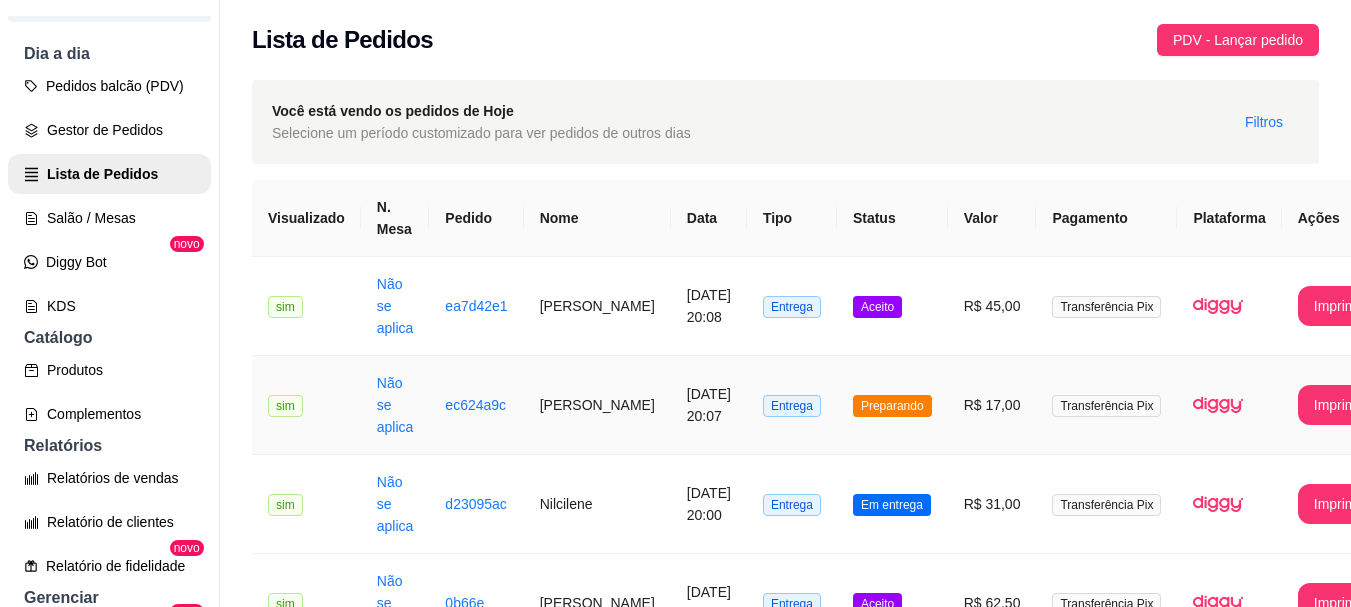 click on "R$ 17,00" at bounding box center (992, 405) 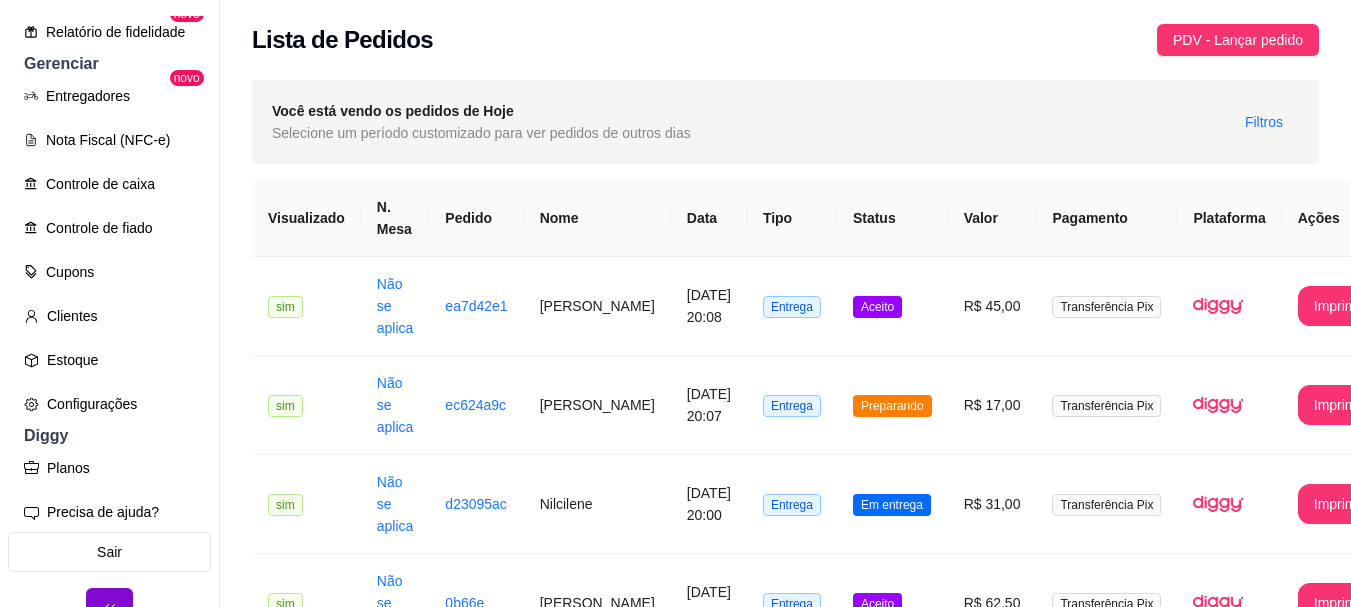 scroll, scrollTop: 763, scrollLeft: 0, axis: vertical 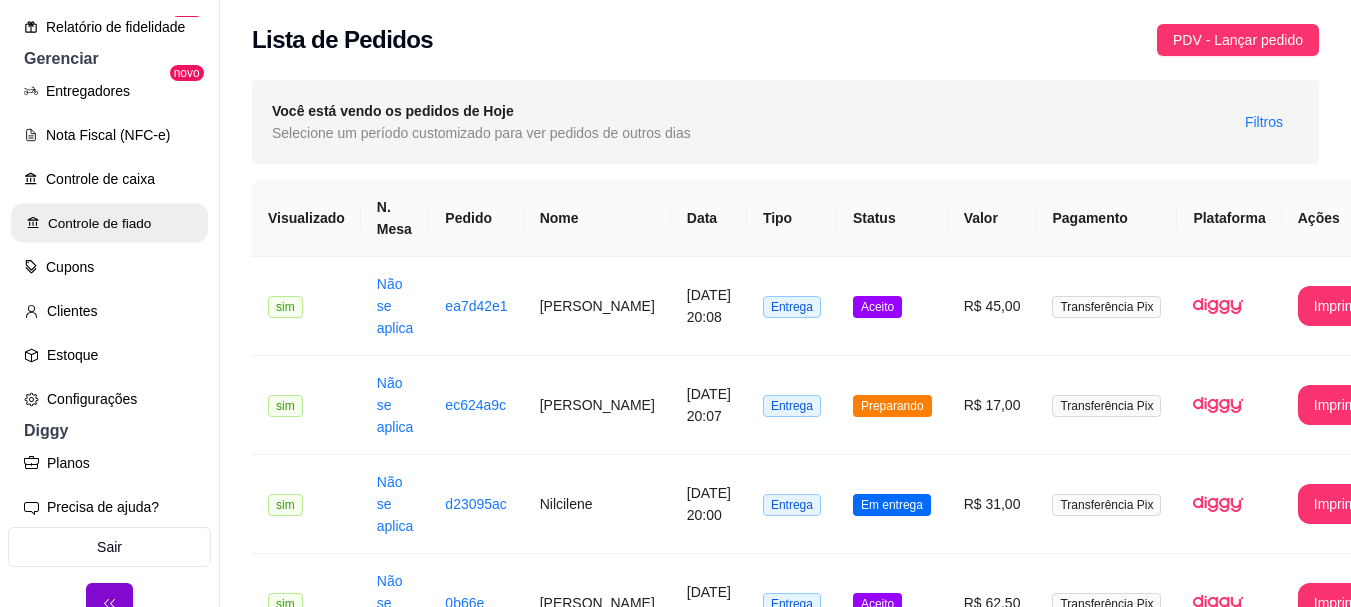 click on "Controle de fiado" at bounding box center (109, 223) 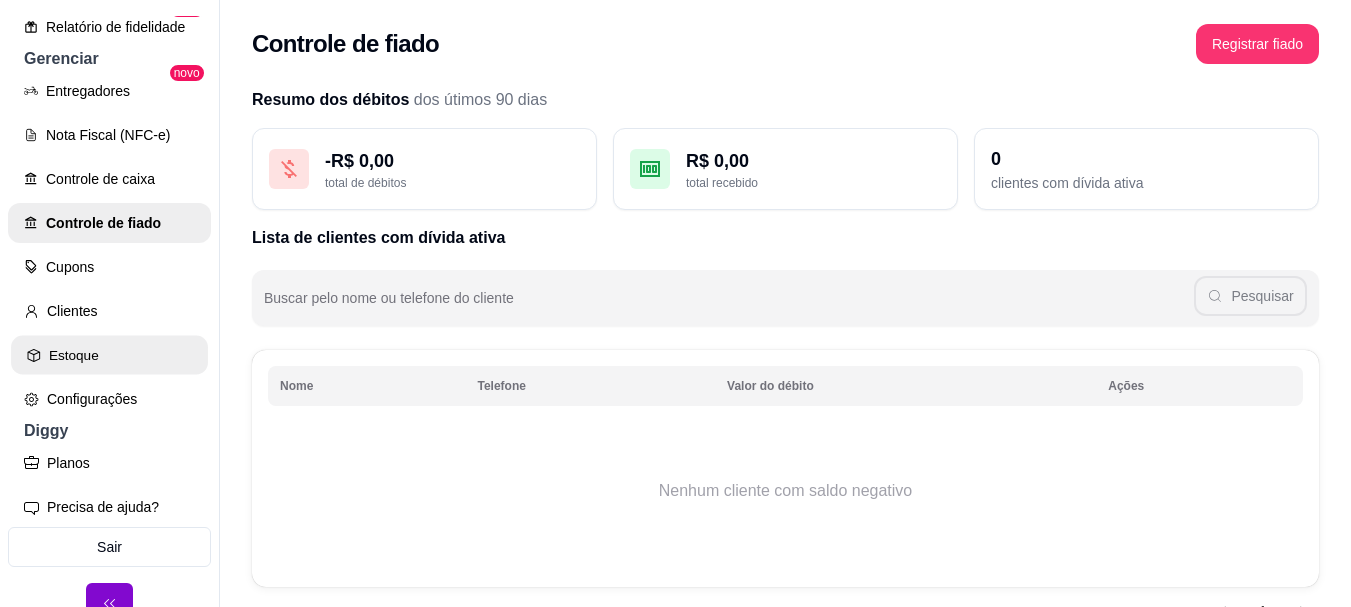 click on "Estoque" at bounding box center (109, 355) 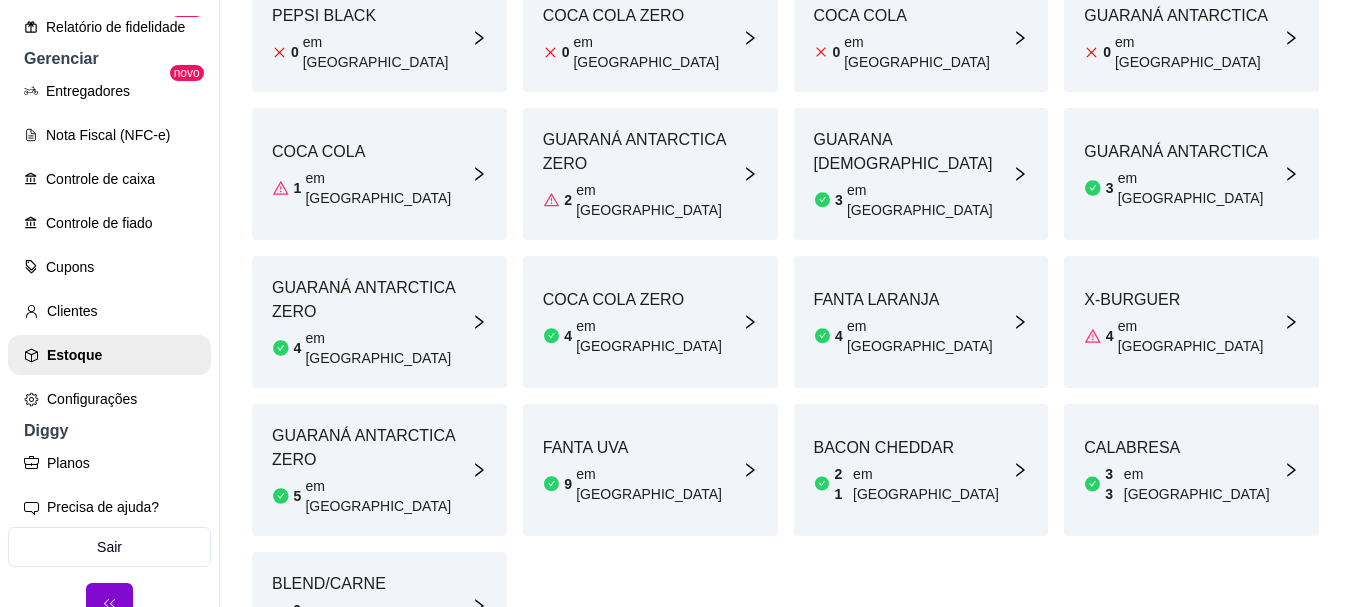 scroll, scrollTop: 484, scrollLeft: 0, axis: vertical 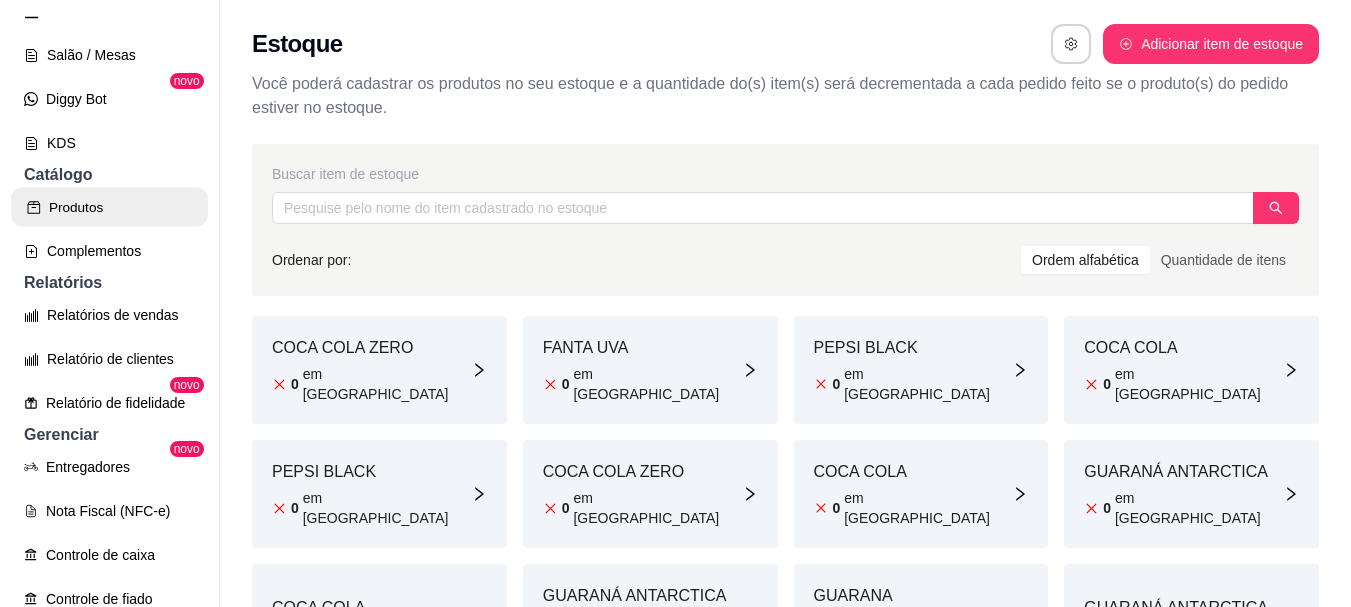 click on "Produtos" at bounding box center [109, 207] 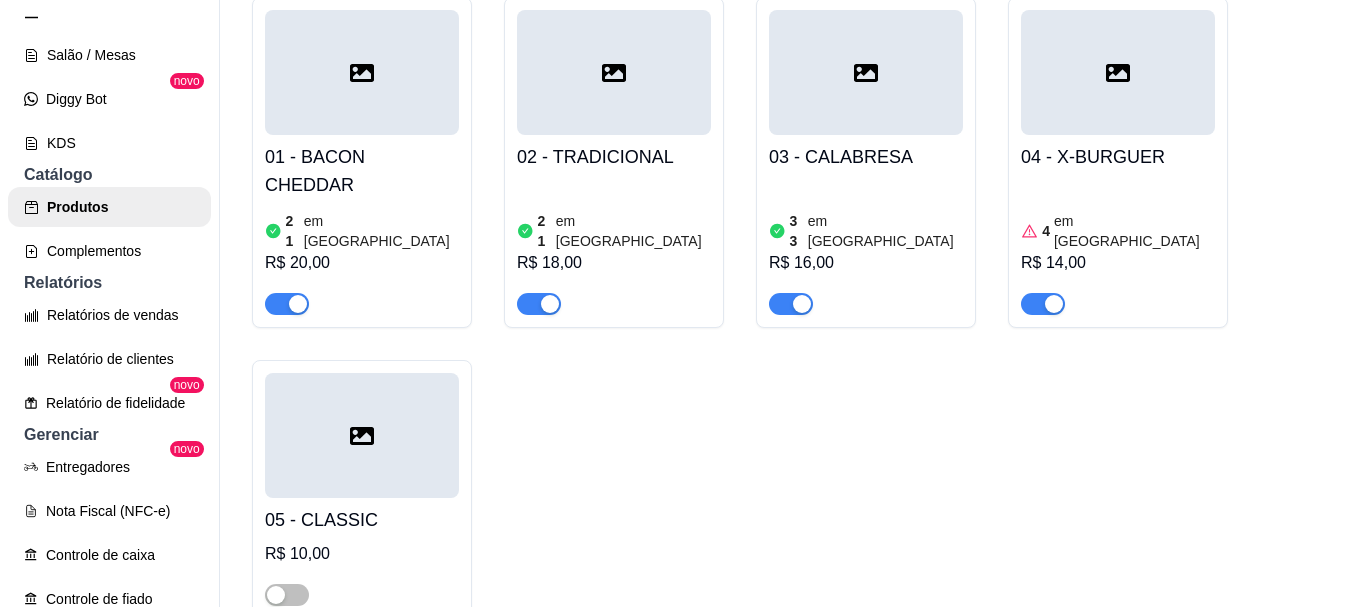 scroll, scrollTop: 300, scrollLeft: 0, axis: vertical 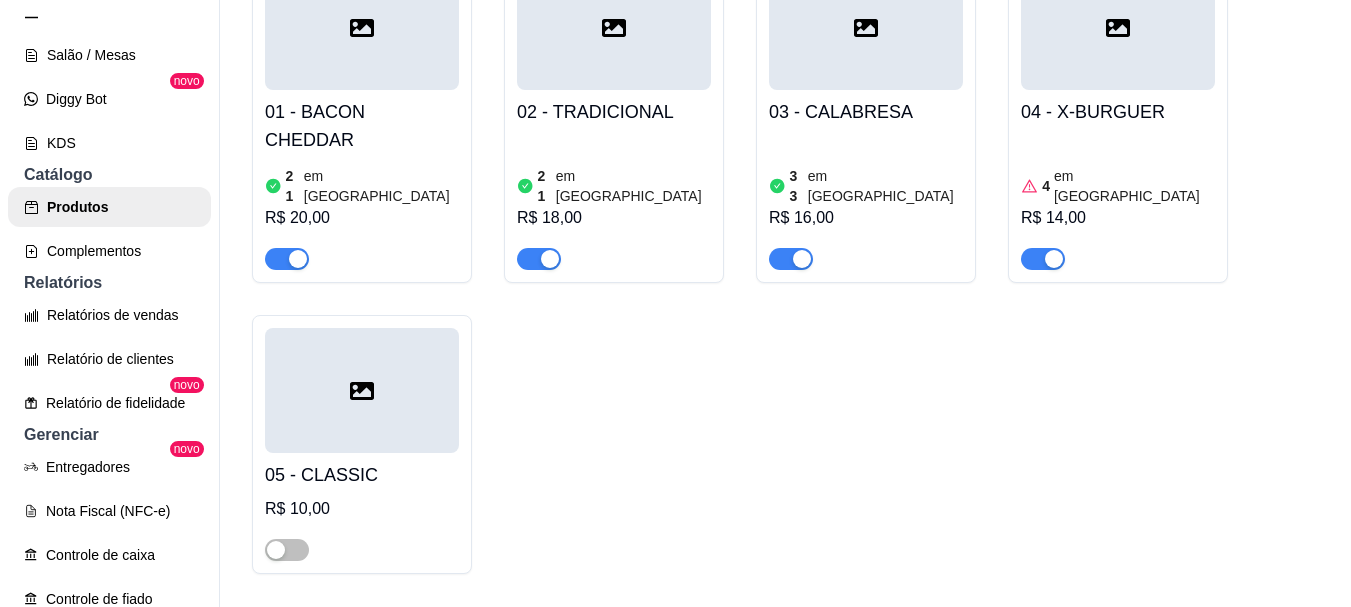 click on "04 - X-BURGUER" at bounding box center (1118, 112) 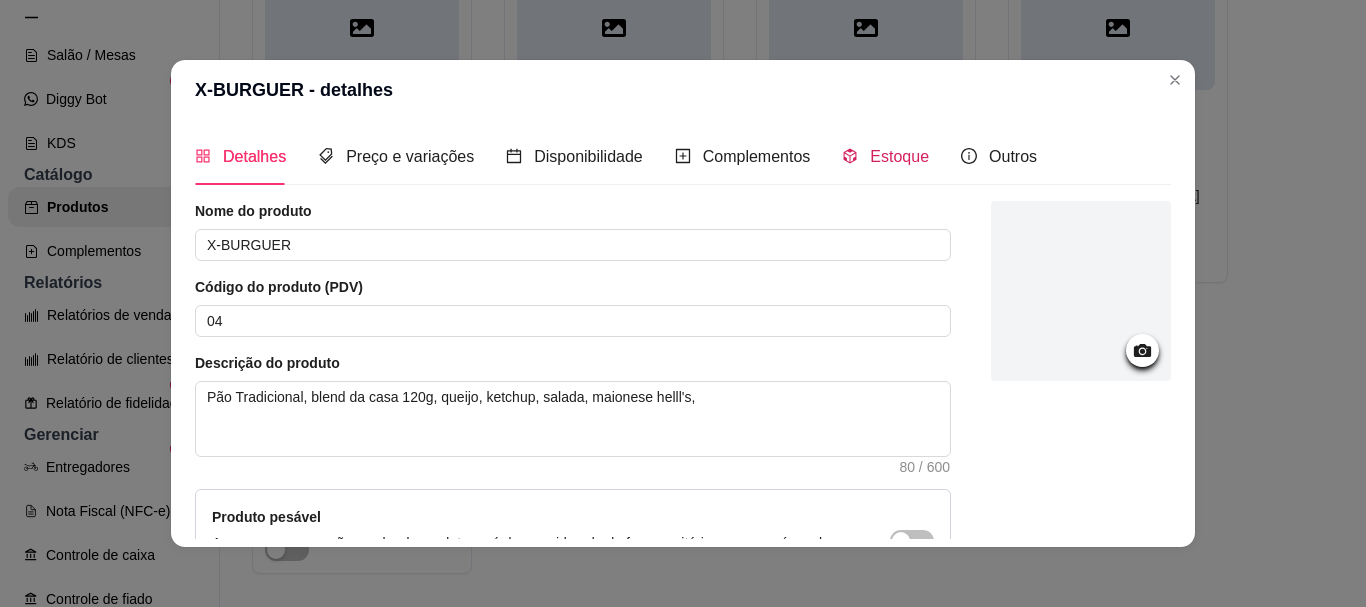 click on "Estoque" at bounding box center (899, 156) 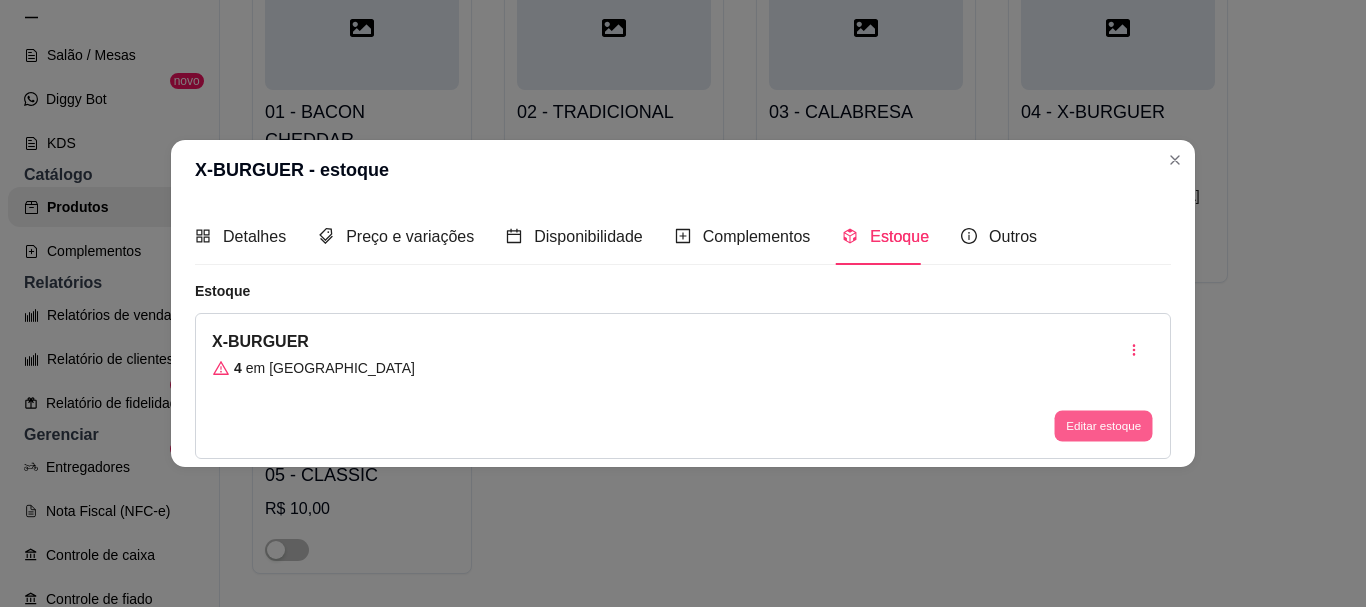 click on "Editar estoque" at bounding box center (1103, 426) 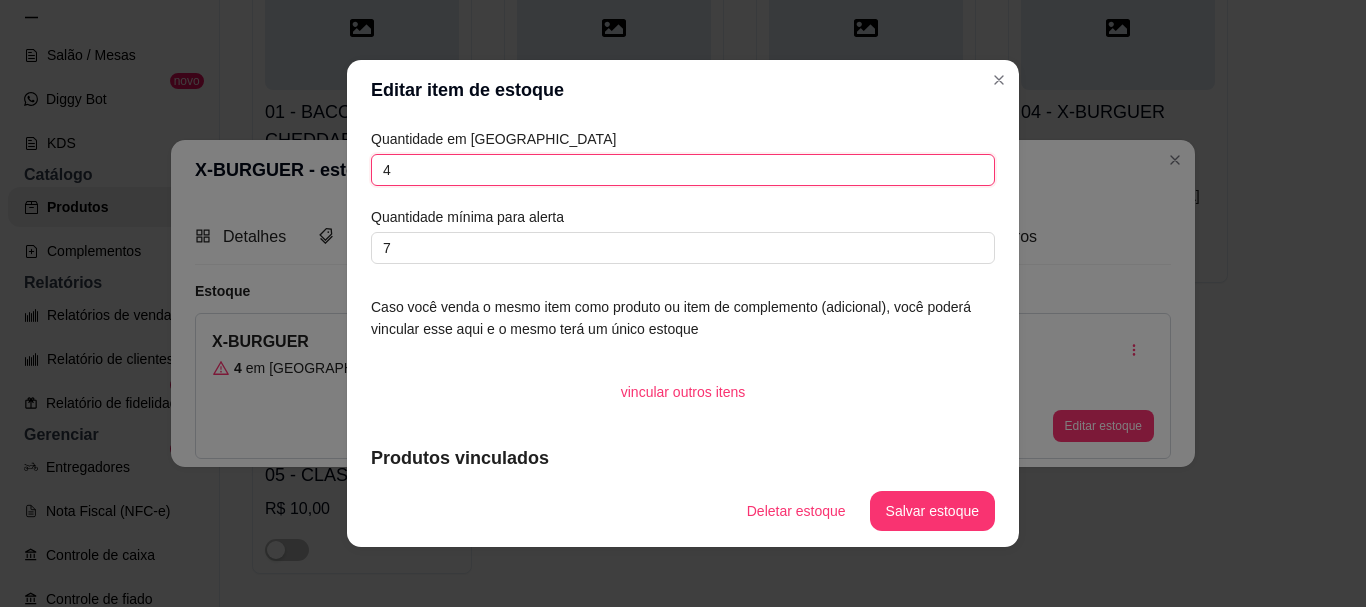click on "4" at bounding box center (683, 170) 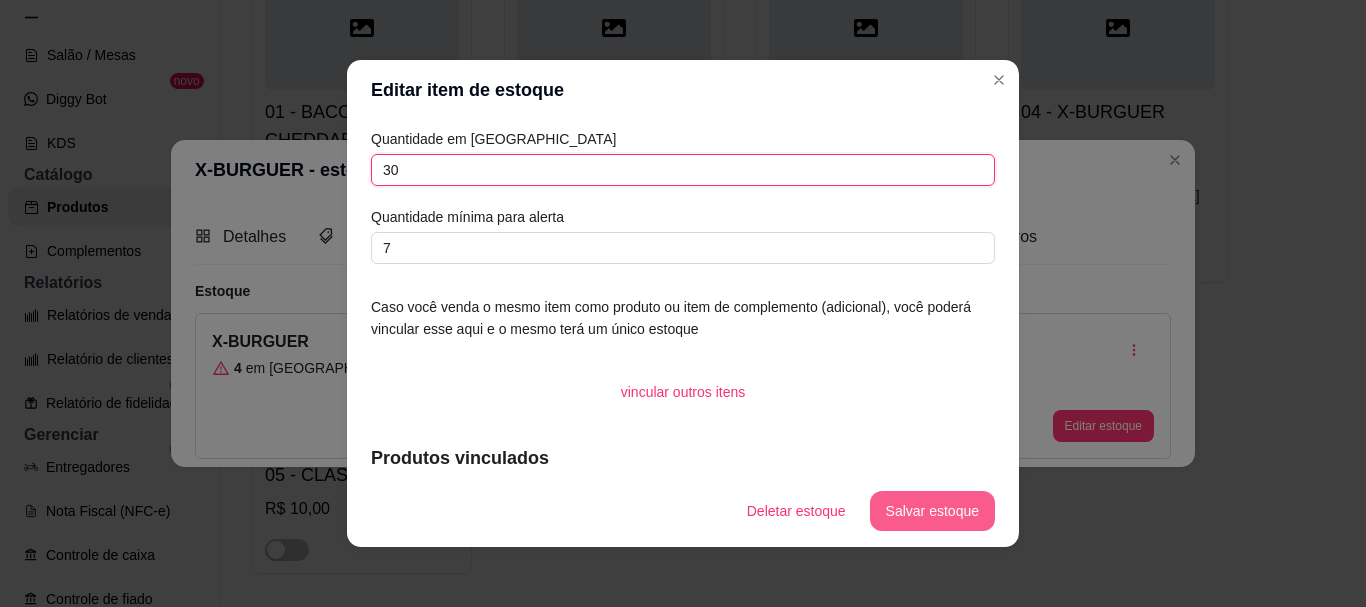 type on "30" 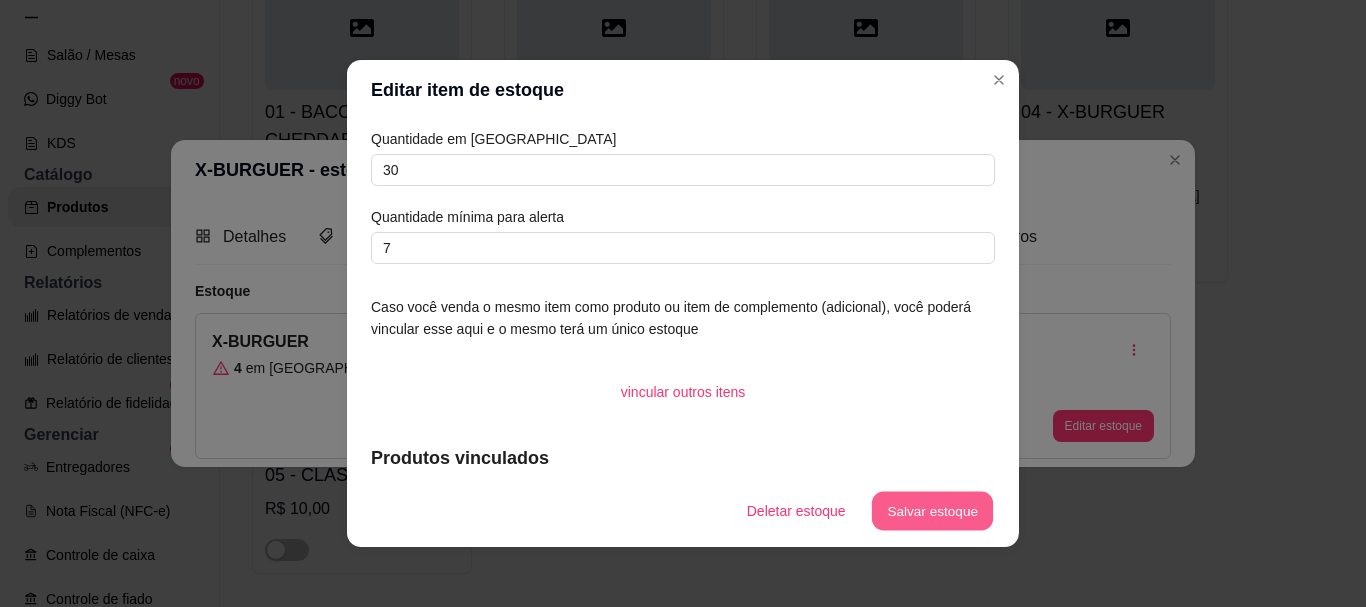 click on "Salvar estoque" at bounding box center [932, 511] 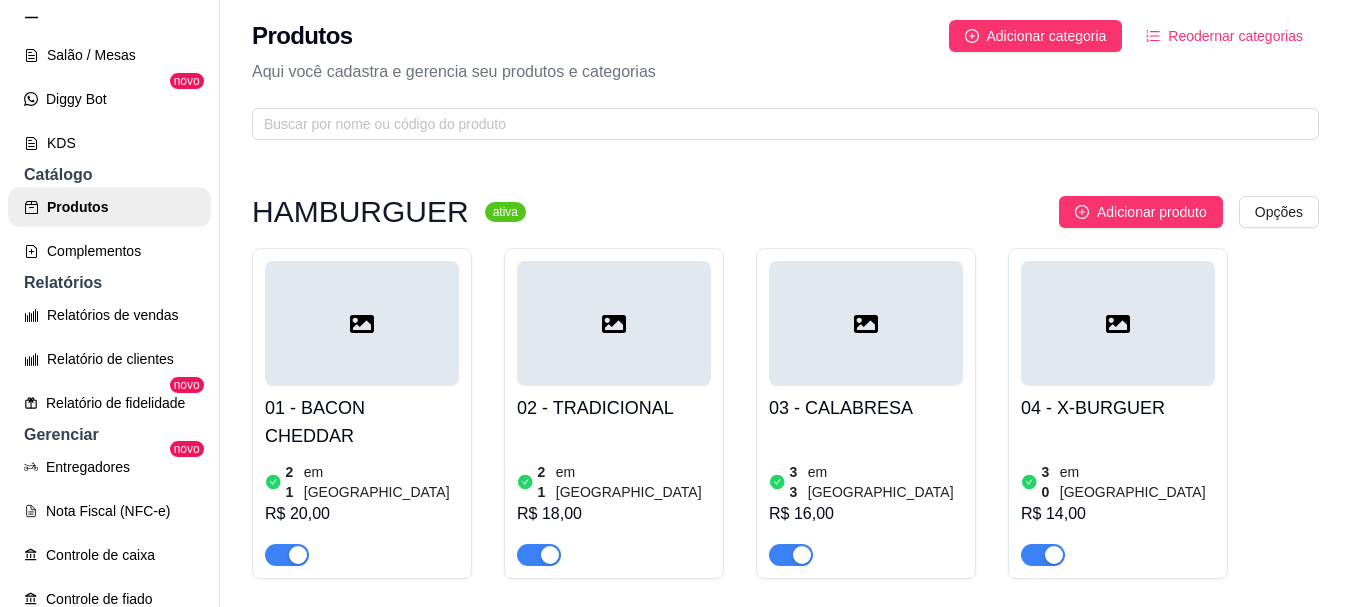 scroll, scrollTop: 0, scrollLeft: 0, axis: both 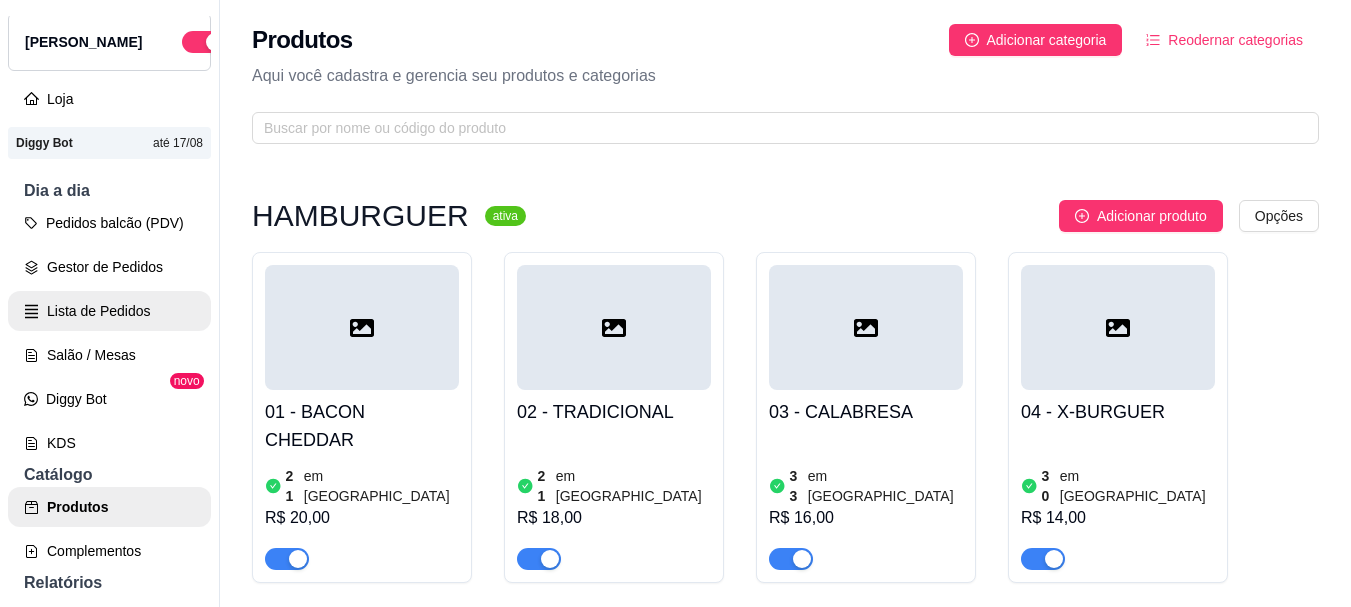 click on "Lista de Pedidos" at bounding box center [109, 311] 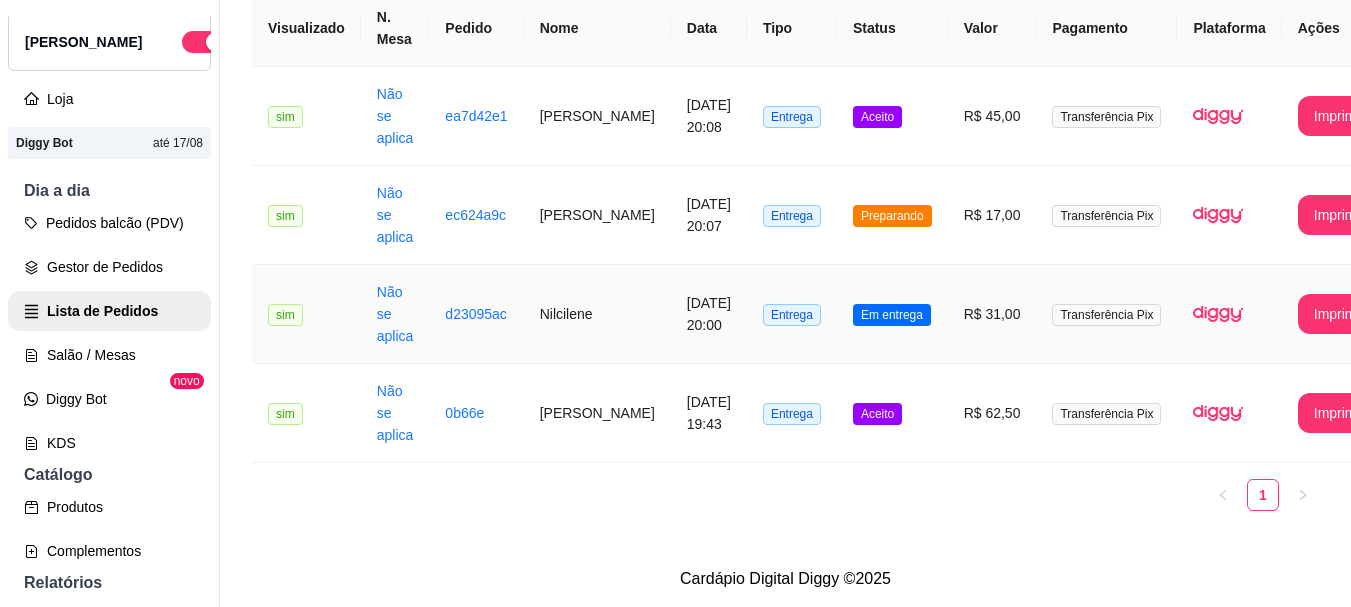 scroll, scrollTop: 205, scrollLeft: 0, axis: vertical 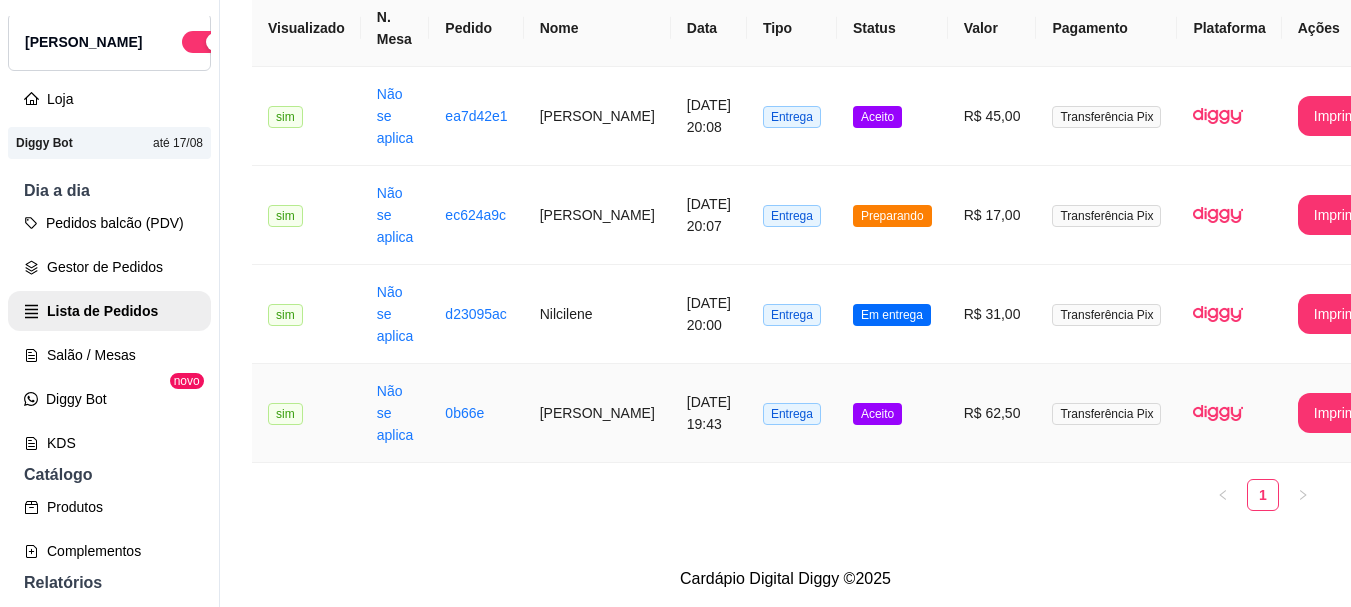 click on "Aceito" at bounding box center (892, 413) 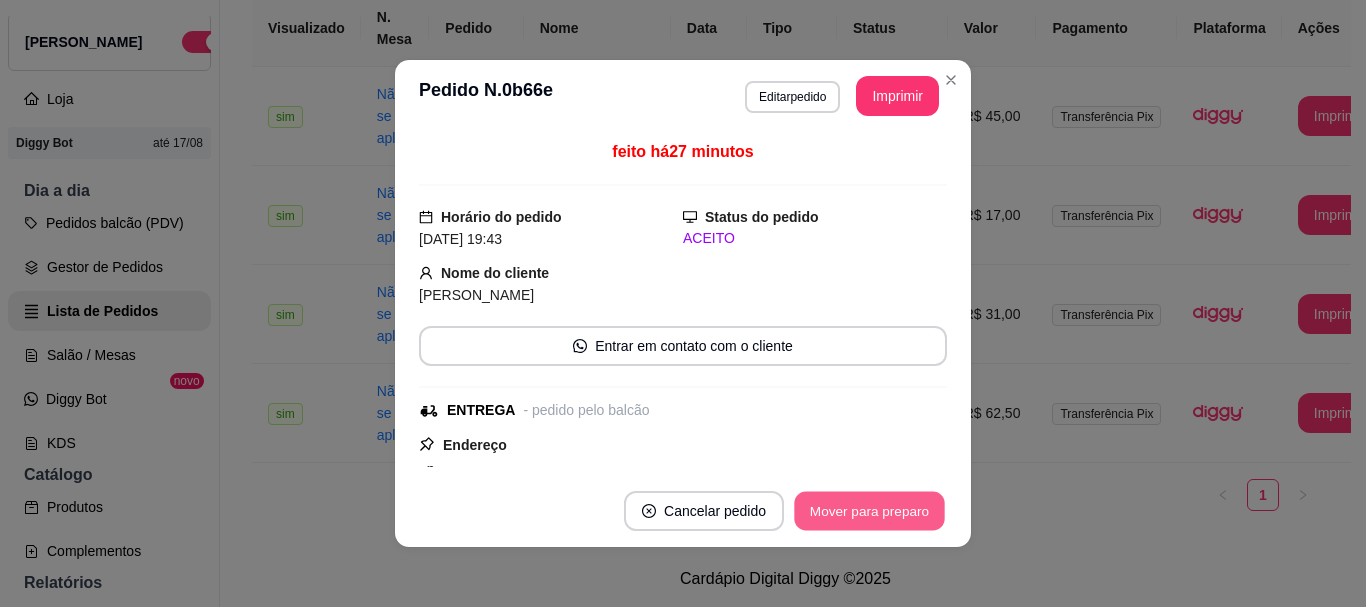 click on "Mover para preparo" at bounding box center [869, 511] 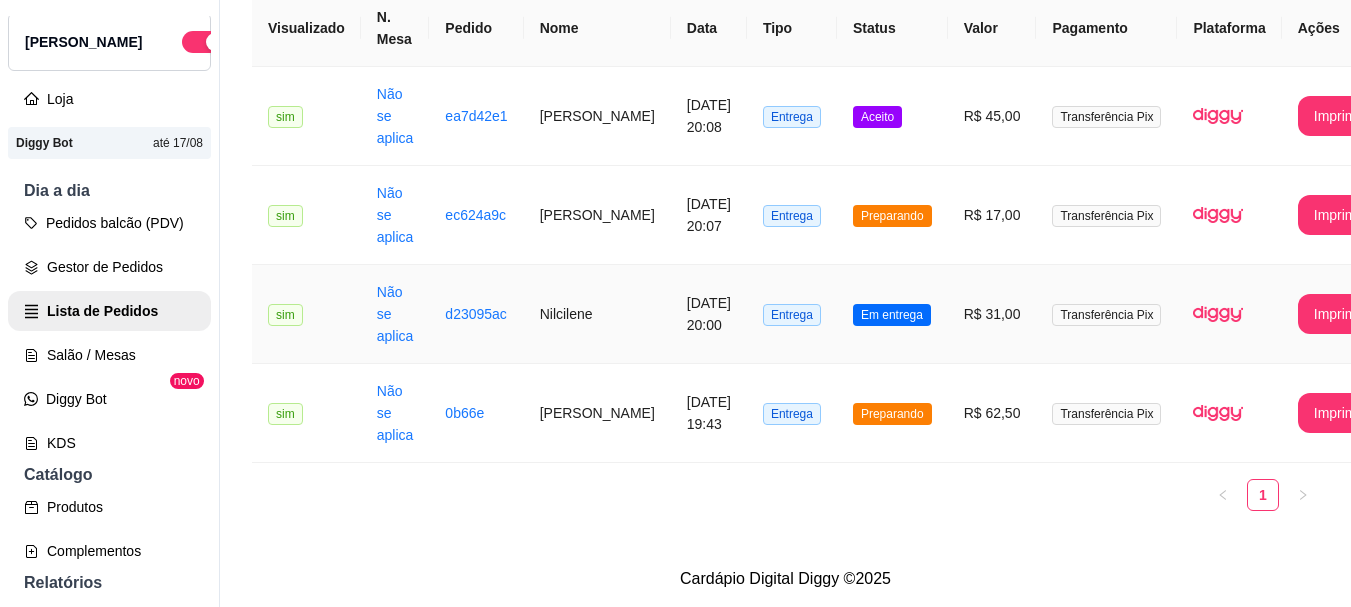 click on "Em entrega" at bounding box center (892, 314) 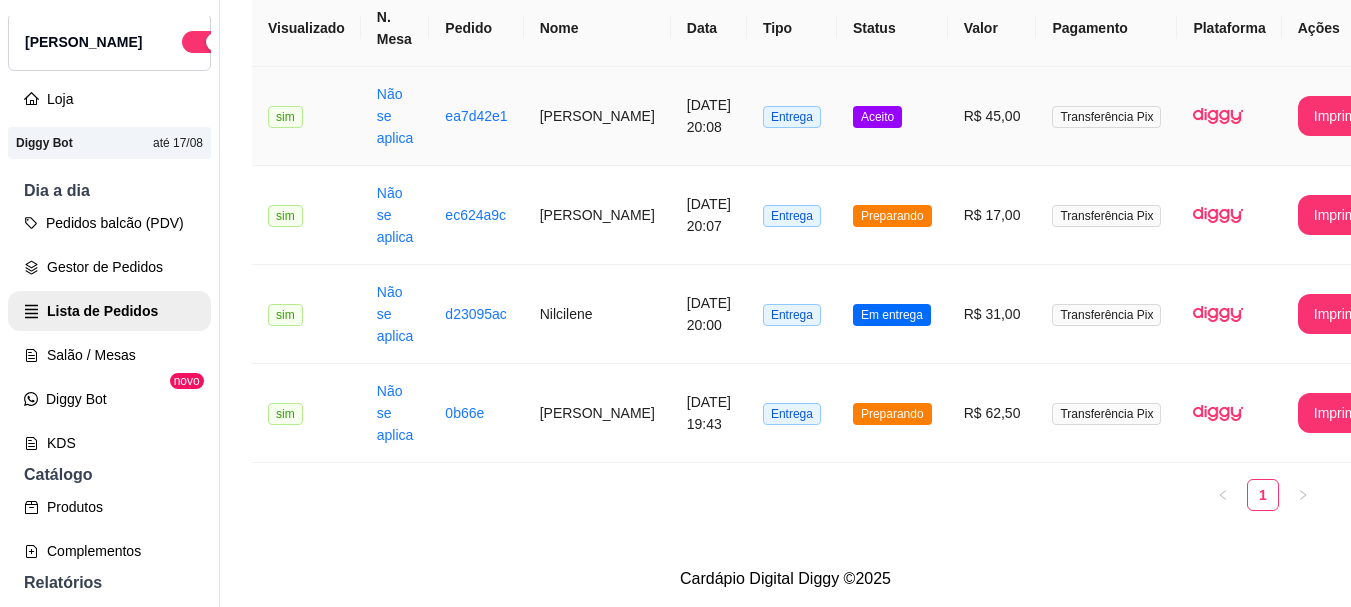 click on "Entrega" at bounding box center (792, 116) 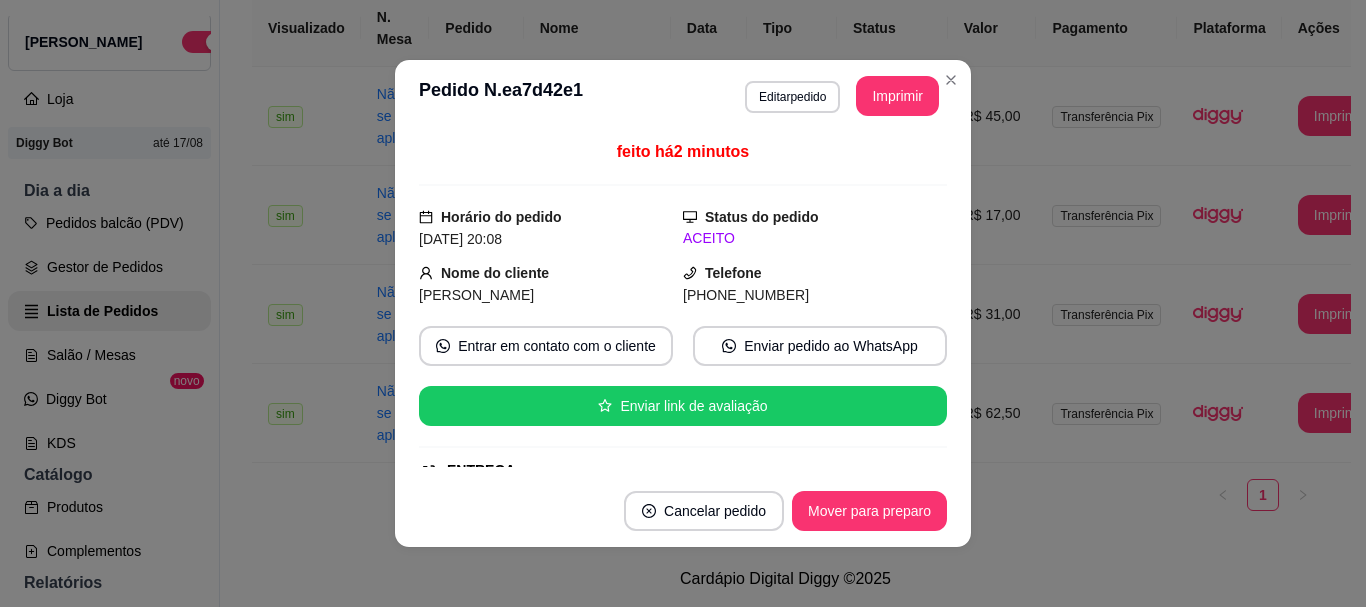 click on "Cancelar pedido Mover para preparo" at bounding box center (683, 511) 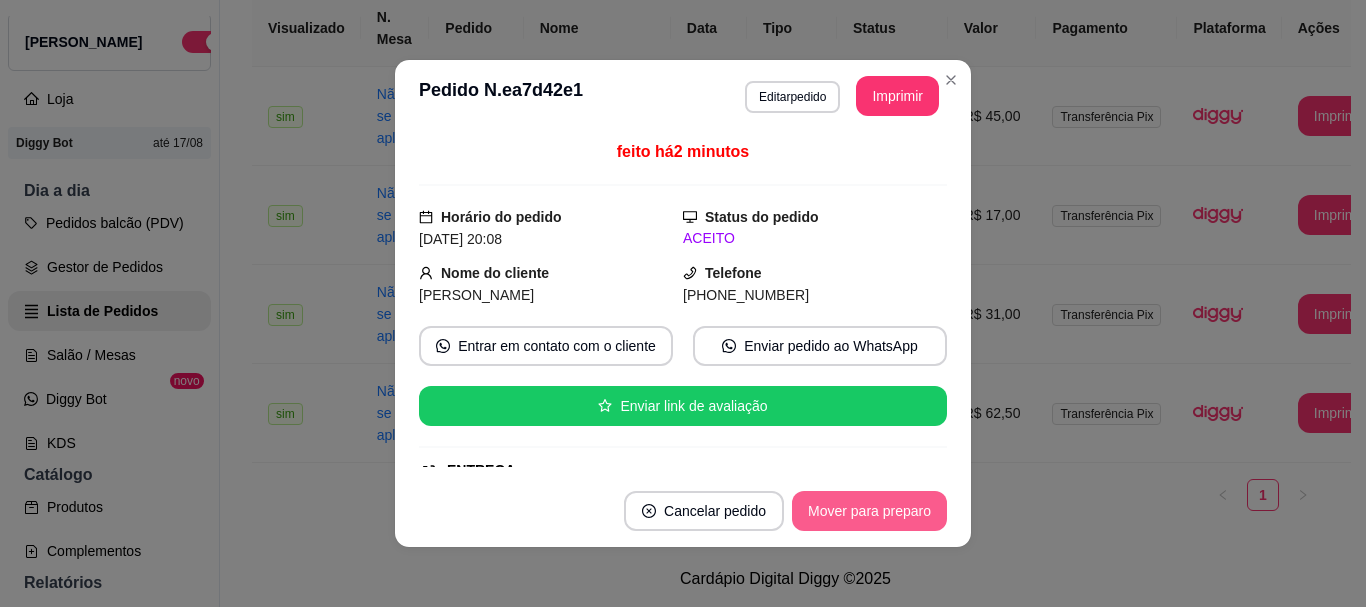 click on "Mover para preparo" at bounding box center (869, 511) 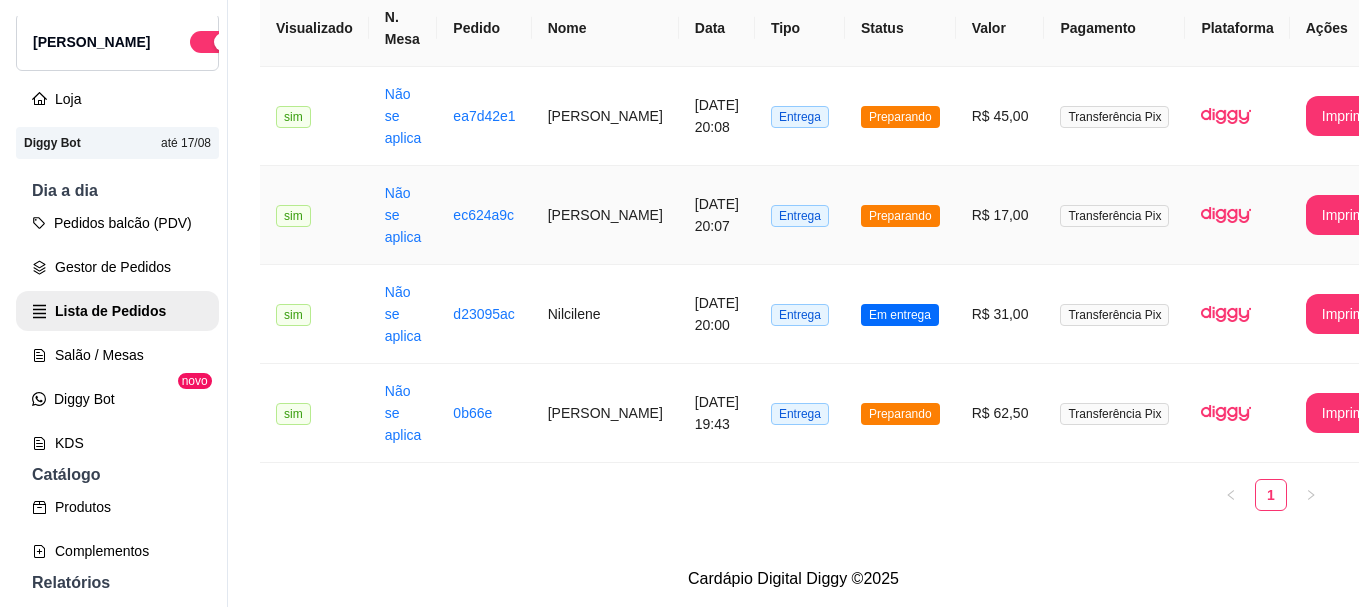 scroll, scrollTop: 200, scrollLeft: 0, axis: vertical 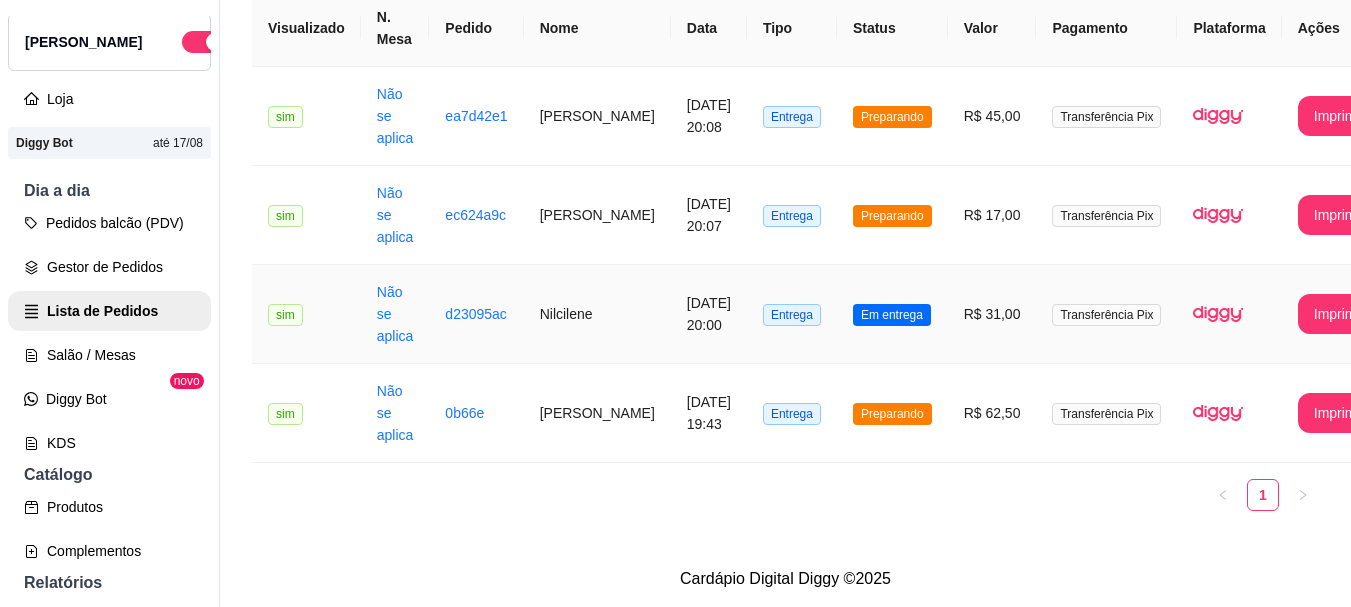 click on "R$ 31,00" at bounding box center [992, 314] 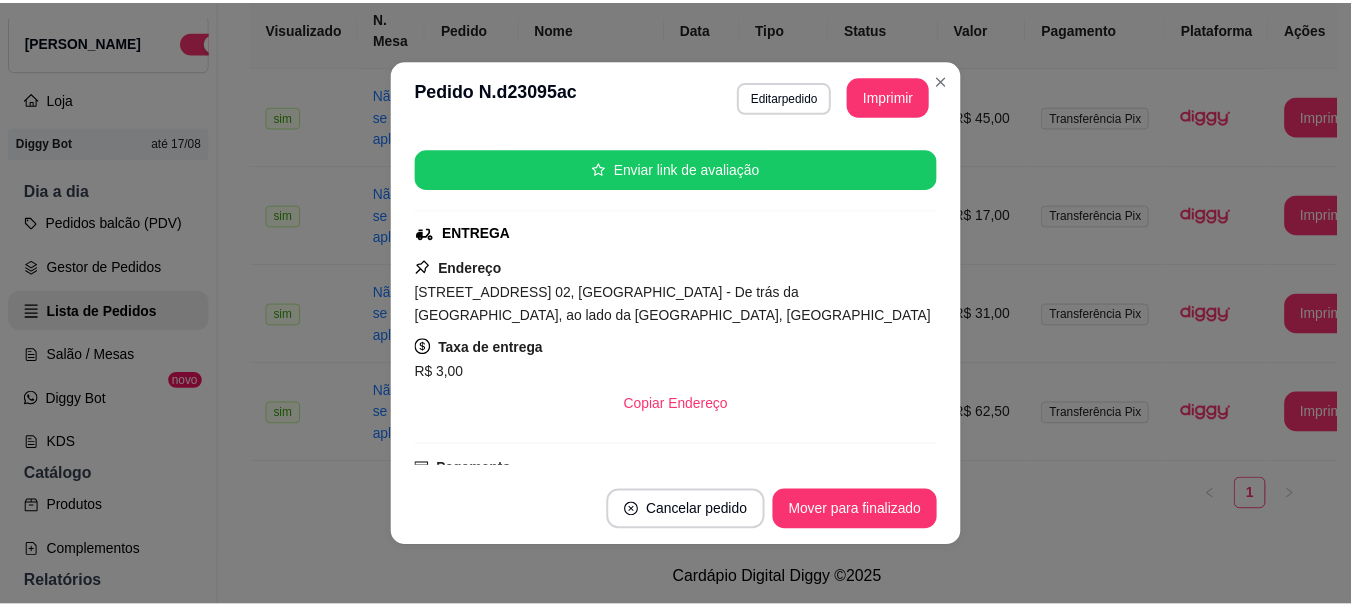 scroll, scrollTop: 200, scrollLeft: 0, axis: vertical 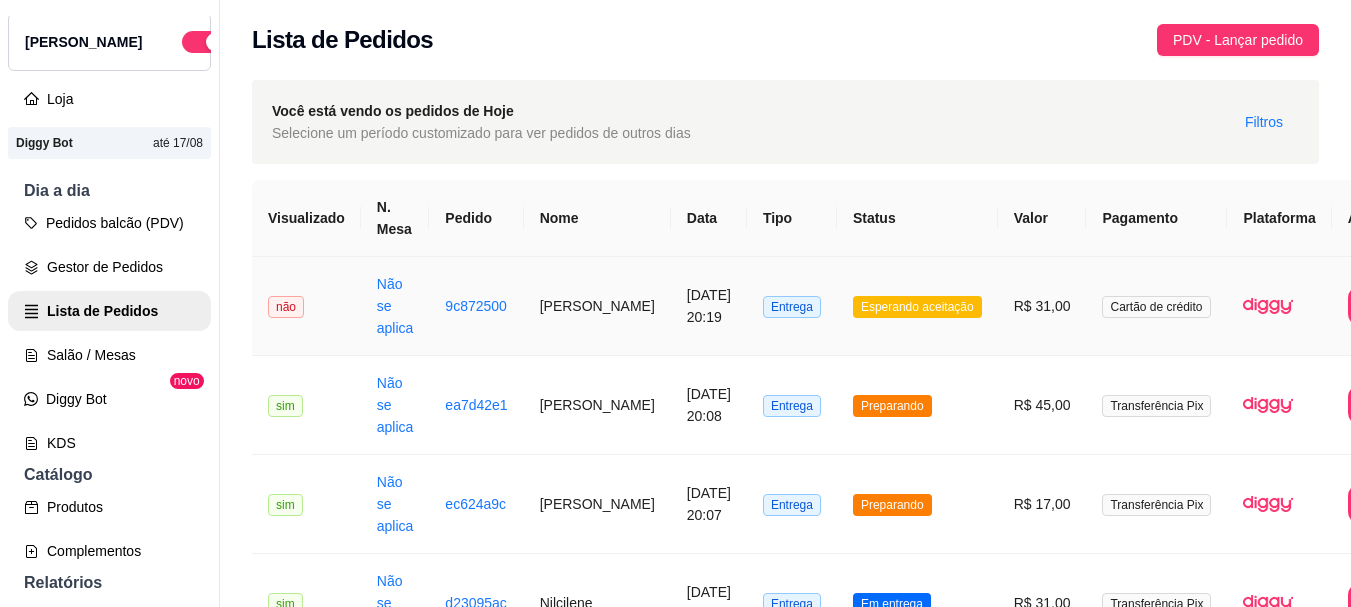 click on "Entrega" at bounding box center (792, 306) 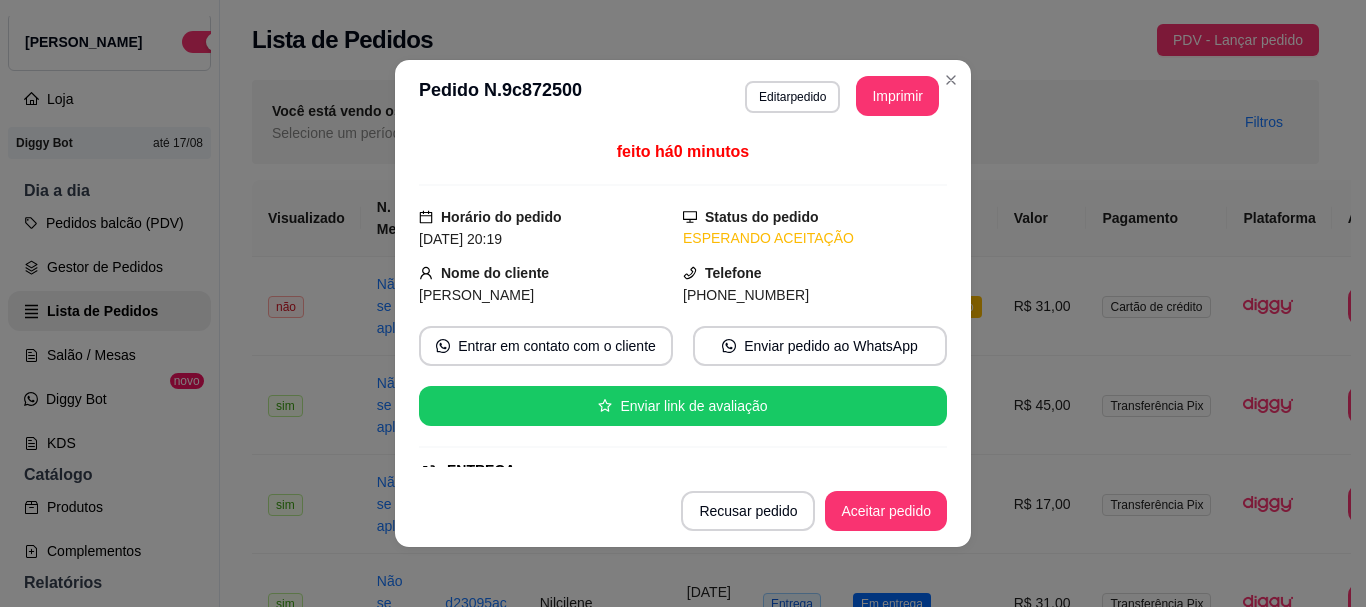 click on "Recusar pedido Aceitar pedido" at bounding box center [683, 511] 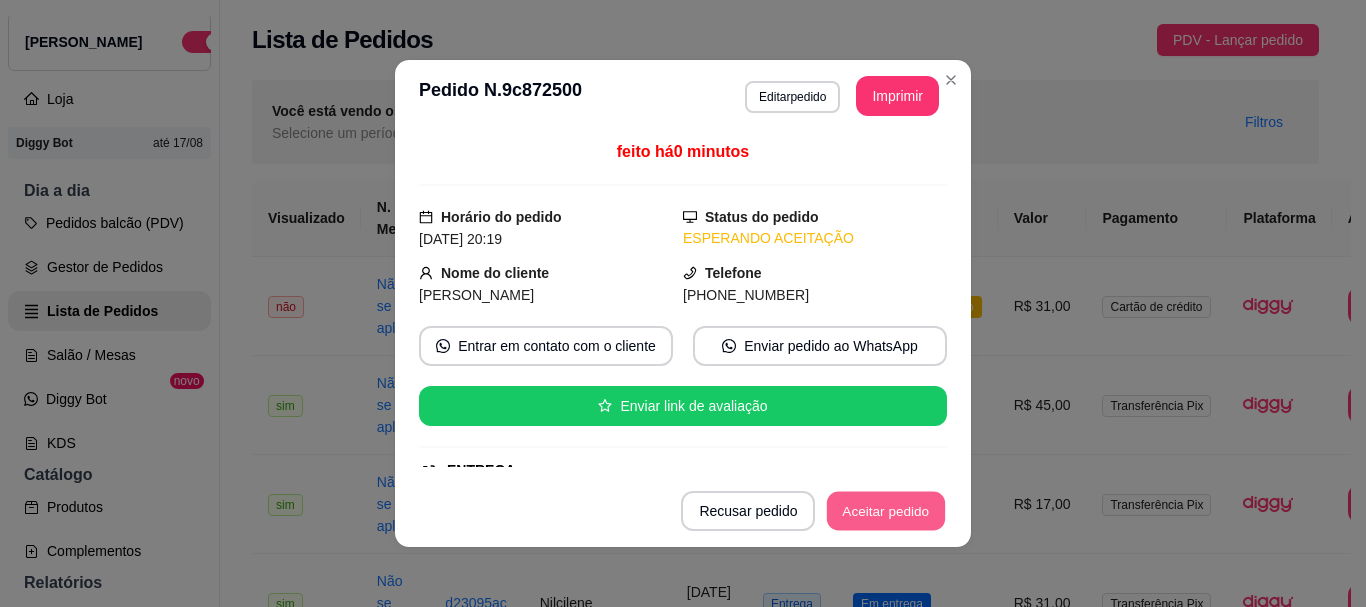 click on "Aceitar pedido" at bounding box center (886, 511) 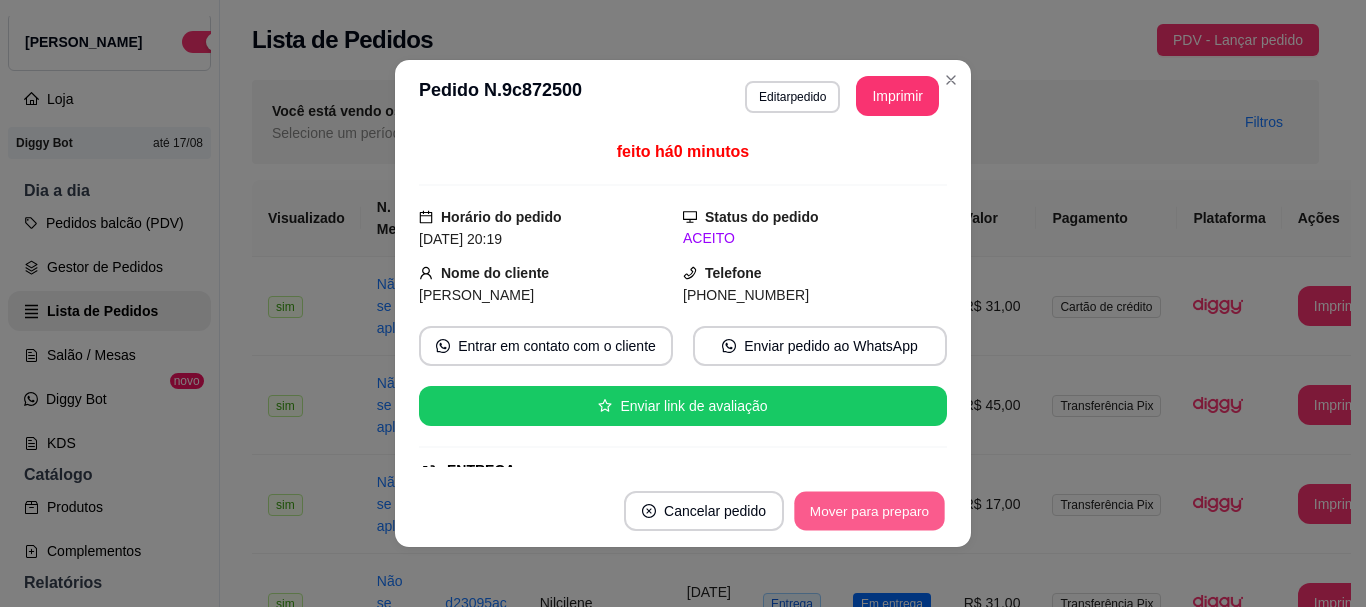 click on "Mover para preparo" at bounding box center [869, 511] 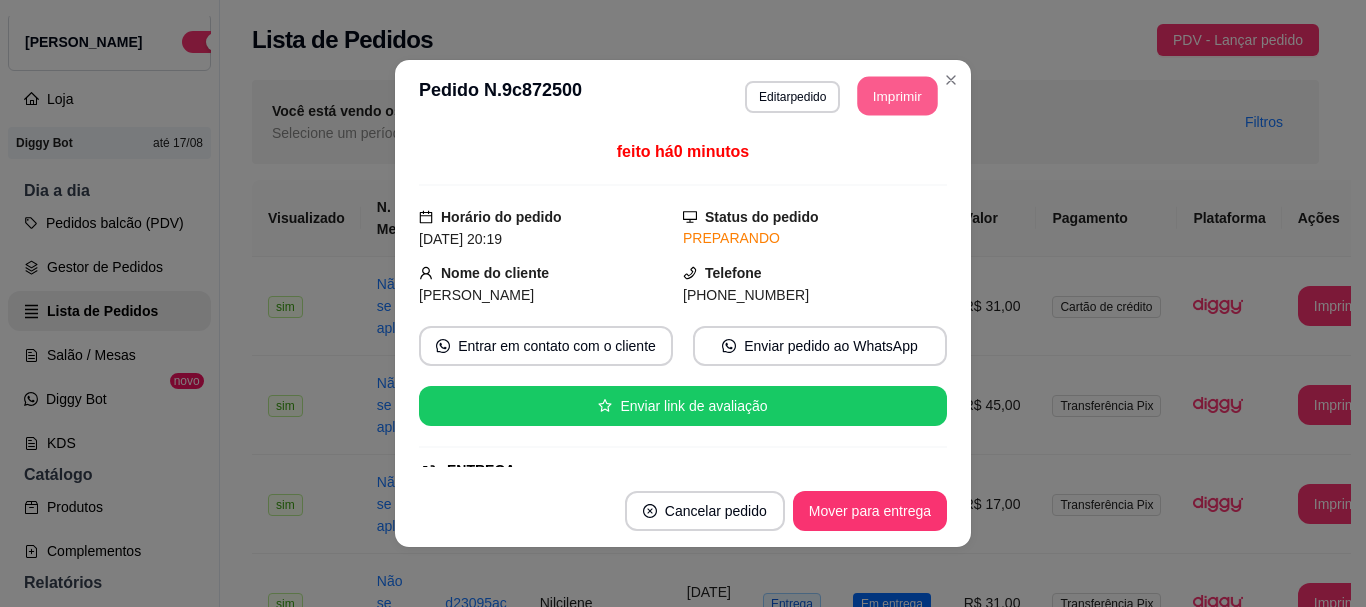 click on "Imprimir" at bounding box center [898, 96] 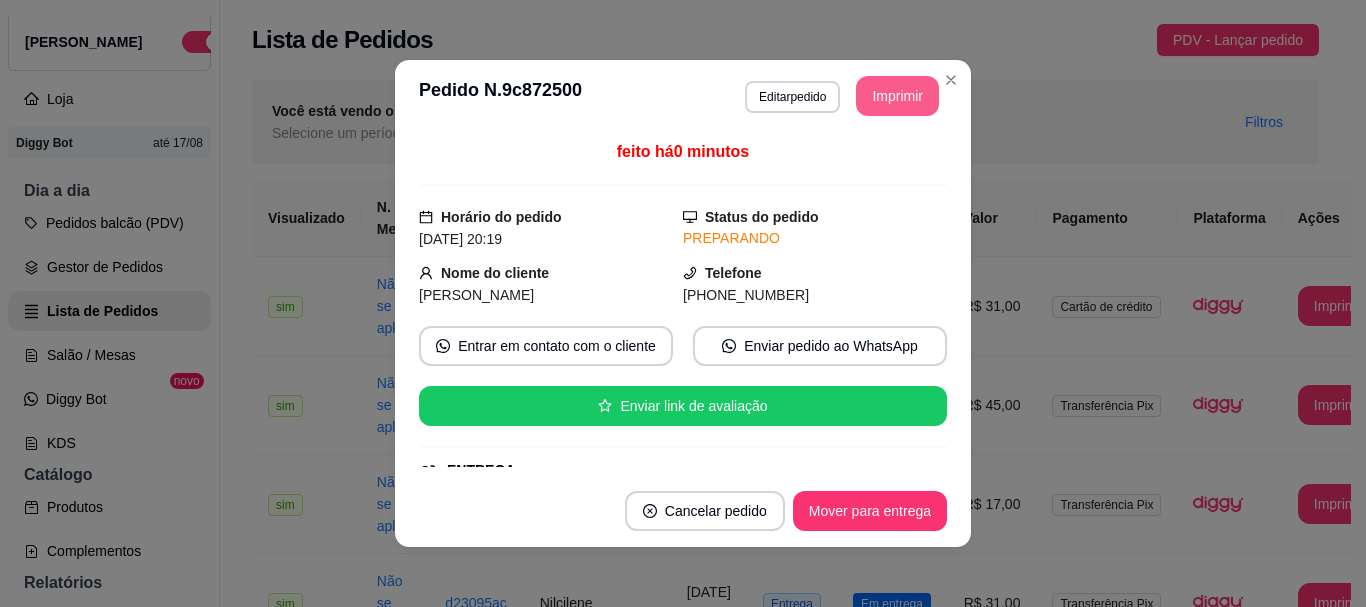 scroll, scrollTop: 0, scrollLeft: 0, axis: both 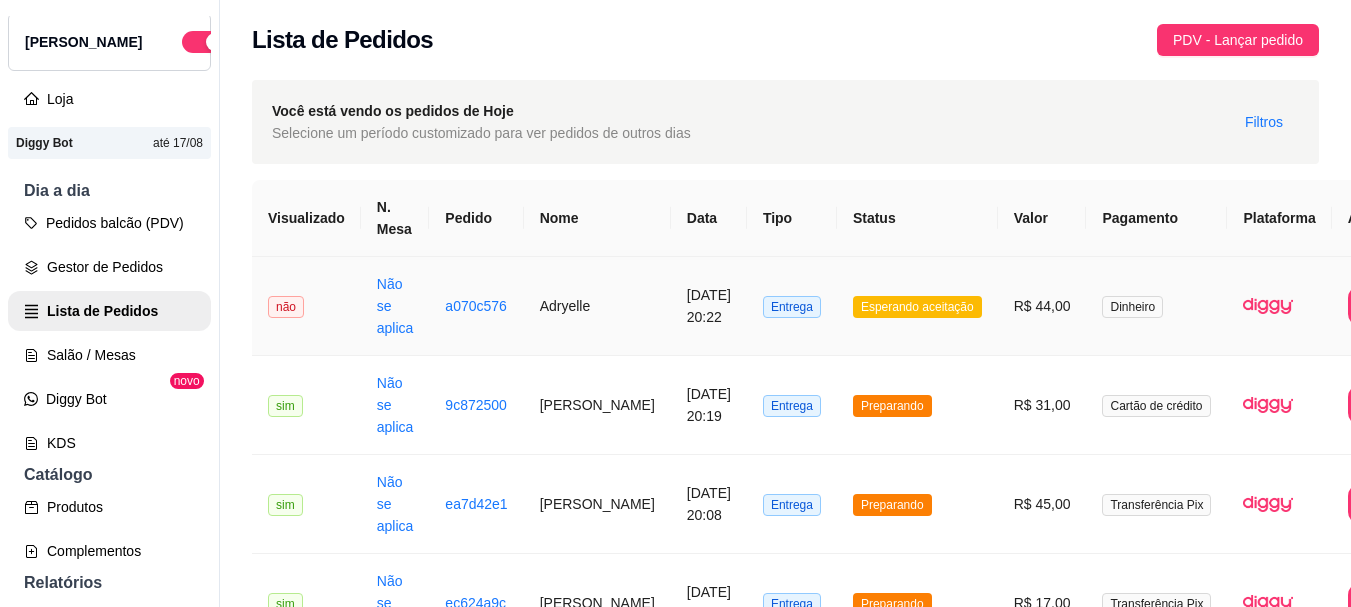 click on "Esperando aceitação" at bounding box center (917, 306) 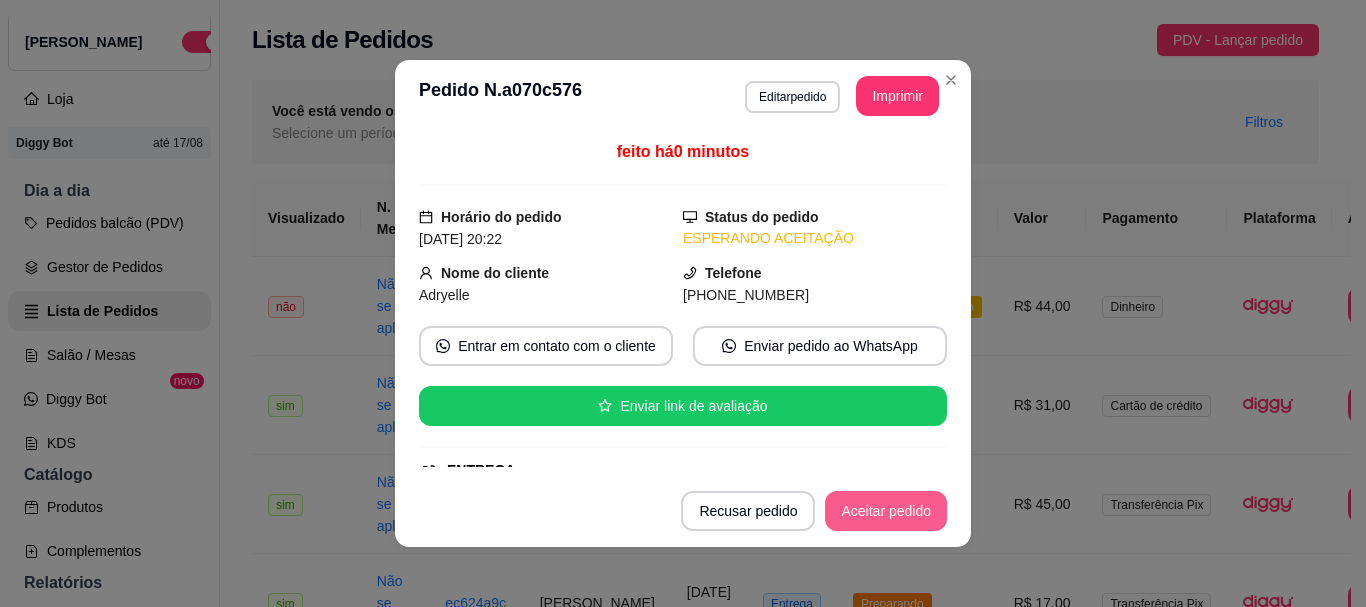 click on "Aceitar pedido" at bounding box center [886, 511] 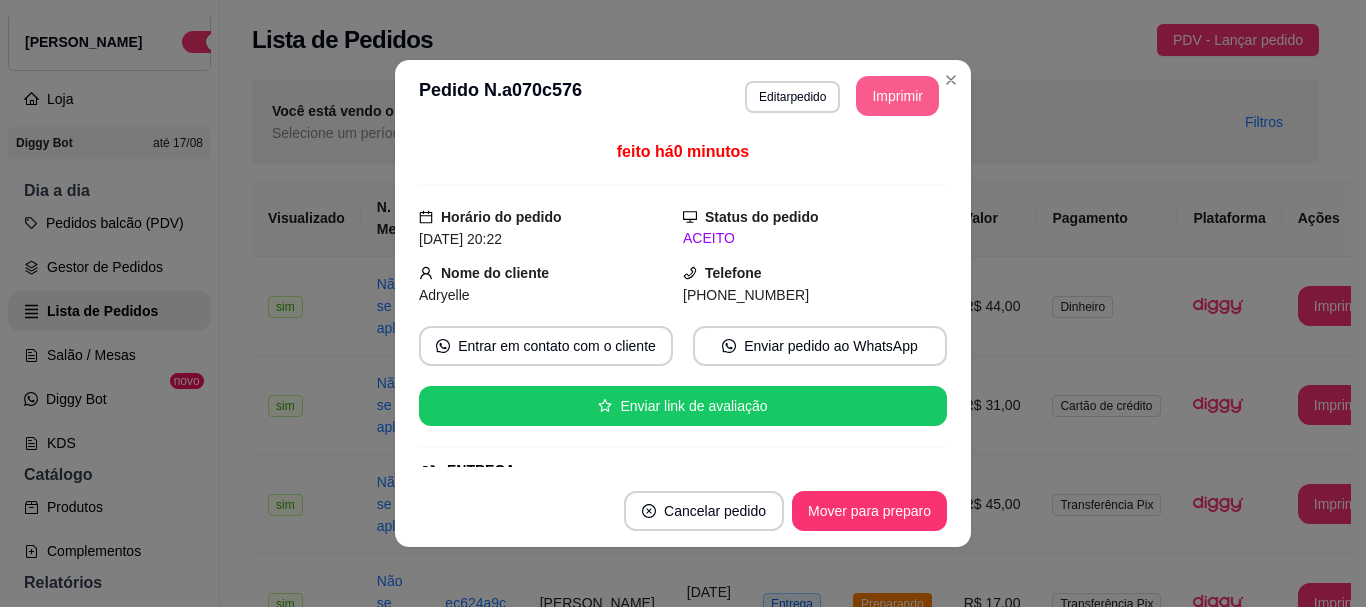 click on "Imprimir" at bounding box center (897, 96) 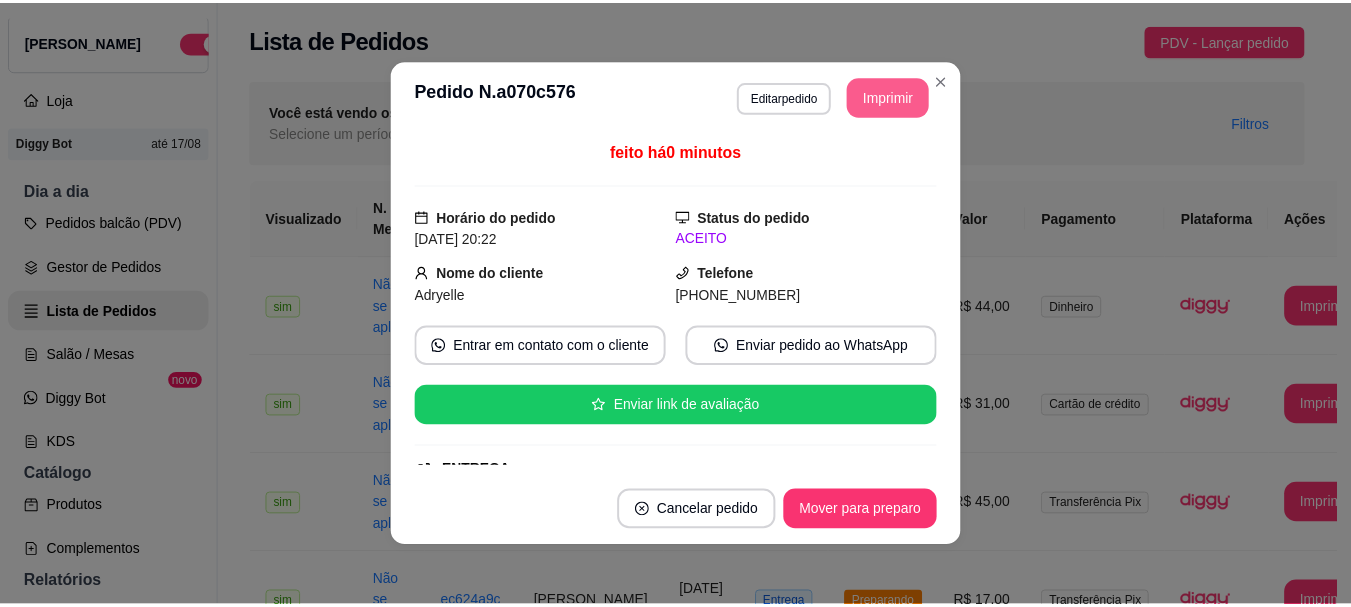 scroll, scrollTop: 0, scrollLeft: 0, axis: both 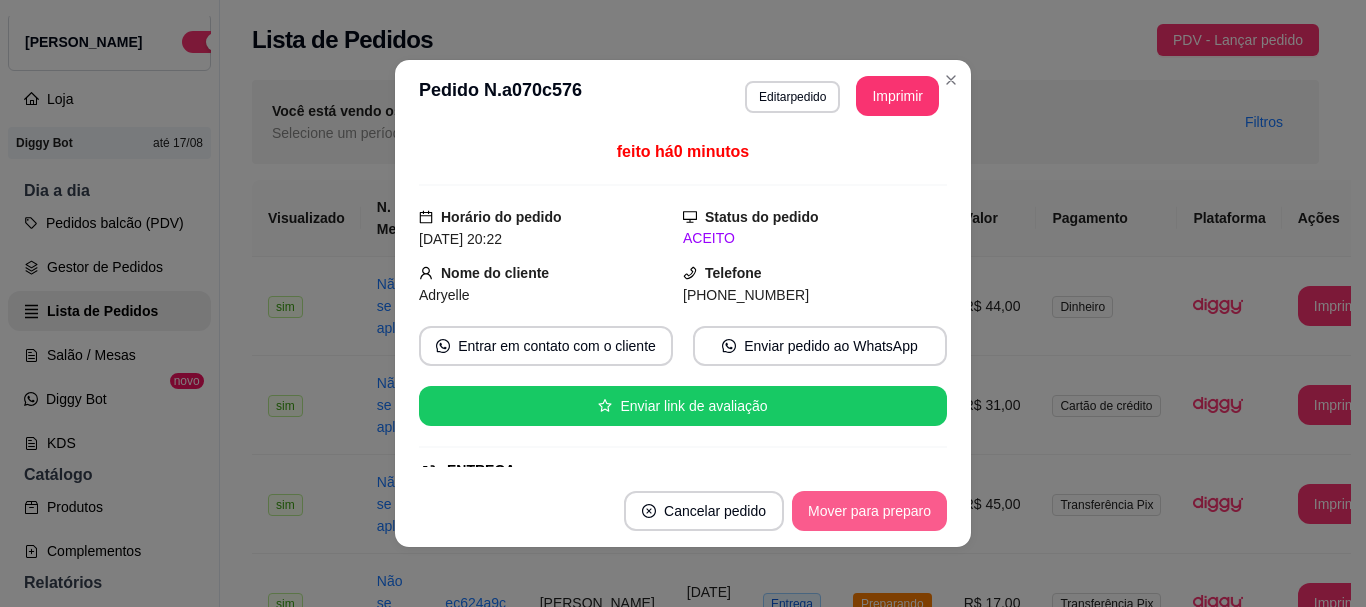 click on "Mover para preparo" at bounding box center (869, 511) 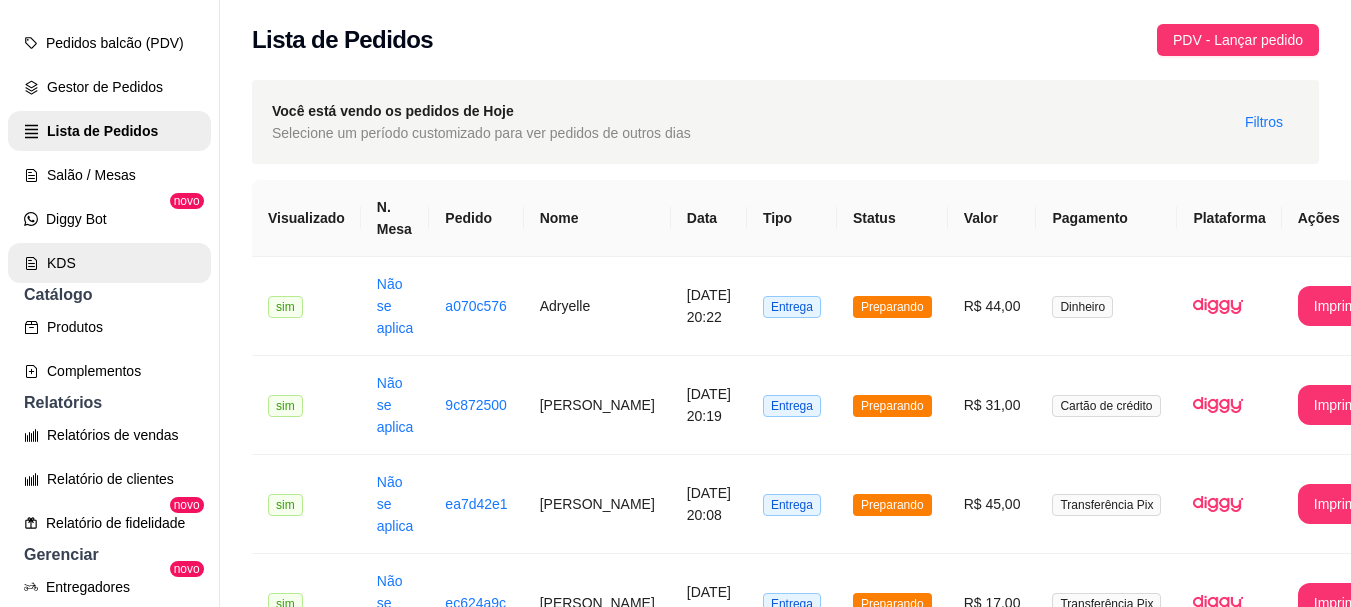 scroll, scrollTop: 263, scrollLeft: 0, axis: vertical 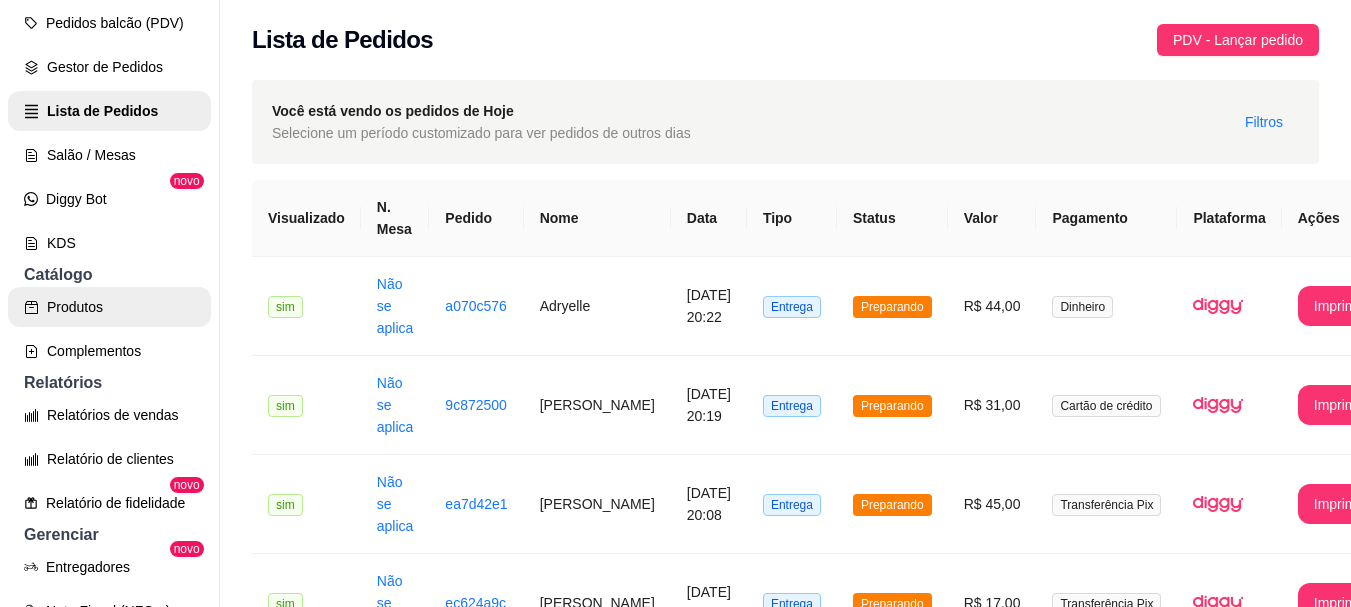 click on "Produtos" at bounding box center (109, 307) 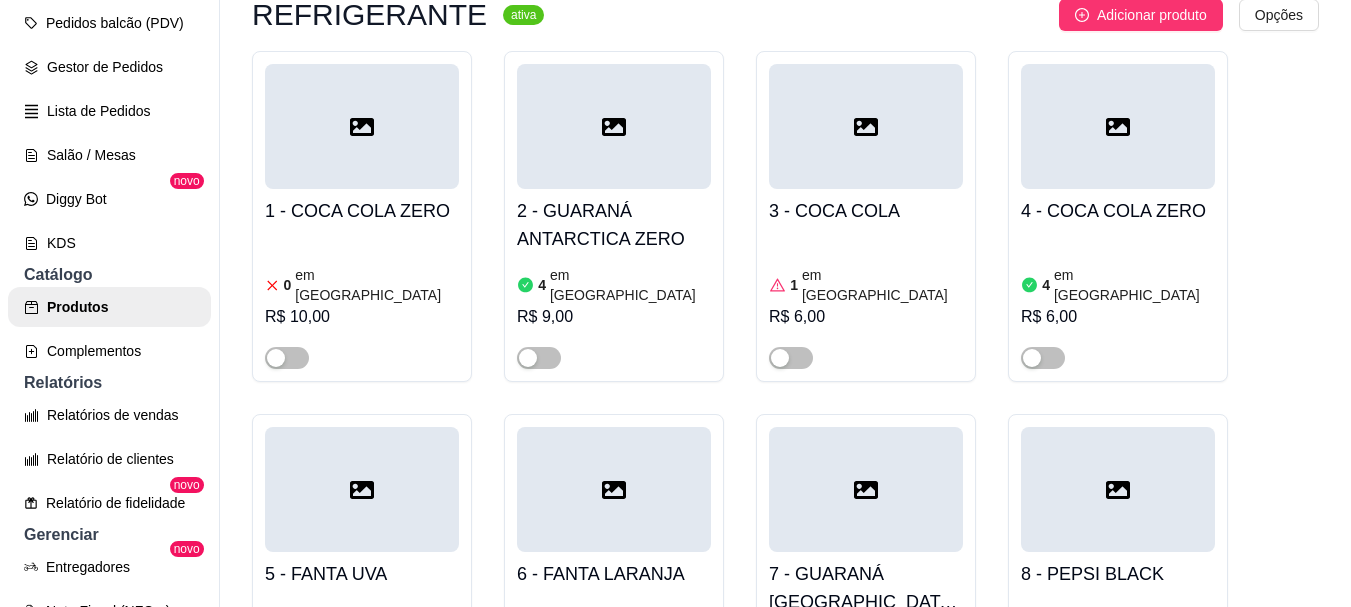 scroll, scrollTop: 2324, scrollLeft: 0, axis: vertical 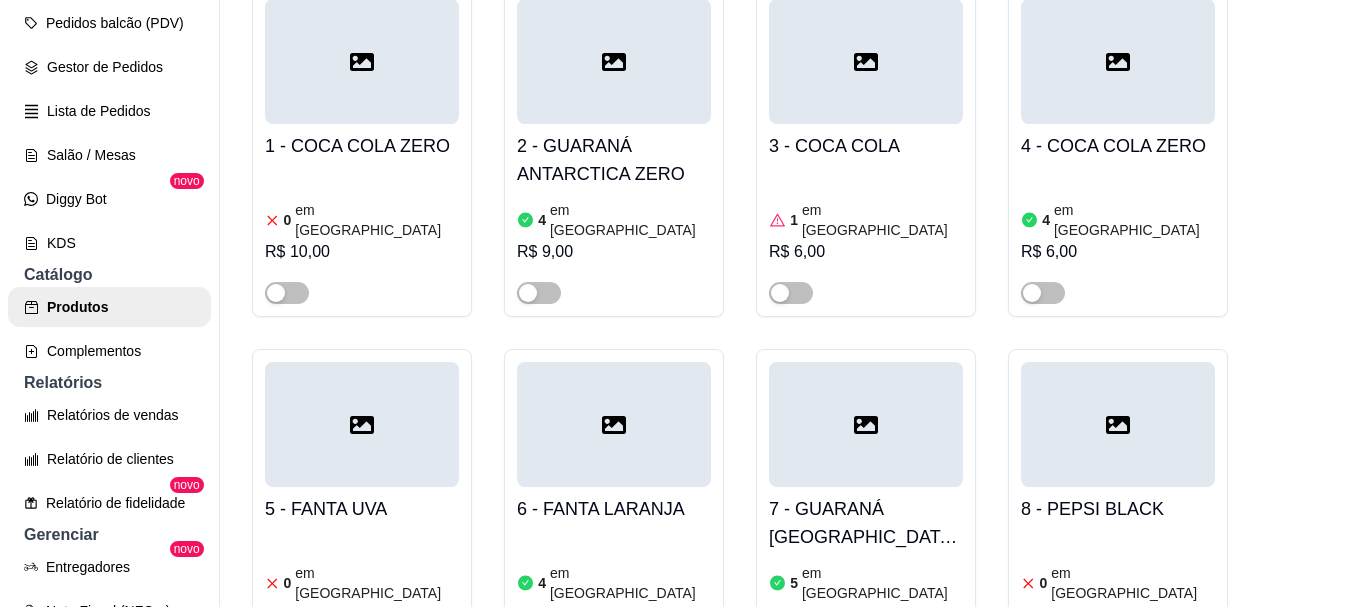 click at bounding box center [614, 61] 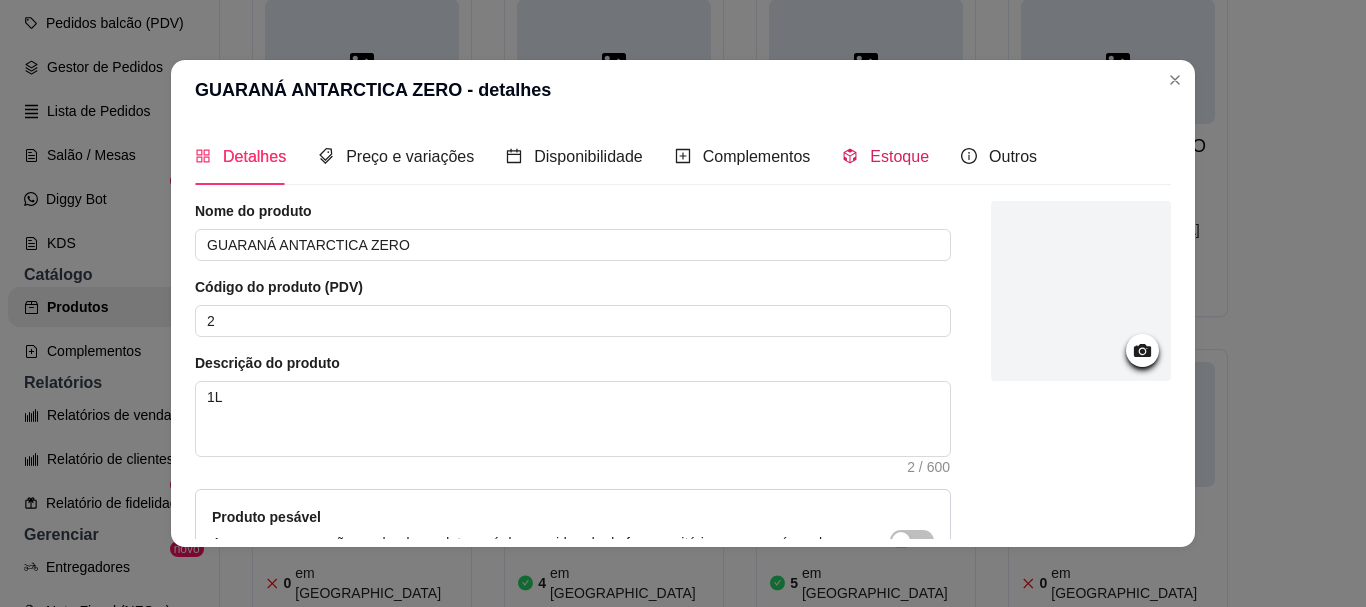 click on "Estoque" at bounding box center [885, 156] 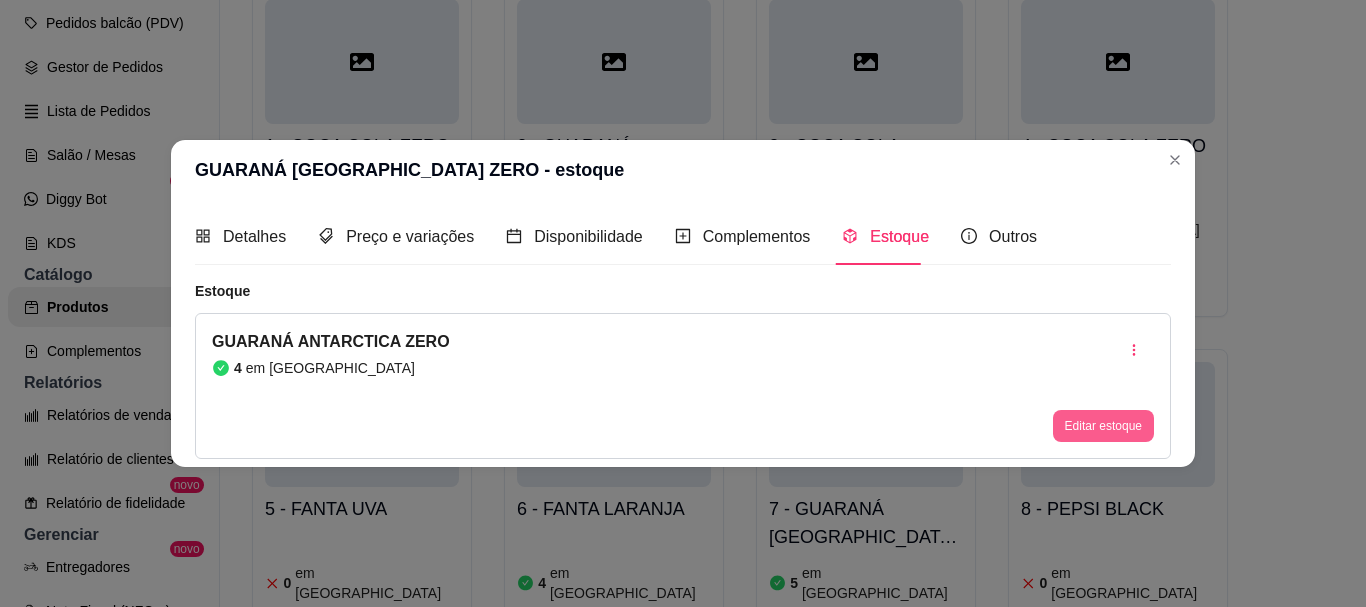 click on "Editar estoque" at bounding box center (1103, 426) 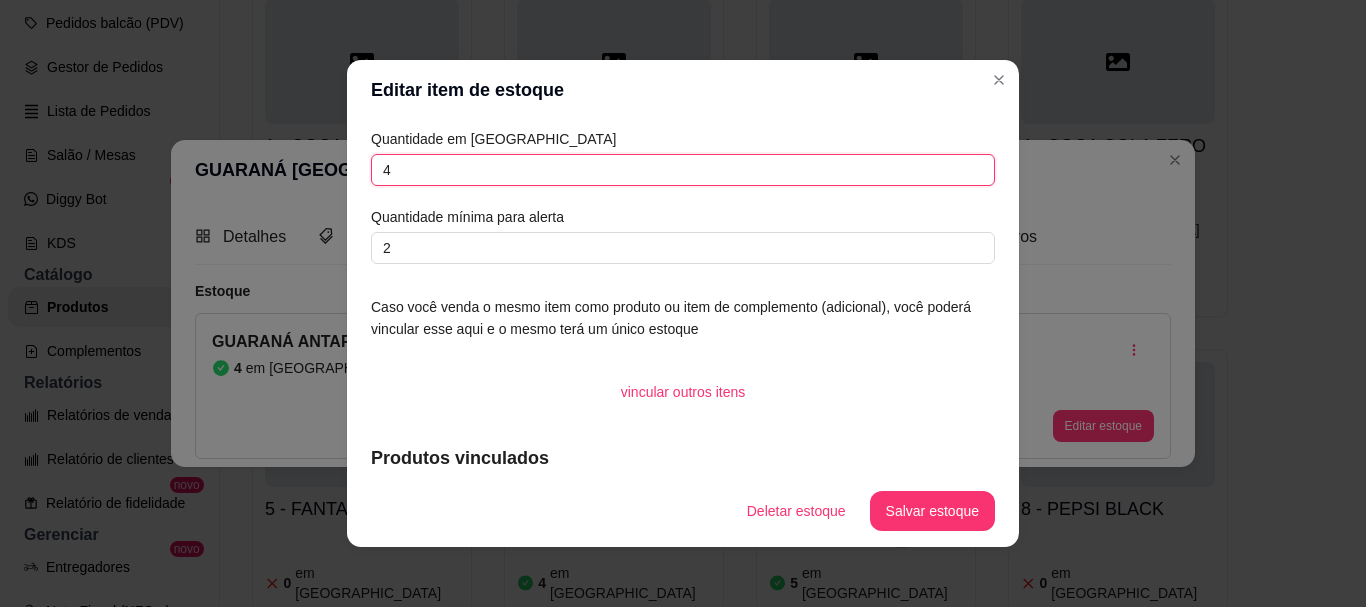 click on "4" at bounding box center [683, 170] 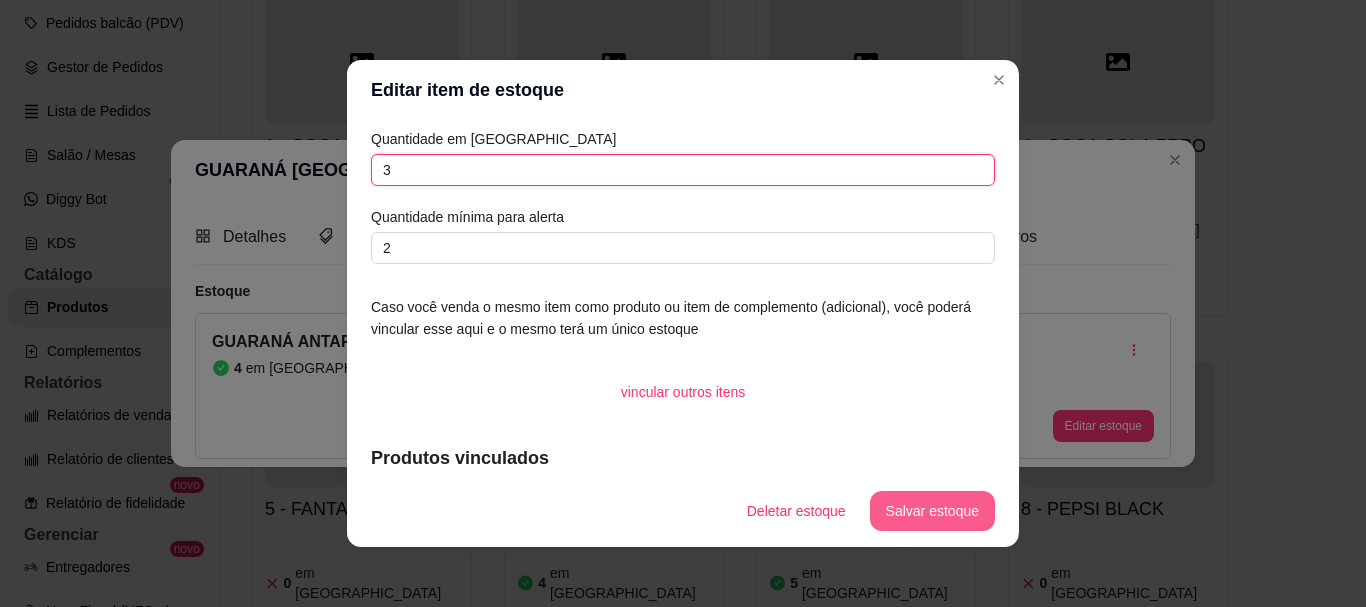 type on "3" 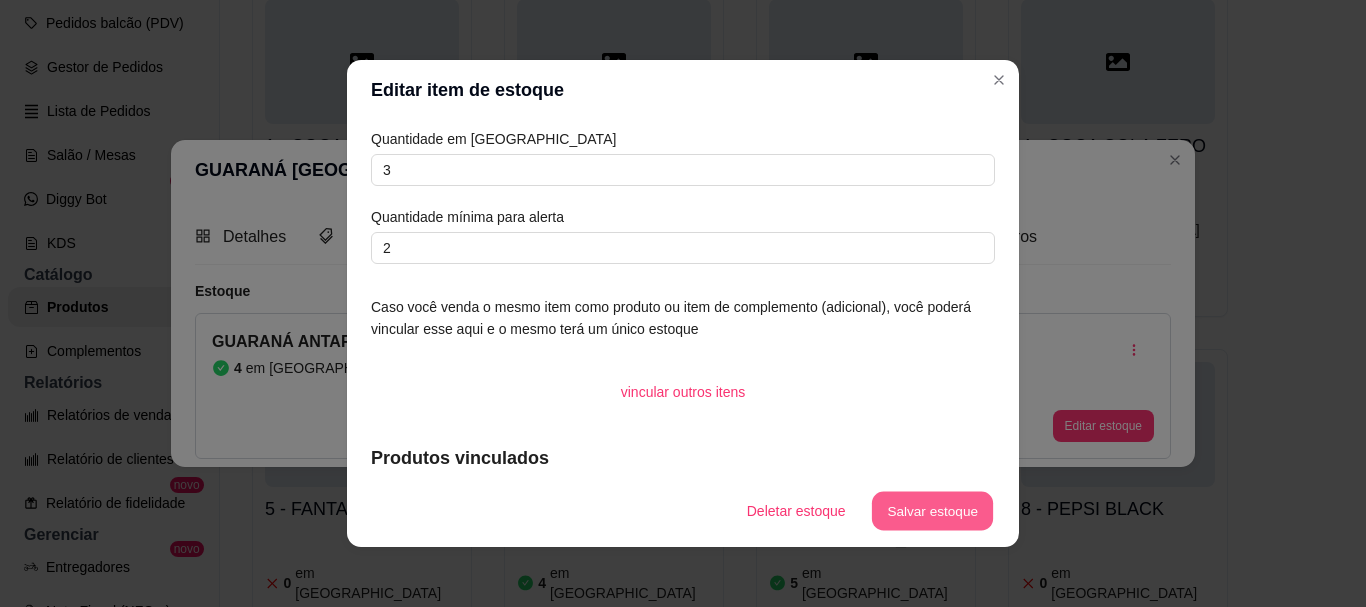 click on "Salvar estoque" at bounding box center (932, 511) 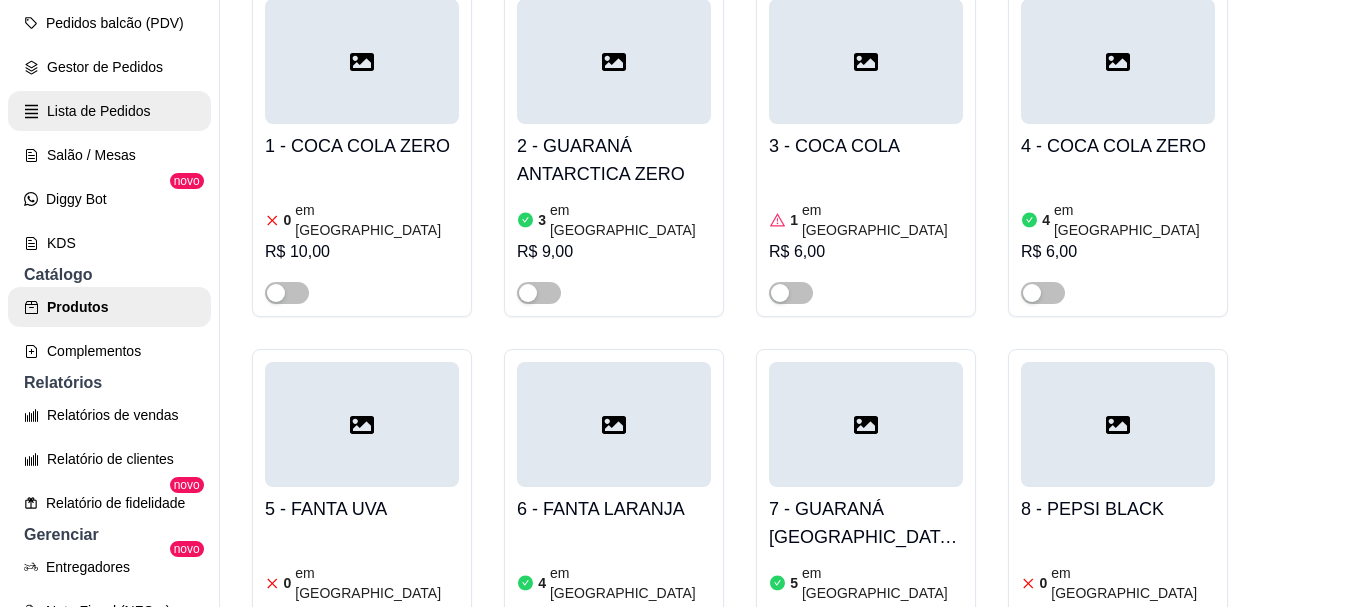 click on "Lista de Pedidos" at bounding box center [109, 111] 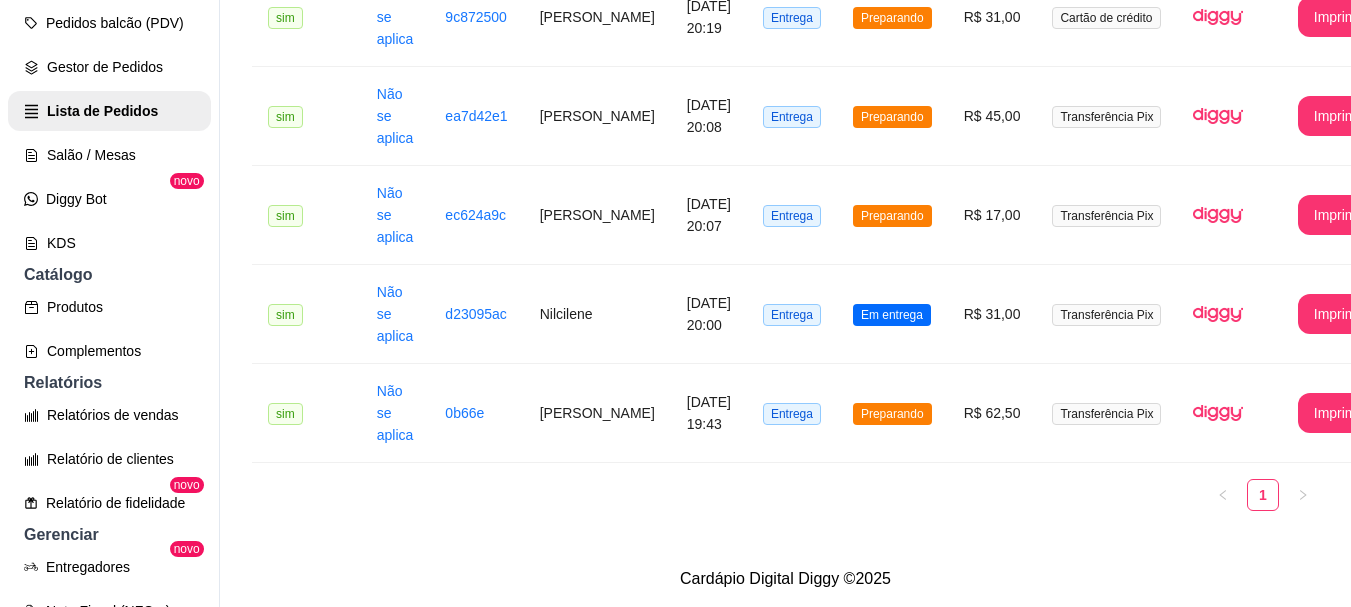 scroll, scrollTop: 0, scrollLeft: 0, axis: both 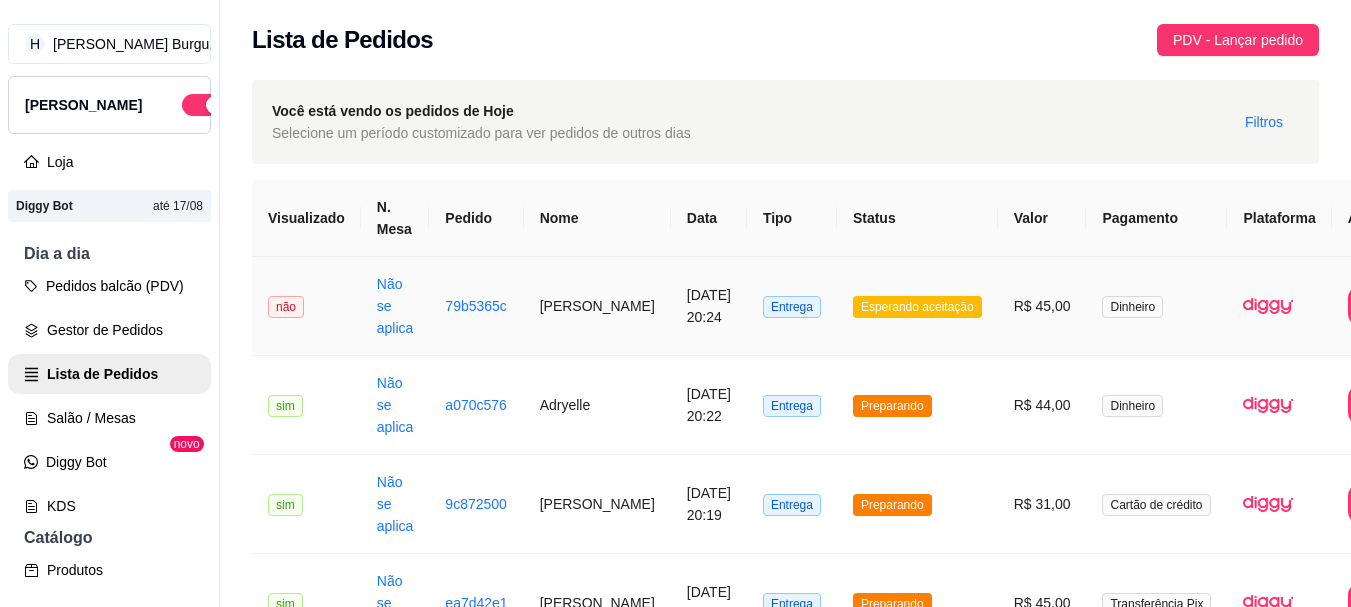 click on "Entrega" at bounding box center (792, 306) 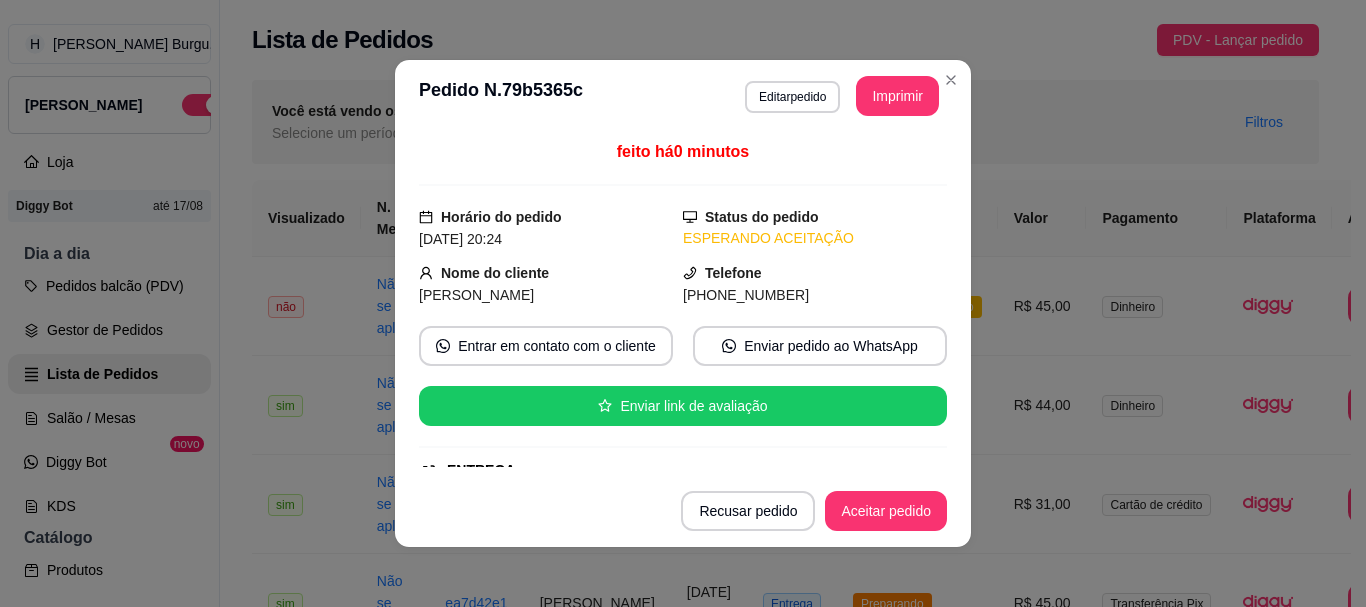 drag, startPoint x: 816, startPoint y: 512, endPoint x: 837, endPoint y: 514, distance: 21.095022 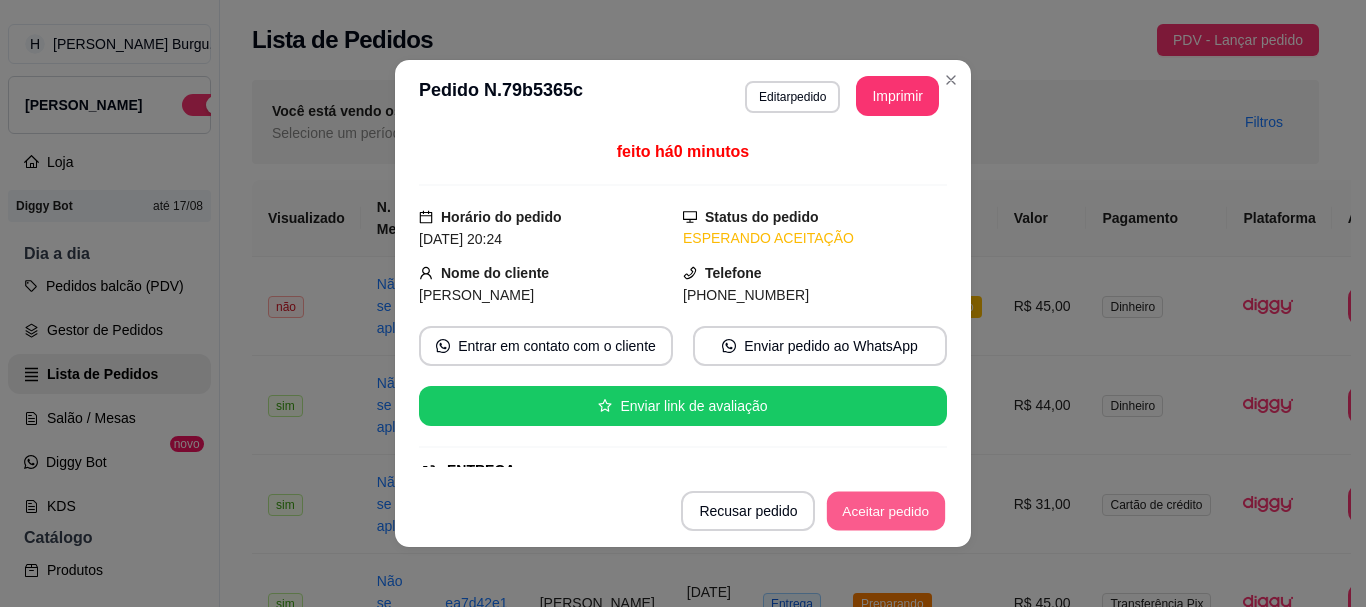 click on "Aceitar pedido" at bounding box center [886, 511] 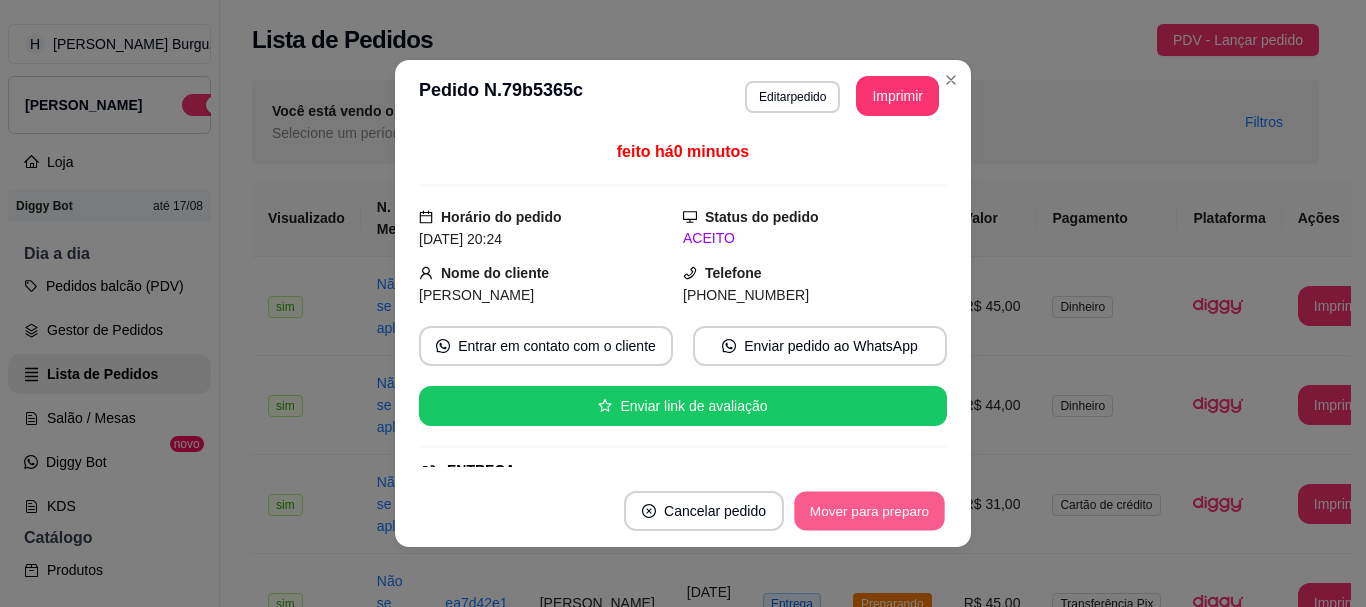 click on "Mover para preparo" at bounding box center [869, 511] 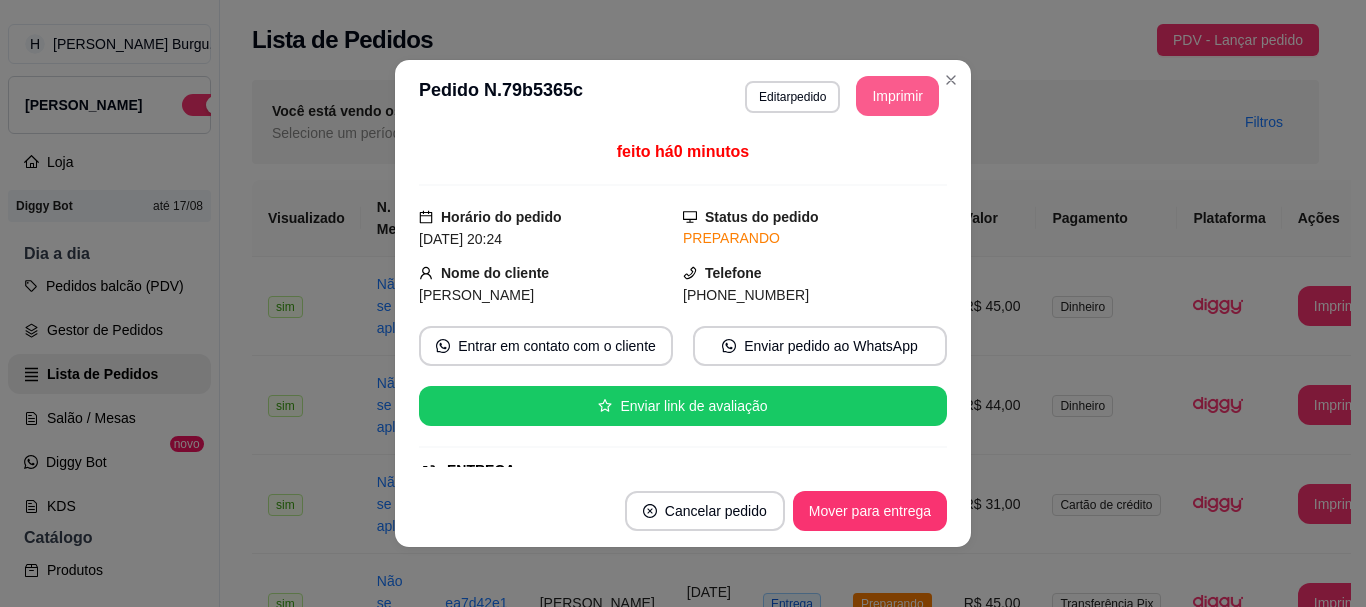 click on "Imprimir" at bounding box center [897, 96] 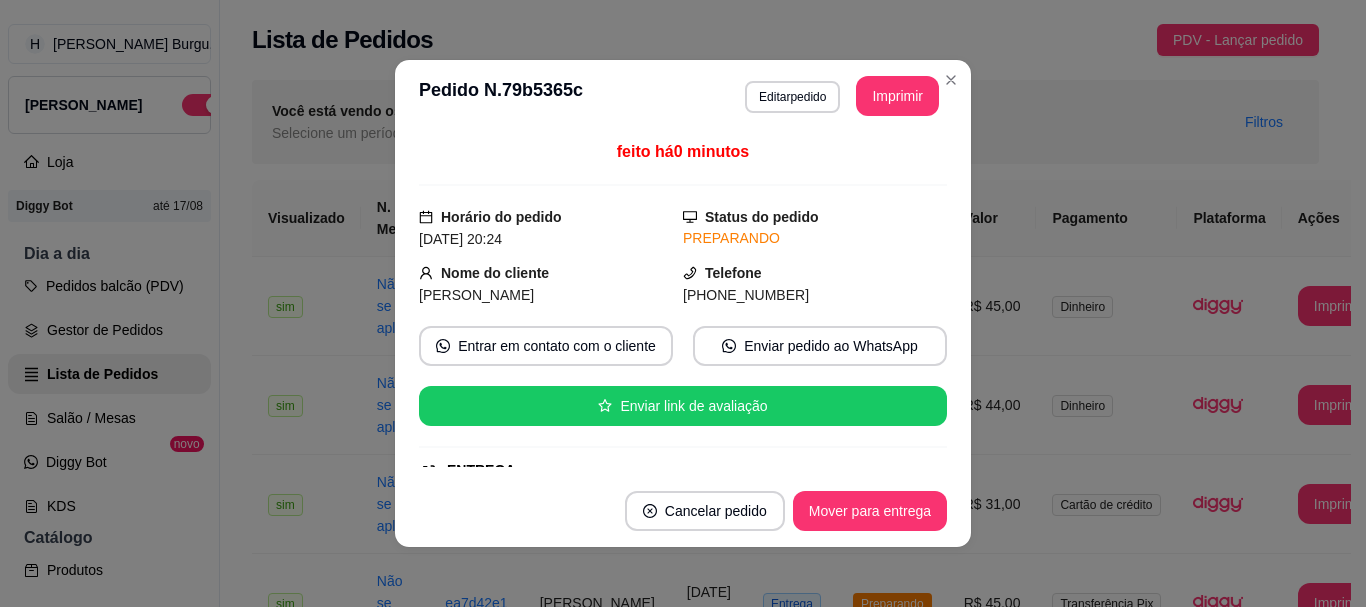 scroll, scrollTop: 0, scrollLeft: 0, axis: both 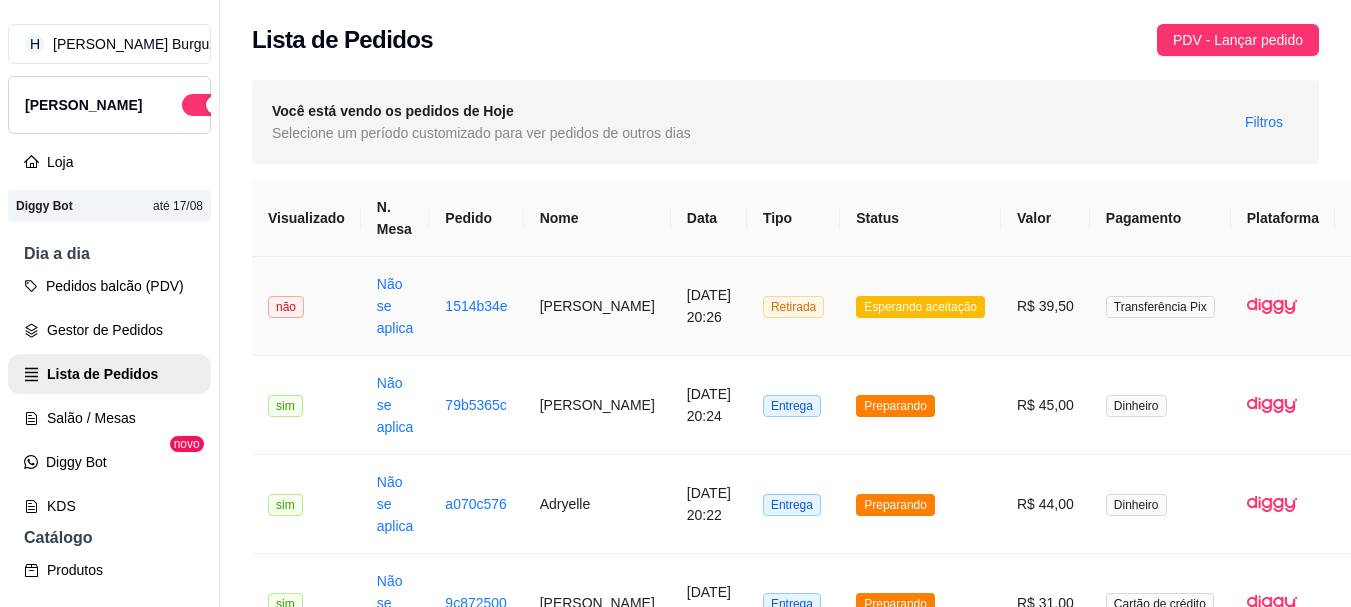 click on "R$ 39,50" at bounding box center (1045, 306) 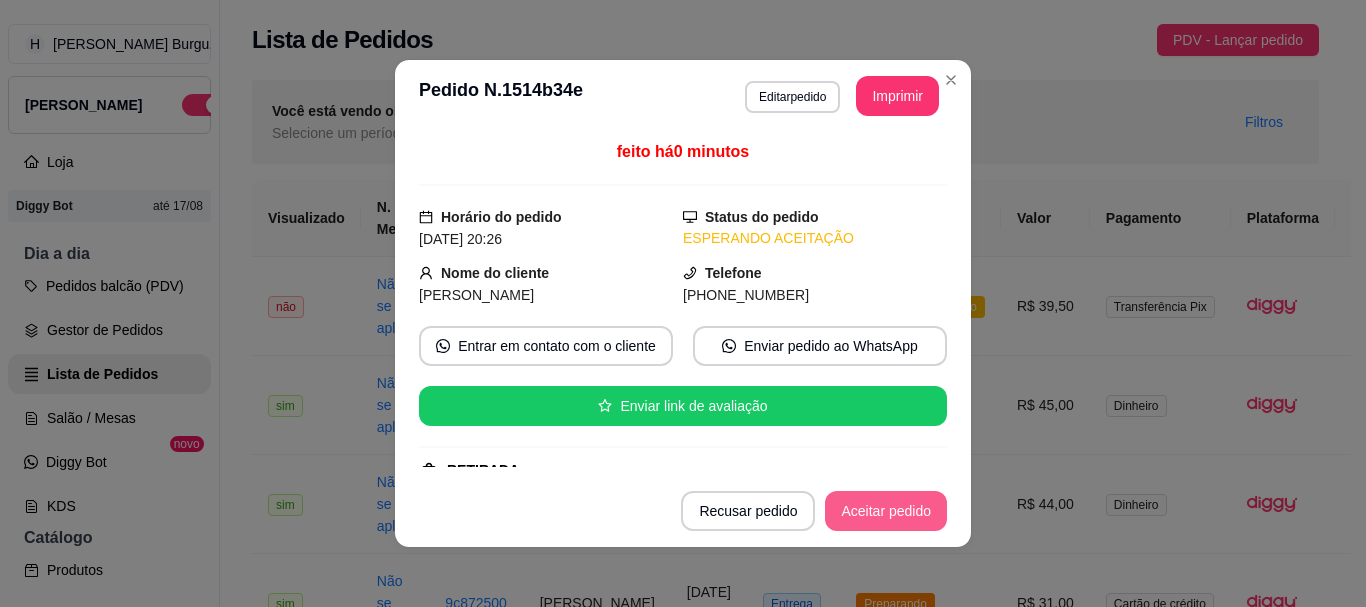 click on "Aceitar pedido" at bounding box center (886, 511) 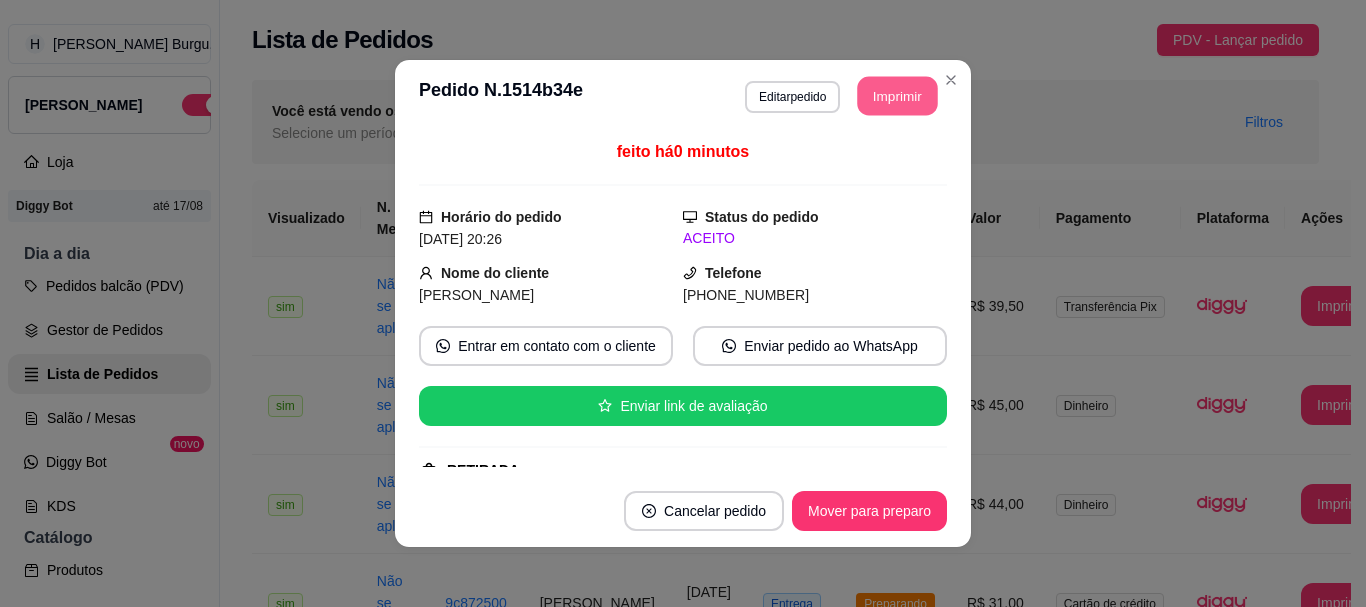 click on "Imprimir" at bounding box center [898, 96] 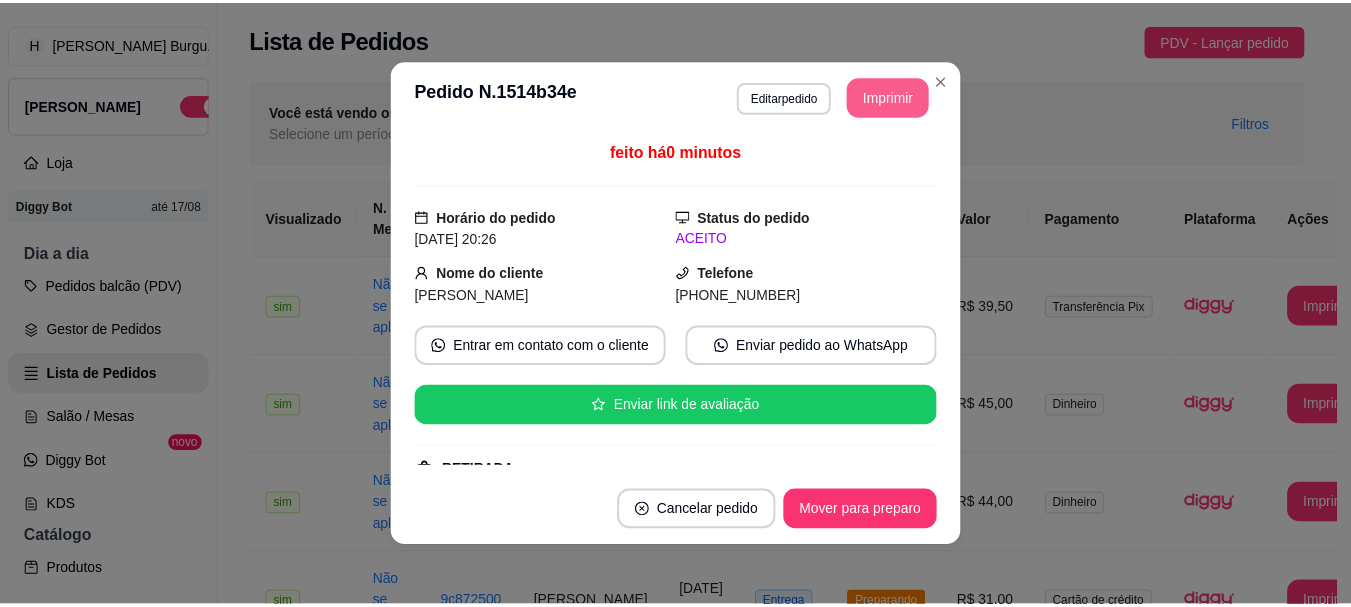 scroll, scrollTop: 0, scrollLeft: 0, axis: both 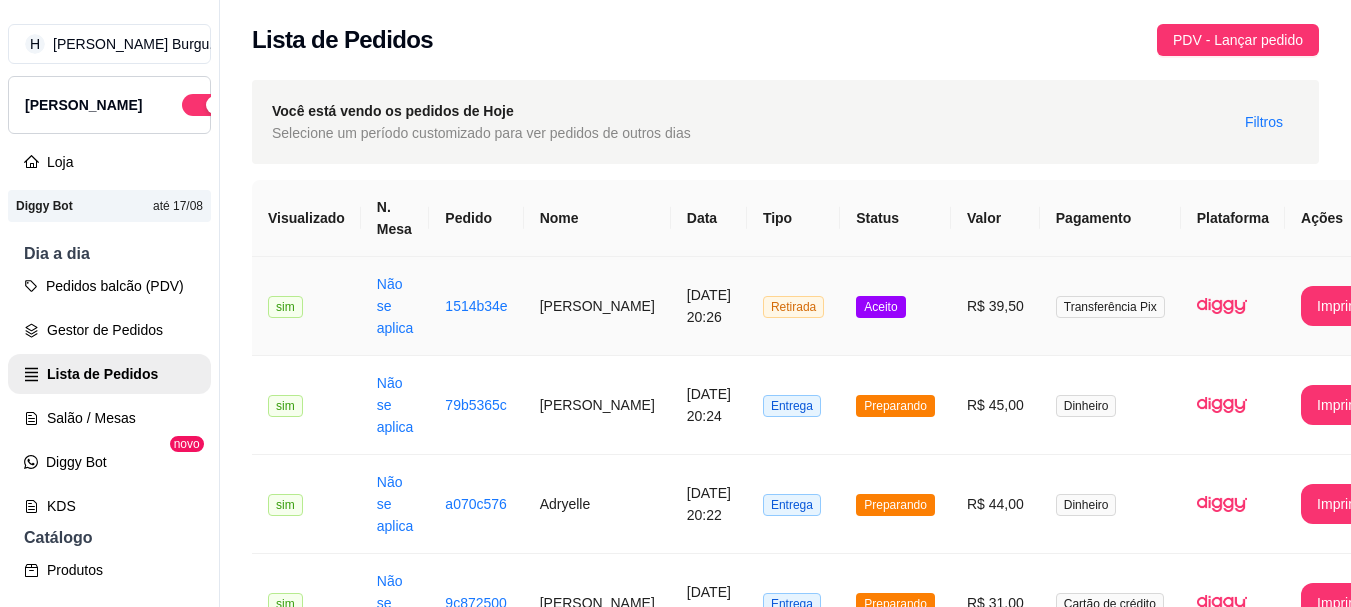 click on "**********" at bounding box center [826, 306] 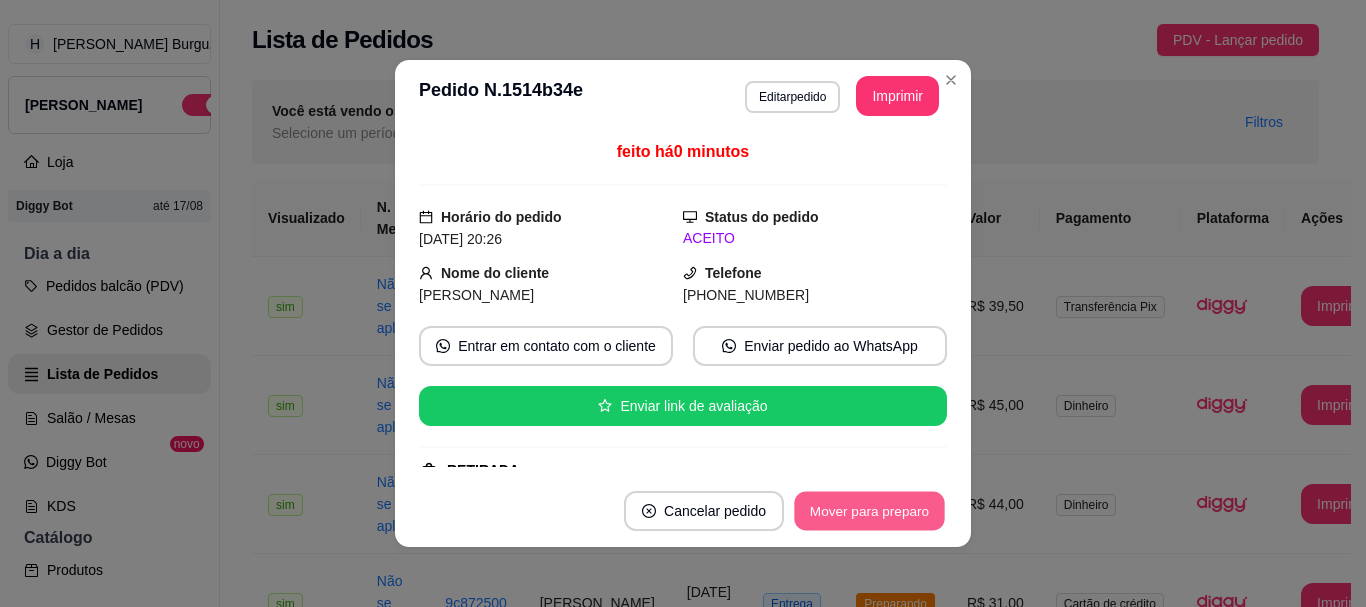 click on "Mover para preparo" at bounding box center [869, 511] 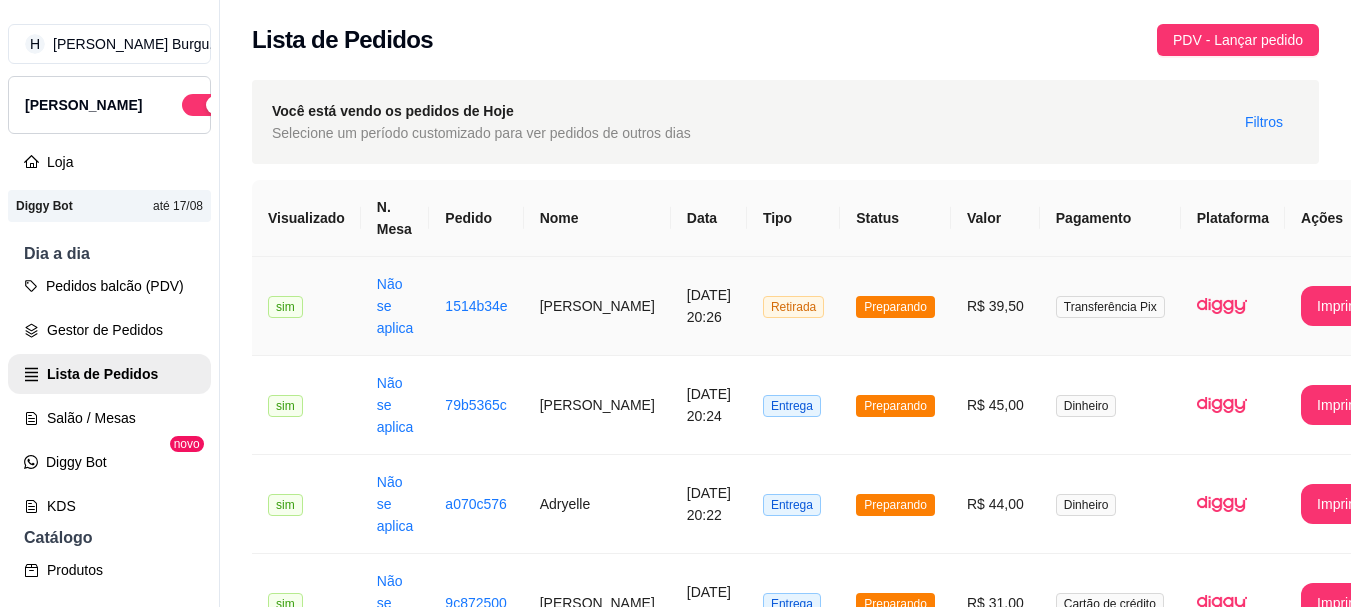 click on "Retirada" at bounding box center [793, 306] 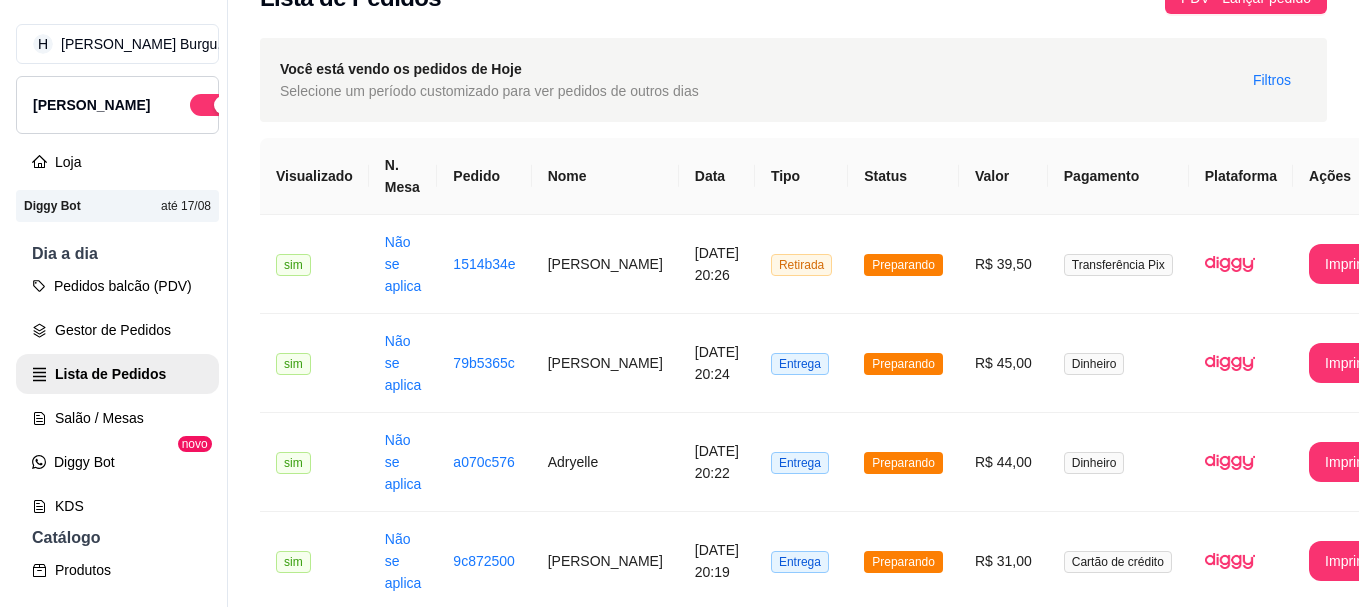 scroll, scrollTop: 0, scrollLeft: 0, axis: both 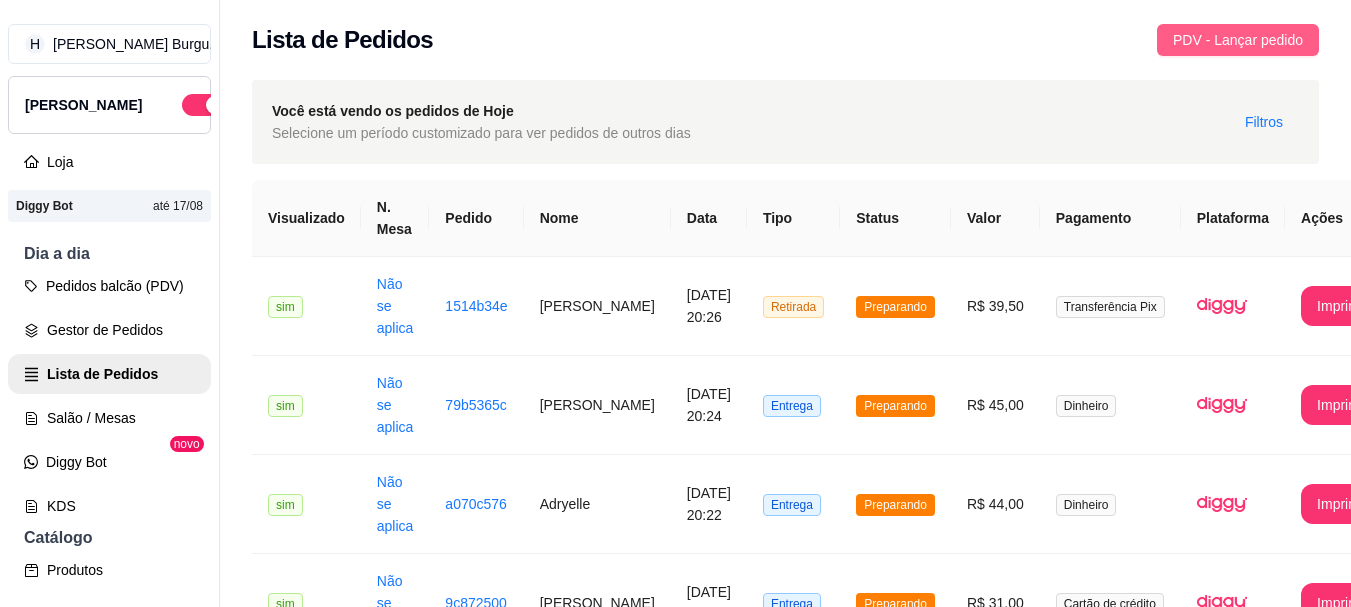 click on "PDV - Lançar pedido" at bounding box center (1238, 40) 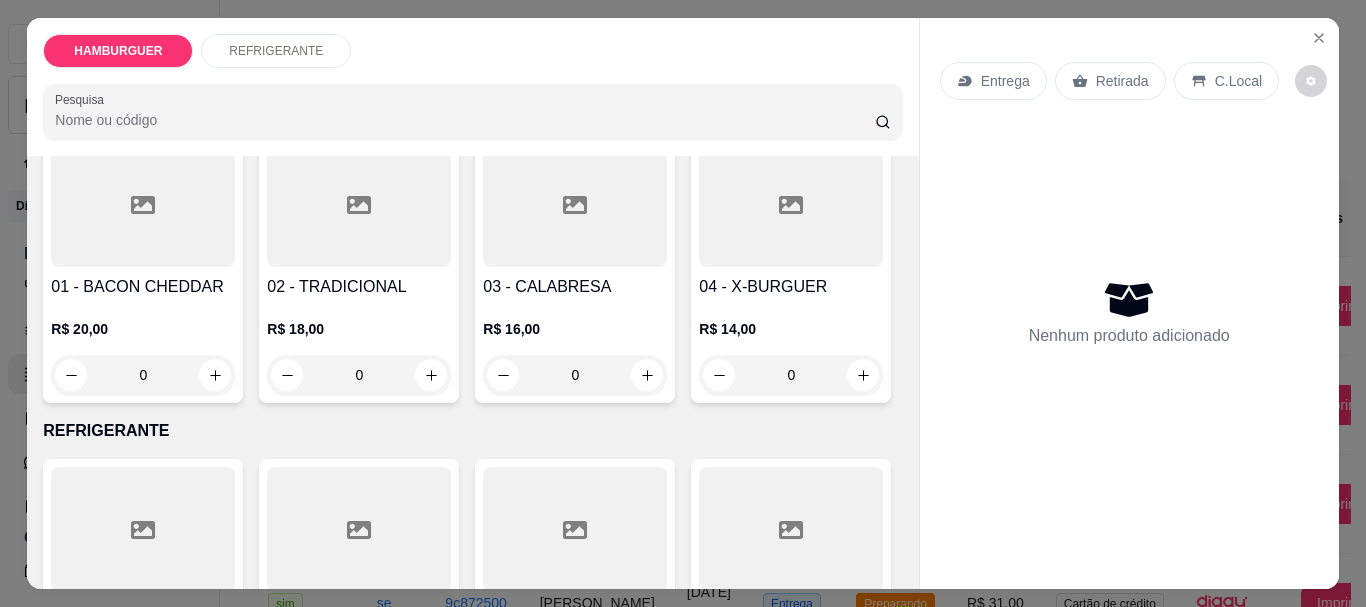 scroll, scrollTop: 300, scrollLeft: 0, axis: vertical 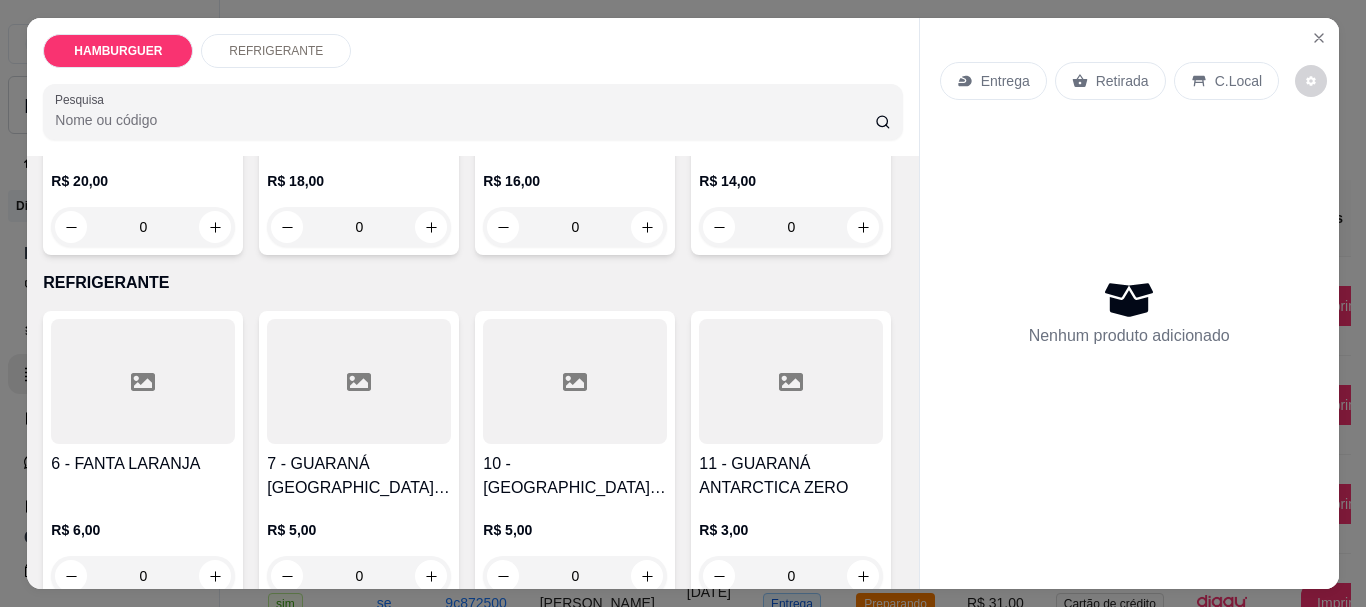 click on "0" at bounding box center (791, 227) 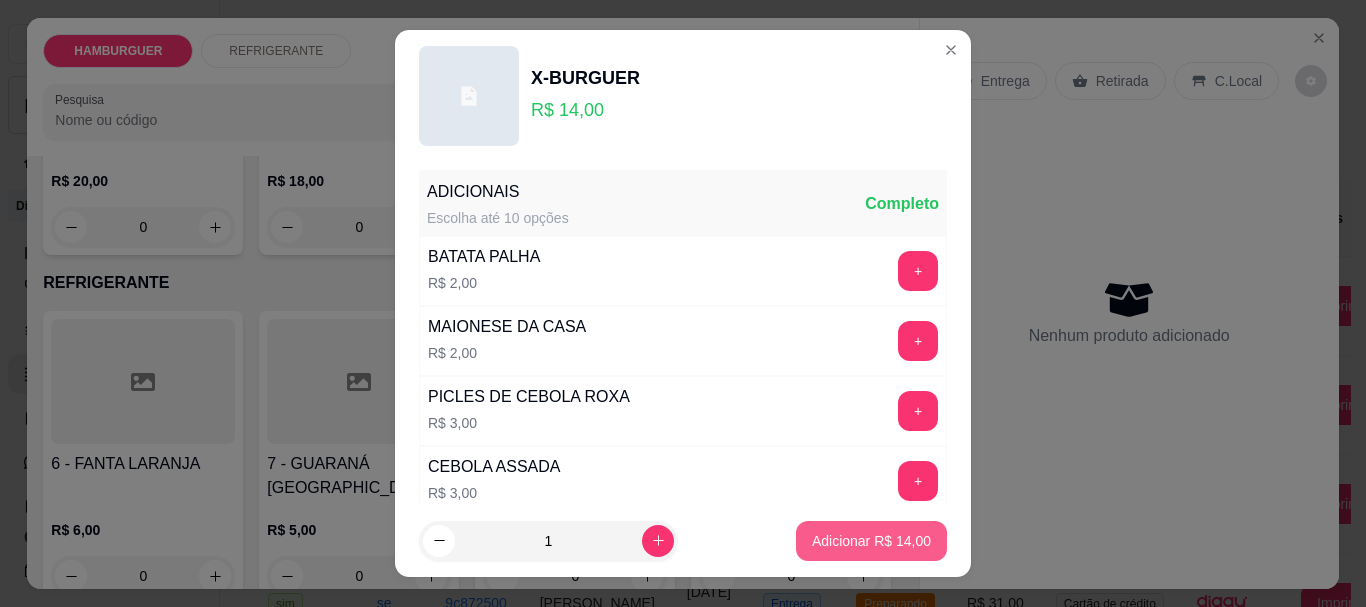 click on "Adicionar   R$ 14,00" at bounding box center (871, 541) 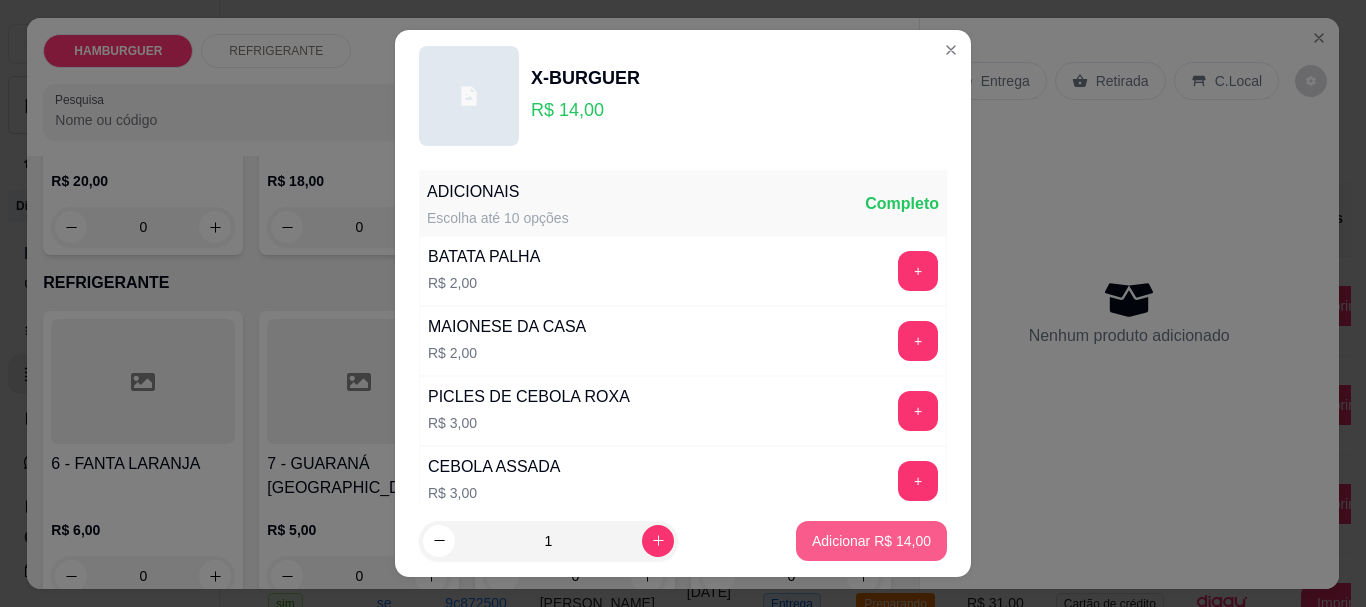 type on "1" 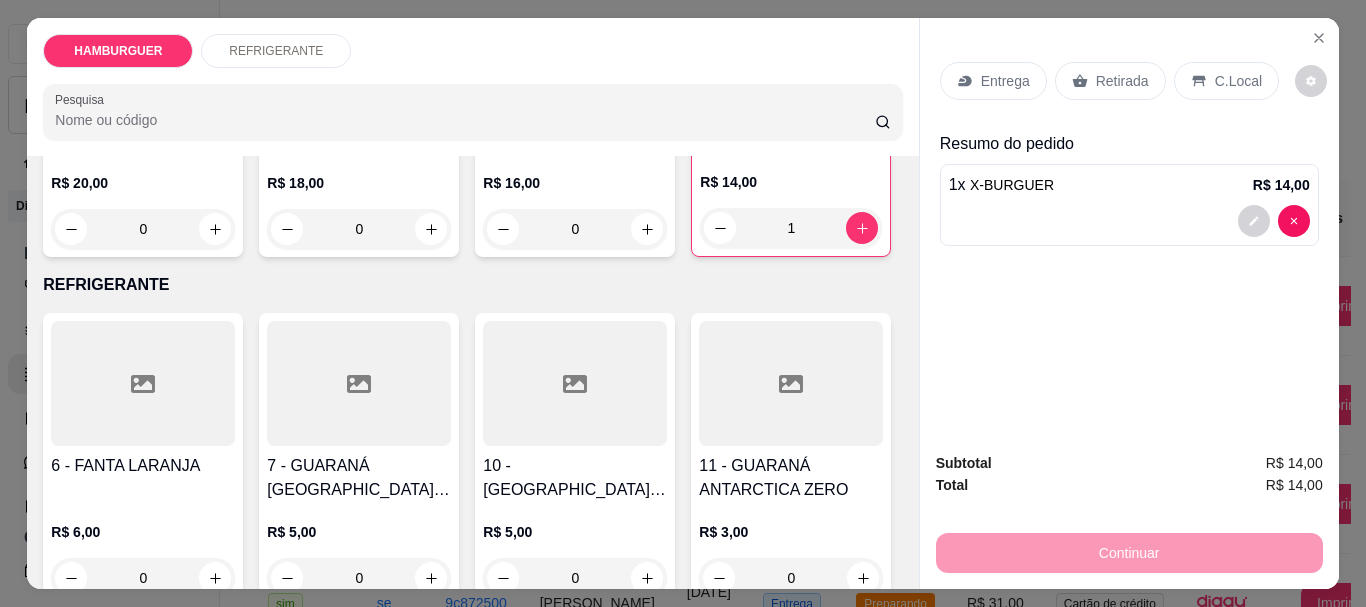click on "Retirada" at bounding box center [1122, 81] 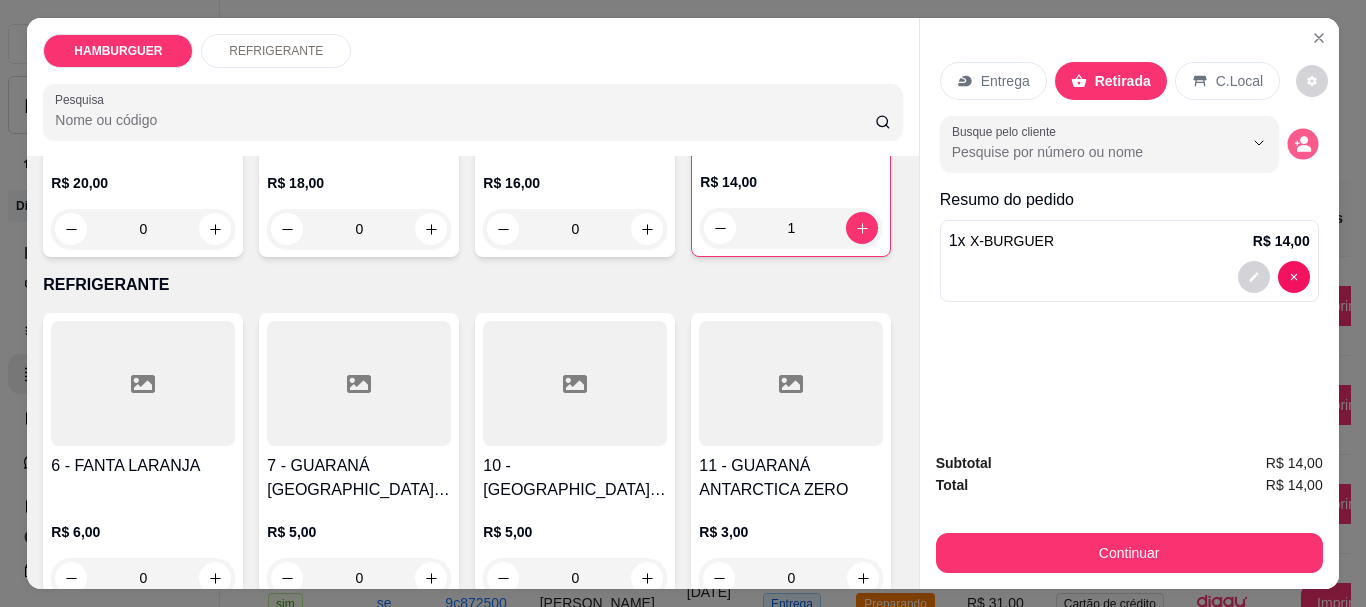 click 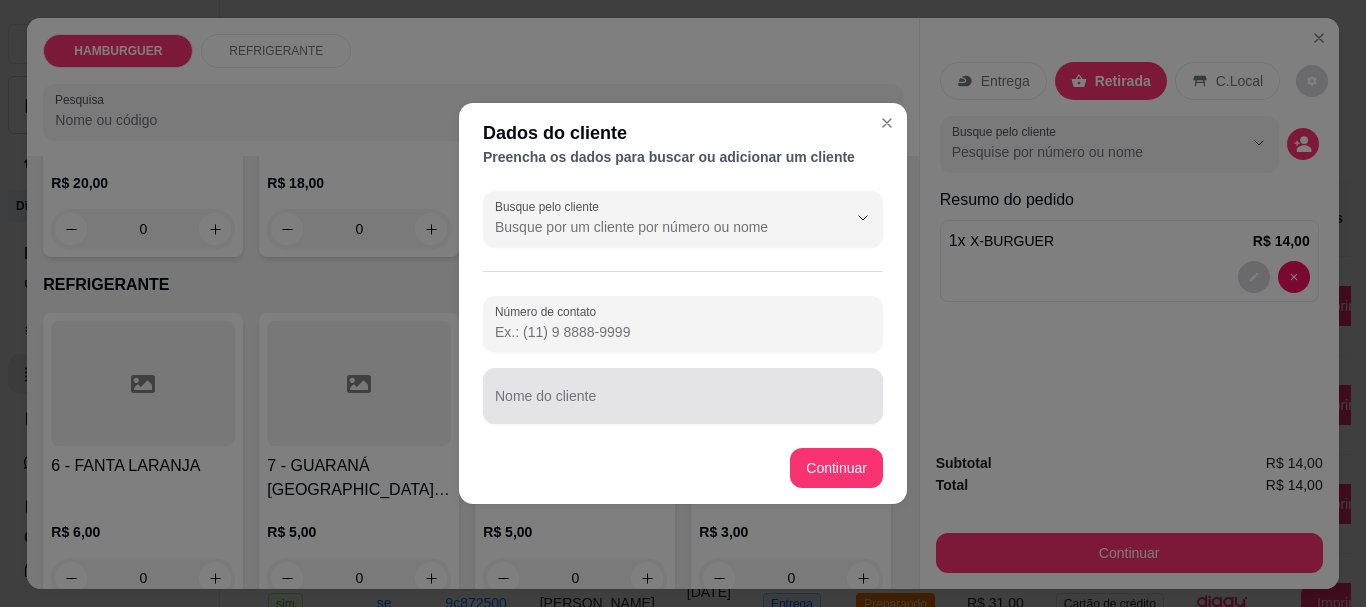click on "Nome do cliente" at bounding box center [683, 404] 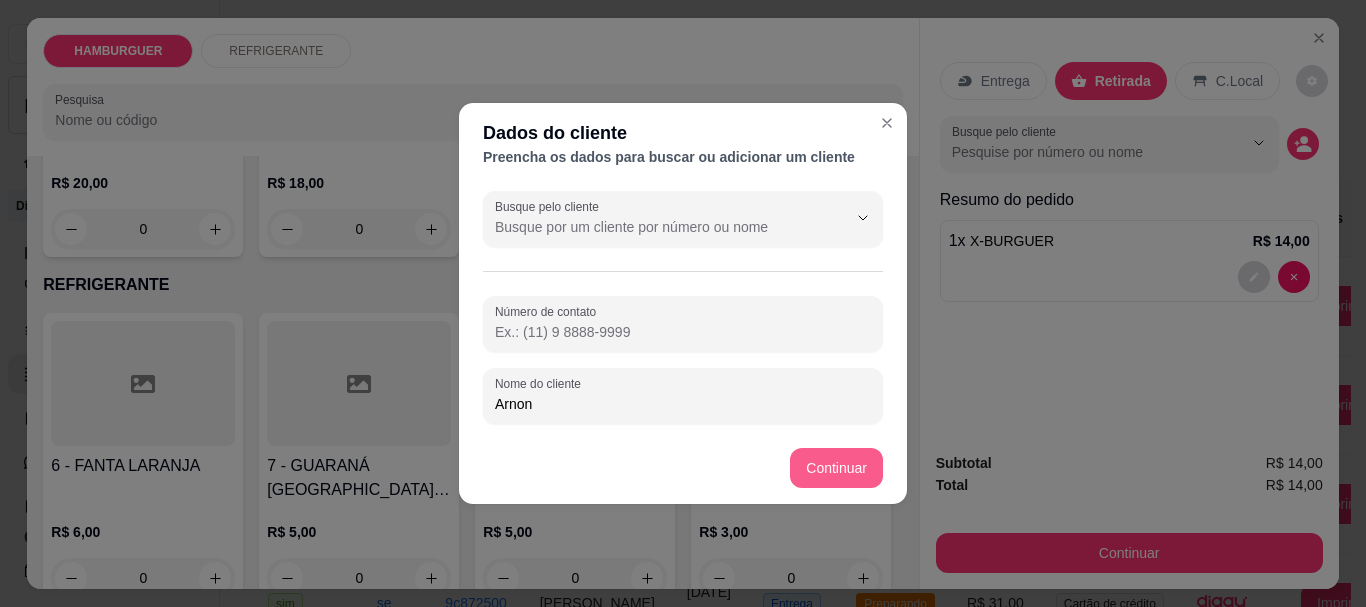 type on "Arnon" 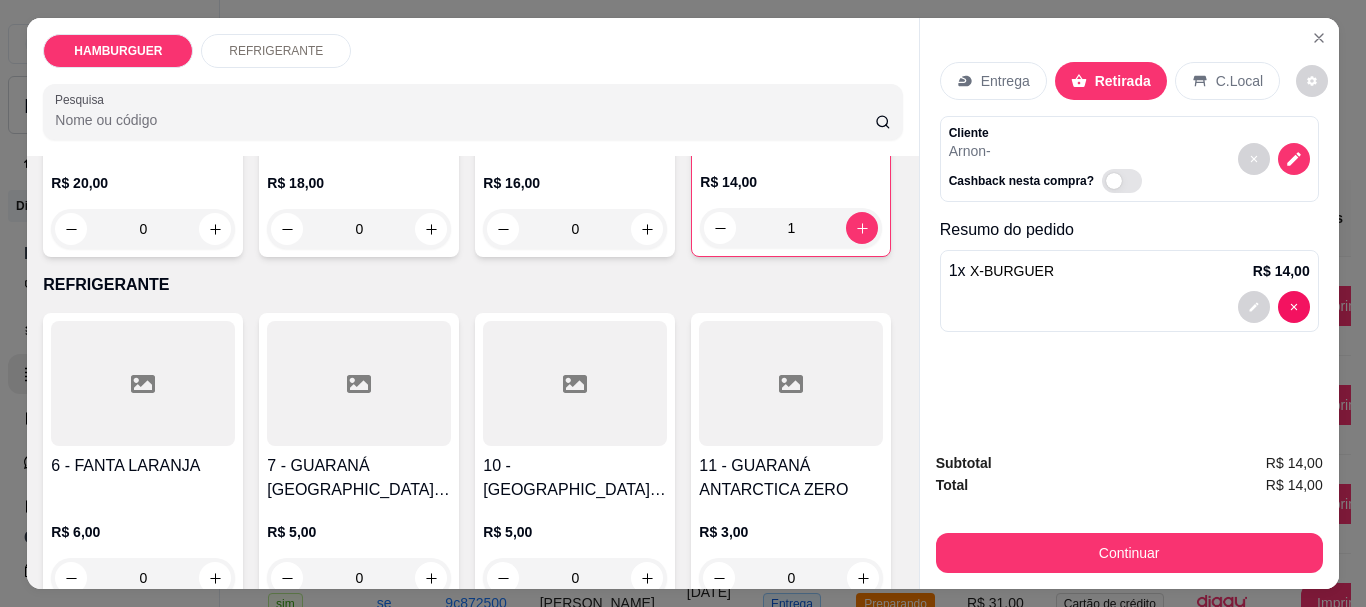 drag, startPoint x: 1047, startPoint y: 514, endPoint x: 1062, endPoint y: 533, distance: 24.207438 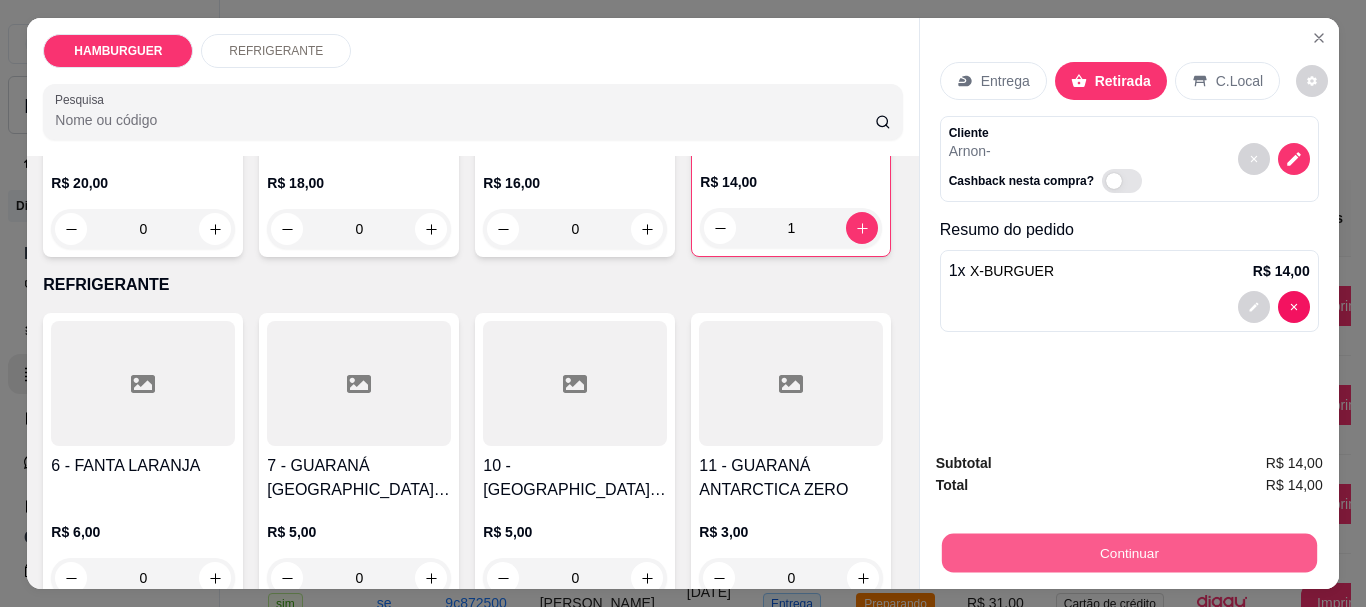 click on "Continuar" at bounding box center [1128, 552] 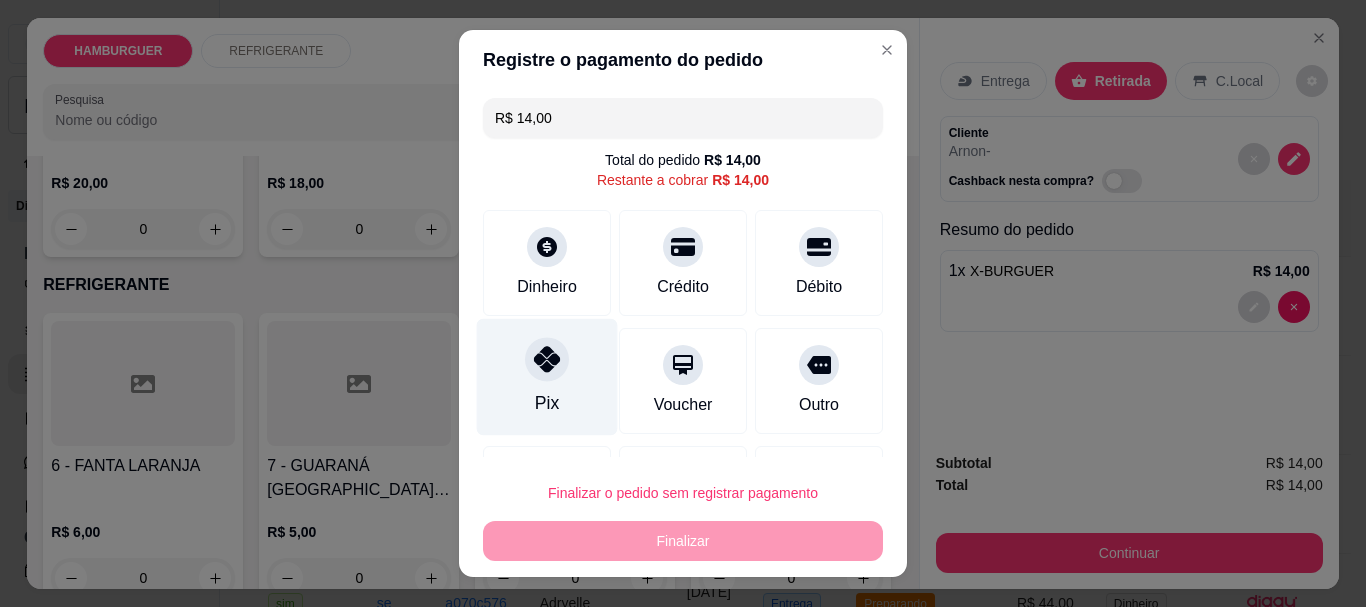 click at bounding box center [547, 360] 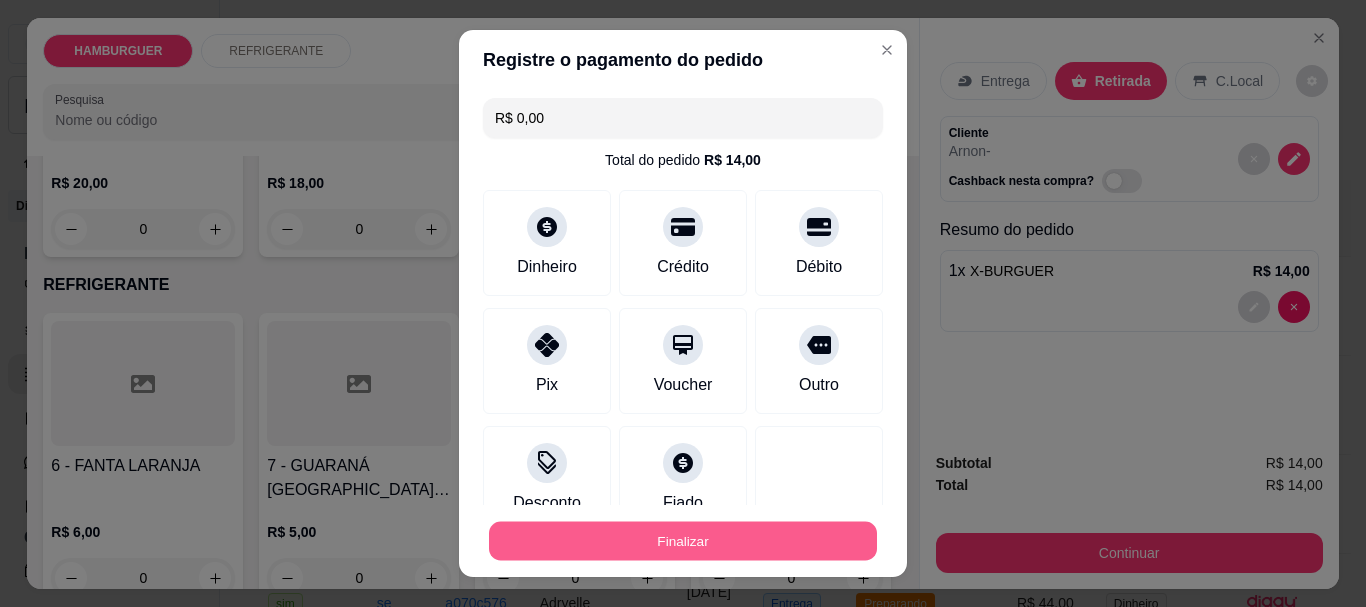 click on "Finalizar" at bounding box center [683, 540] 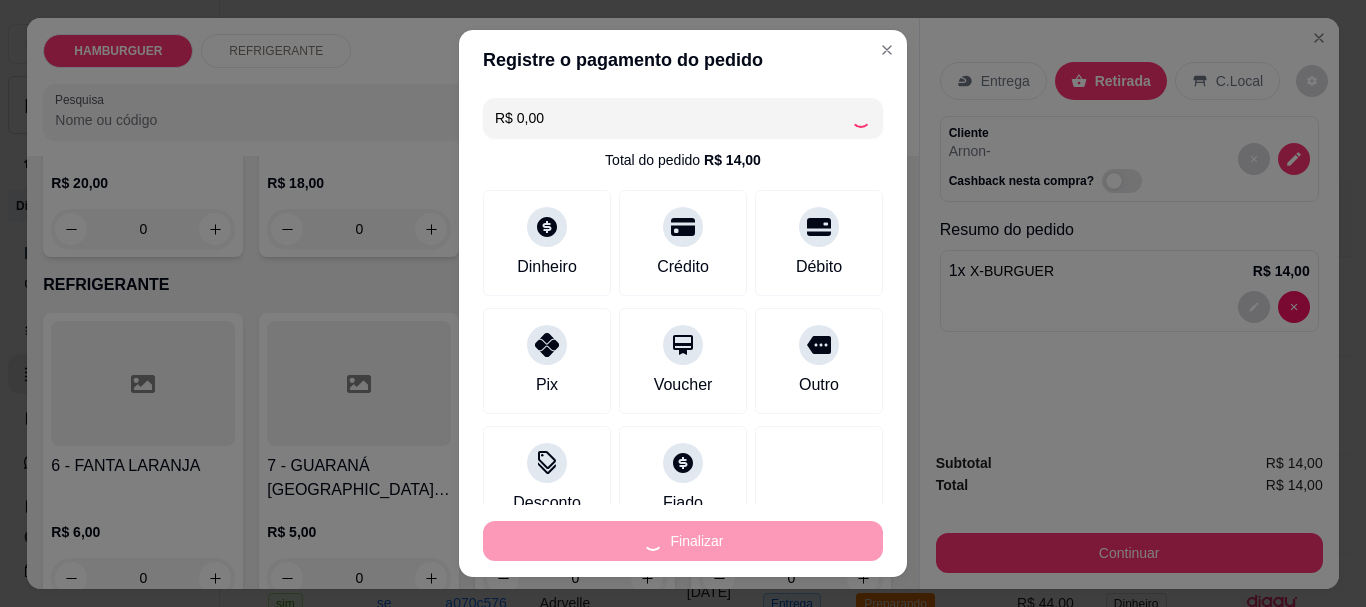 type on "0" 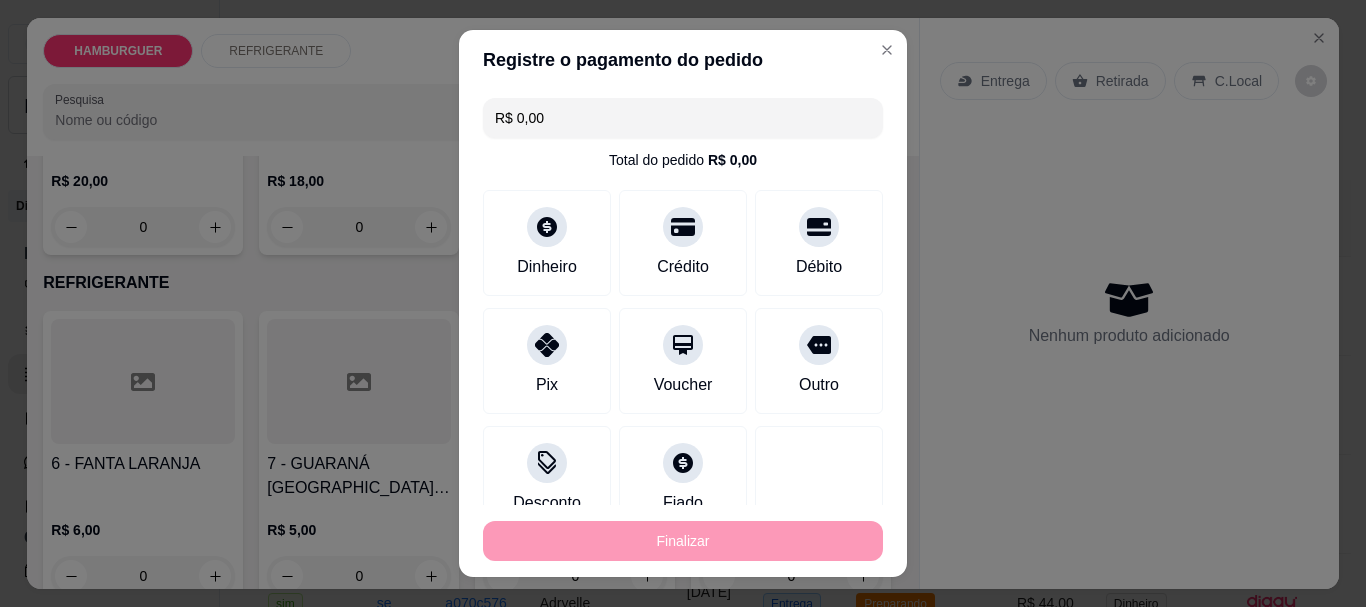 type on "-R$ 14,00" 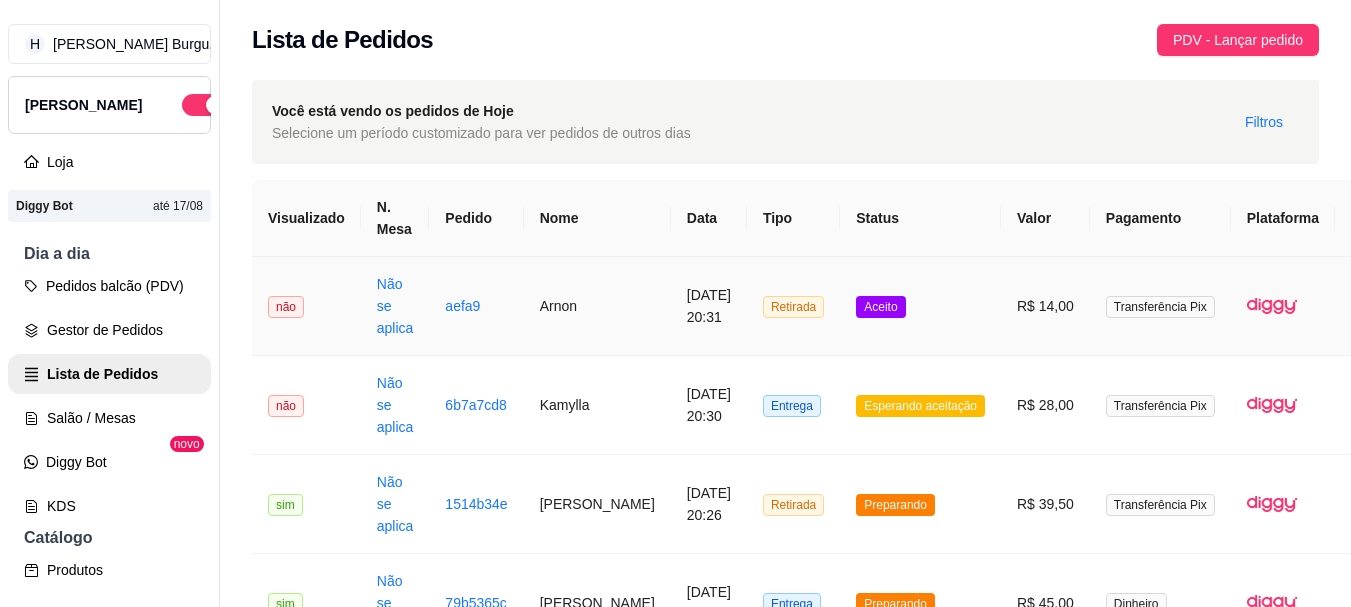 click on "Aceito" at bounding box center (920, 306) 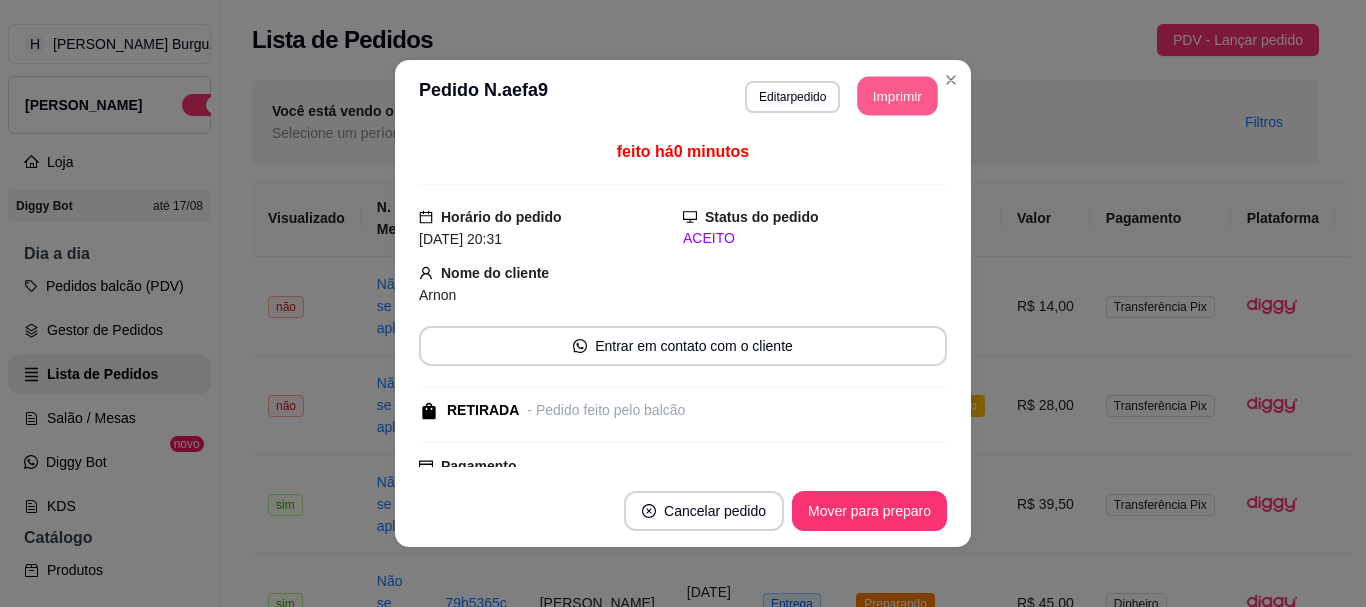 click on "Imprimir" at bounding box center [898, 96] 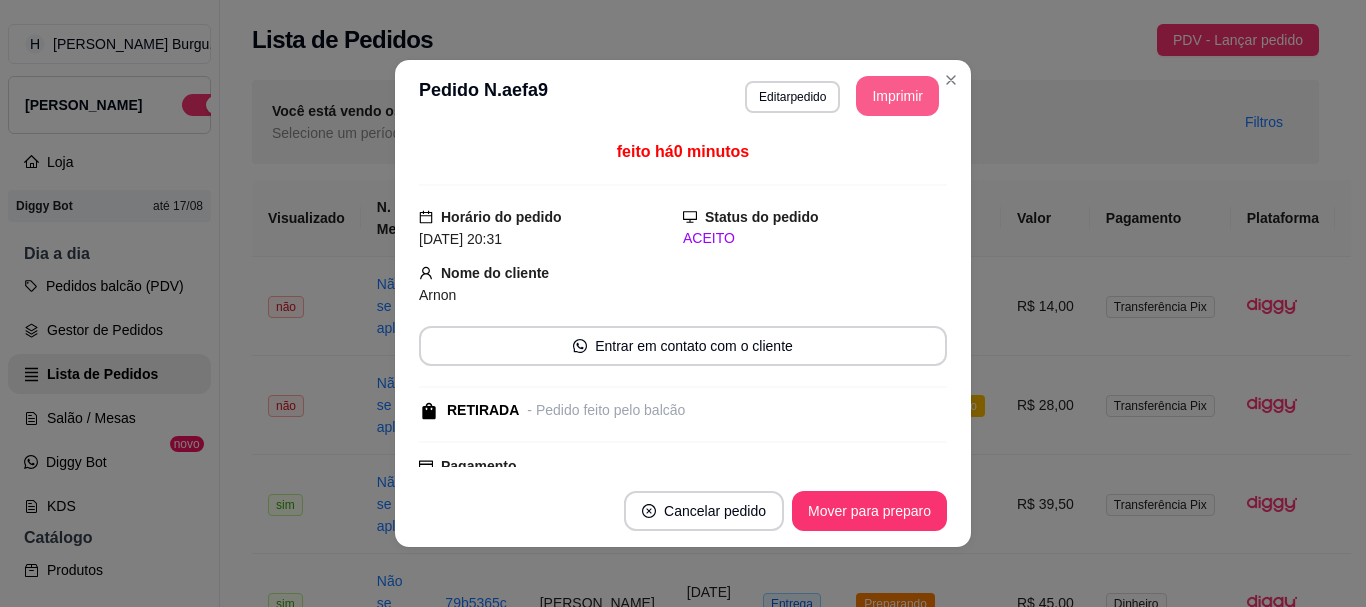 scroll, scrollTop: 0, scrollLeft: 0, axis: both 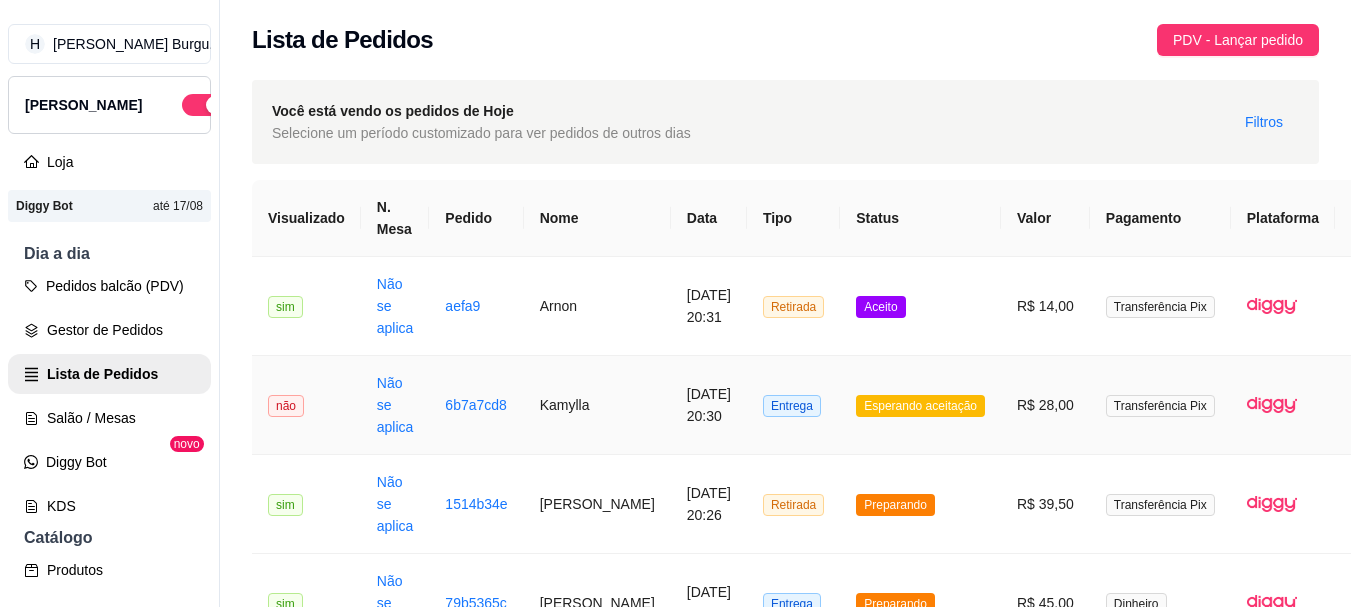 click on "R$ 28,00" at bounding box center (1045, 405) 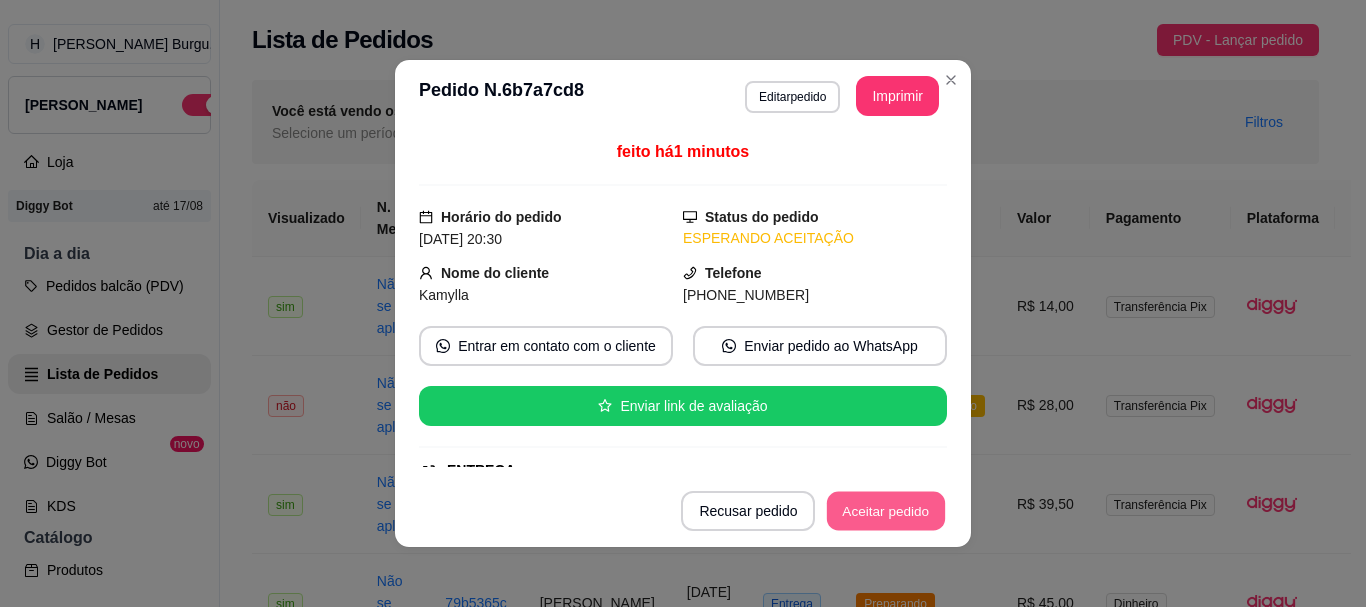 click on "Aceitar pedido" at bounding box center (886, 511) 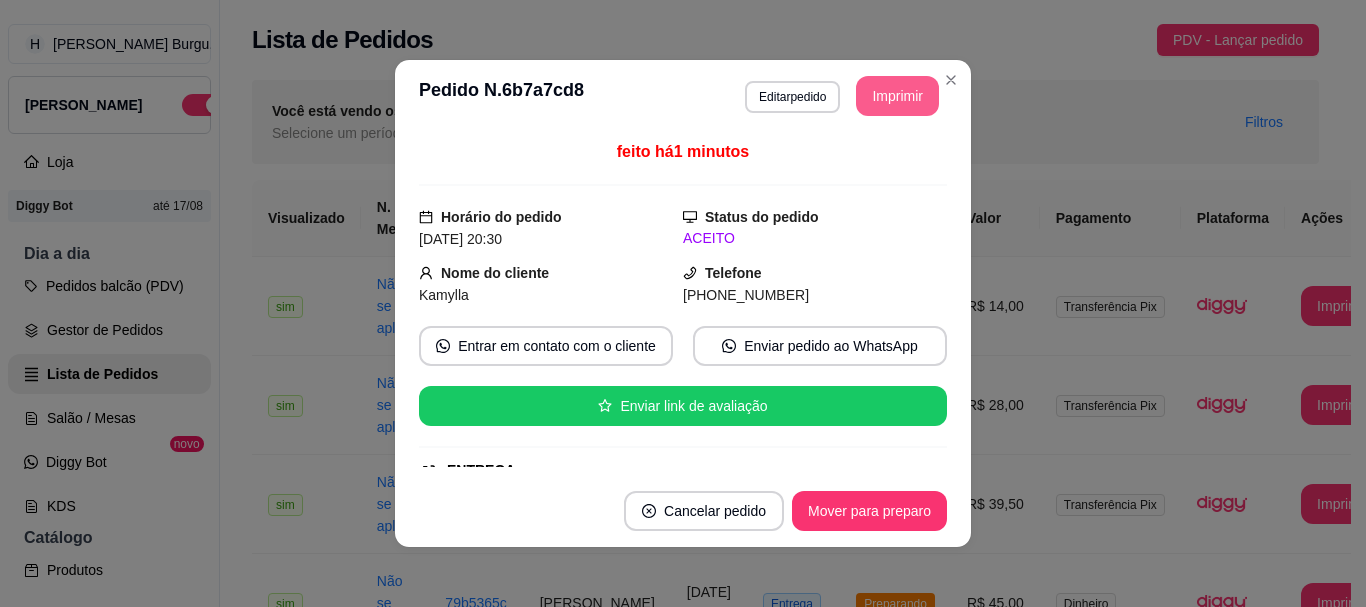 click on "Imprimir" at bounding box center [897, 96] 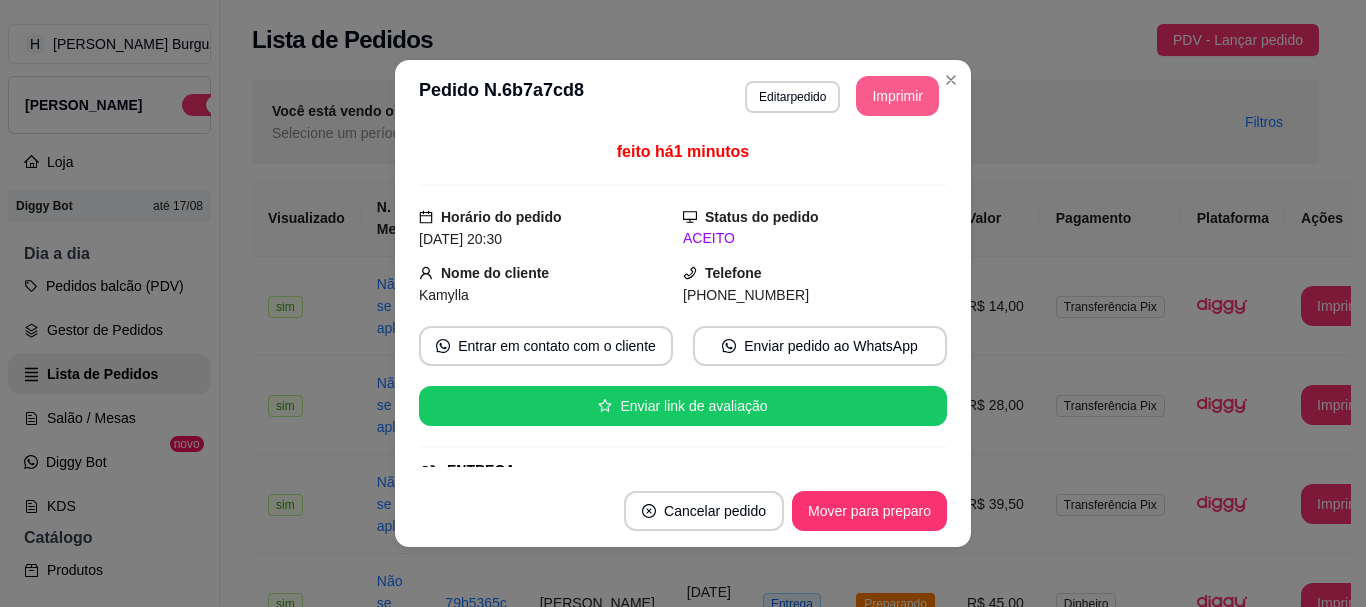 scroll, scrollTop: 0, scrollLeft: 0, axis: both 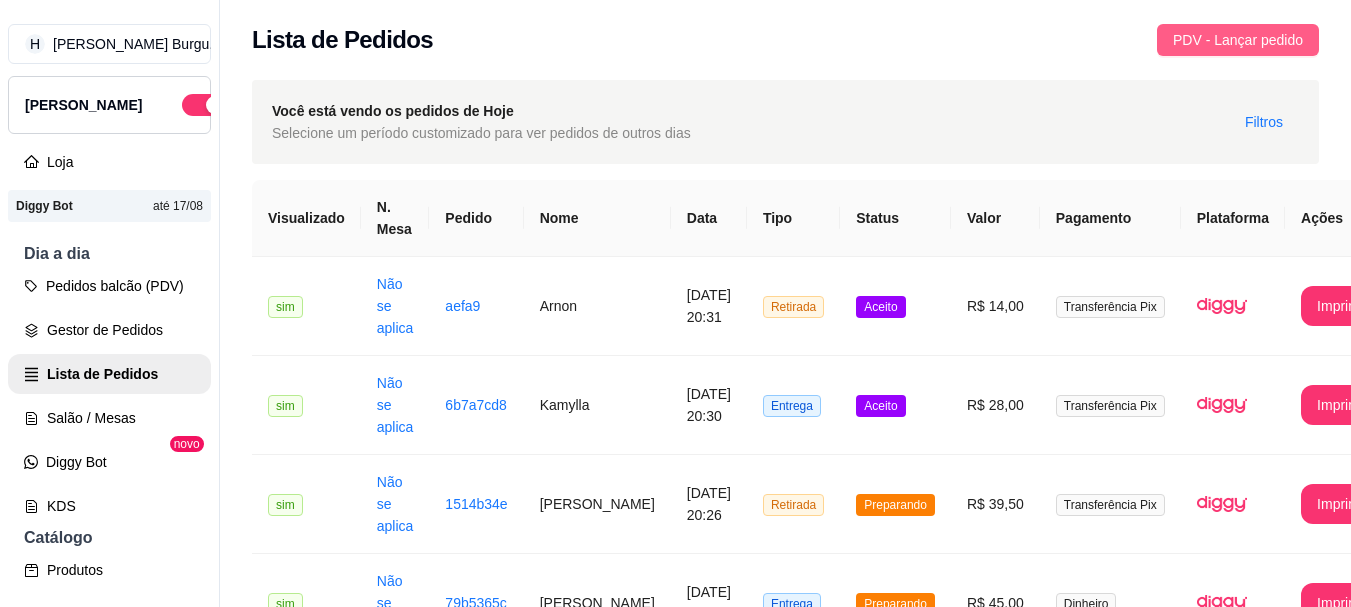 click on "PDV - Lançar pedido" at bounding box center [1238, 40] 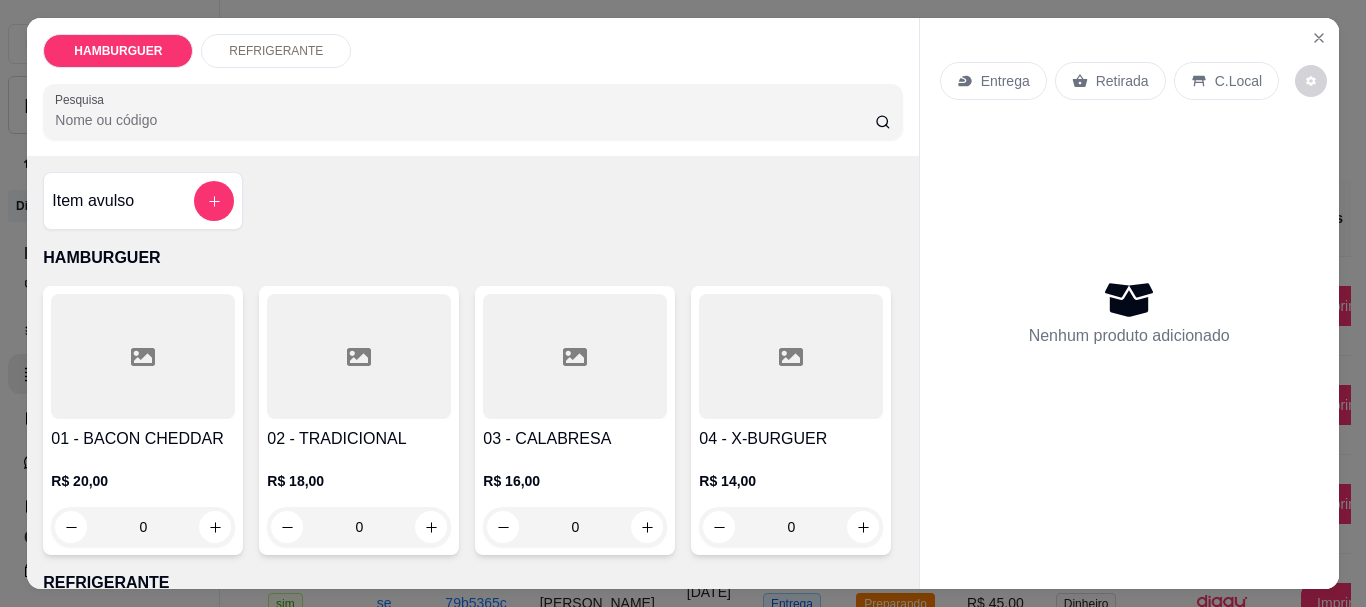 scroll, scrollTop: 100, scrollLeft: 0, axis: vertical 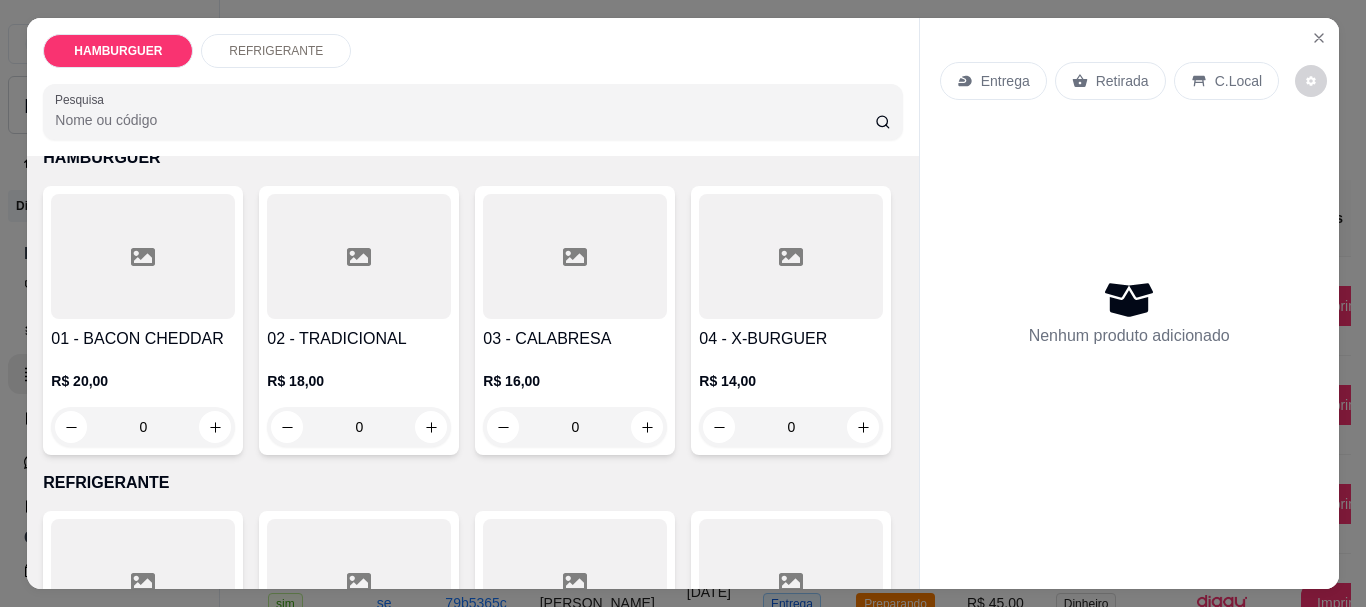 click on "0" at bounding box center [575, 427] 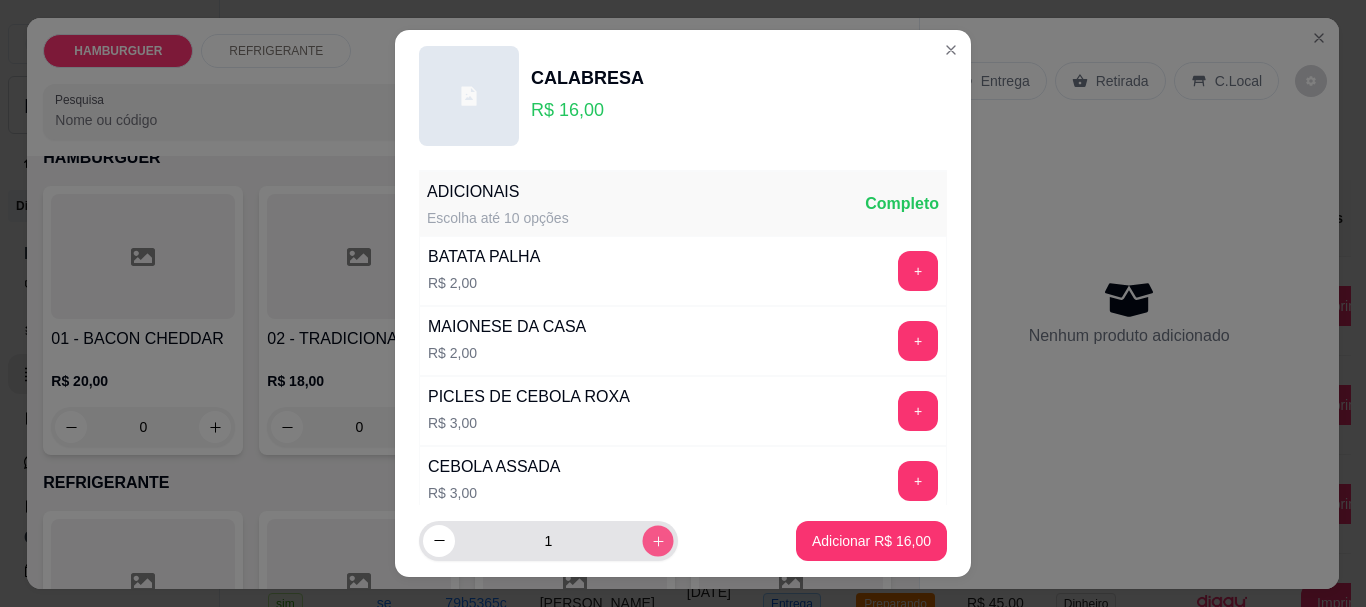 click 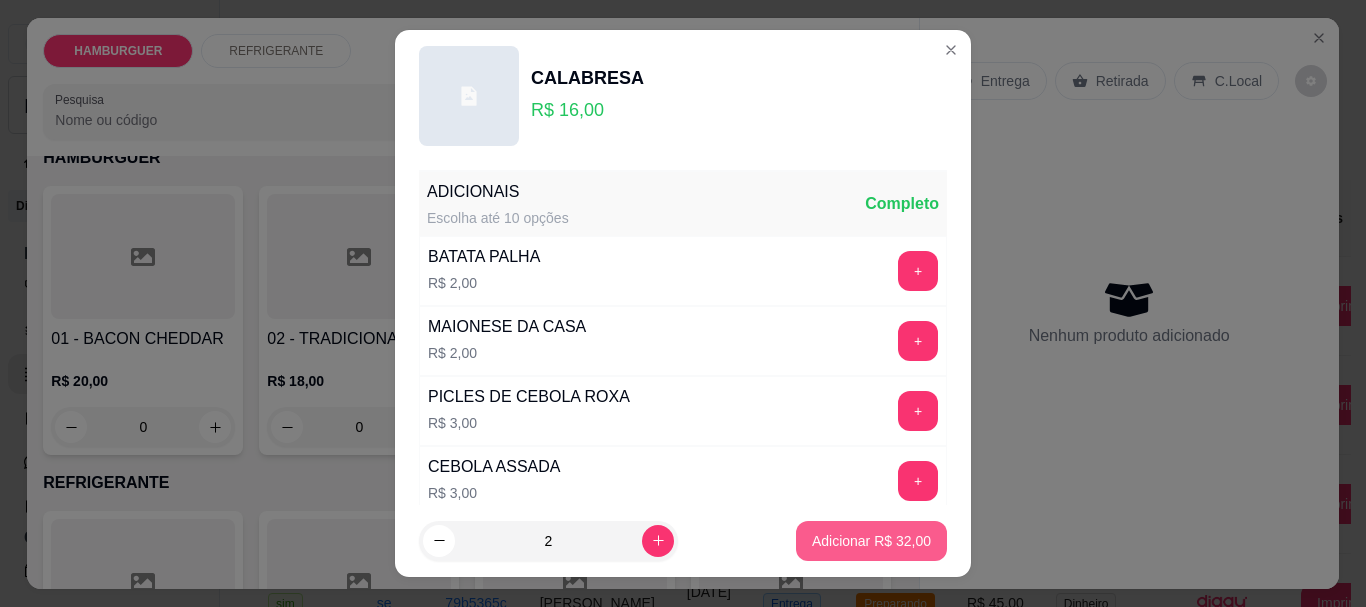 click on "Adicionar   R$ 32,00" at bounding box center (871, 541) 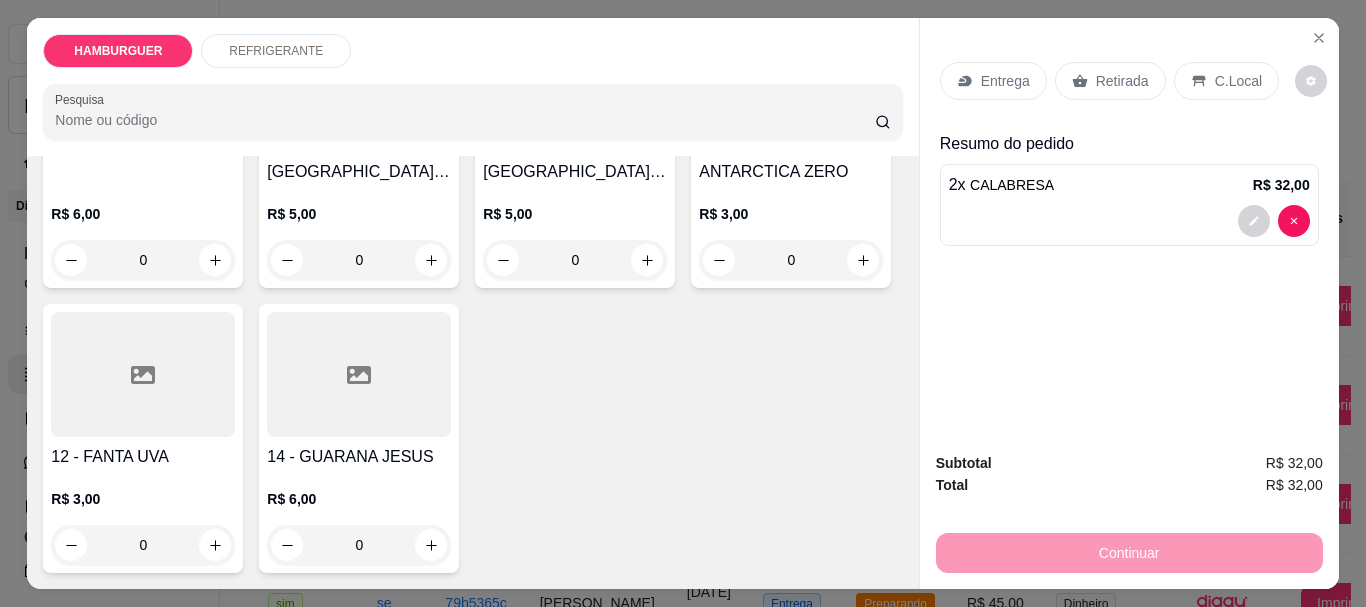 scroll, scrollTop: 927, scrollLeft: 0, axis: vertical 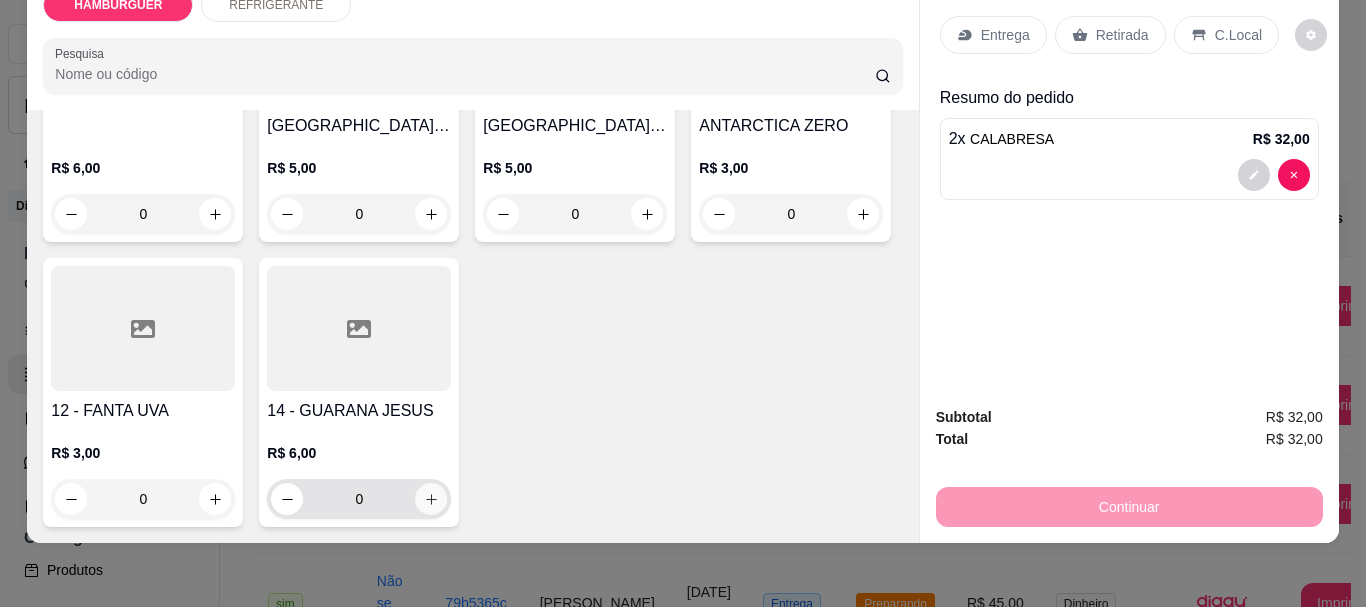 click 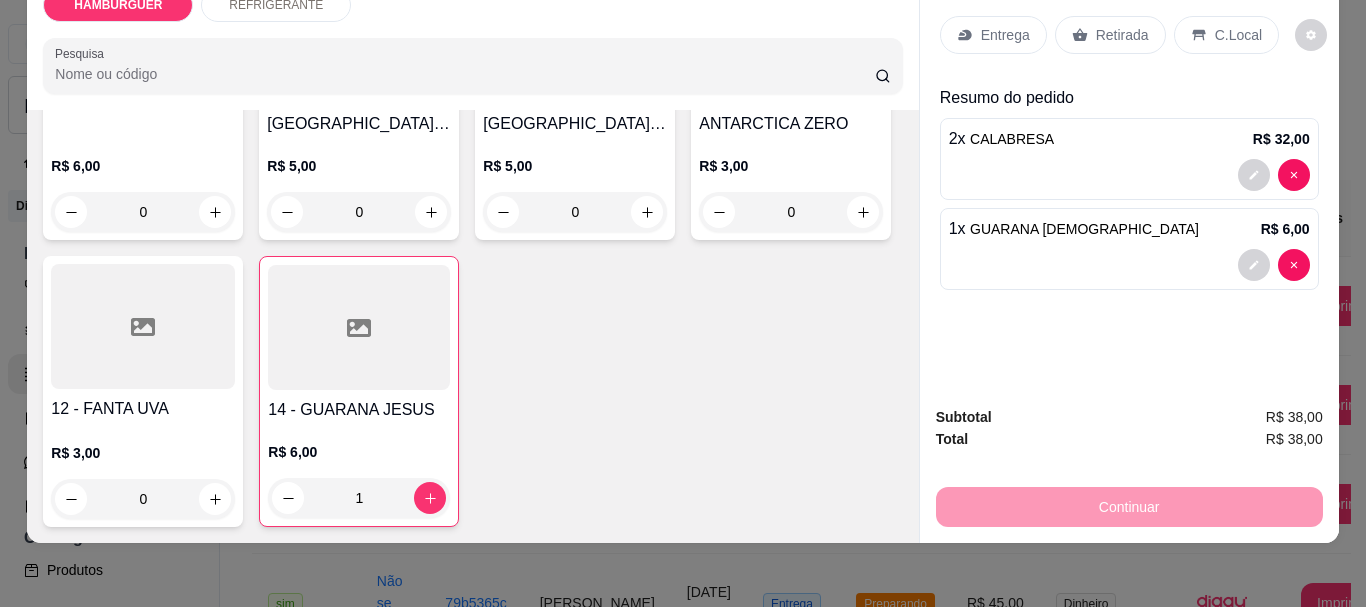 click on "Retirada" at bounding box center (1122, 35) 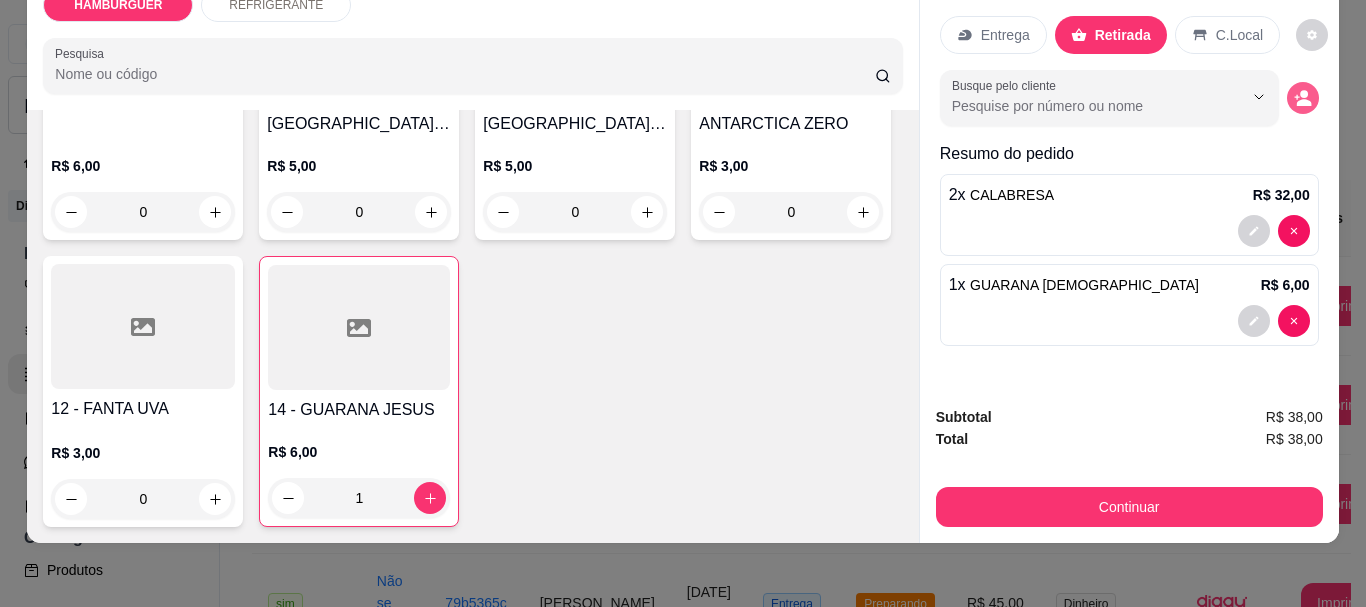 click at bounding box center (1303, 98) 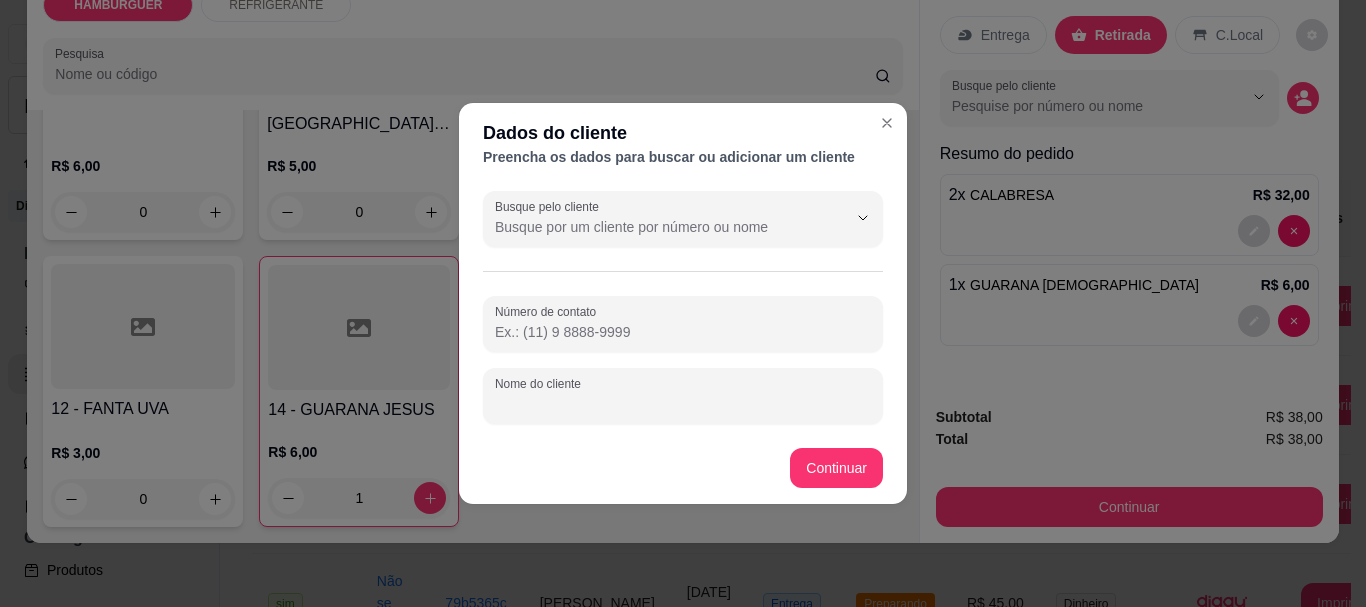 click on "Nome do cliente" at bounding box center [683, 404] 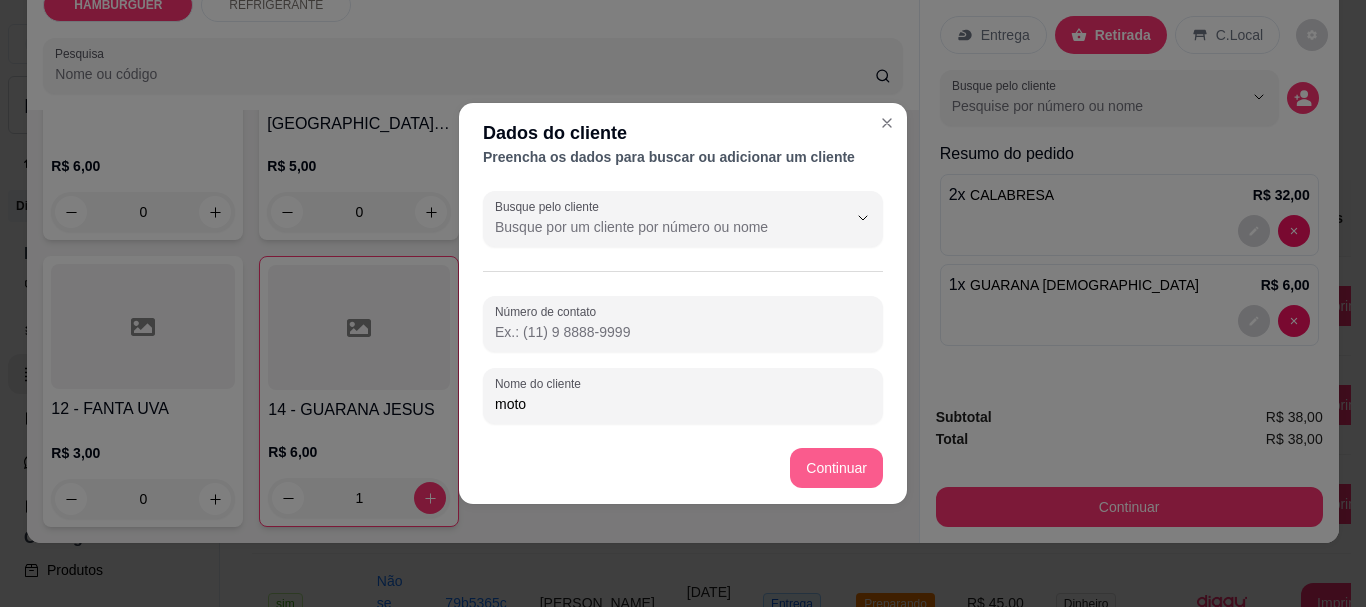type on "moto" 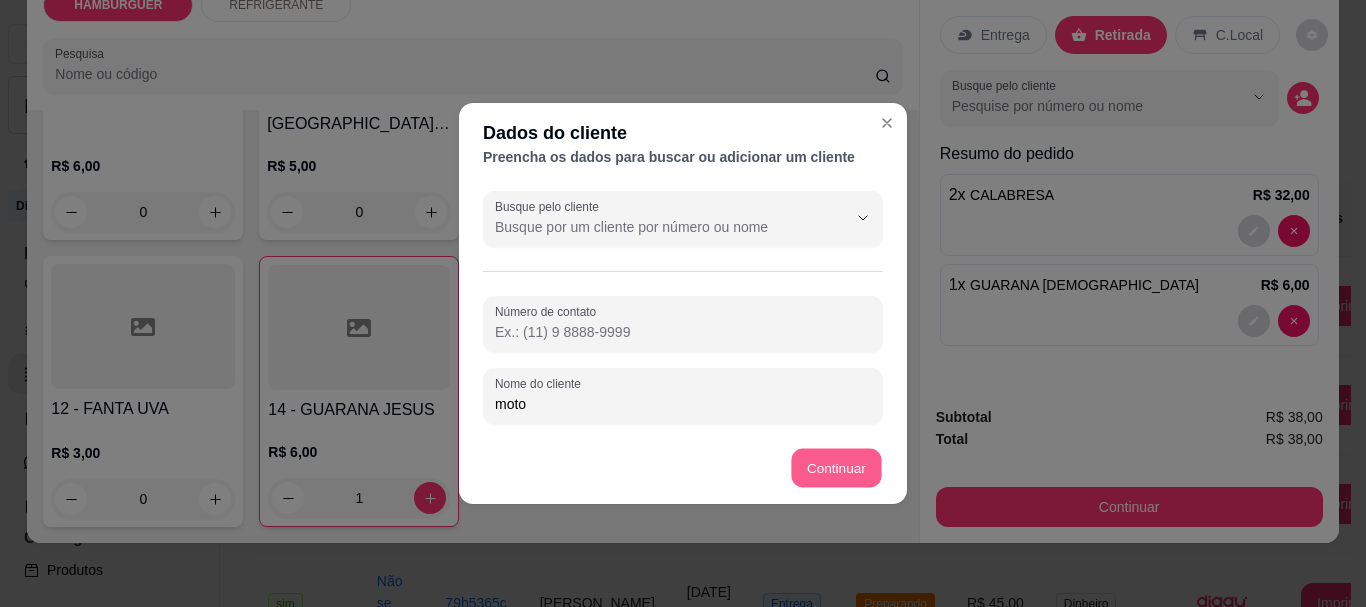 click on "Continuar" at bounding box center (683, 468) 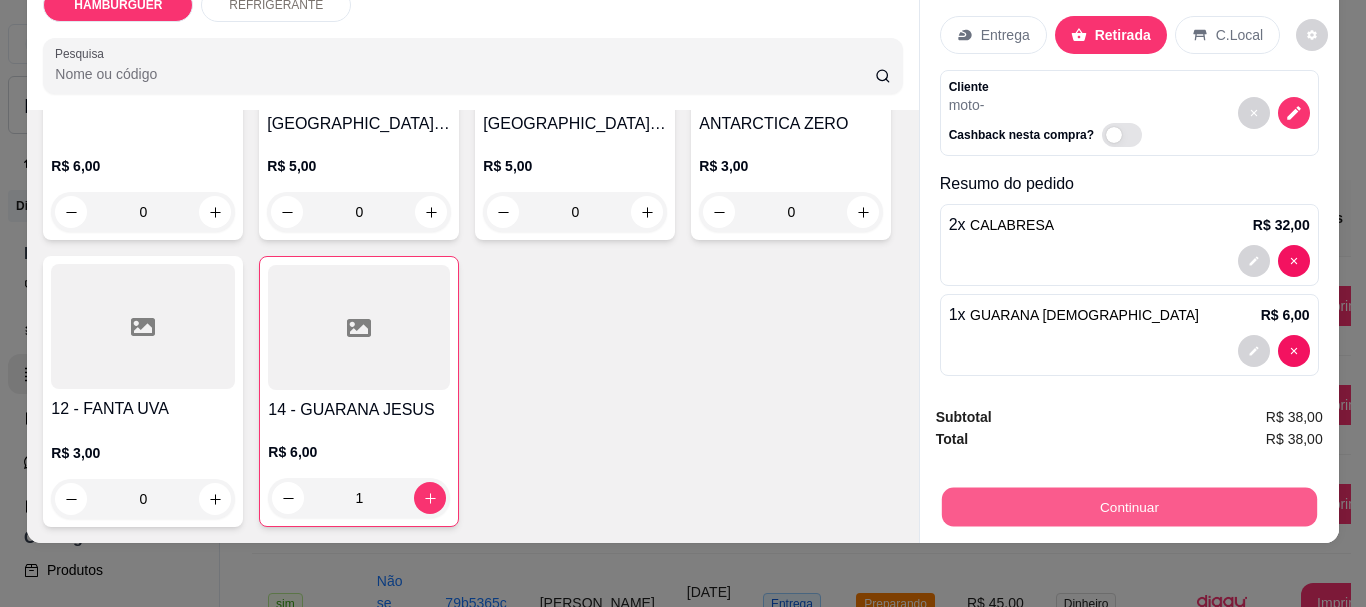 click on "Continuar" at bounding box center [1128, 506] 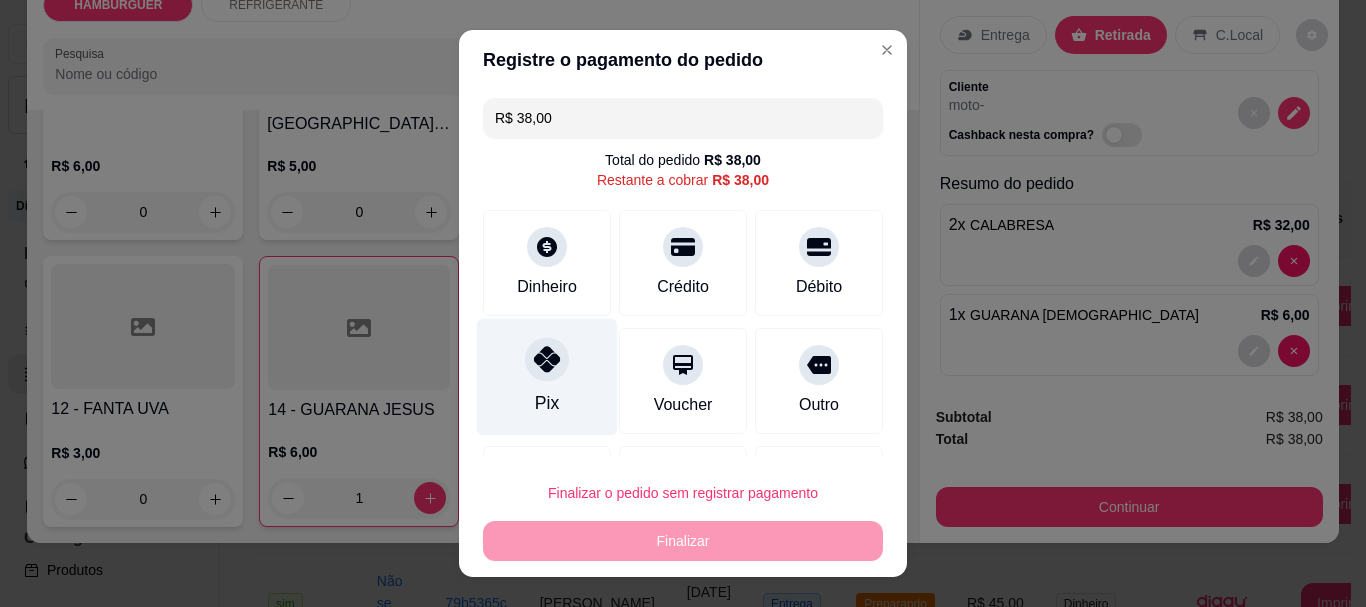 click 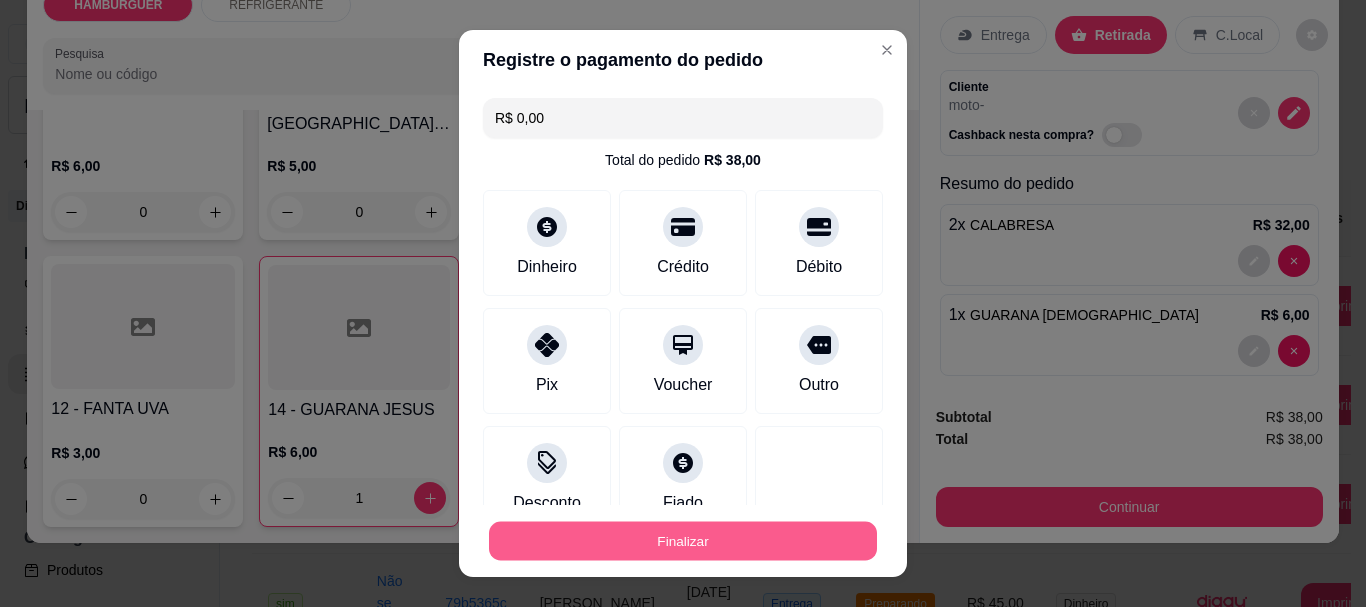 click on "Finalizar" at bounding box center [683, 540] 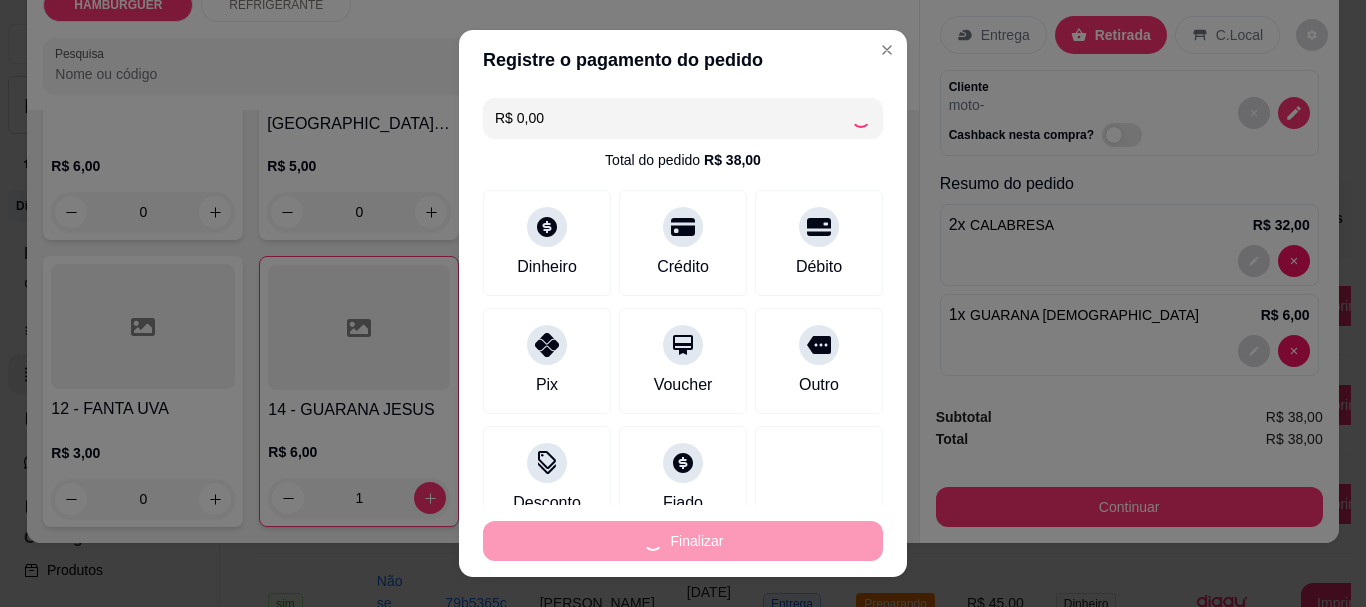 type on "0" 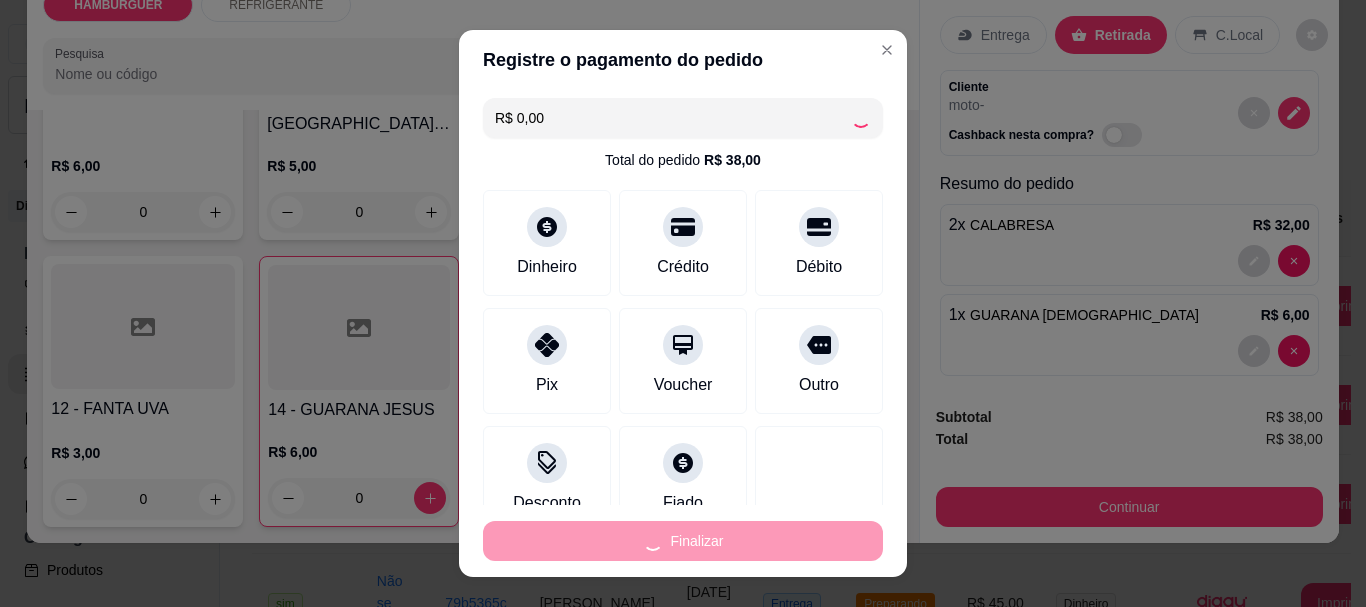 type on "-R$ 38,00" 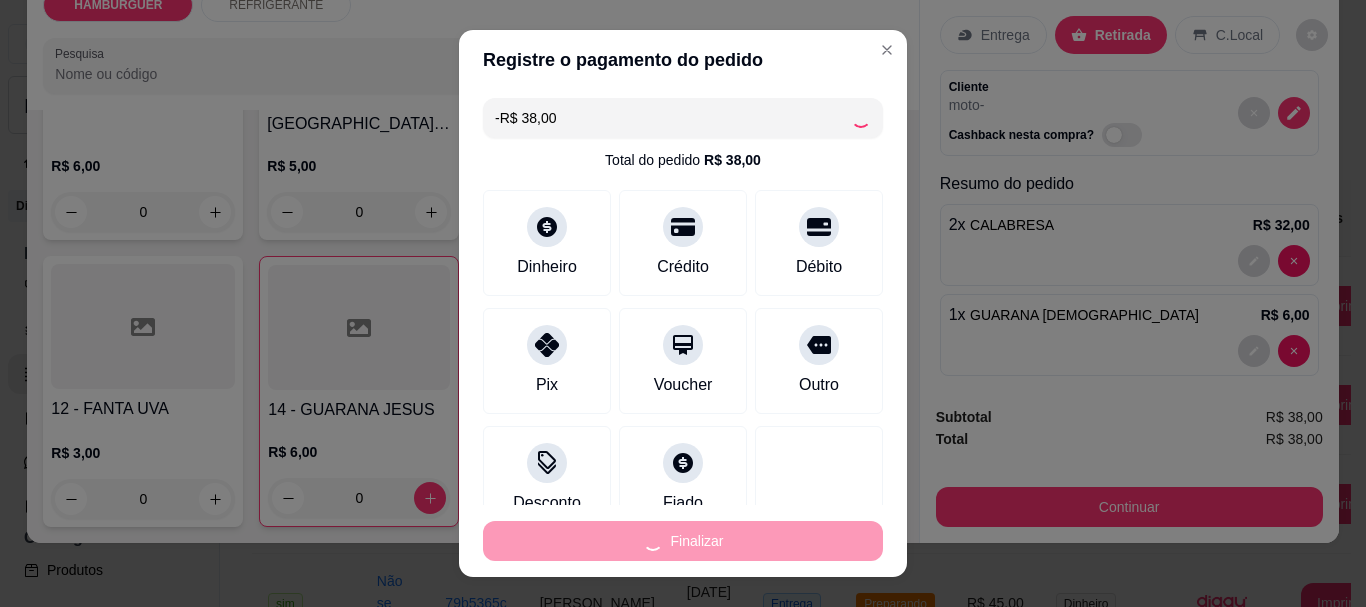 scroll, scrollTop: 925, scrollLeft: 0, axis: vertical 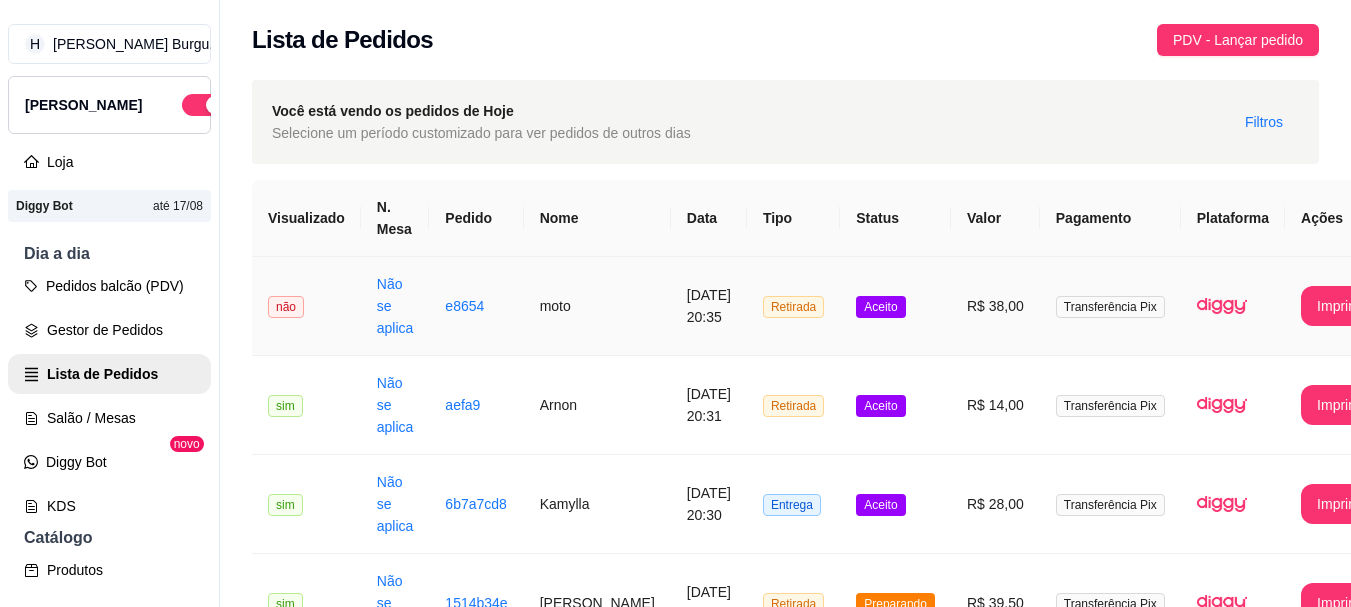 click on "[DATE] 20:35" at bounding box center (709, 306) 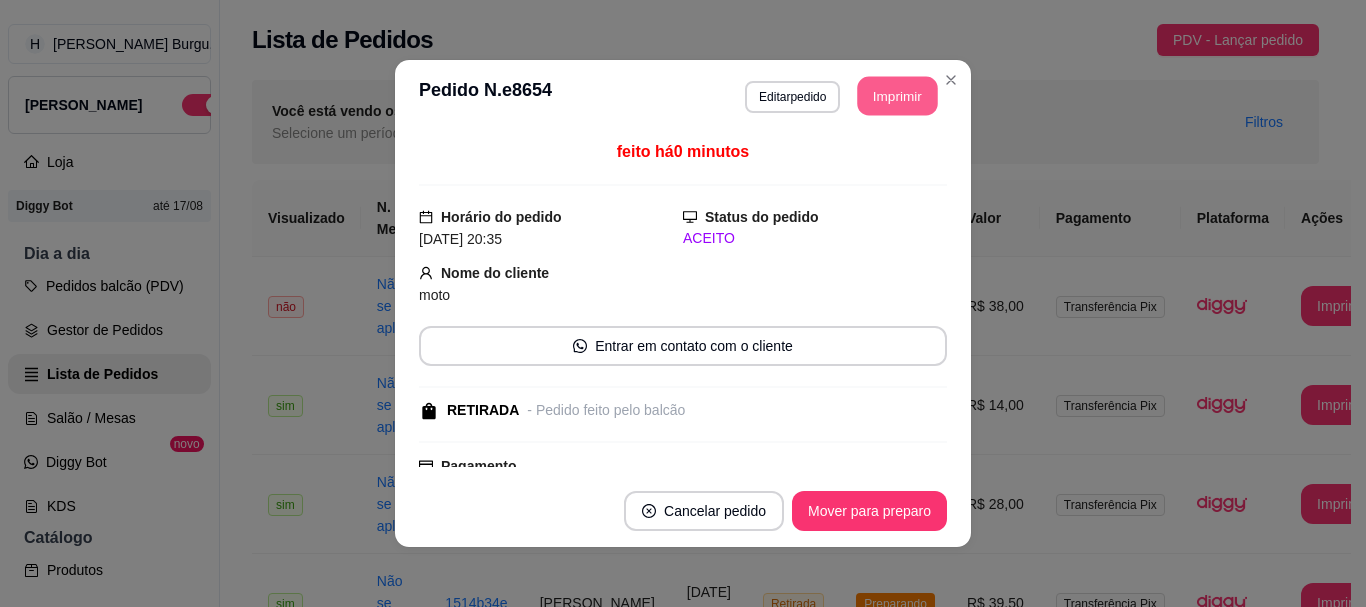 click on "Imprimir" at bounding box center [898, 96] 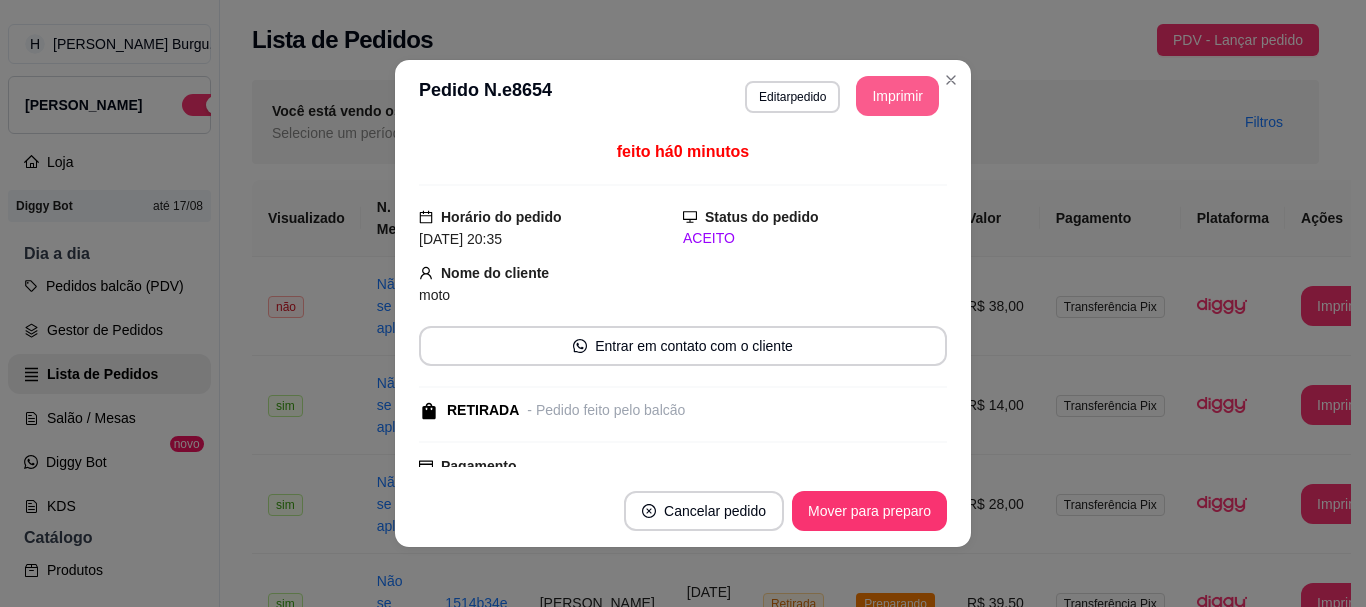 scroll, scrollTop: 0, scrollLeft: 0, axis: both 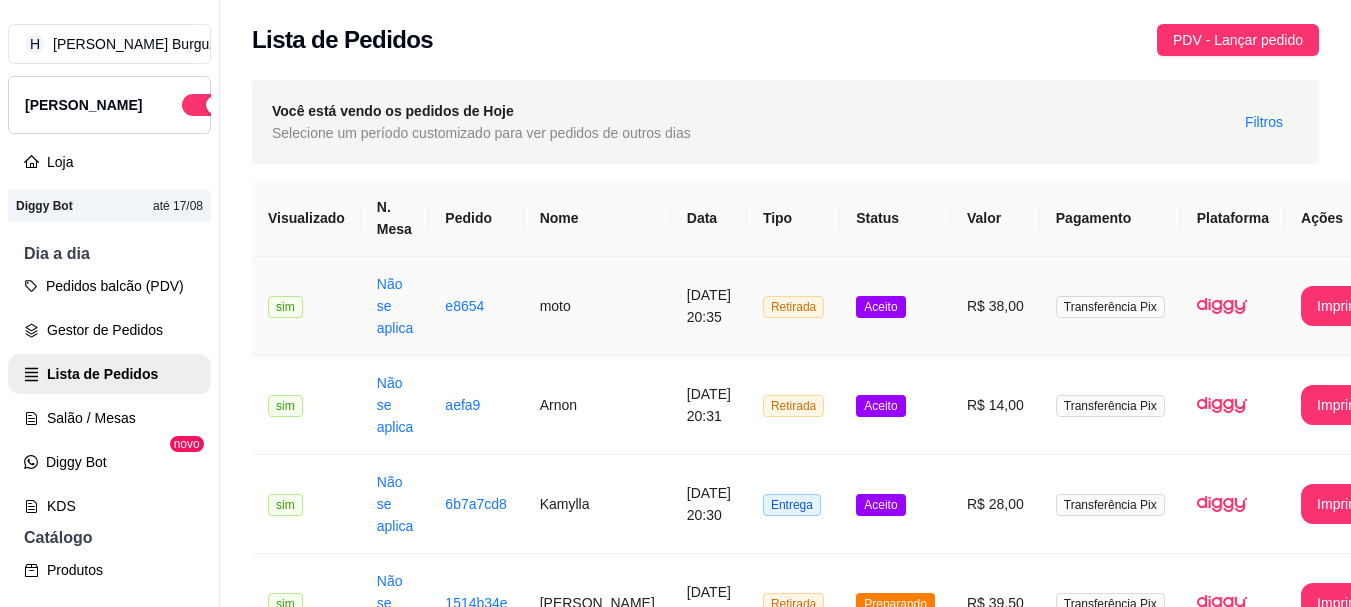 click on "[DATE] 20:35" at bounding box center (709, 306) 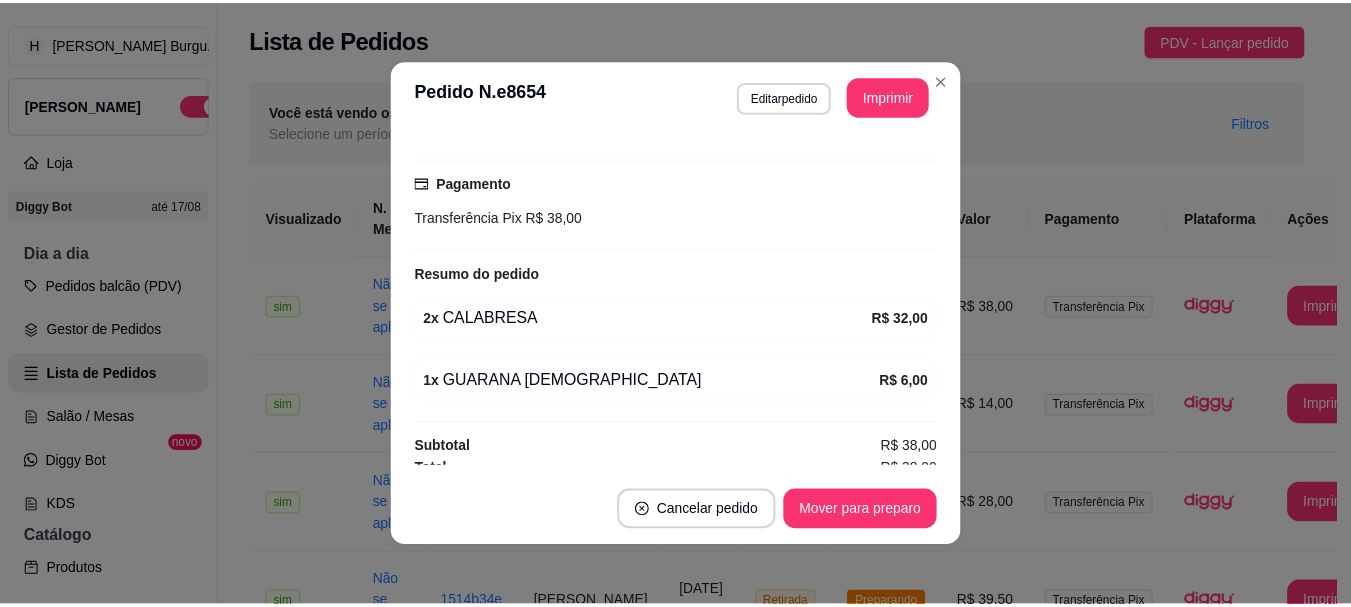 scroll, scrollTop: 296, scrollLeft: 0, axis: vertical 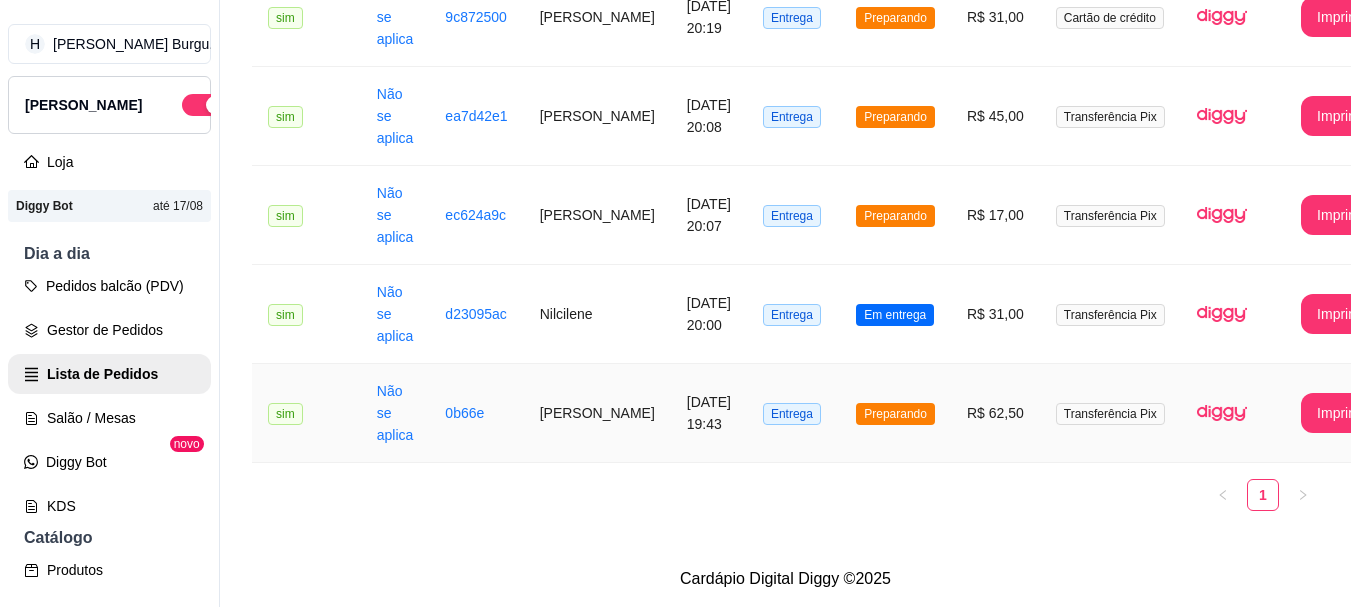 click on "Entrega" at bounding box center [793, 413] 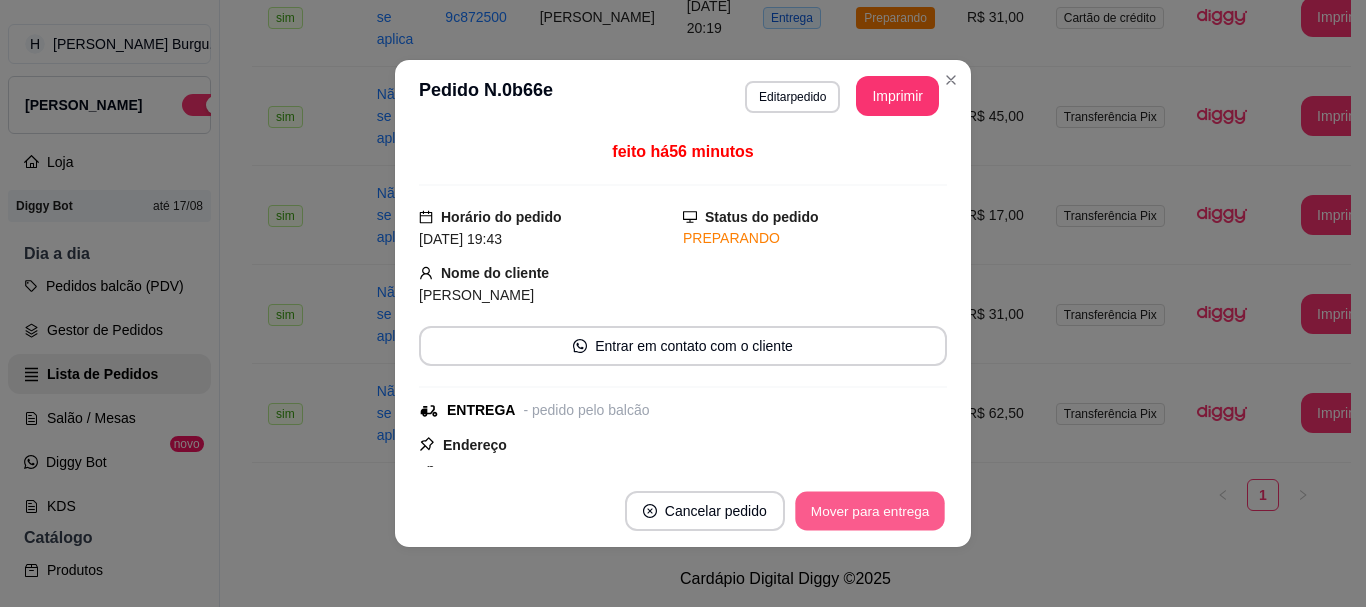 click on "Mover para entrega" at bounding box center (870, 511) 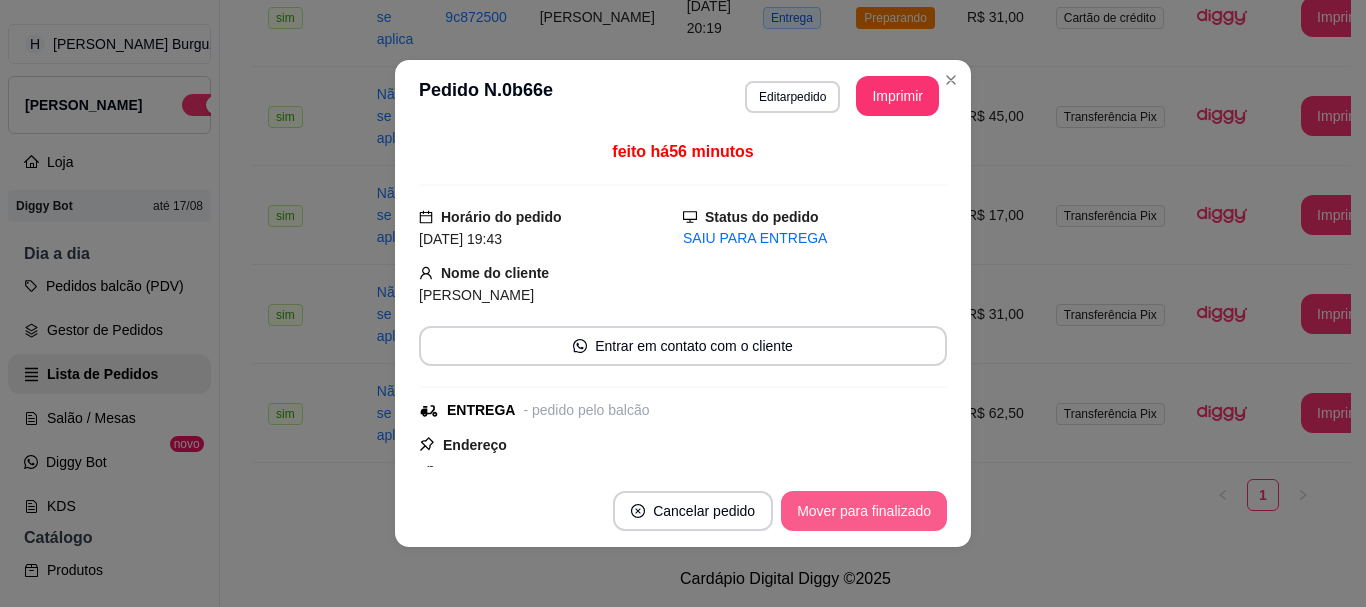 click on "Mover para finalizado" at bounding box center [864, 511] 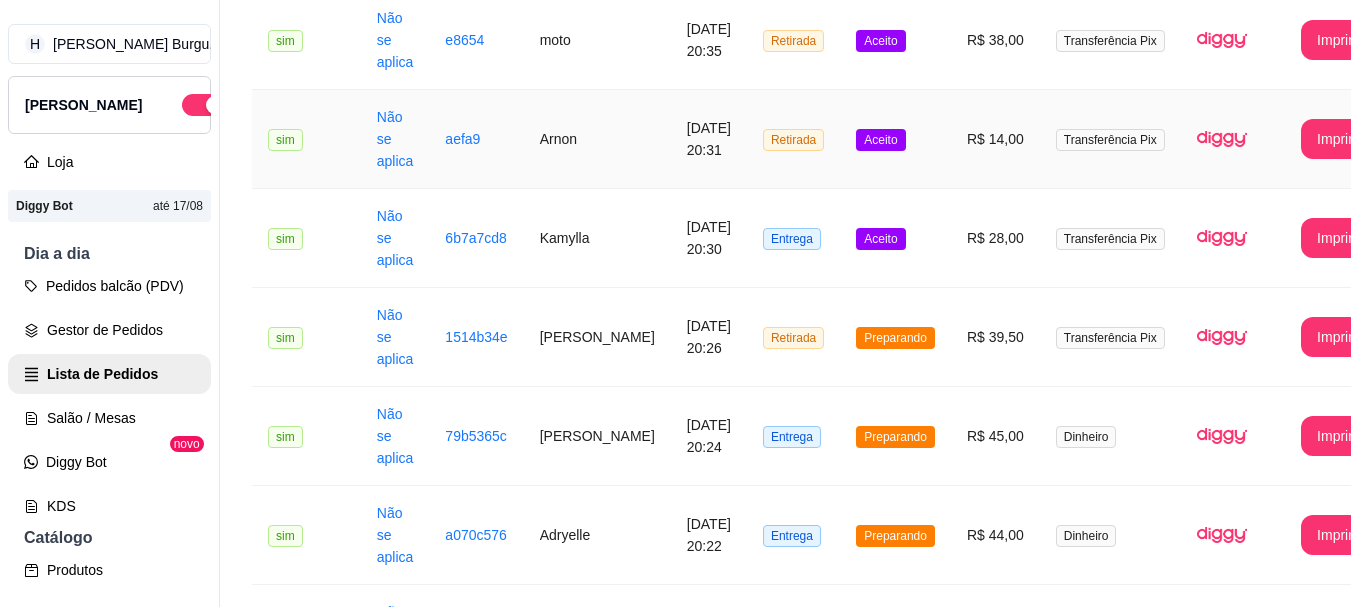 scroll, scrollTop: 120, scrollLeft: 0, axis: vertical 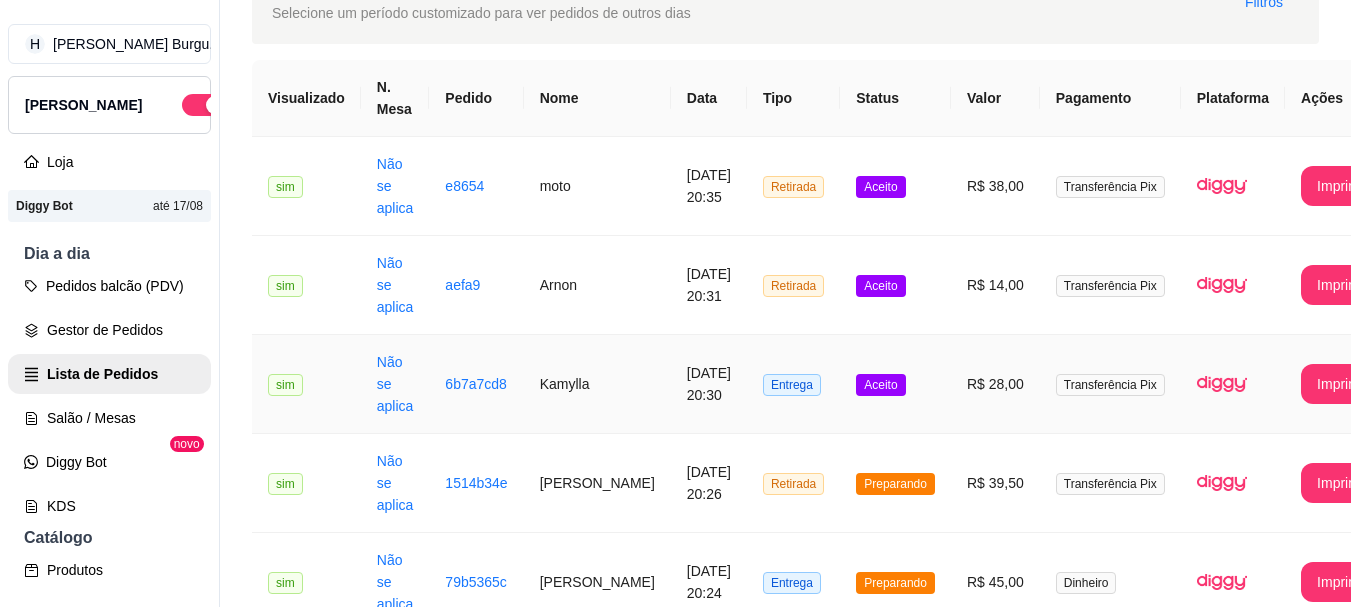 drag, startPoint x: 924, startPoint y: 407, endPoint x: 913, endPoint y: 407, distance: 11 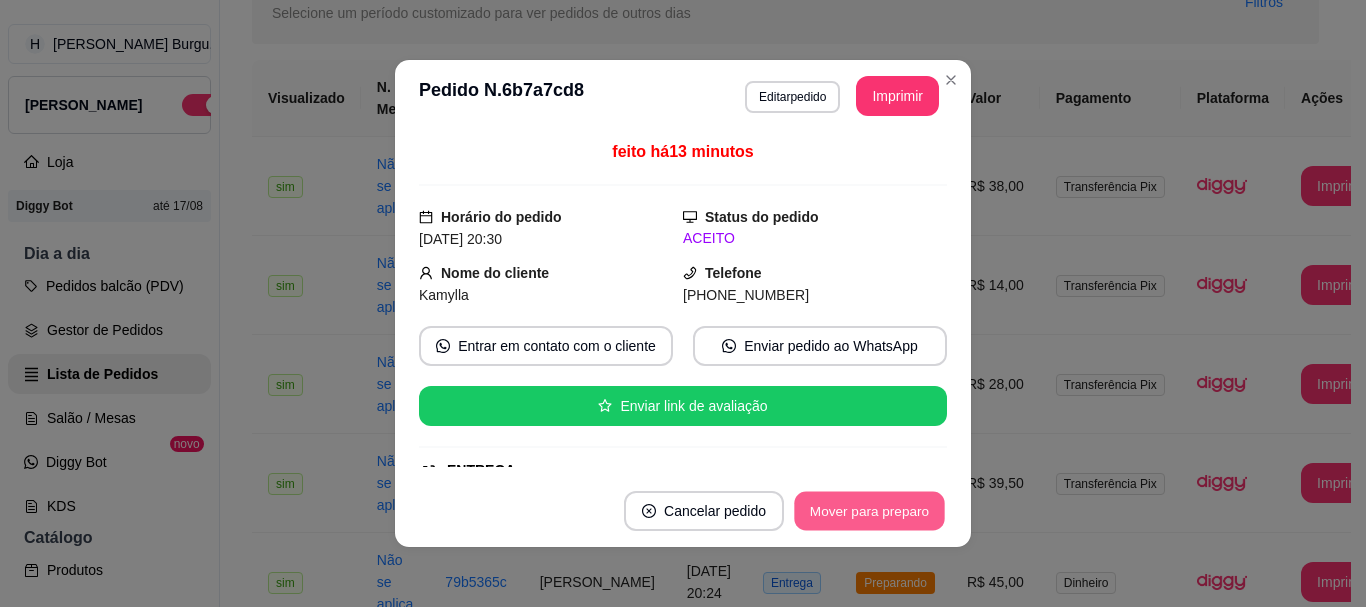 click on "Mover para preparo" at bounding box center (869, 511) 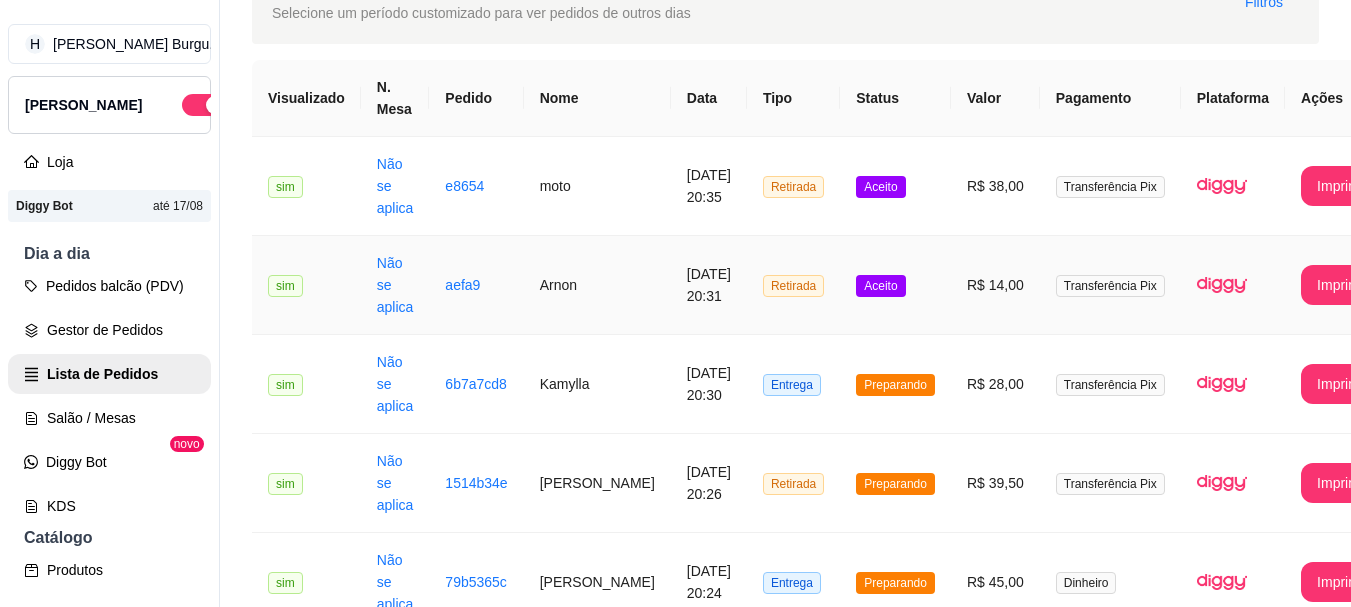 click on "Aceito" at bounding box center (880, 286) 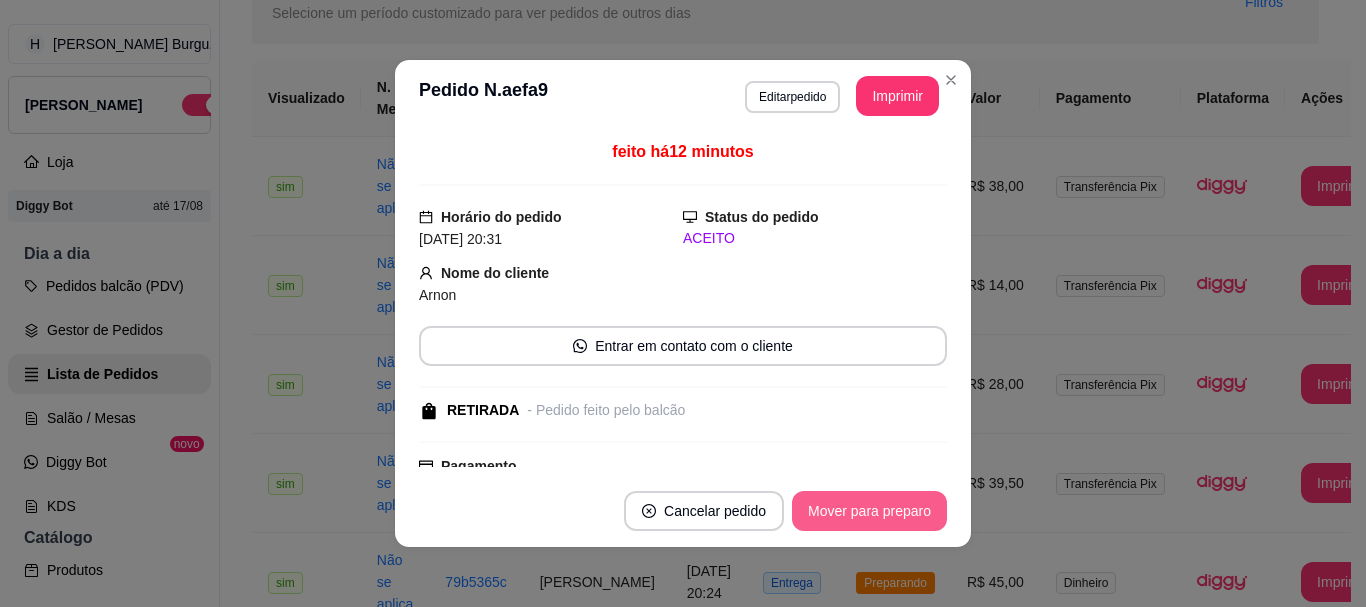click on "Mover para preparo" at bounding box center (869, 511) 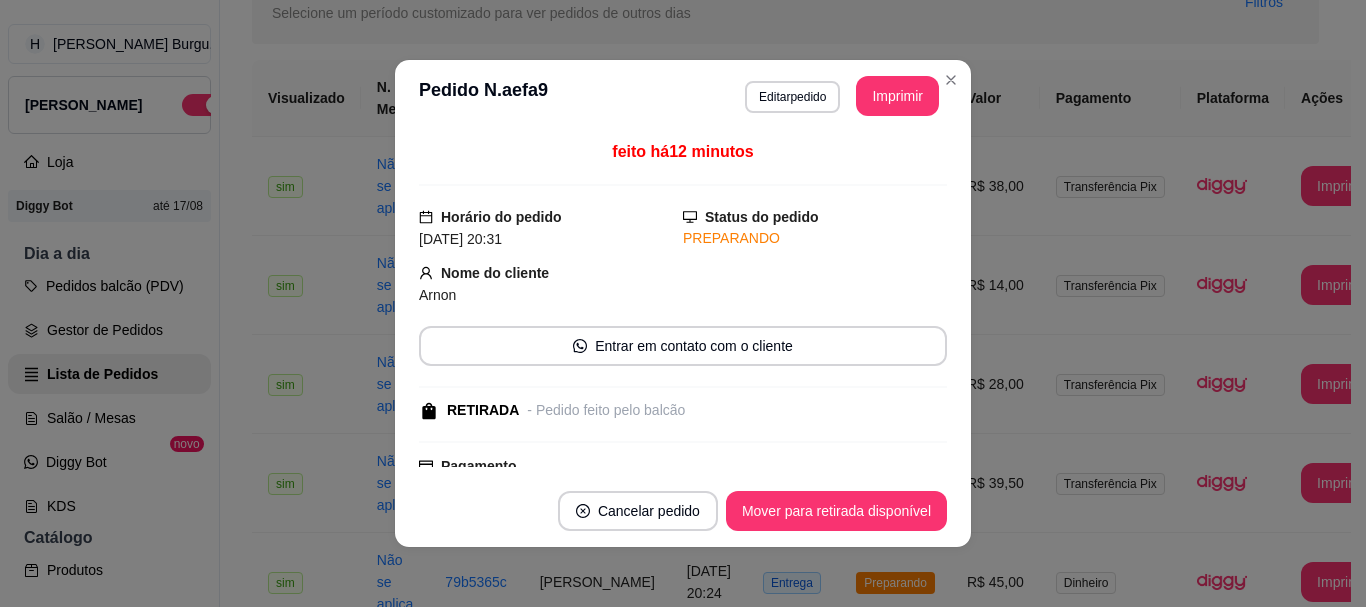 click on "**********" at bounding box center [683, 96] 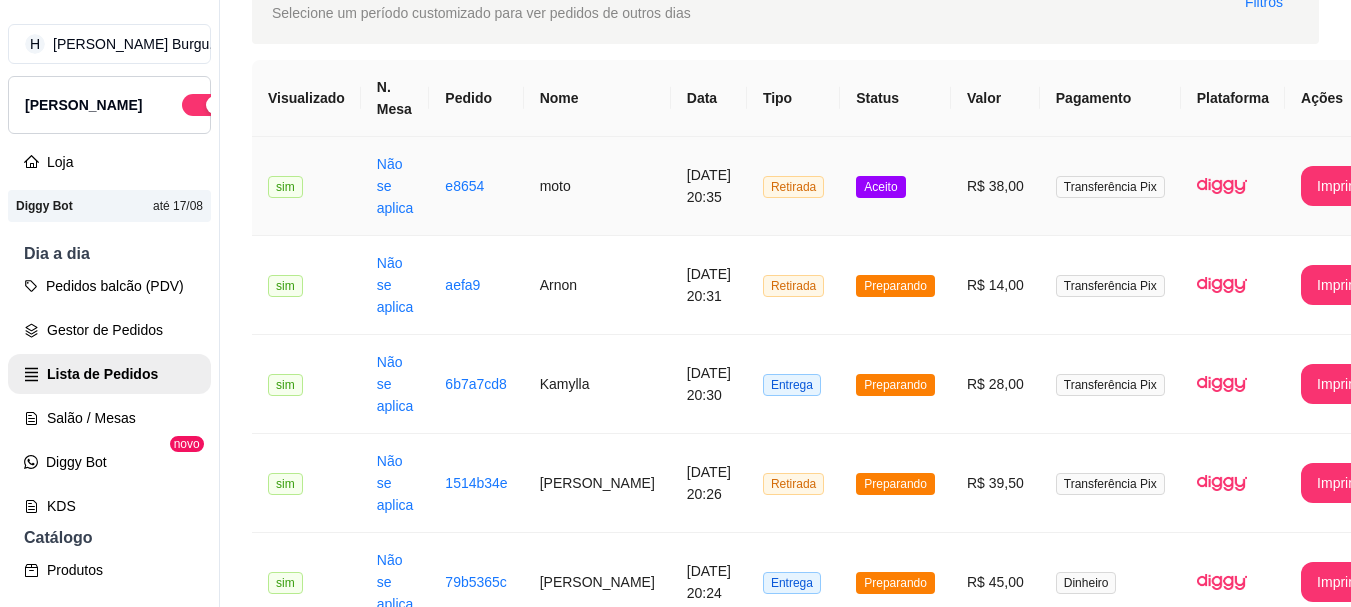 click on "Aceito" at bounding box center [895, 186] 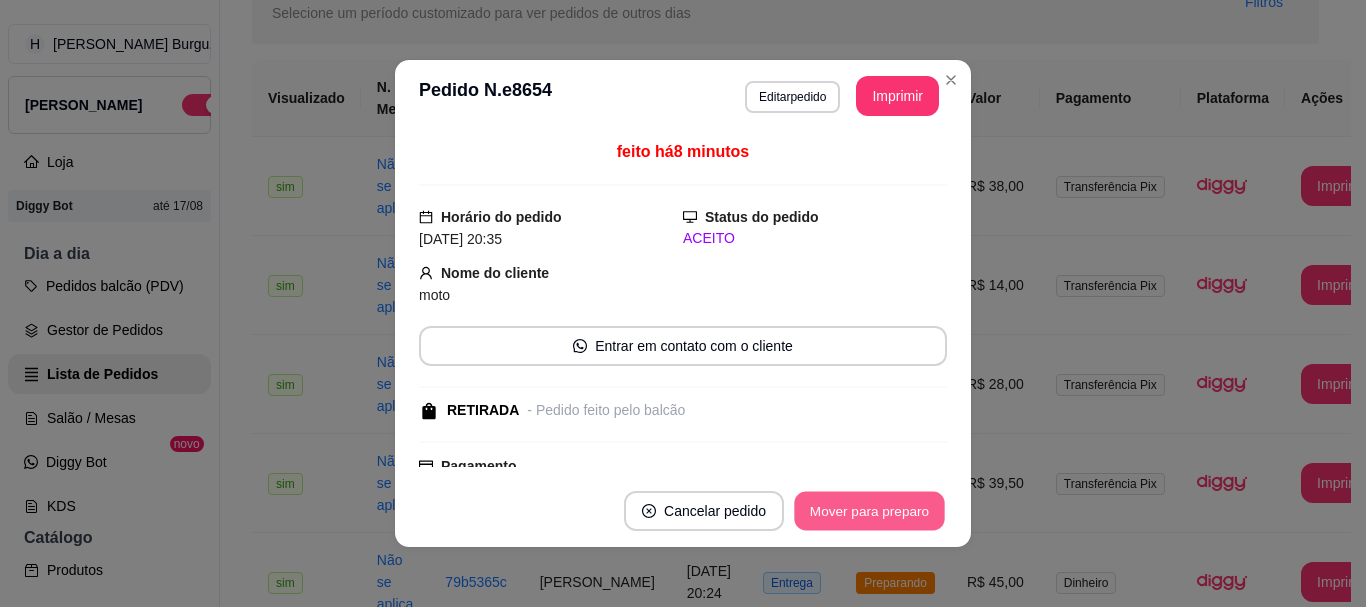 click on "Mover para preparo" at bounding box center (869, 511) 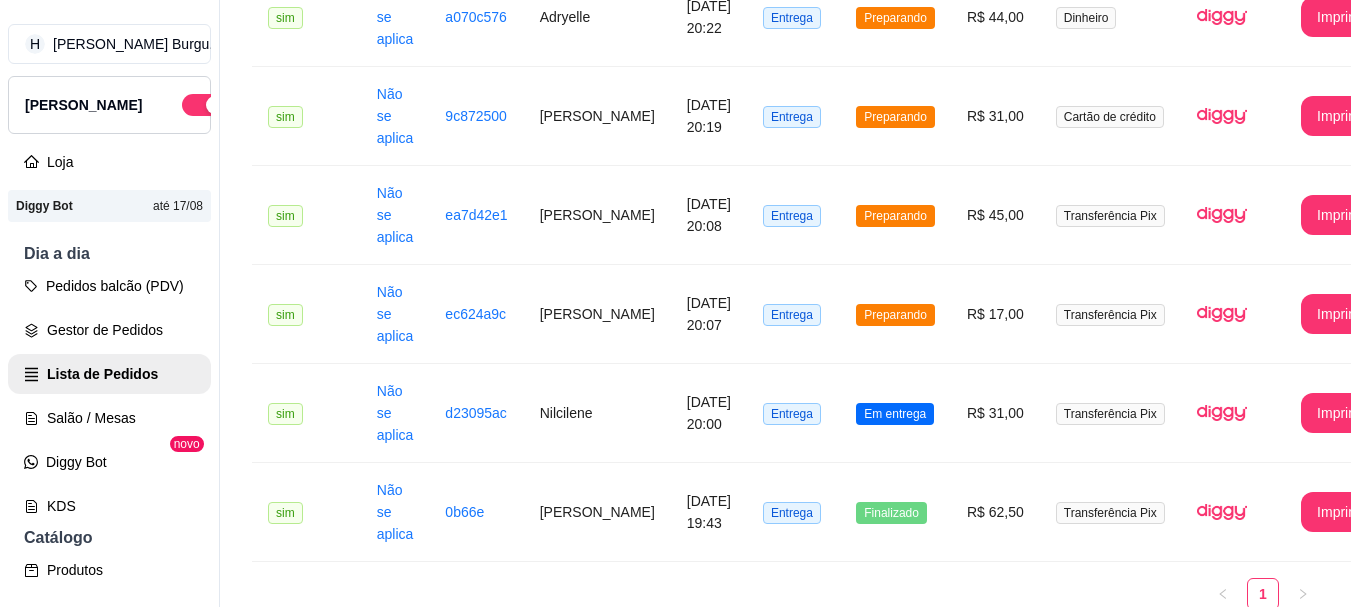 scroll, scrollTop: 920, scrollLeft: 0, axis: vertical 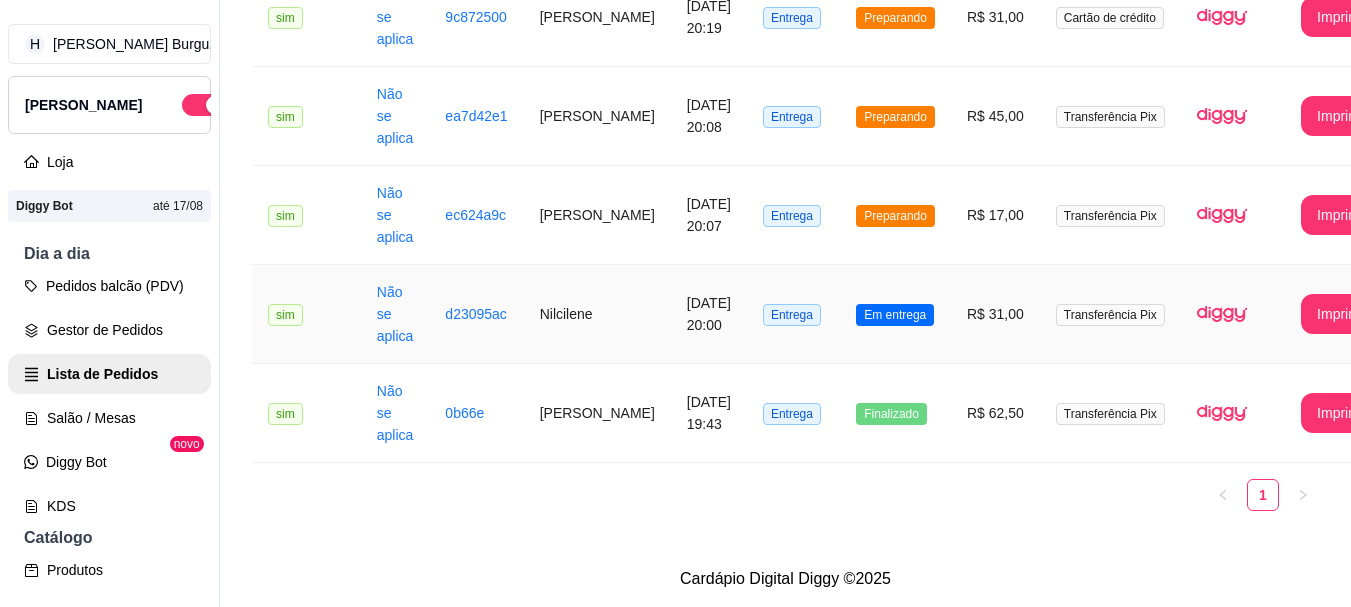 click on "Em entrega" at bounding box center [895, 314] 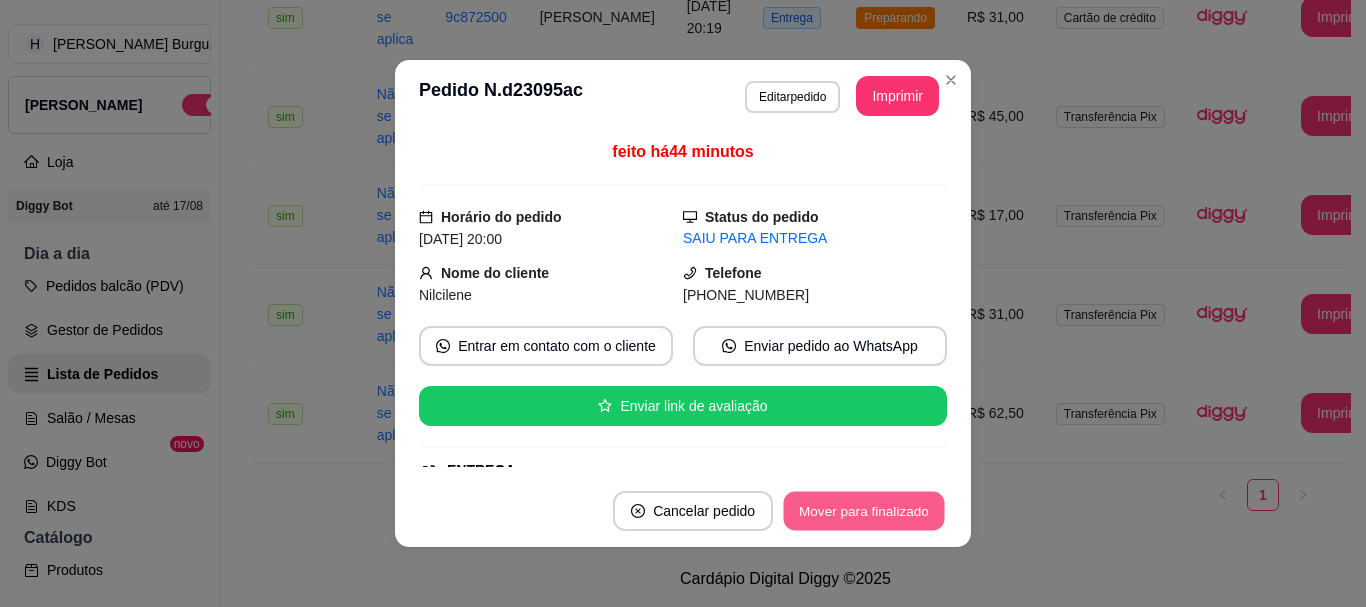 click on "Mover para finalizado" at bounding box center [864, 511] 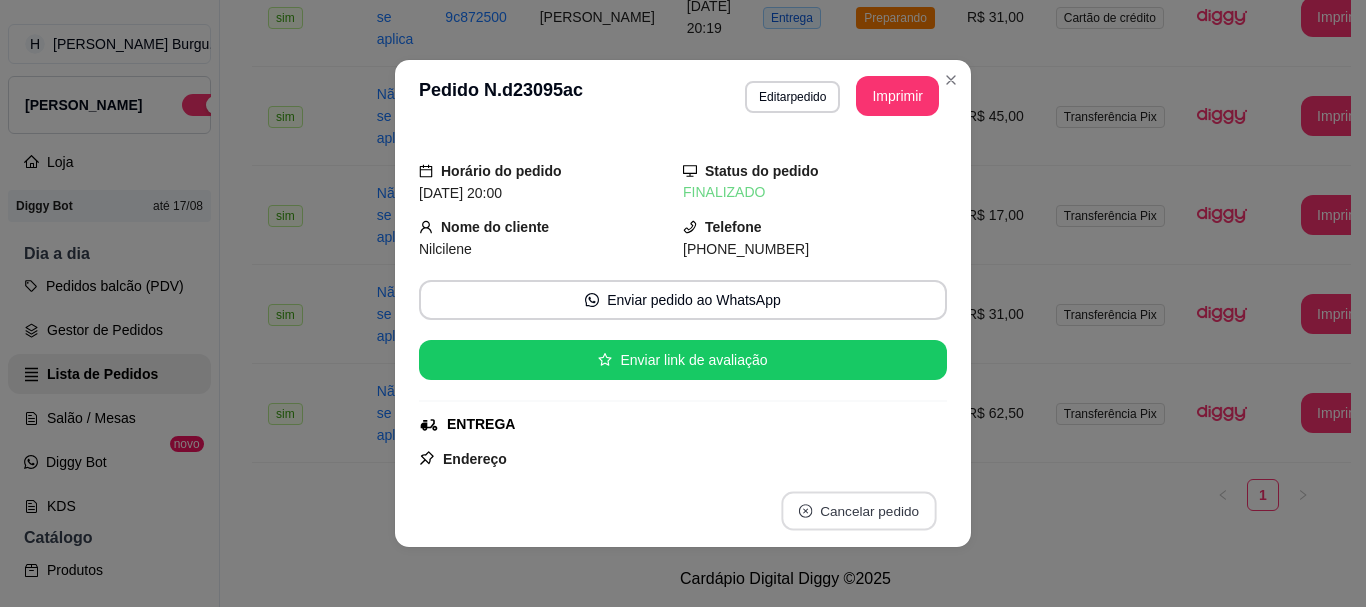 click on "**********" at bounding box center (683, 303) 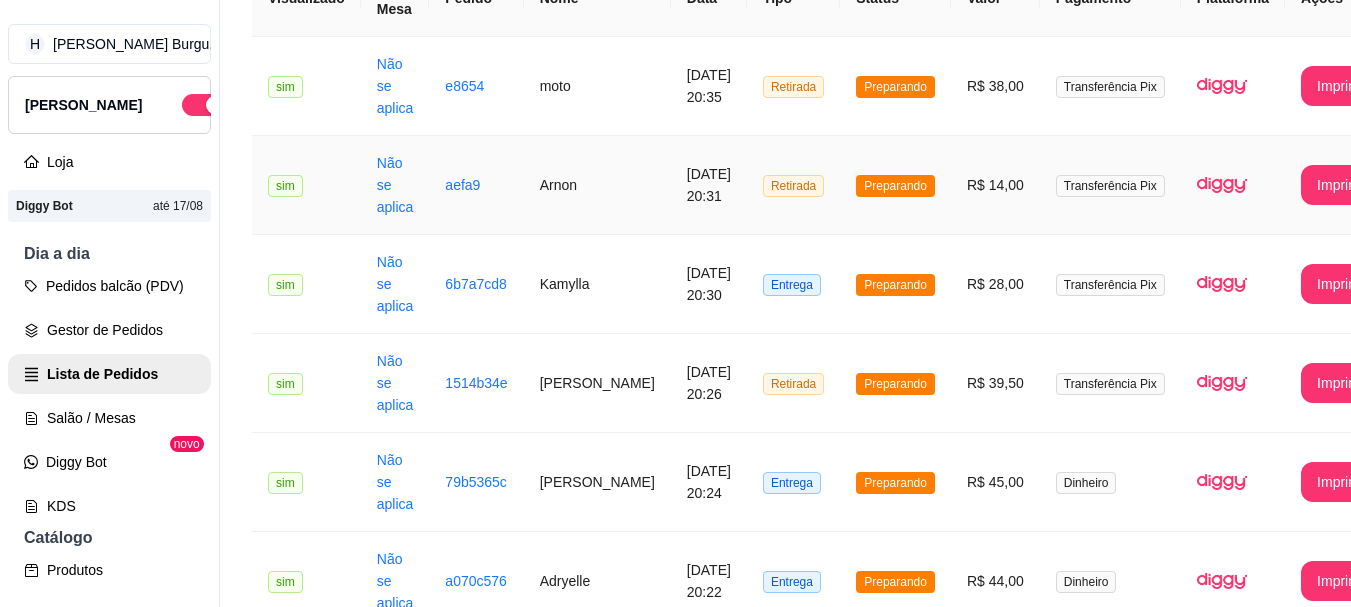 scroll, scrollTop: 0, scrollLeft: 0, axis: both 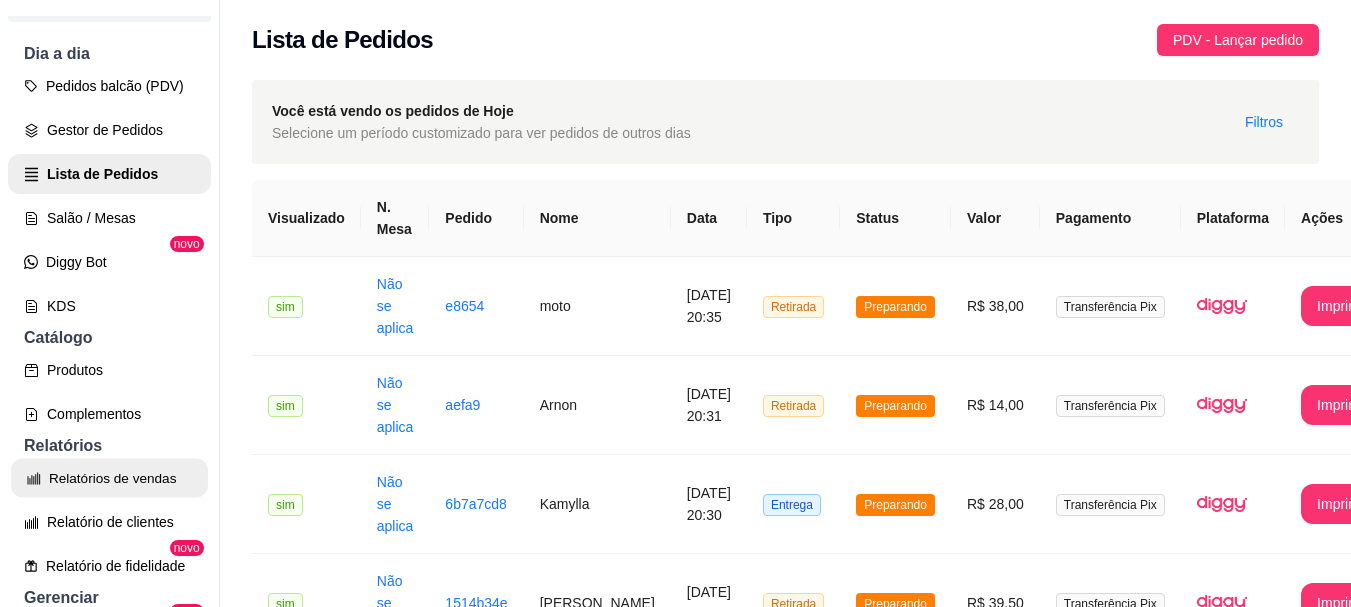 click on "Relatórios de vendas" at bounding box center (109, 478) 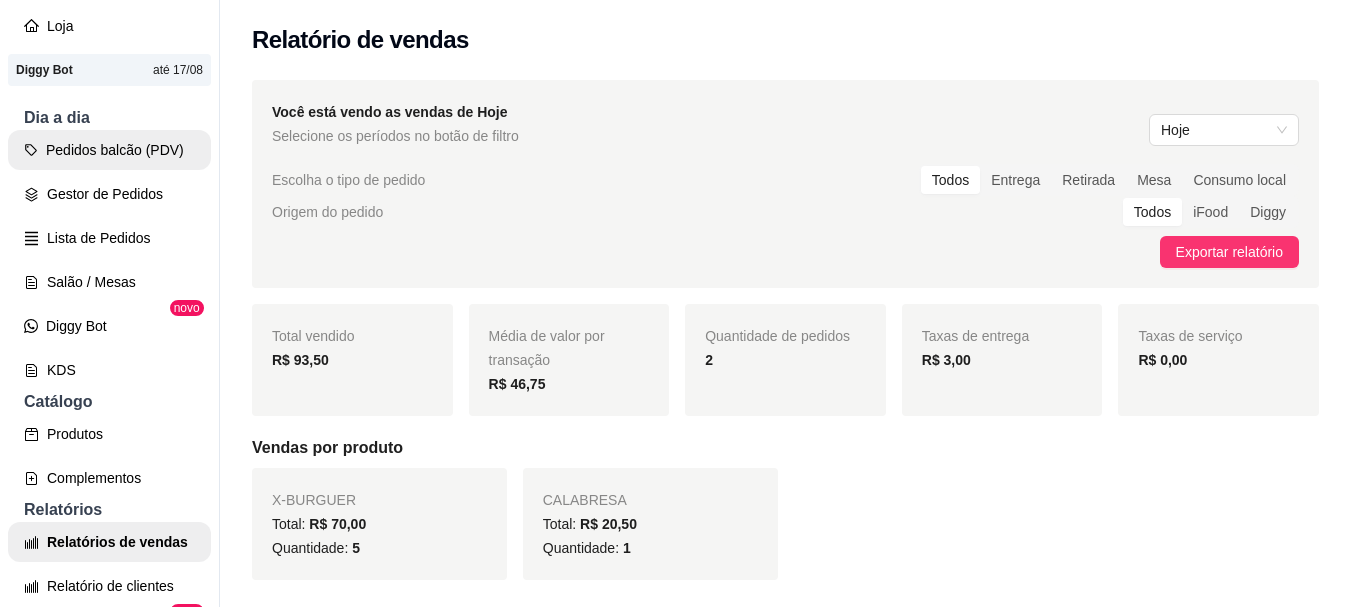 scroll, scrollTop: 100, scrollLeft: 0, axis: vertical 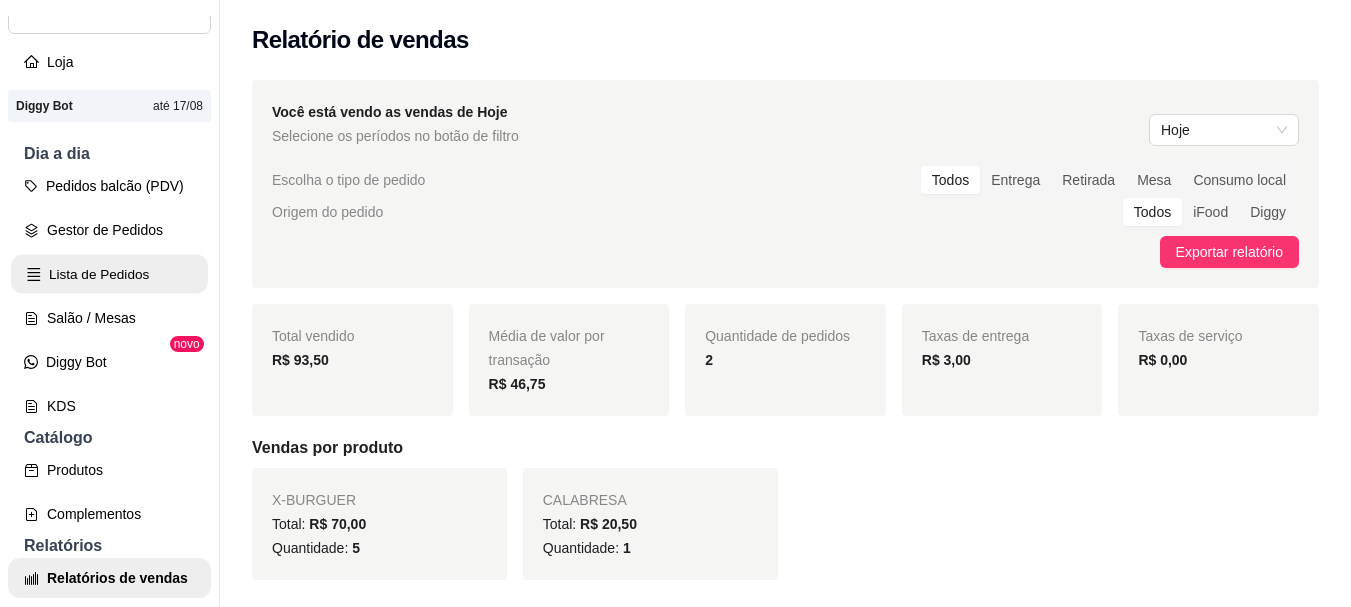 click on "Lista de Pedidos" at bounding box center [109, 274] 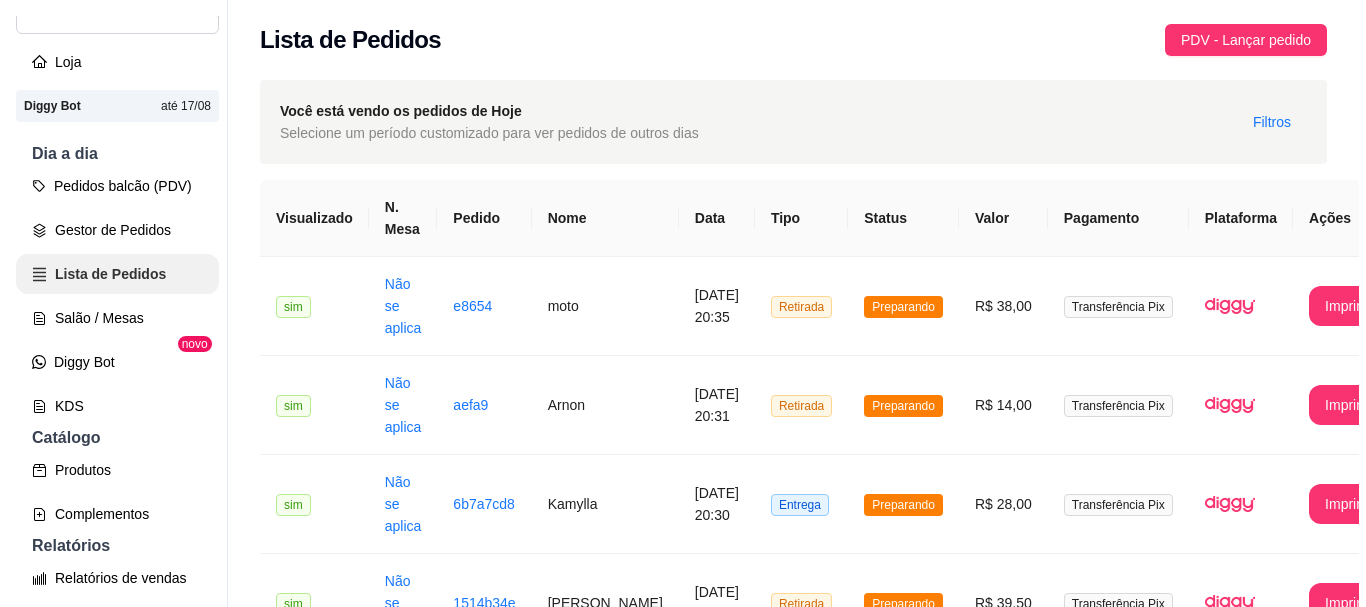 scroll, scrollTop: 0, scrollLeft: 0, axis: both 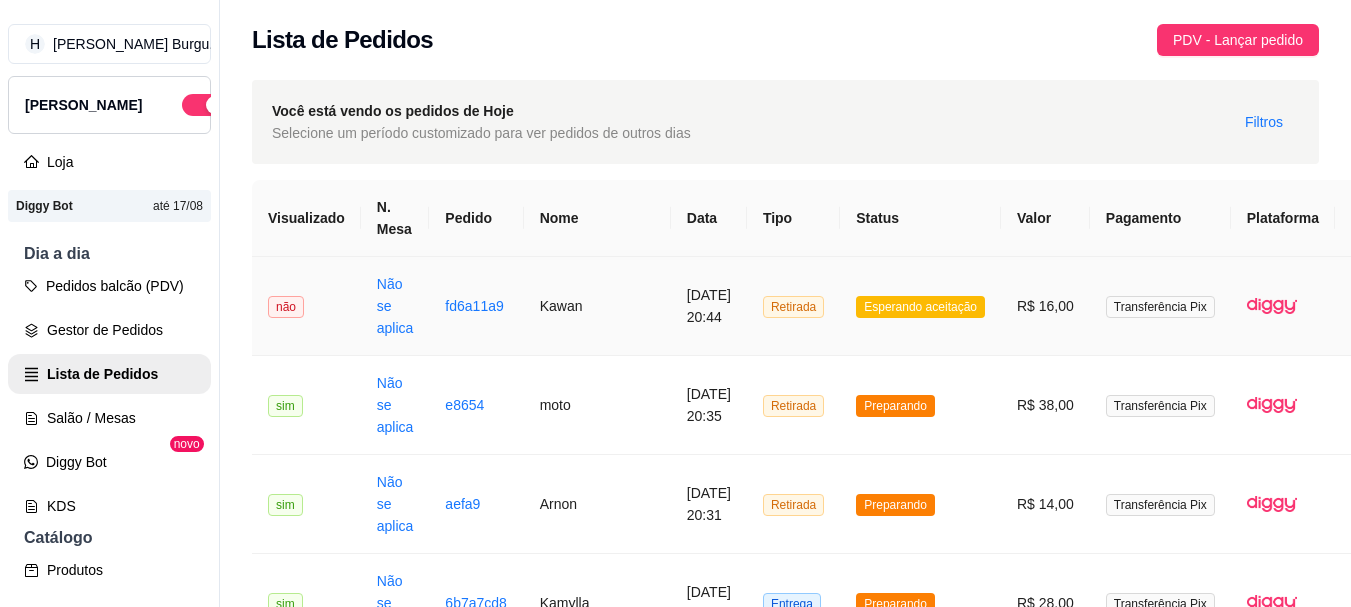 click on "Esperando aceitação" at bounding box center [920, 306] 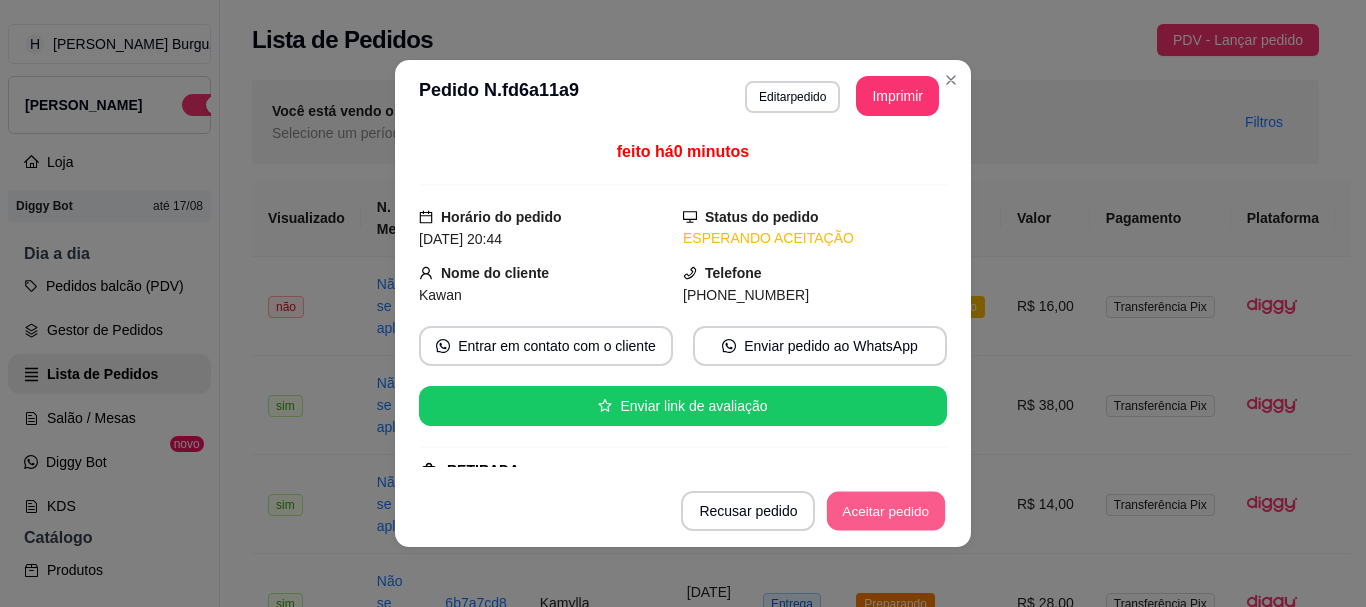 click on "Aceitar pedido" at bounding box center [886, 511] 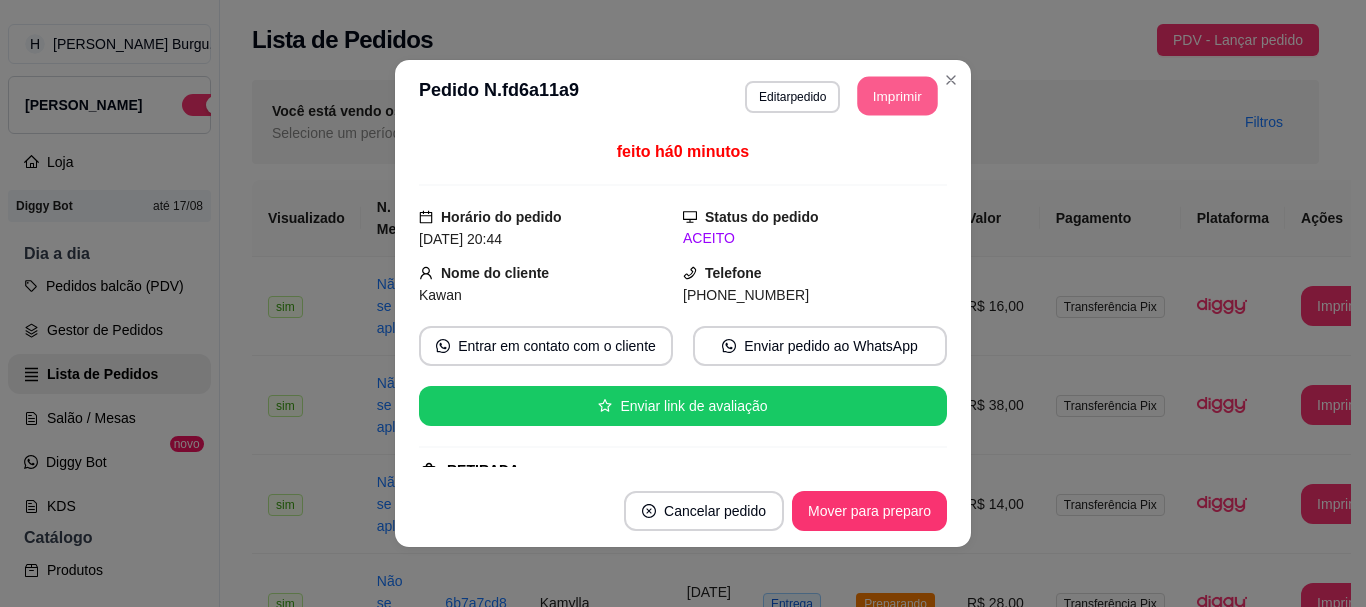 click on "Imprimir" at bounding box center [898, 96] 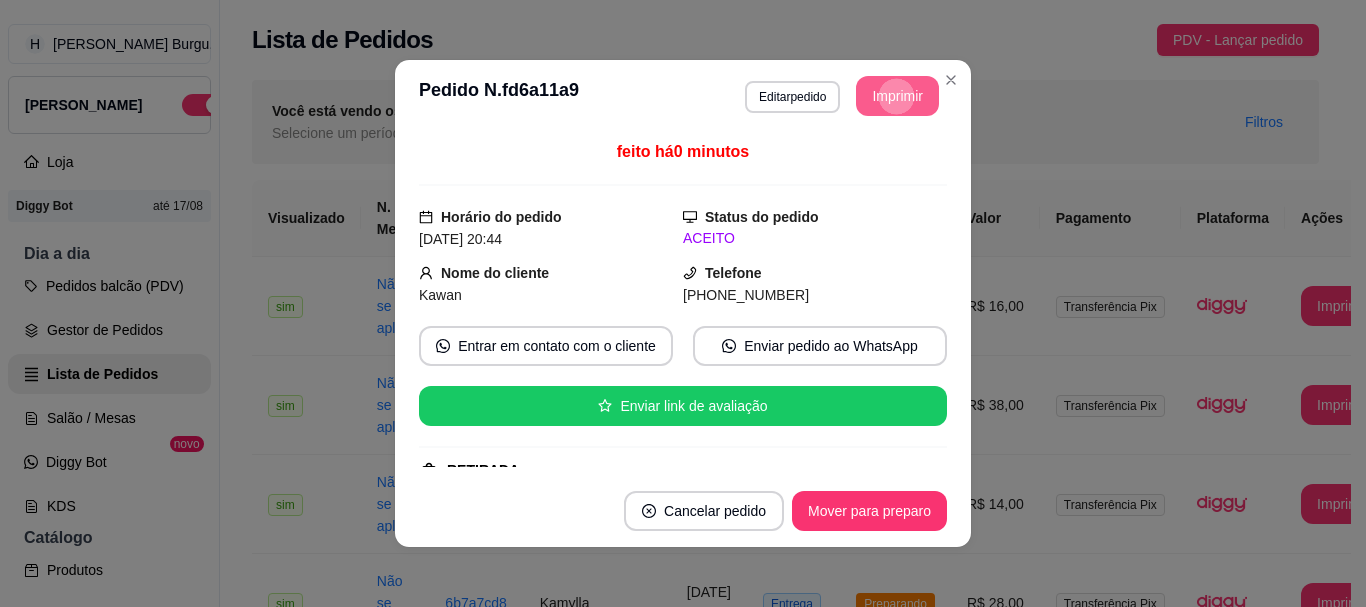 scroll, scrollTop: 0, scrollLeft: 0, axis: both 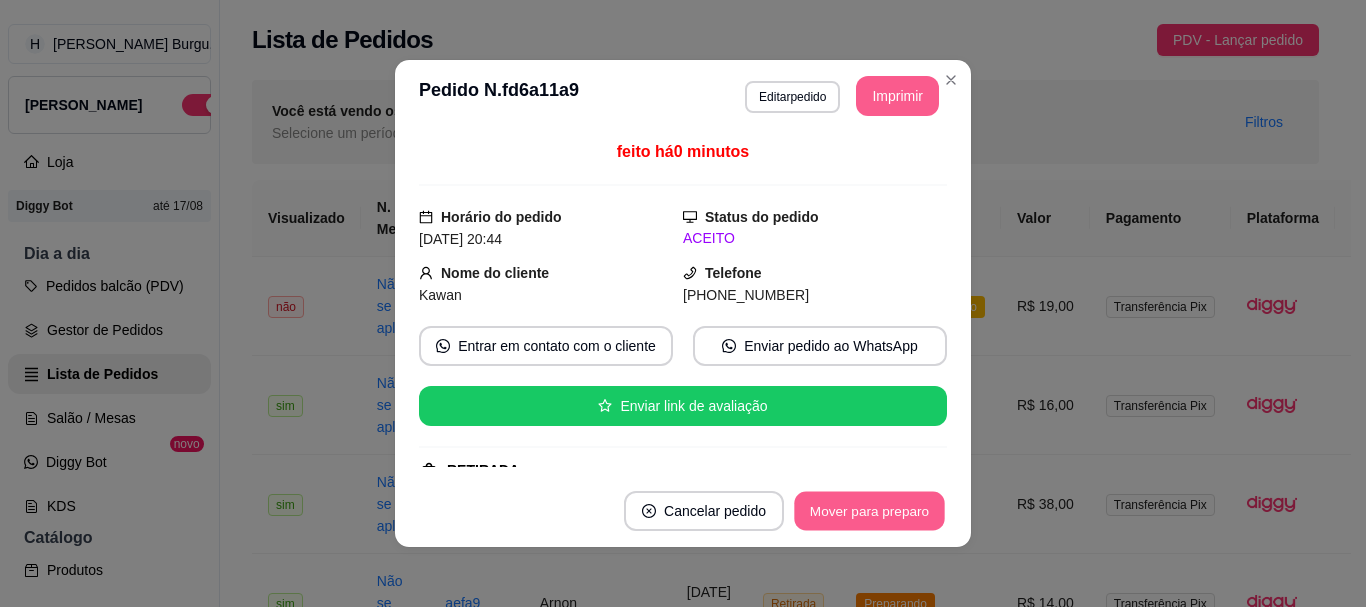 click on "Mover para preparo" at bounding box center (869, 511) 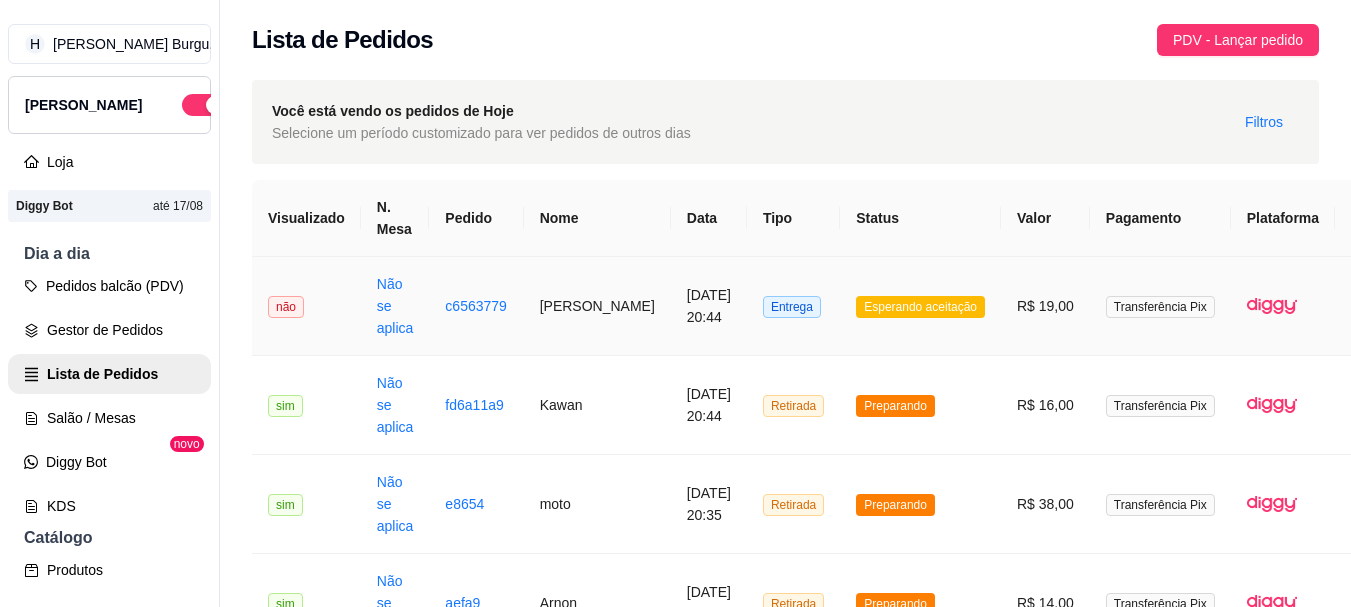 click on "Entrega" at bounding box center (793, 306) 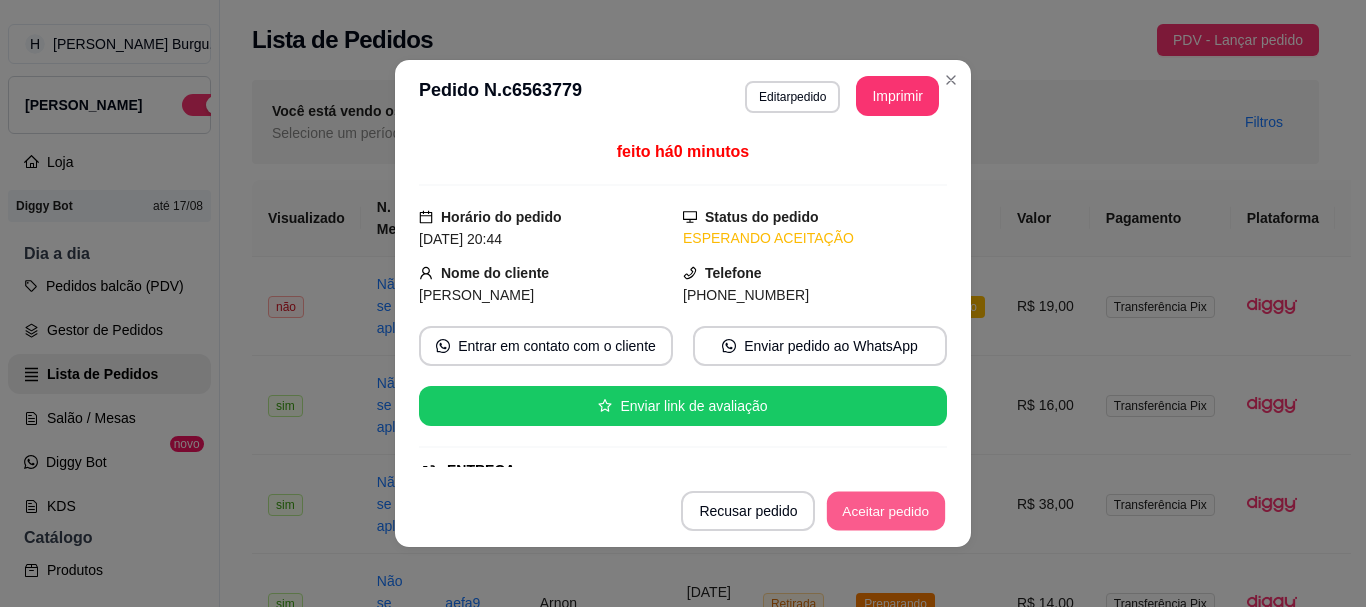 click on "Aceitar pedido" at bounding box center [886, 511] 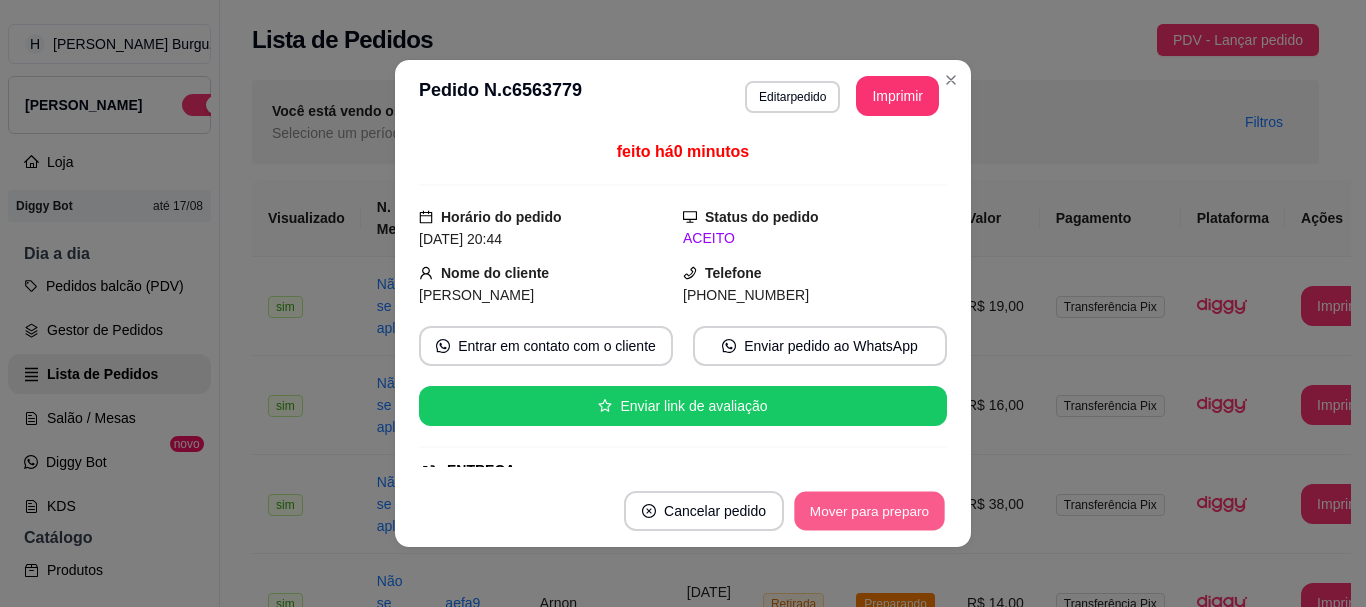click on "Mover para preparo" at bounding box center (869, 511) 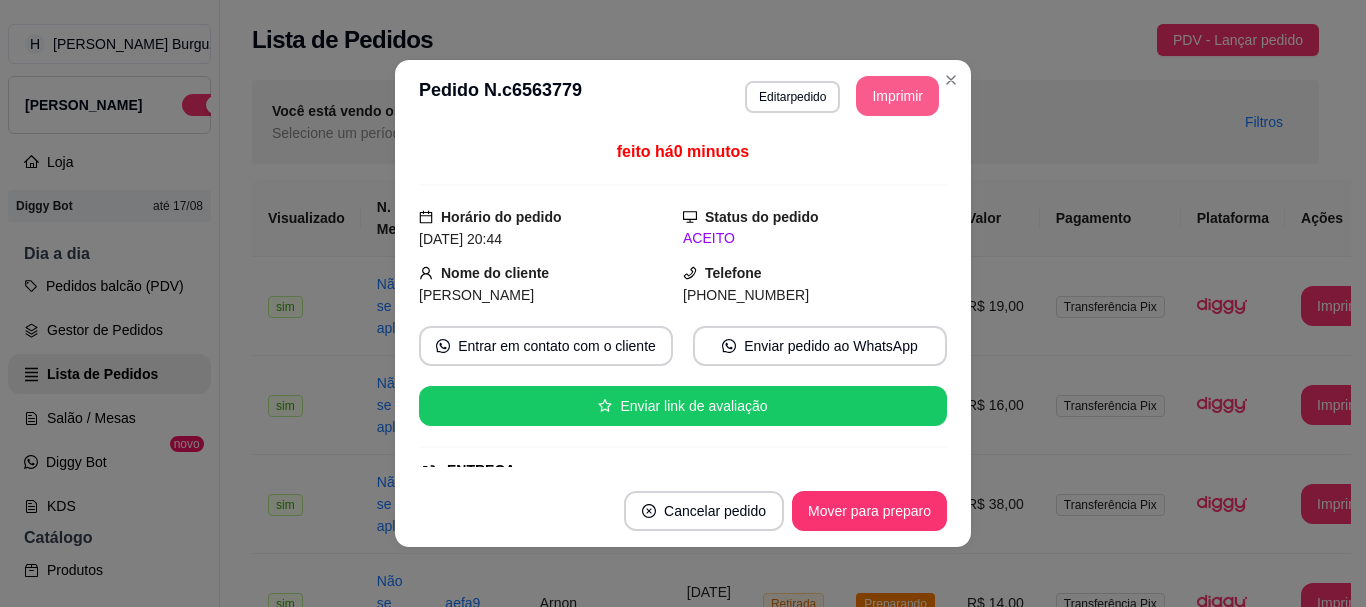 click on "Imprimir" at bounding box center [897, 96] 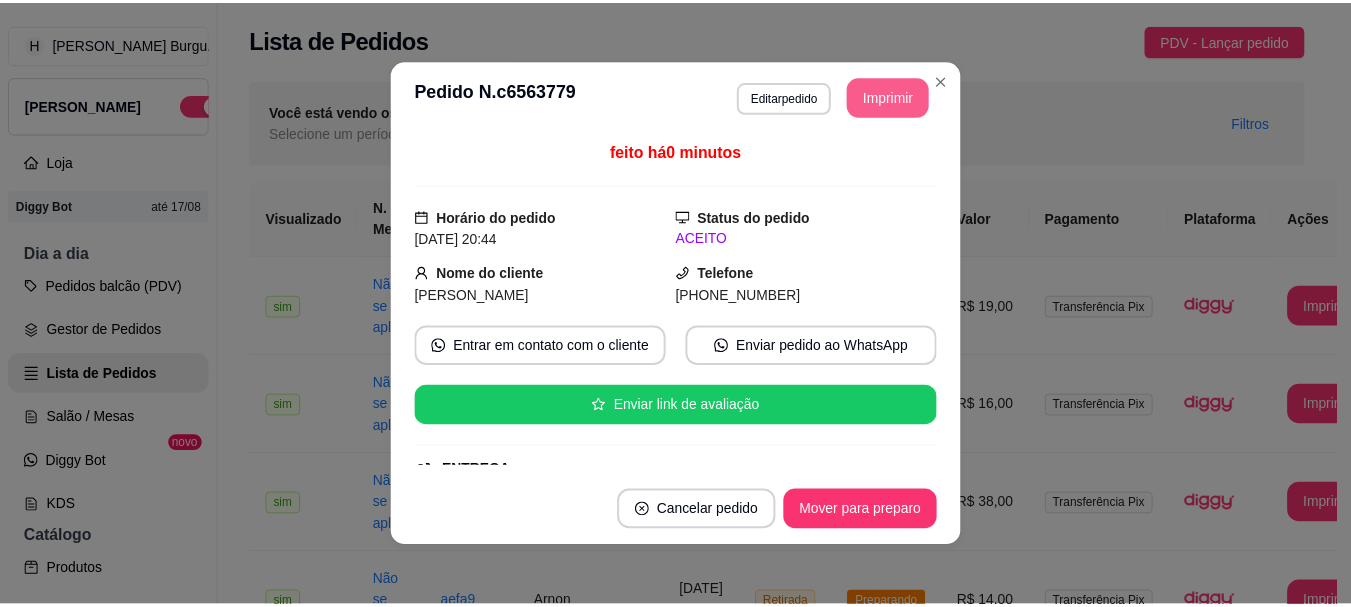 scroll, scrollTop: 0, scrollLeft: 0, axis: both 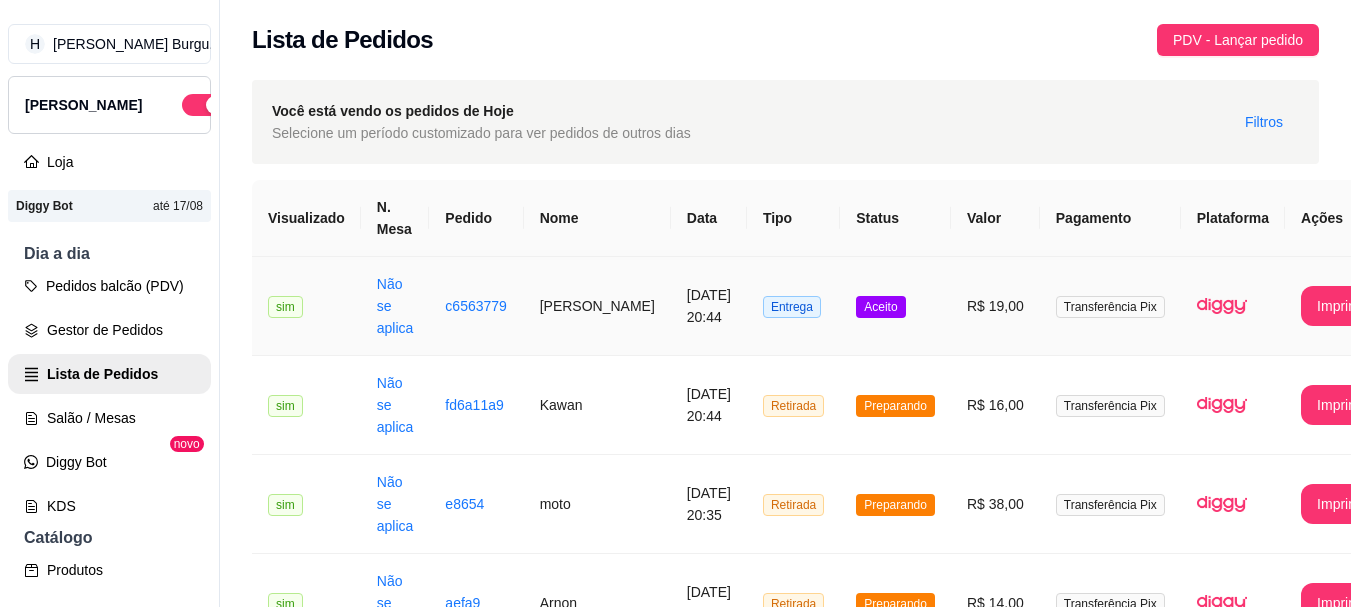 click on "Aceito" at bounding box center [895, 306] 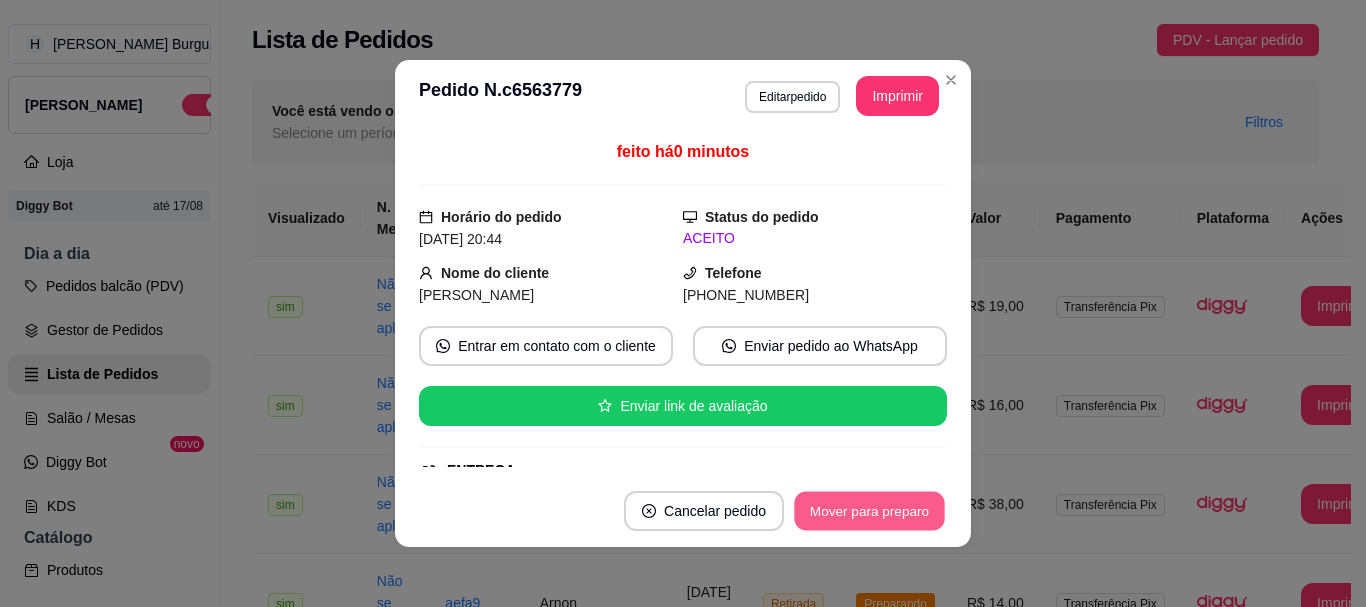 click on "Mover para preparo" at bounding box center [869, 511] 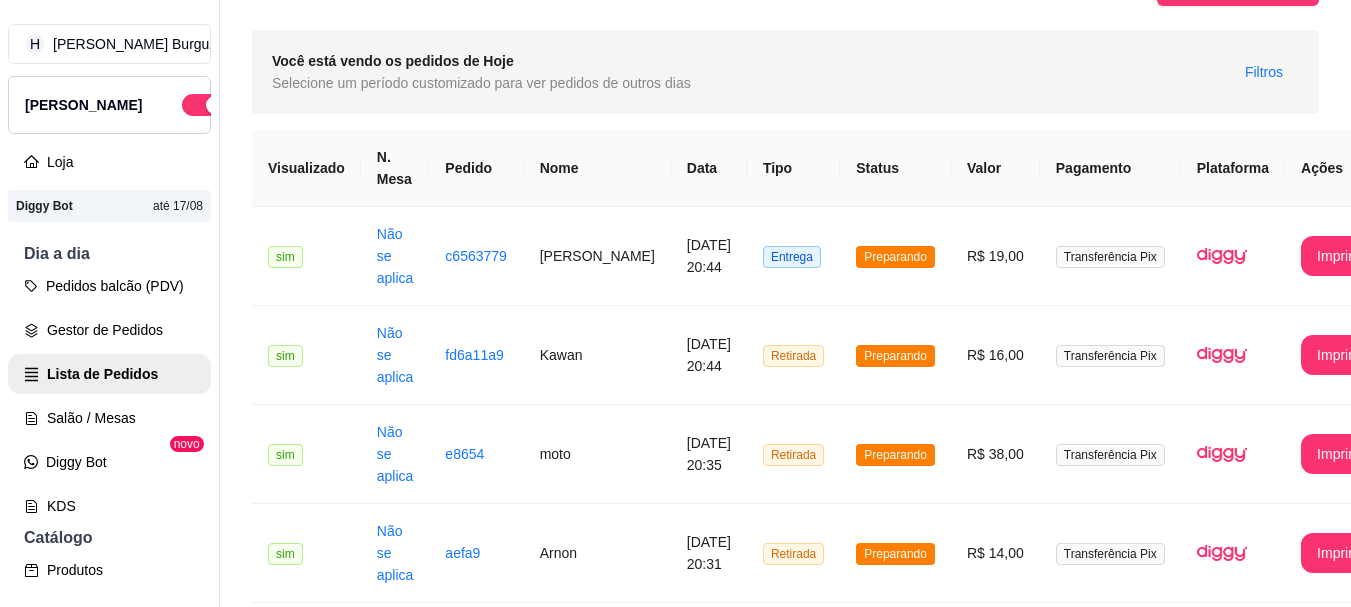 scroll, scrollTop: 0, scrollLeft: 0, axis: both 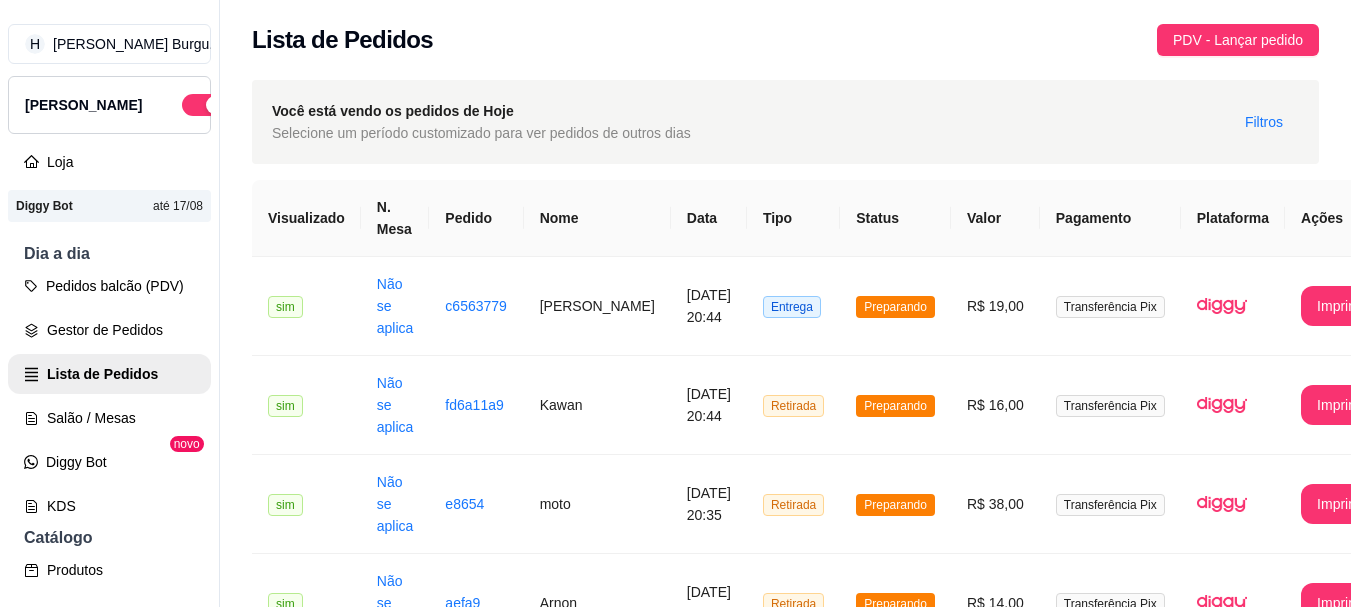 drag, startPoint x: 346, startPoint y: 54, endPoint x: 273, endPoint y: 4, distance: 88.481636 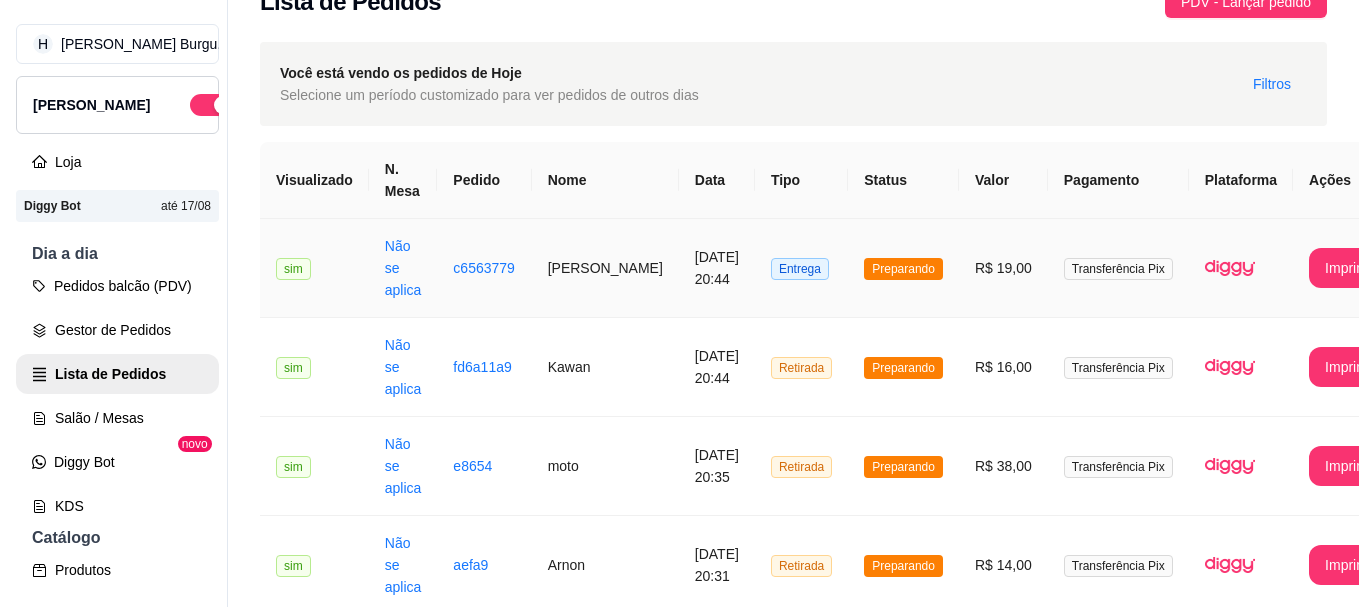 scroll, scrollTop: 0, scrollLeft: 0, axis: both 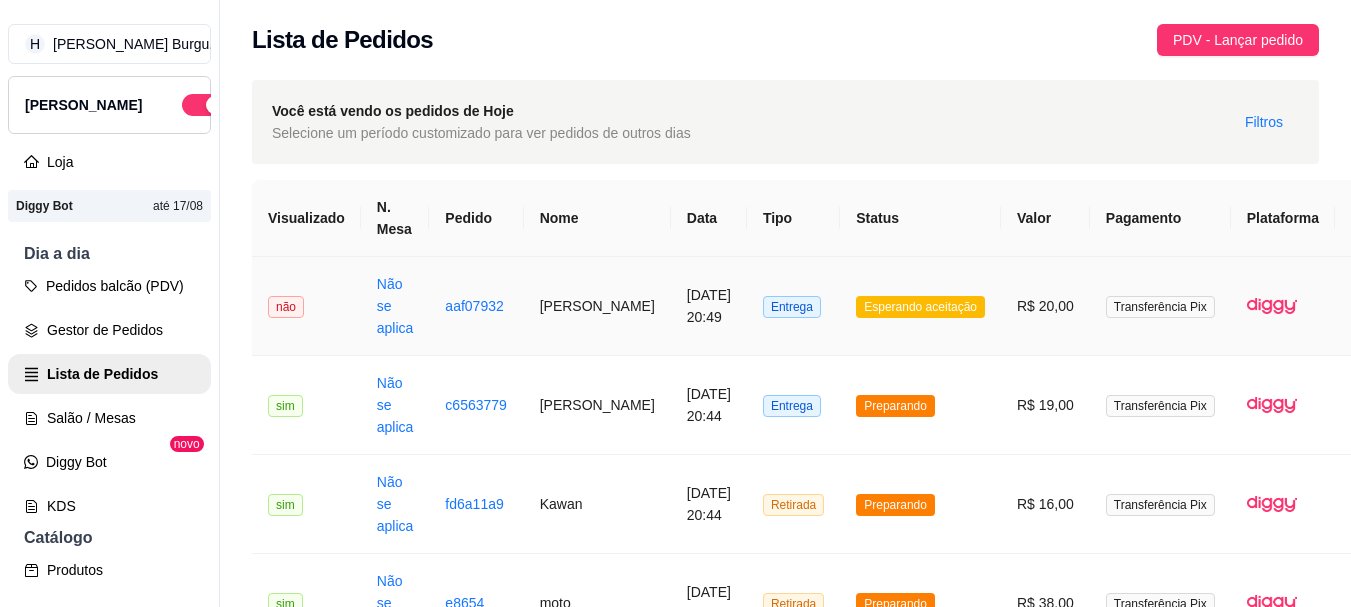 click on "Entrega" at bounding box center (793, 306) 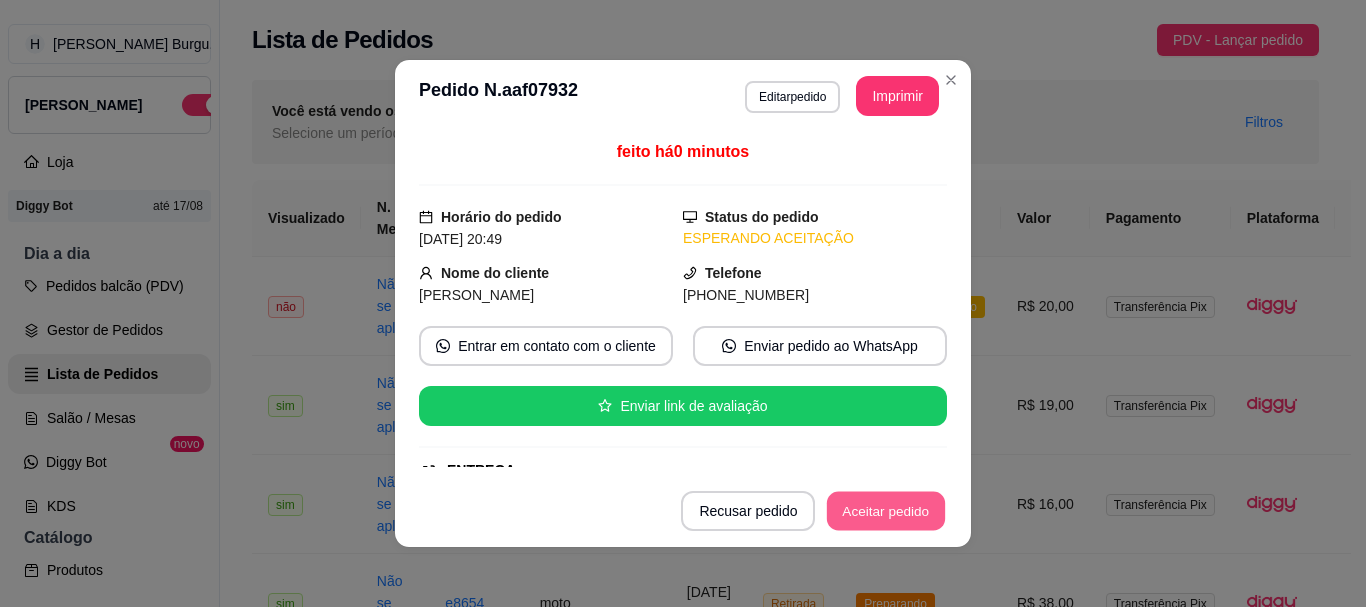click on "Aceitar pedido" at bounding box center [886, 511] 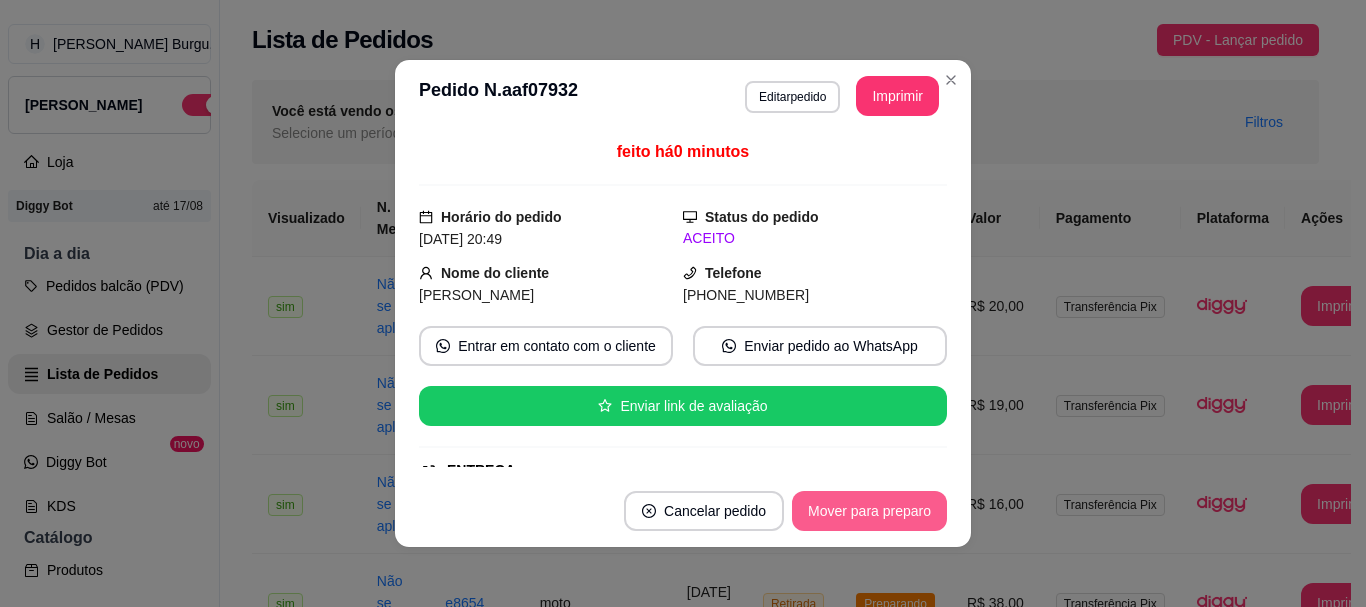 click on "Mover para preparo" at bounding box center [869, 511] 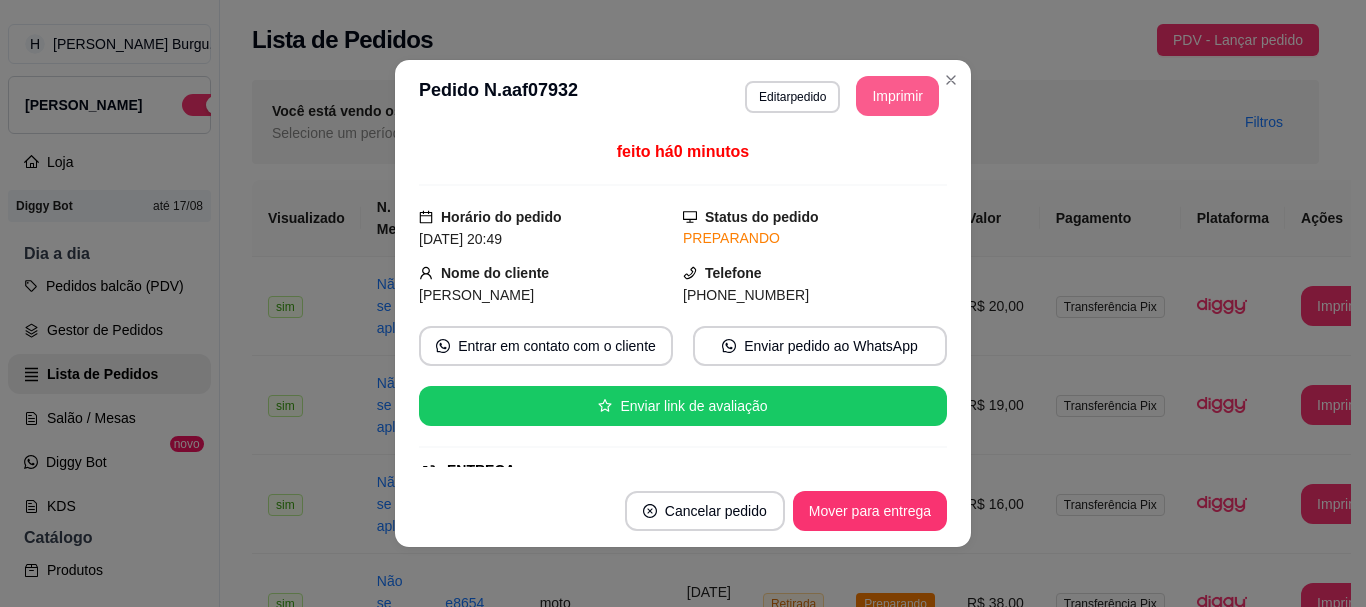 click on "Imprimir" at bounding box center (897, 96) 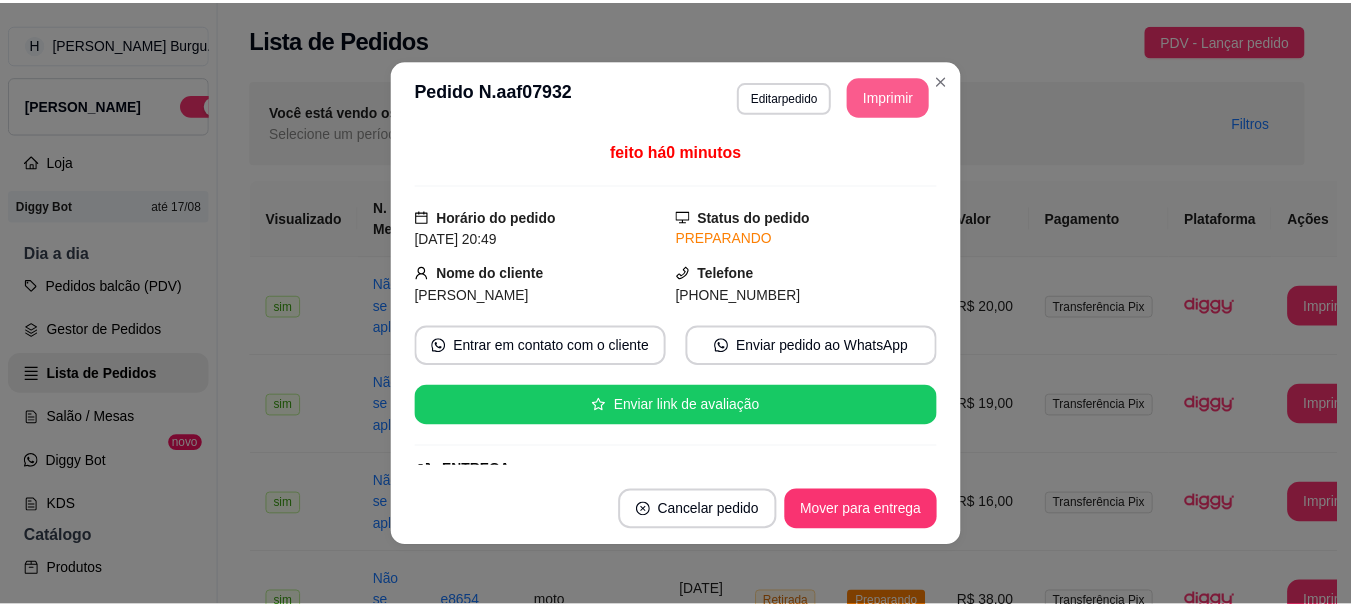 scroll, scrollTop: 0, scrollLeft: 0, axis: both 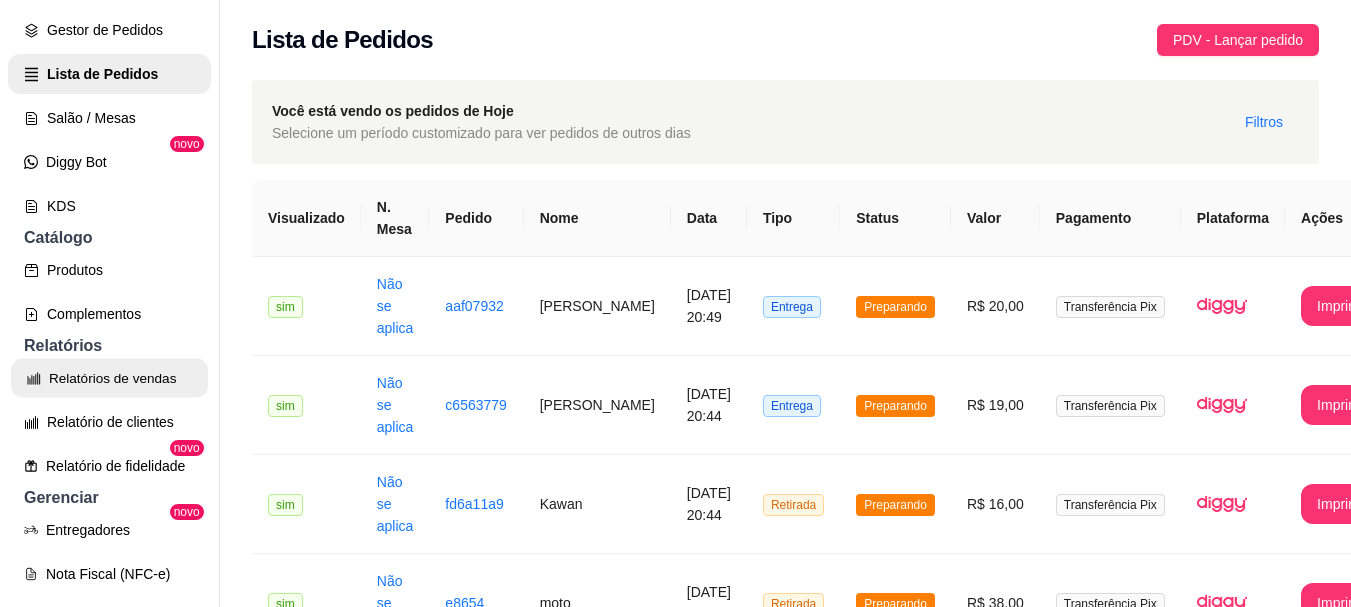 click on "Relatórios de vendas" at bounding box center [109, 378] 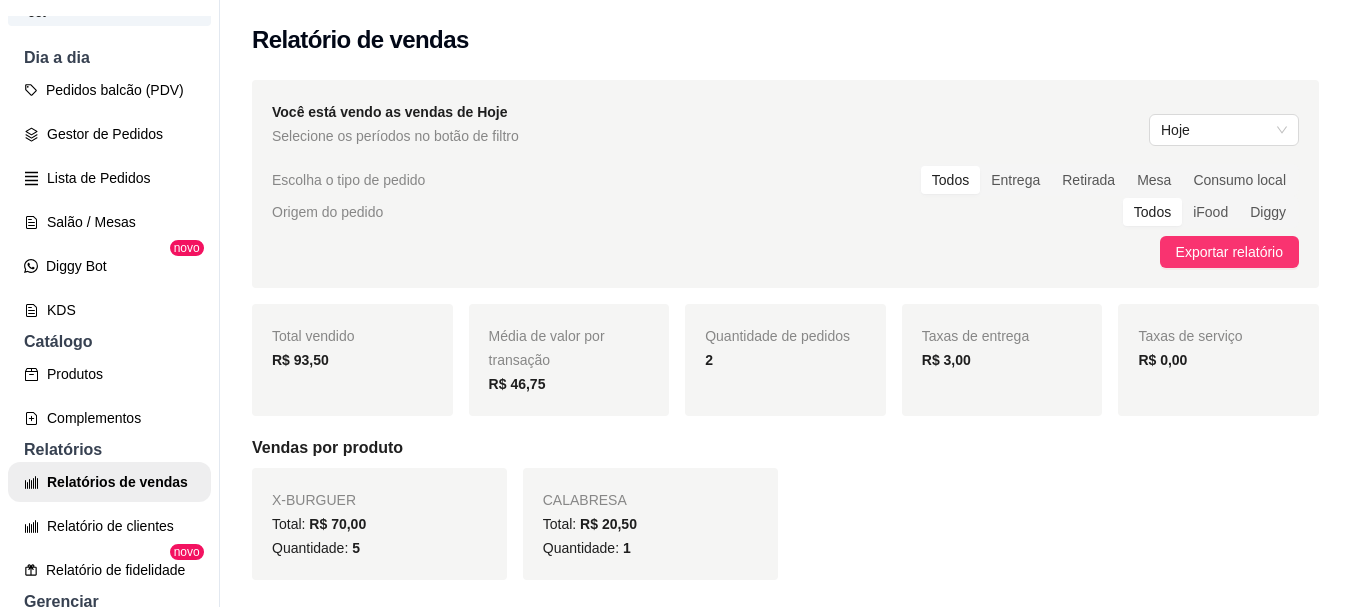 scroll, scrollTop: 100, scrollLeft: 0, axis: vertical 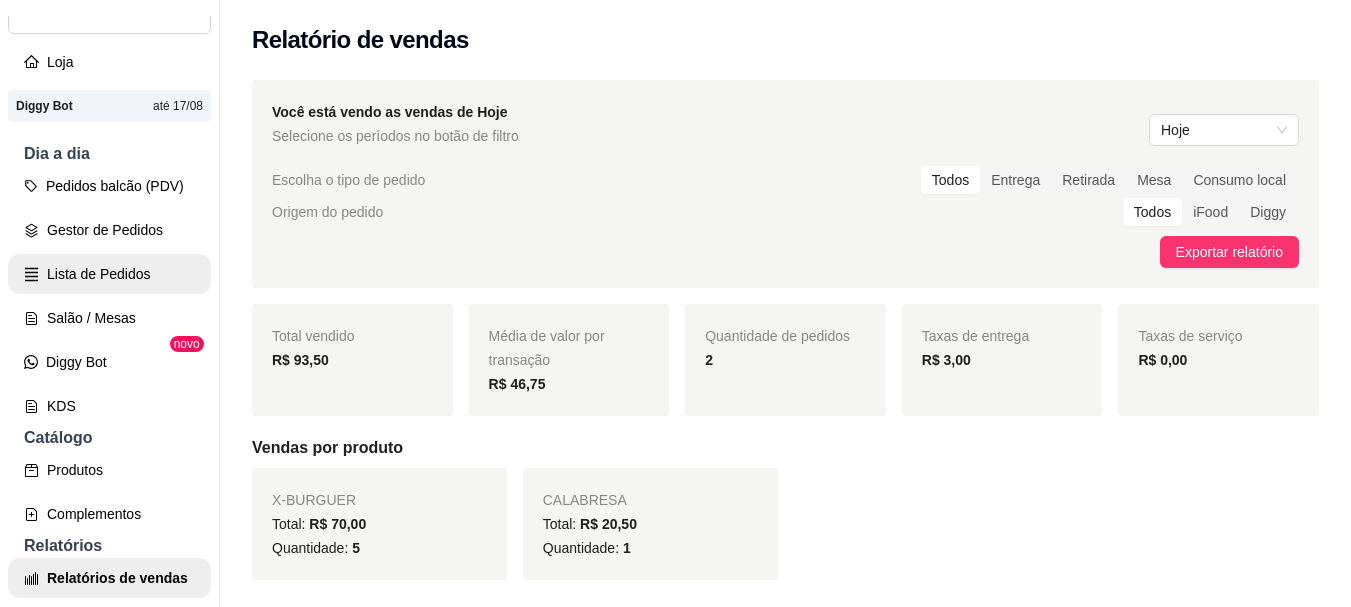 click on "Lista de Pedidos" at bounding box center (109, 274) 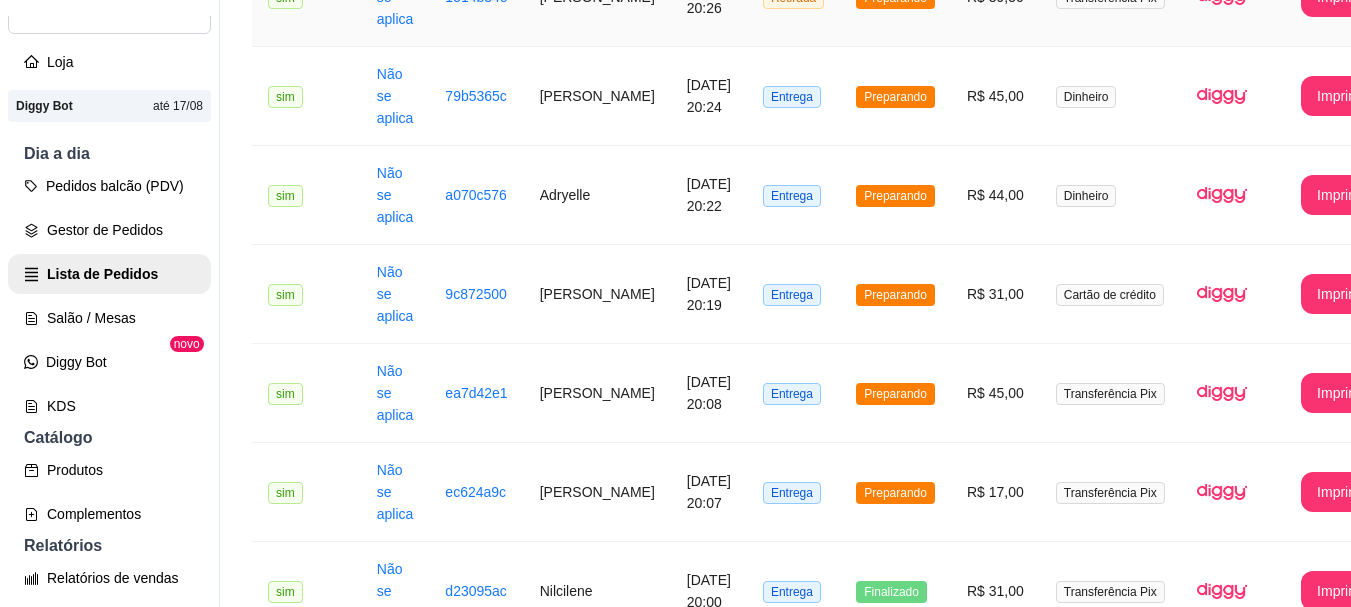 scroll, scrollTop: 1100, scrollLeft: 0, axis: vertical 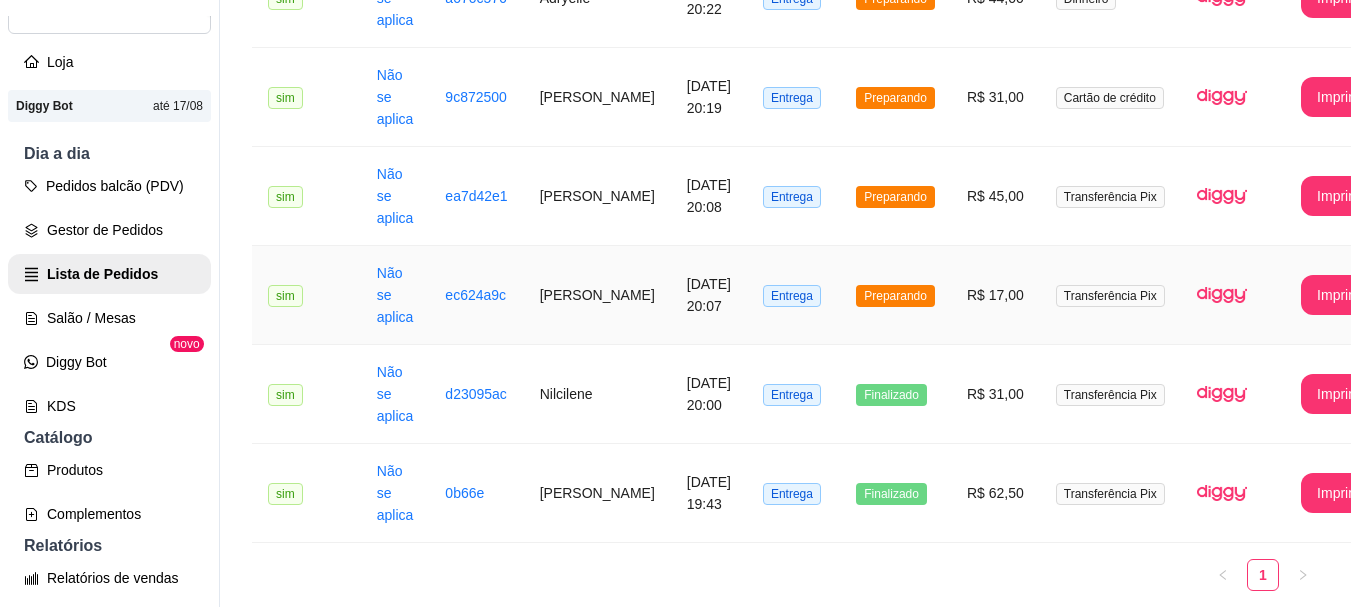 click on "Entrega" at bounding box center [793, 295] 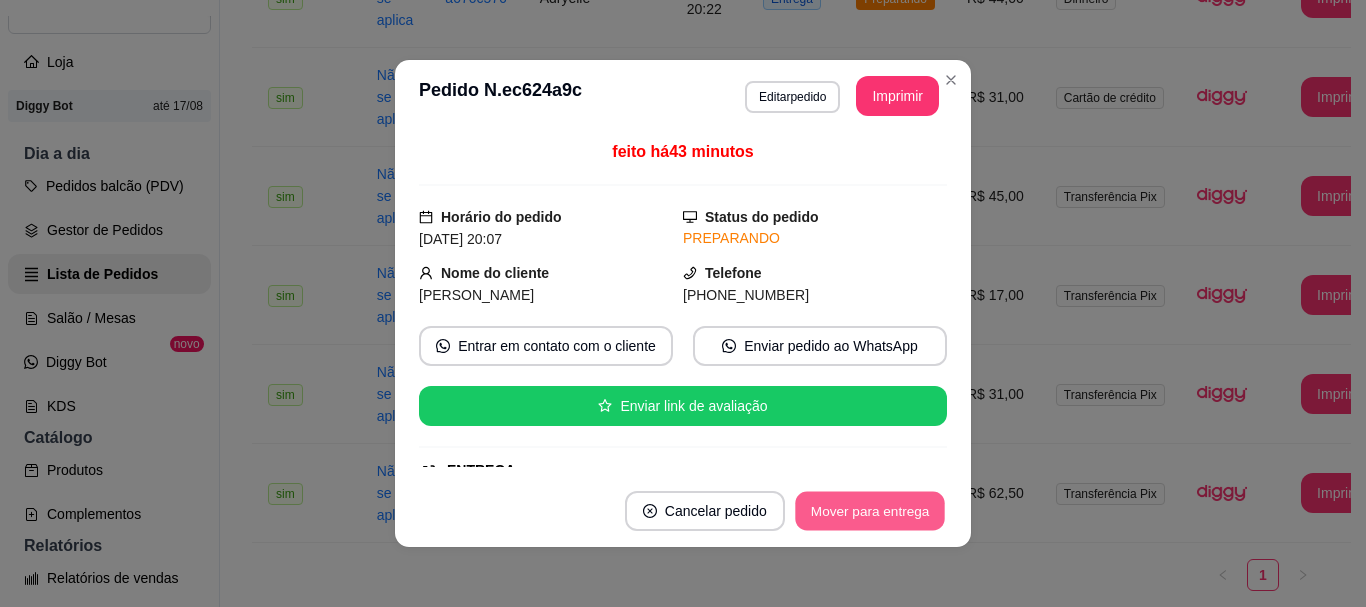 click on "Mover para entrega" at bounding box center (870, 511) 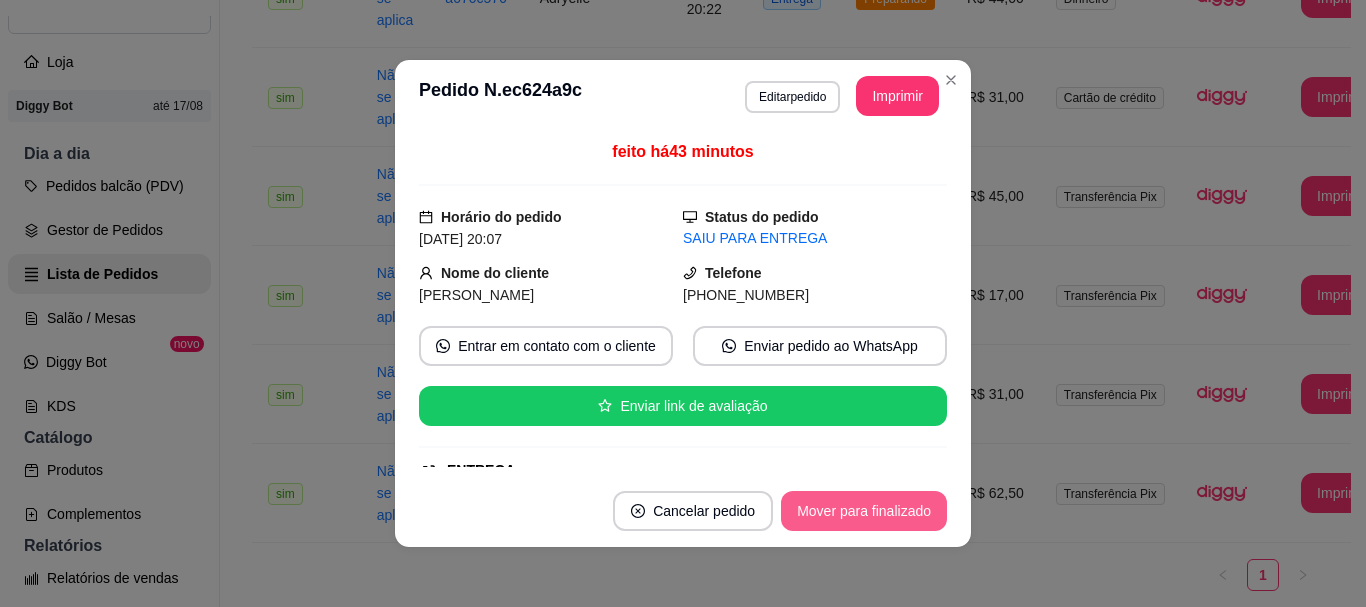 click on "Mover para finalizado" at bounding box center [864, 511] 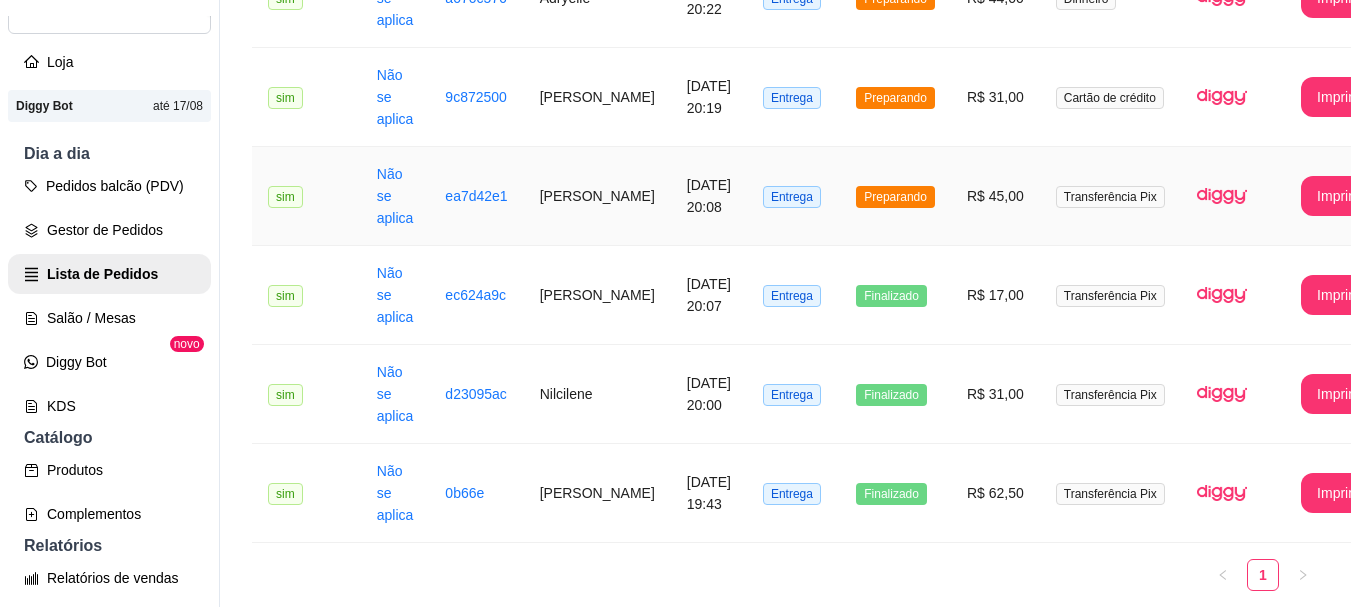 click on "Entrega" at bounding box center [793, 196] 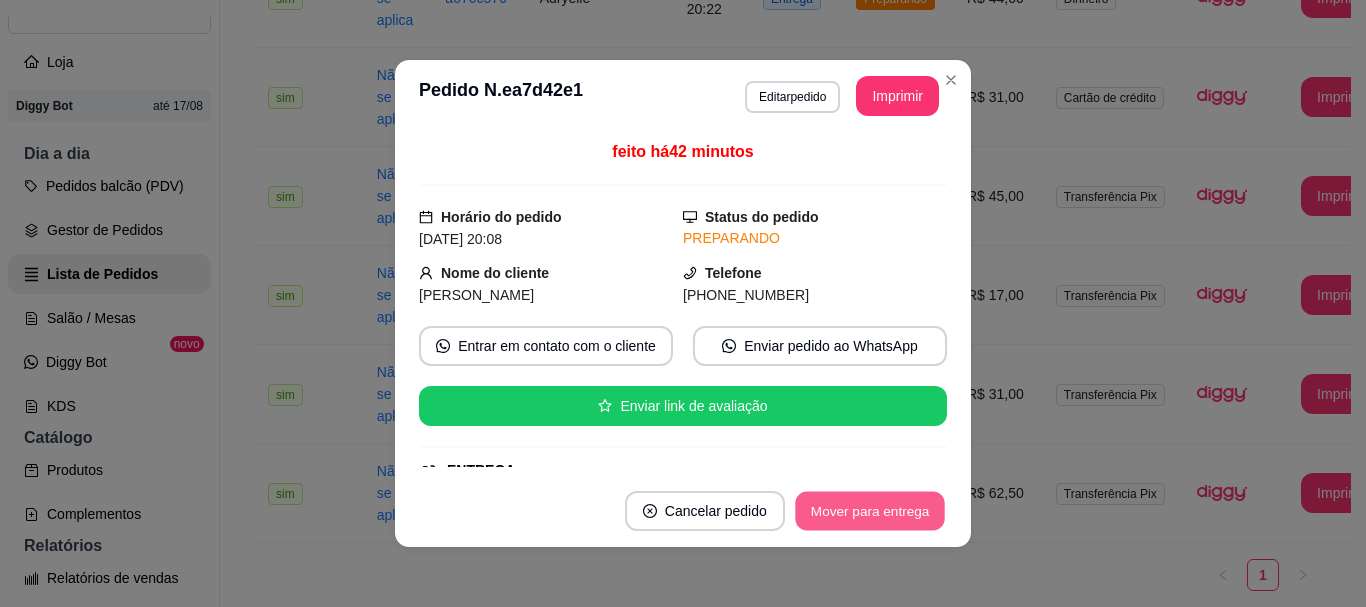 click on "Mover para entrega" at bounding box center (870, 511) 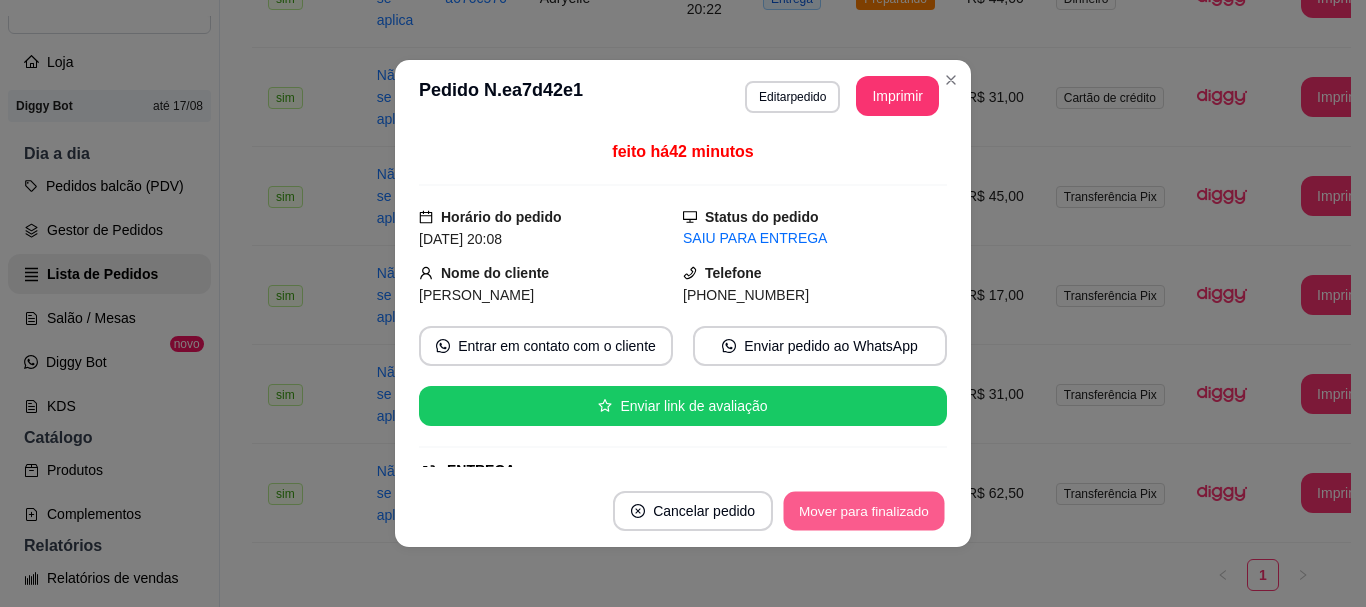 click on "Mover para finalizado" at bounding box center (864, 511) 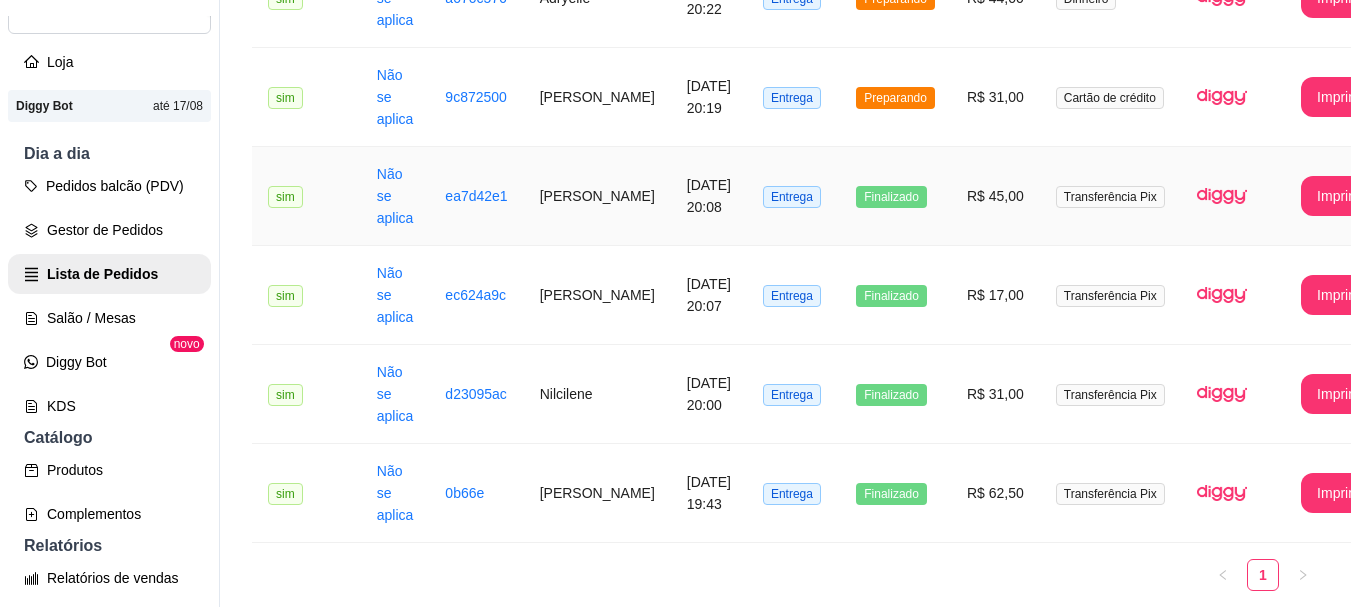 scroll, scrollTop: 1000, scrollLeft: 0, axis: vertical 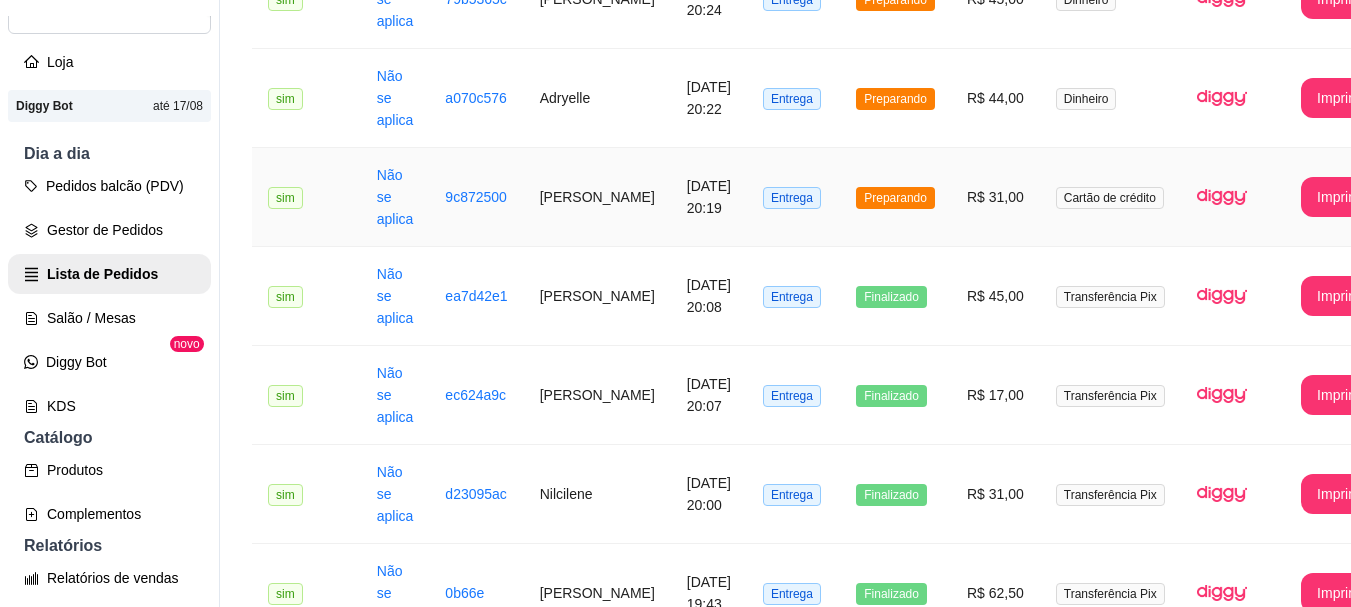 click on "Entrega" at bounding box center [793, 197] 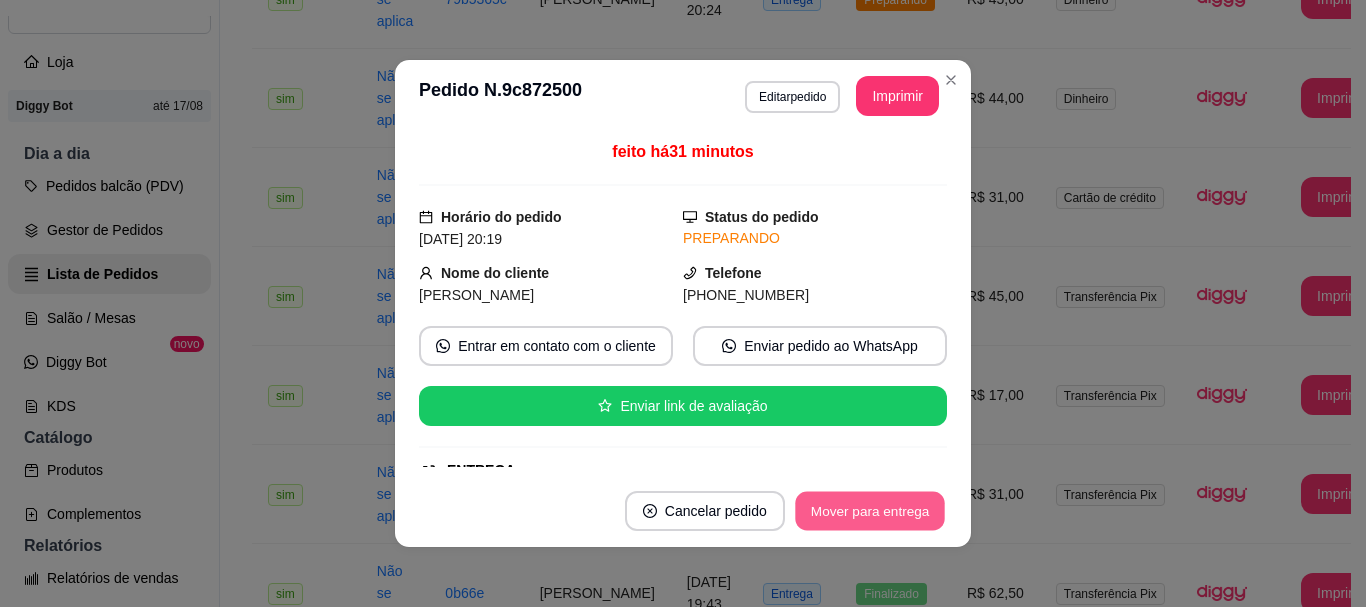 click on "Mover para entrega" at bounding box center [870, 511] 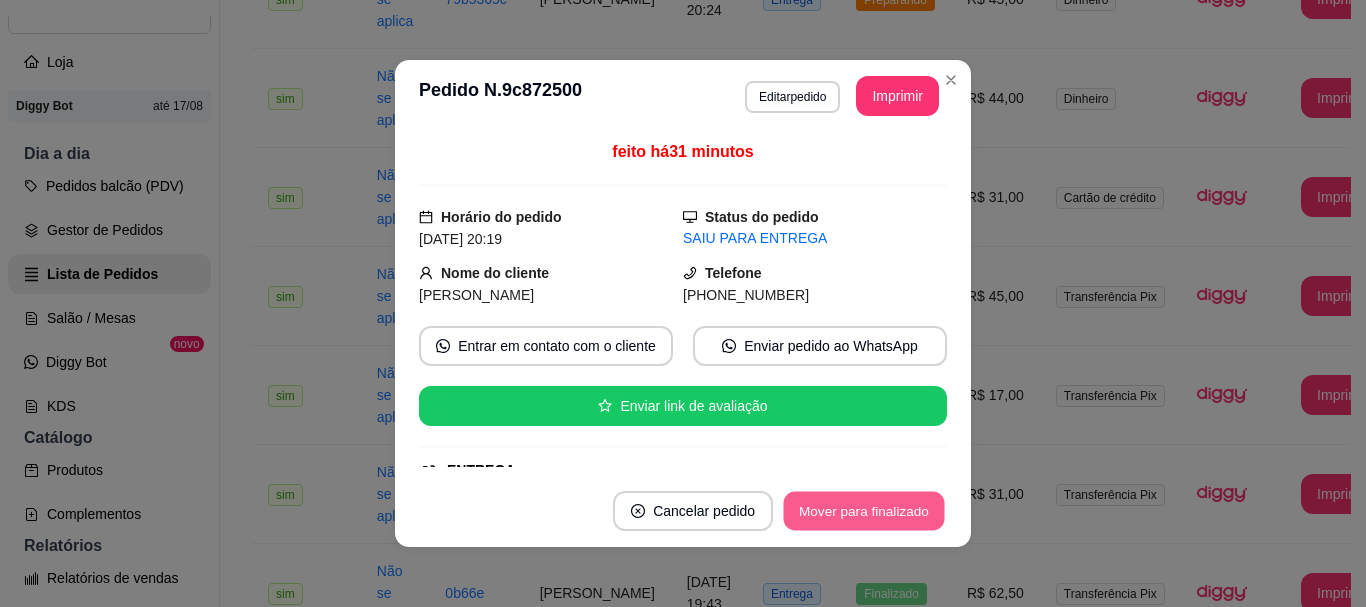 click on "Mover para finalizado" at bounding box center [864, 511] 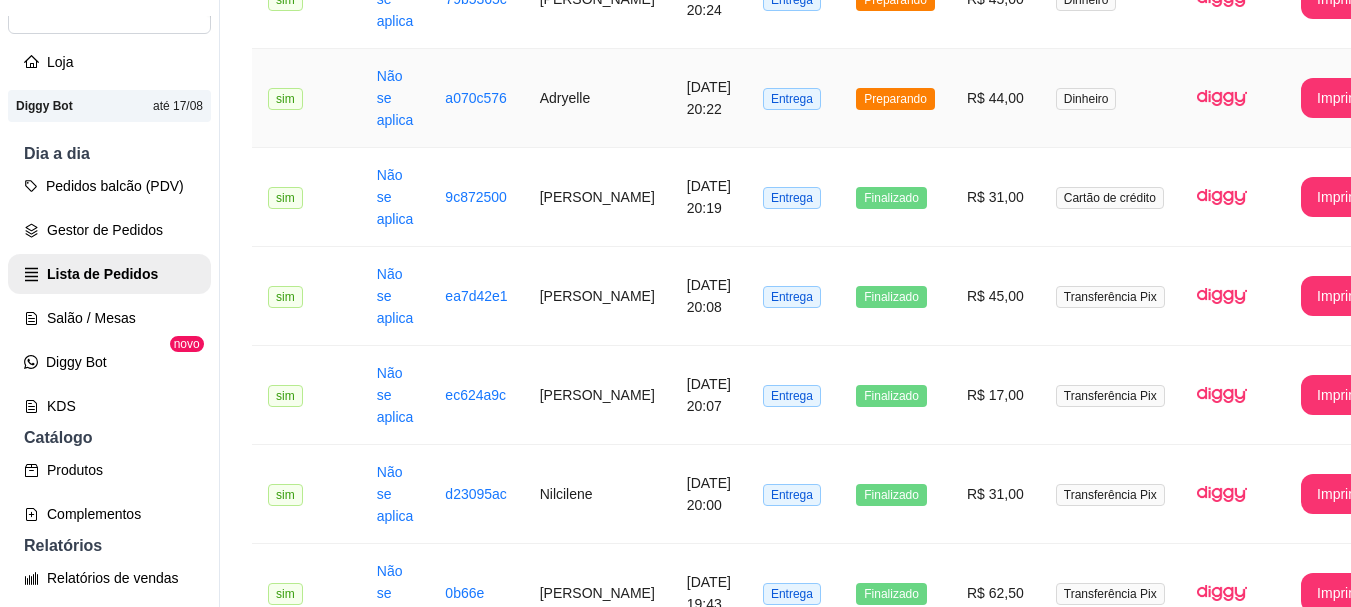 click on "Preparando" at bounding box center [895, 98] 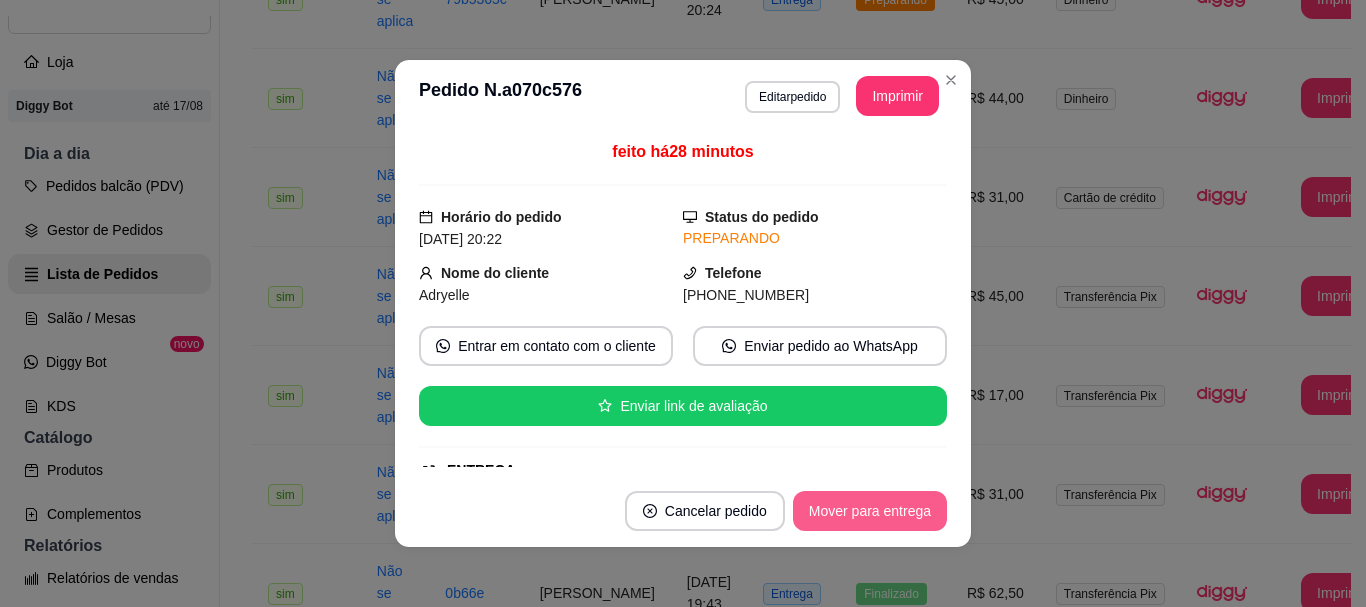 click on "Mover para entrega" at bounding box center (870, 511) 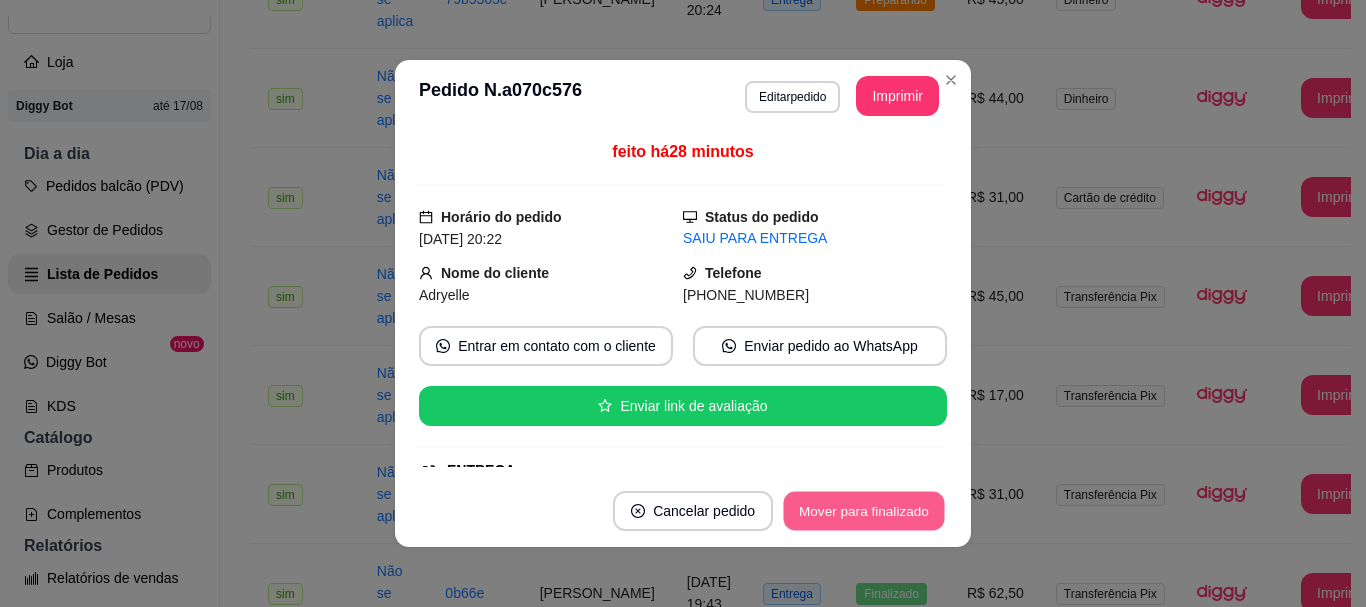 click on "Mover para finalizado" at bounding box center [864, 511] 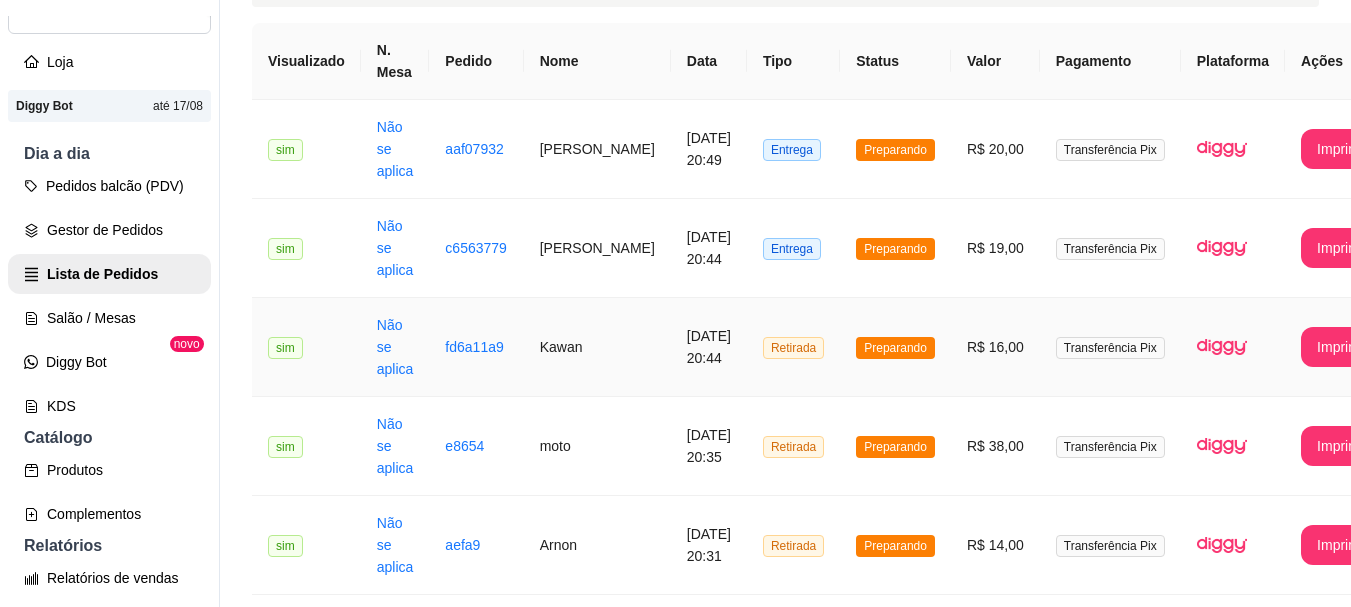 scroll, scrollTop: 0, scrollLeft: 0, axis: both 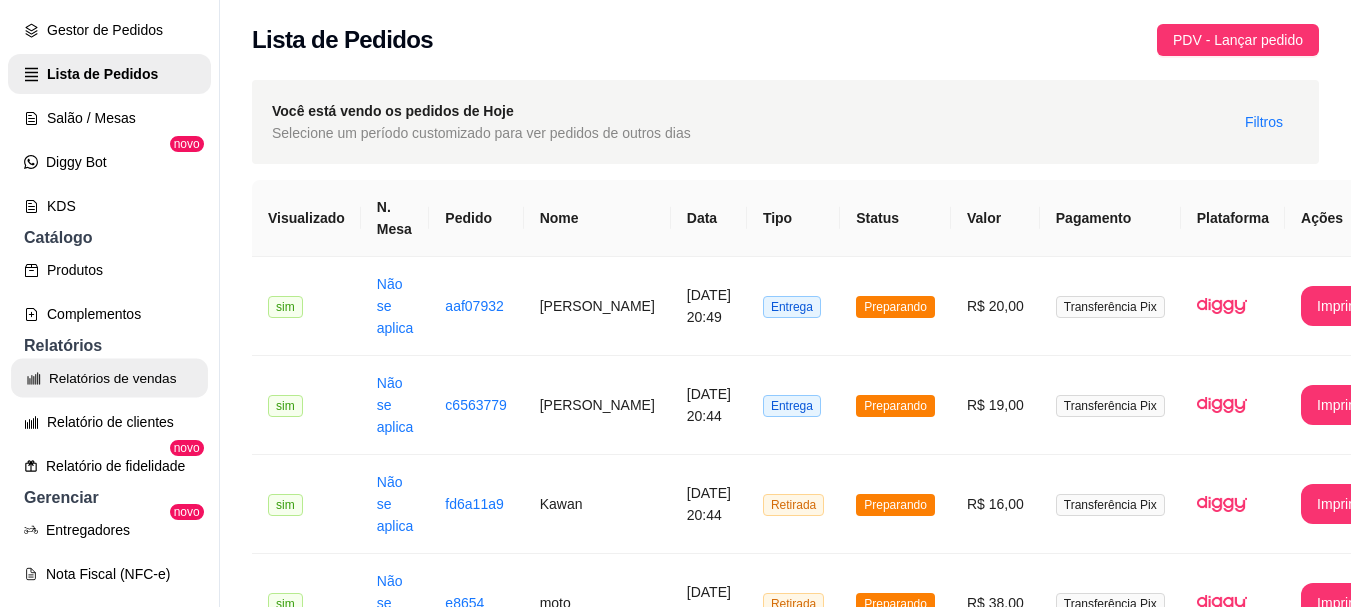 click on "Relatórios de vendas" at bounding box center [109, 378] 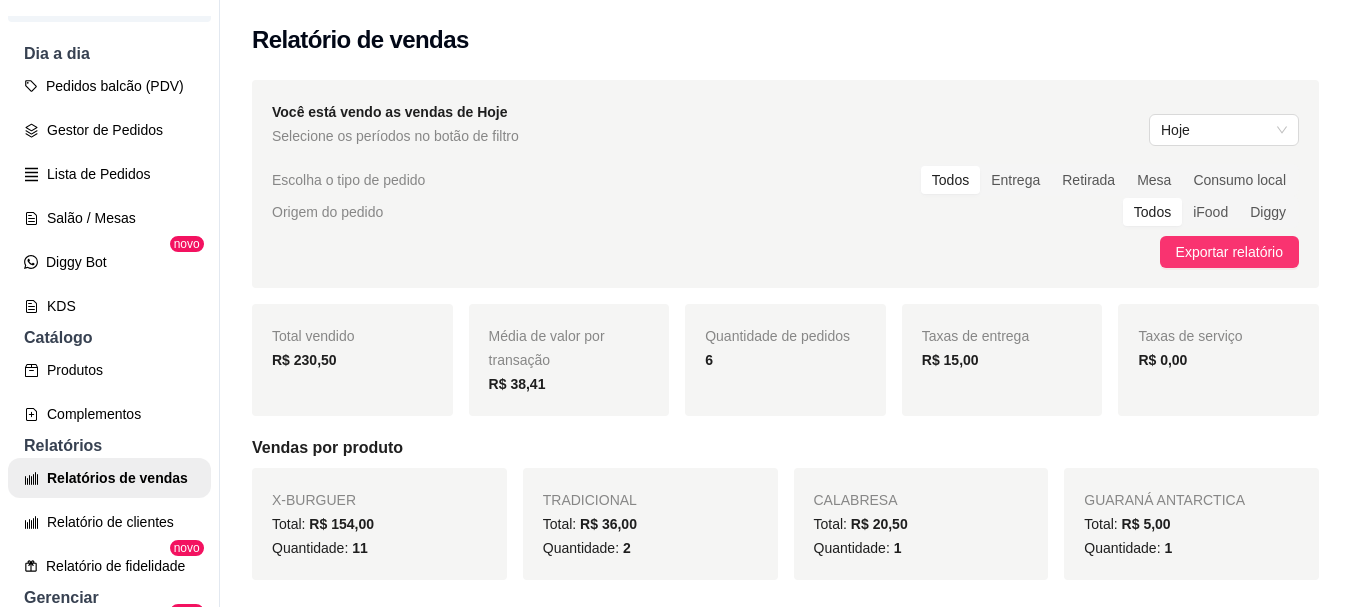 scroll, scrollTop: 0, scrollLeft: 0, axis: both 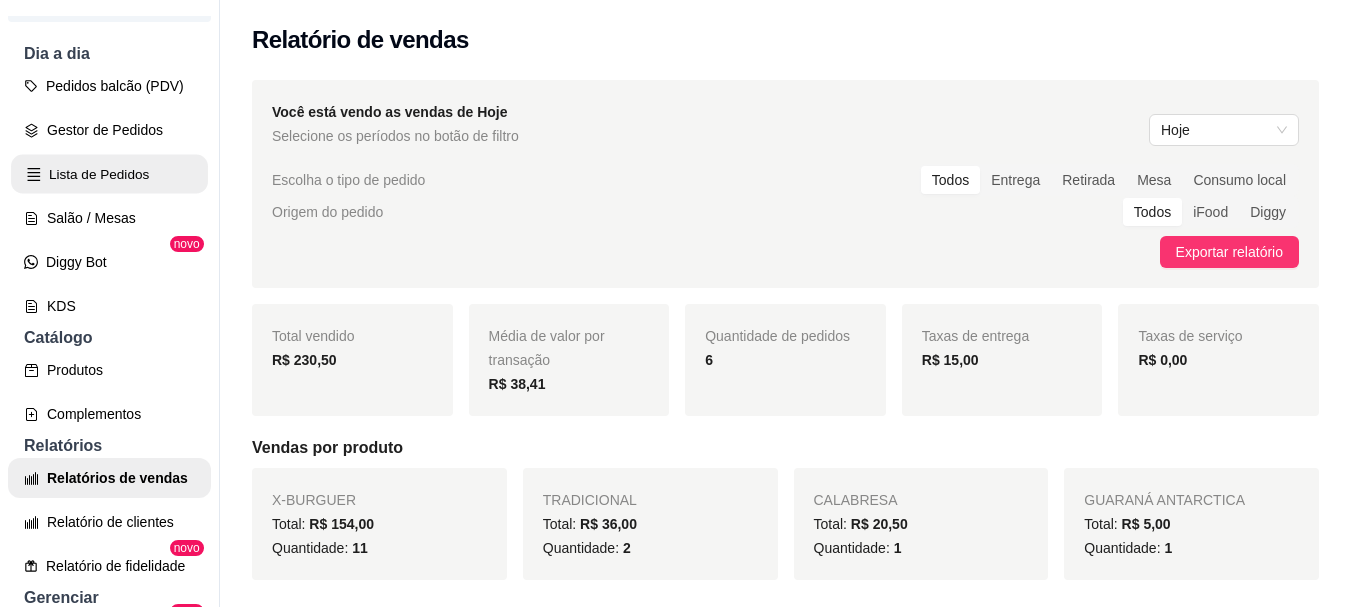click on "Lista de Pedidos" at bounding box center (109, 174) 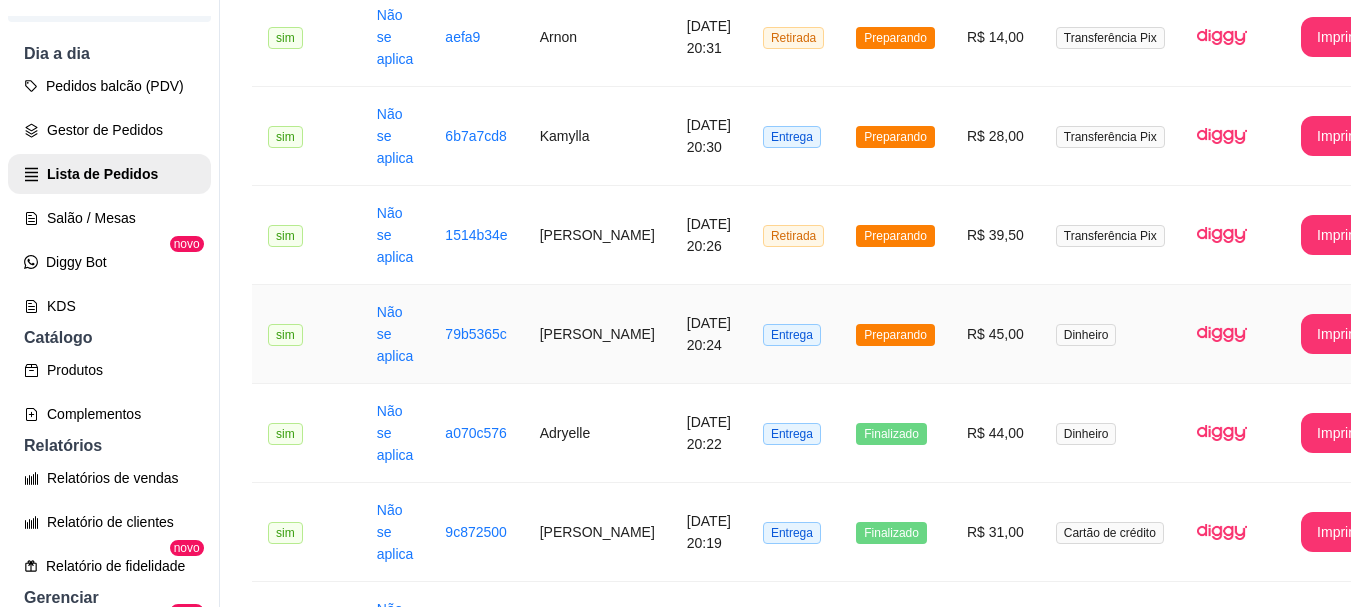 scroll, scrollTop: 700, scrollLeft: 0, axis: vertical 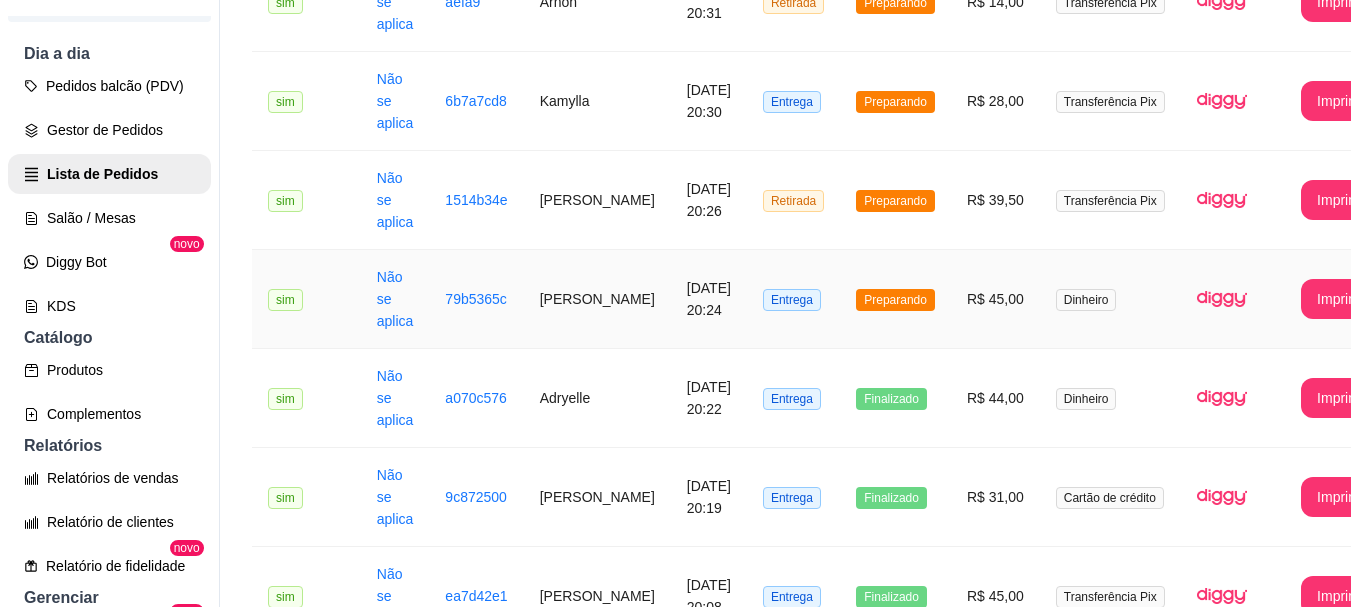click on "Entrega" at bounding box center (793, 299) 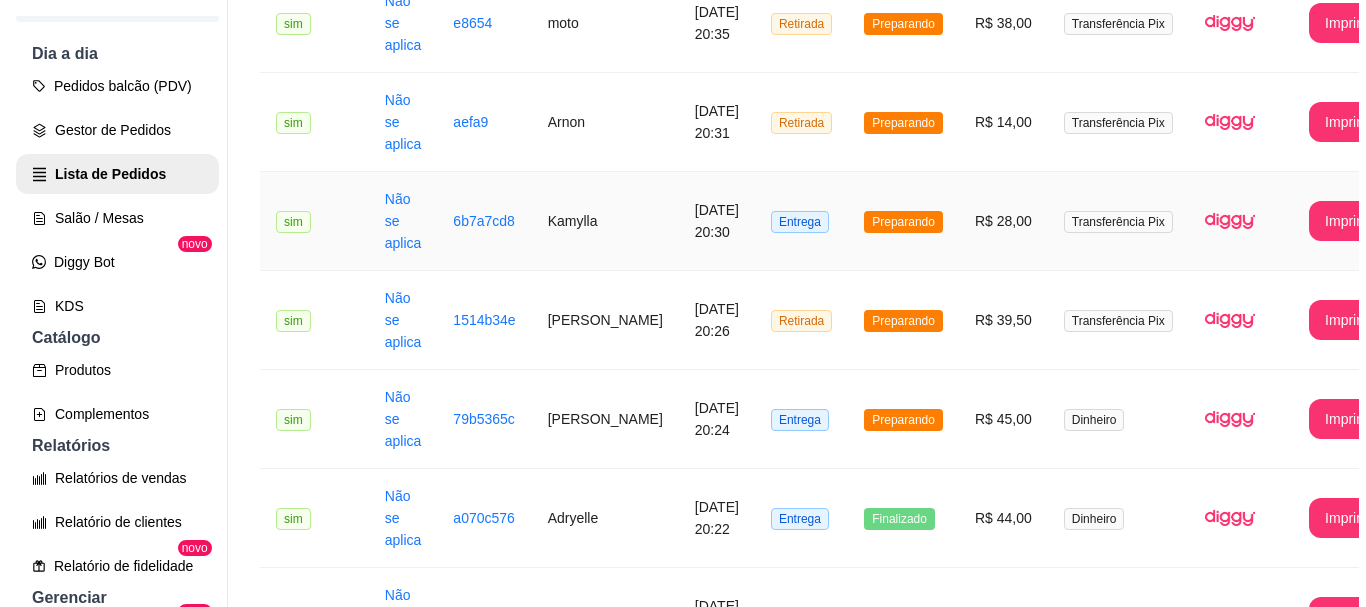 scroll, scrollTop: 617, scrollLeft: 0, axis: vertical 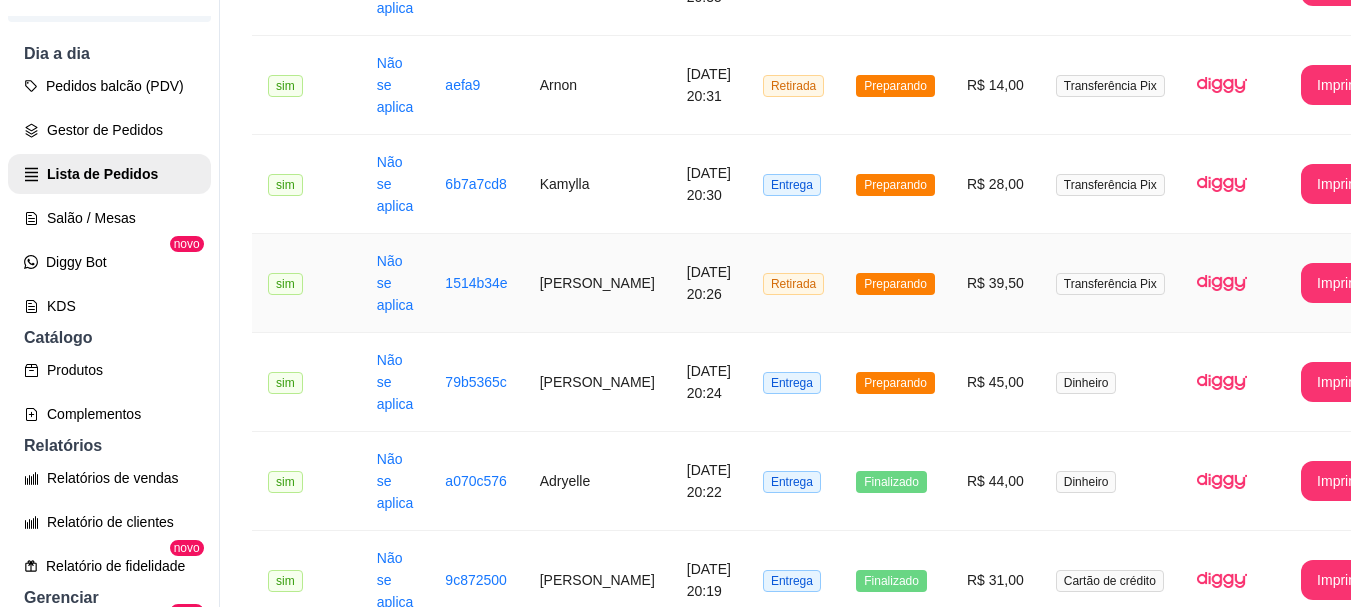 click on "Retirada" at bounding box center (793, 283) 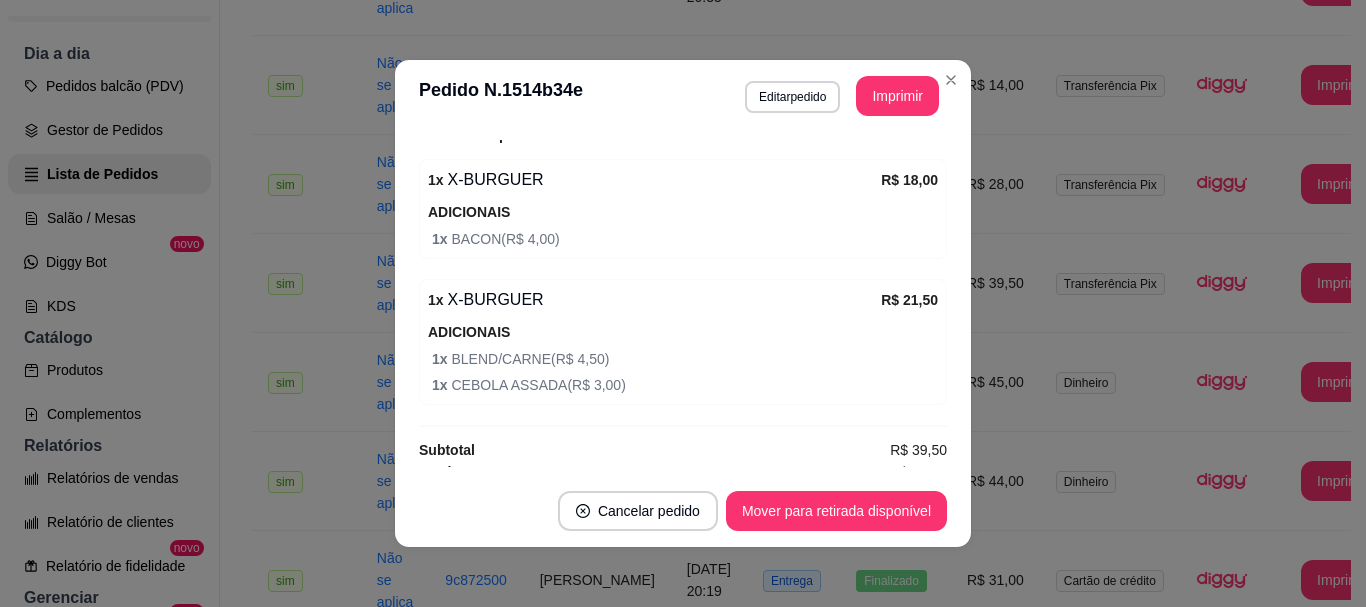 scroll, scrollTop: 498, scrollLeft: 0, axis: vertical 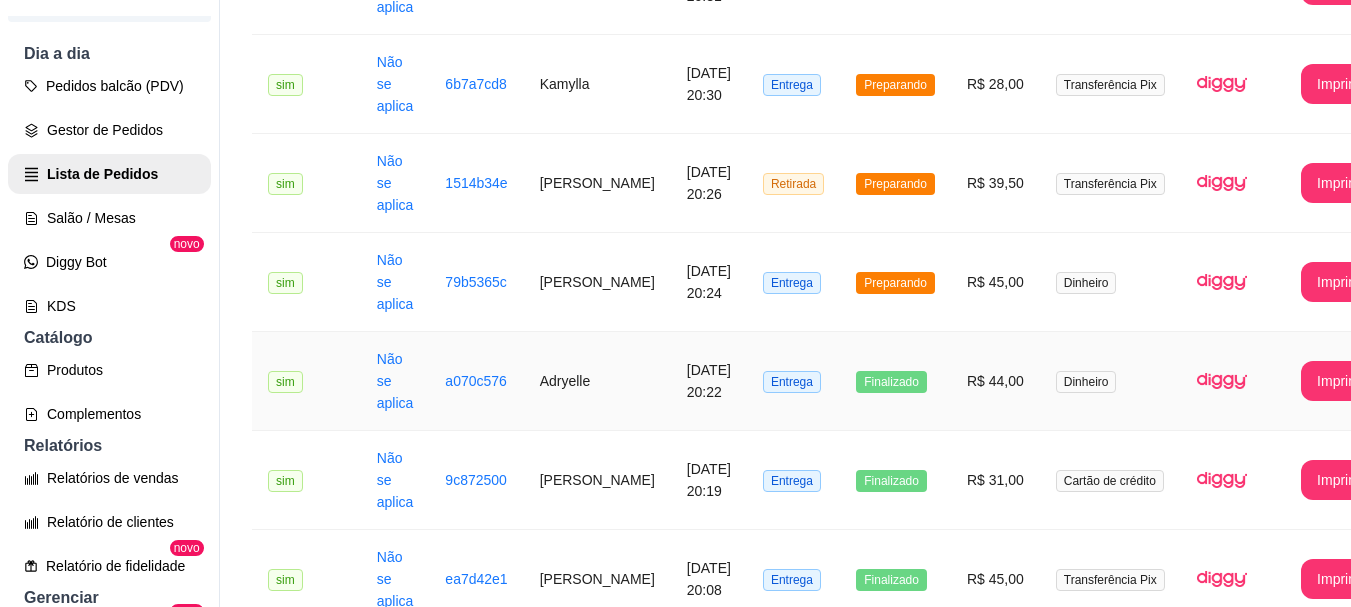 click on "Entrega" at bounding box center (793, 381) 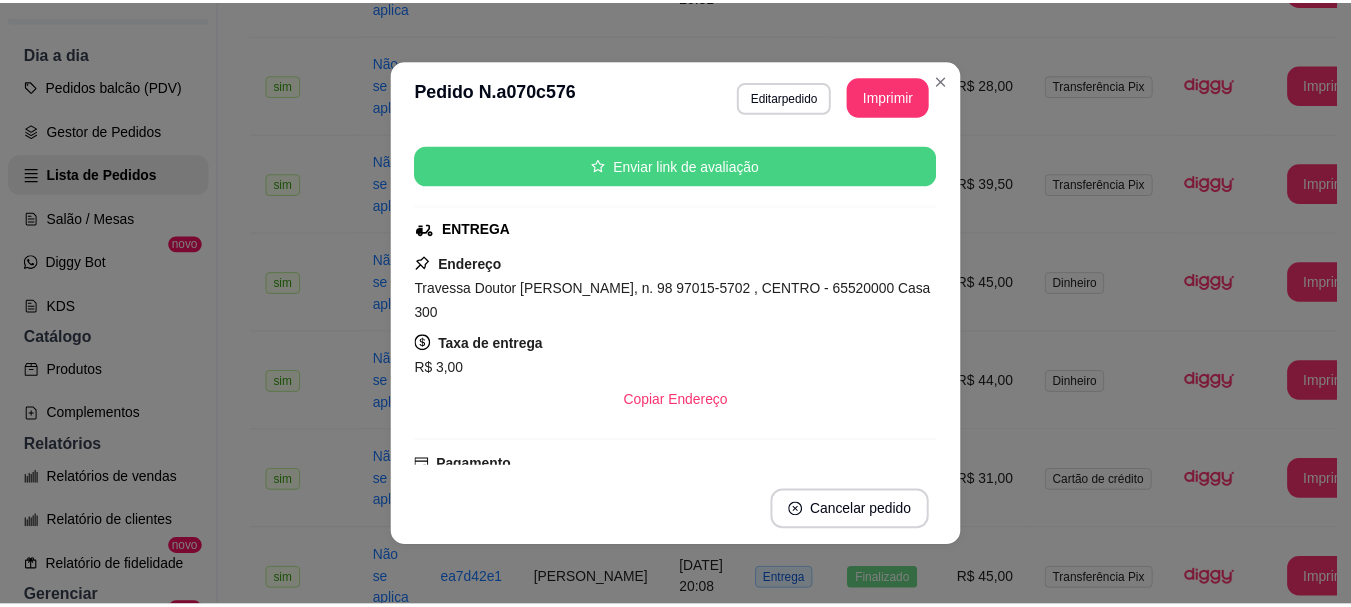 scroll, scrollTop: 200, scrollLeft: 0, axis: vertical 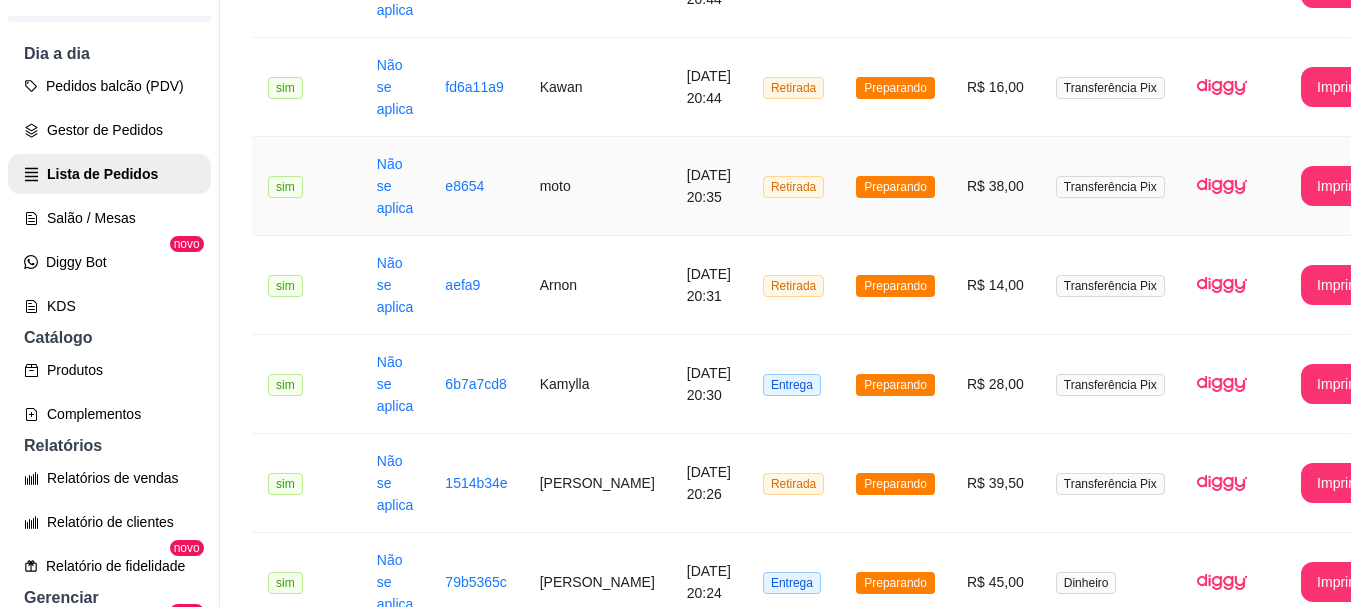 click on "Retirada" at bounding box center [793, 186] 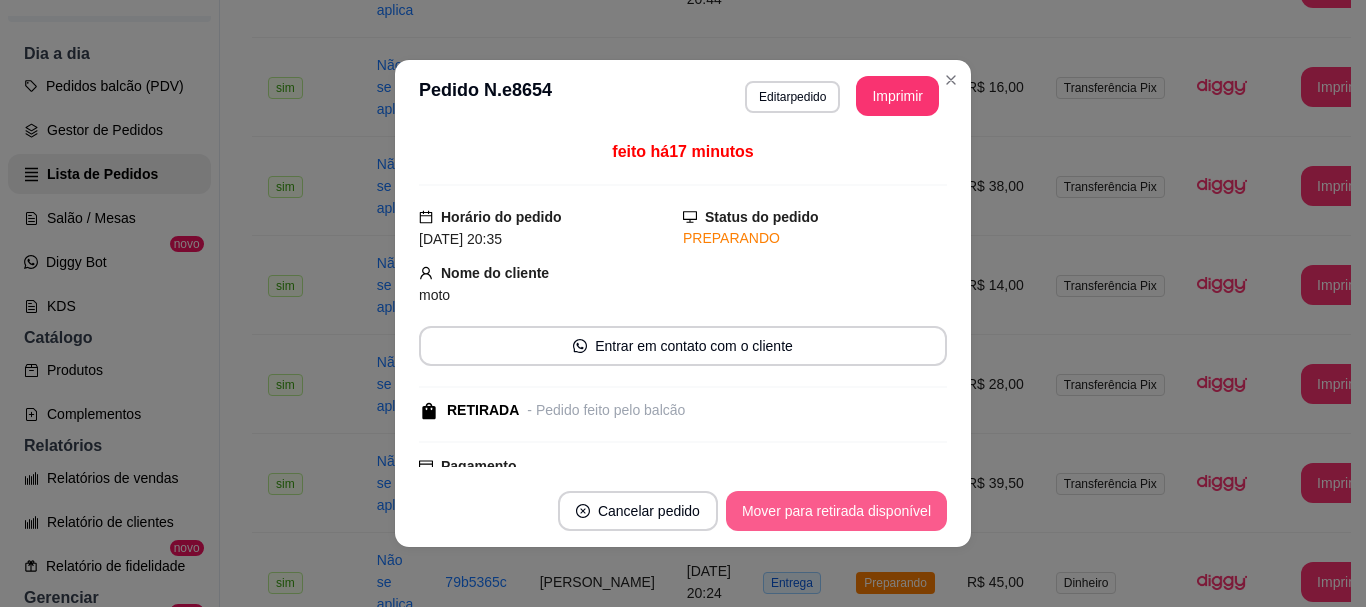 click on "Mover para retirada disponível" at bounding box center (836, 511) 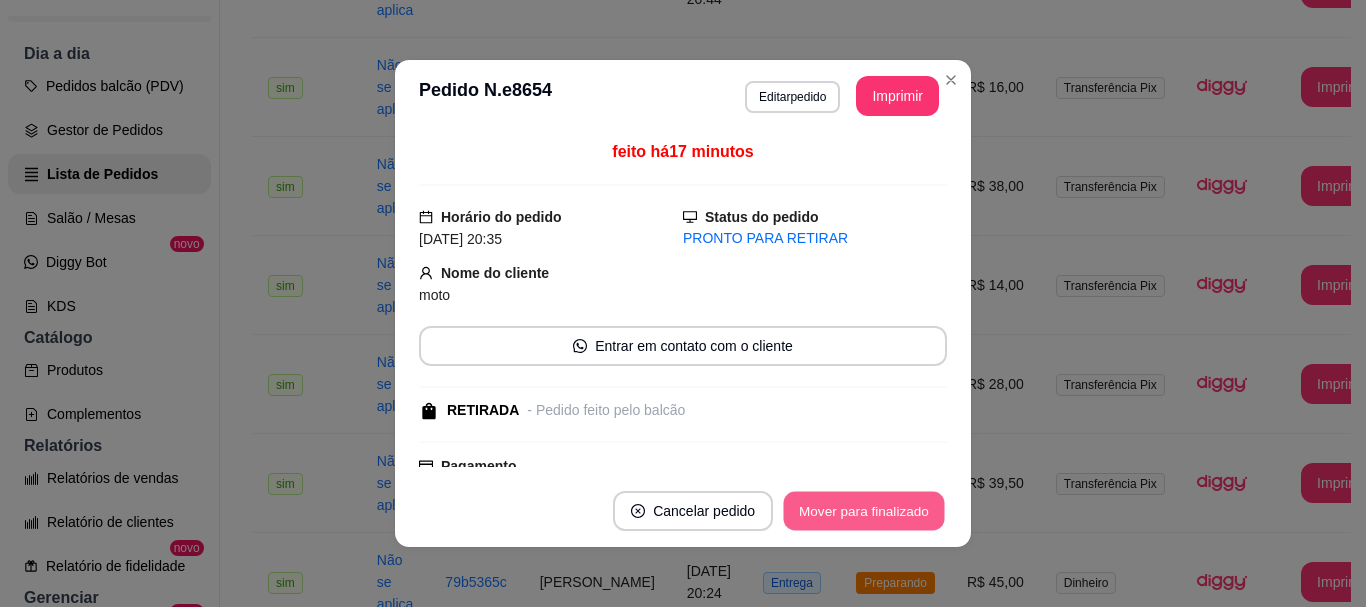 click on "Mover para finalizado" at bounding box center [864, 511] 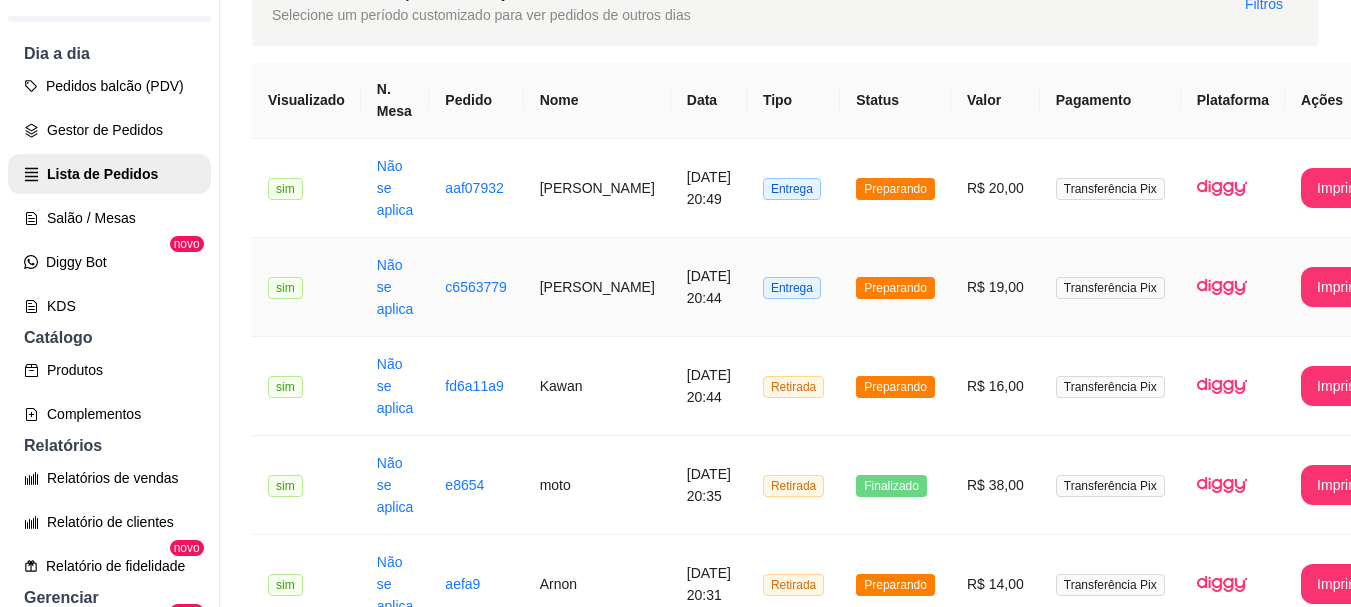 scroll, scrollTop: 0, scrollLeft: 0, axis: both 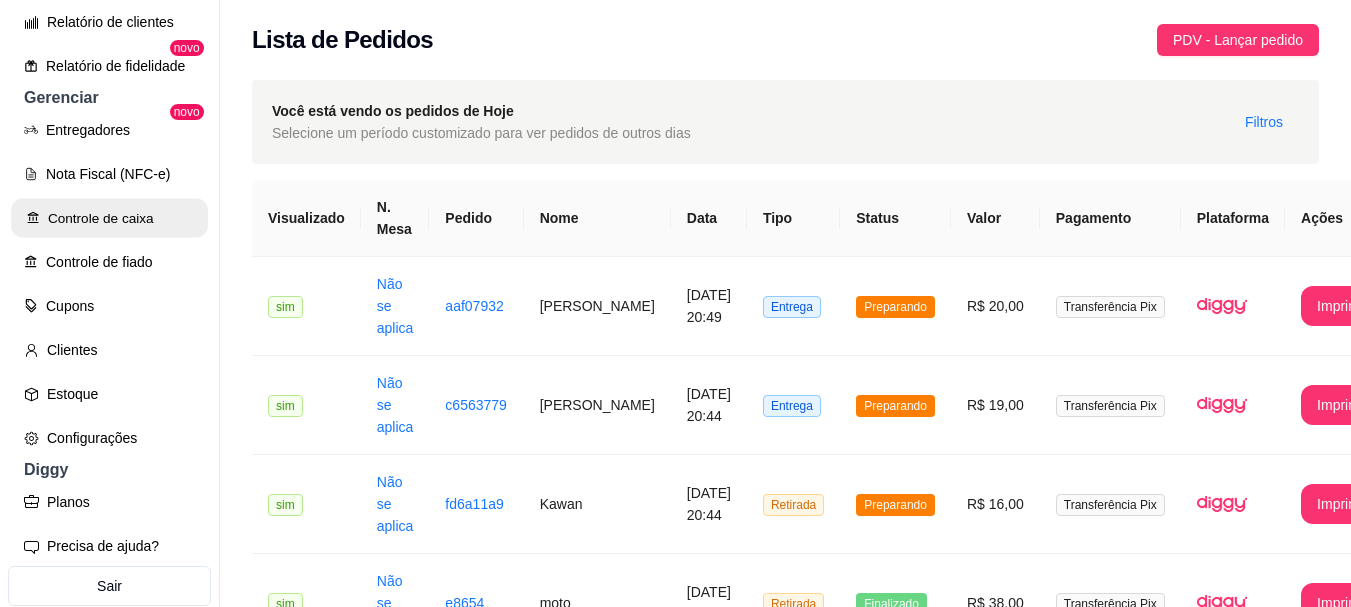 click on "Controle de caixa" at bounding box center (109, 218) 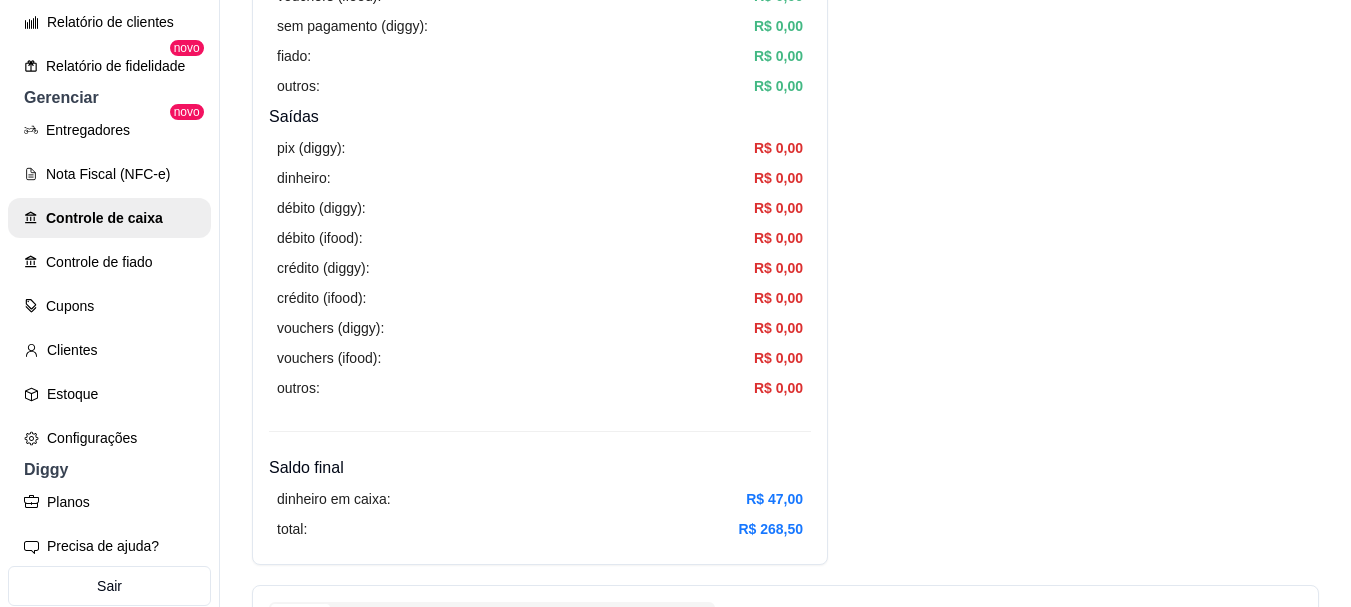 scroll, scrollTop: 0, scrollLeft: 0, axis: both 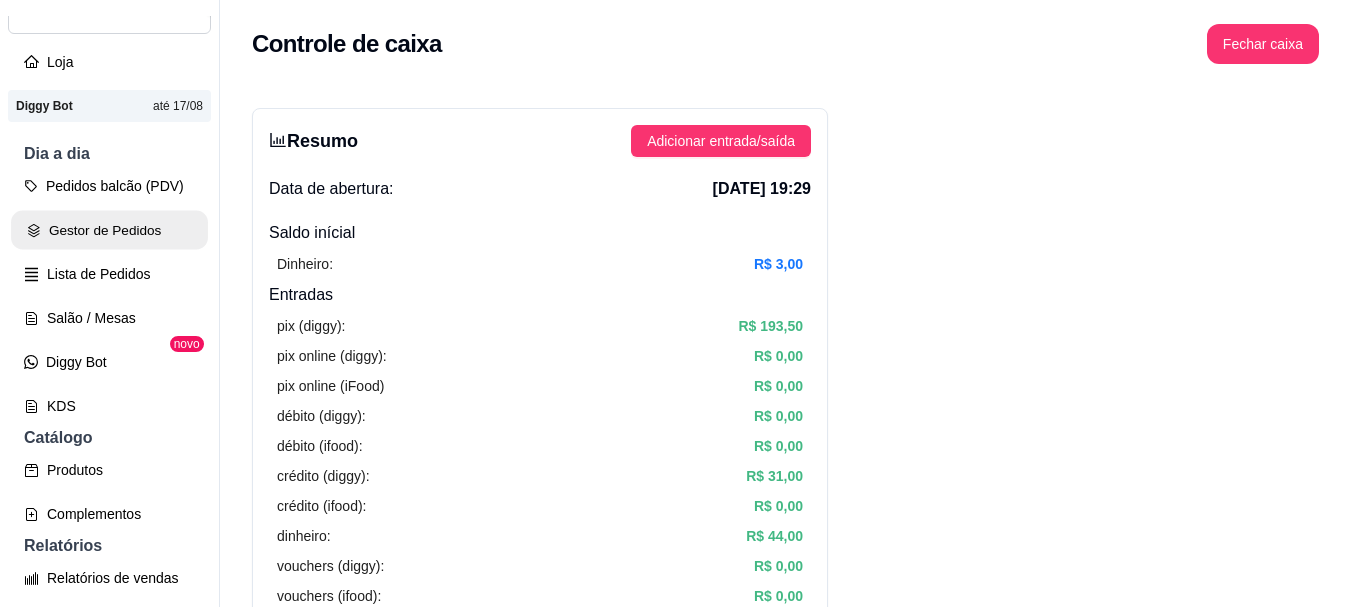 click on "Gestor de Pedidos" at bounding box center (109, 230) 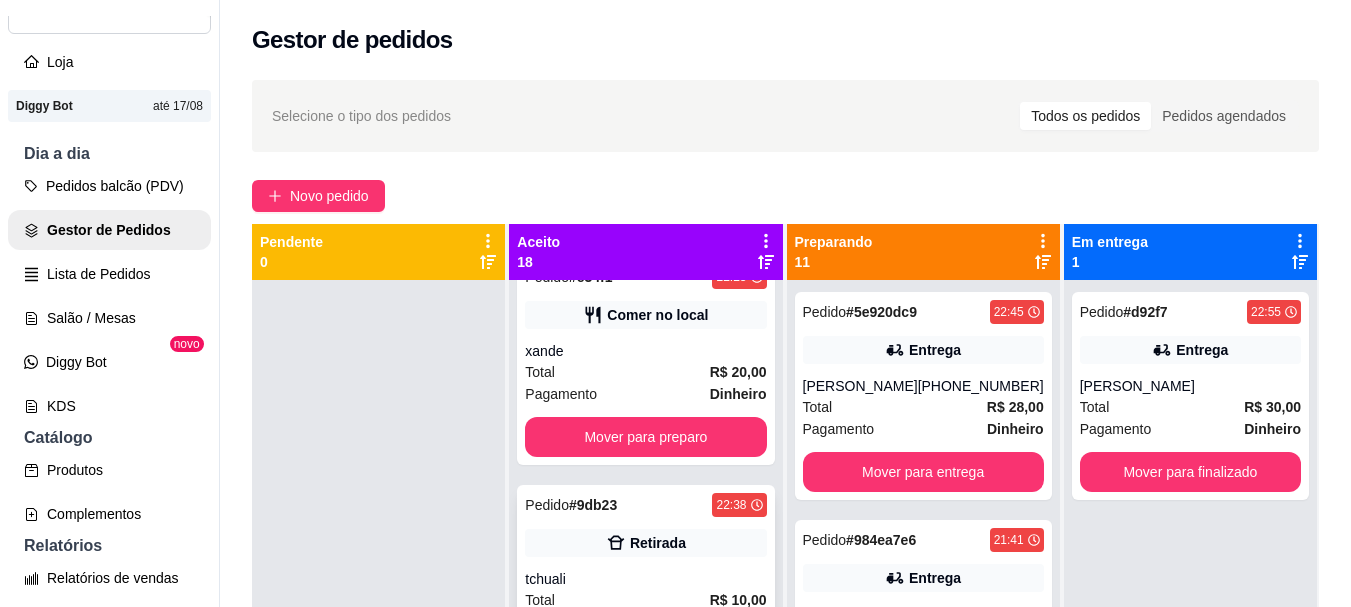 scroll, scrollTop: 0, scrollLeft: 0, axis: both 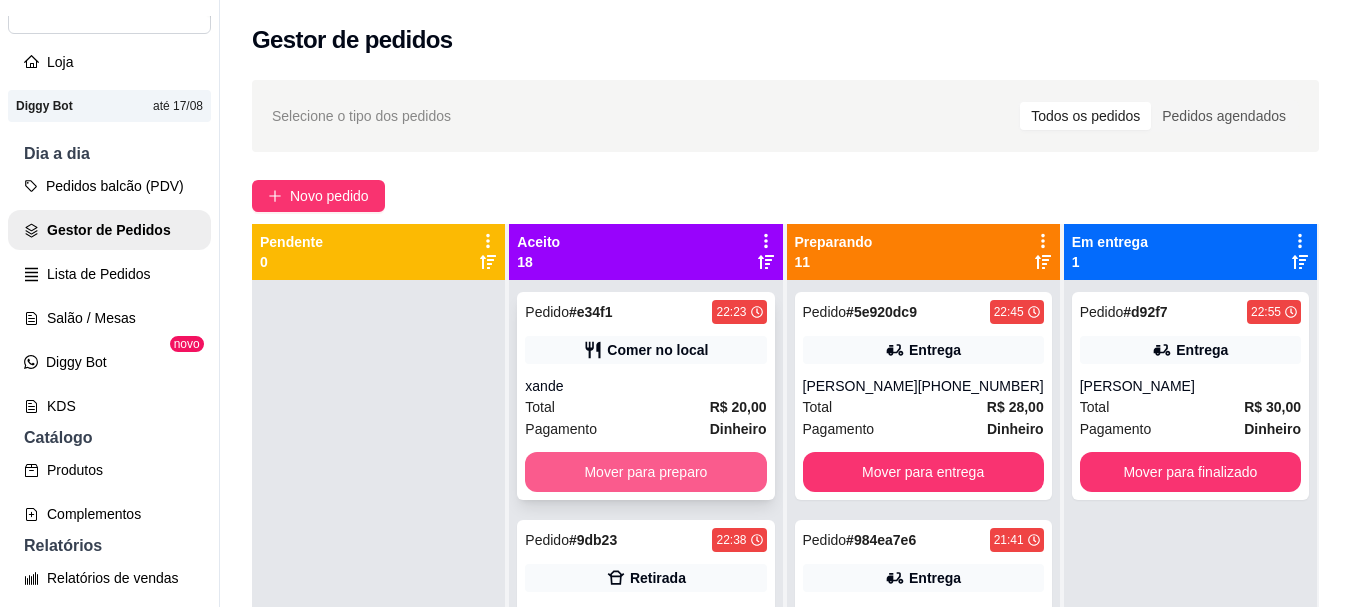 click on "Mover para preparo" at bounding box center (645, 472) 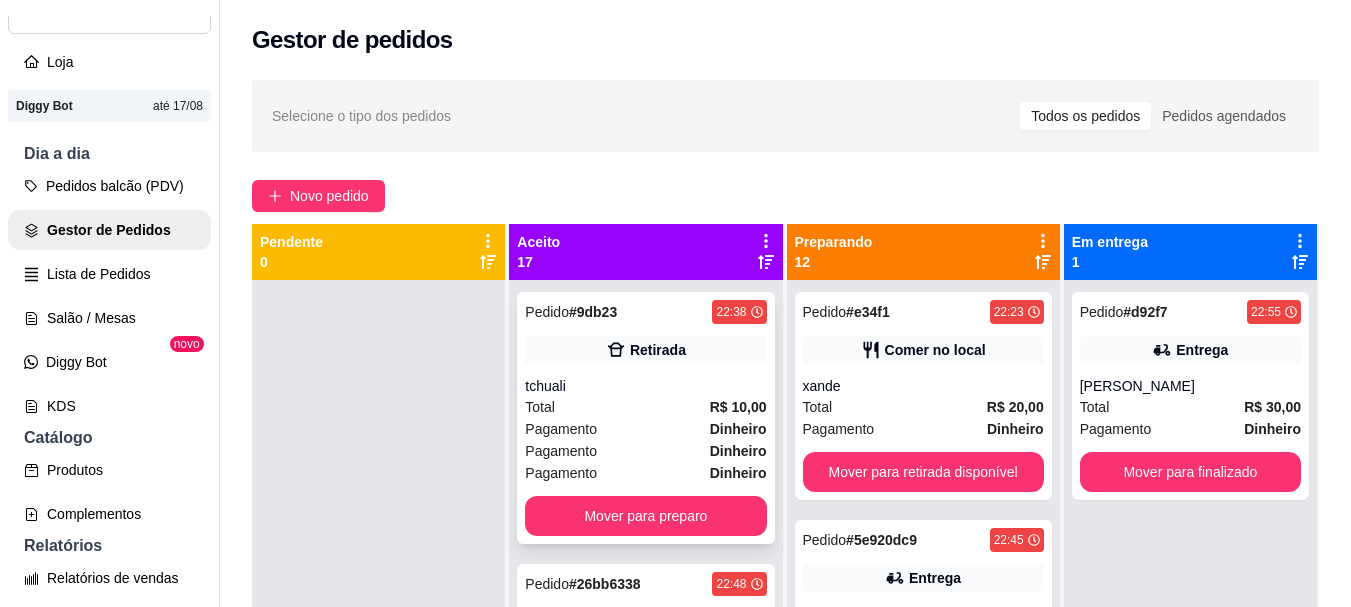 click on "Dinheiro" at bounding box center [738, 473] 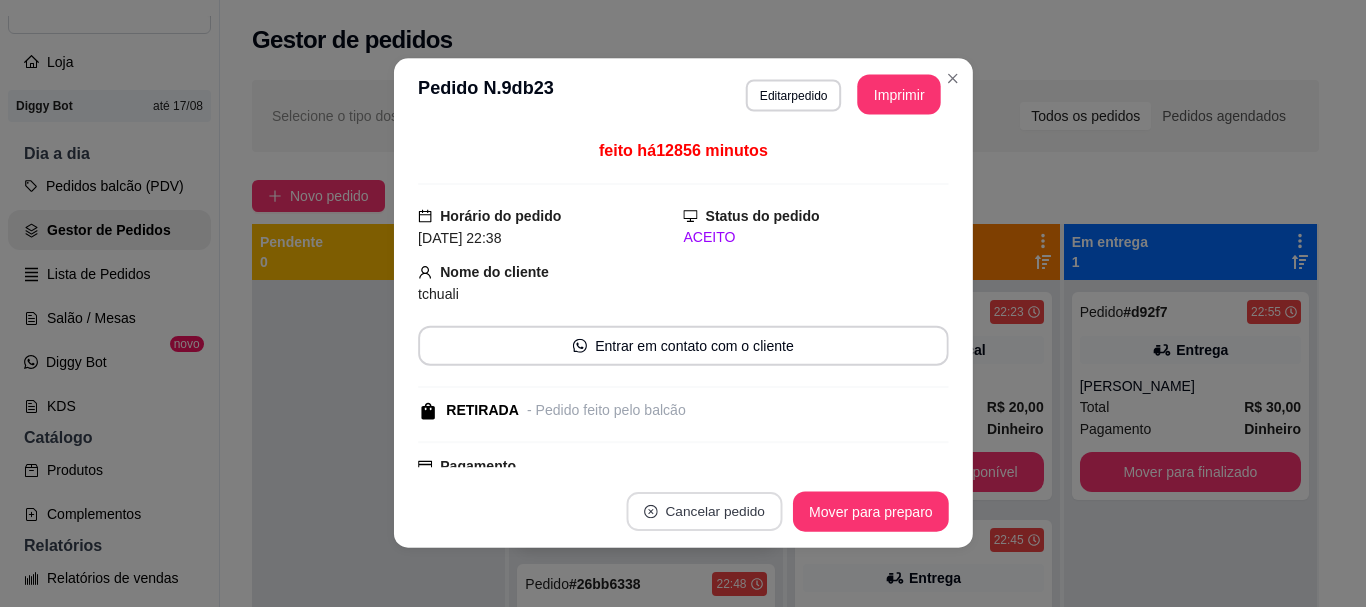 click on "Cancelar pedido" at bounding box center [704, 512] 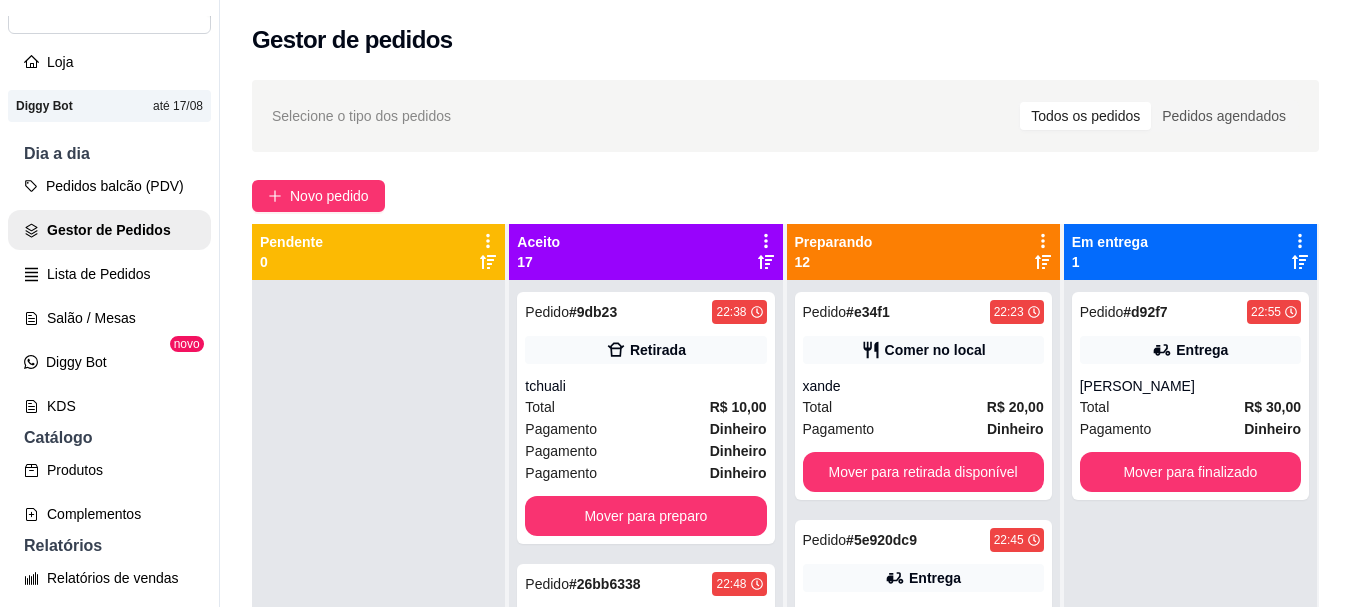 click on "Selecione o tipo dos pedidos Todos os pedidos Pedidos agendados" at bounding box center [785, 116] 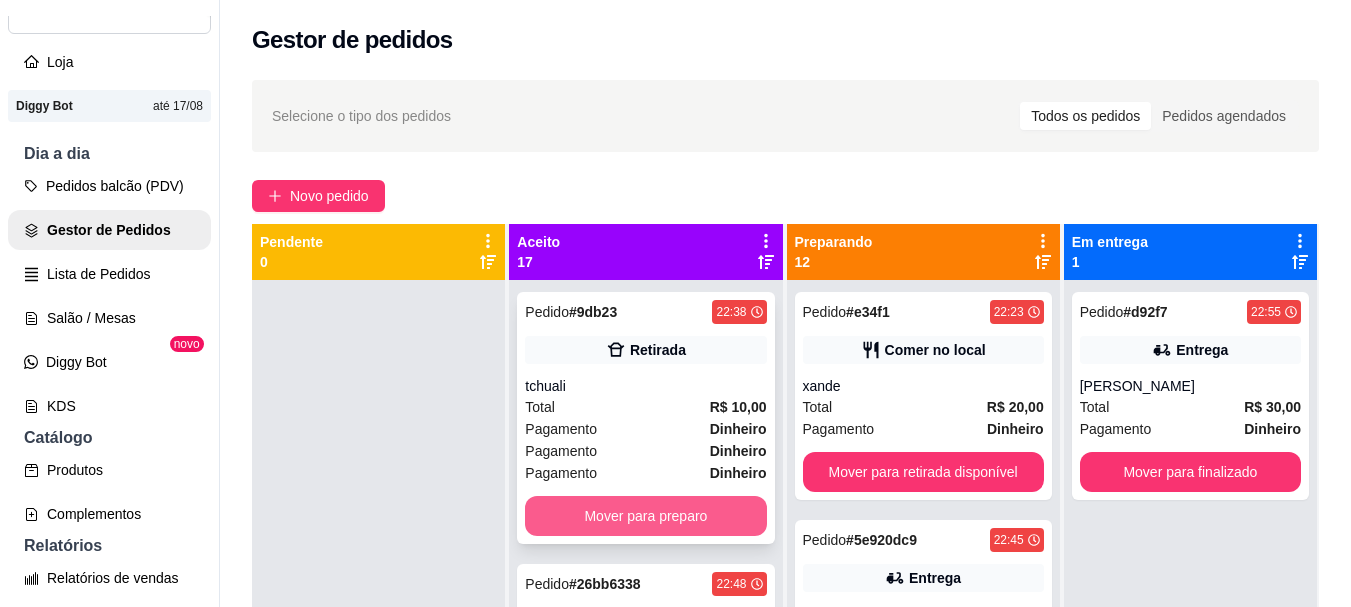 click on "Mover para preparo" at bounding box center (645, 516) 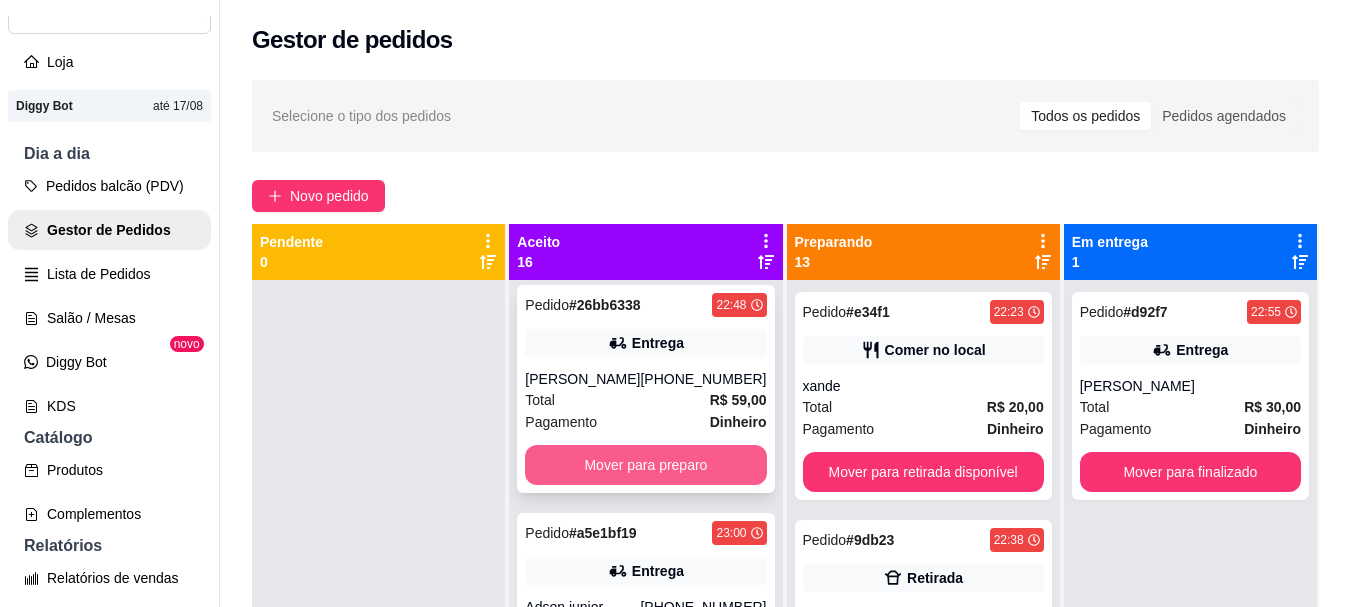 scroll, scrollTop: 0, scrollLeft: 0, axis: both 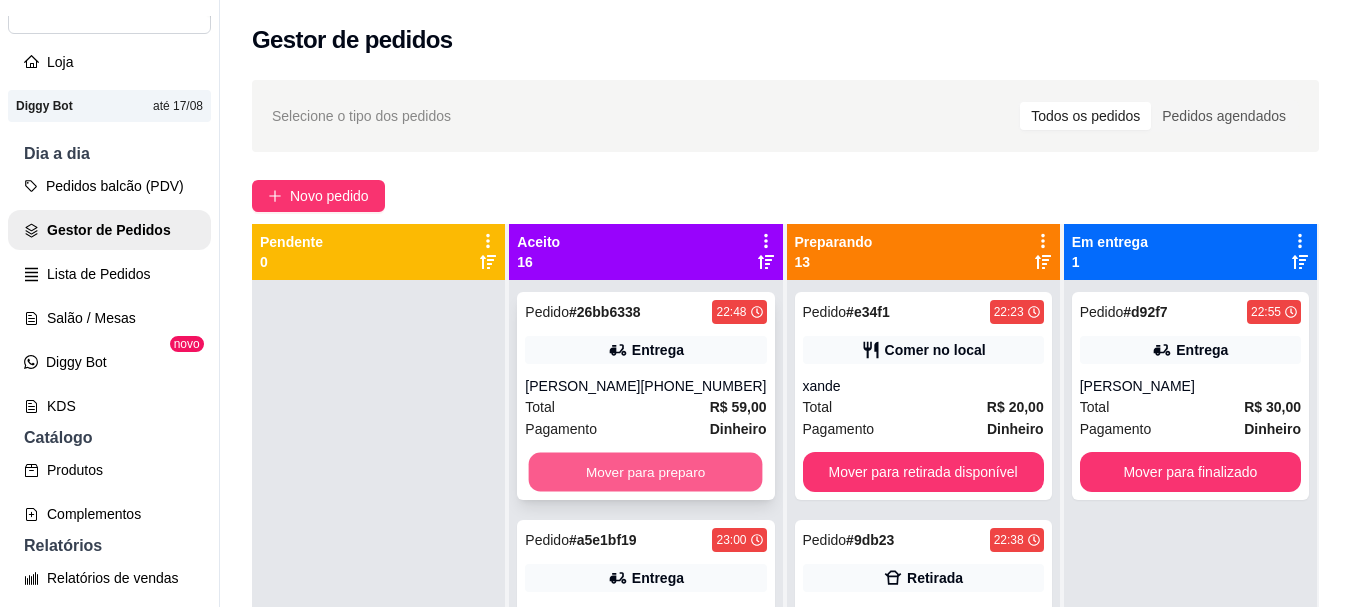 click on "Mover para preparo" at bounding box center (646, 472) 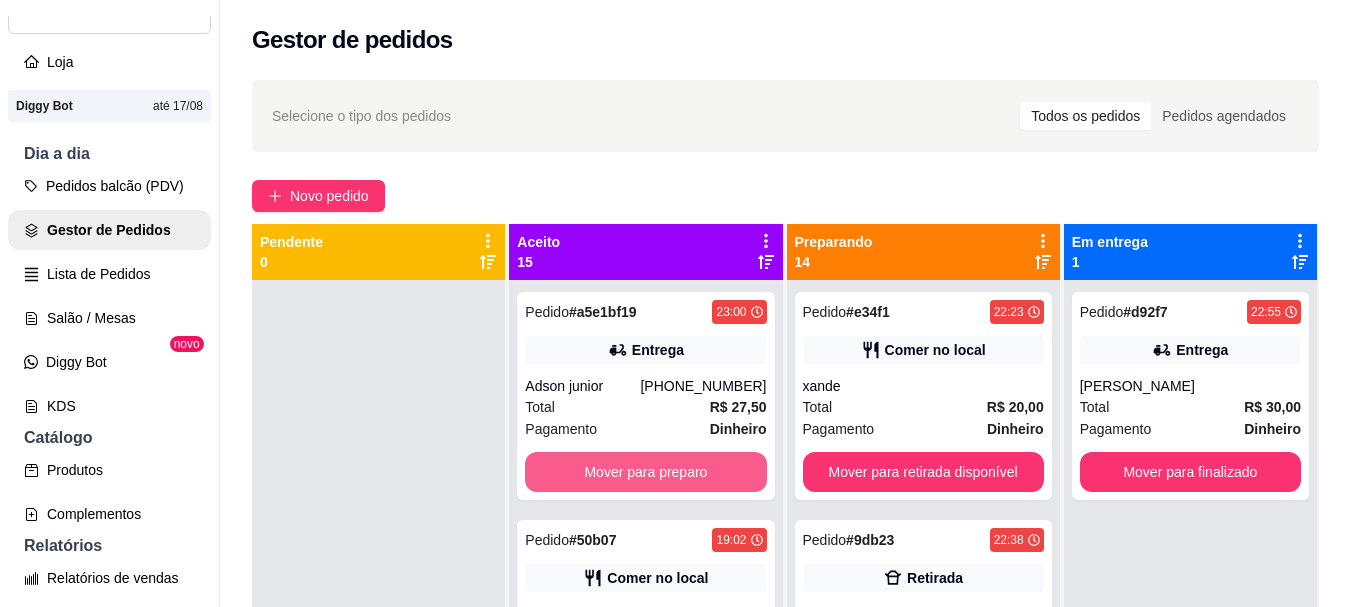 click on "Mover para preparo" at bounding box center (645, 472) 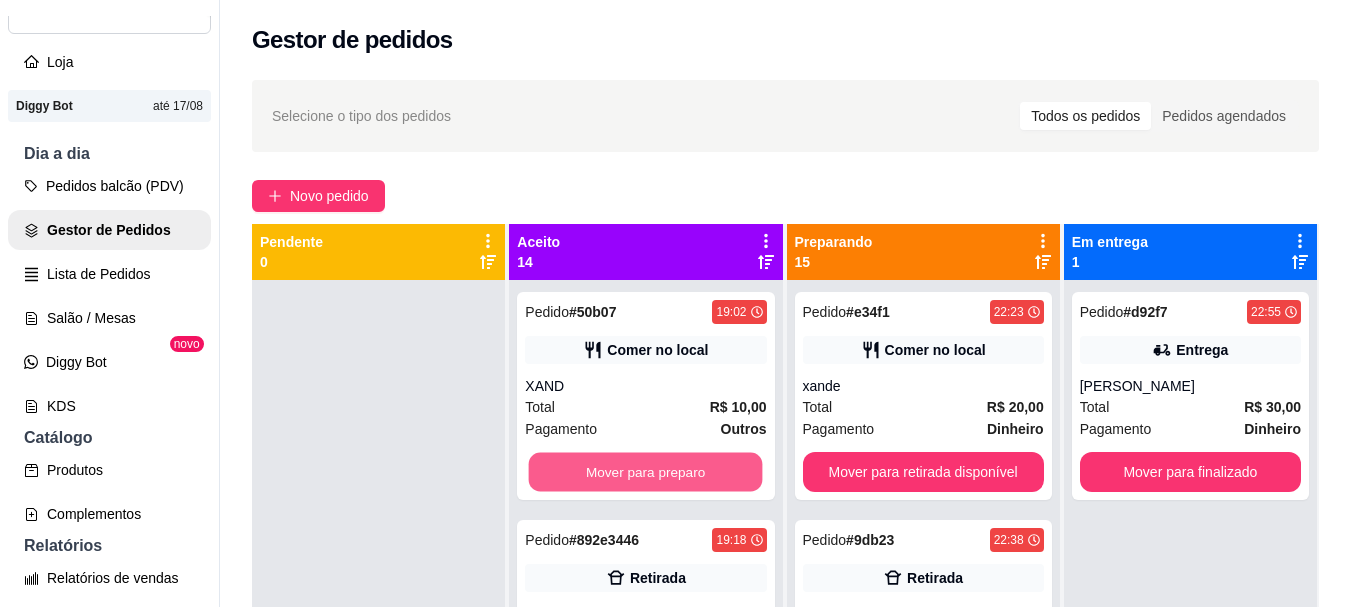 click on "Mover para preparo" at bounding box center (646, 472) 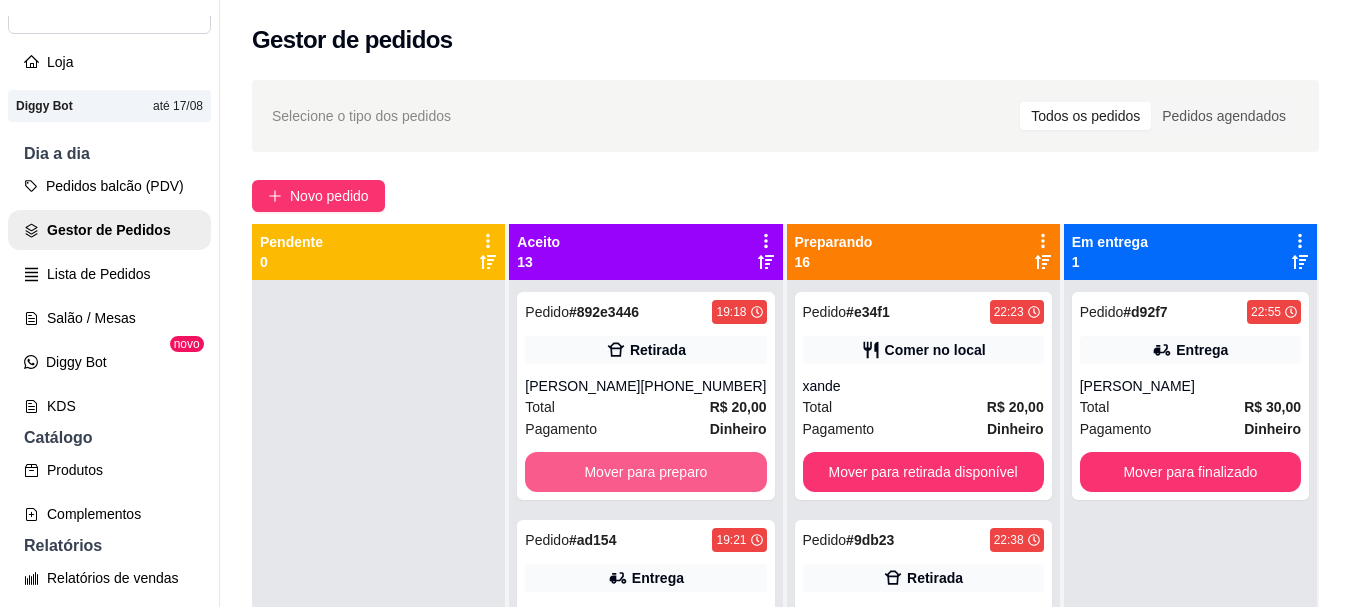 click on "Mover para preparo" at bounding box center [645, 472] 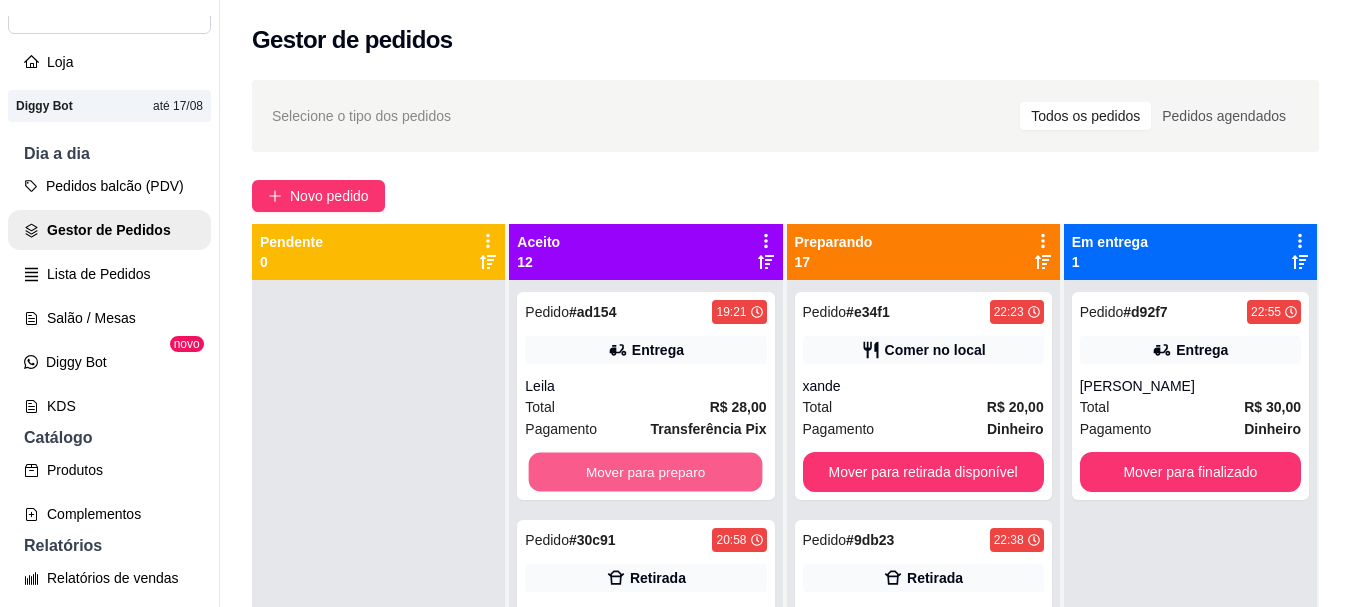 click on "Mover para preparo" at bounding box center [646, 472] 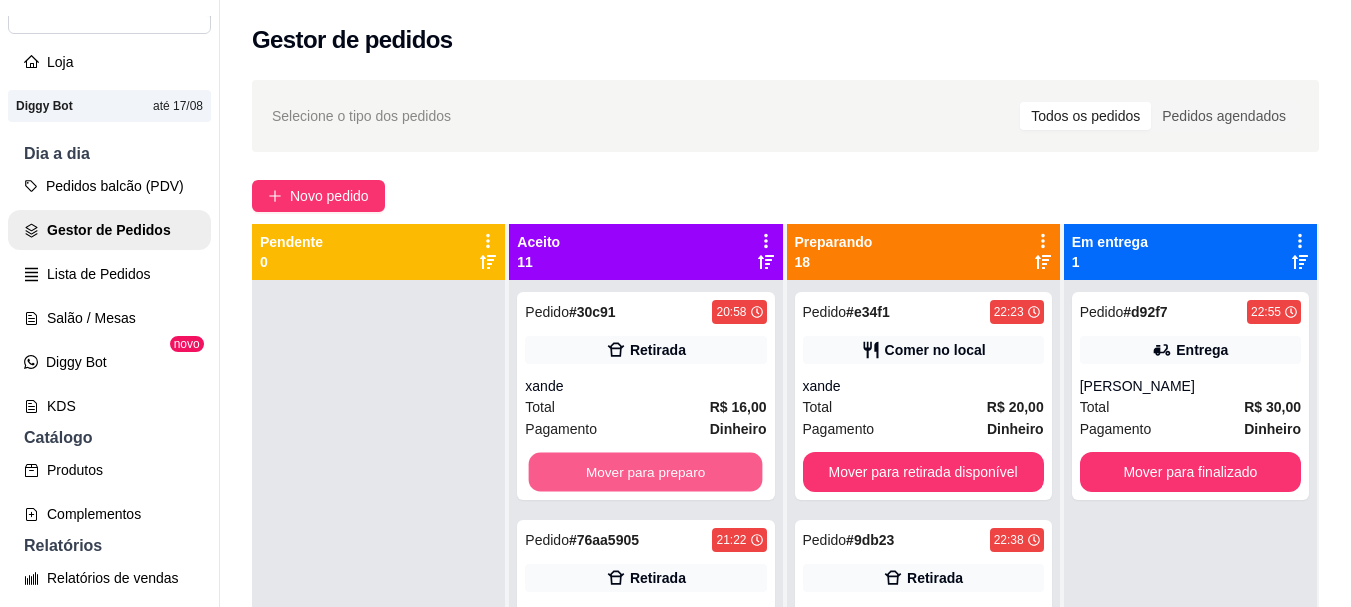 click on "Mover para preparo" at bounding box center (646, 472) 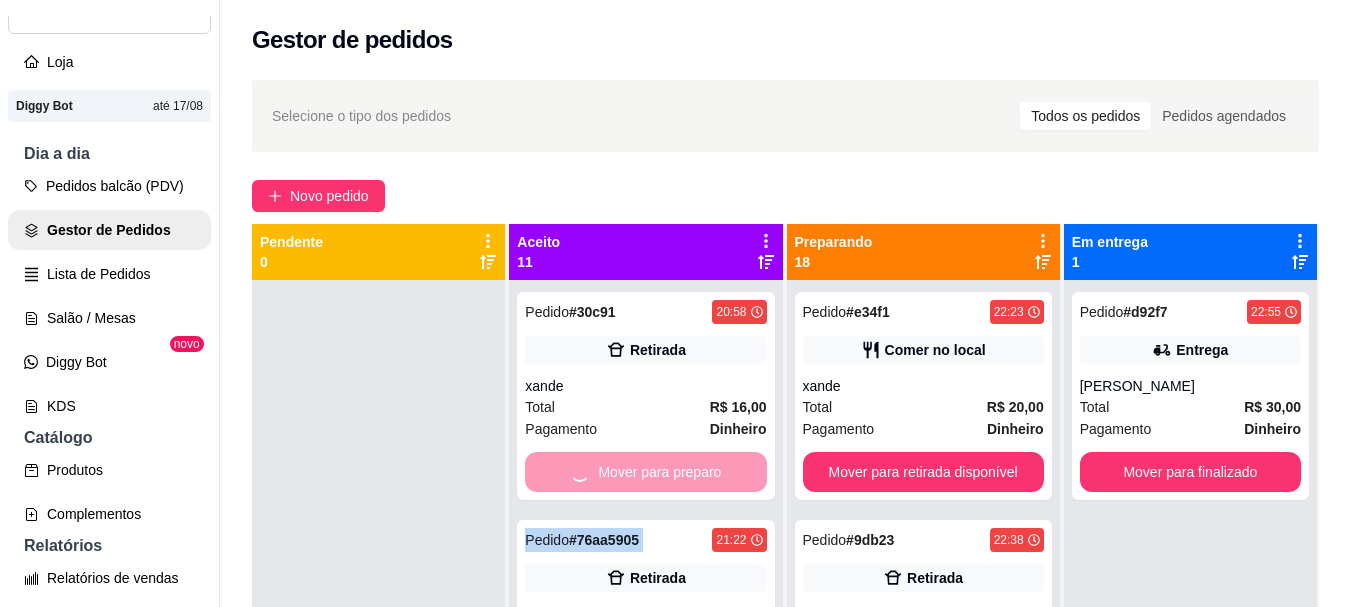 click on "Mover para preparo" at bounding box center (645, 472) 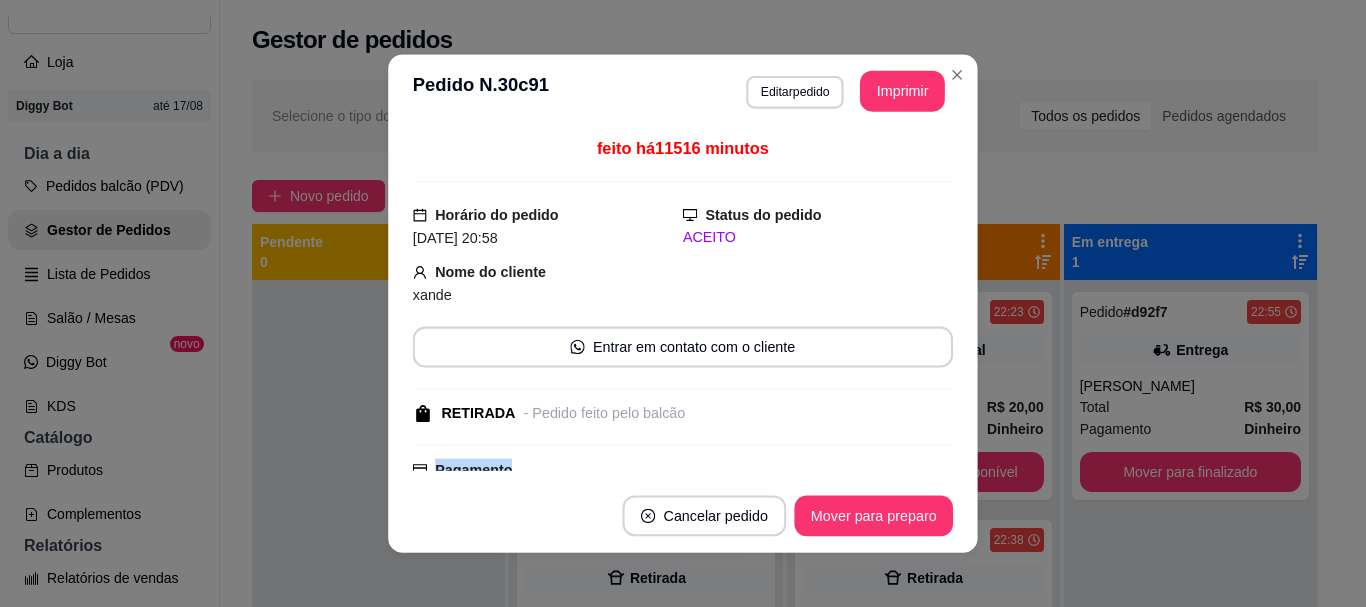click on "Pagamento Dinheiro   R$ 16,00" at bounding box center [683, 487] 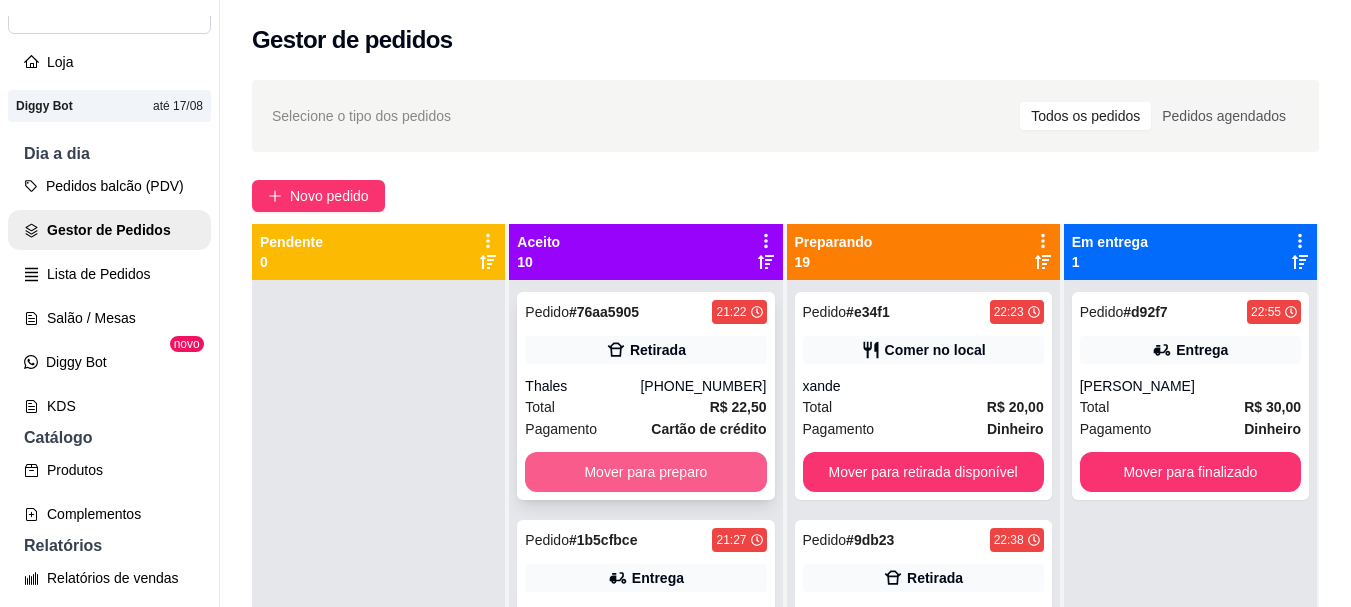 click on "Mover para preparo" at bounding box center [645, 472] 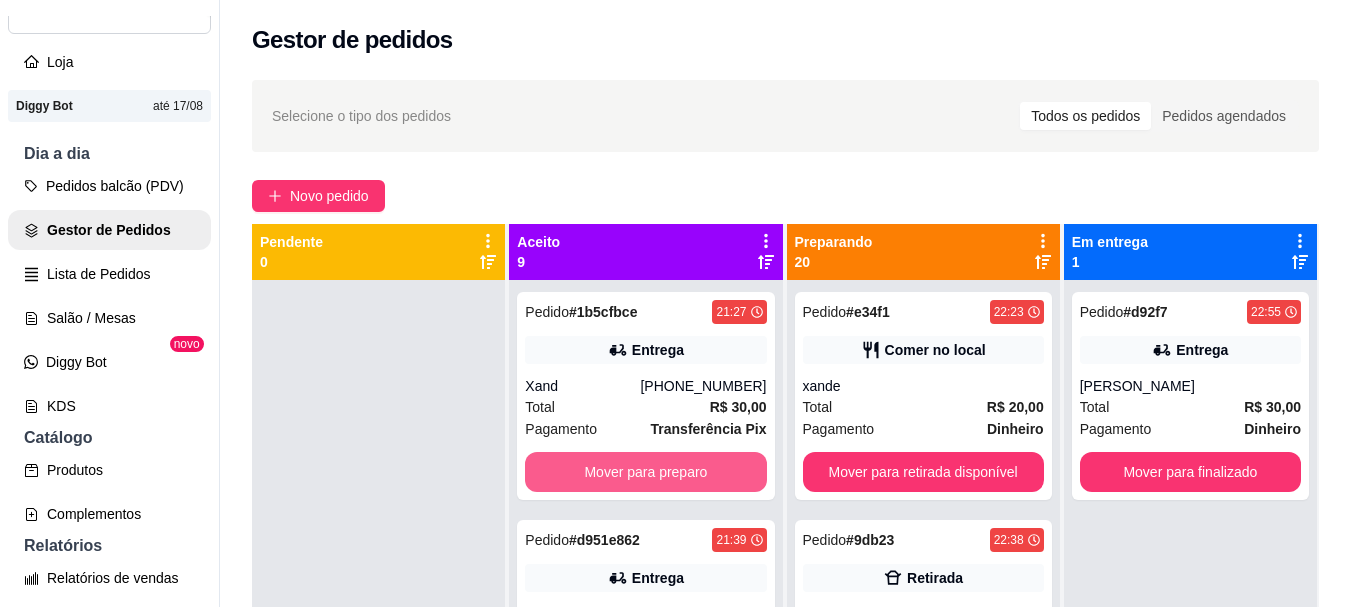 click on "Mover para preparo" at bounding box center [645, 472] 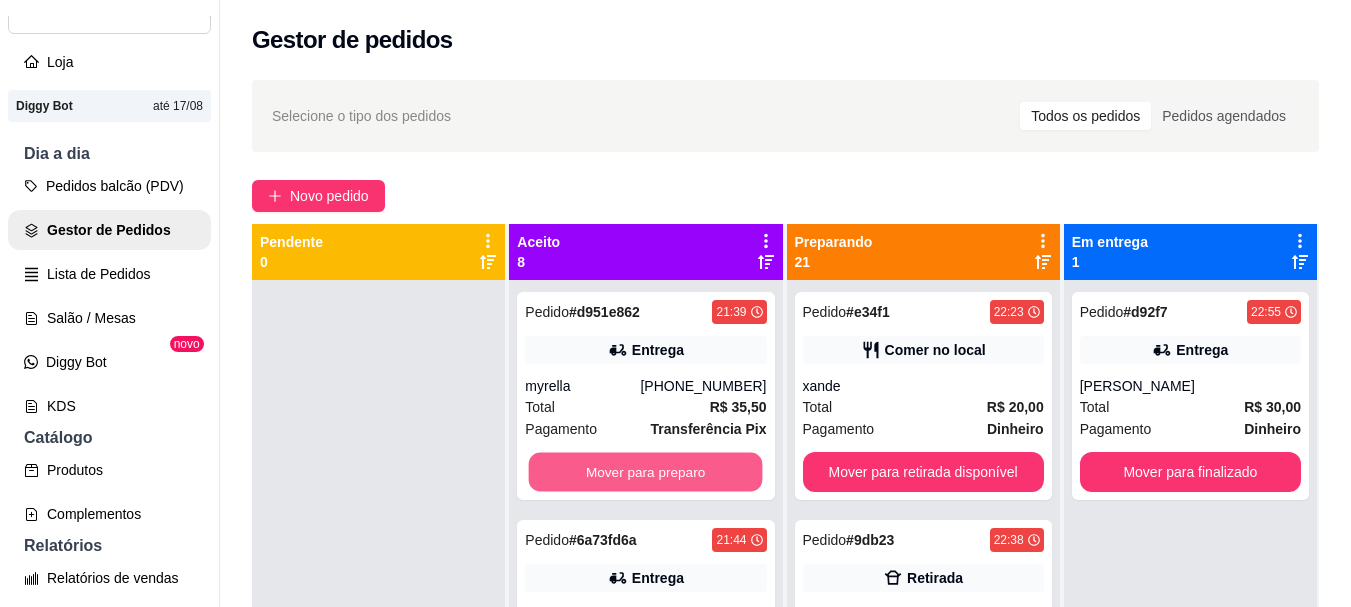 click on "Mover para preparo" at bounding box center [646, 472] 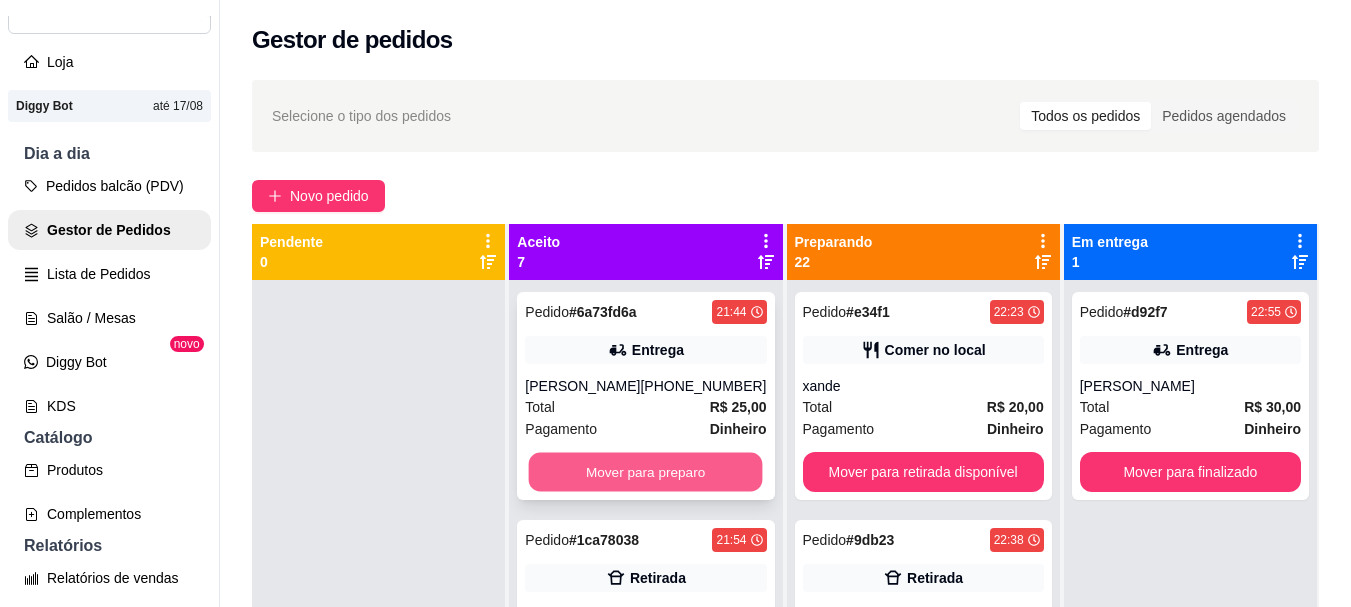 click on "Mover para preparo" at bounding box center [646, 472] 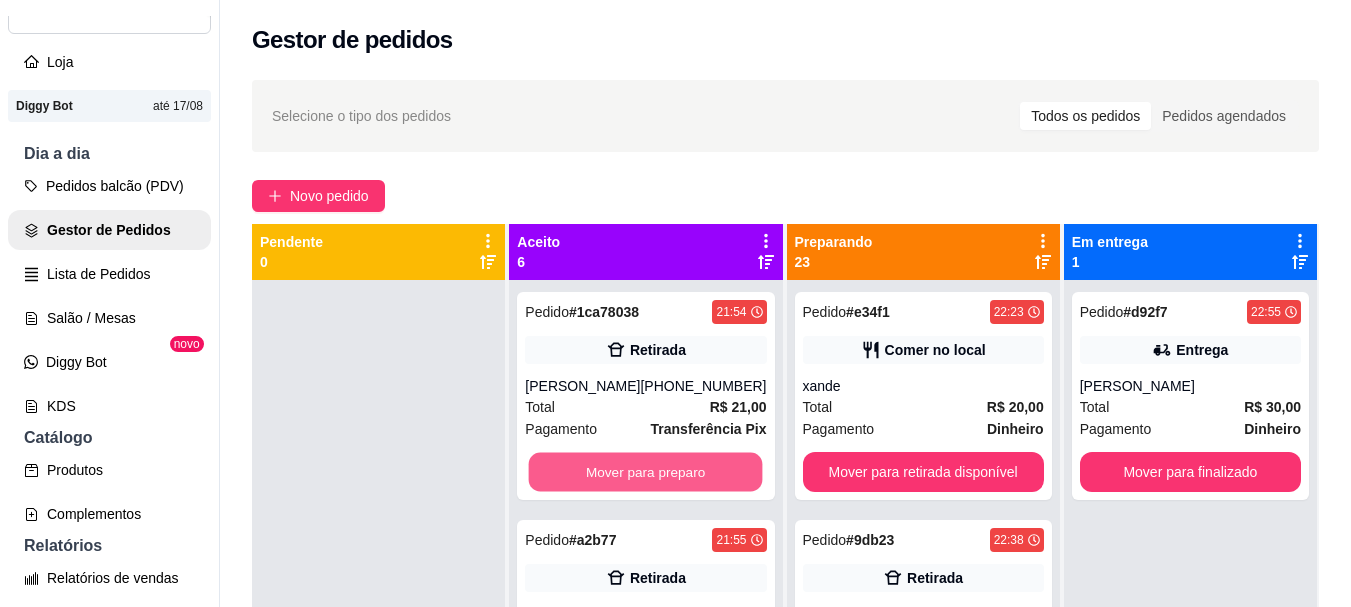 click on "Mover para preparo" at bounding box center (646, 472) 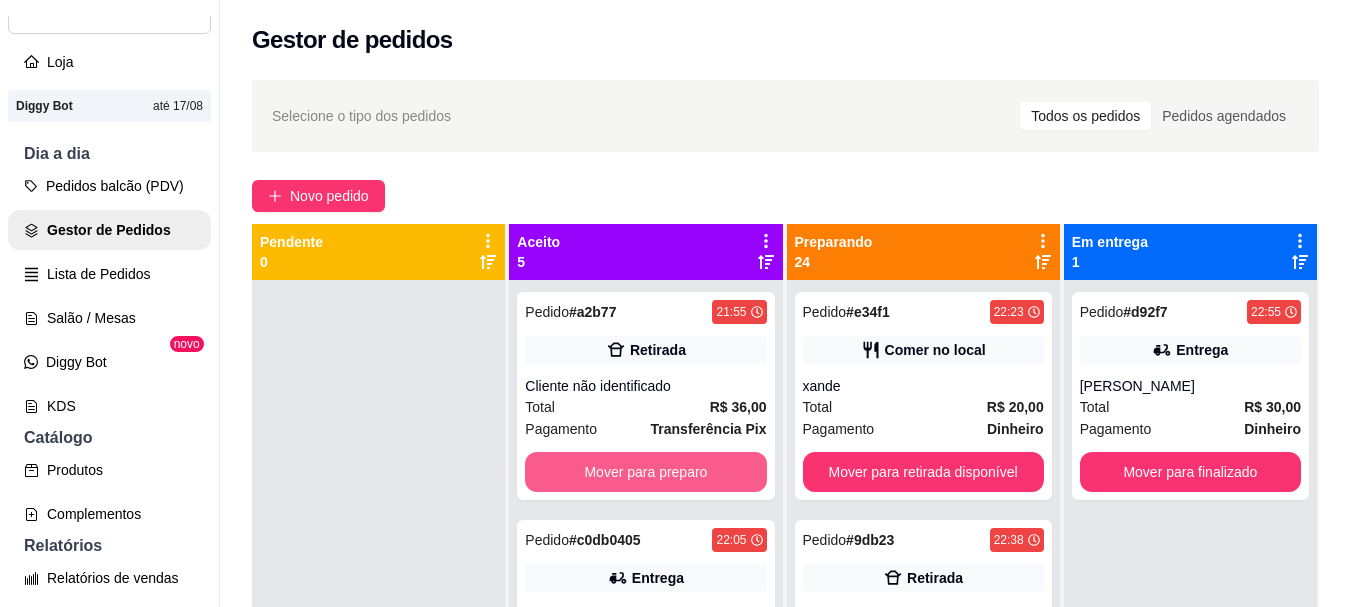click on "Mover para preparo" at bounding box center (645, 472) 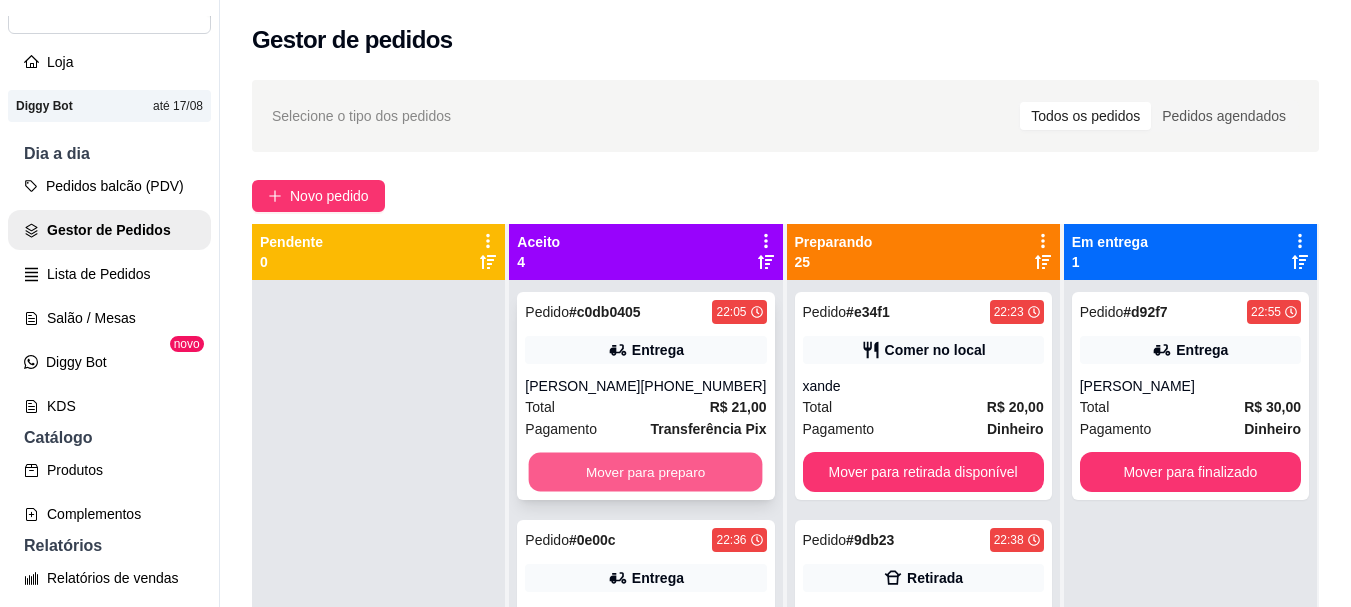 click on "Mover para preparo" at bounding box center [646, 472] 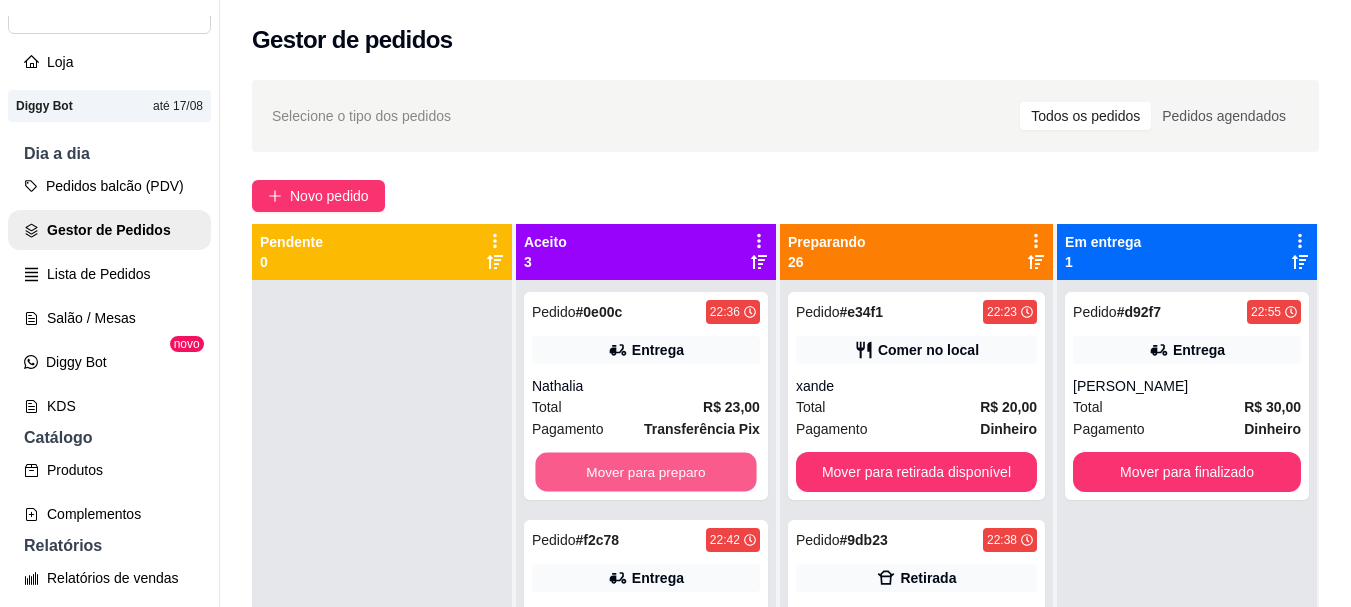 click on "Mover para preparo" at bounding box center [645, 472] 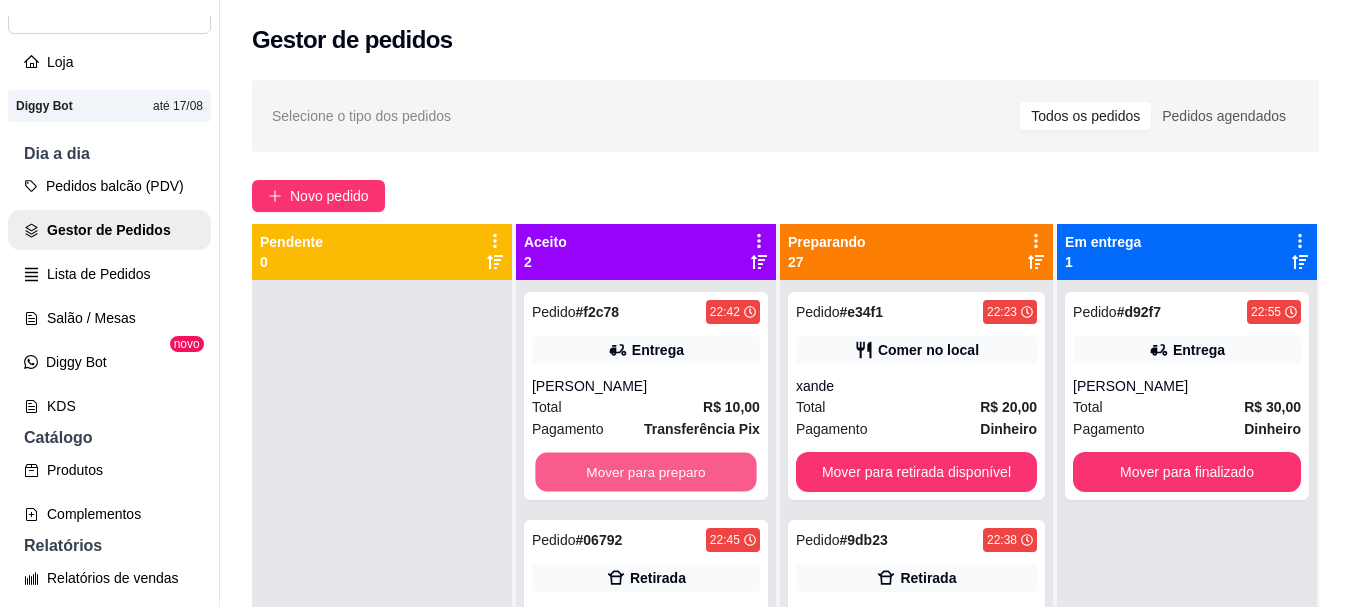 click on "Mover para preparo" at bounding box center (645, 472) 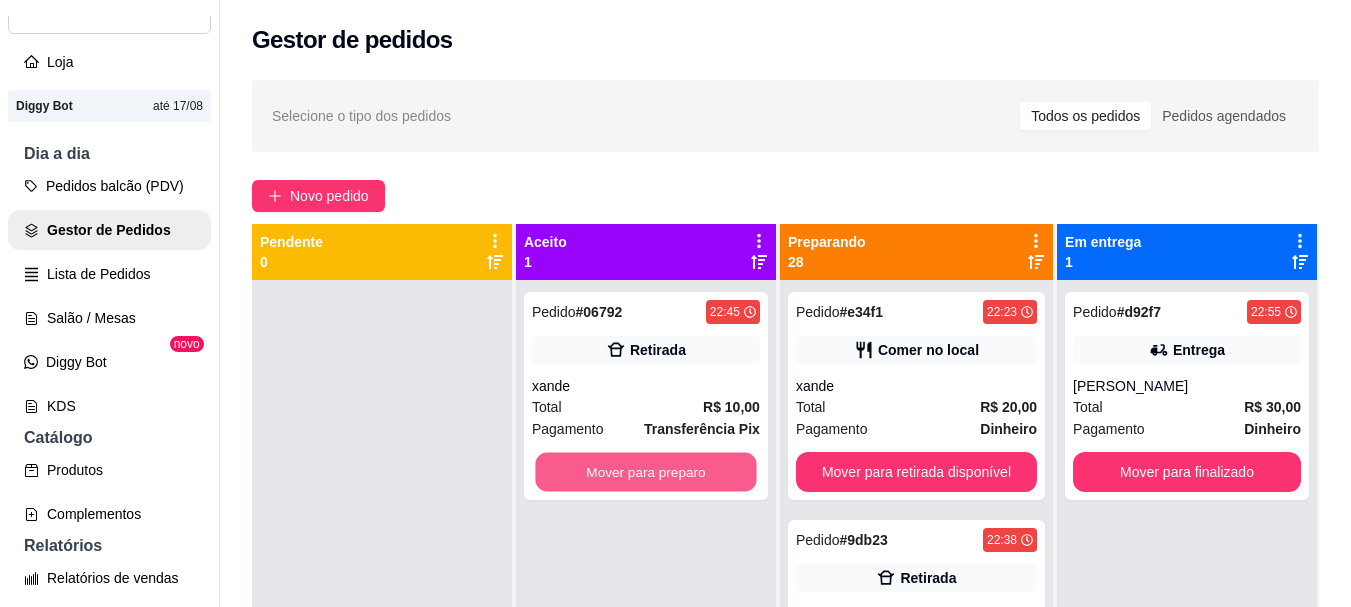 click on "Mover para preparo" at bounding box center [645, 472] 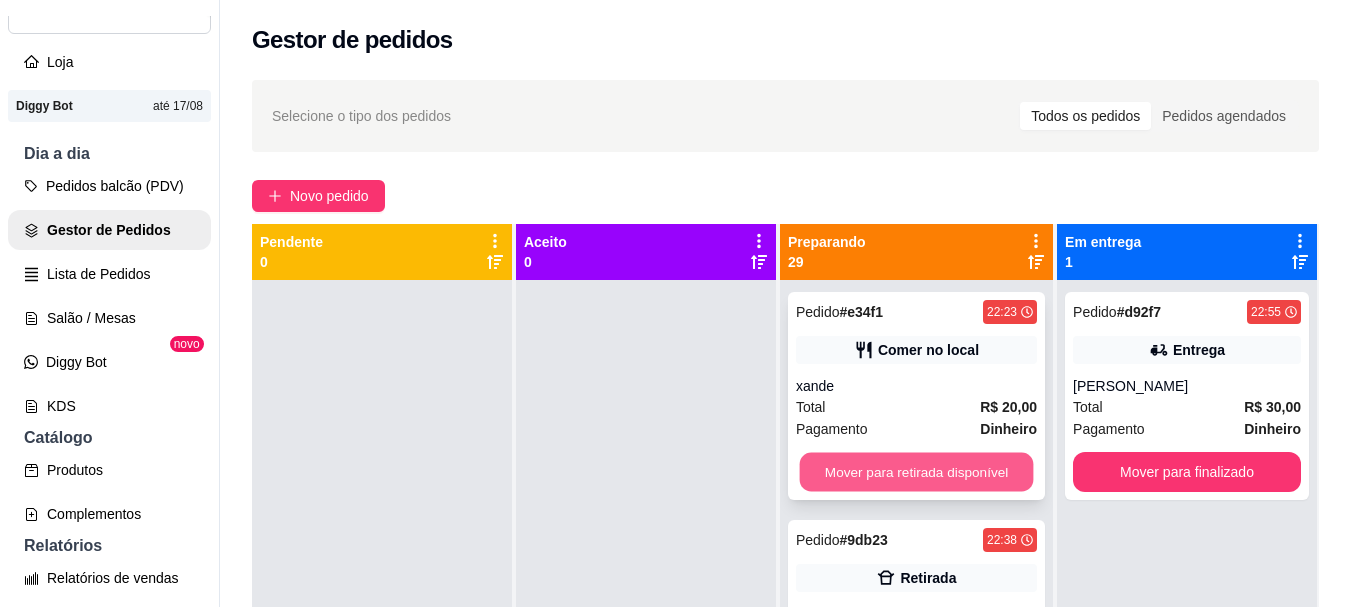 click on "Mover para retirada disponível" at bounding box center (916, 472) 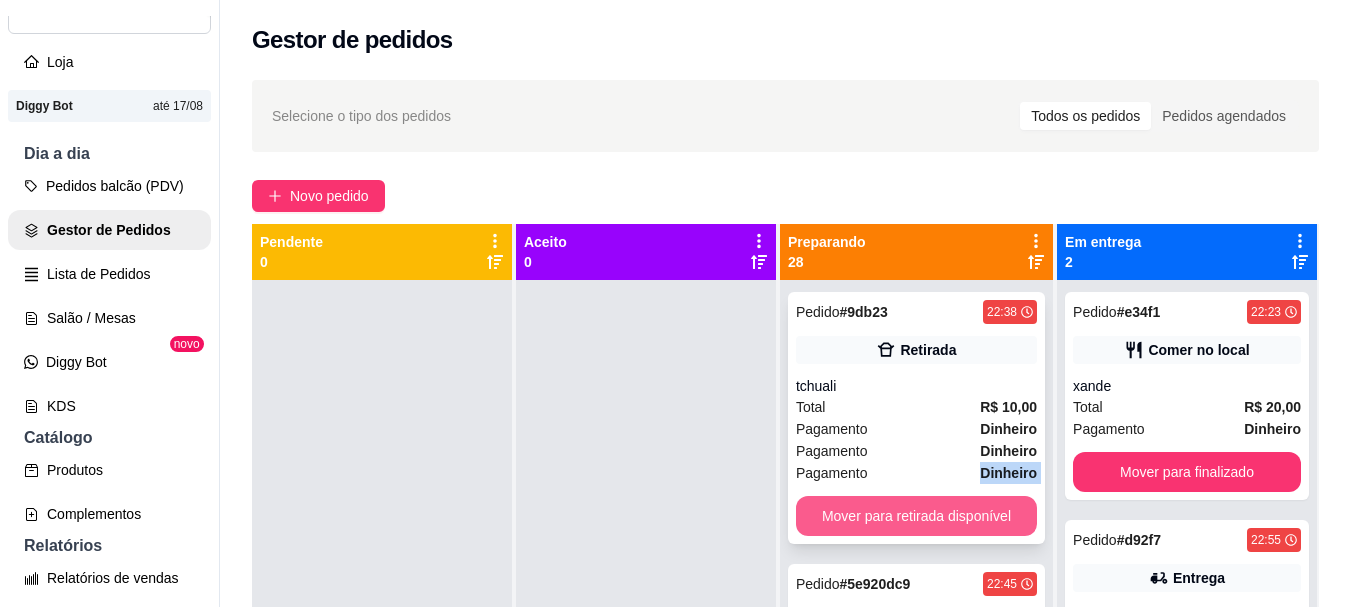 drag, startPoint x: 882, startPoint y: 483, endPoint x: 892, endPoint y: 521, distance: 39.293766 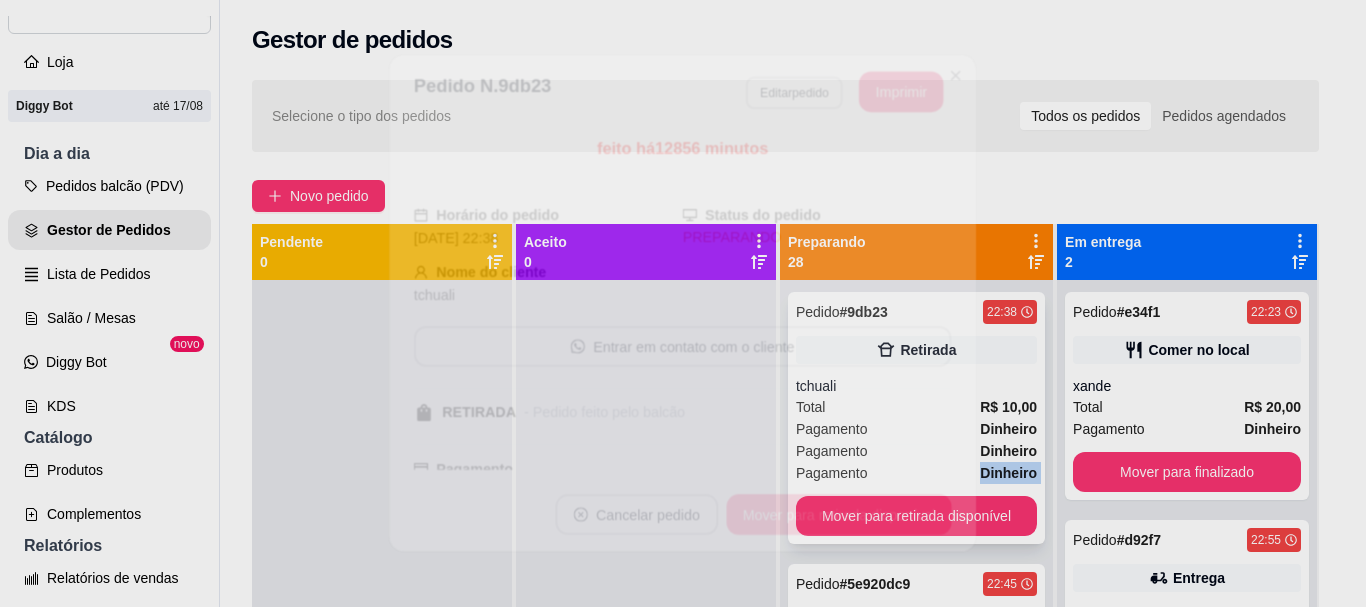 click on "Mover para retirada disponível" at bounding box center [839, 514] 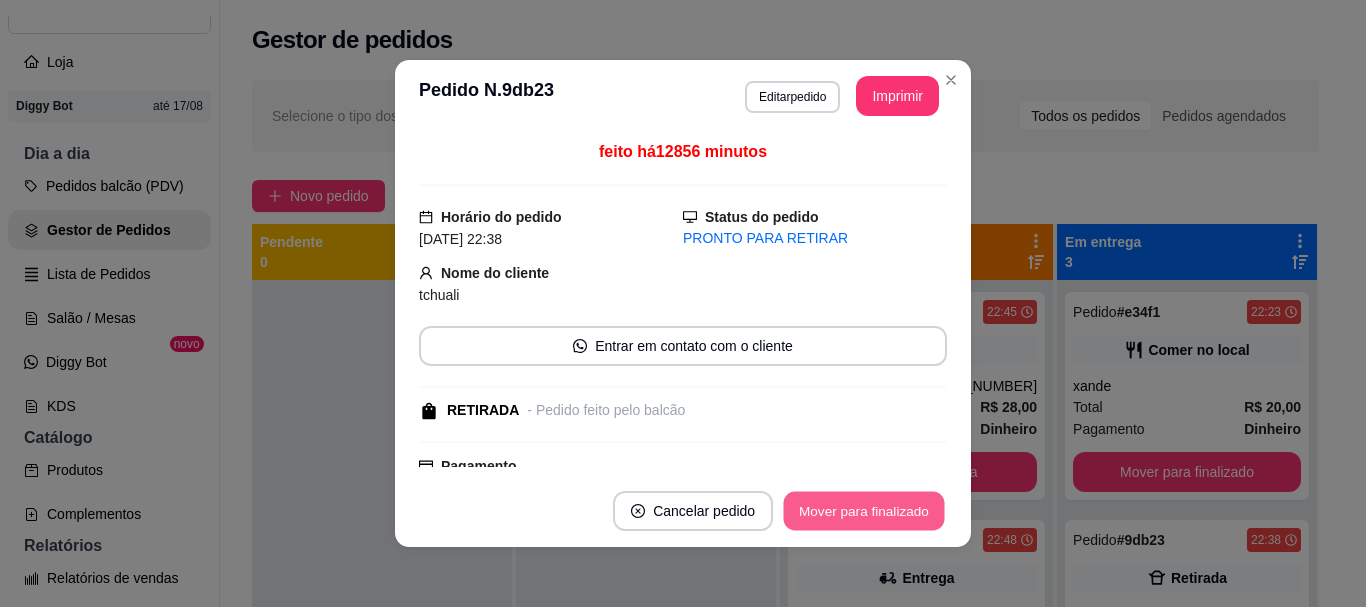 click on "Mover para finalizado" at bounding box center [864, 511] 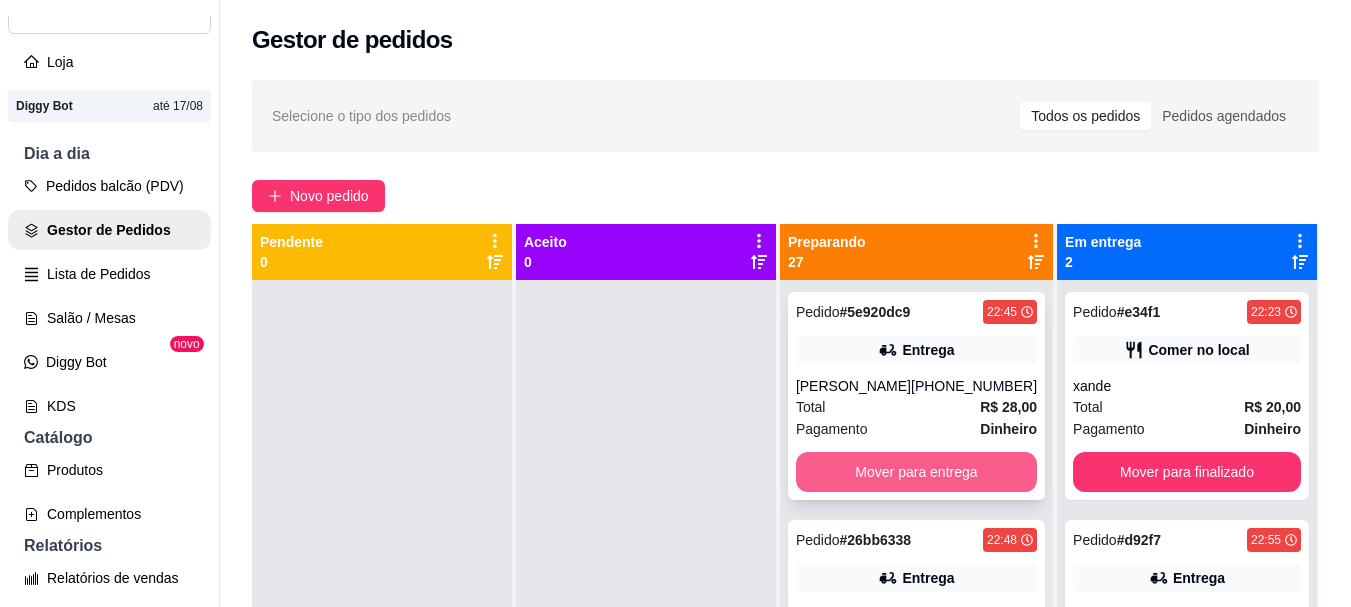 click on "Mover para entrega" at bounding box center [916, 472] 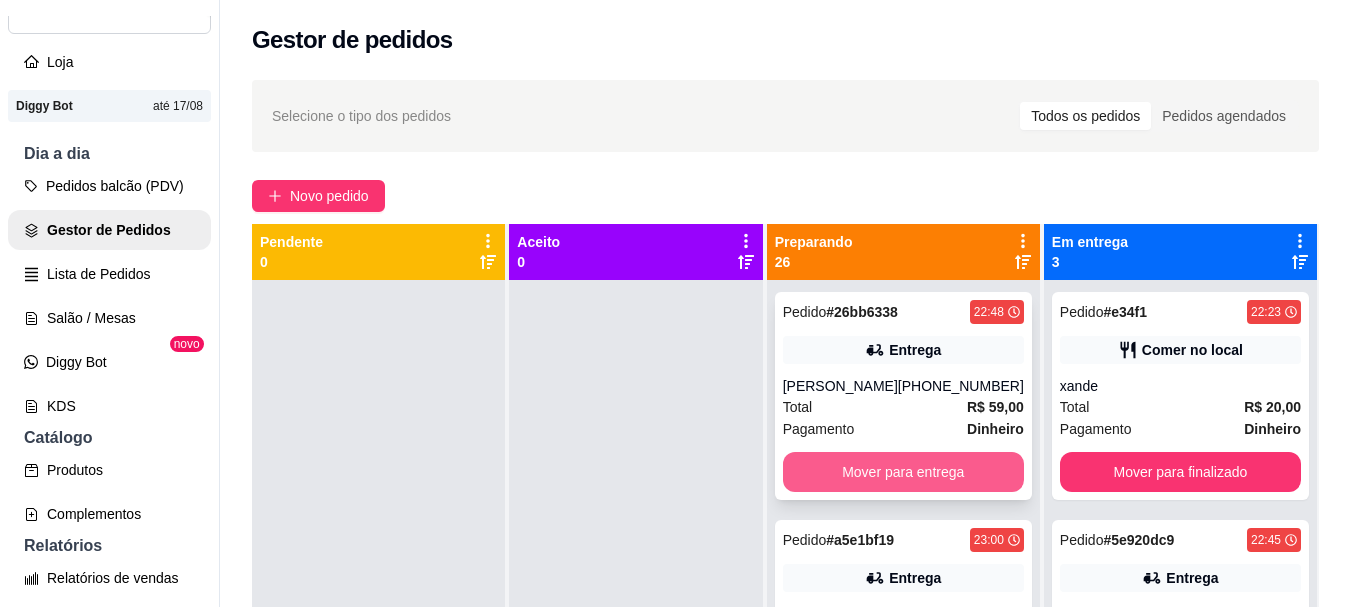 click on "Mover para entrega" at bounding box center (903, 472) 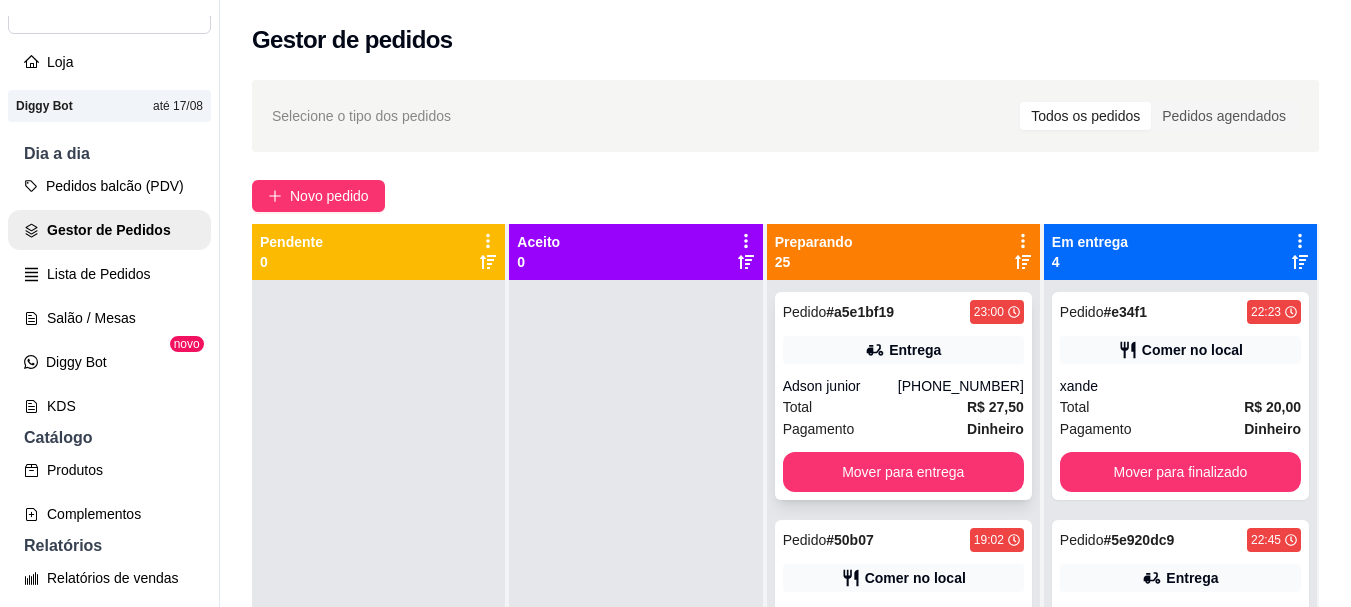 click on "Pagamento Dinheiro" at bounding box center (903, 429) 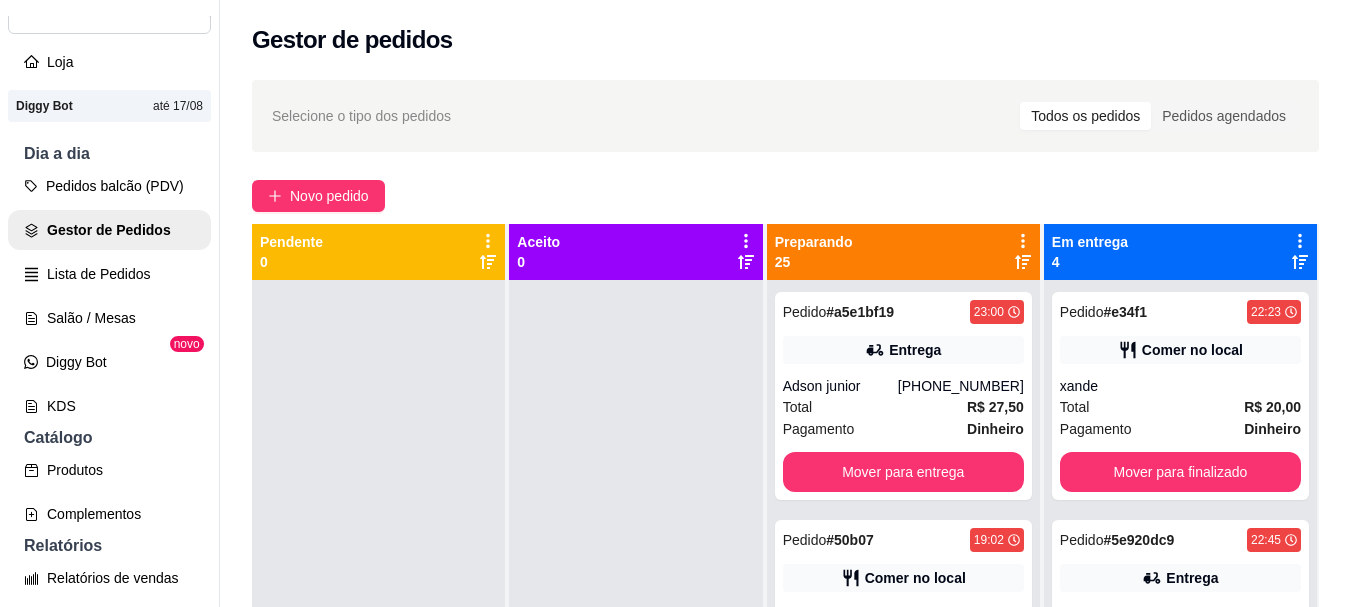 click on "Mover para entrega" at bounding box center [870, 511] 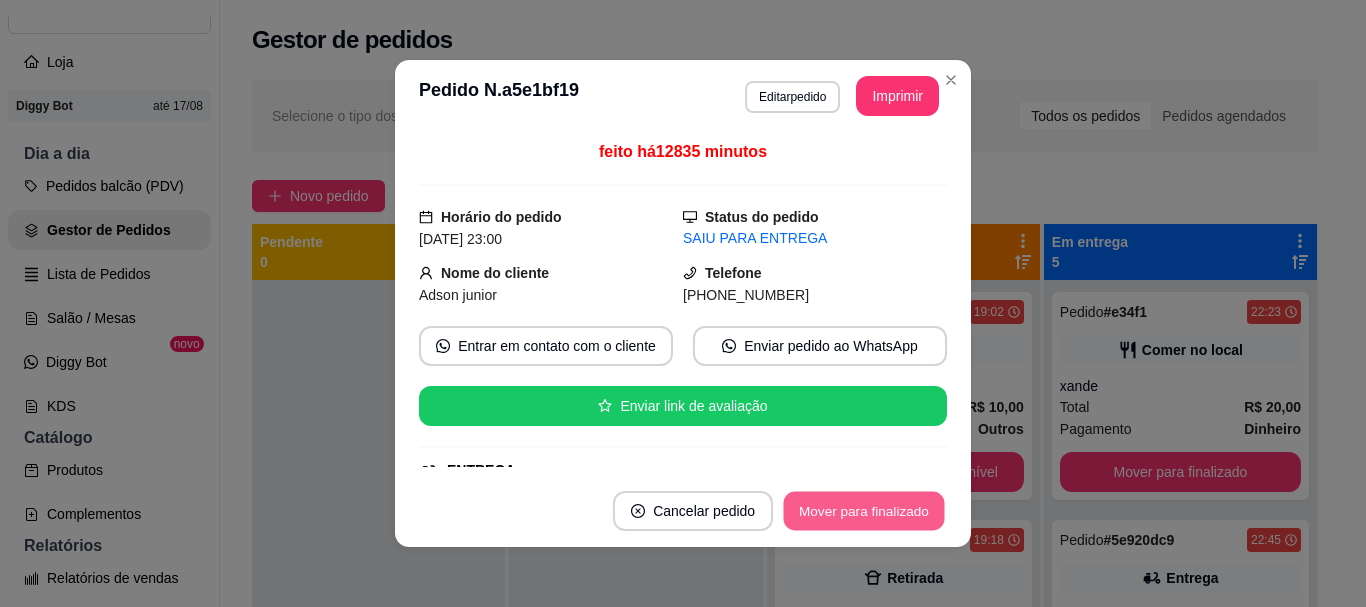 click on "Mover para finalizado" at bounding box center [864, 511] 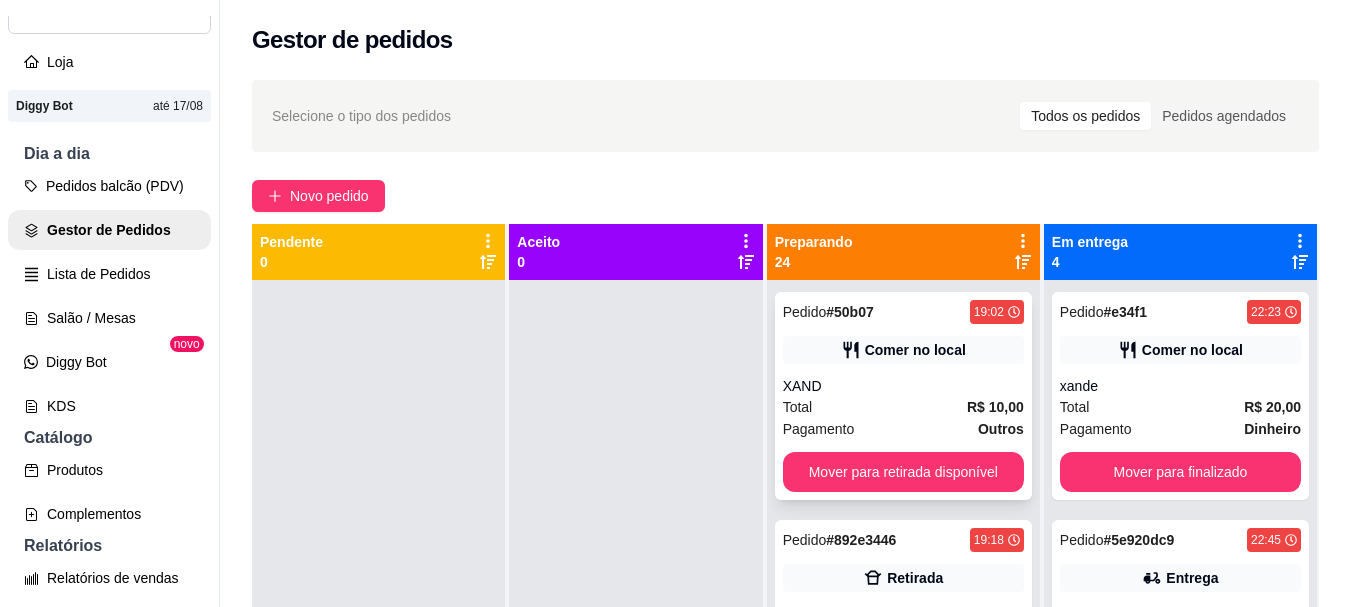 click on "Pagamento Outros" at bounding box center [903, 429] 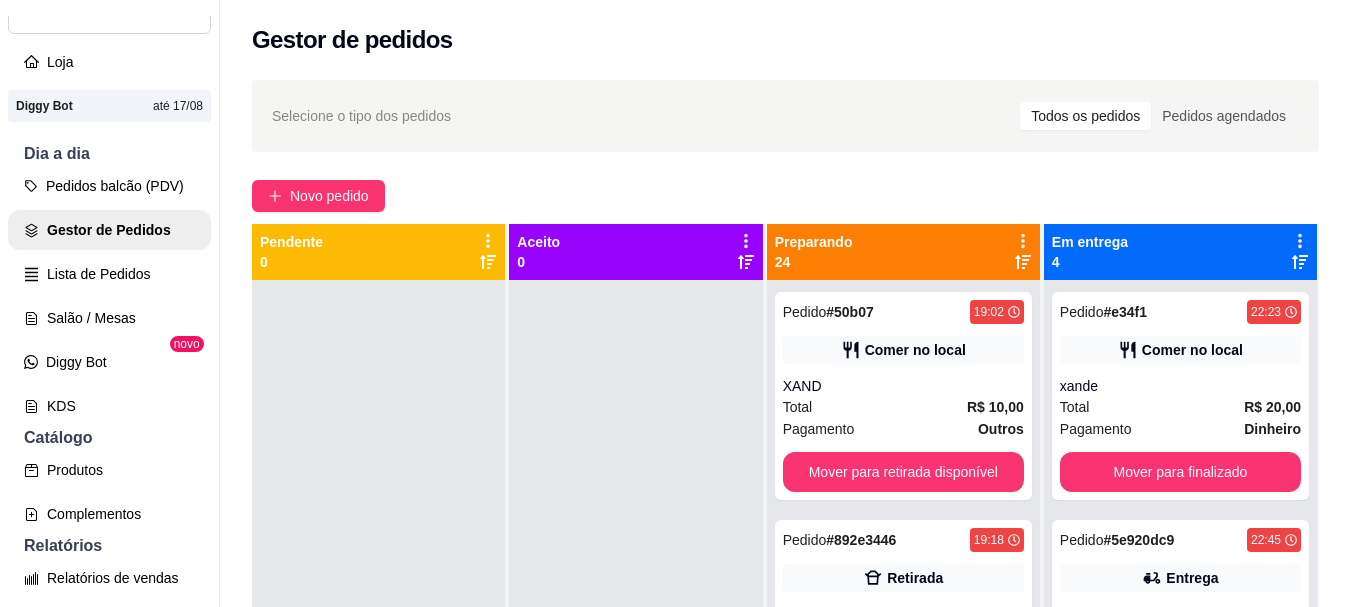 click on "Mover para retirada disponível" at bounding box center [836, 511] 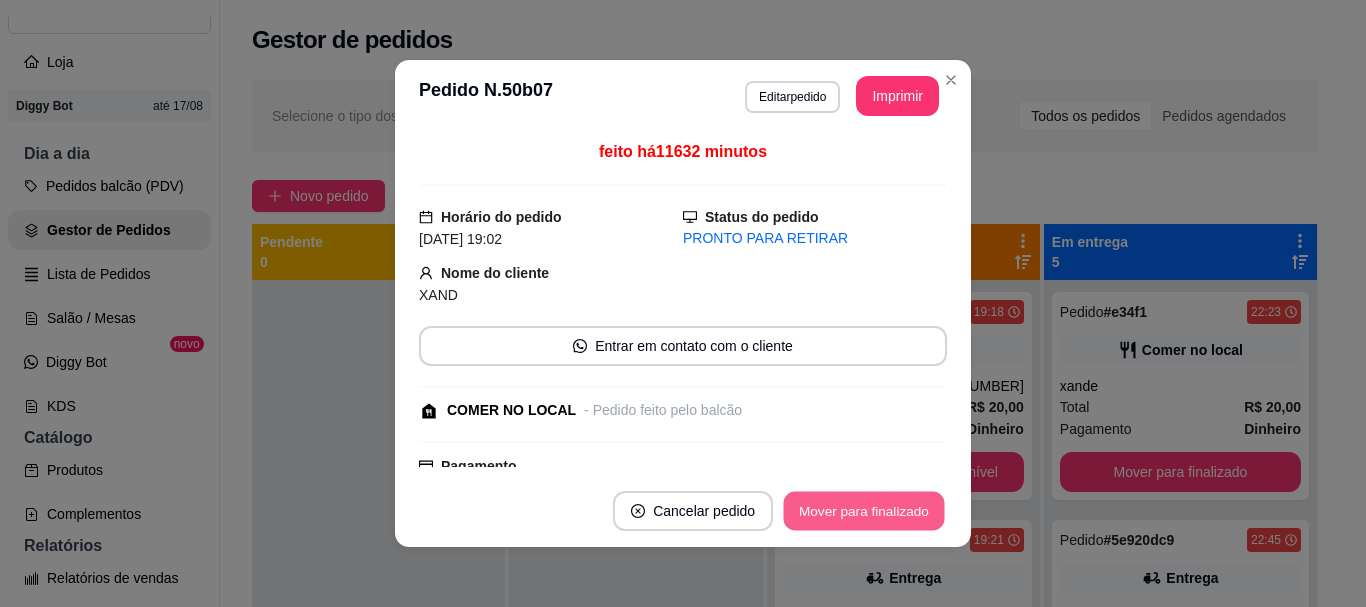 click on "Mover para finalizado" at bounding box center (864, 511) 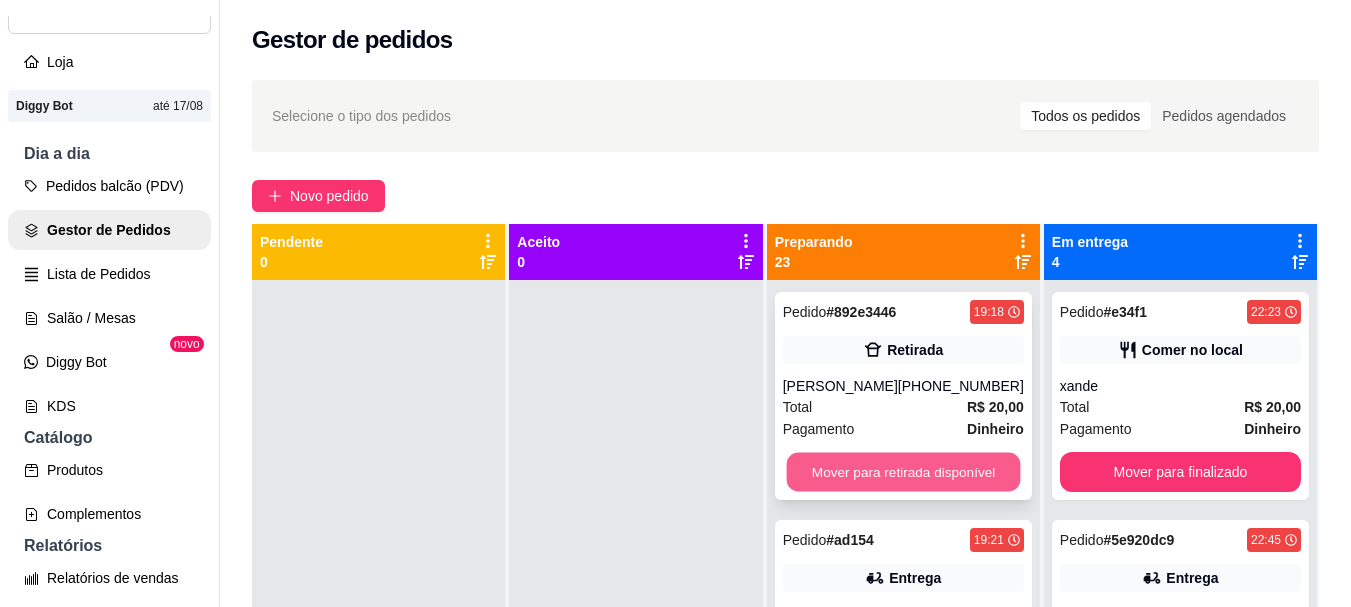 click on "Mover para retirada disponível" at bounding box center (903, 472) 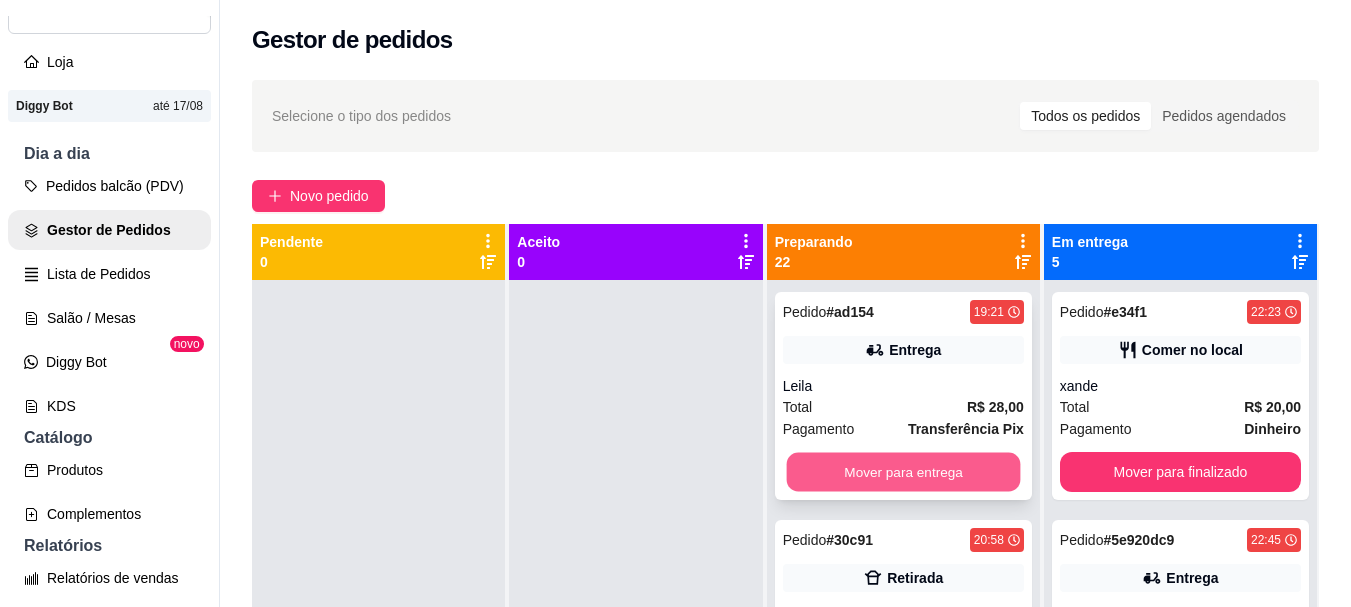click on "Mover para entrega" at bounding box center (903, 472) 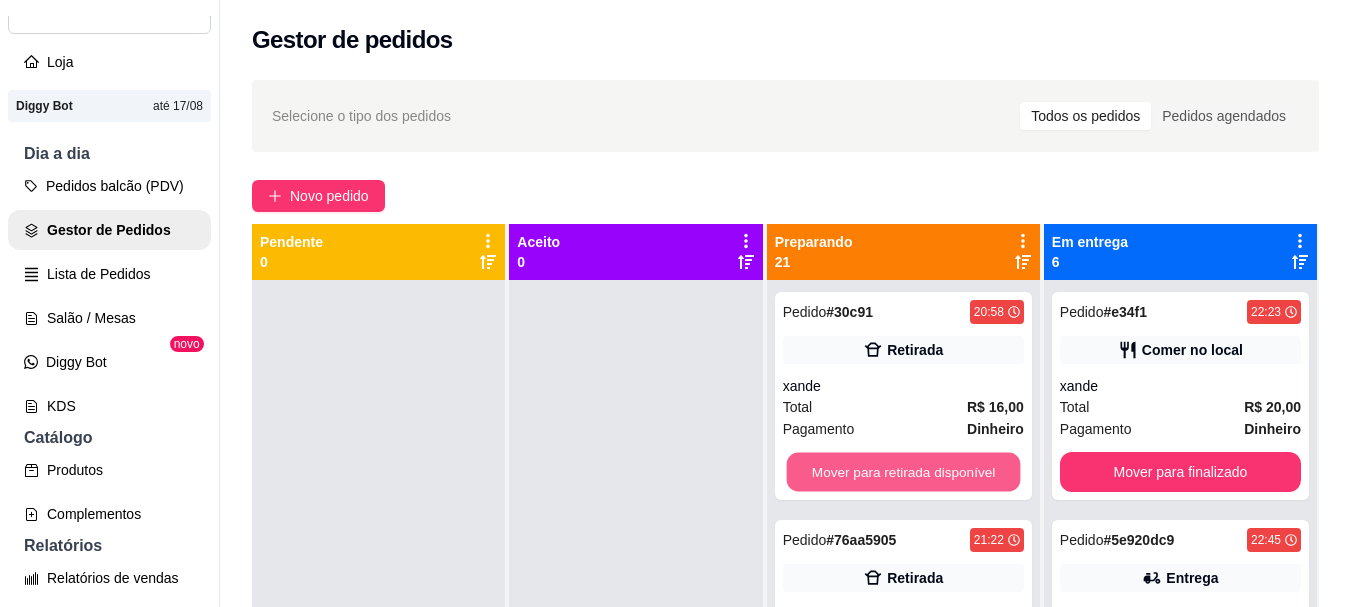 click on "Mover para retirada disponível" at bounding box center (903, 472) 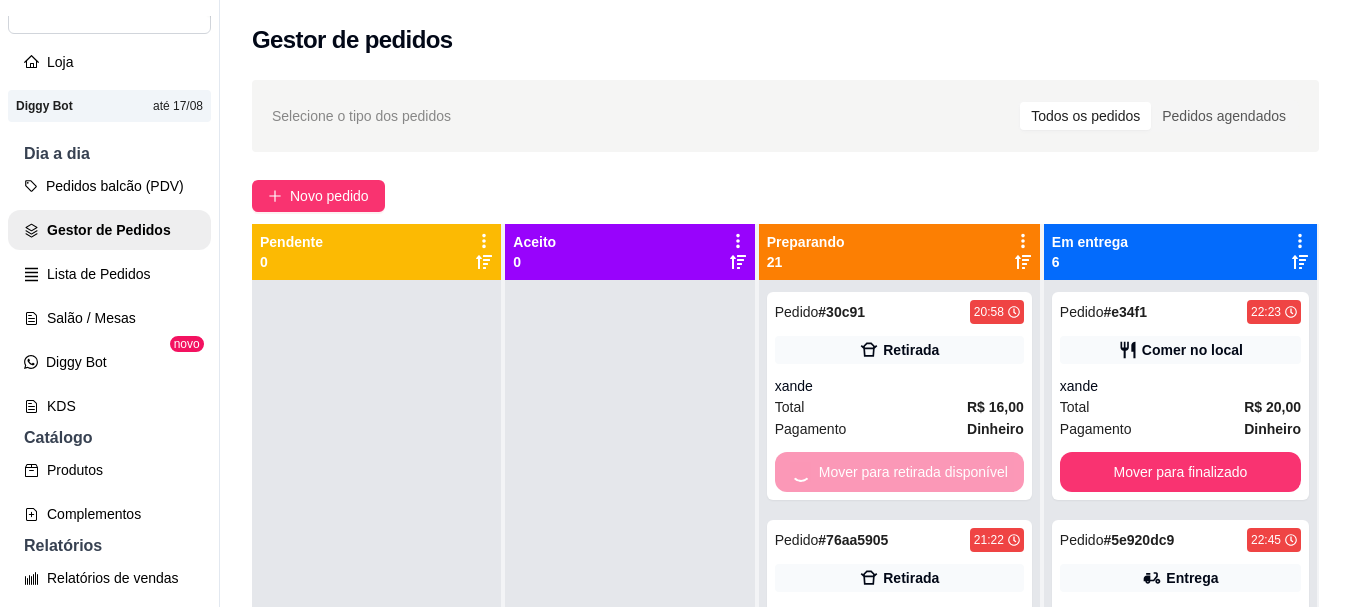 click on "Mover para retirada disponível" at bounding box center (899, 700) 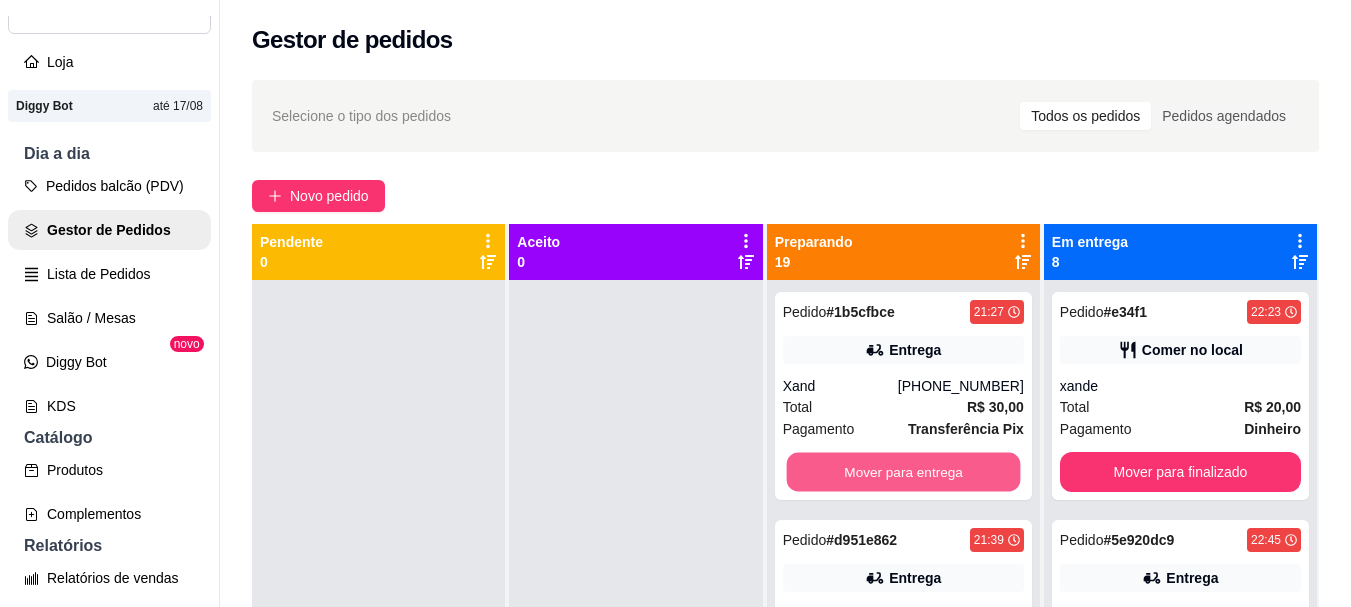 click on "Mover para entrega" at bounding box center [903, 472] 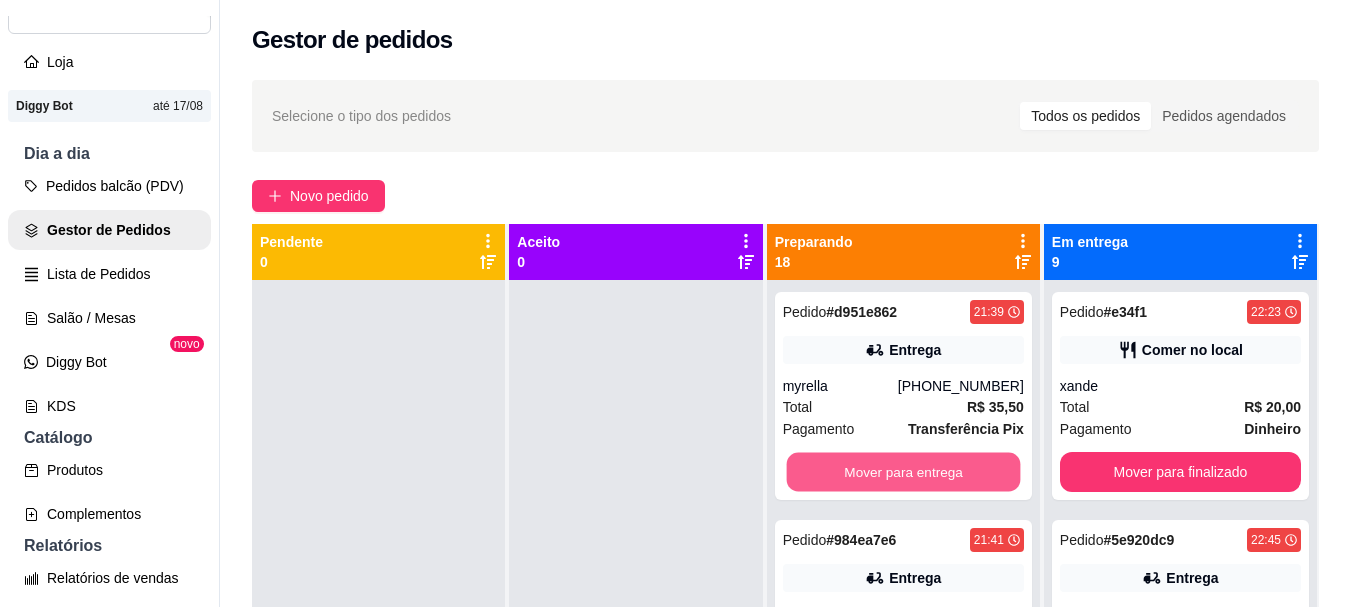 click on "Mover para entrega" at bounding box center [903, 472] 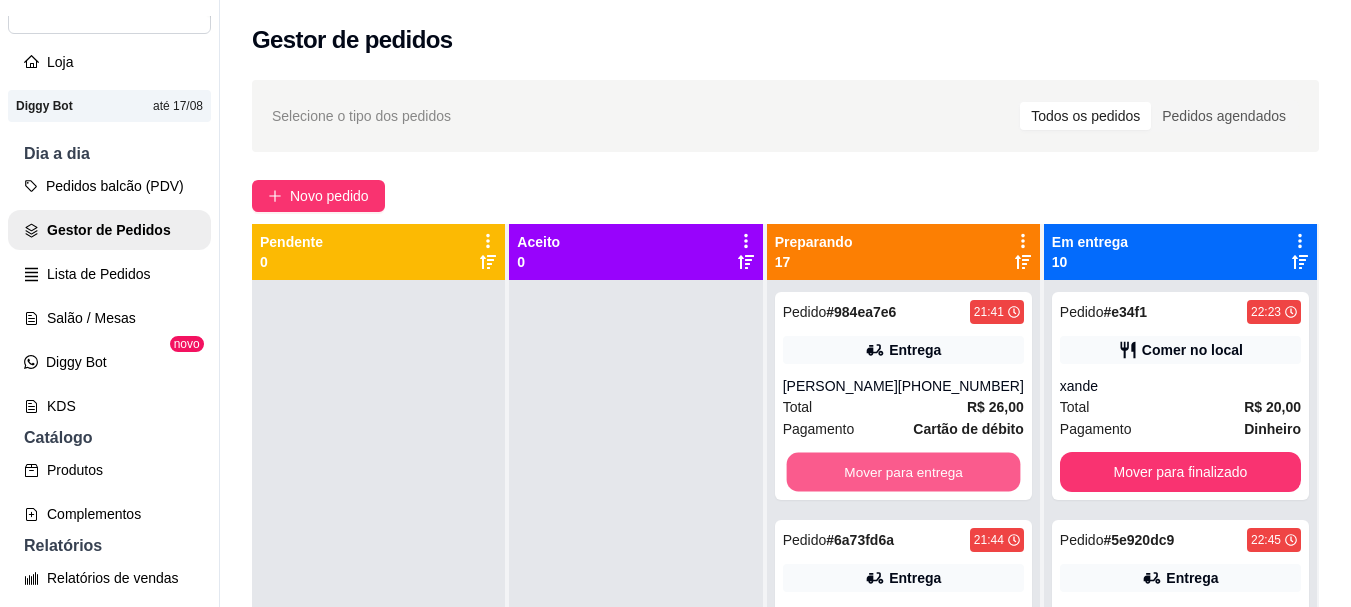 click on "Mover para entrega" at bounding box center (903, 472) 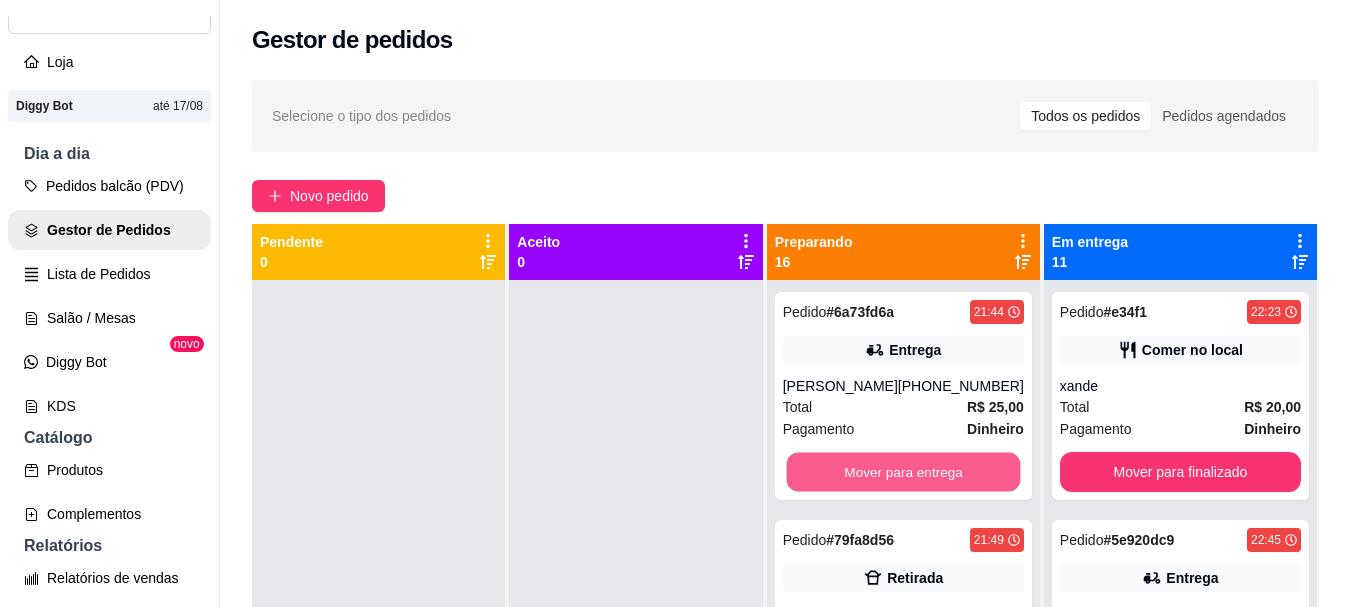 click on "Mover para entrega" at bounding box center [903, 472] 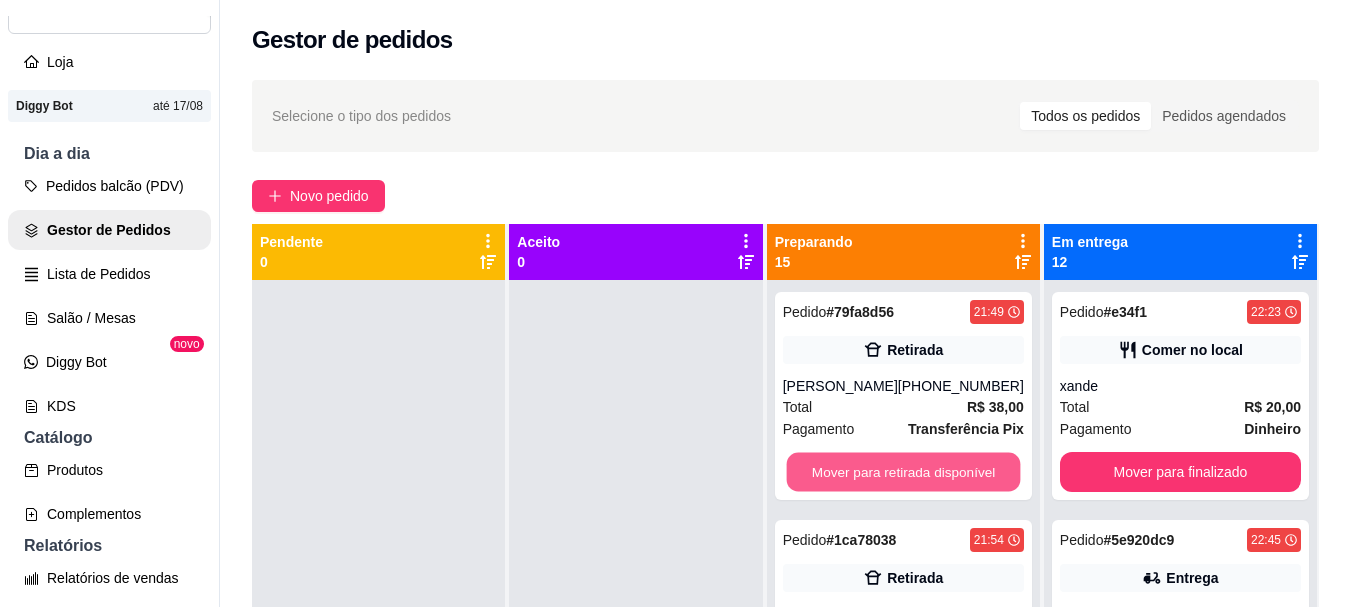 click on "Mover para retirada disponível" at bounding box center [903, 472] 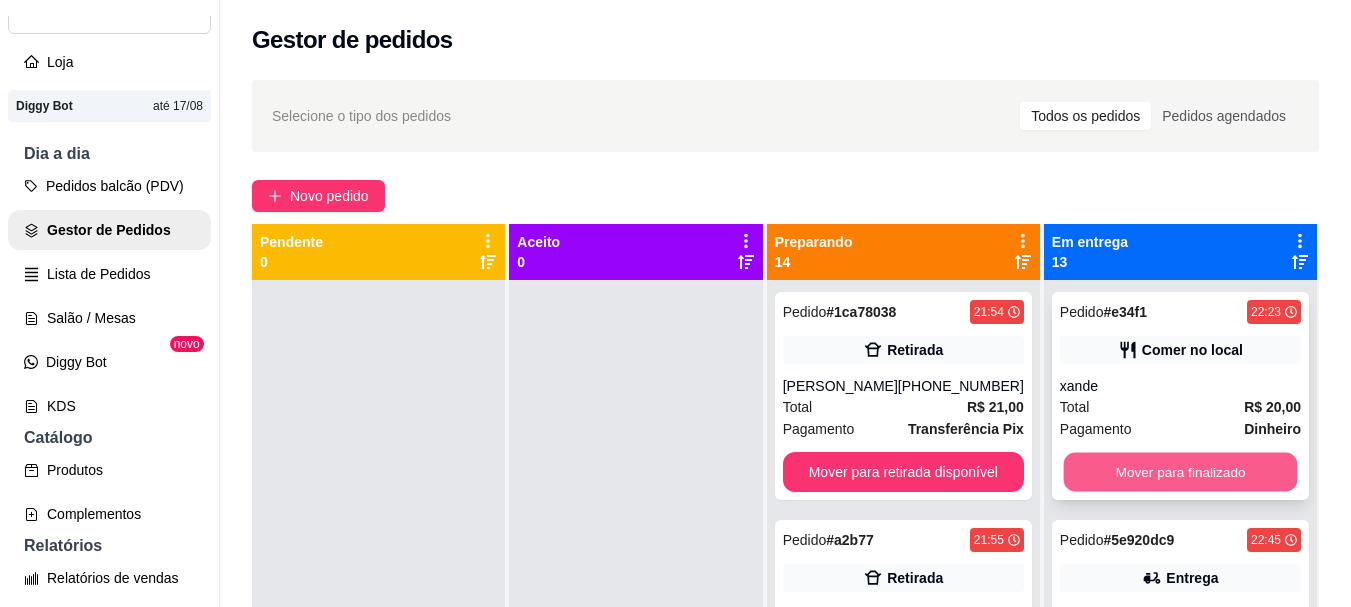 click on "Mover para finalizado" at bounding box center [1180, 472] 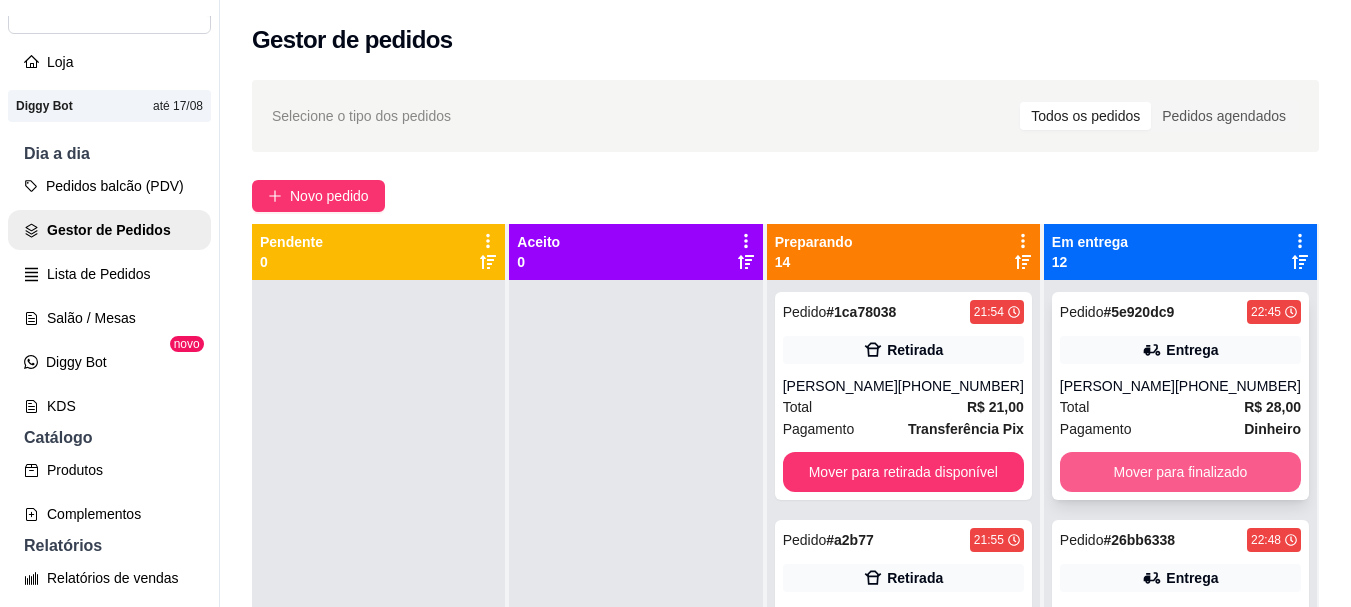 click on "Mover para finalizado" at bounding box center (1180, 472) 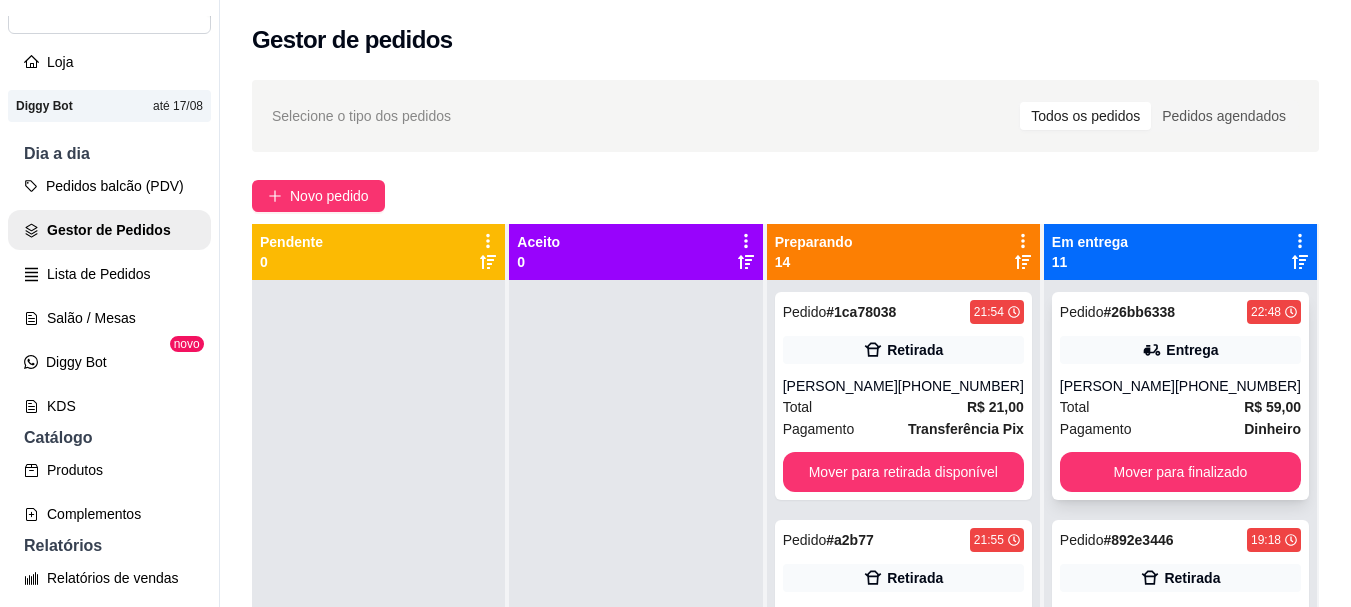 click on "Pedido  # 26bb6338 22:48 Entrega [PERSON_NAME] [PHONE_NUMBER] Total R$ 59,00 Pagamento Dinheiro Mover para finalizado" at bounding box center [1180, 396] 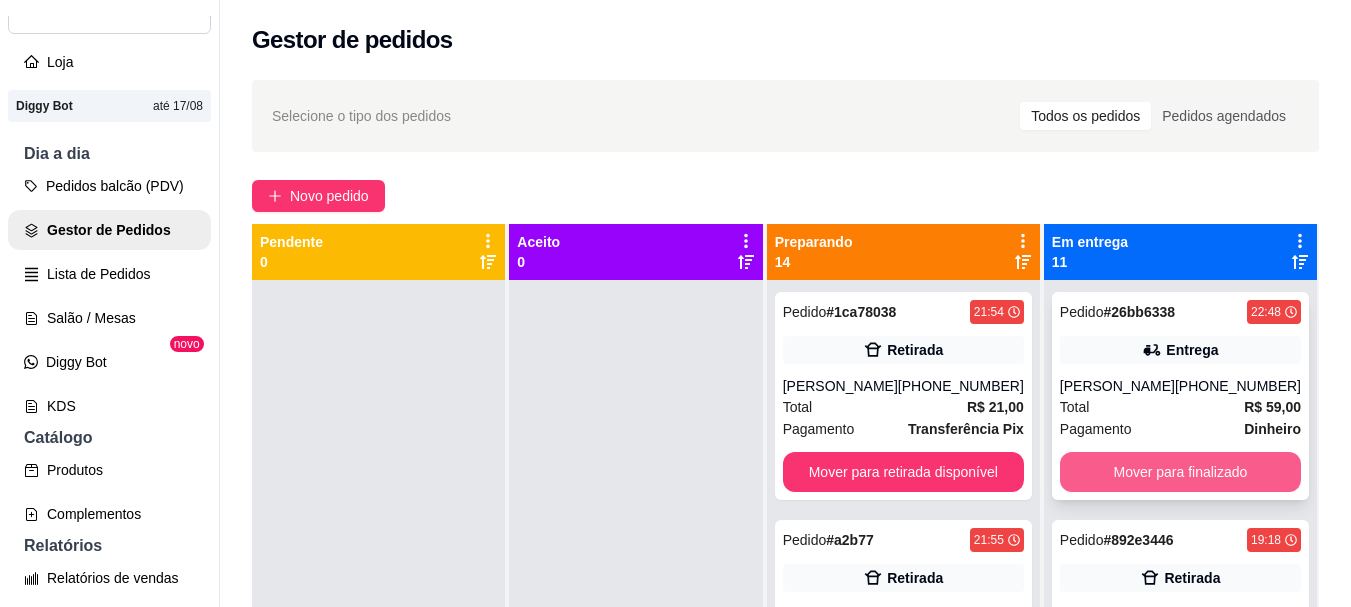 click on "Mover para finalizado" at bounding box center (1180, 472) 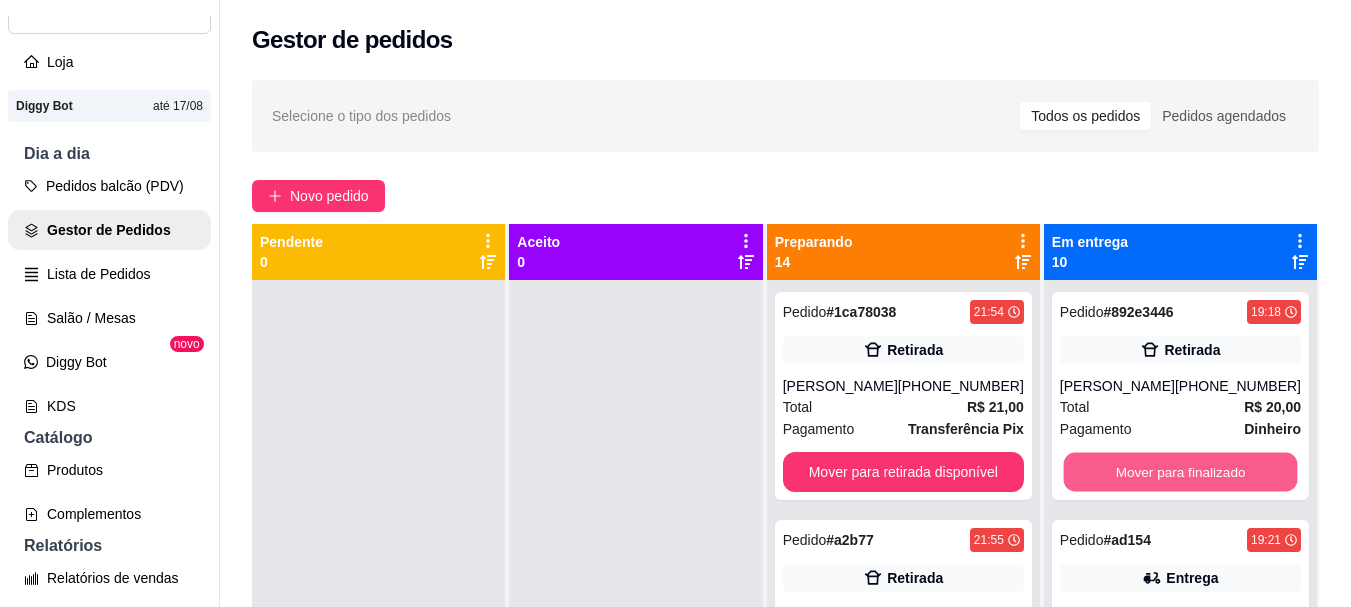 click on "Mover para finalizado" at bounding box center [1180, 472] 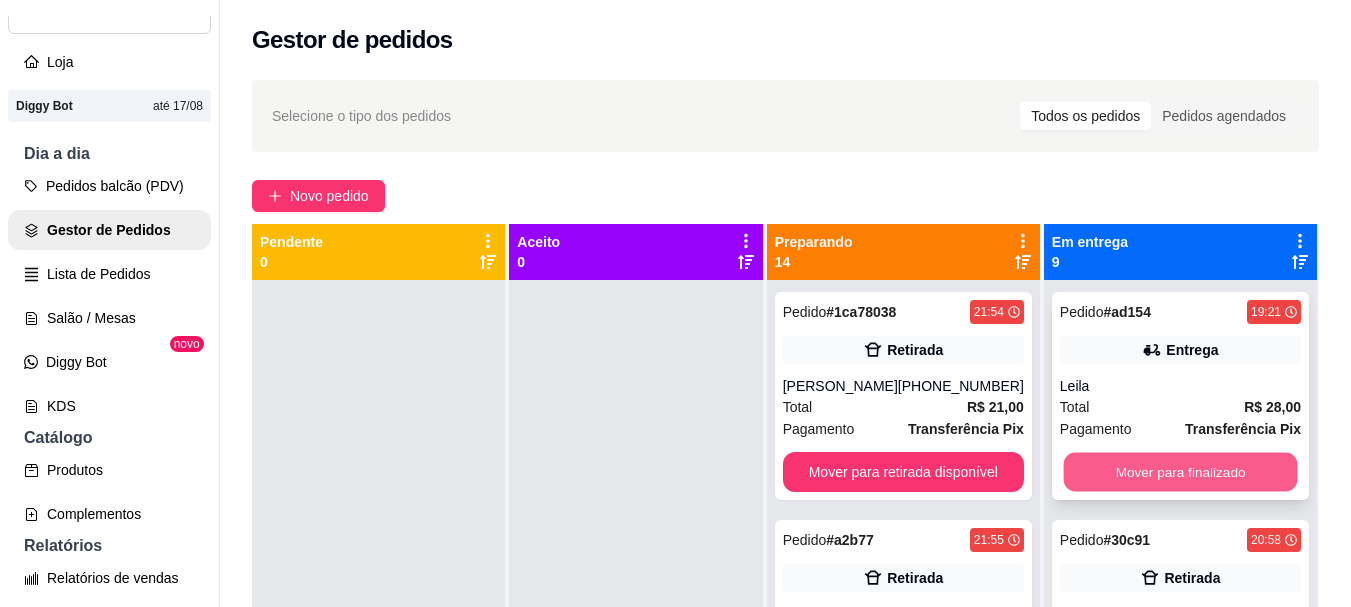 click on "Mover para finalizado" at bounding box center (1180, 472) 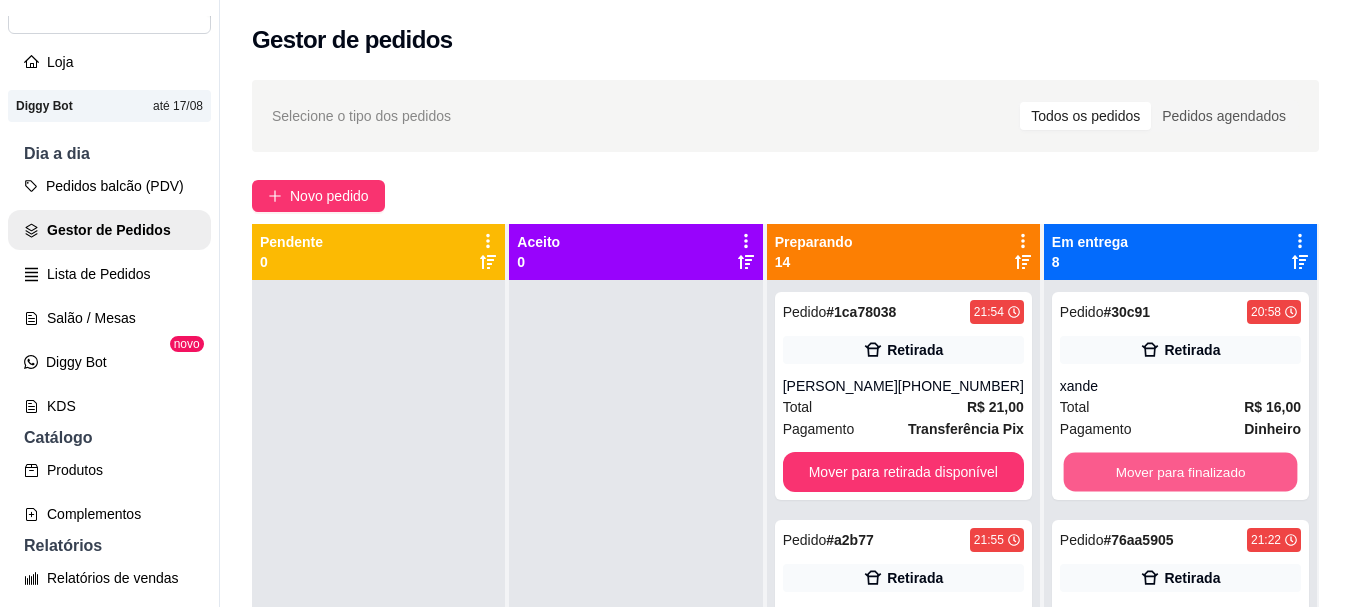 click on "Mover para finalizado" at bounding box center (1180, 472) 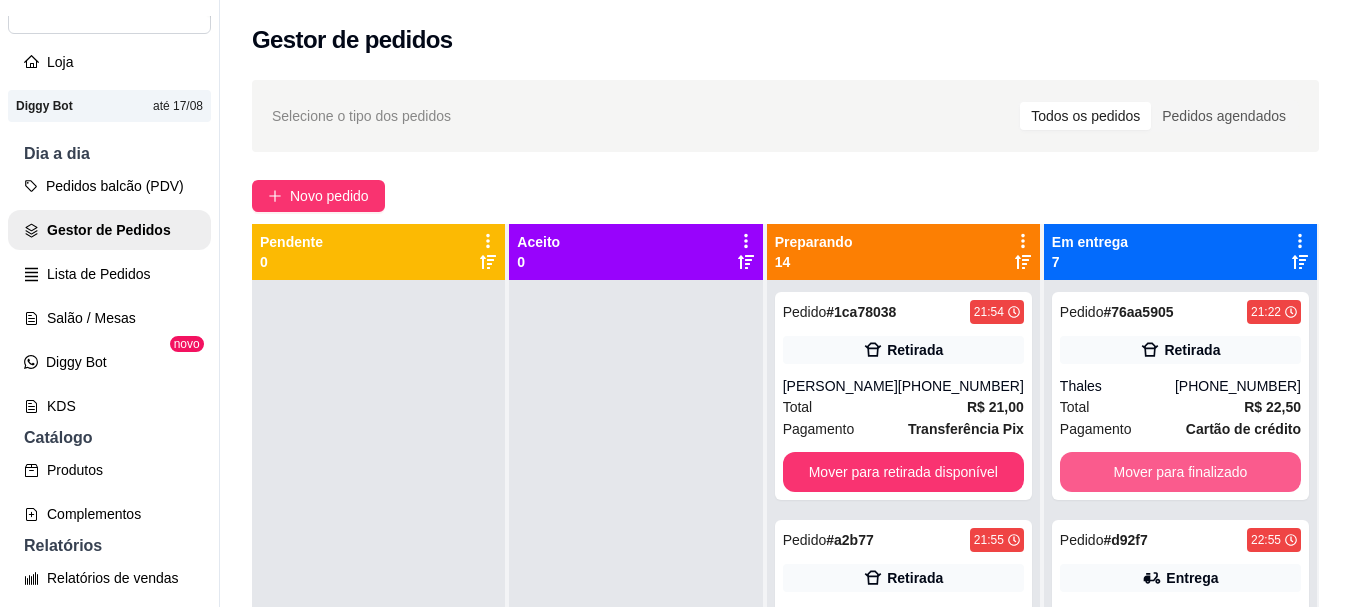 click on "Mover para finalizado" at bounding box center (1180, 472) 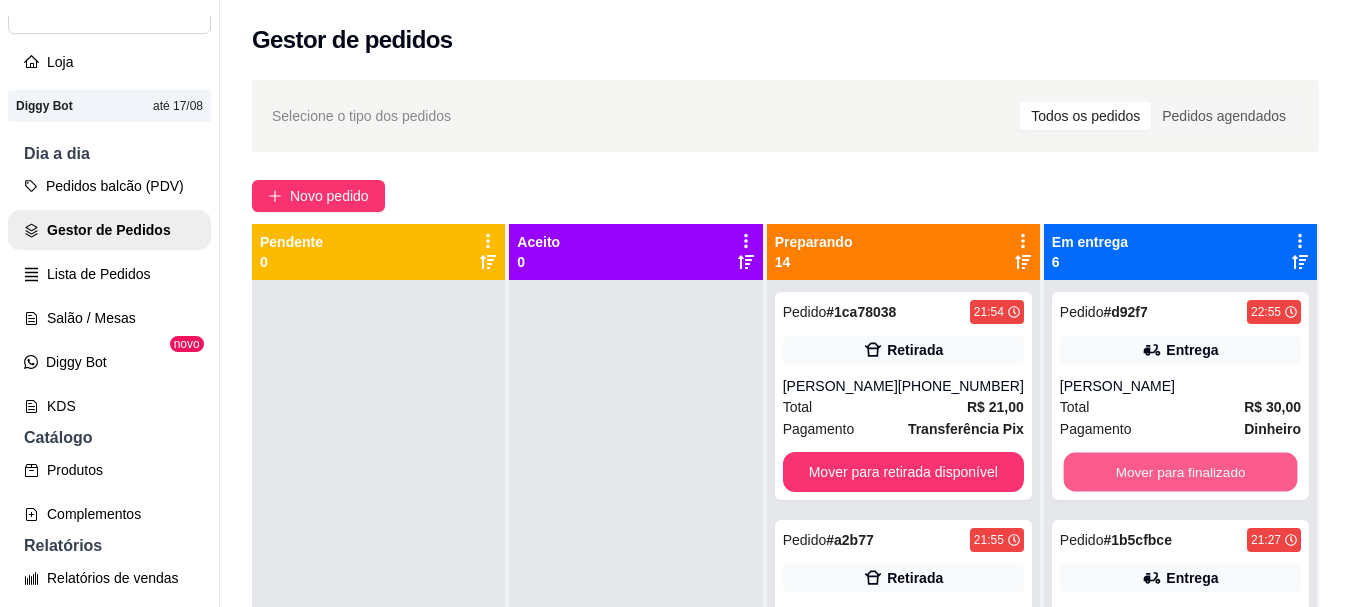 click on "Mover para finalizado" at bounding box center [1180, 472] 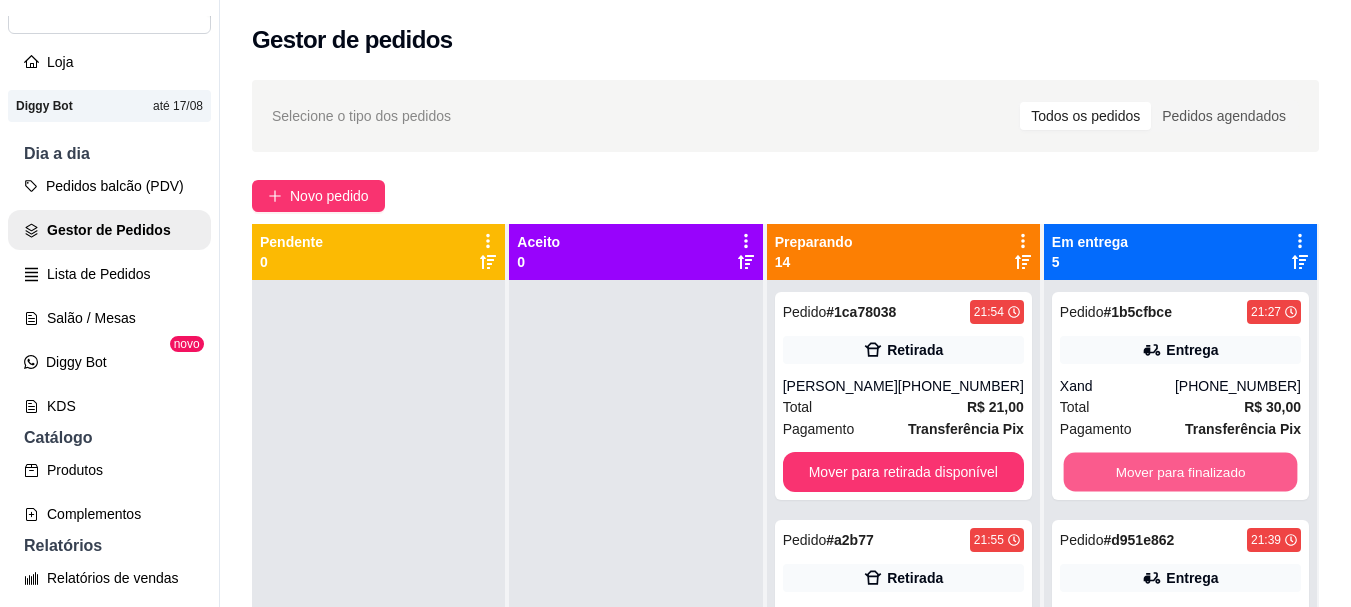 click on "Mover para finalizado" at bounding box center (1180, 472) 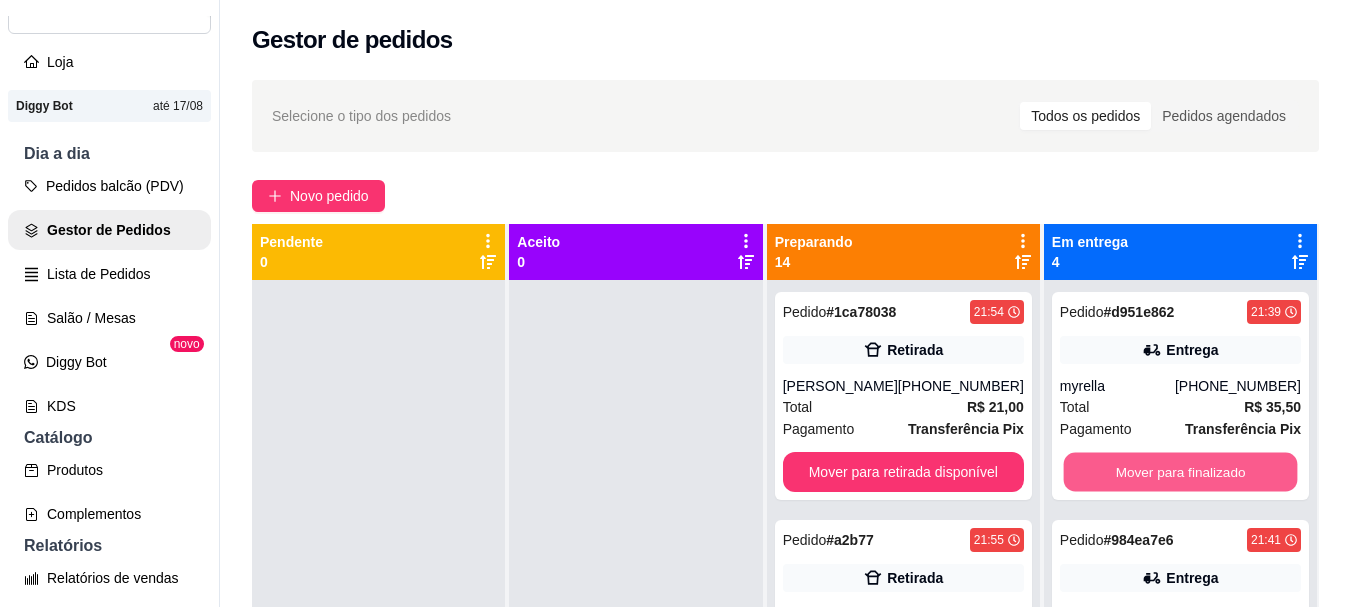 click on "Mover para finalizado" at bounding box center (1180, 472) 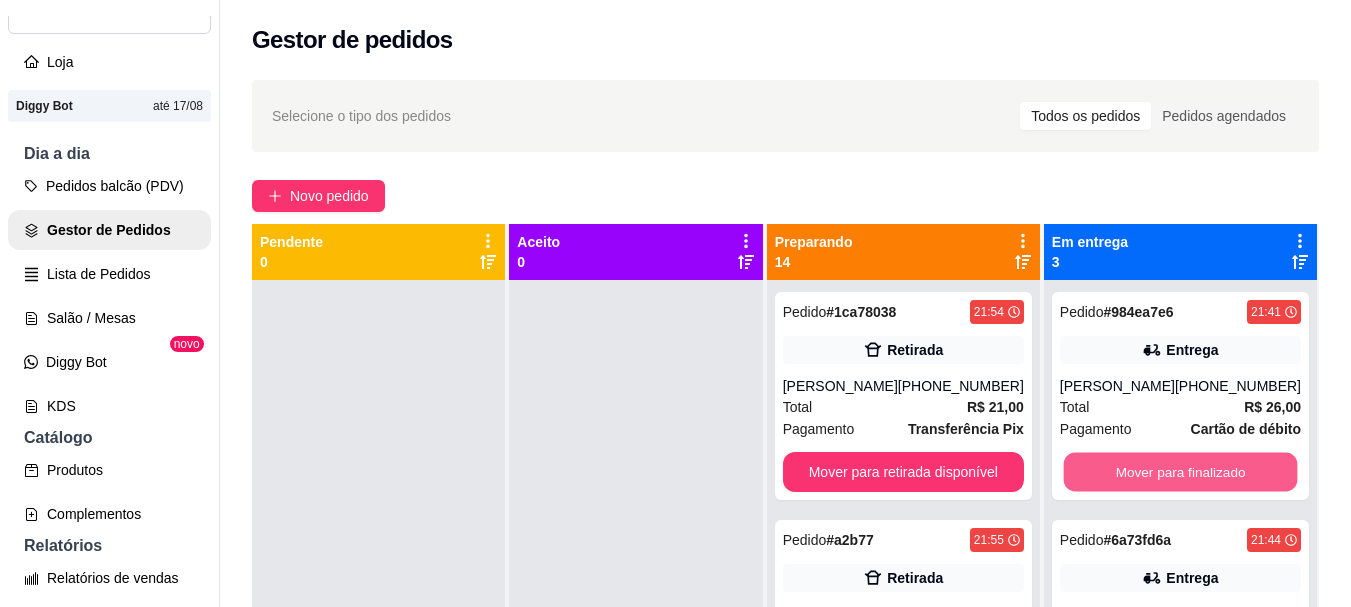click on "Mover para finalizado" at bounding box center (1180, 472) 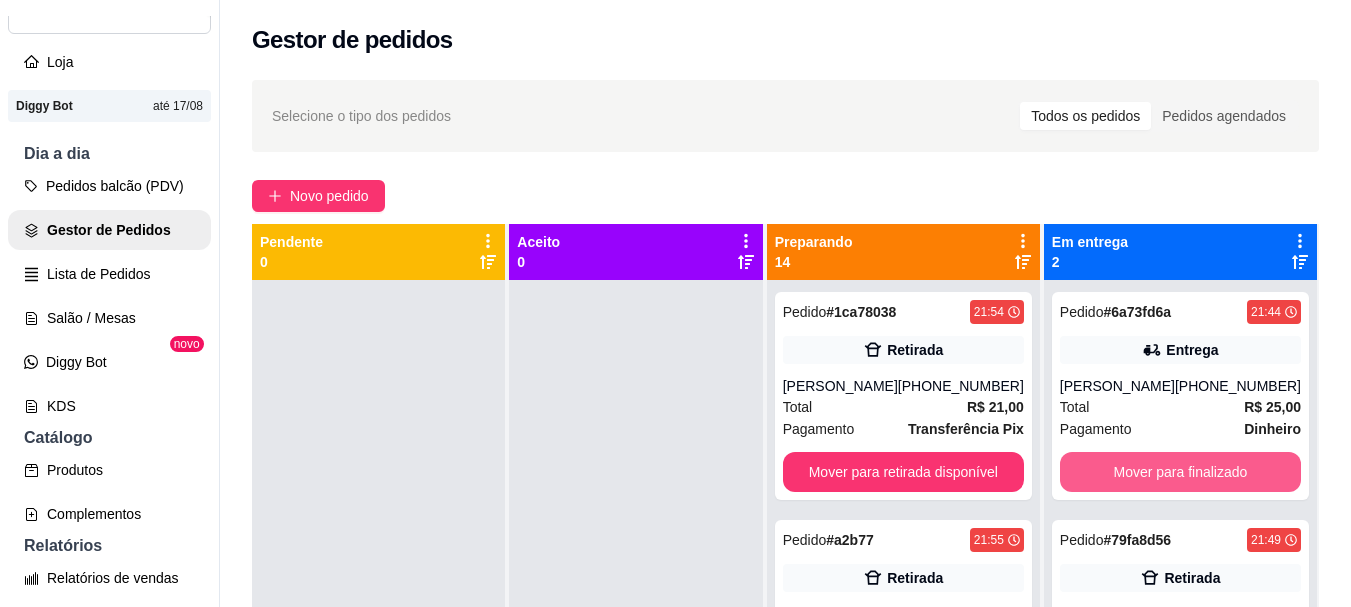 click on "Mover para finalizado" at bounding box center (1180, 472) 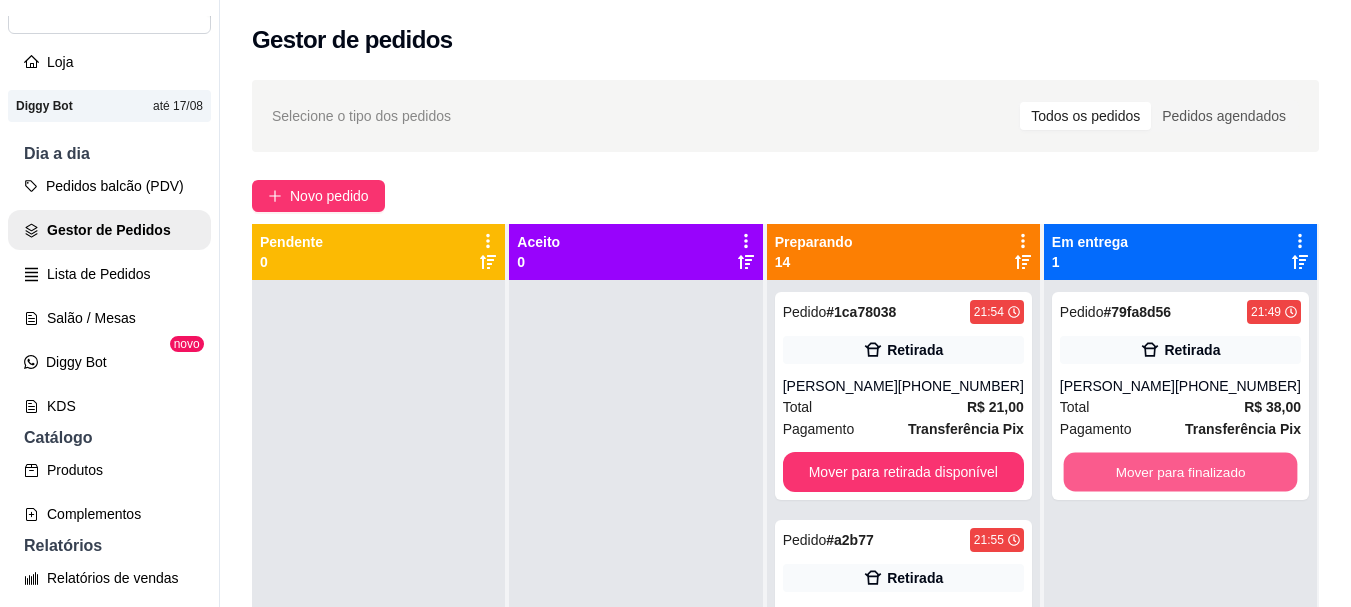 click on "Mover para finalizado" at bounding box center [1180, 472] 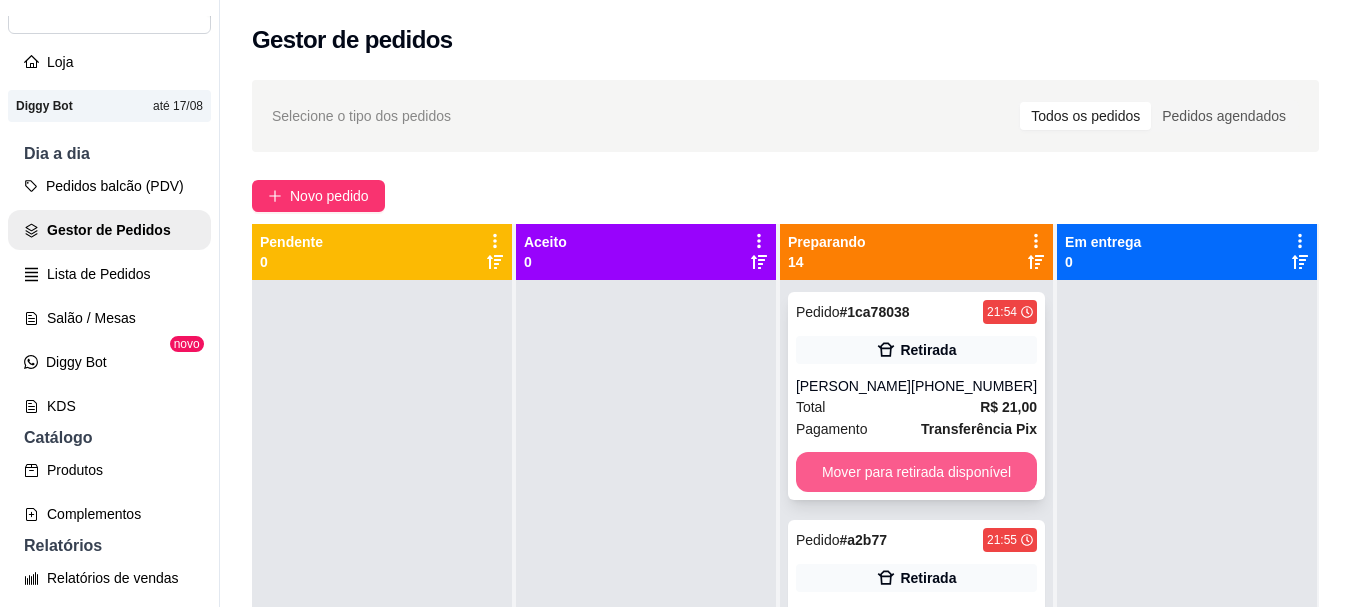 click on "Mover para retirada disponível" at bounding box center (916, 472) 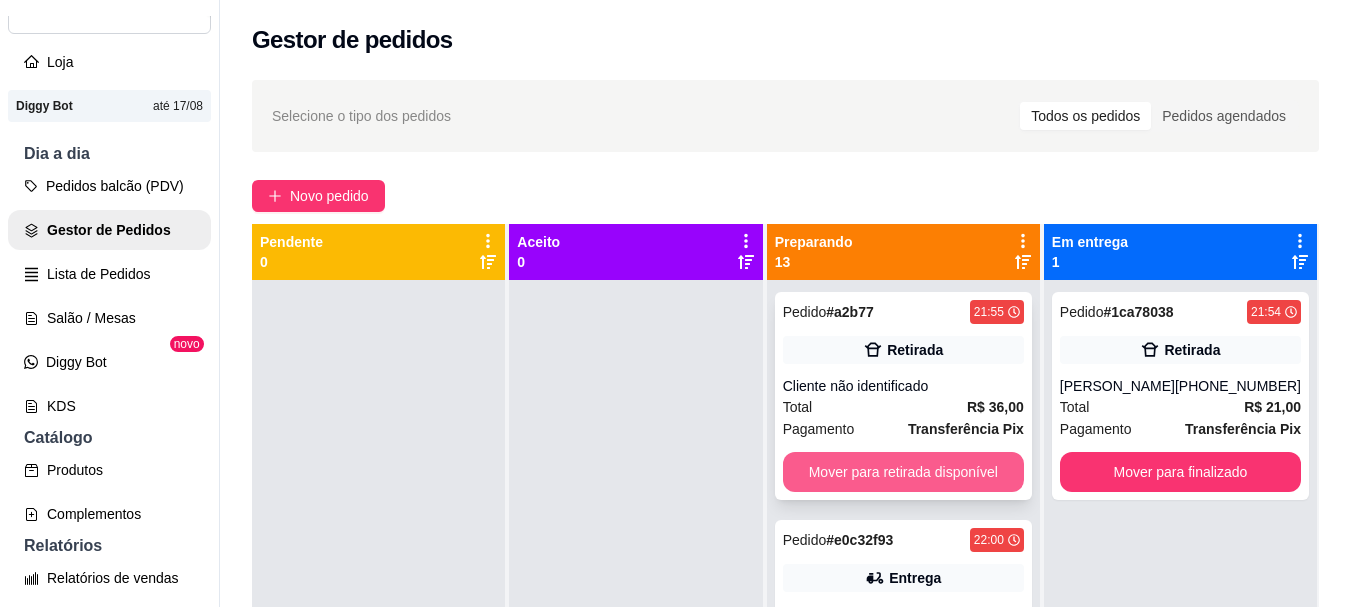 click on "Mover para retirada disponível" at bounding box center [903, 472] 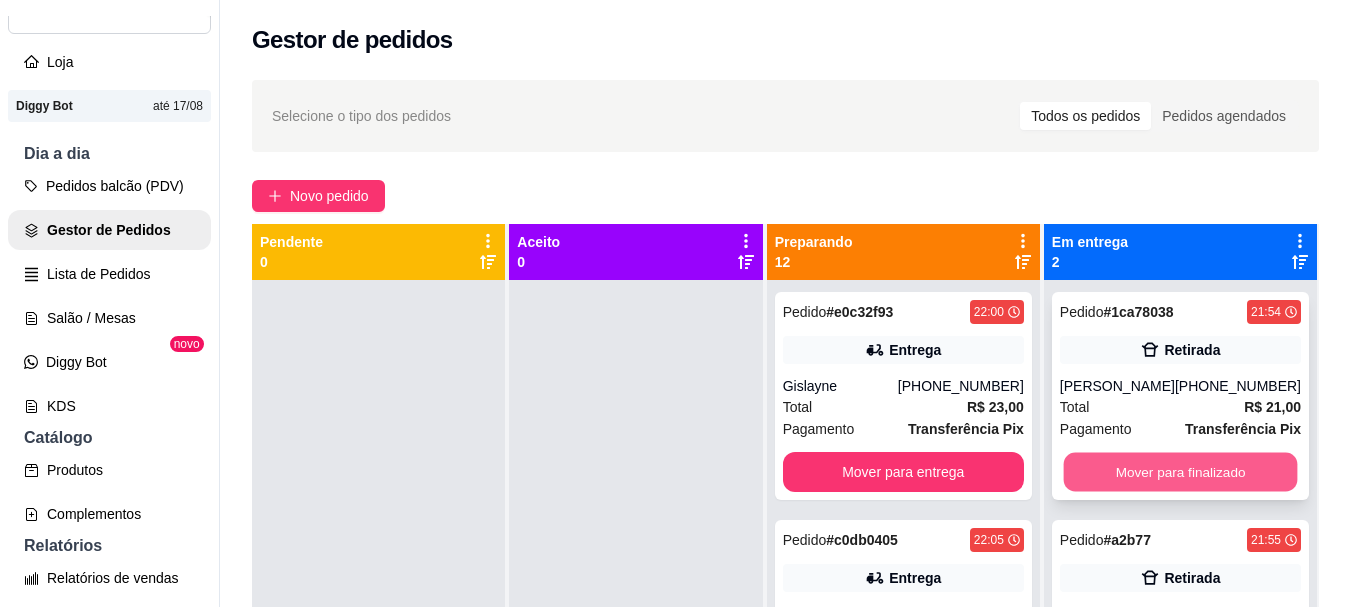 click on "Mover para finalizado" at bounding box center (1180, 472) 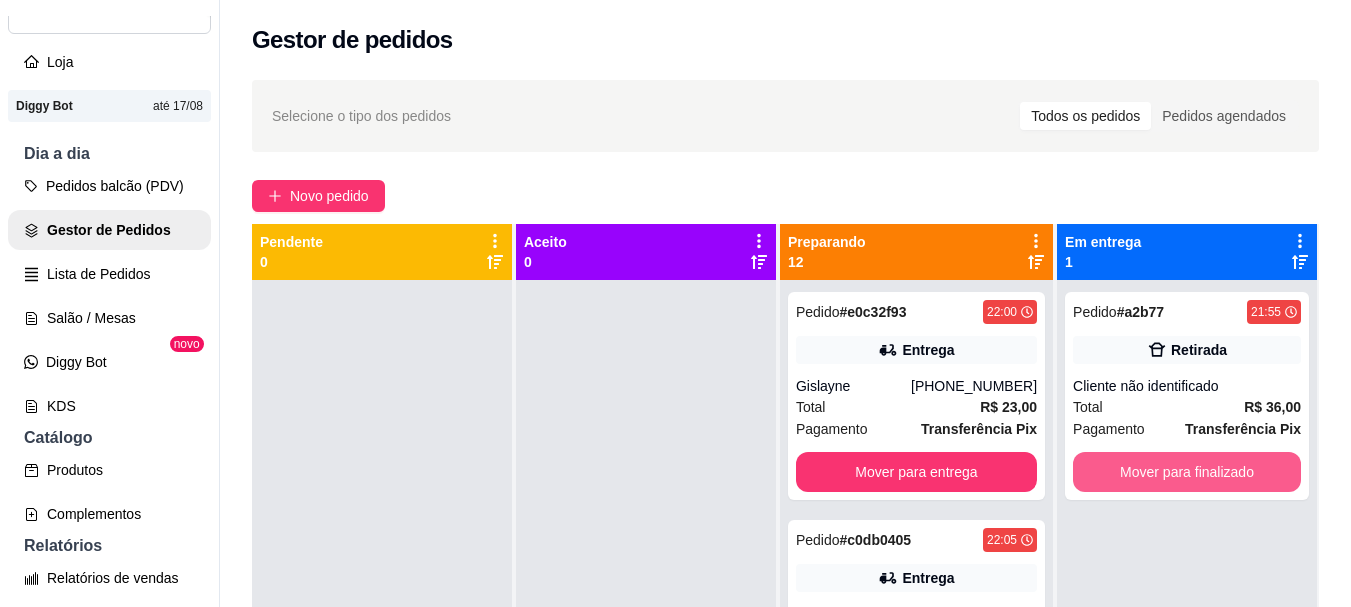 click on "Mover para finalizado" at bounding box center [1187, 472] 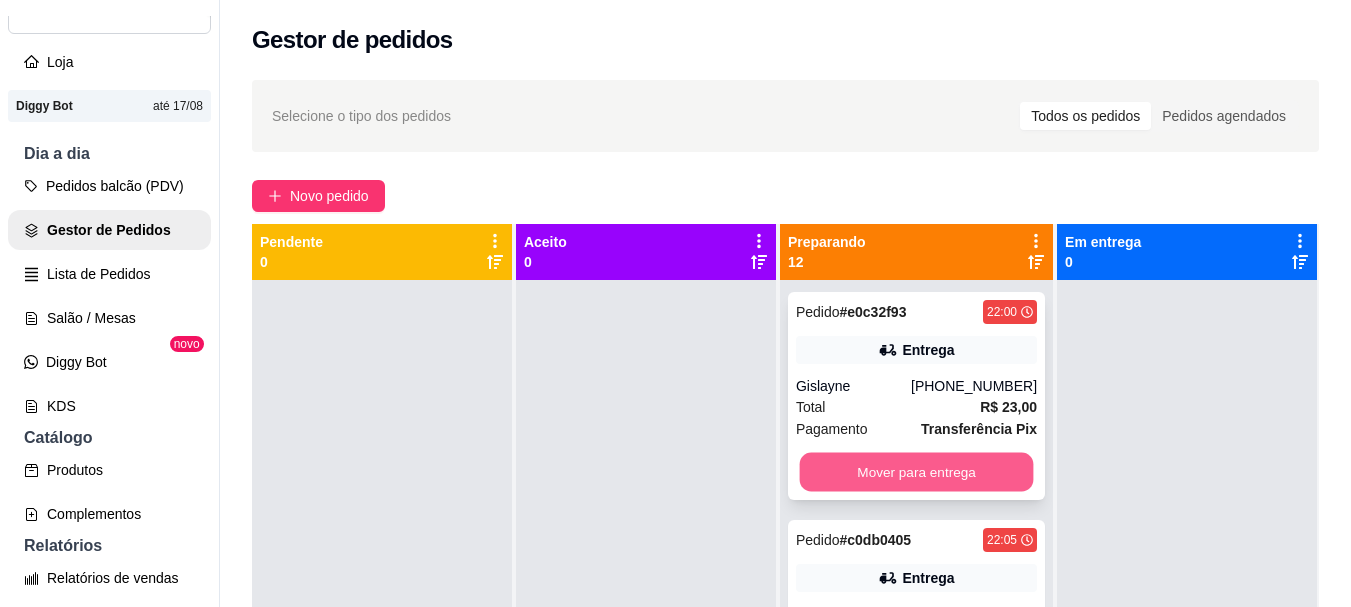 click on "Mover para entrega" at bounding box center [916, 472] 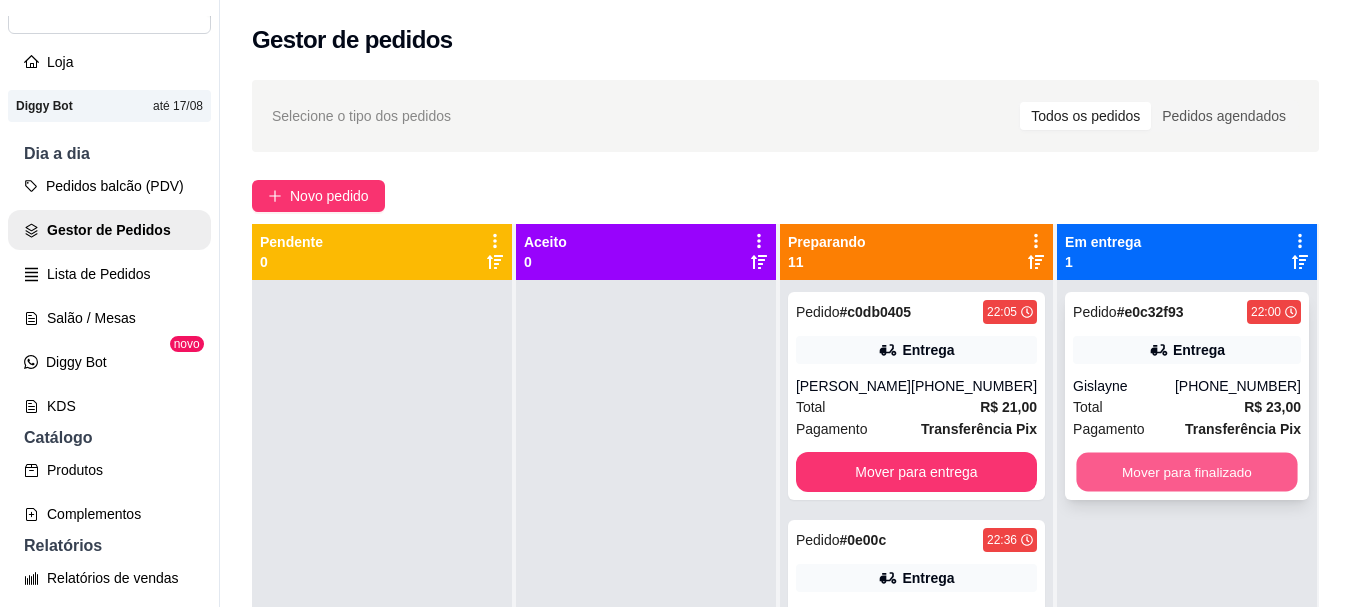 click on "Mover para finalizado" at bounding box center (1186, 472) 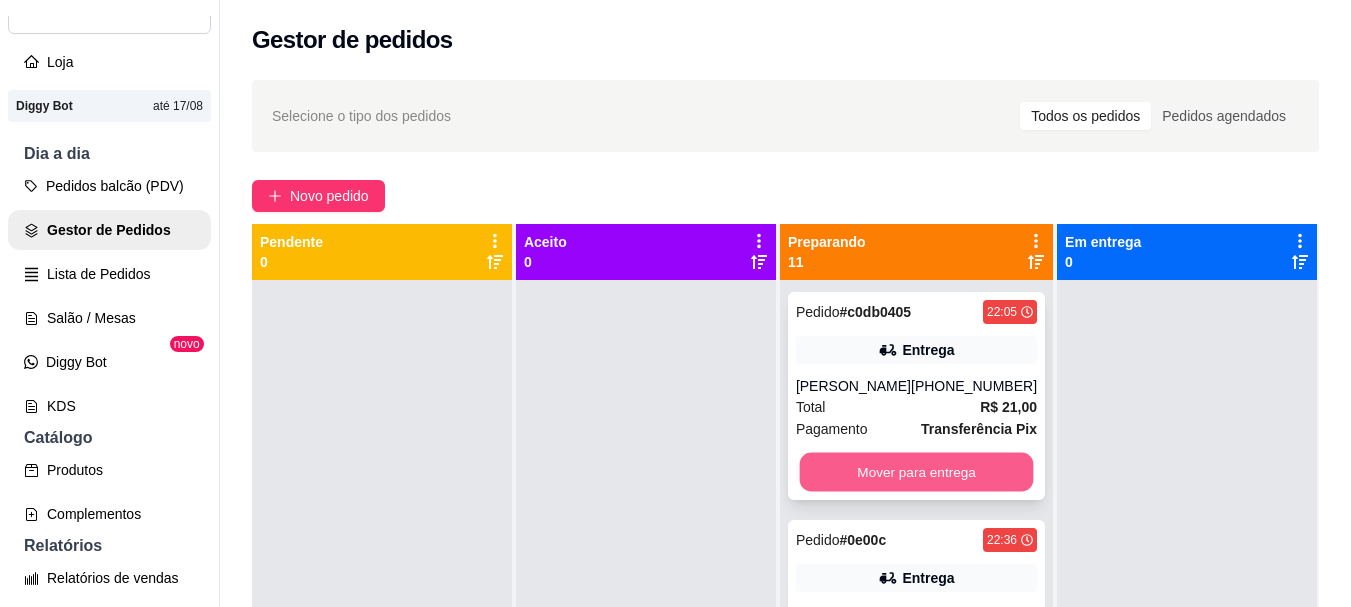 click on "Mover para entrega" at bounding box center (916, 472) 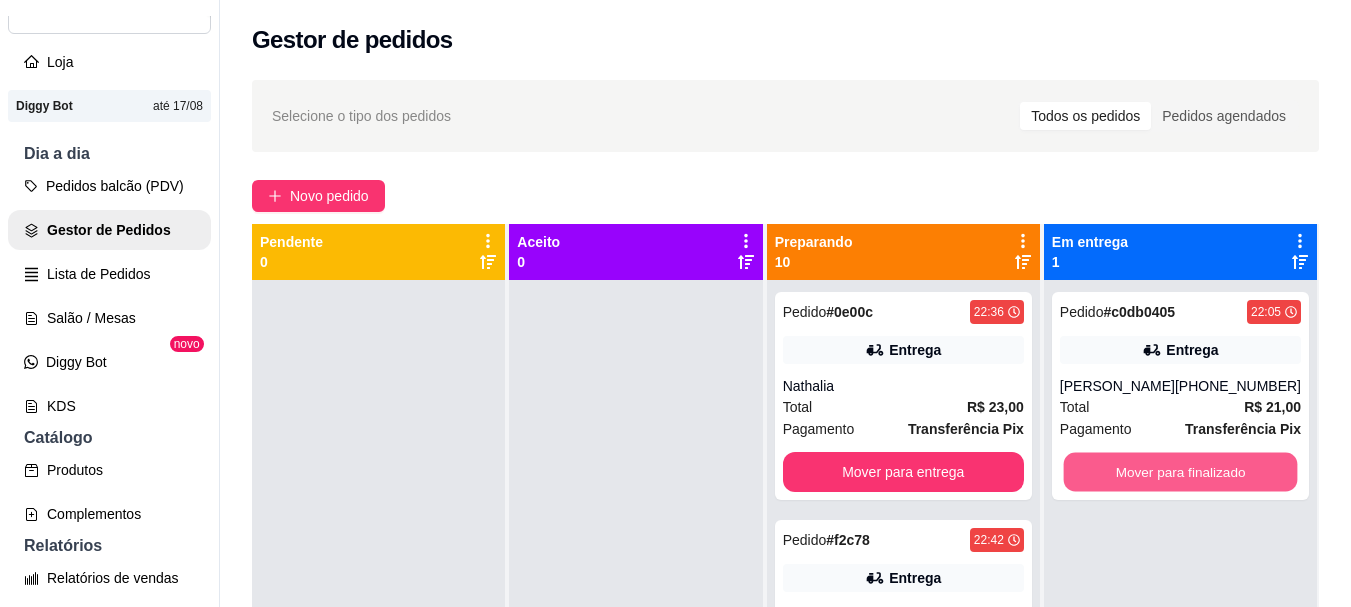 click on "Mover para finalizado" at bounding box center (1180, 472) 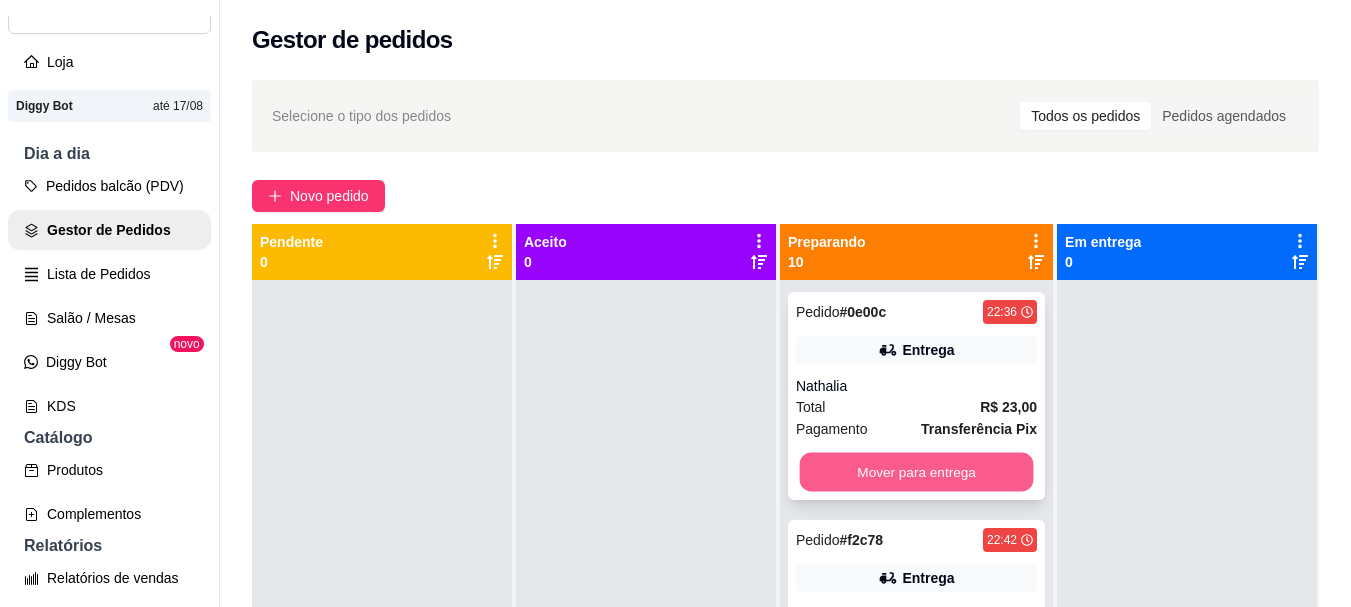 click on "Mover para entrega" at bounding box center (916, 472) 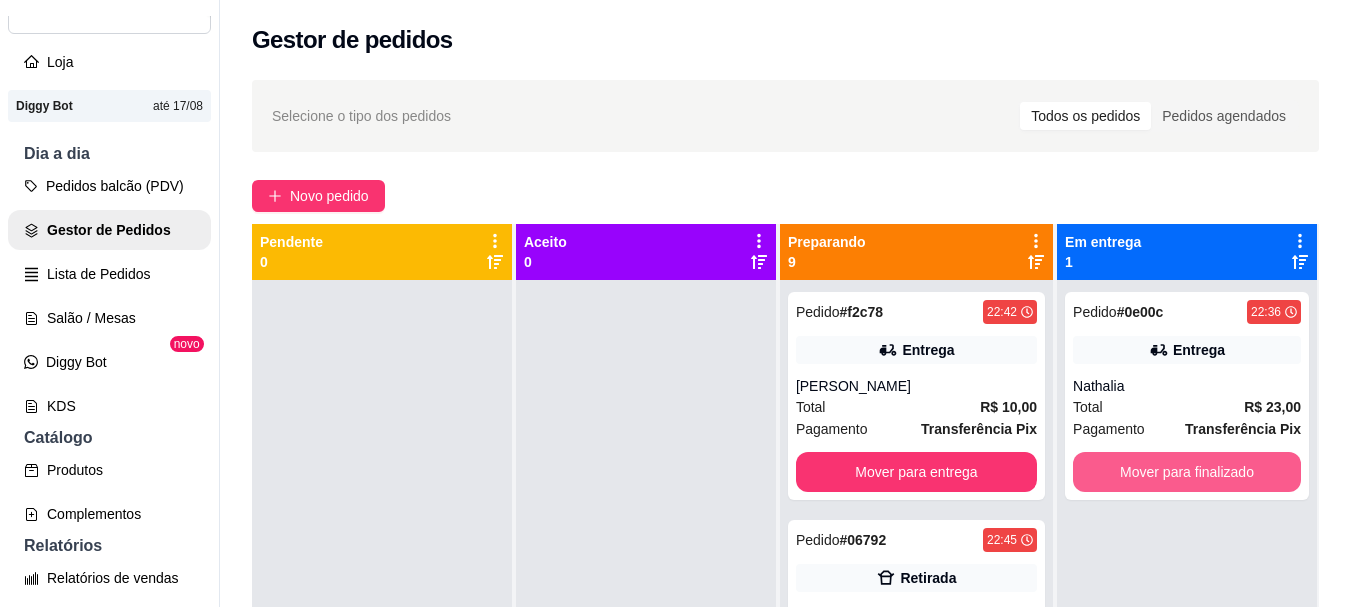 click on "Mover para finalizado" at bounding box center (1187, 472) 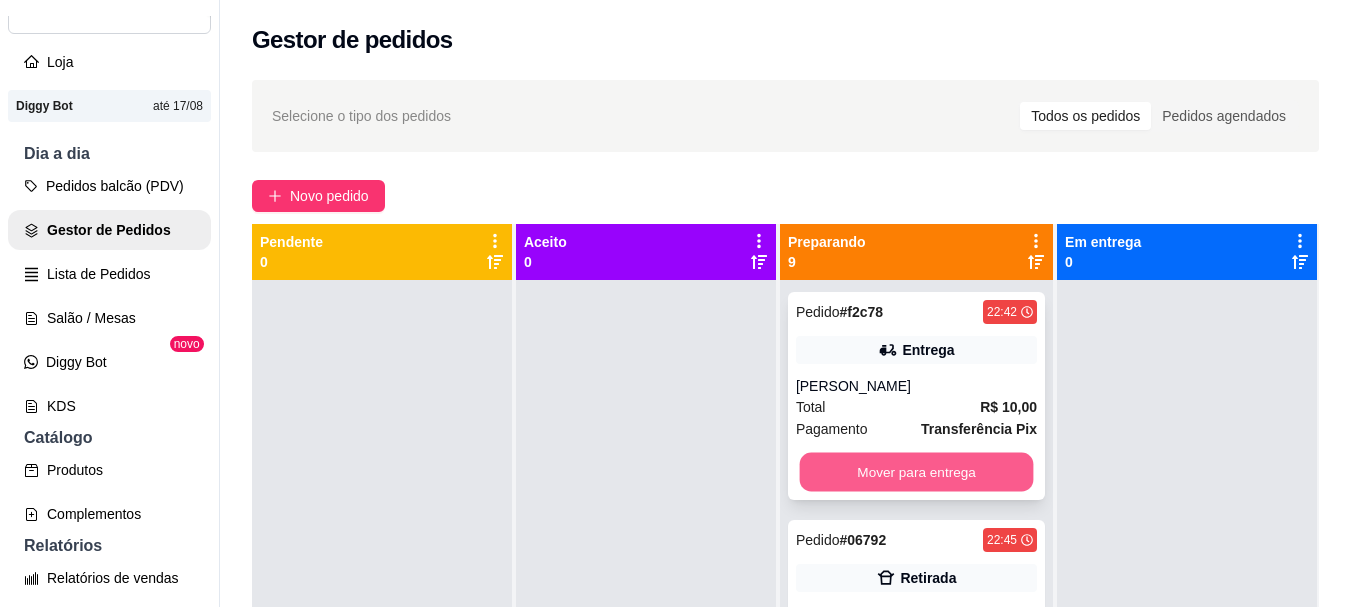 click on "Mover para entrega" at bounding box center (916, 472) 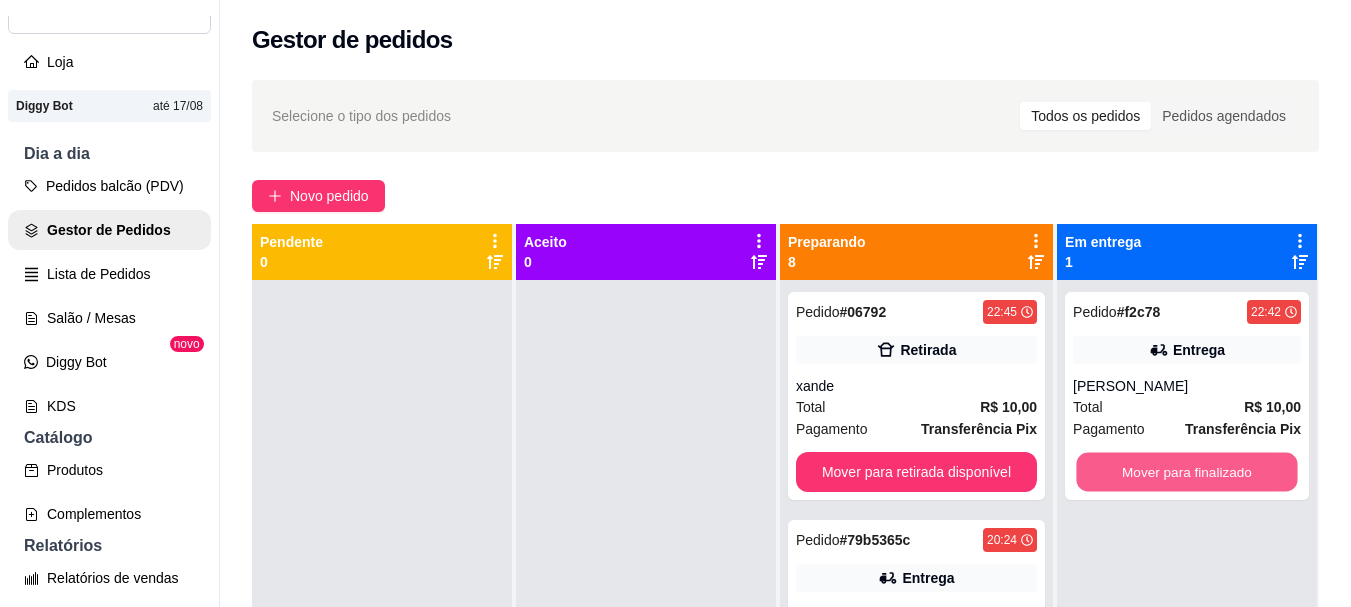 click on "Mover para finalizado" at bounding box center [1186, 472] 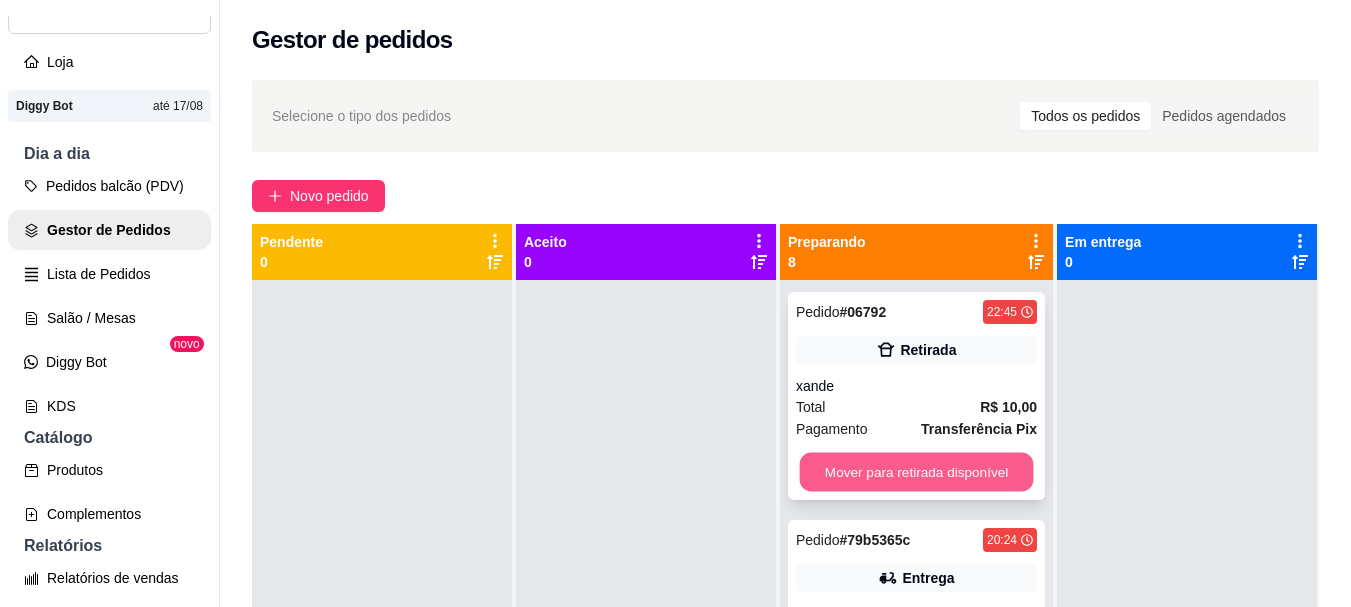 click on "Mover para retirada disponível" at bounding box center (916, 472) 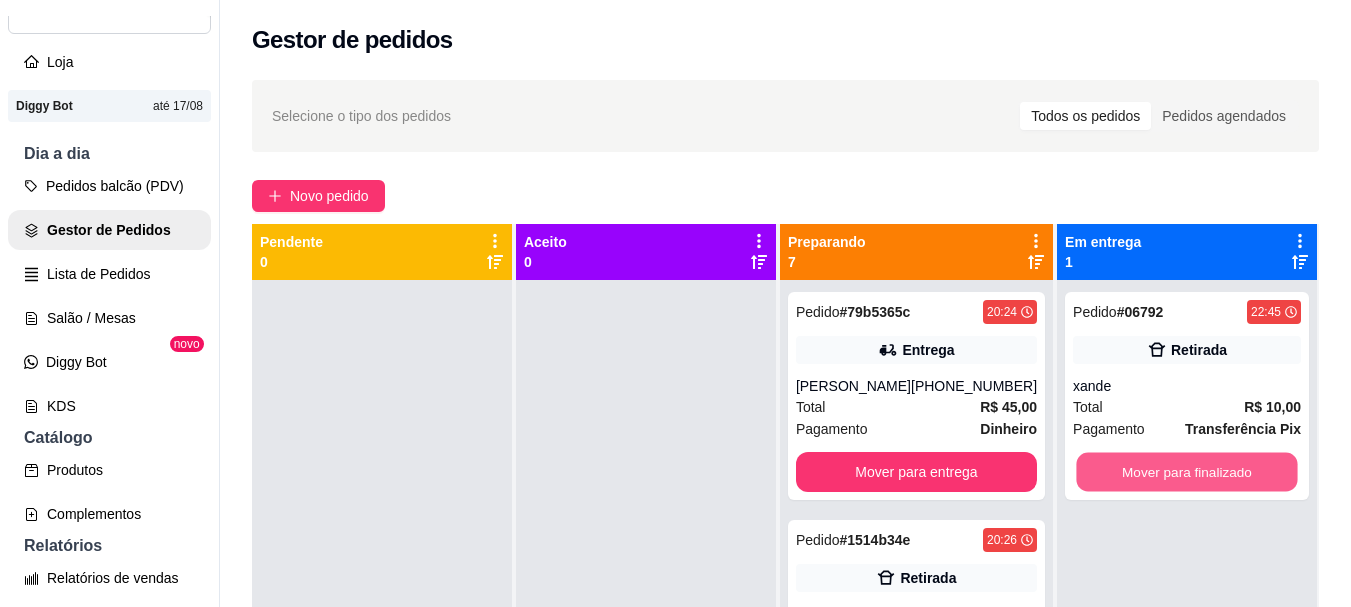 click on "Mover para finalizado" at bounding box center [1186, 472] 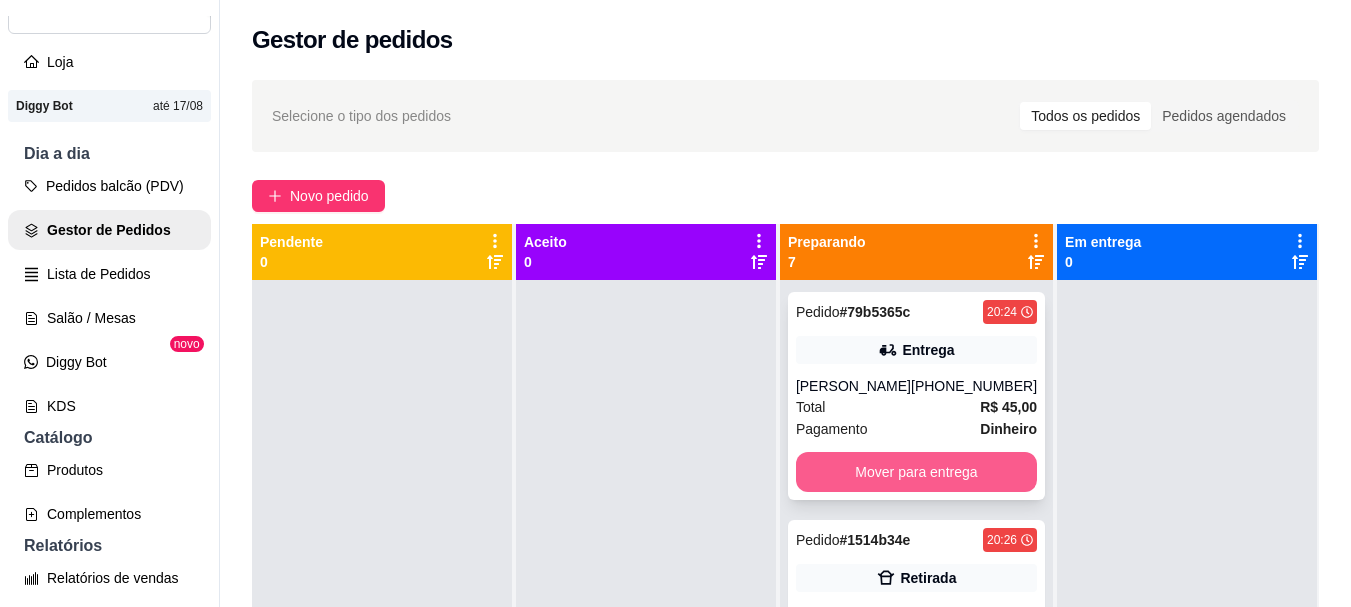 click on "Mover para entrega" at bounding box center (916, 472) 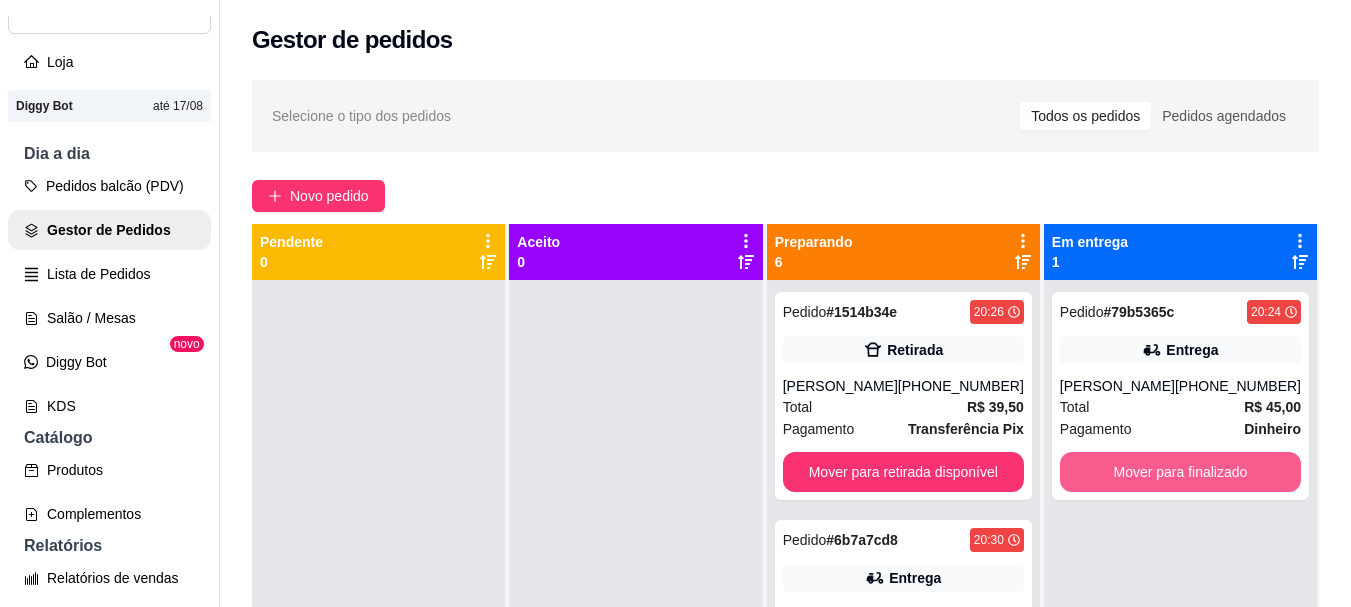 click on "Mover para finalizado" at bounding box center (1180, 472) 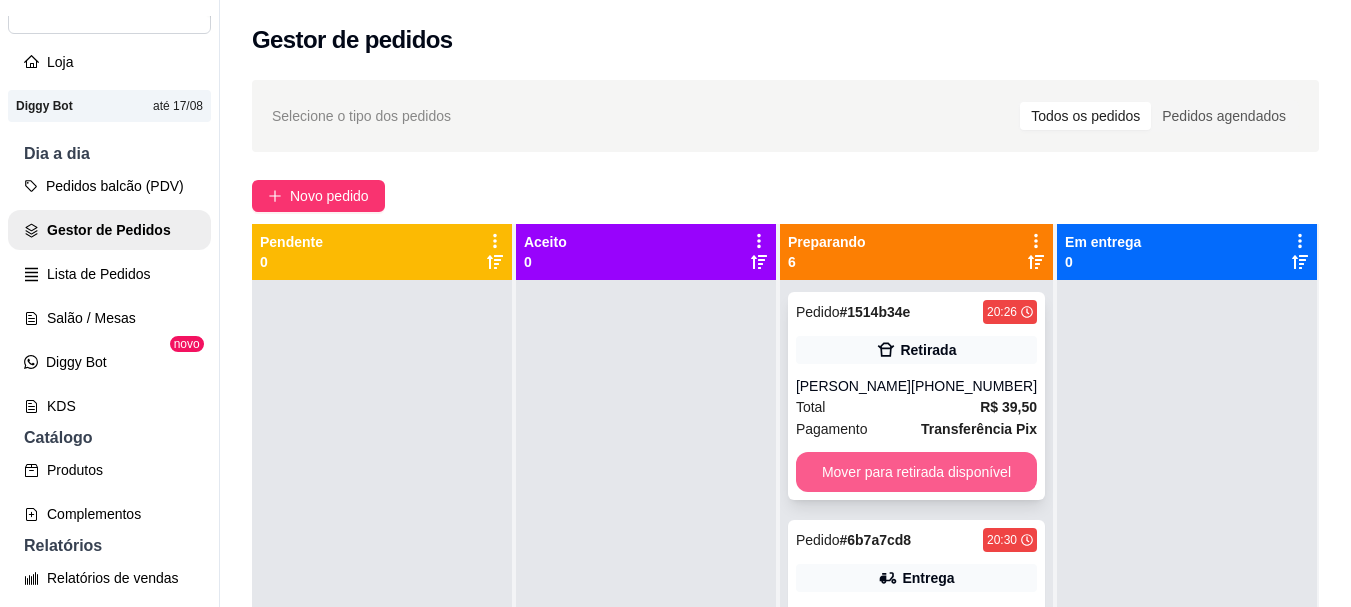 click on "Mover para retirada disponível" at bounding box center (916, 472) 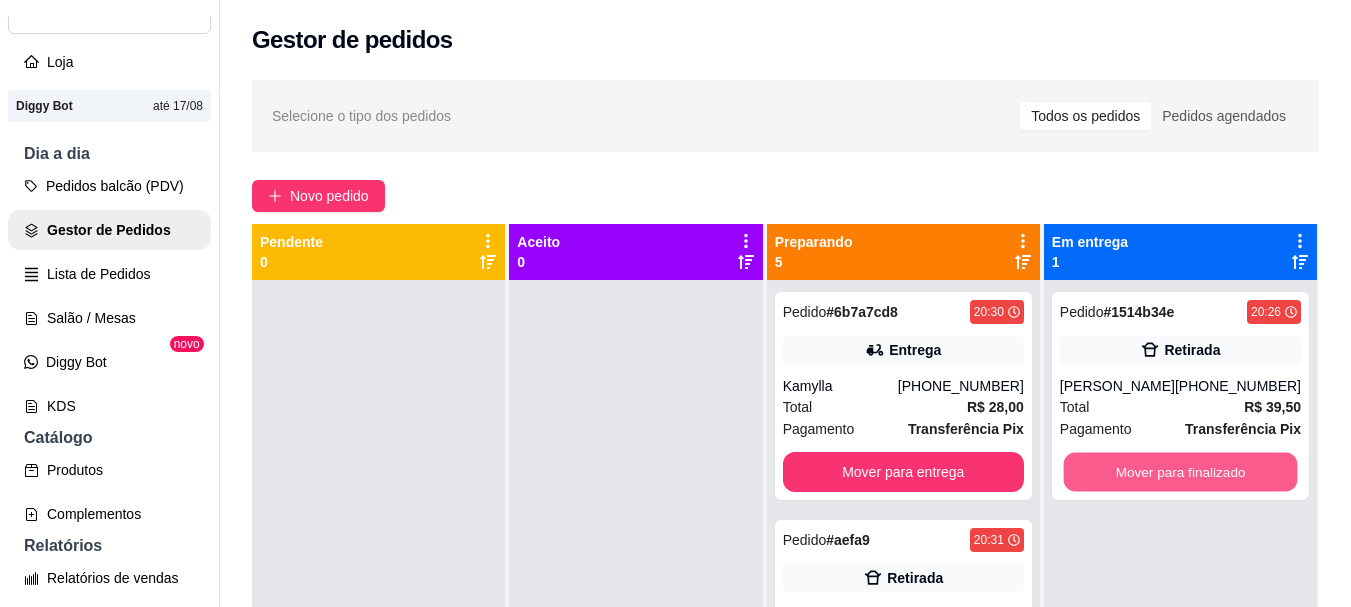 click on "Mover para finalizado" at bounding box center (1180, 472) 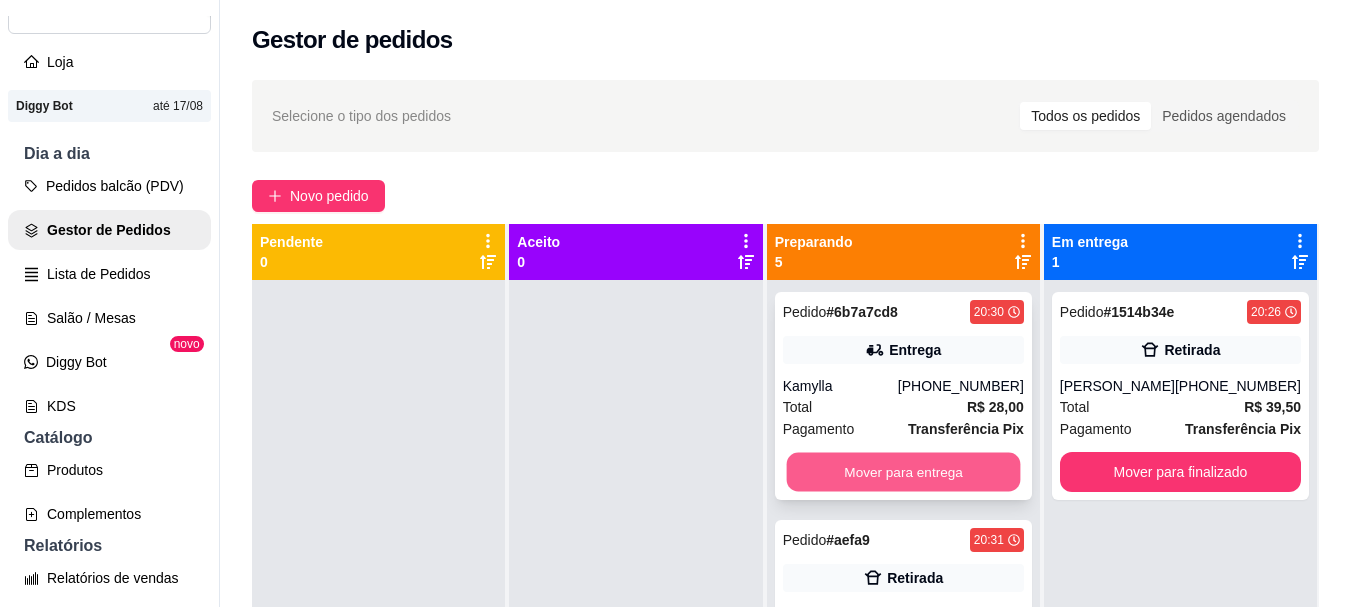 click on "Mover para entrega" at bounding box center (903, 472) 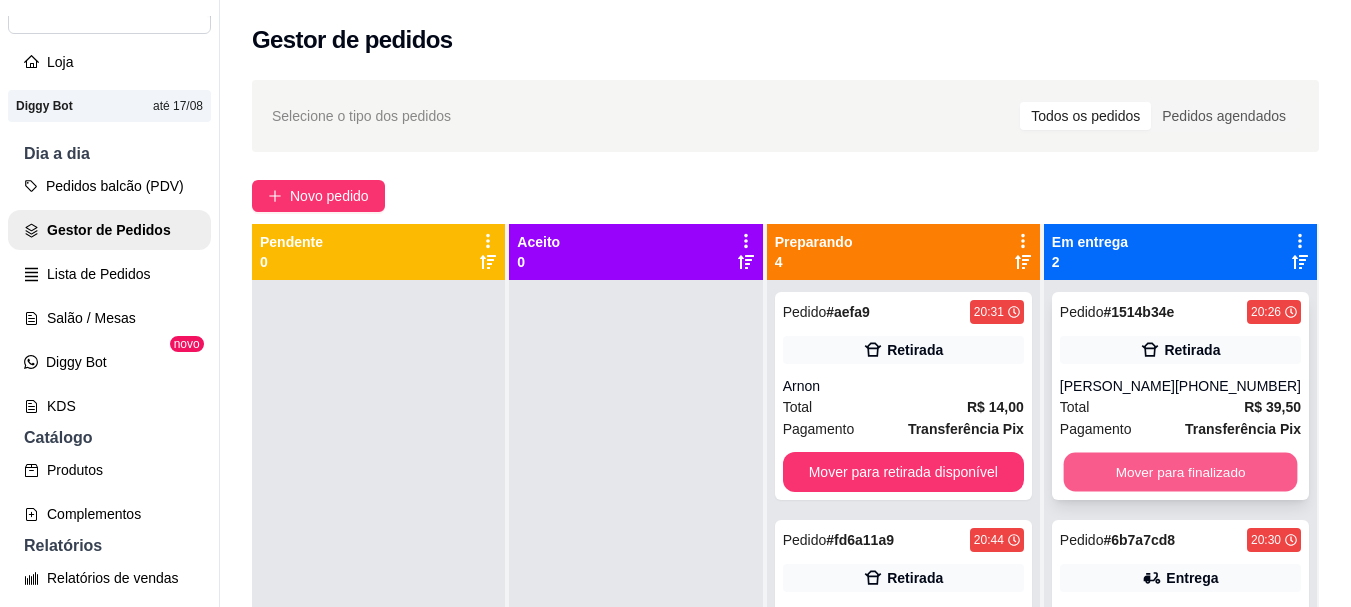 click on "Mover para finalizado" at bounding box center (1180, 472) 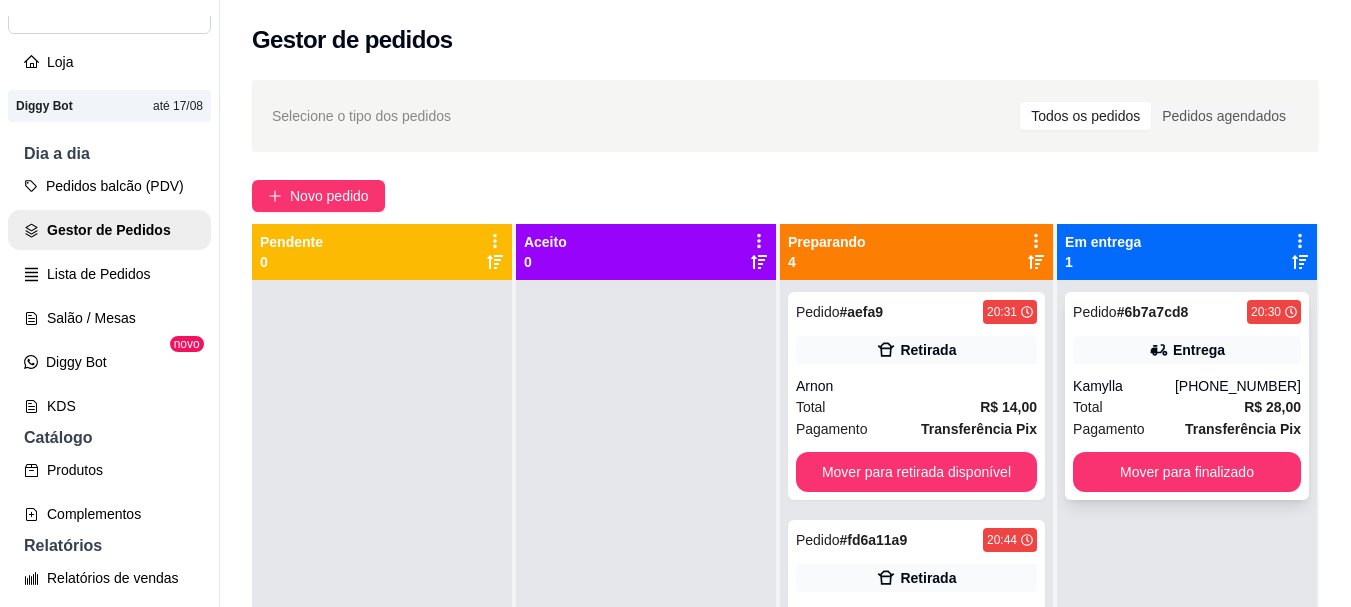 drag, startPoint x: 1100, startPoint y: 497, endPoint x: 1086, endPoint y: 485, distance: 18.439089 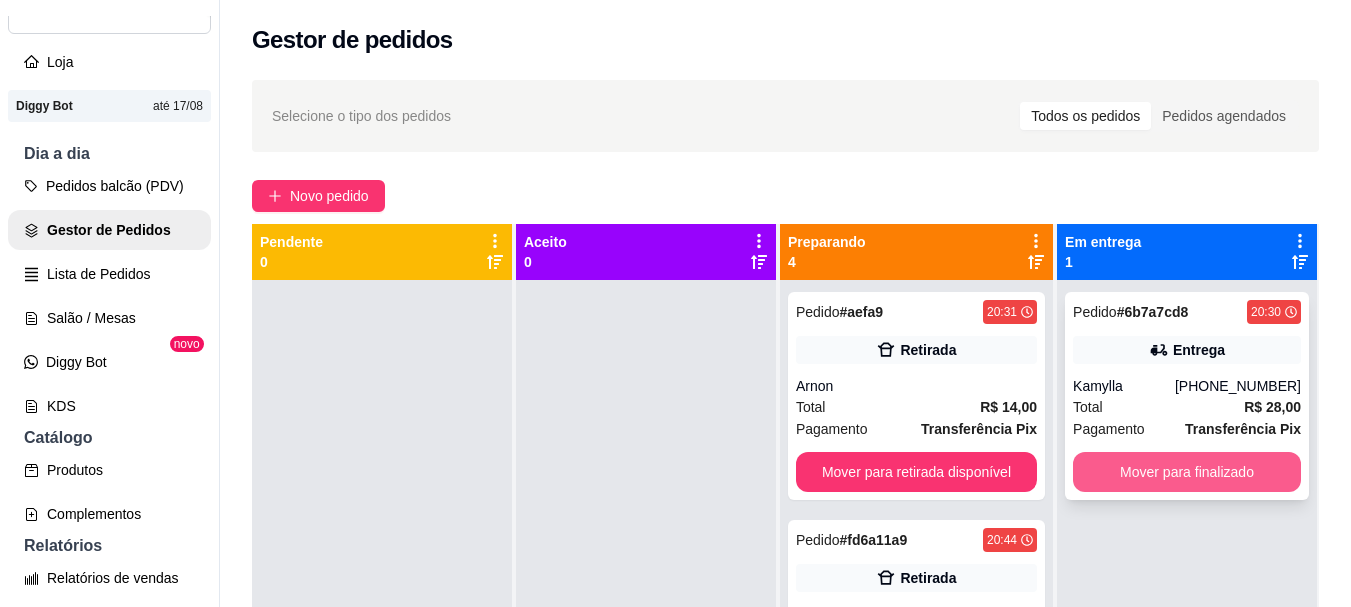 click on "Mover para finalizado" at bounding box center (1187, 472) 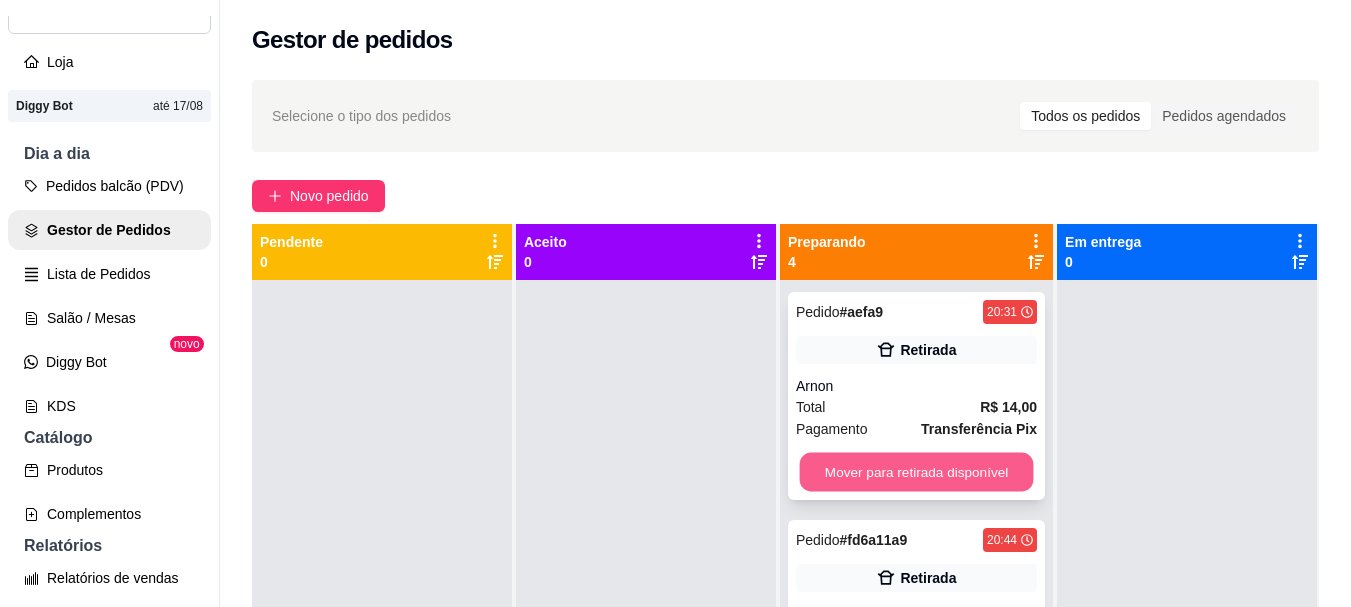 click on "Mover para retirada disponível" at bounding box center [916, 472] 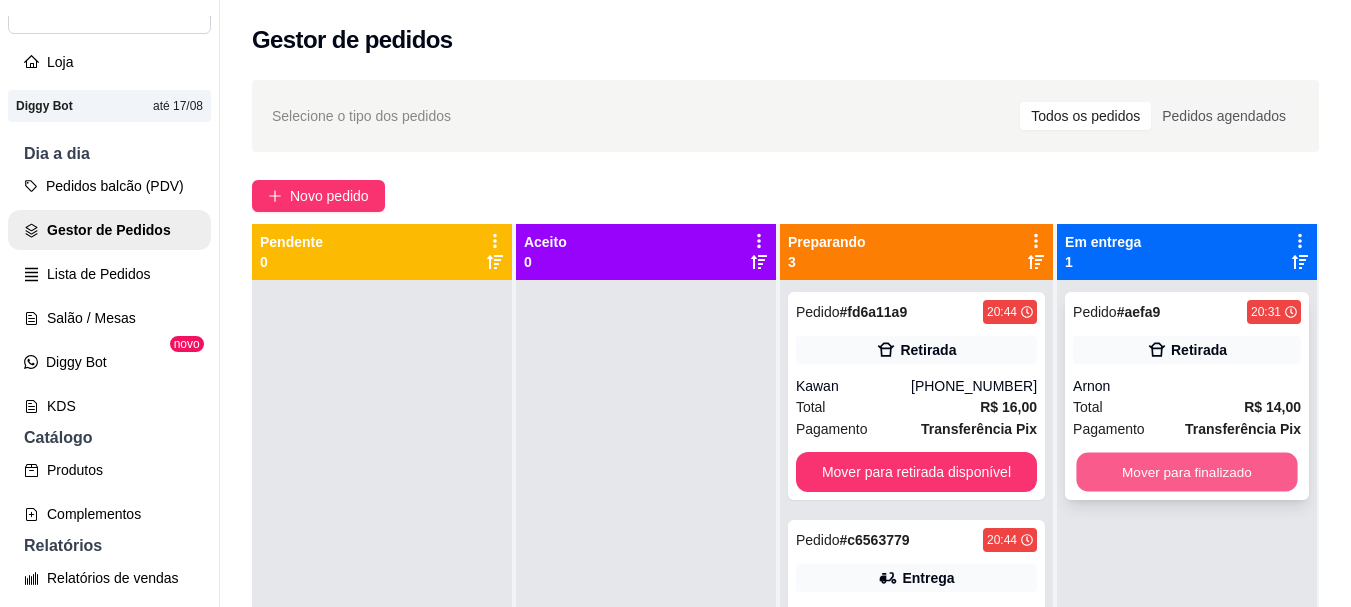 click on "Mover para finalizado" at bounding box center (1186, 472) 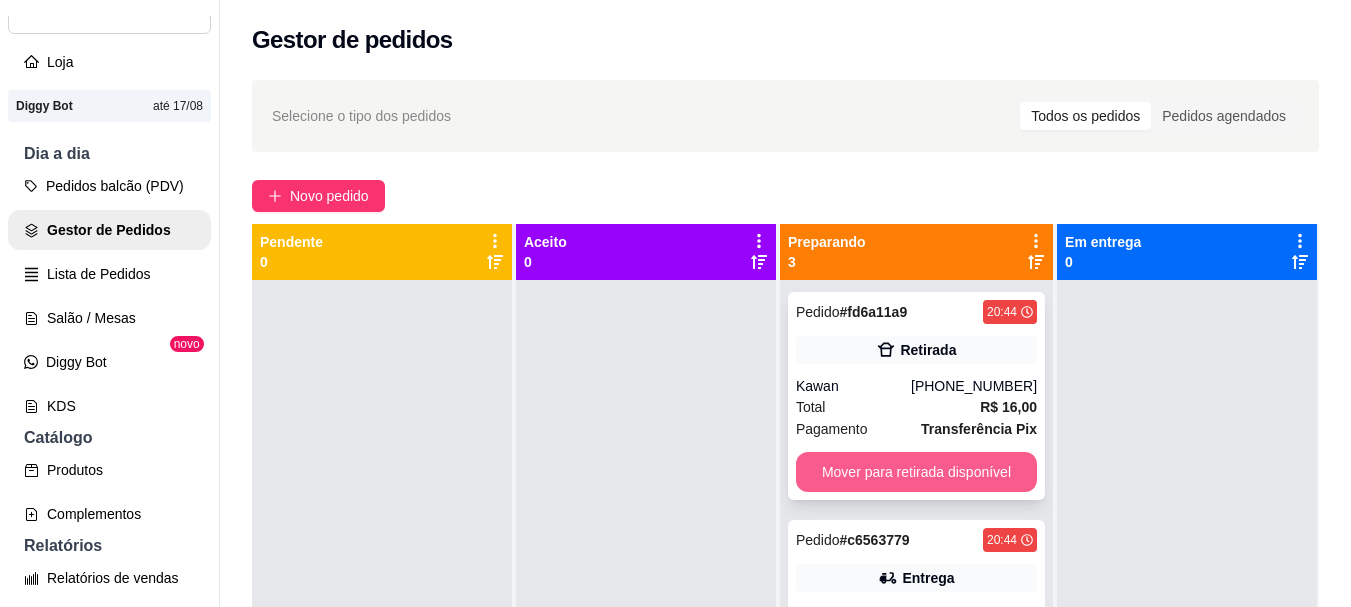 click on "Mover para retirada disponível" at bounding box center [916, 472] 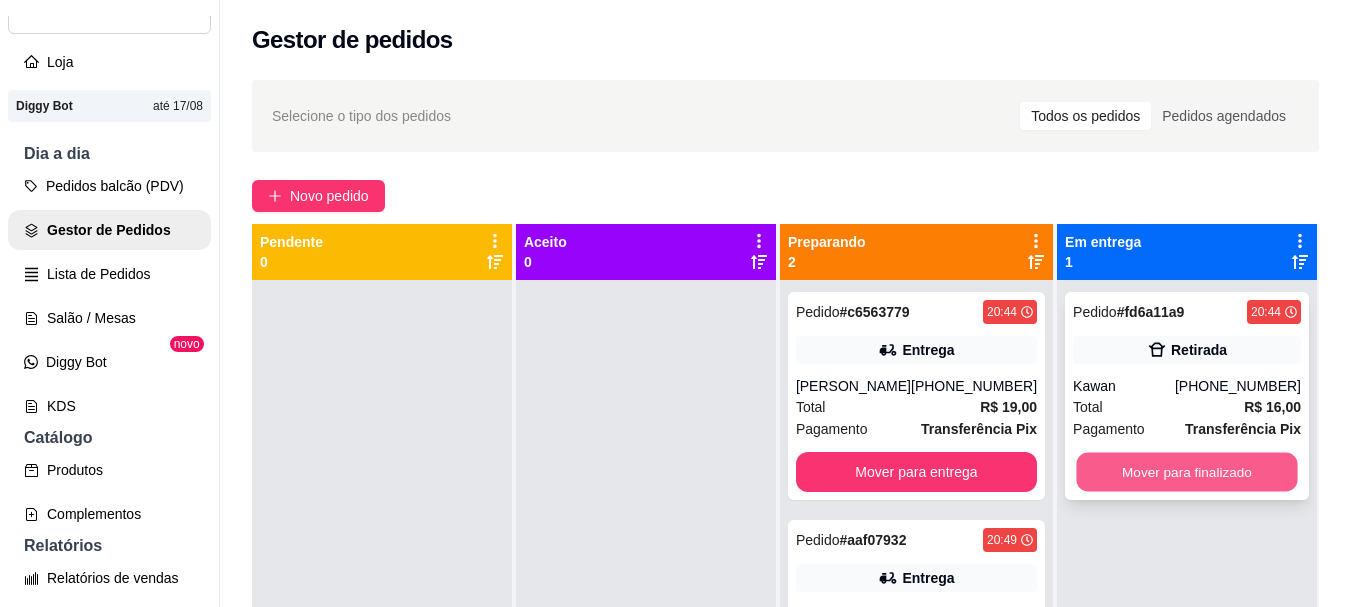 click on "Mover para finalizado" at bounding box center (1186, 472) 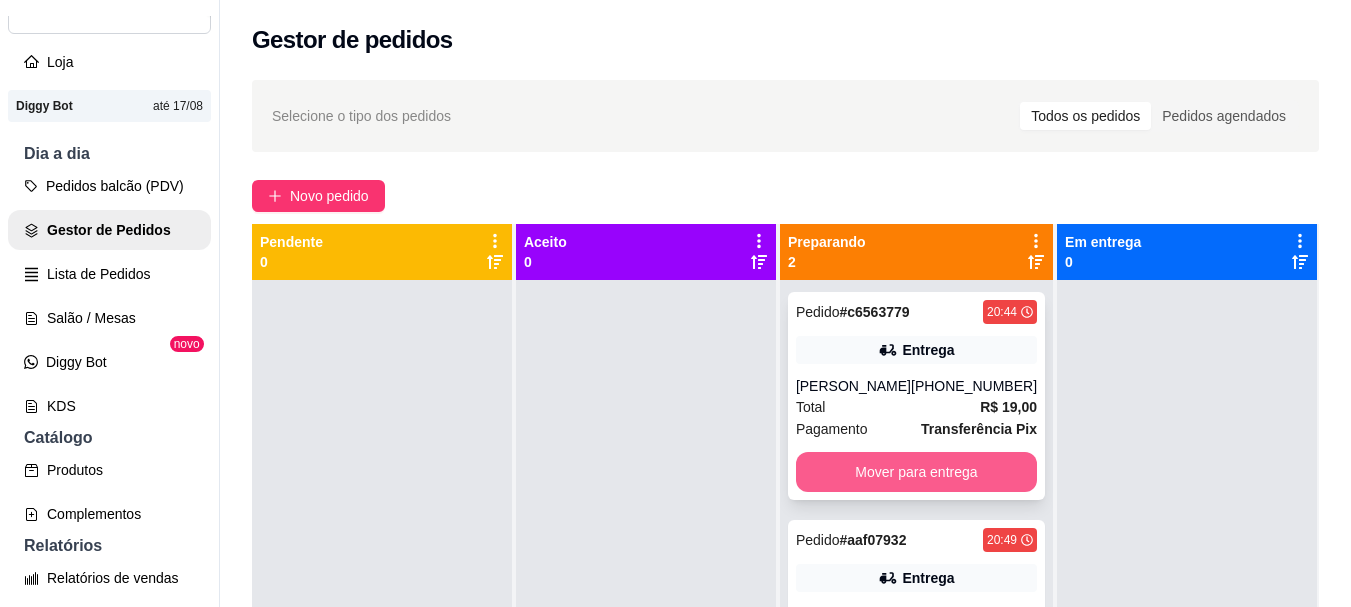 click on "Mover para entrega" at bounding box center [916, 472] 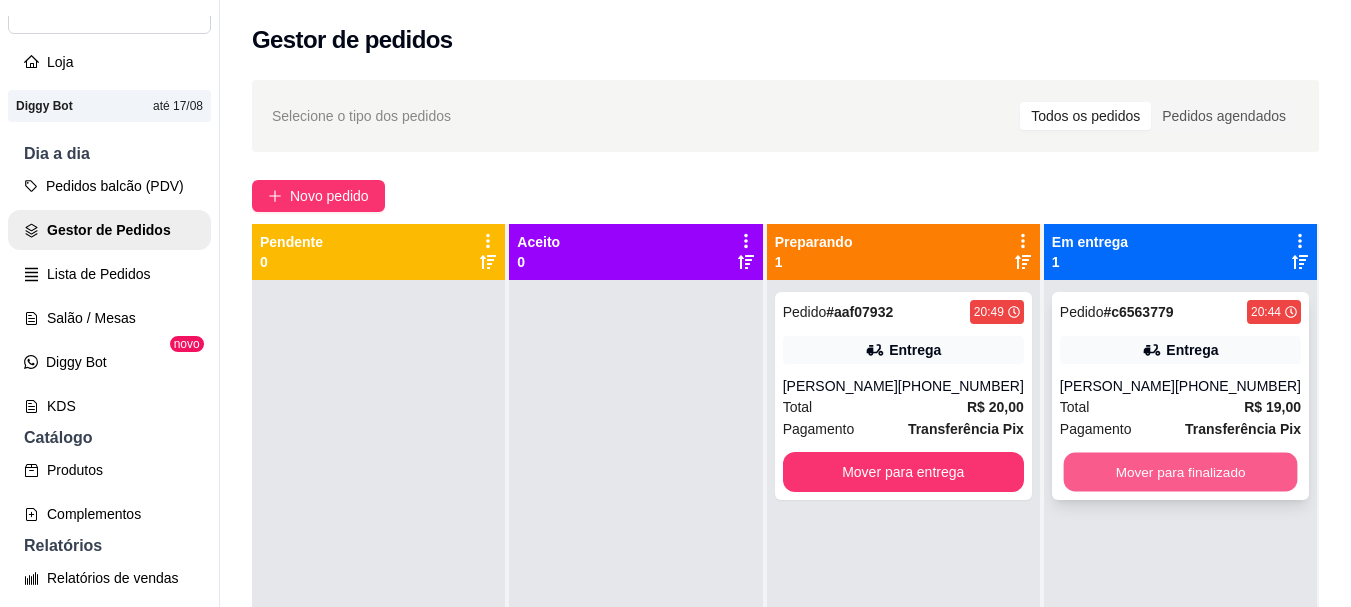 click on "Mover para finalizado" at bounding box center (1180, 472) 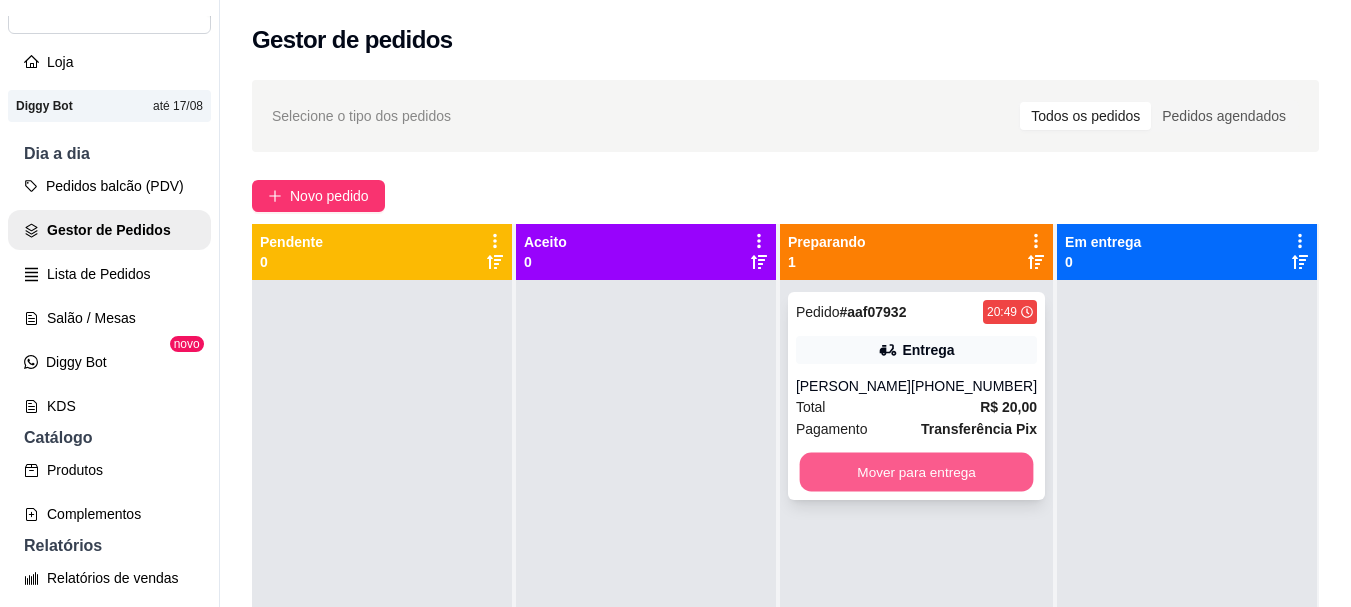 click on "Mover para entrega" at bounding box center (916, 472) 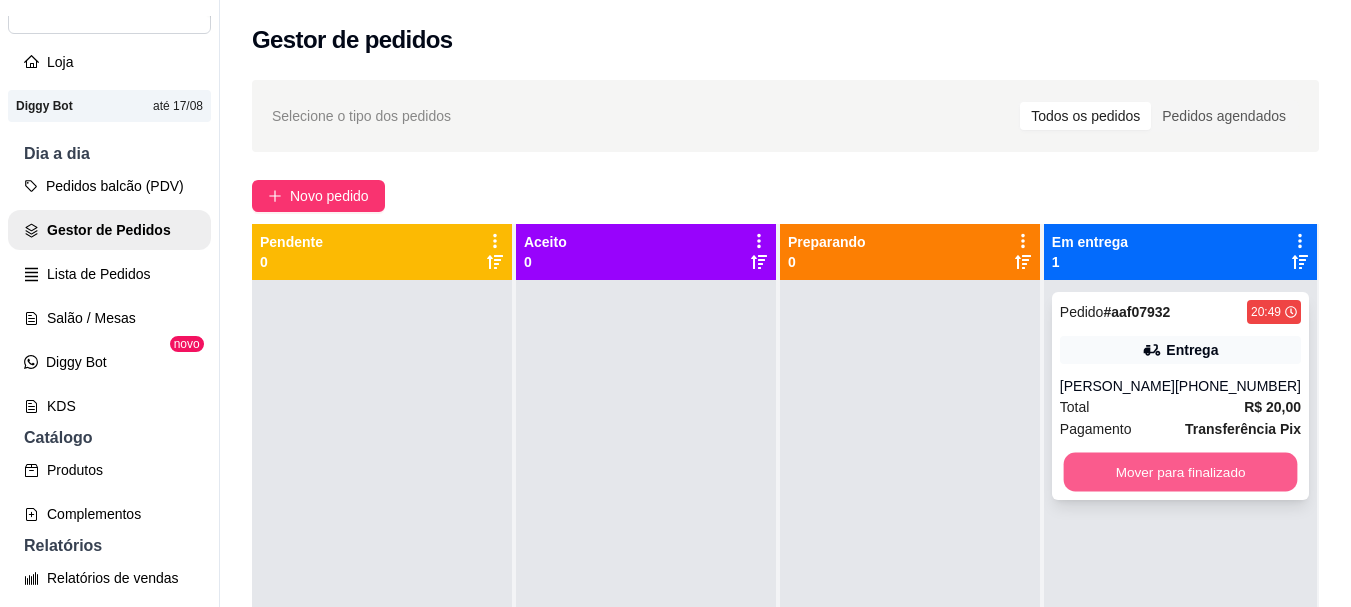 click on "Mover para finalizado" at bounding box center [1180, 472] 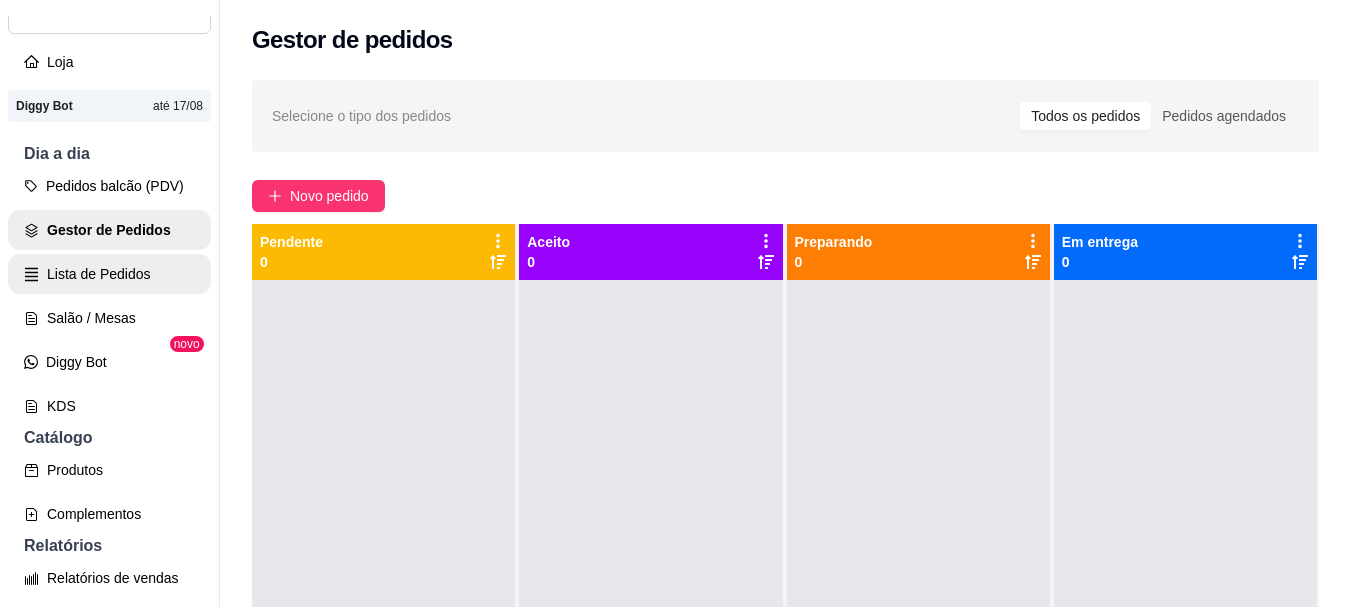 click on "Pedidos balcão (PDV) Gestor de Pedidos Lista de Pedidos Salão / Mesas Diggy Bot novo KDS" at bounding box center [109, 296] 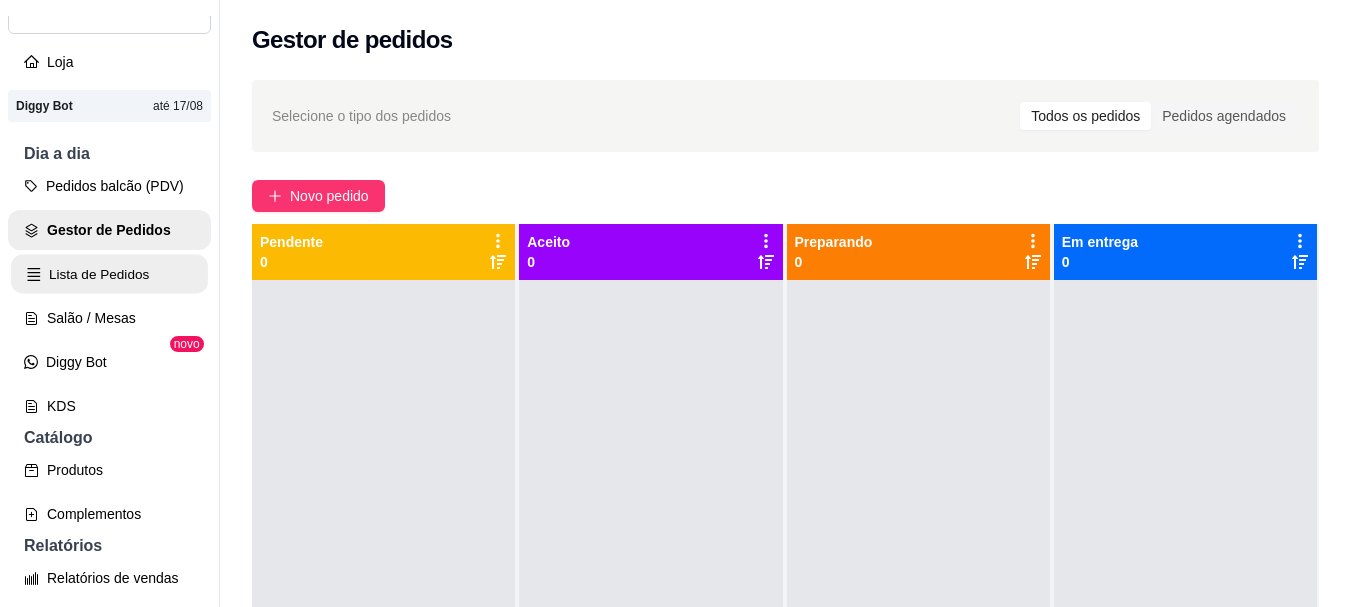 click on "Lista de Pedidos" at bounding box center [109, 274] 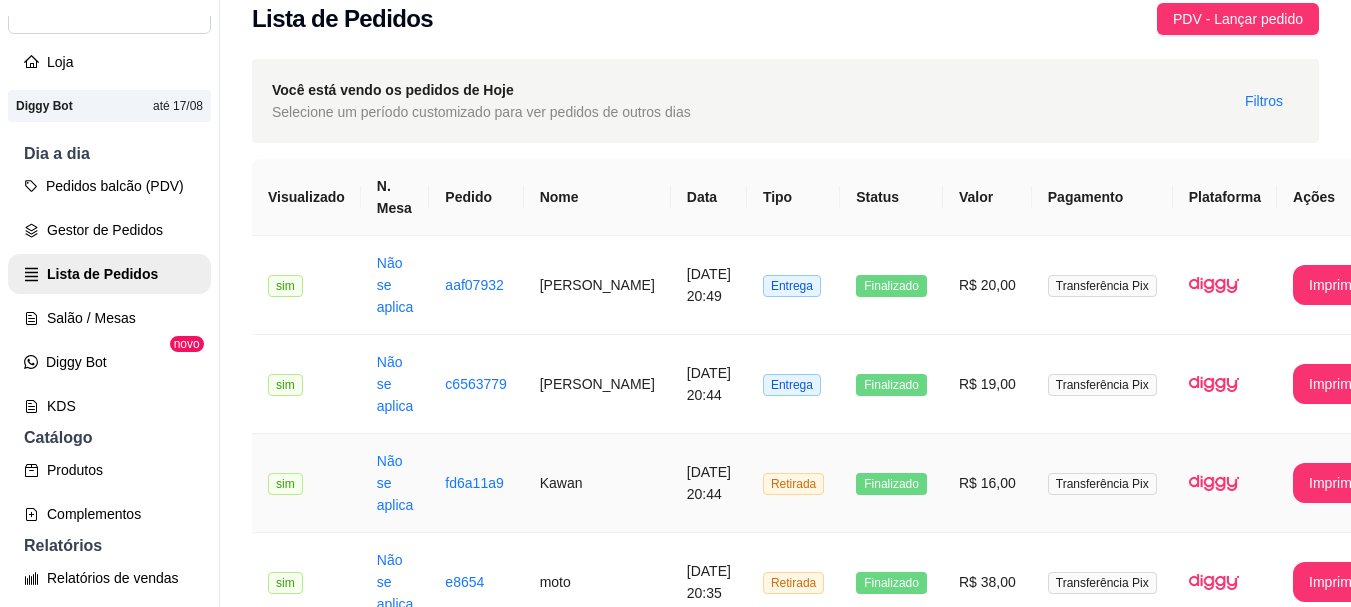 scroll, scrollTop: 0, scrollLeft: 0, axis: both 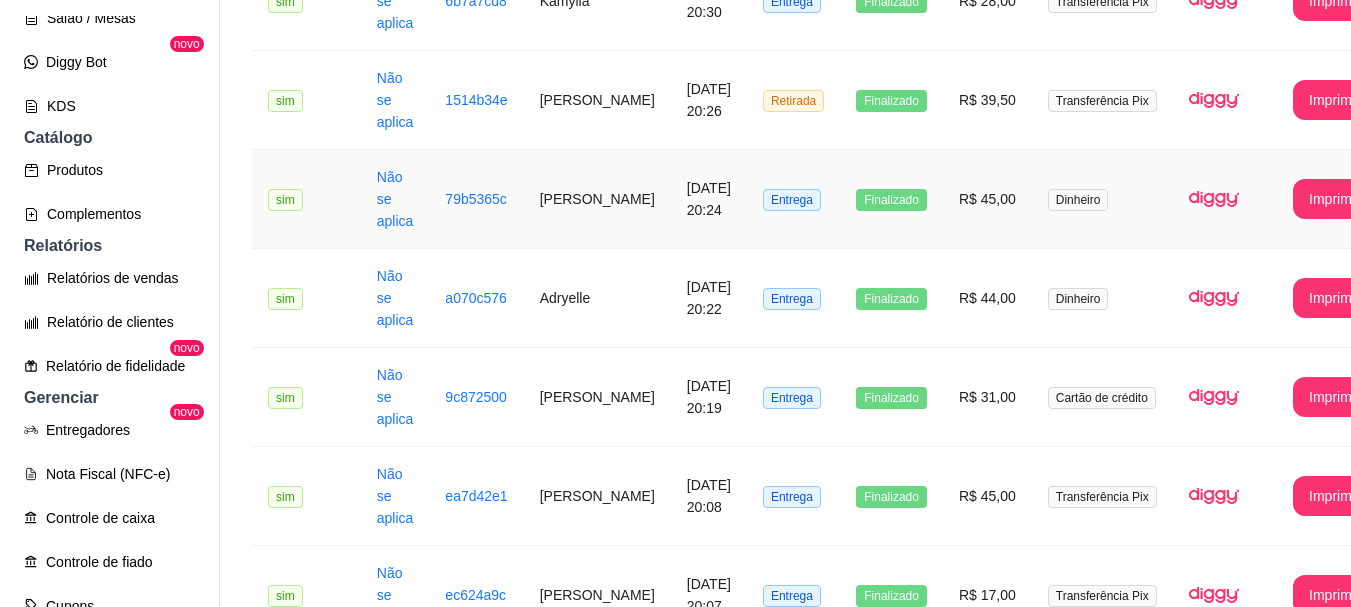 click on "[DATE] 20:24" at bounding box center [709, 199] 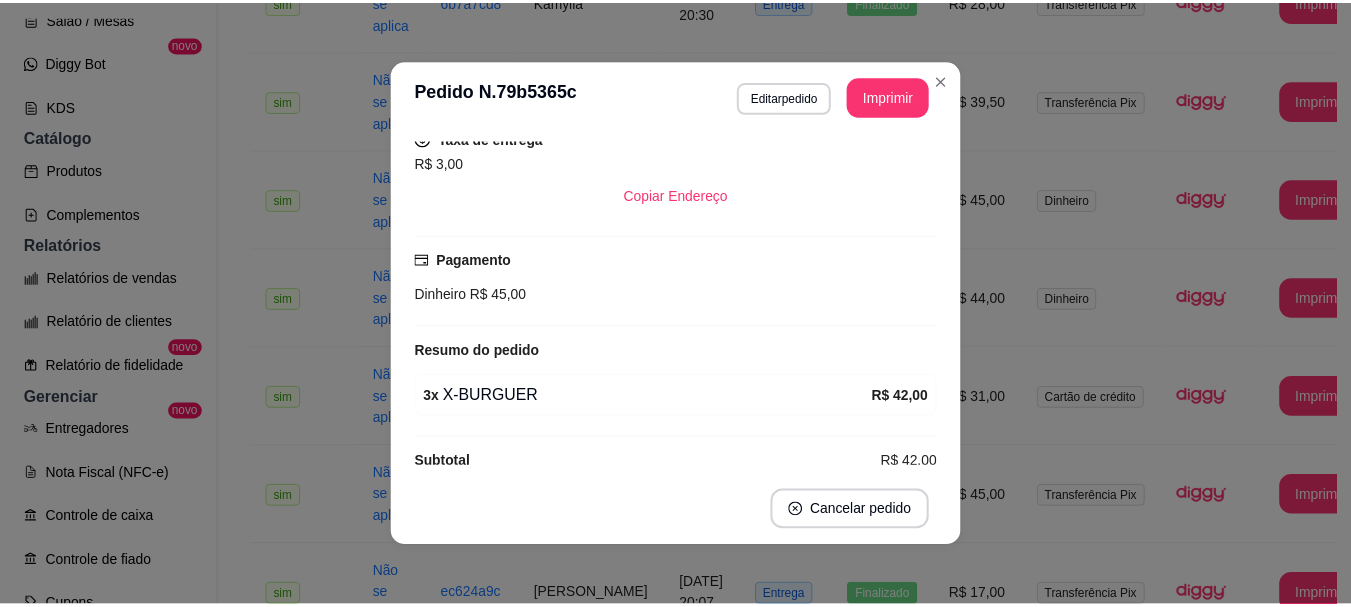 scroll, scrollTop: 428, scrollLeft: 0, axis: vertical 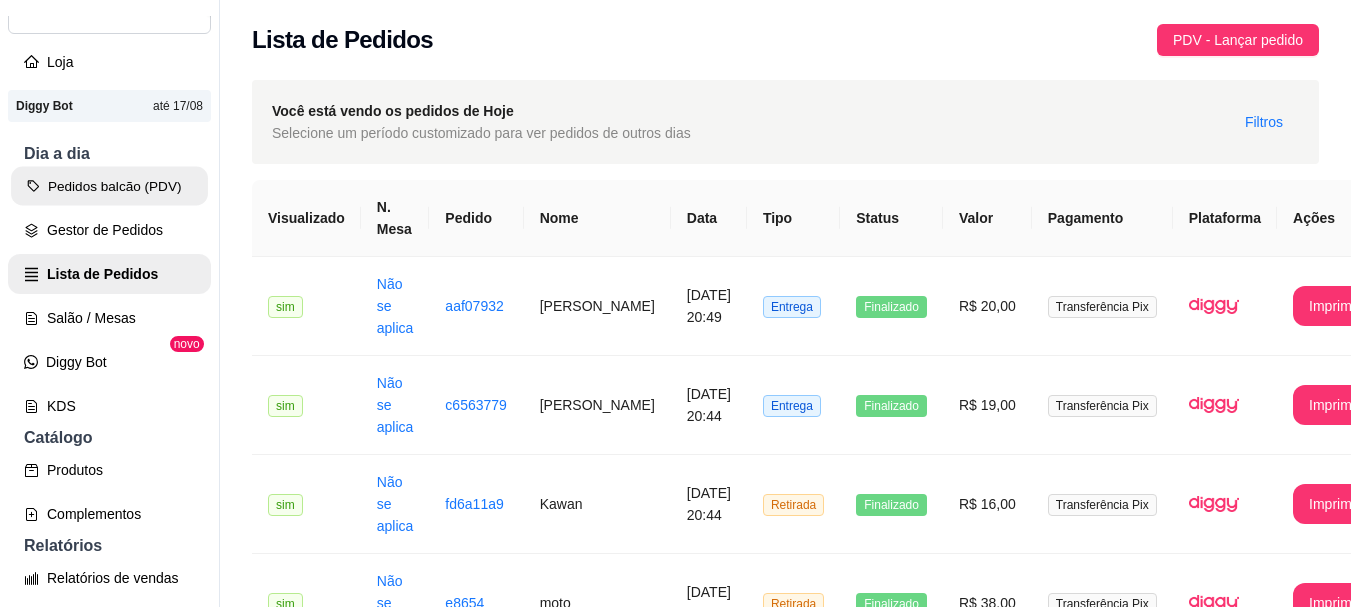 click on "Pedidos balcão (PDV)" at bounding box center (109, 186) 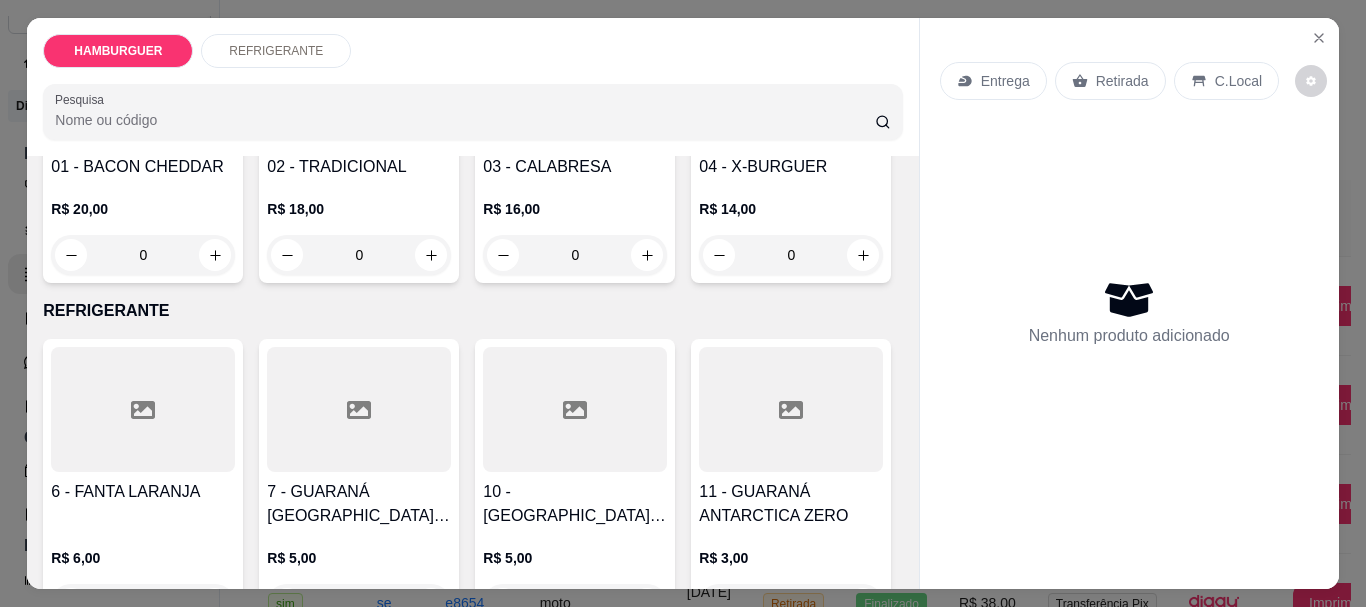 scroll, scrollTop: 300, scrollLeft: 0, axis: vertical 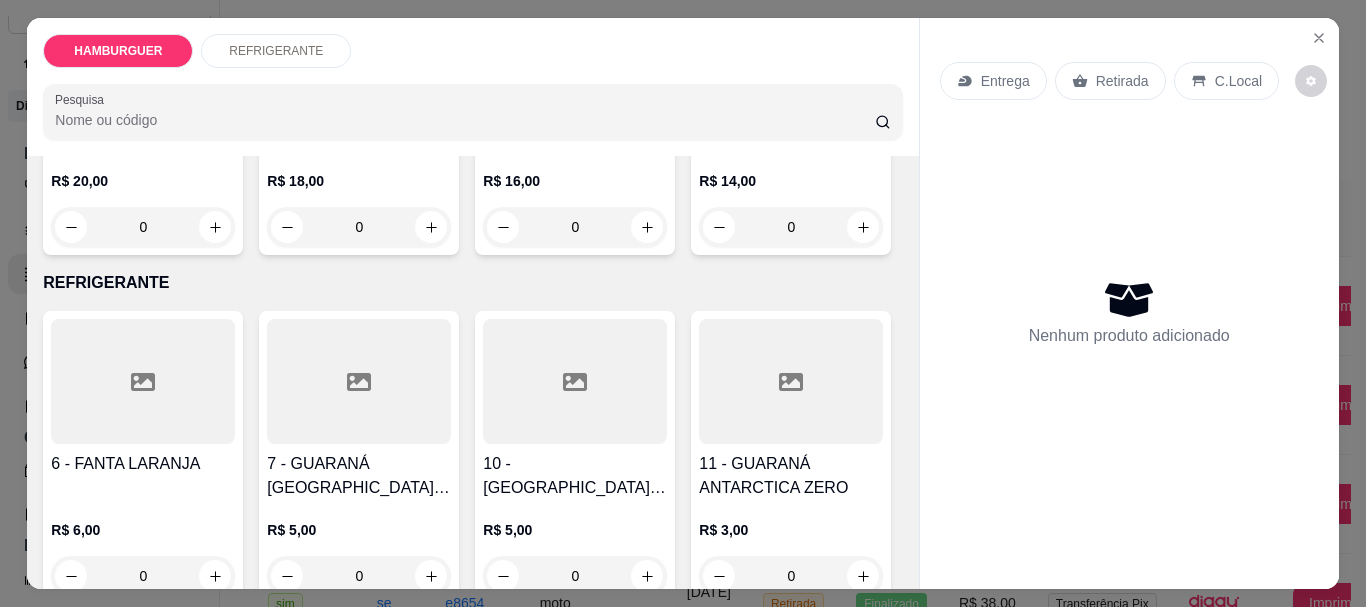 click on "0" at bounding box center [791, 227] 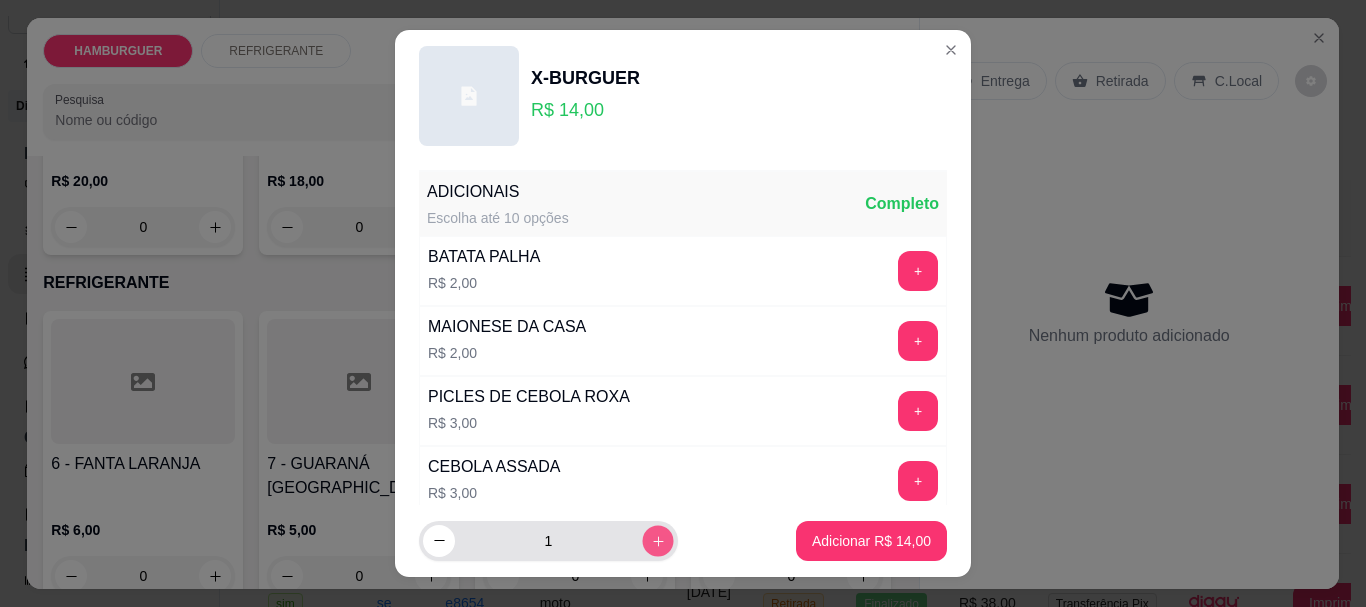 click at bounding box center [657, 540] 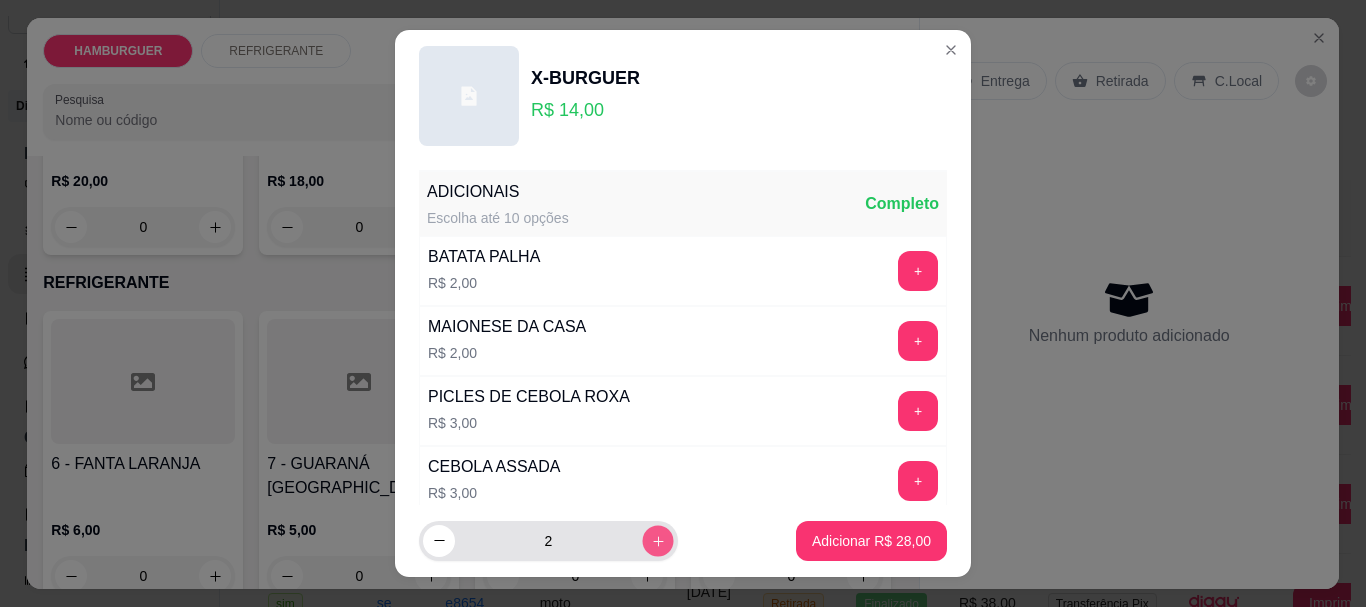 click at bounding box center (657, 540) 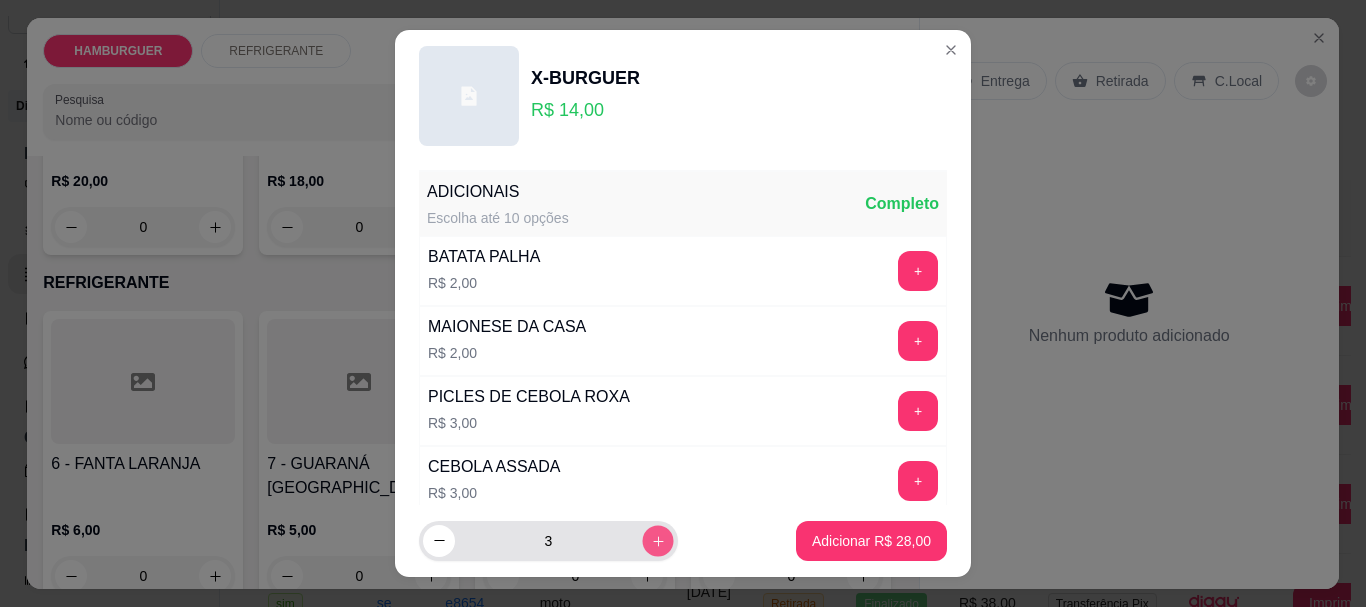 click at bounding box center [657, 540] 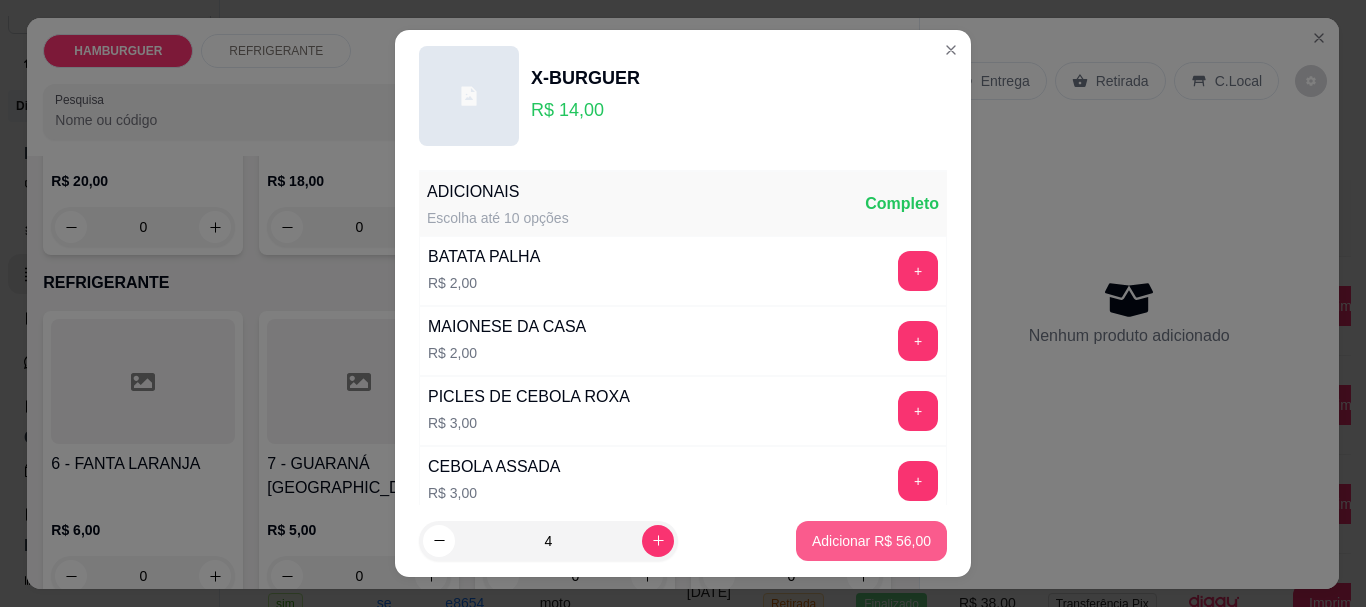click on "Adicionar   R$ 56,00" at bounding box center [871, 541] 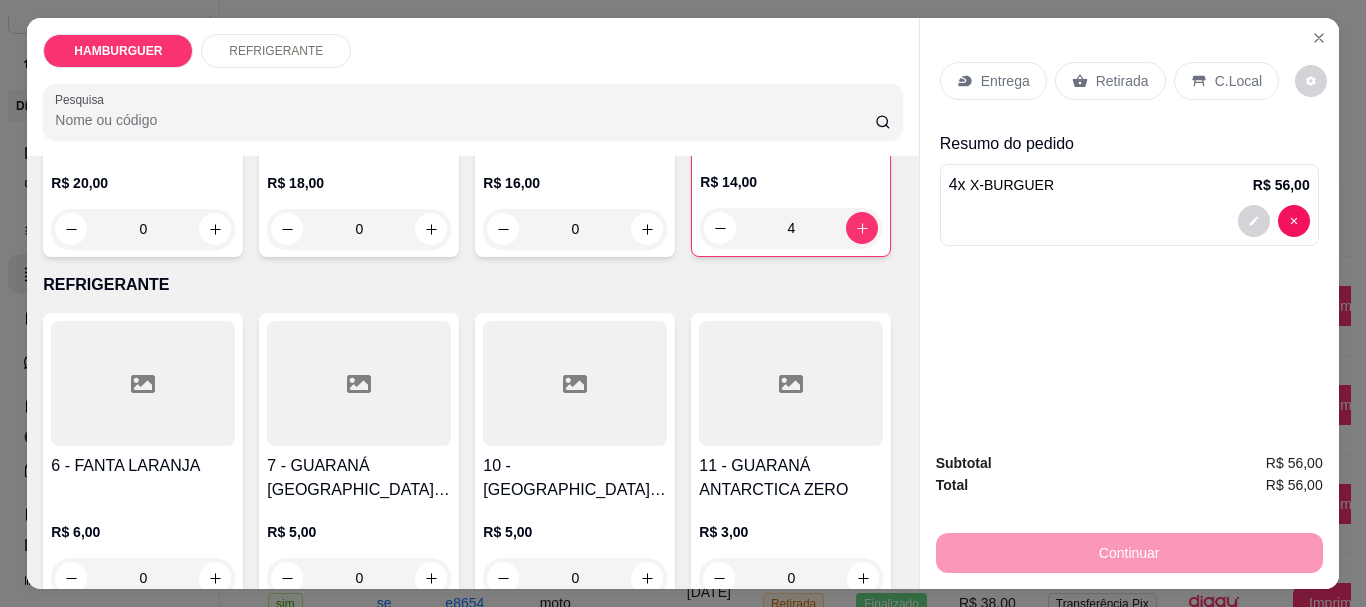 click on "0" at bounding box center (143, 229) 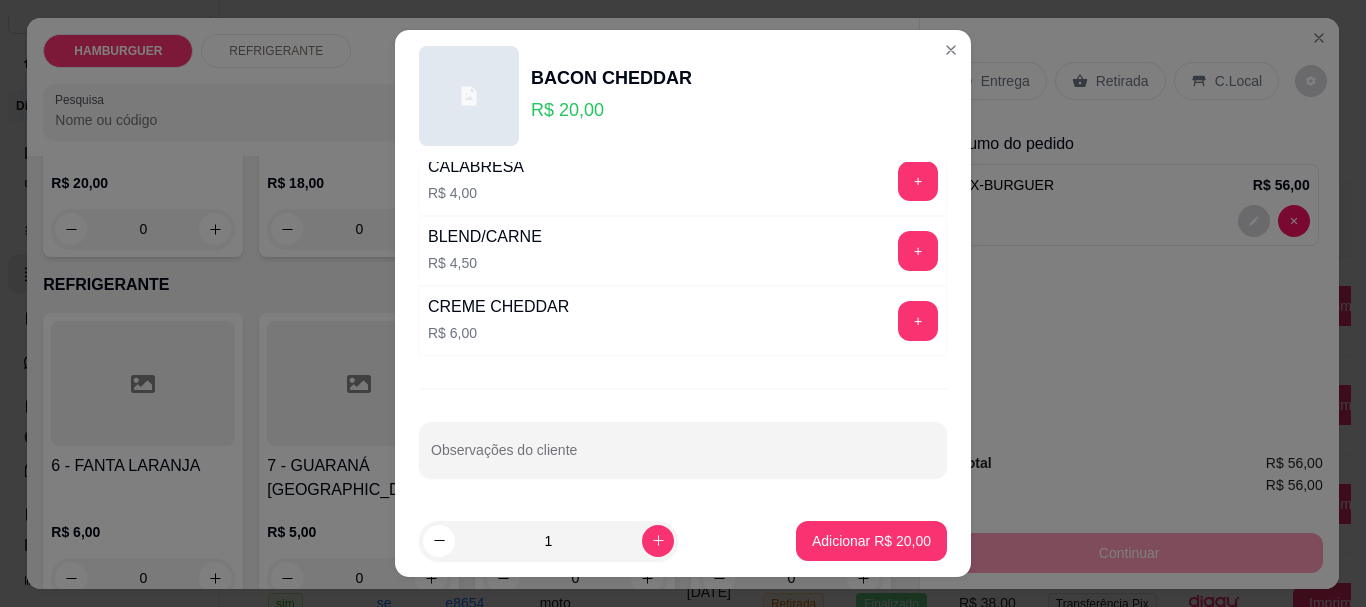 scroll, scrollTop: 511, scrollLeft: 0, axis: vertical 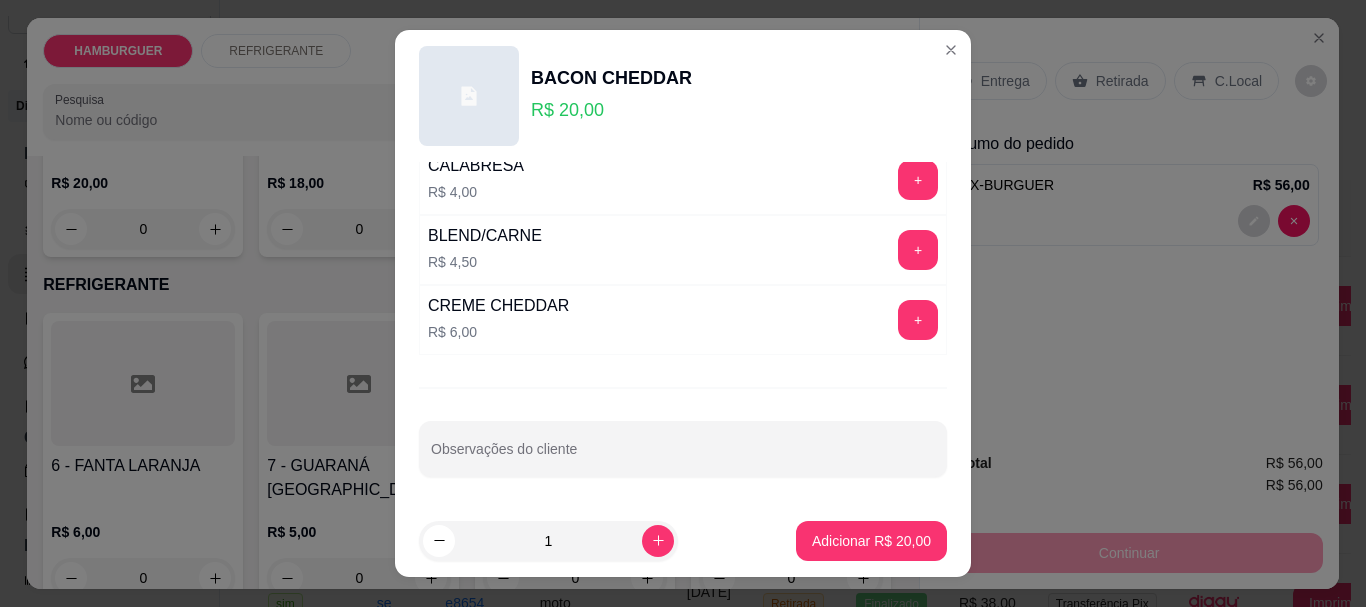 click at bounding box center (683, 449) 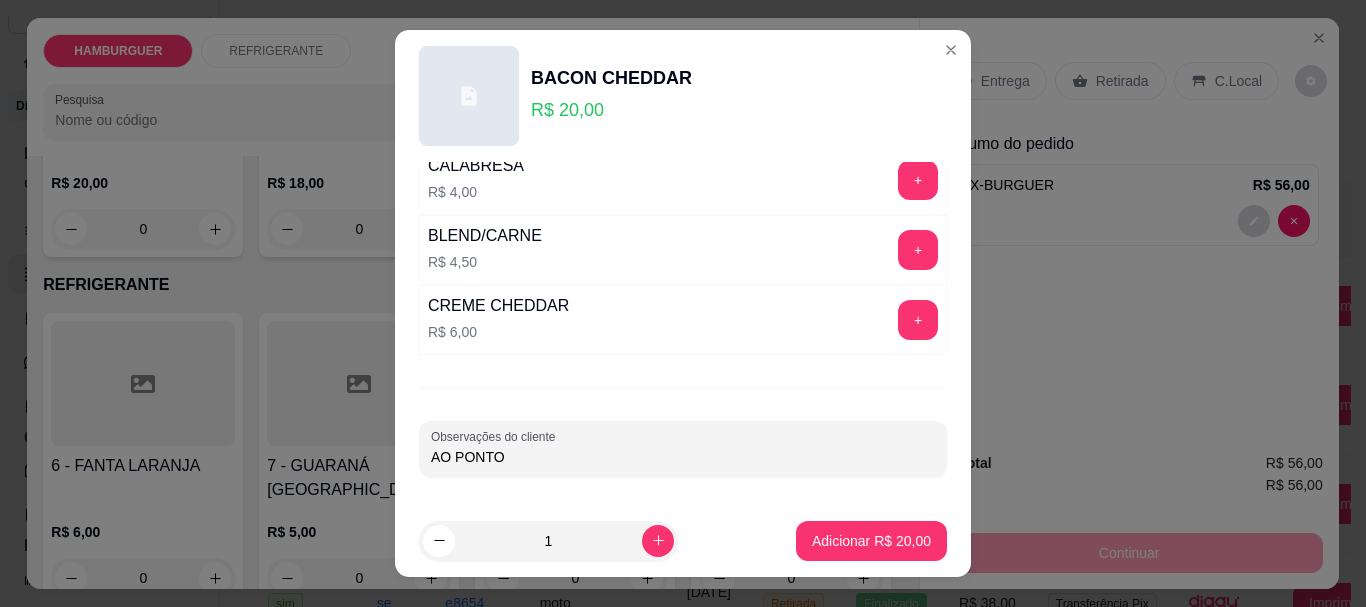 type on "AO PONTO" 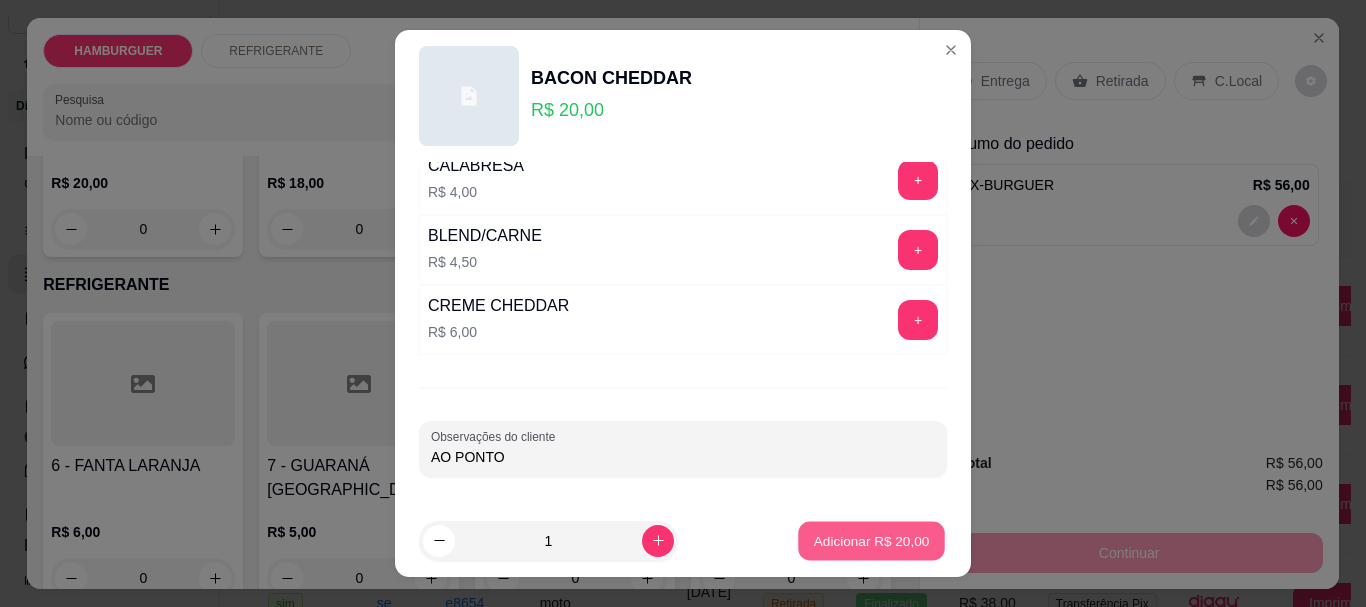 click on "Adicionar   R$ 20,00" at bounding box center [872, 540] 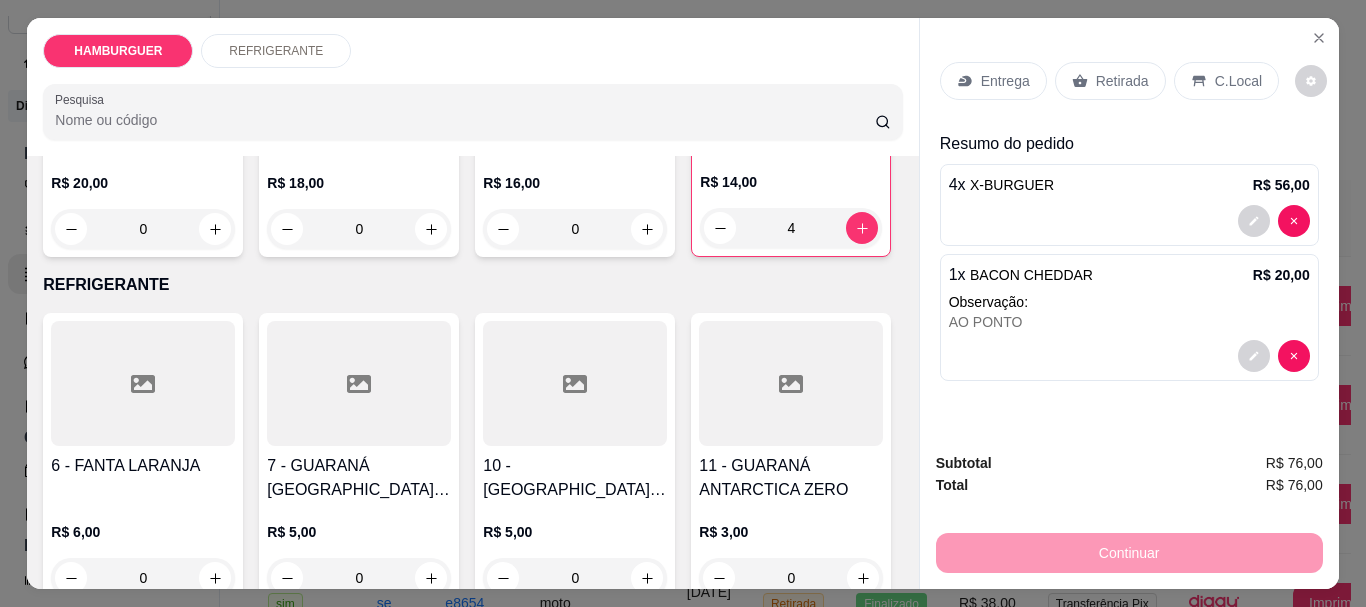 click on "C.Local" at bounding box center (1238, 81) 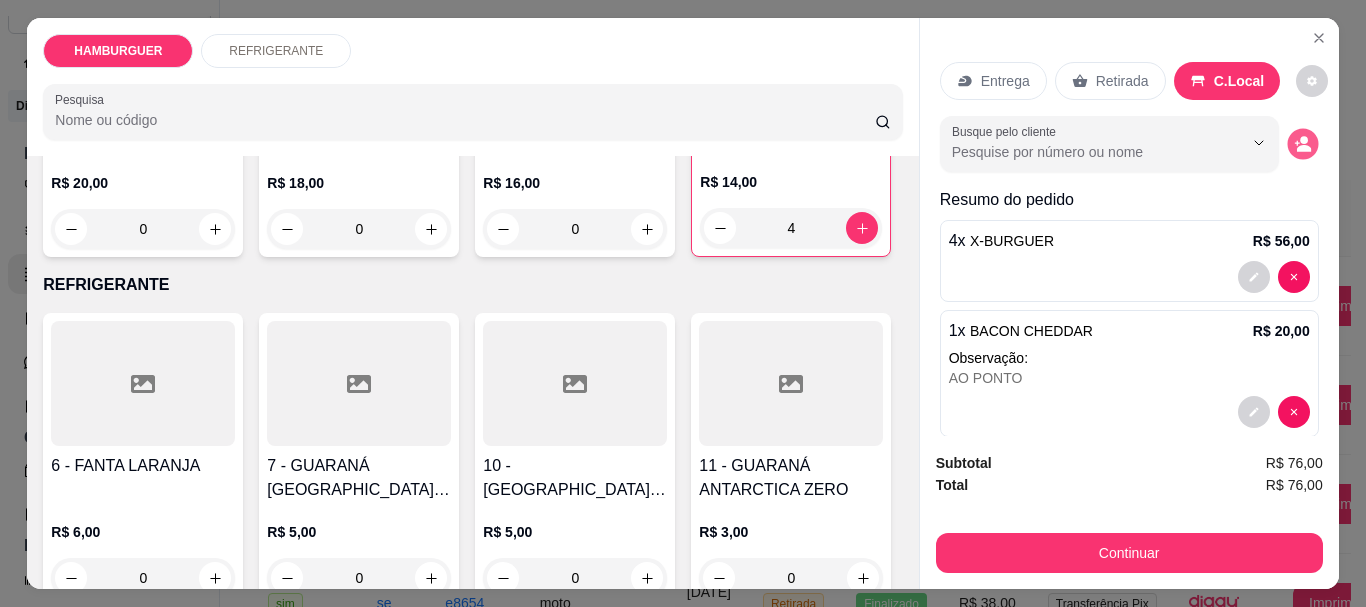 click 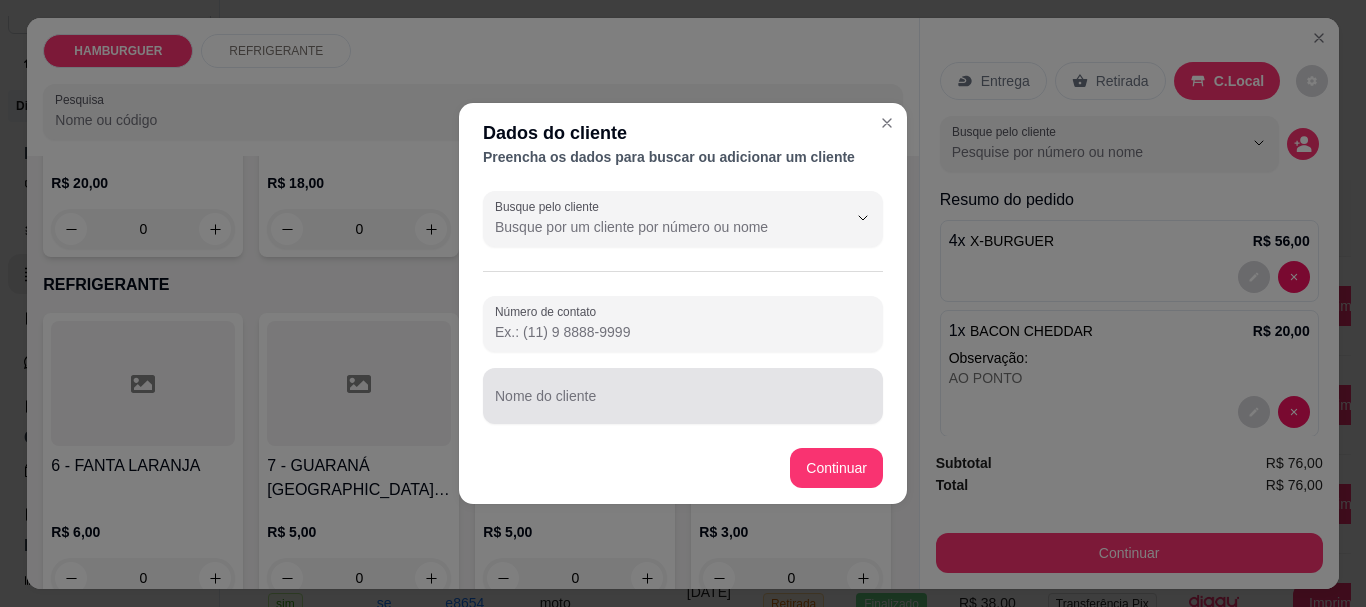 click at bounding box center [683, 396] 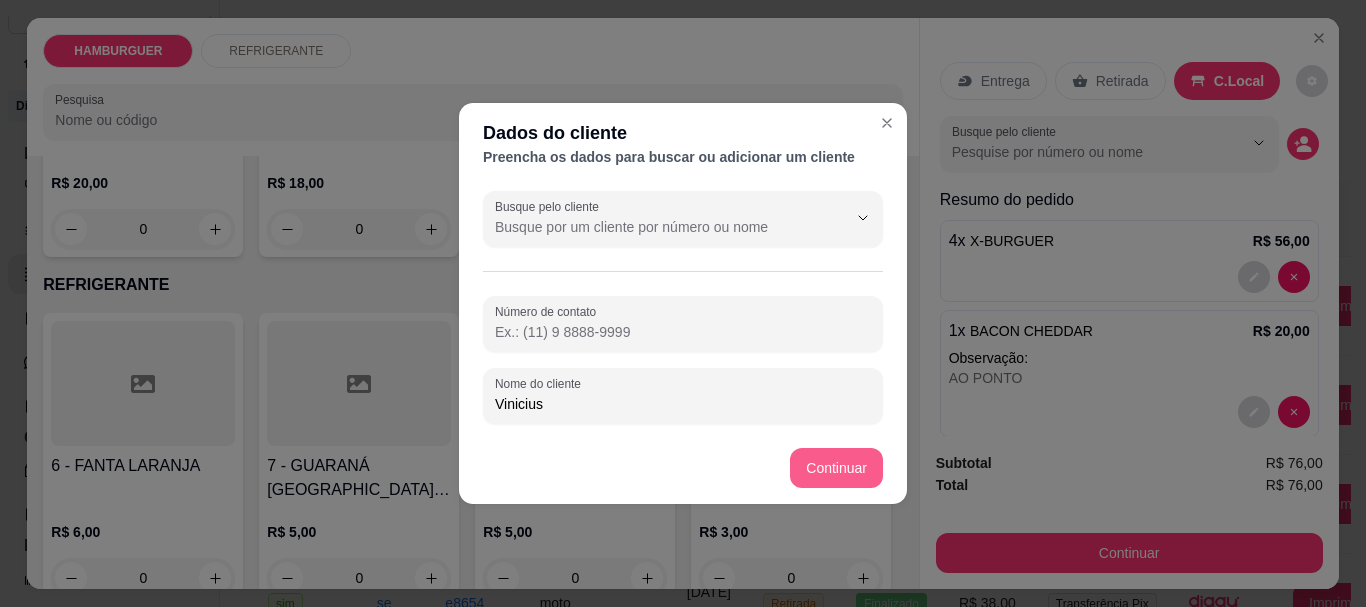 type on "Vinicius" 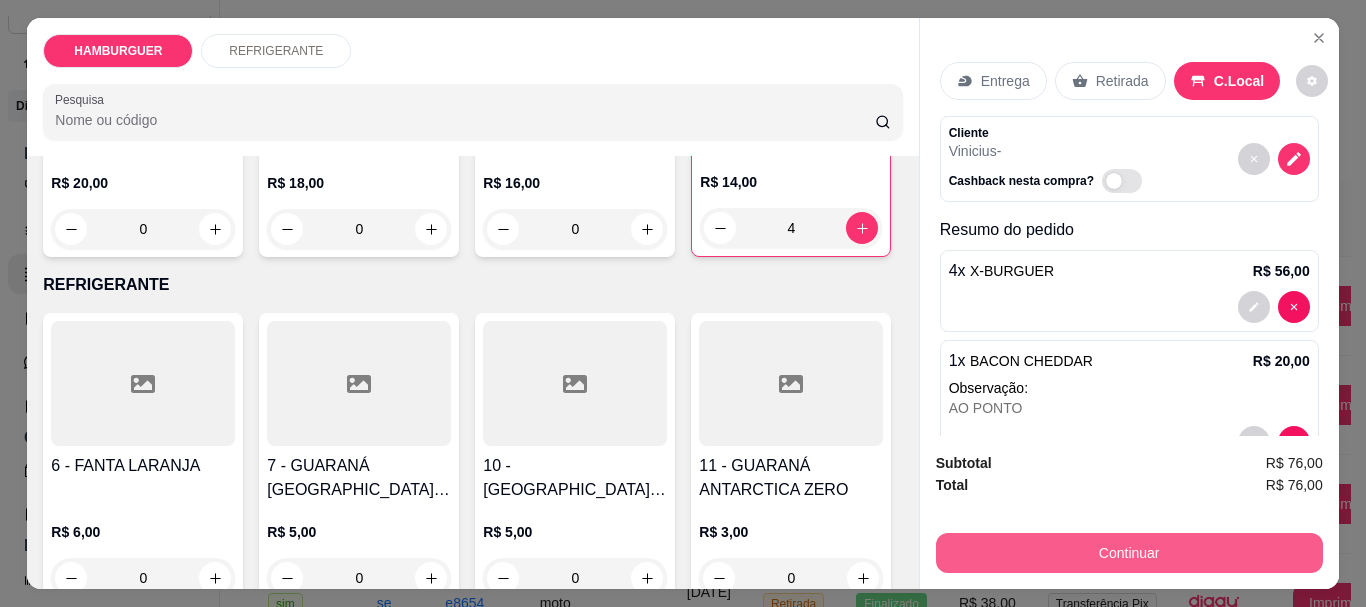 click on "Continuar" at bounding box center [1129, 553] 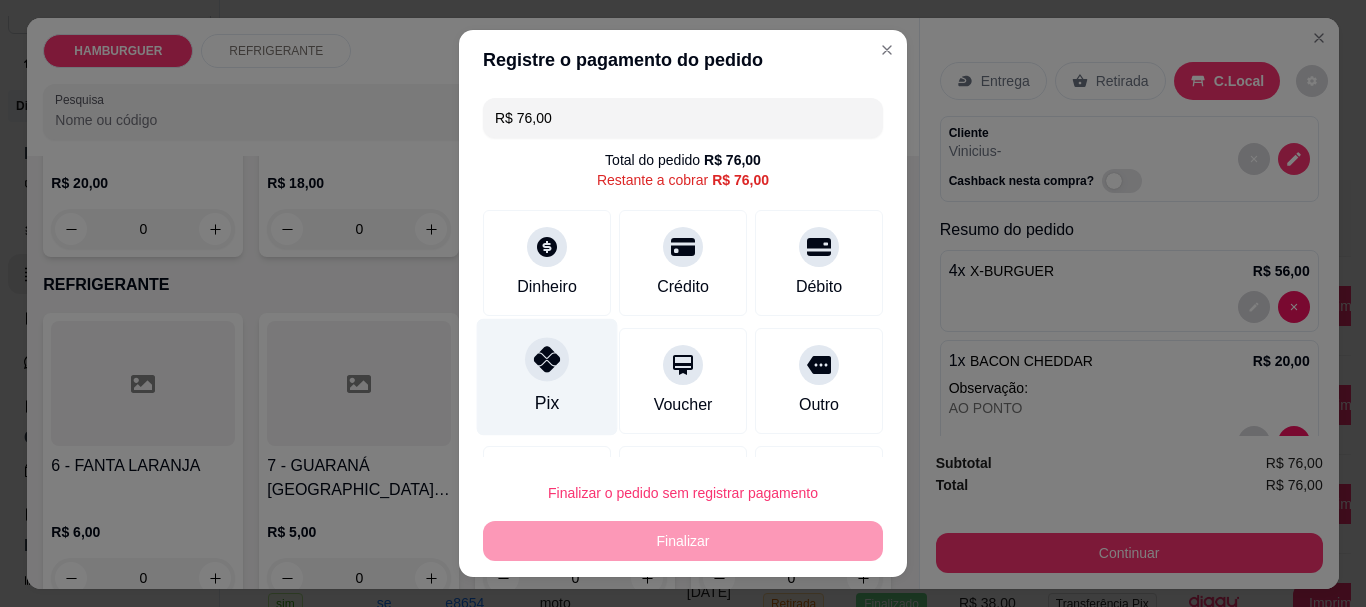 click 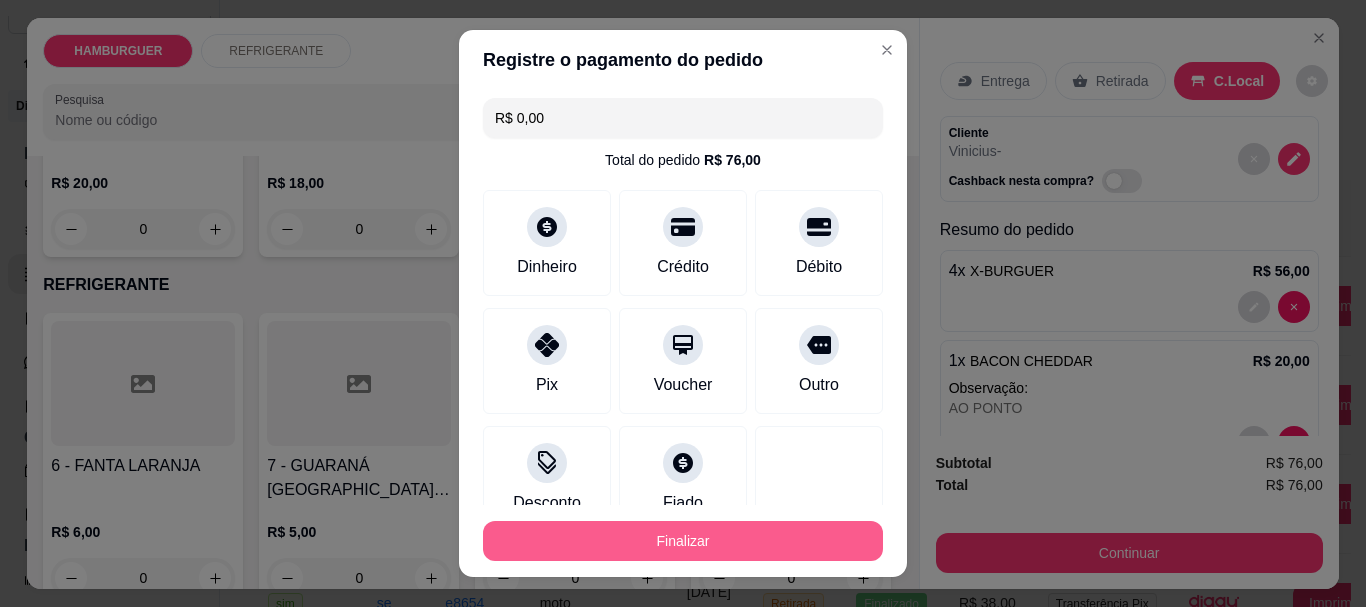 click on "Finalizar" at bounding box center [683, 541] 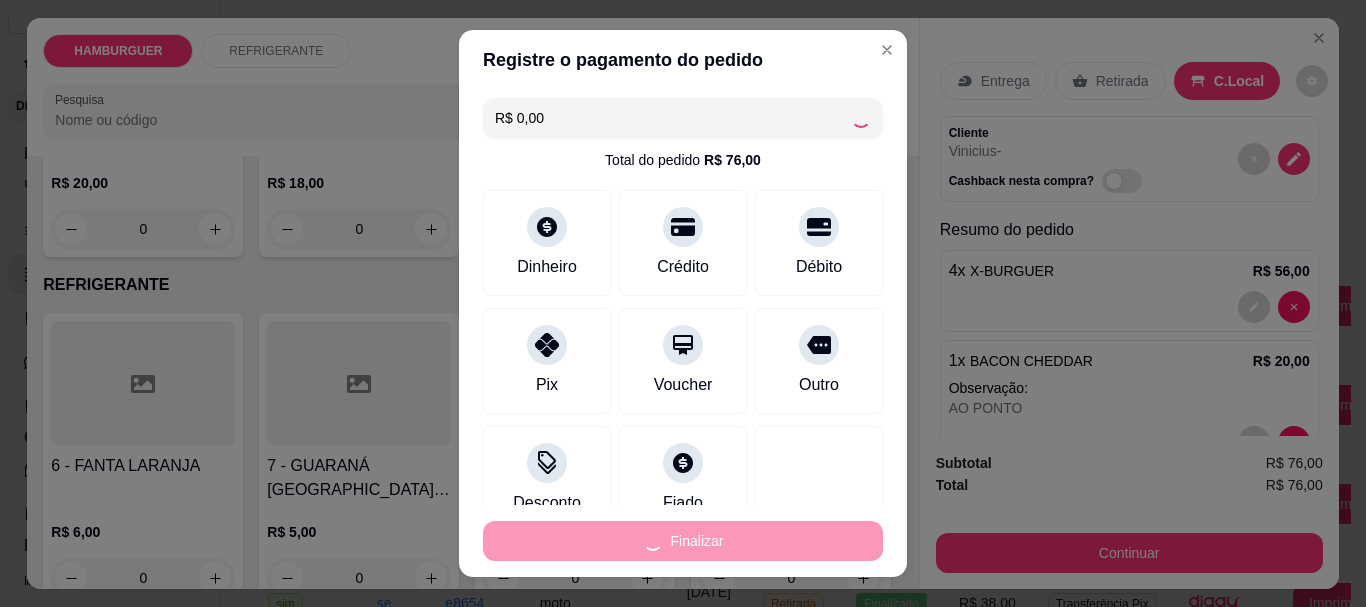 type on "0" 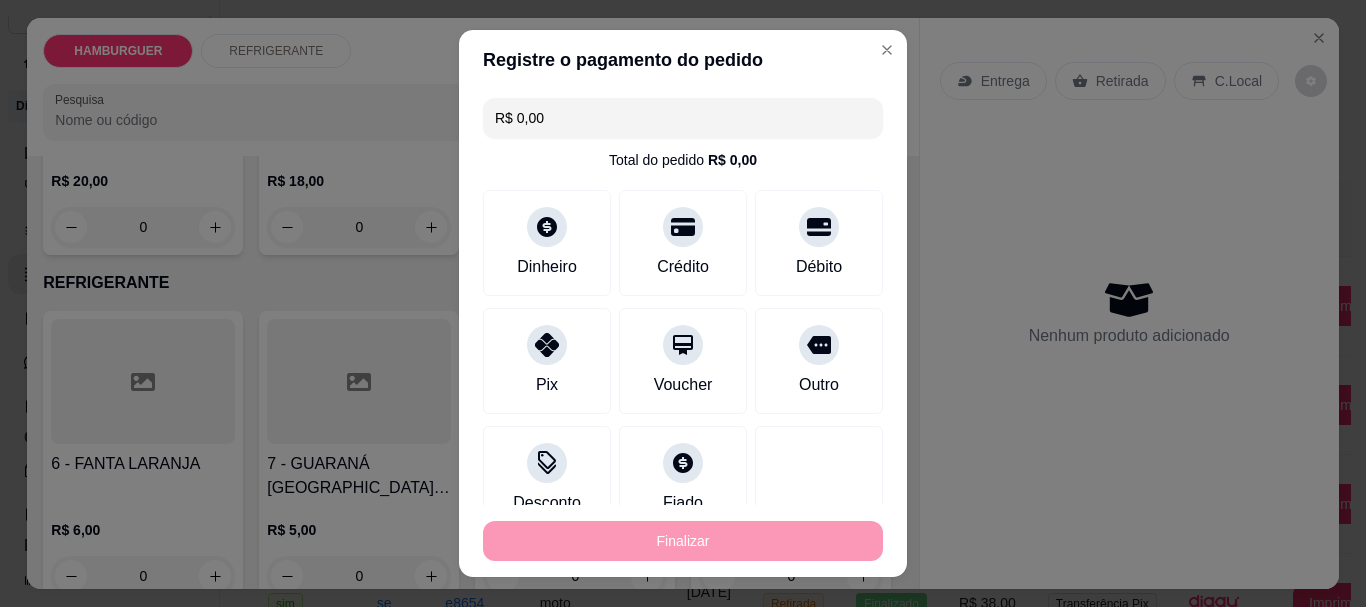 type on "-R$ 76,00" 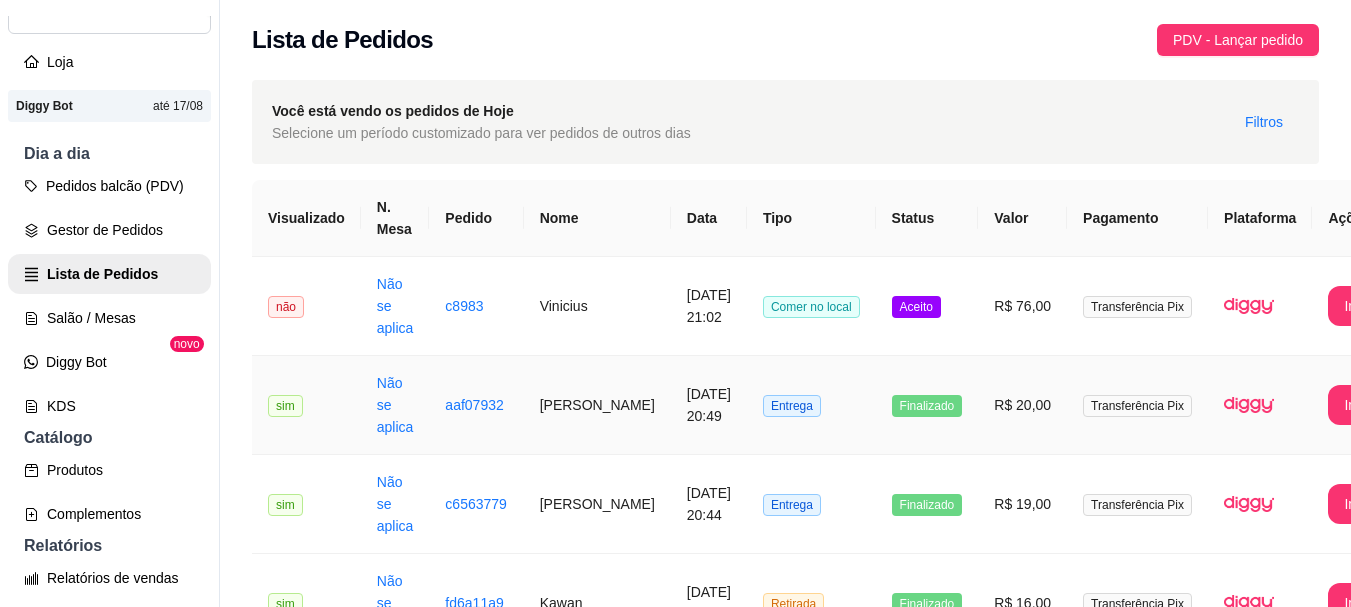 click on "Finalizado" at bounding box center (927, 405) 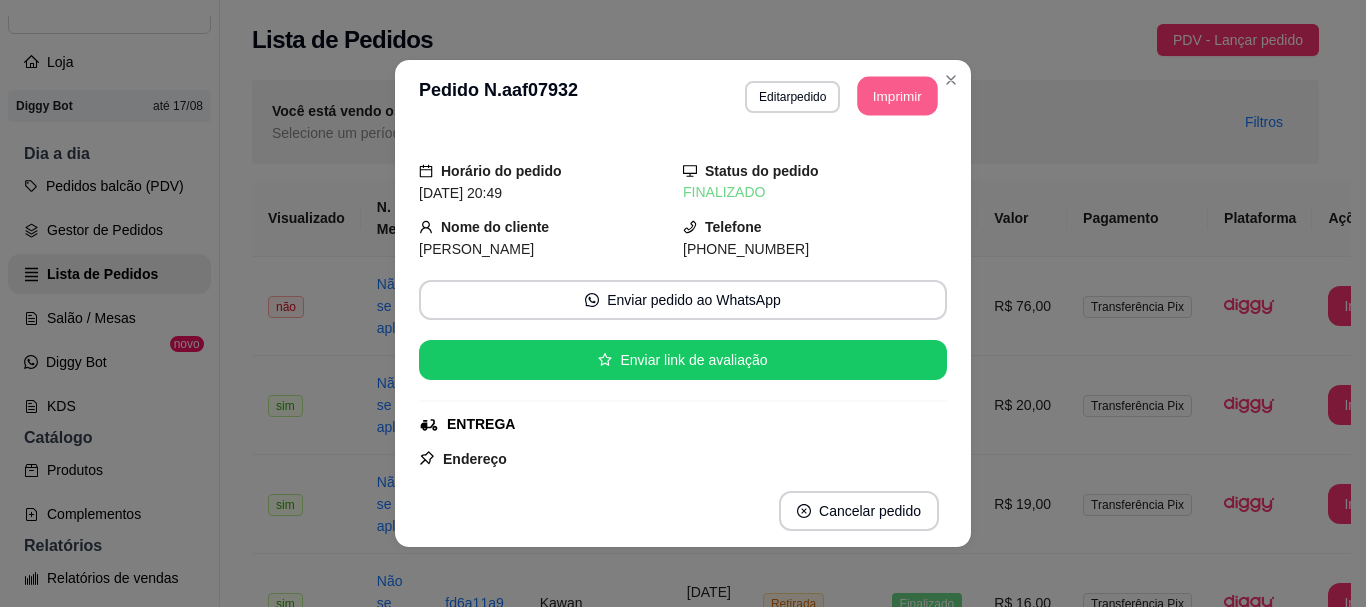 click on "Imprimir" at bounding box center (898, 96) 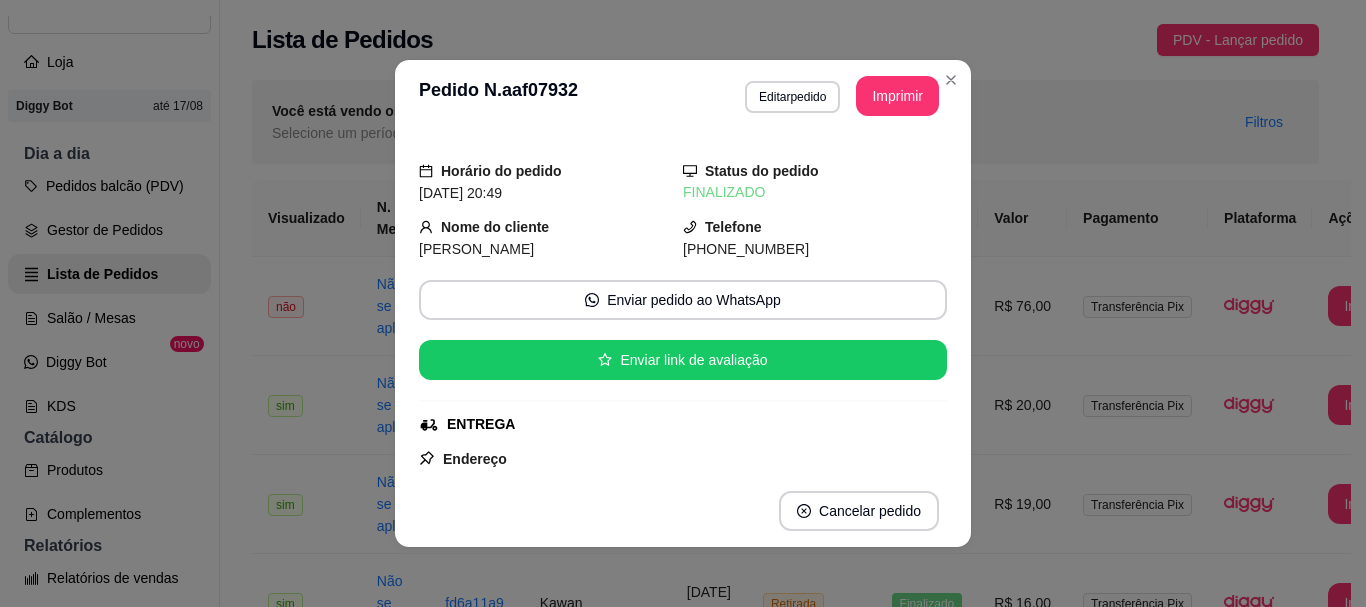 scroll, scrollTop: 0, scrollLeft: 0, axis: both 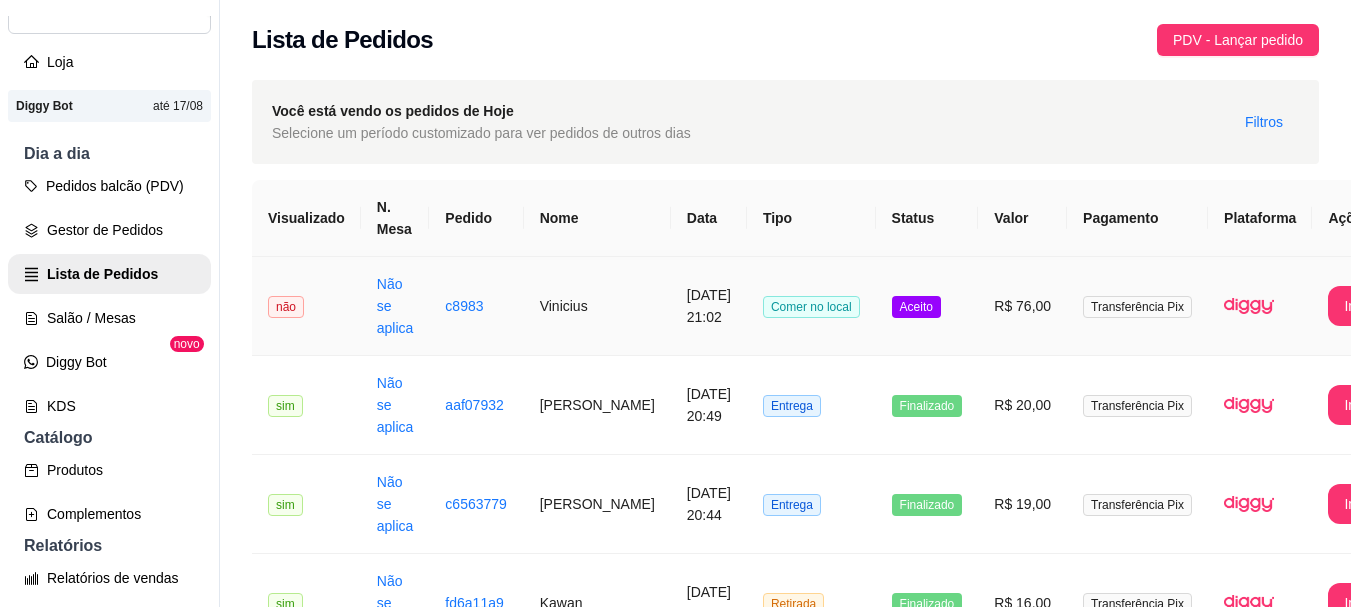 click on "Aceito" at bounding box center (927, 306) 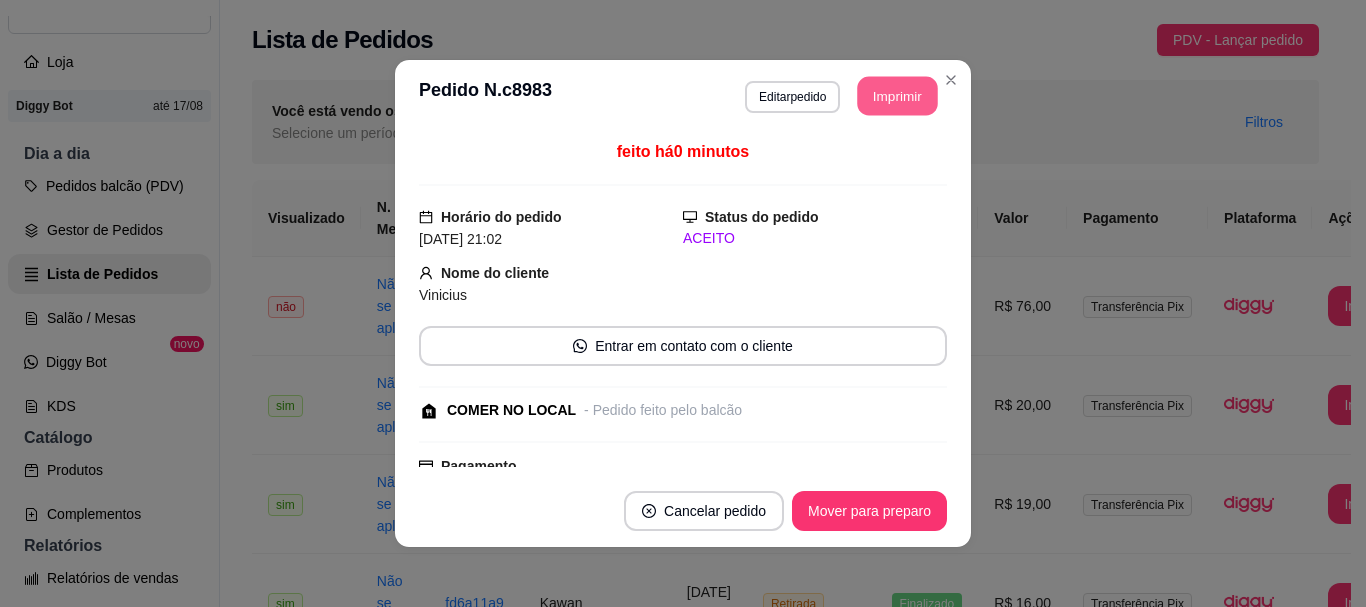 click on "Imprimir" at bounding box center (898, 96) 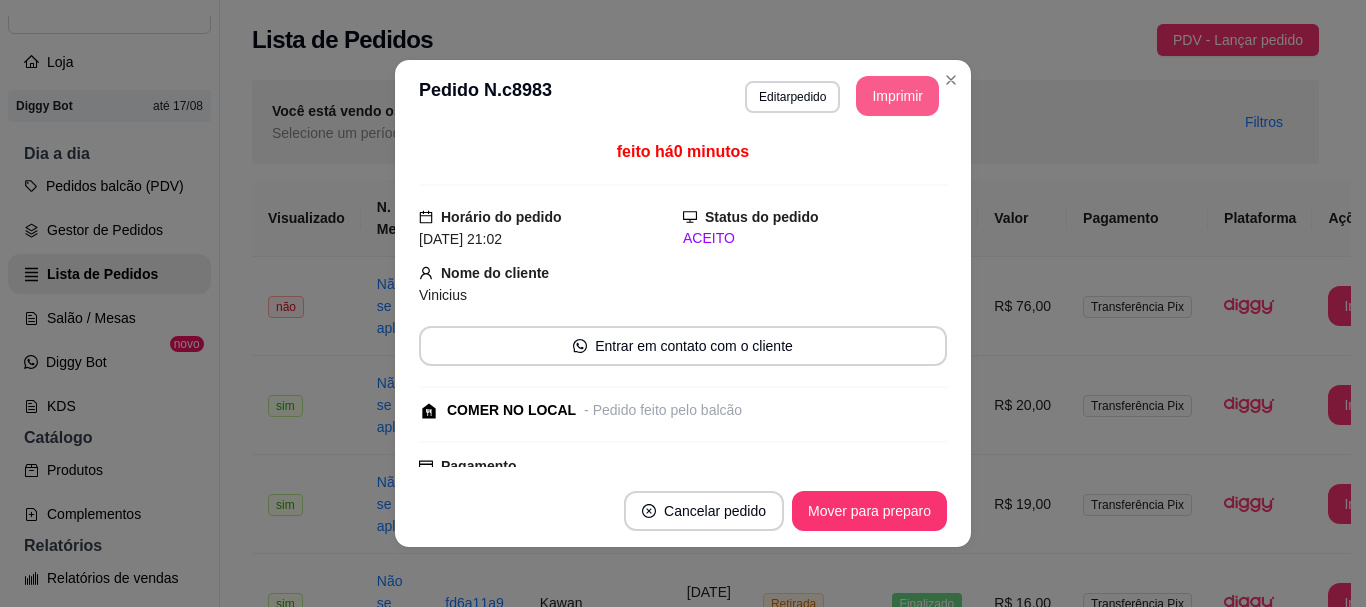 scroll, scrollTop: 0, scrollLeft: 0, axis: both 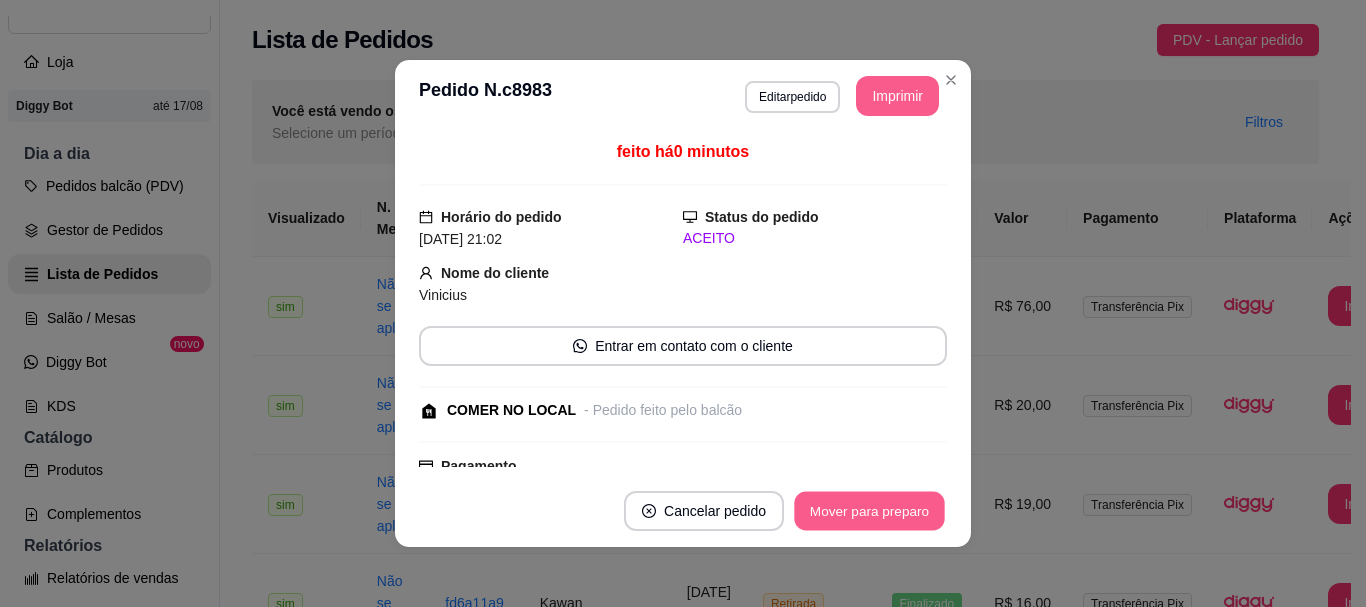 click on "Mover para preparo" at bounding box center (869, 511) 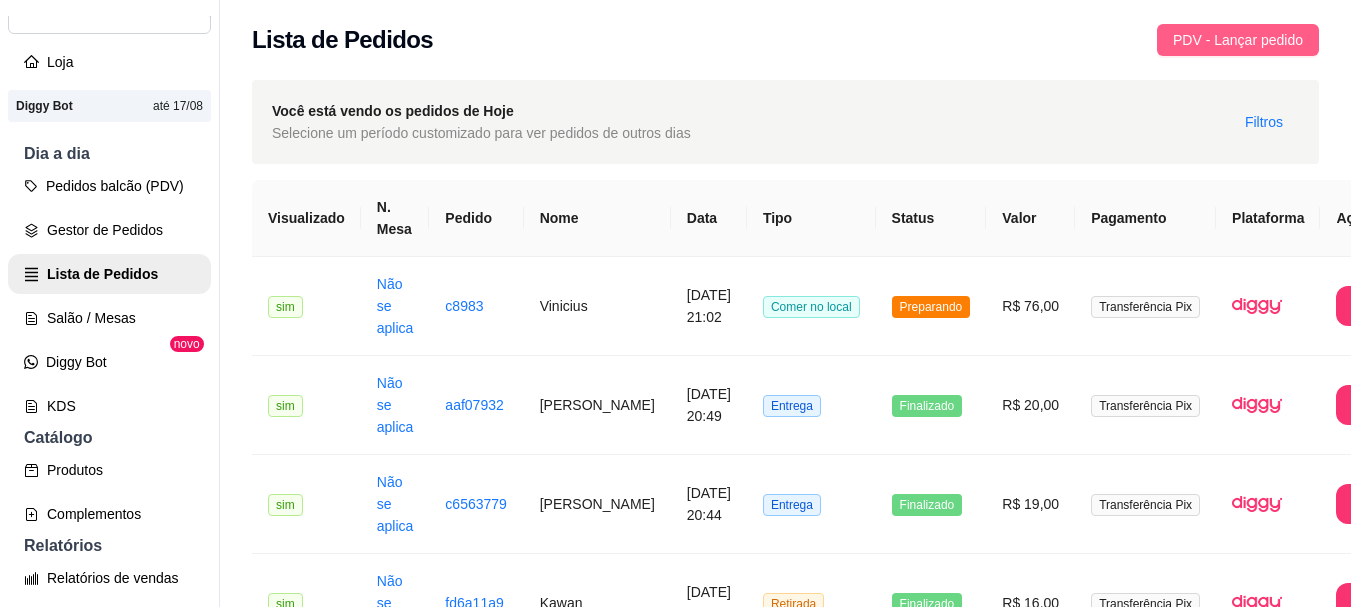 click on "PDV - Lançar pedido" at bounding box center [1238, 40] 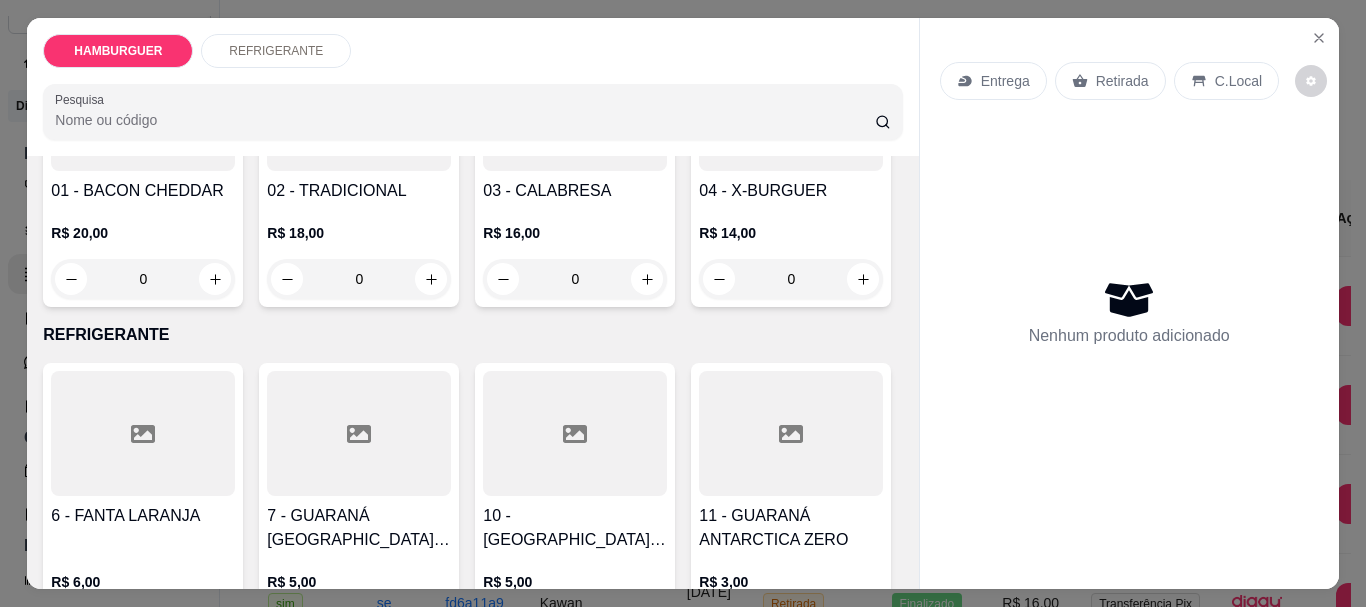 scroll, scrollTop: 200, scrollLeft: 0, axis: vertical 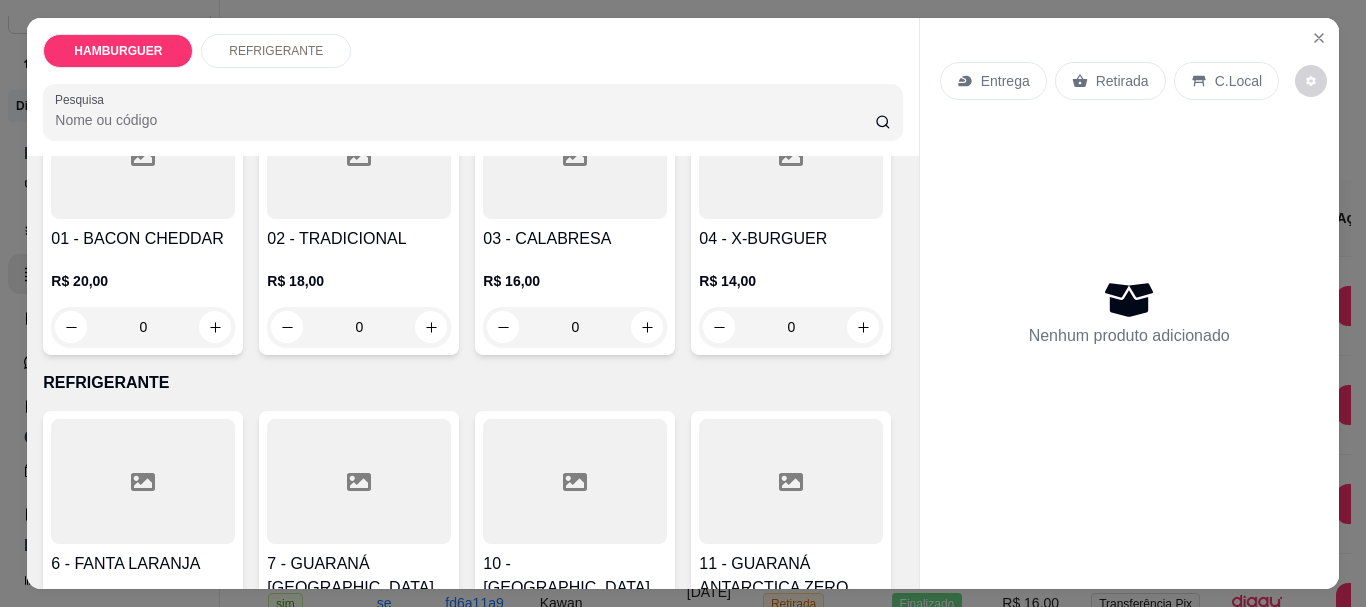 click on "0" at bounding box center (143, 327) 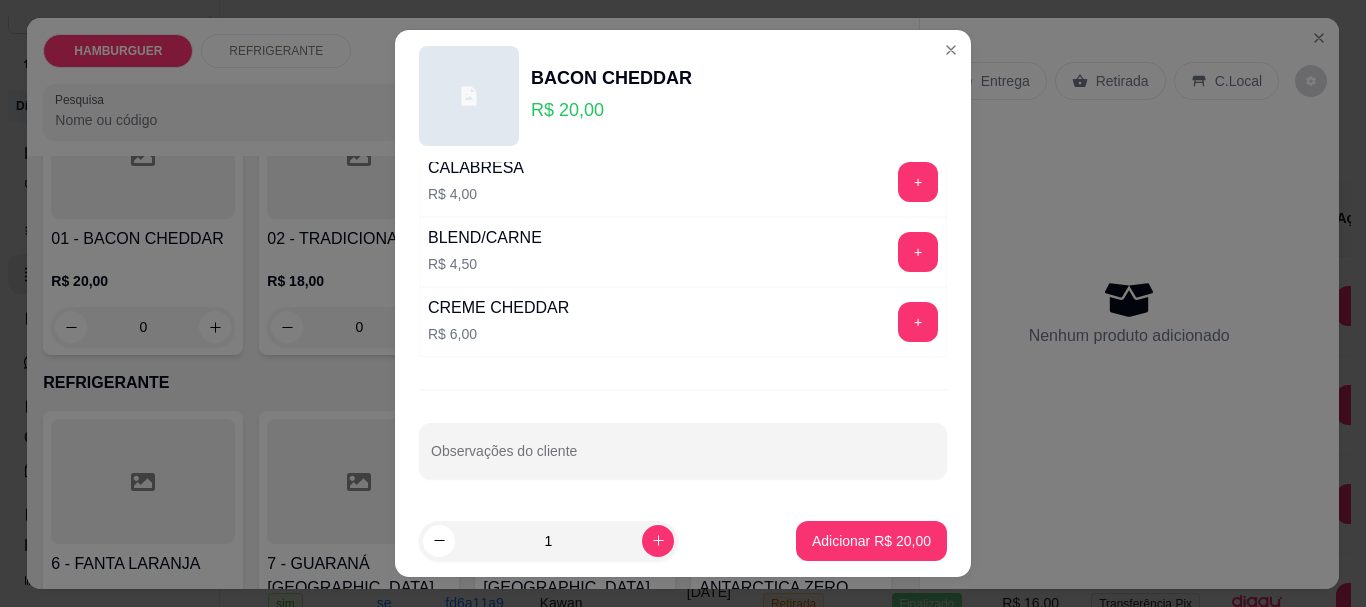 scroll, scrollTop: 511, scrollLeft: 0, axis: vertical 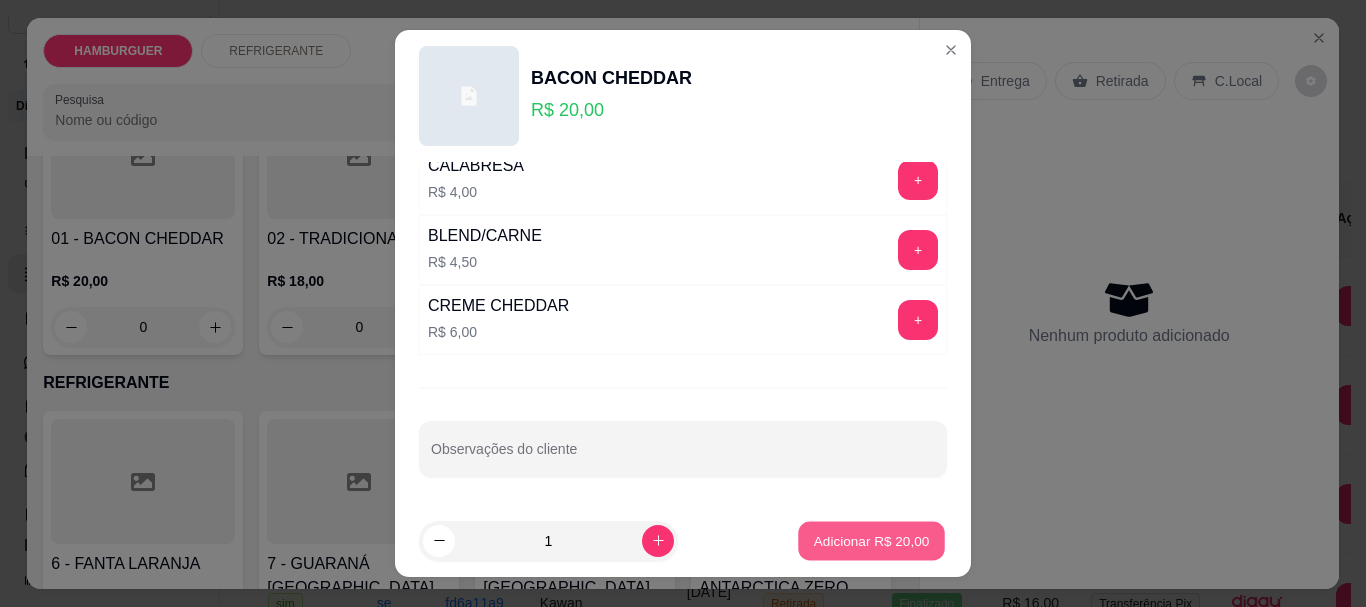 click on "Adicionar   R$ 20,00" at bounding box center (872, 540) 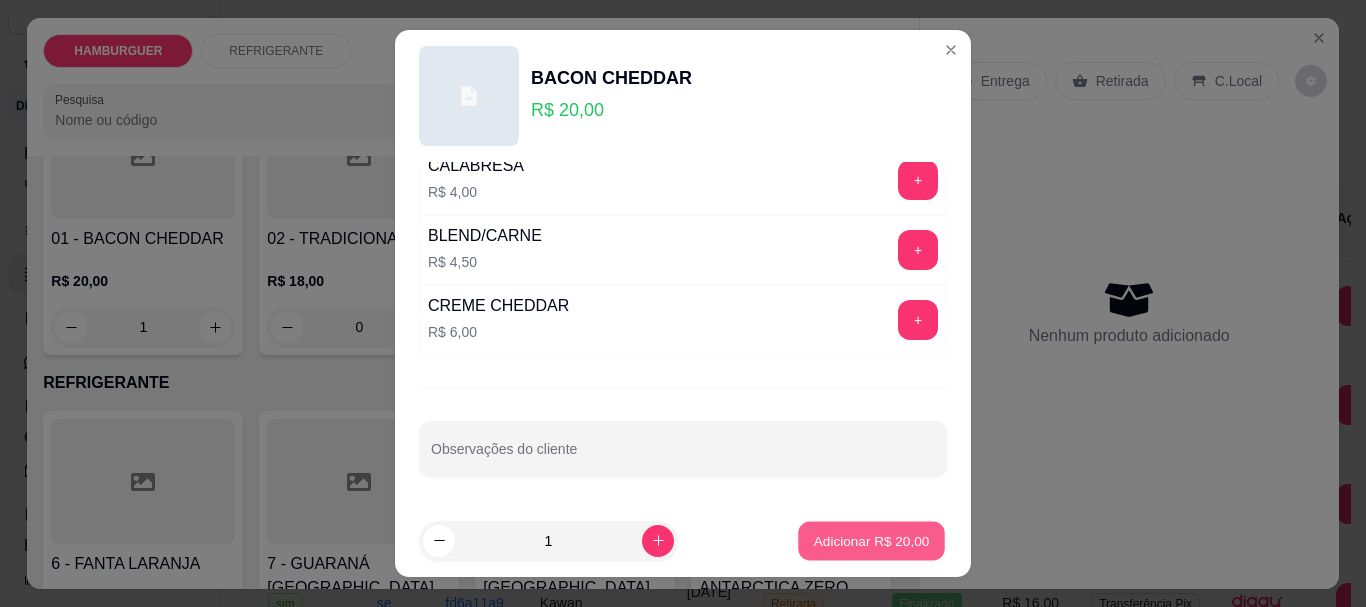 scroll, scrollTop: 201, scrollLeft: 0, axis: vertical 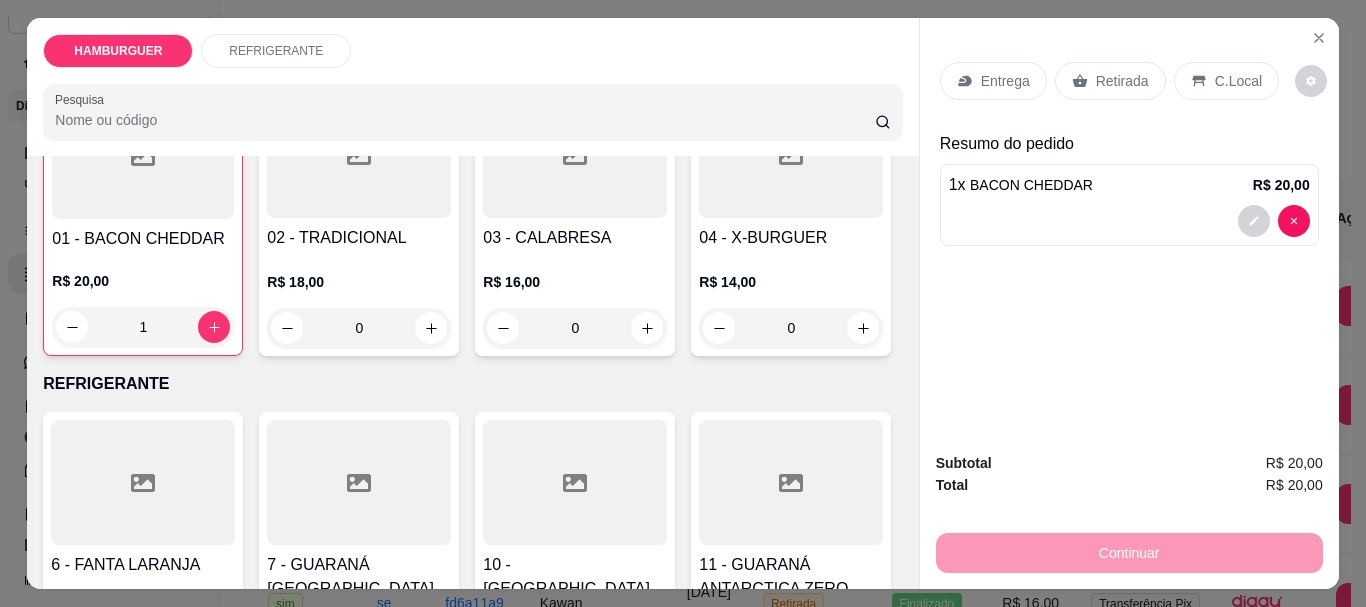 click on "1" at bounding box center [143, 327] 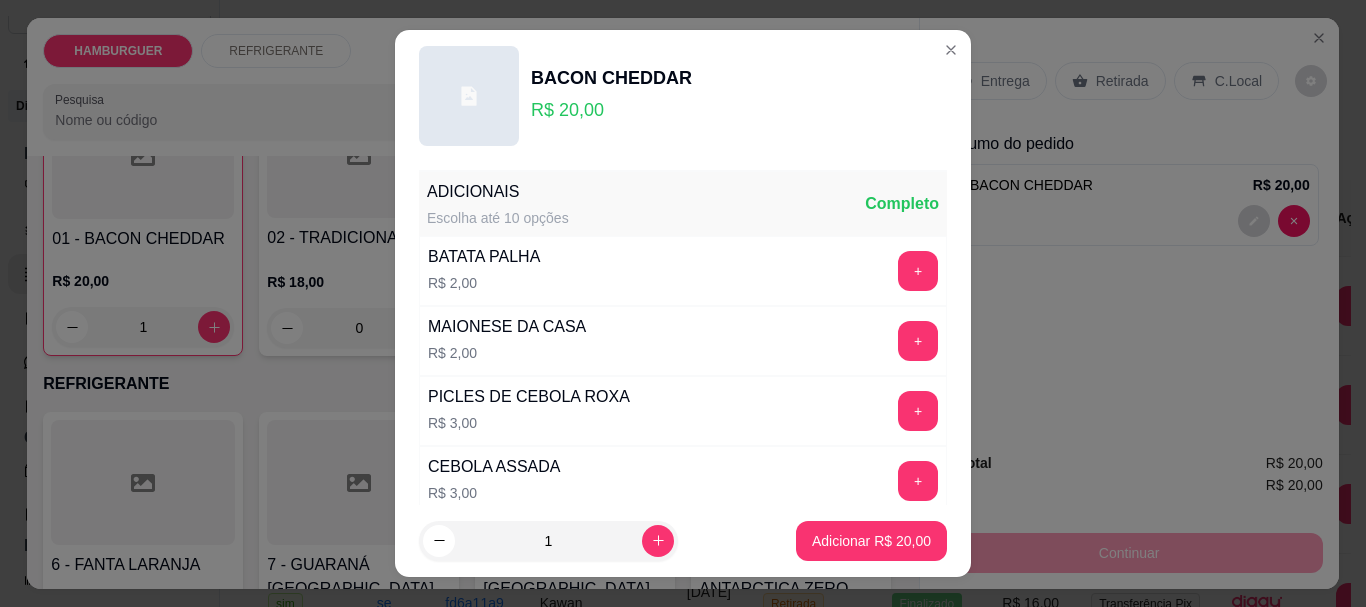 scroll, scrollTop: 100, scrollLeft: 0, axis: vertical 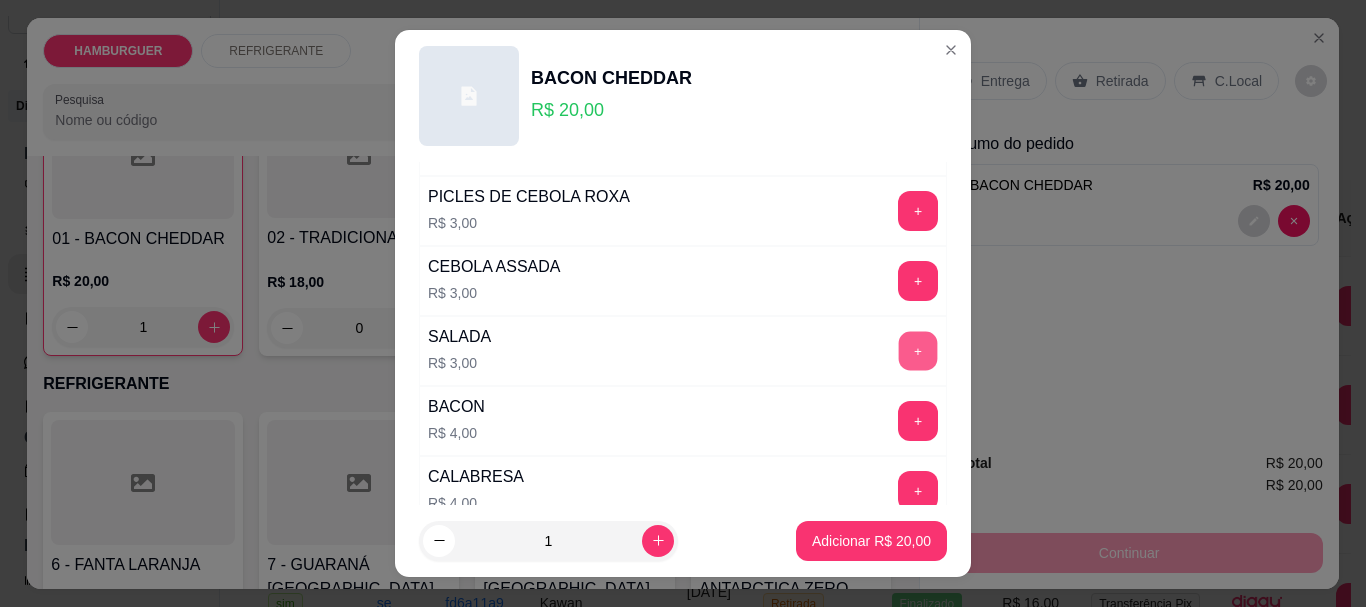 click on "+" at bounding box center (918, 351) 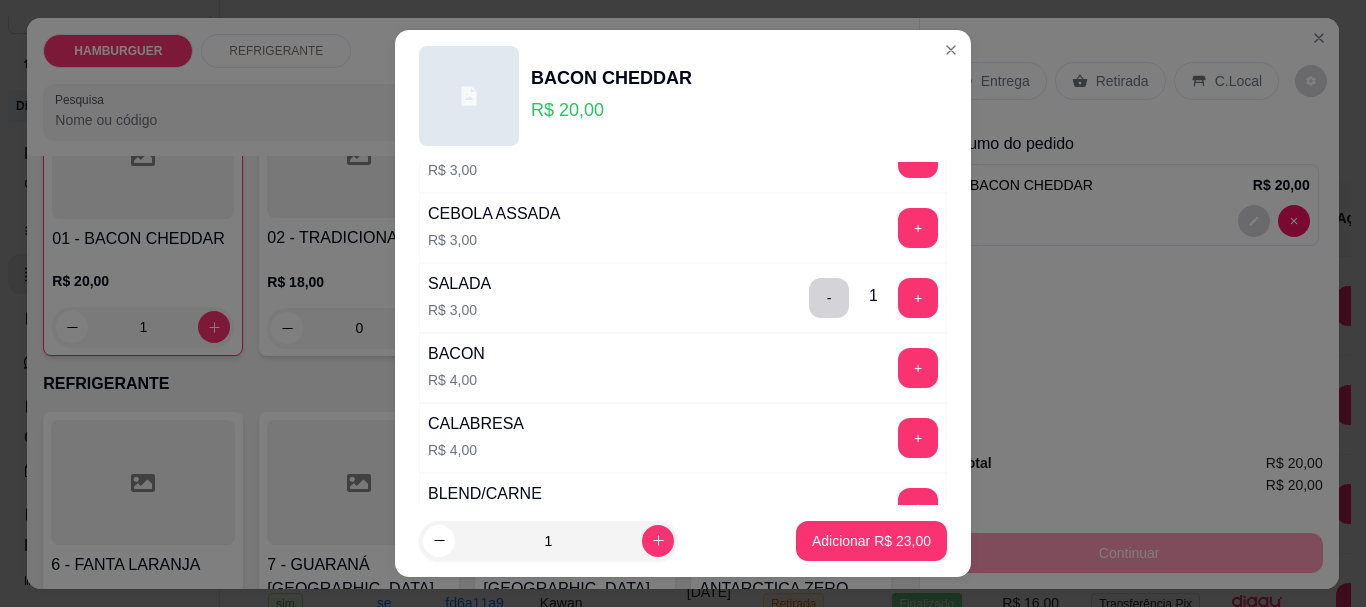 scroll, scrollTop: 511, scrollLeft: 0, axis: vertical 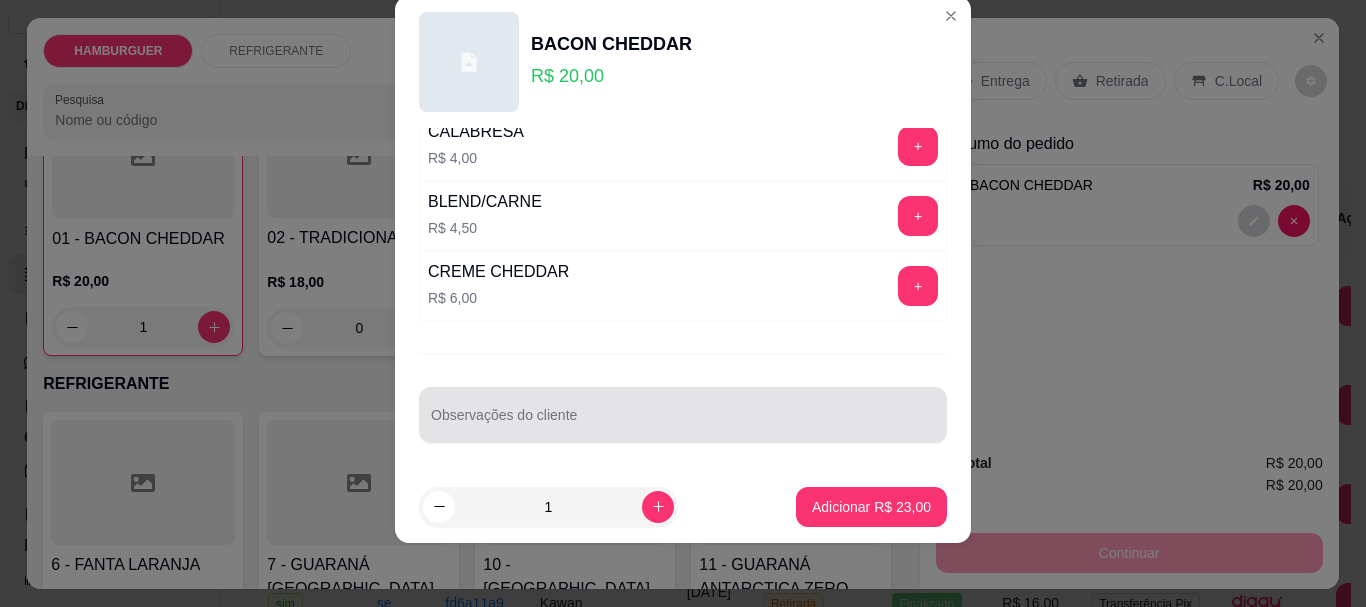 click on "Observações do cliente" at bounding box center [683, 423] 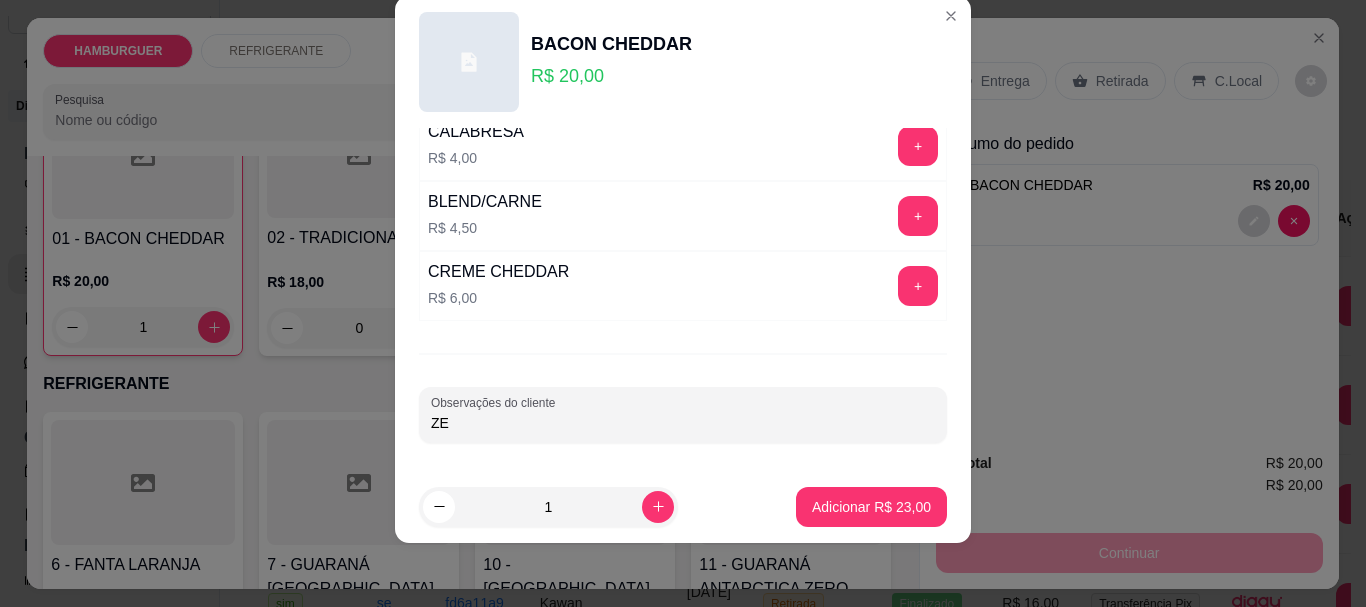 type on "Z" 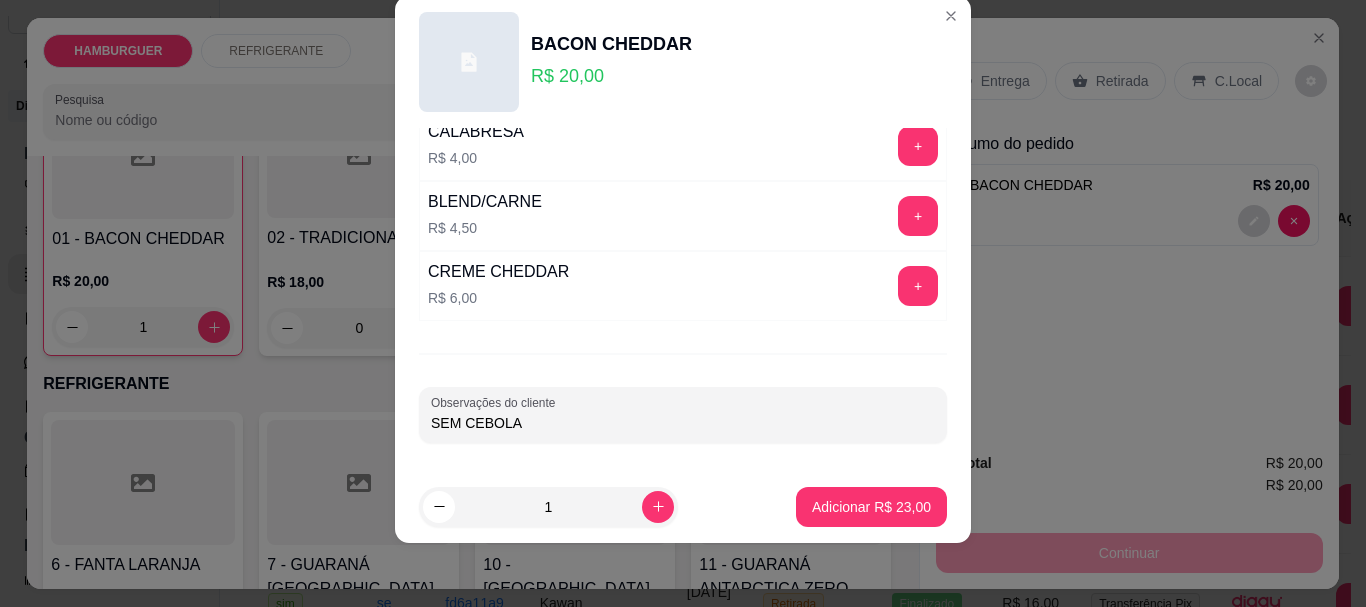 type on "SEM CEBOLA" 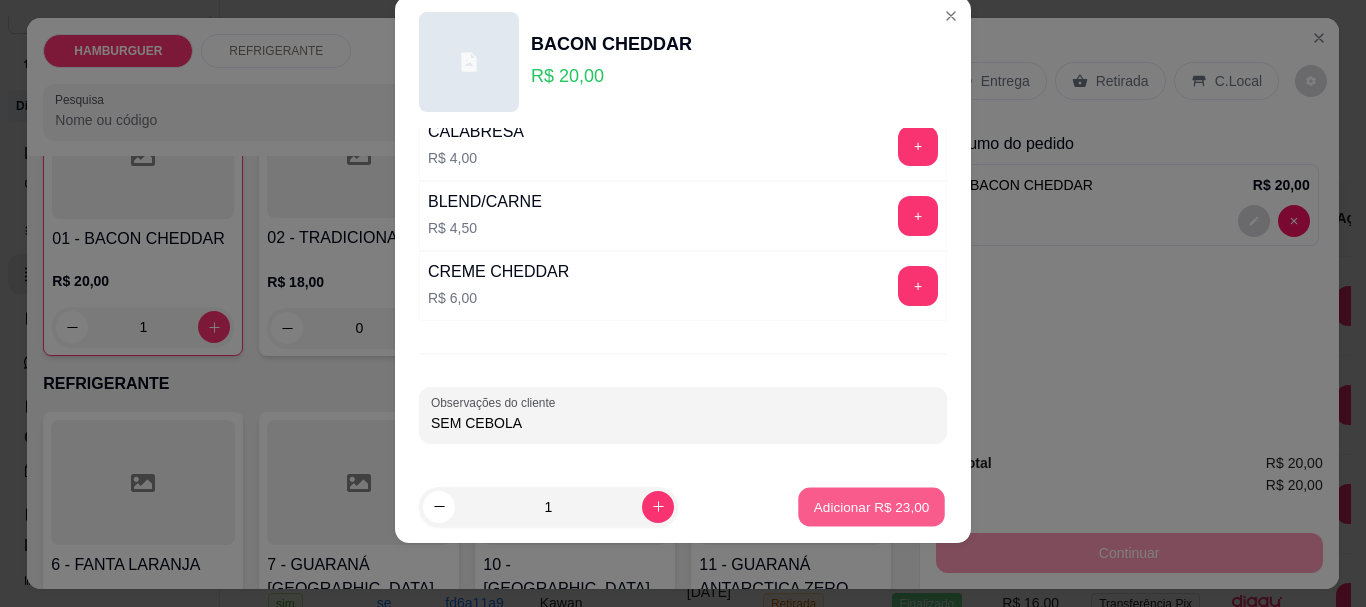 click on "Adicionar   R$ 23,00" at bounding box center (872, 506) 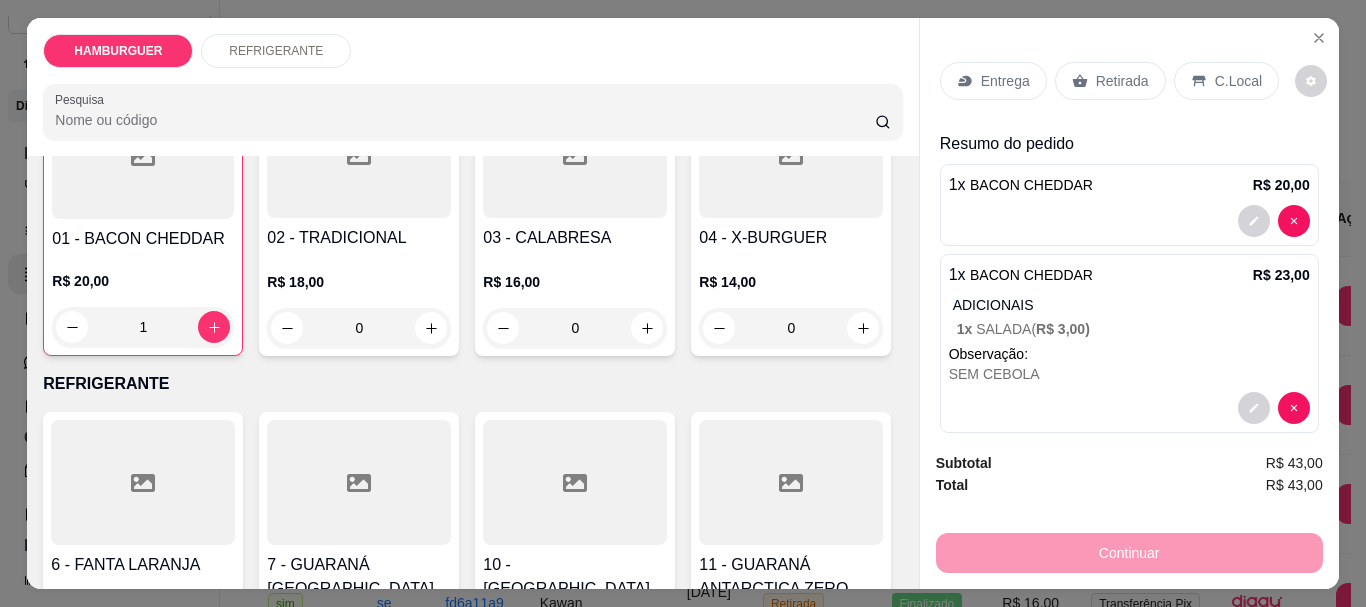 click on "0" at bounding box center [575, 328] 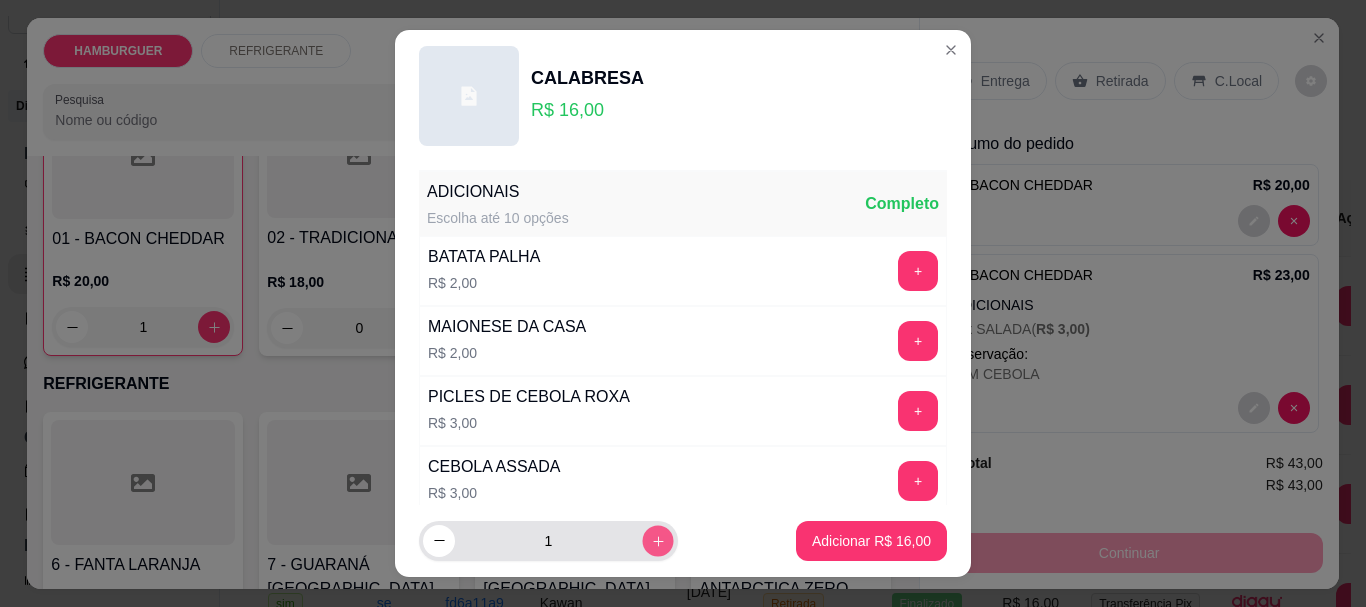 click 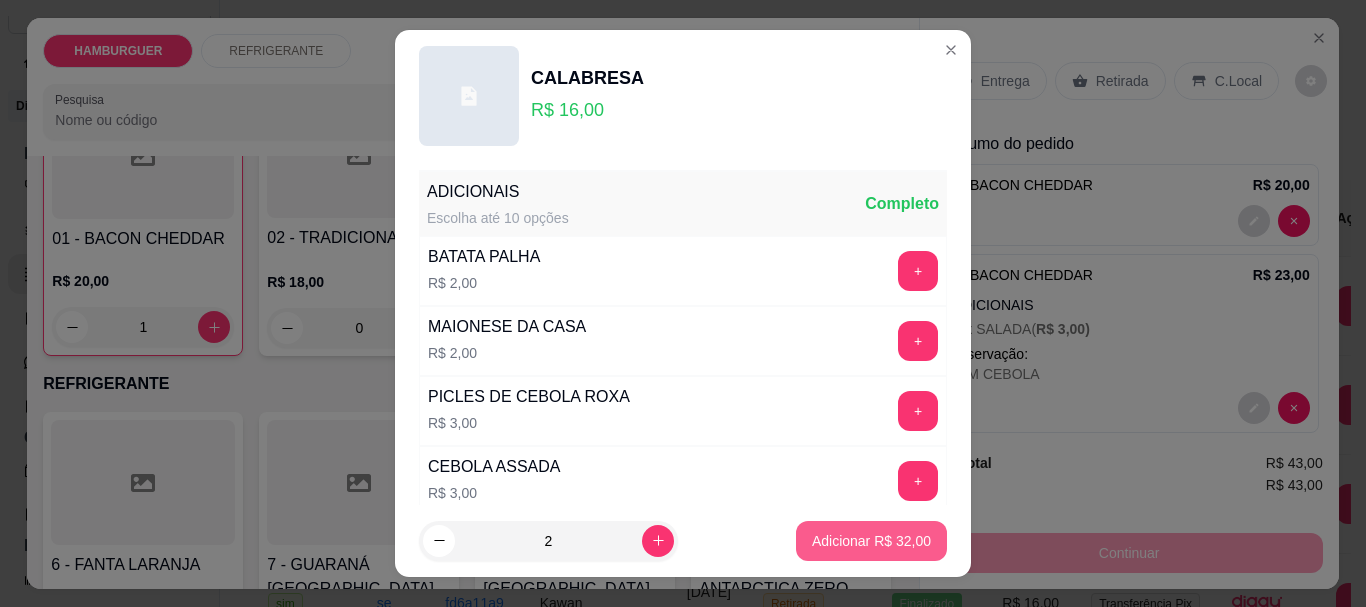 click on "Adicionar   R$ 32,00" at bounding box center (871, 541) 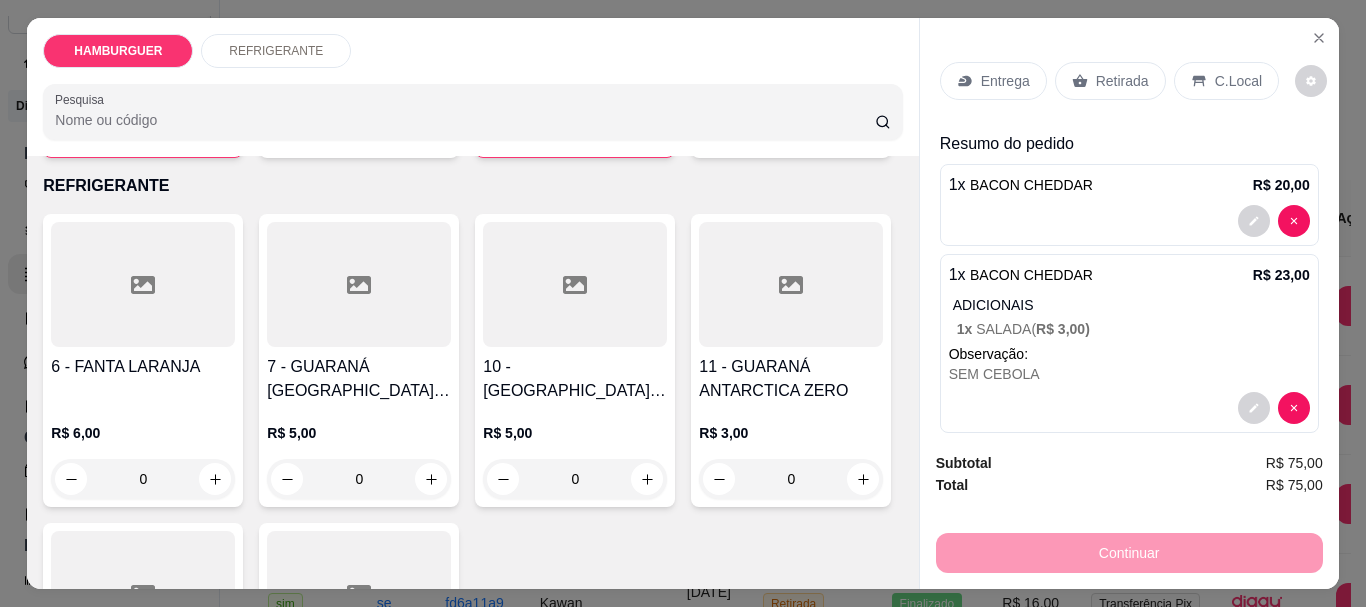 scroll, scrollTop: 401, scrollLeft: 0, axis: vertical 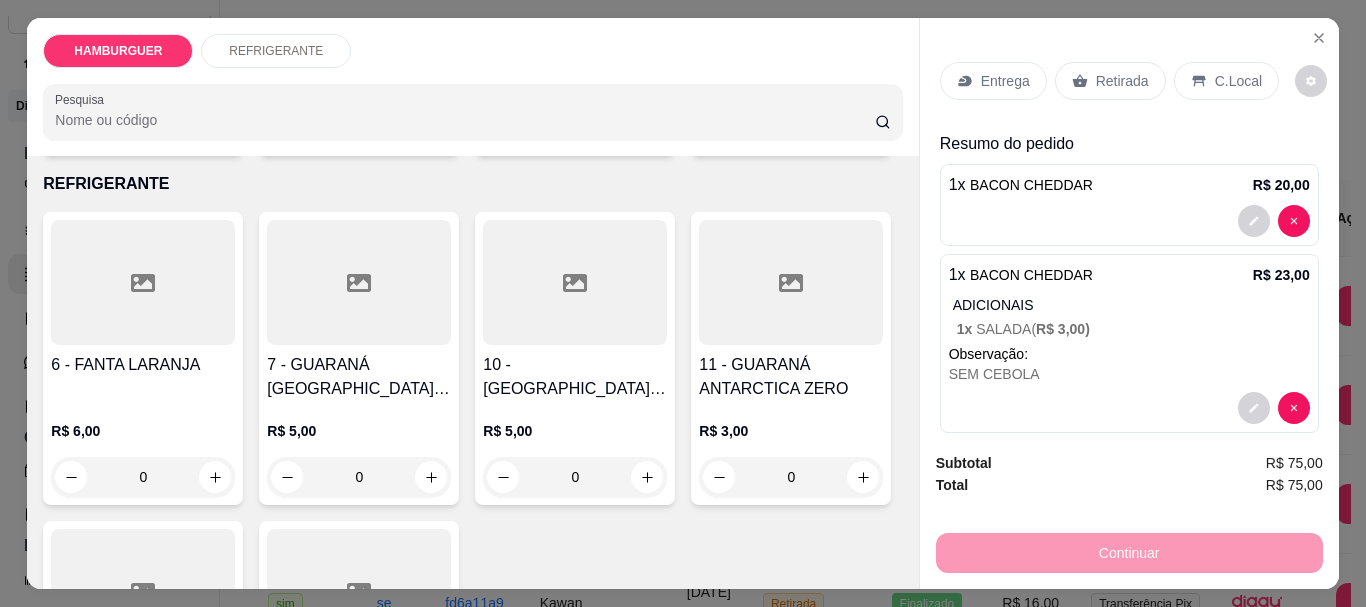 click on "0" at bounding box center [791, 128] 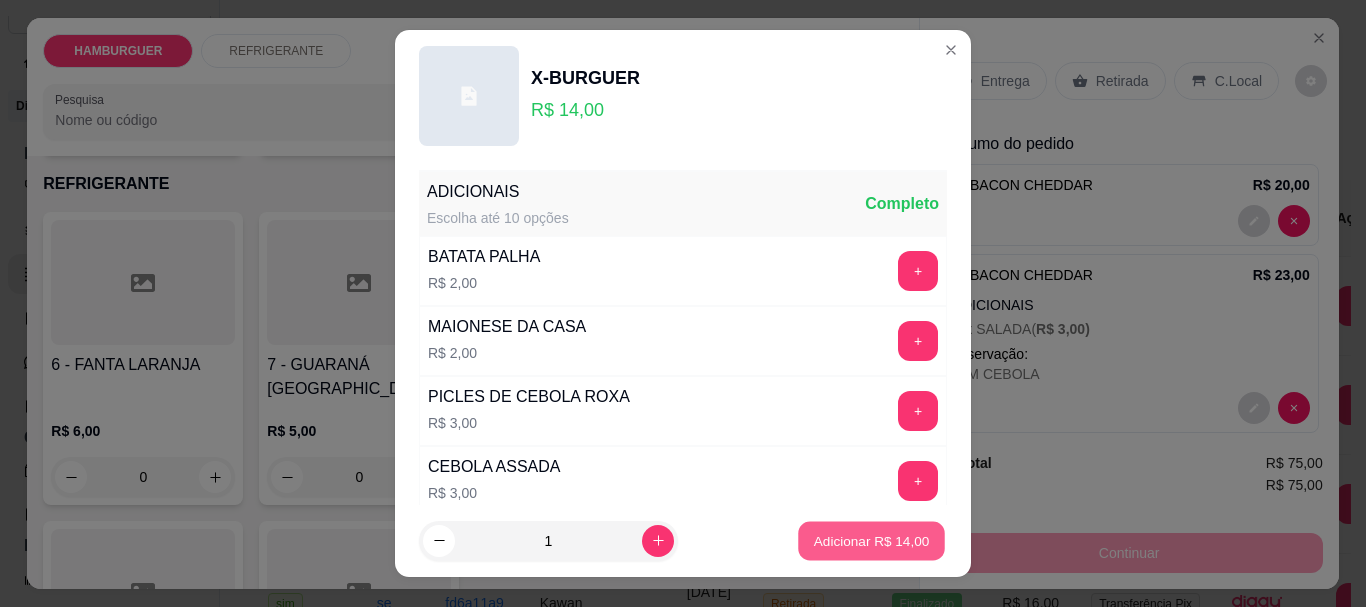click on "Adicionar   R$ 14,00" at bounding box center (872, 540) 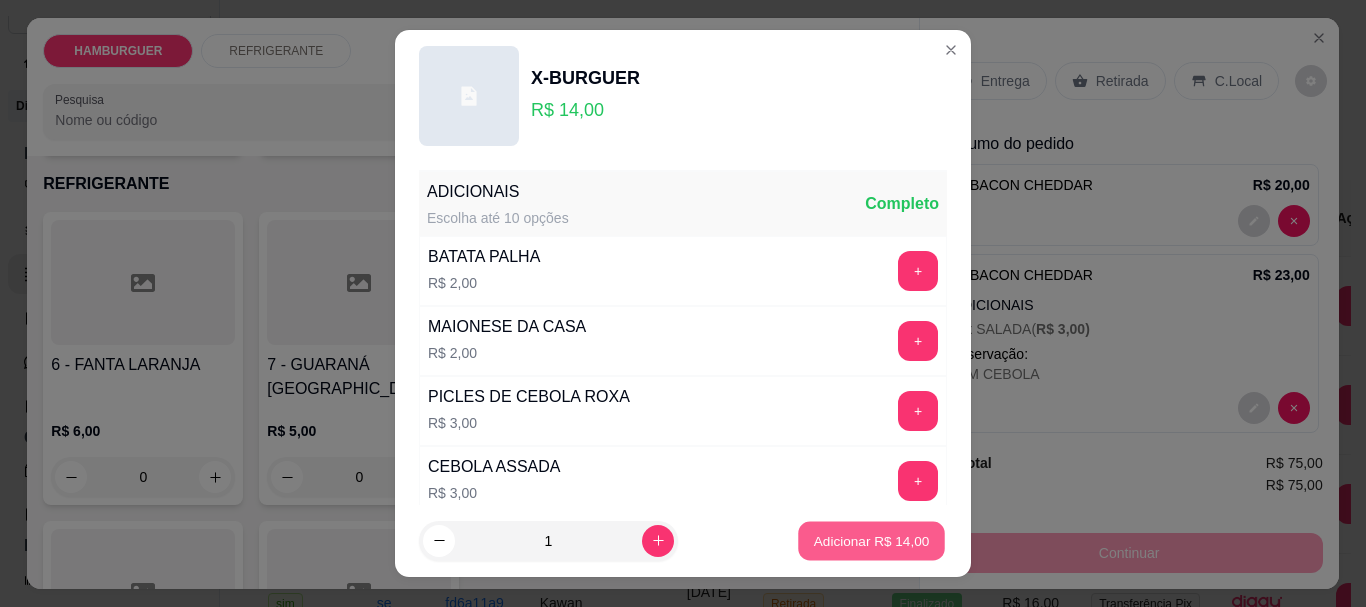 type on "1" 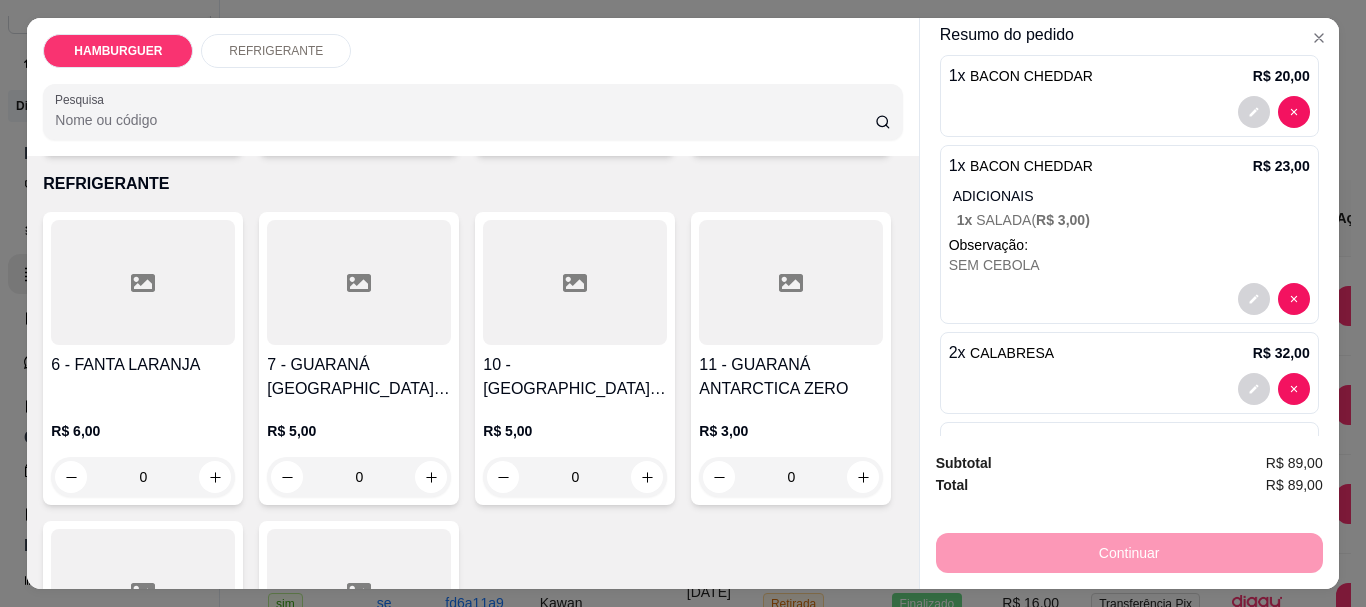 scroll, scrollTop: 205, scrollLeft: 0, axis: vertical 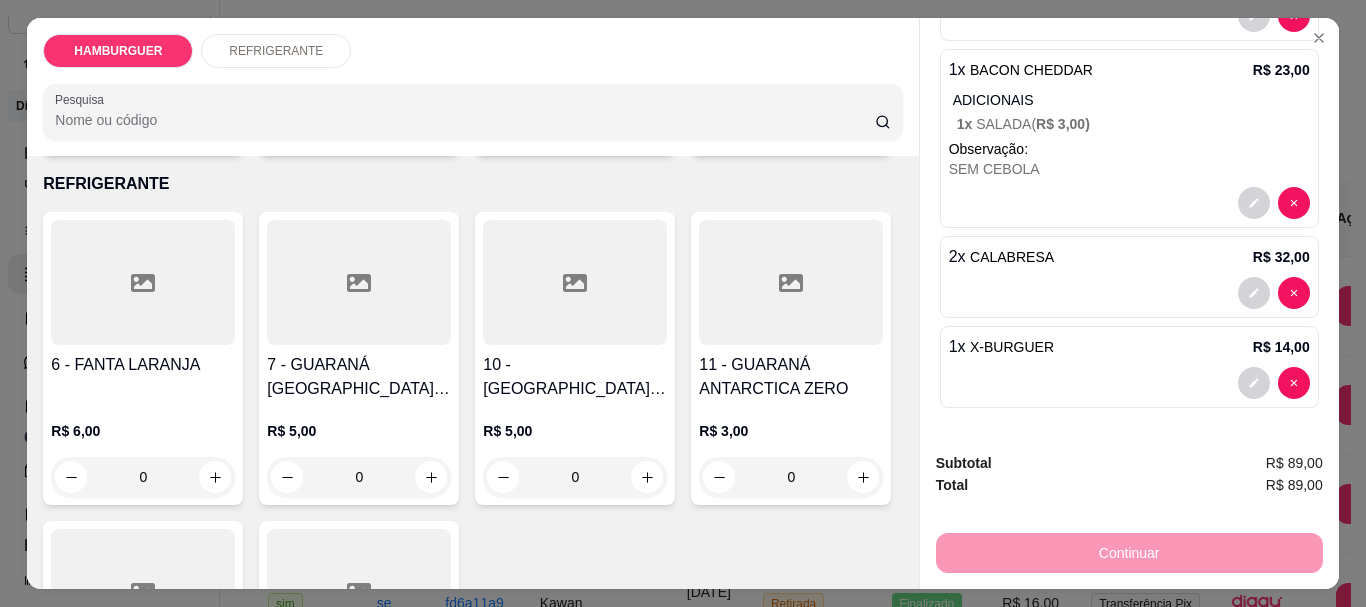 click at bounding box center [1129, 293] 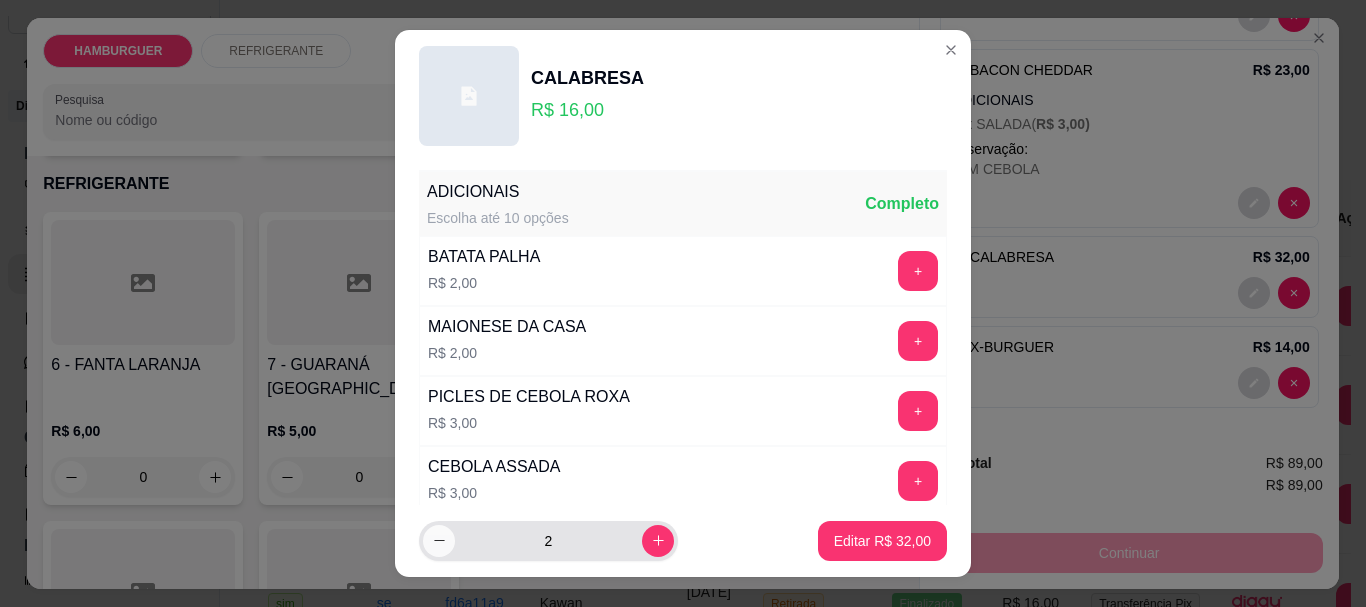 click at bounding box center [439, 541] 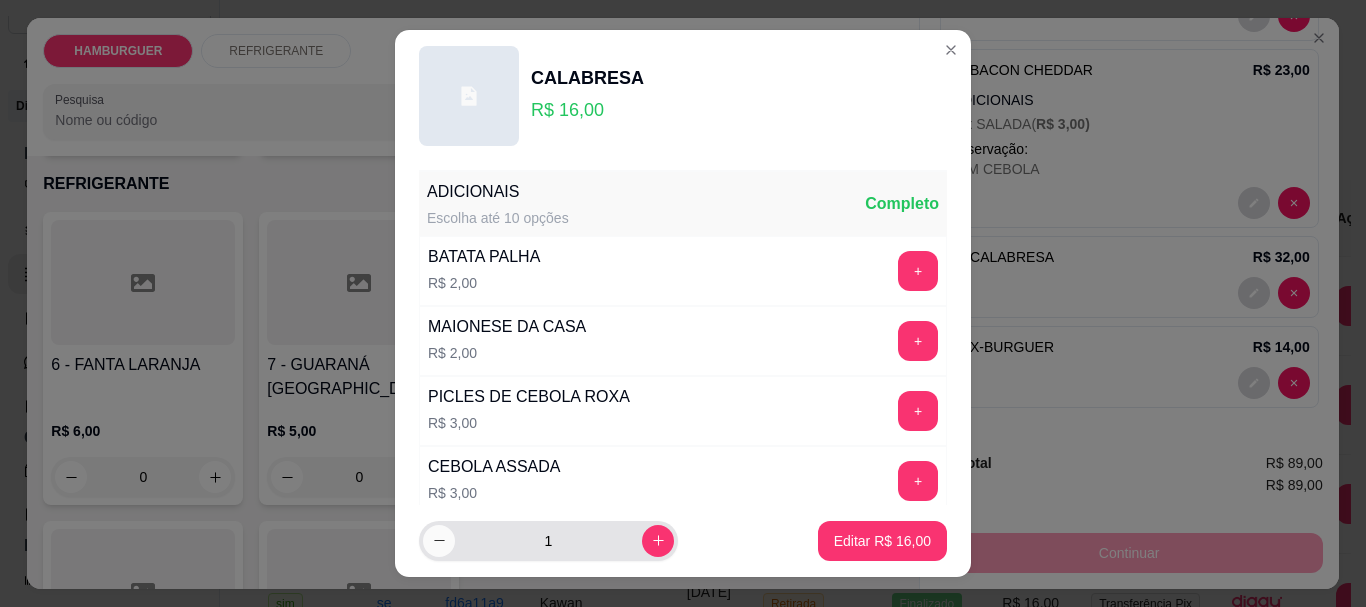 click at bounding box center [439, 541] 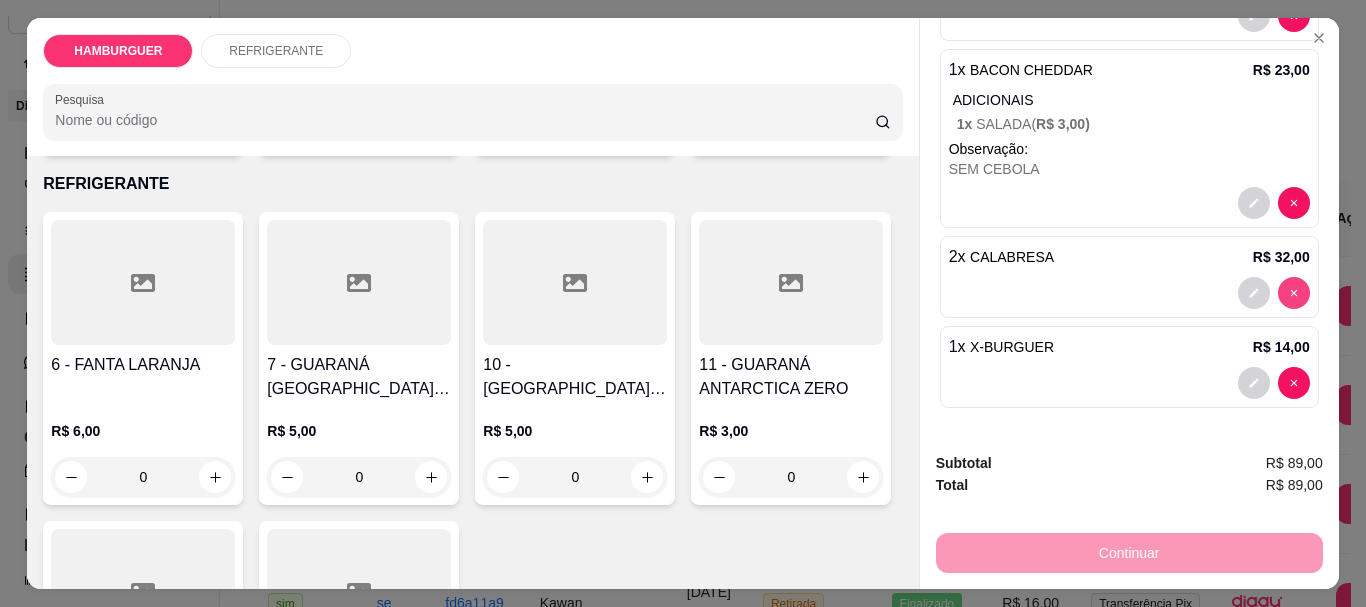 type on "0" 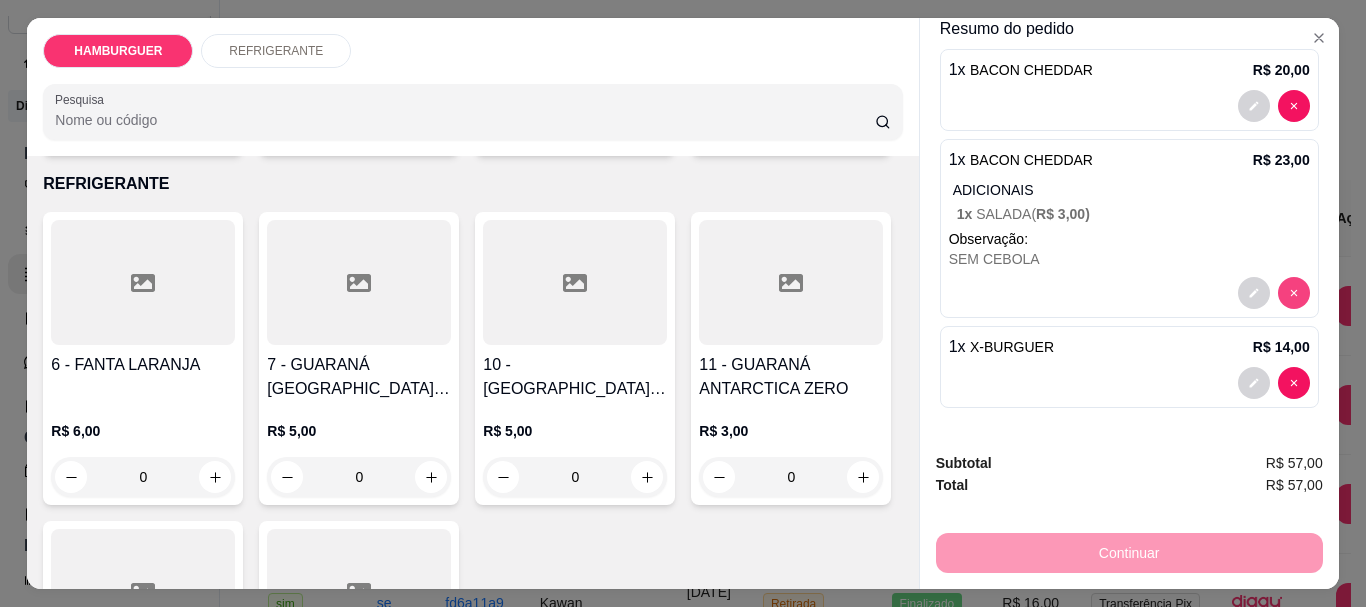 scroll, scrollTop: 115, scrollLeft: 0, axis: vertical 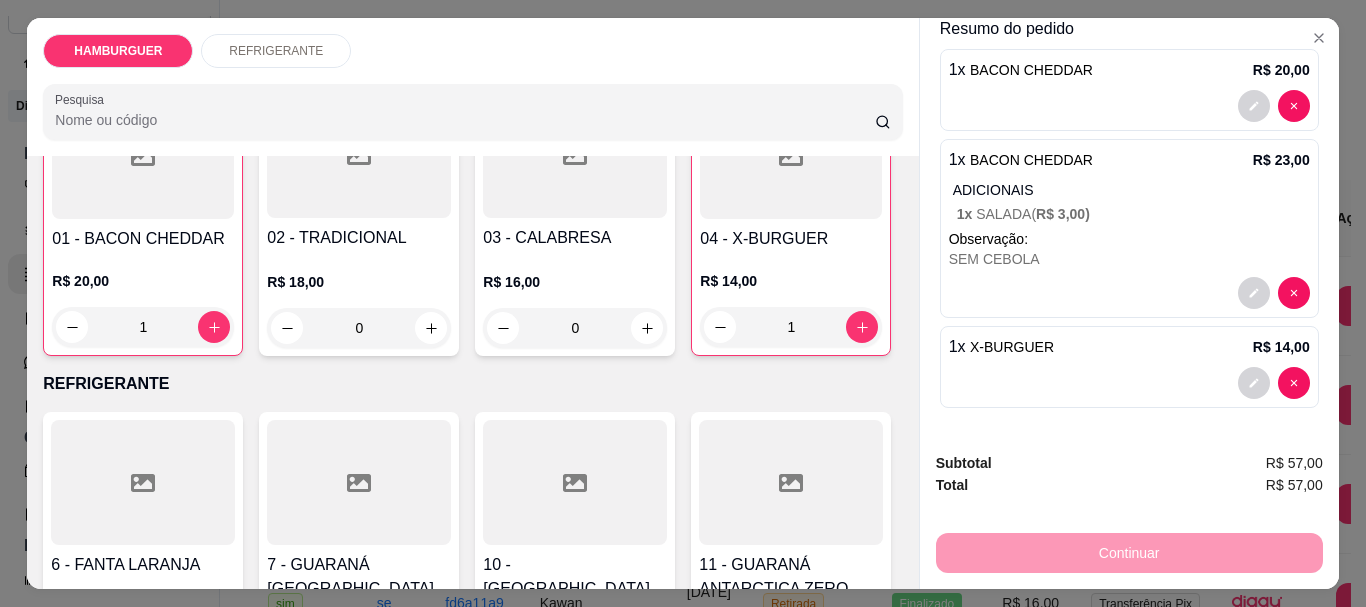 click on "0" at bounding box center (359, 328) 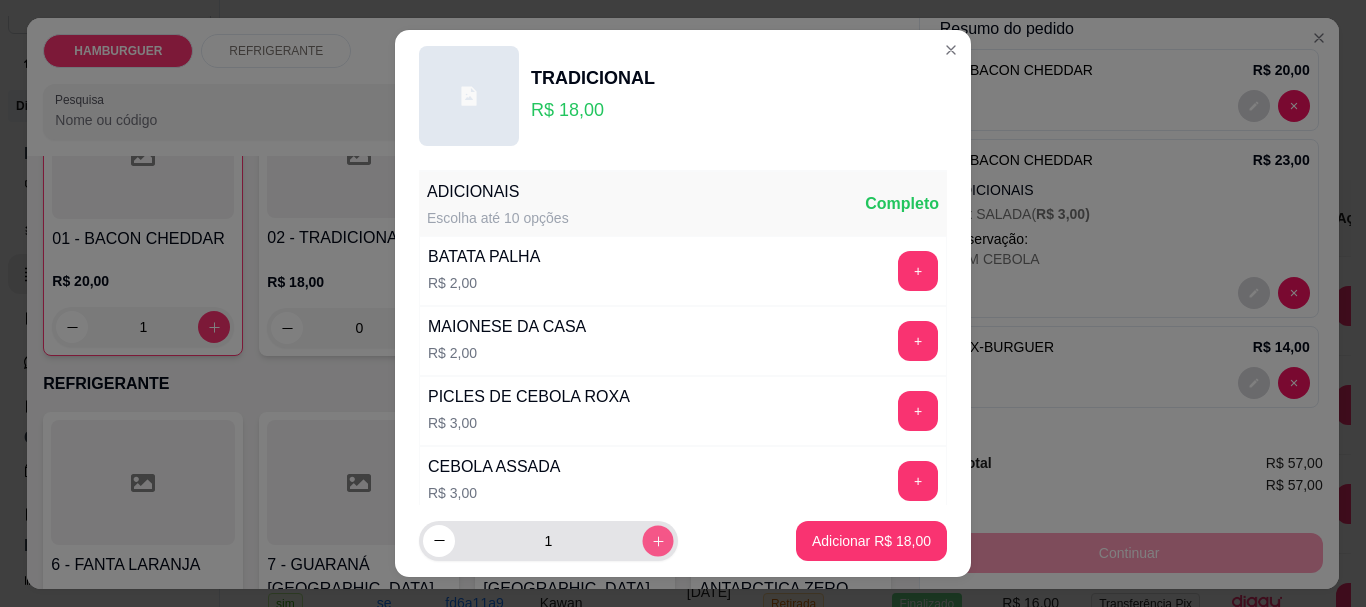 click at bounding box center (657, 540) 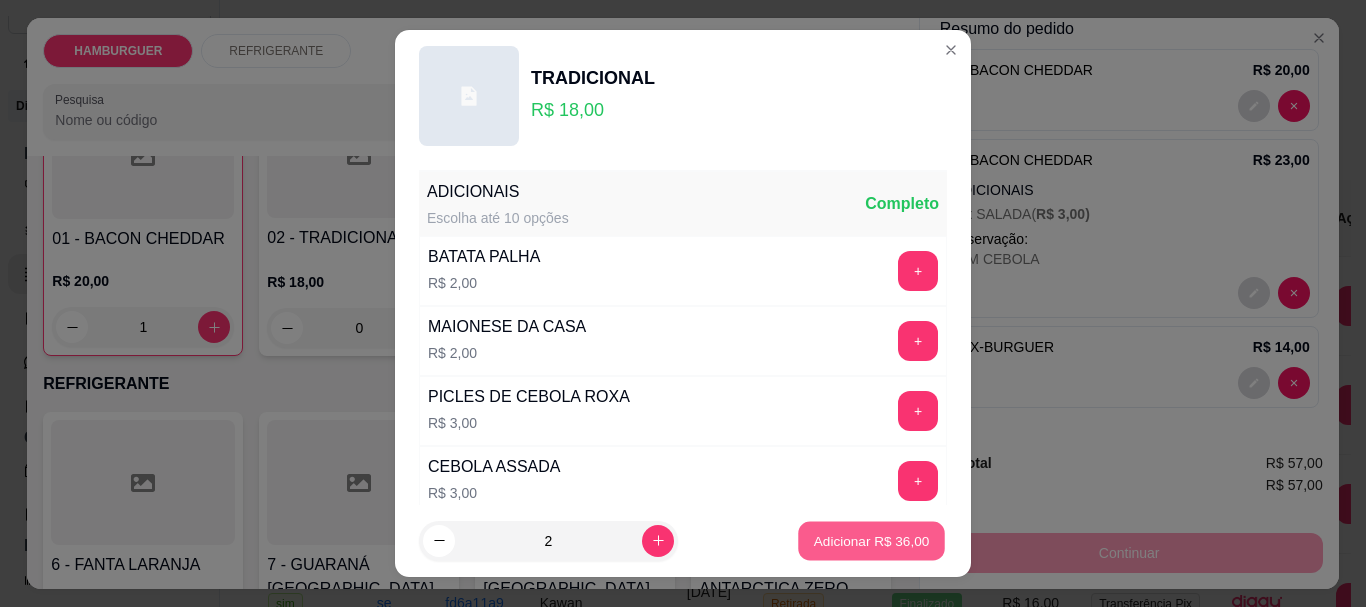 click on "Adicionar   R$ 36,00" at bounding box center [871, 540] 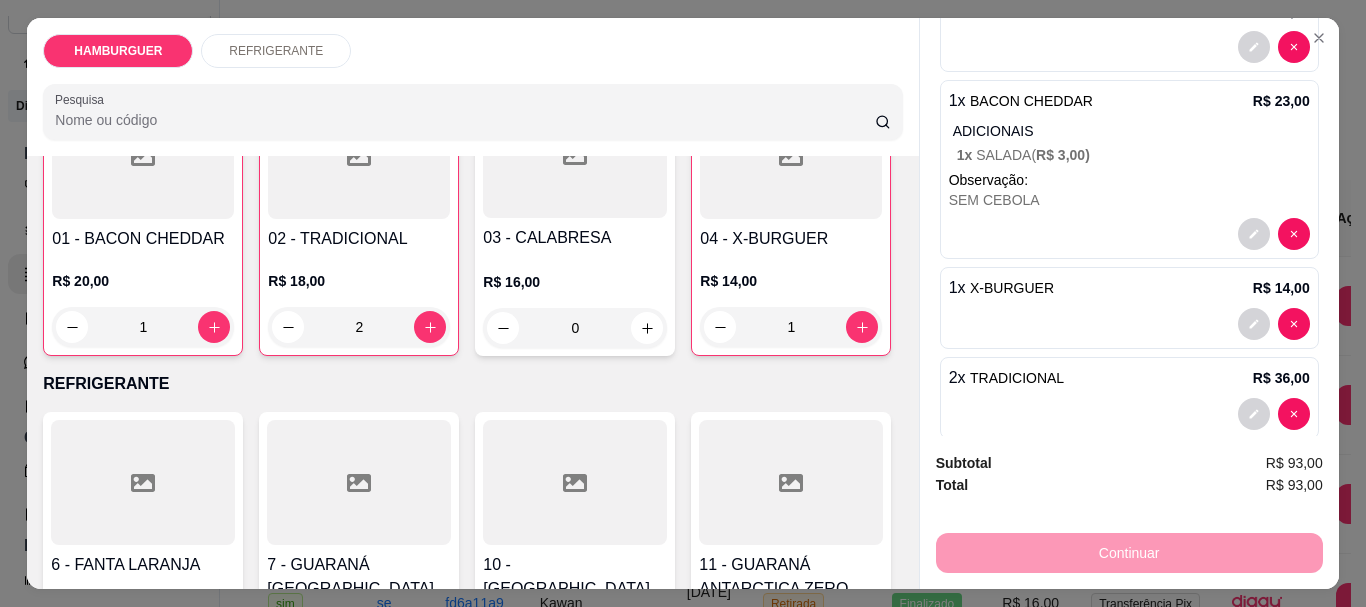 scroll, scrollTop: 205, scrollLeft: 0, axis: vertical 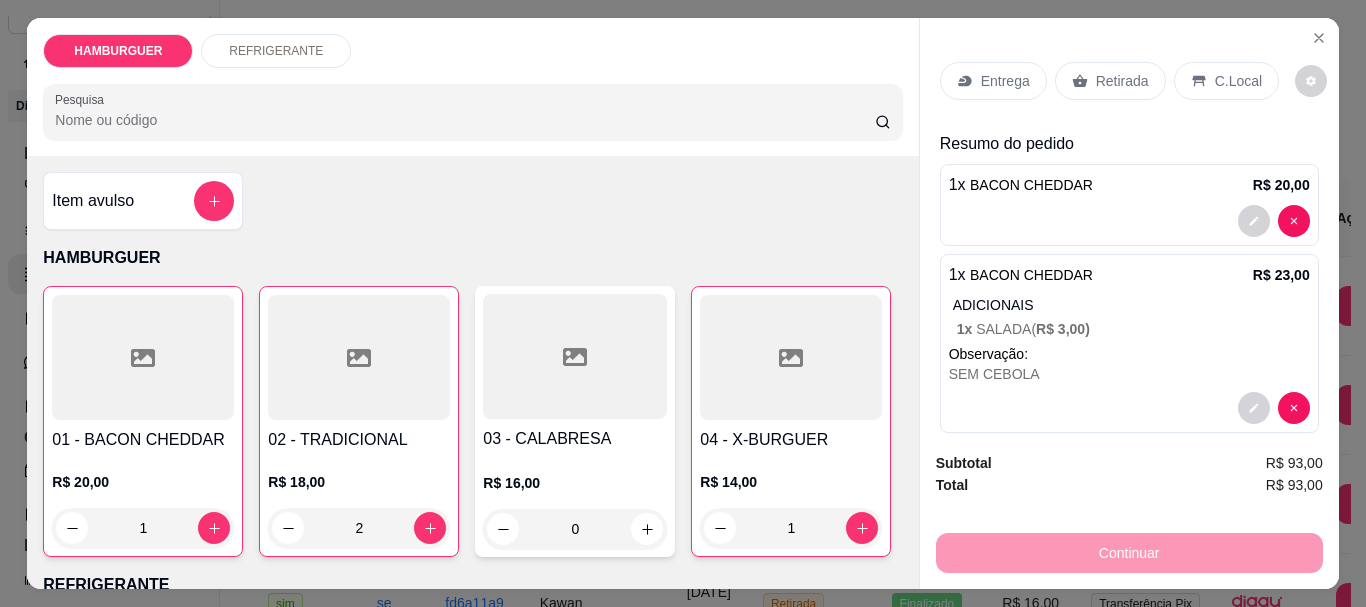 click on "Retirada" at bounding box center [1122, 81] 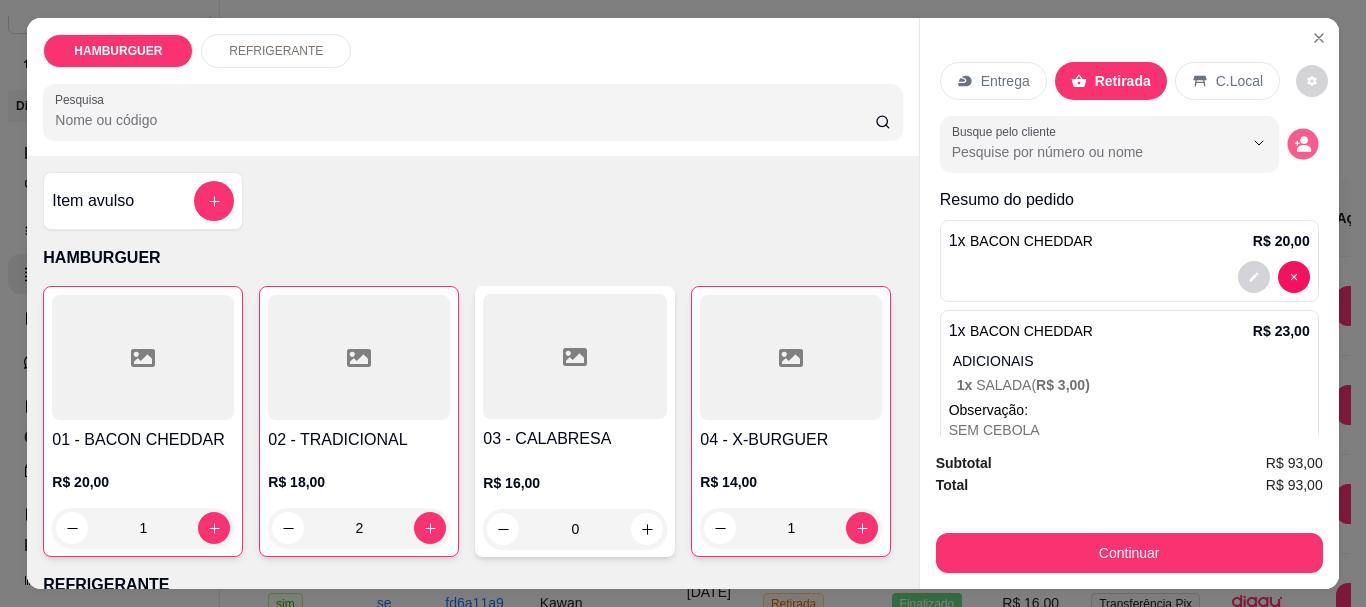 click 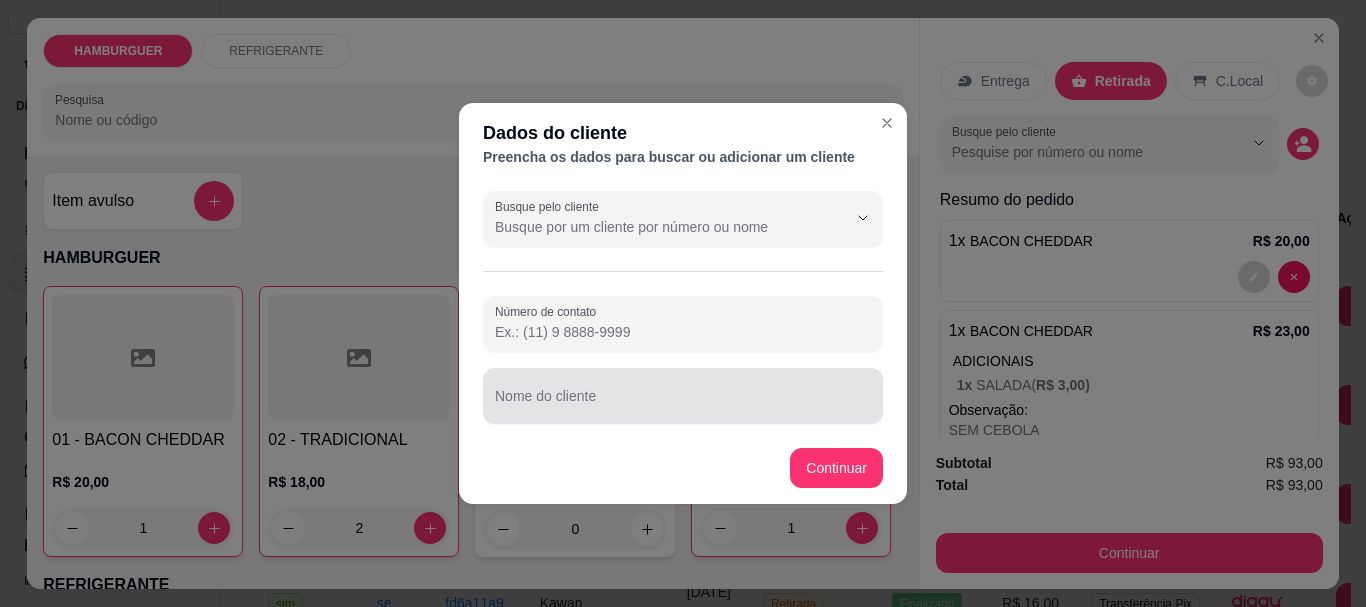 click at bounding box center [683, 396] 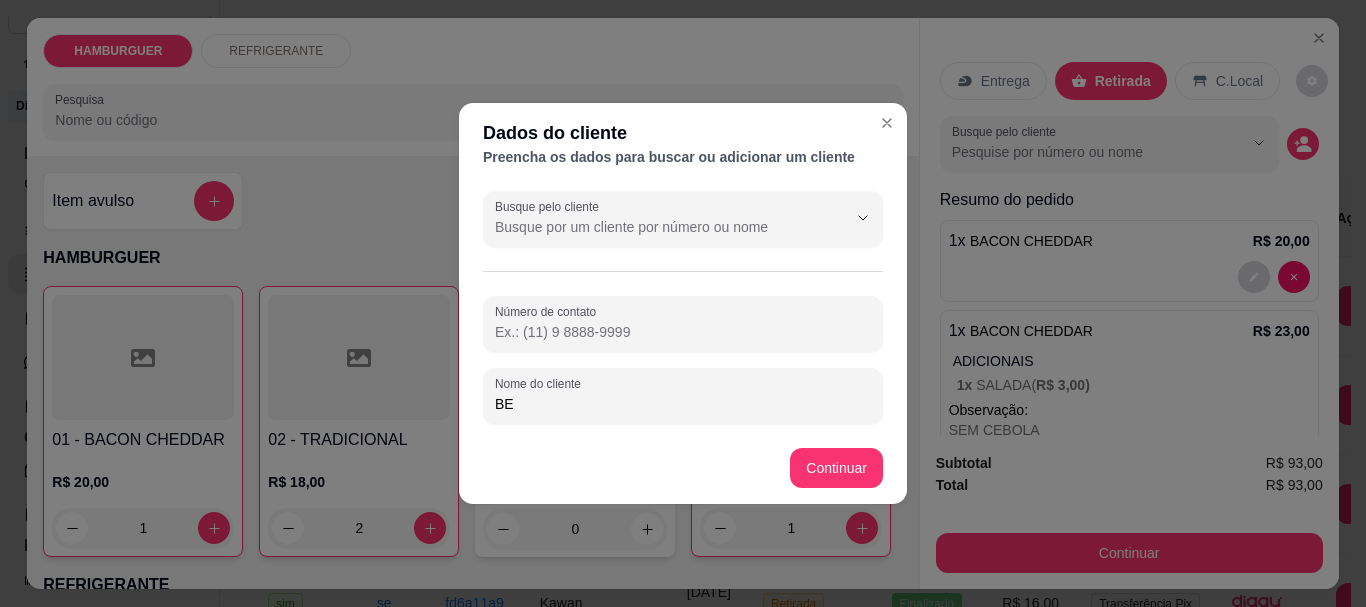 type on "B" 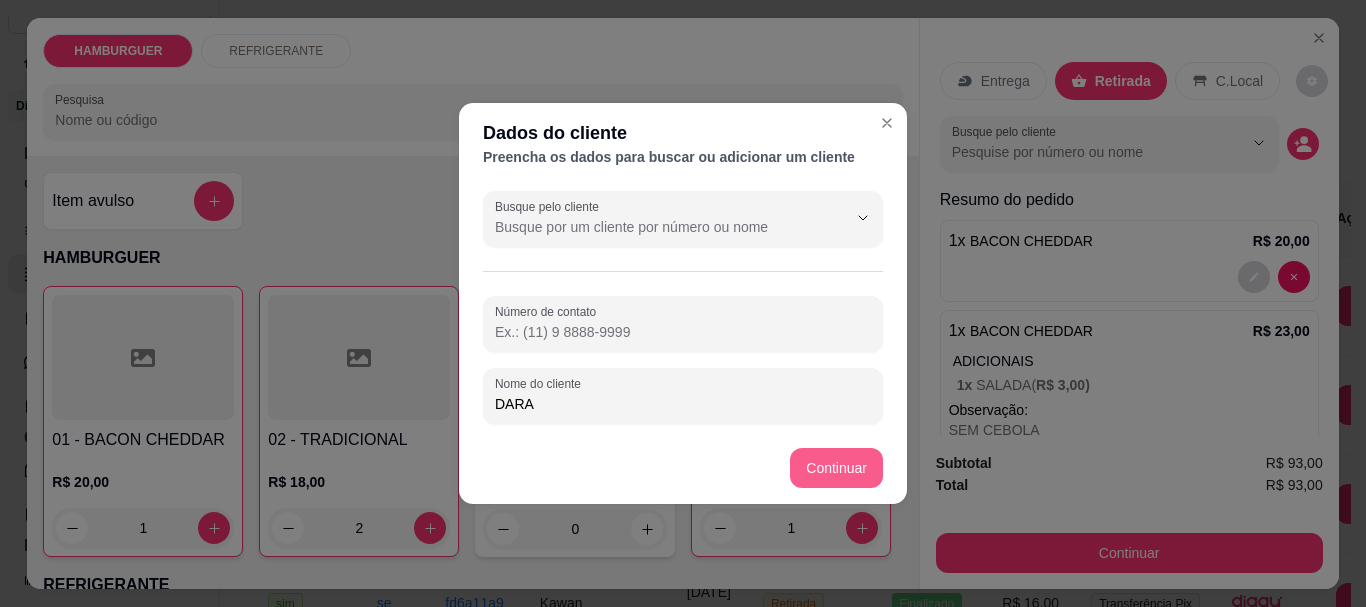type on "DARA" 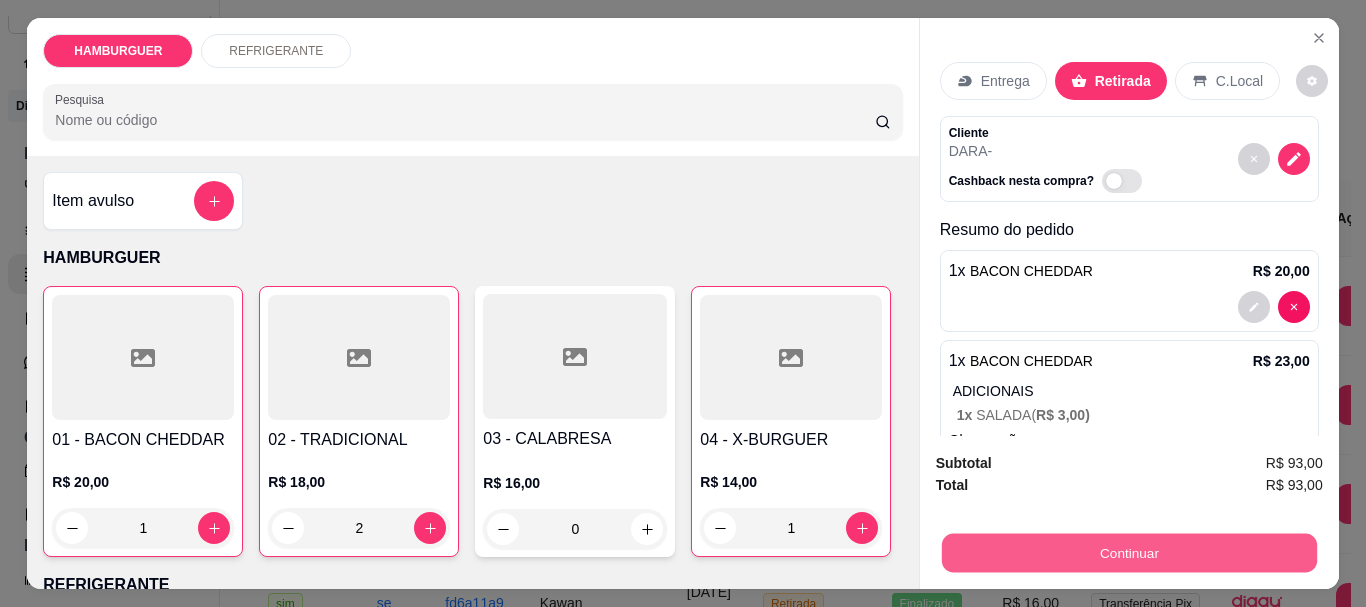 click on "Continuar" at bounding box center [1128, 552] 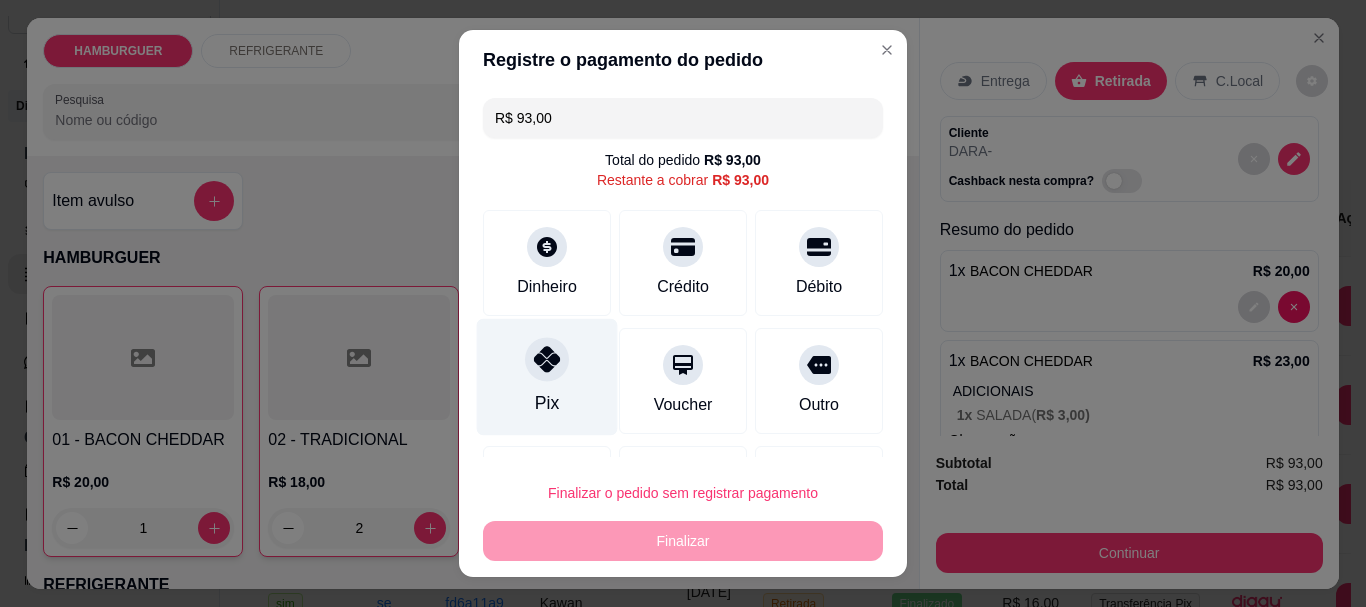 click 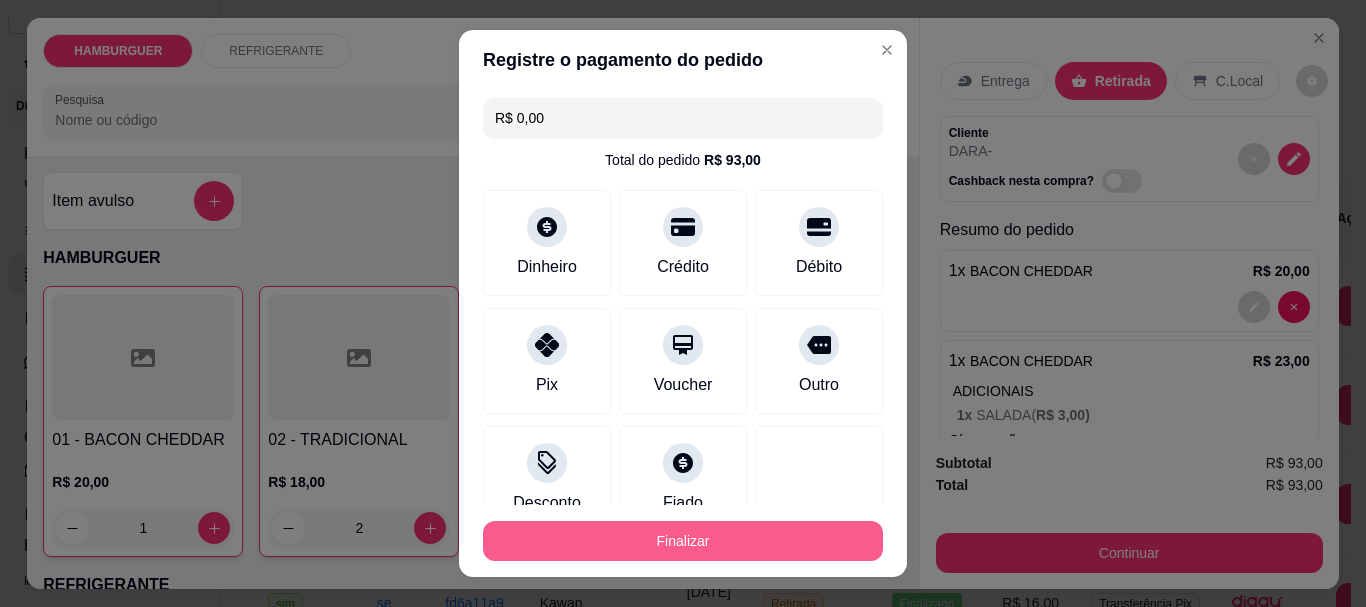 click on "Finalizar" at bounding box center [683, 541] 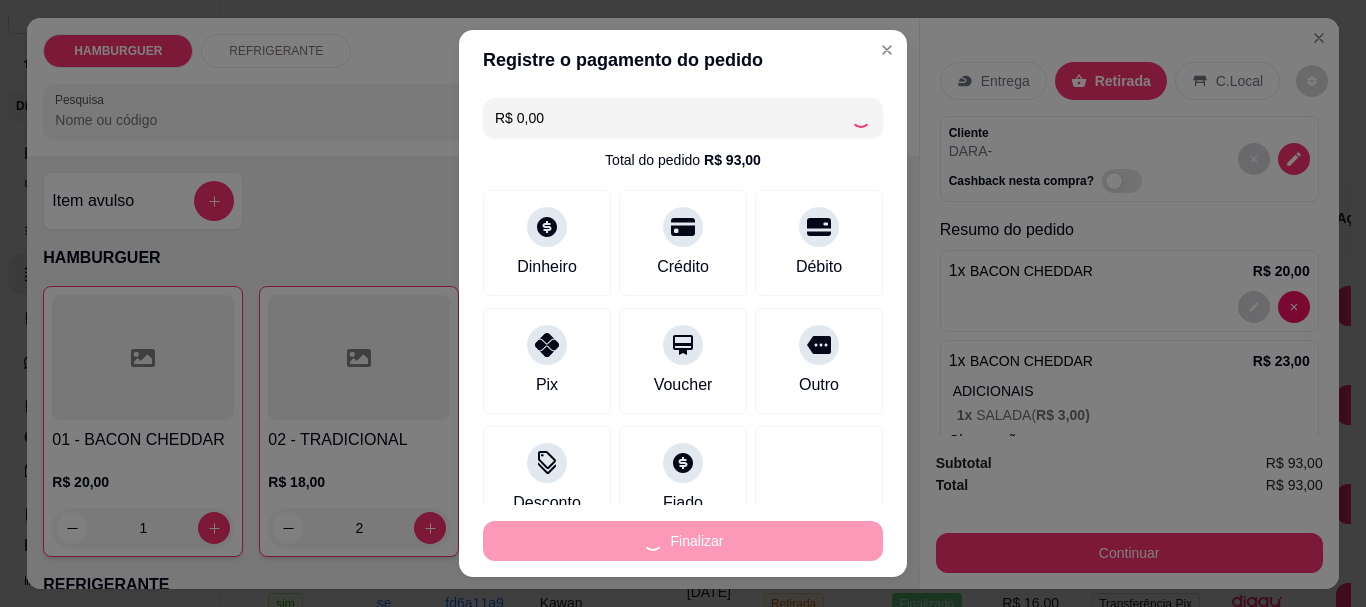 type on "0" 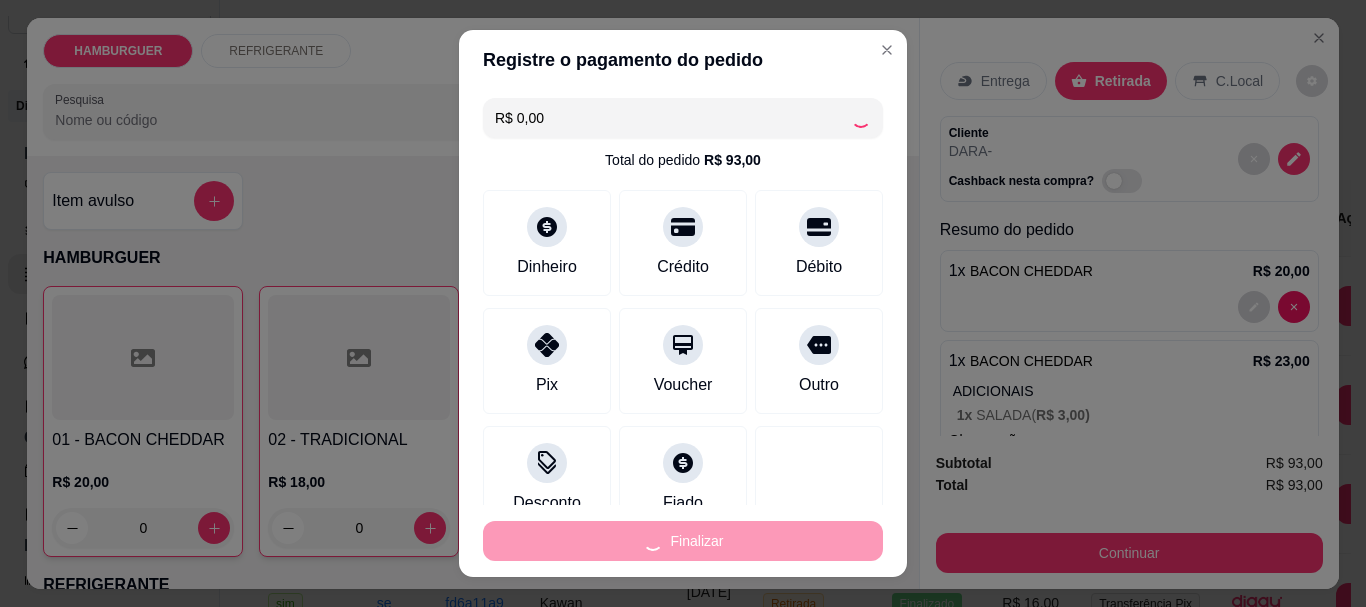 type on "-R$ 93,00" 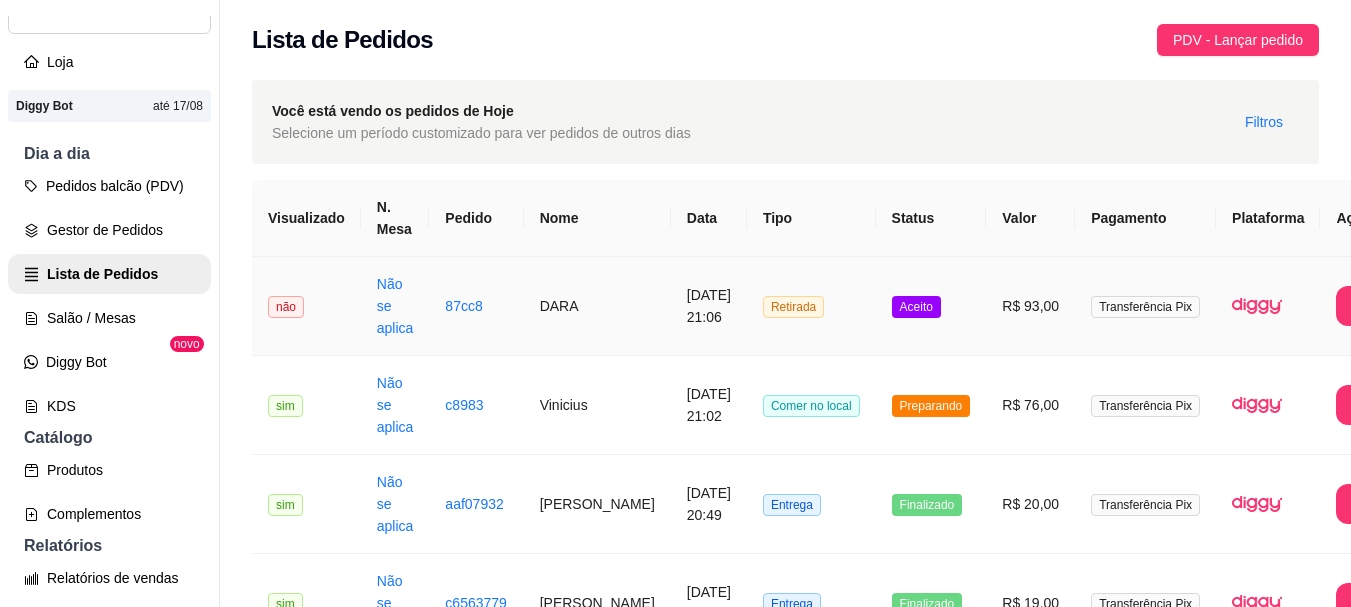 click on "Transferência Pix" at bounding box center [1145, 306] 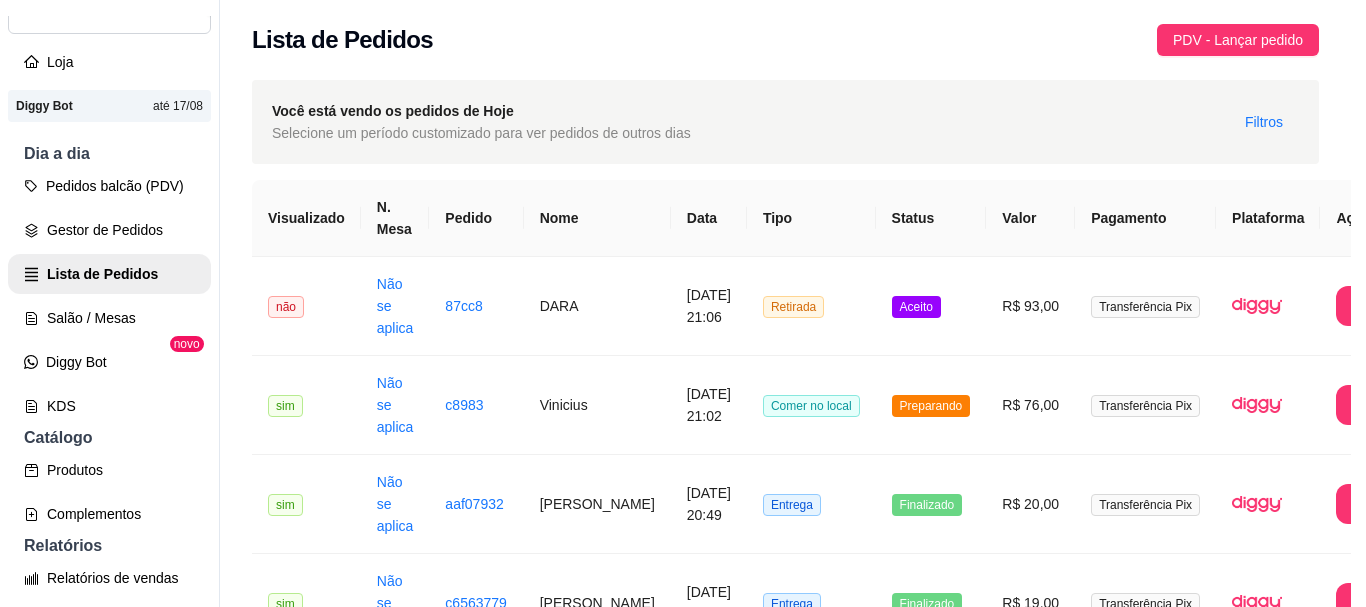 click on "Imprimir" at bounding box center (897, 96) 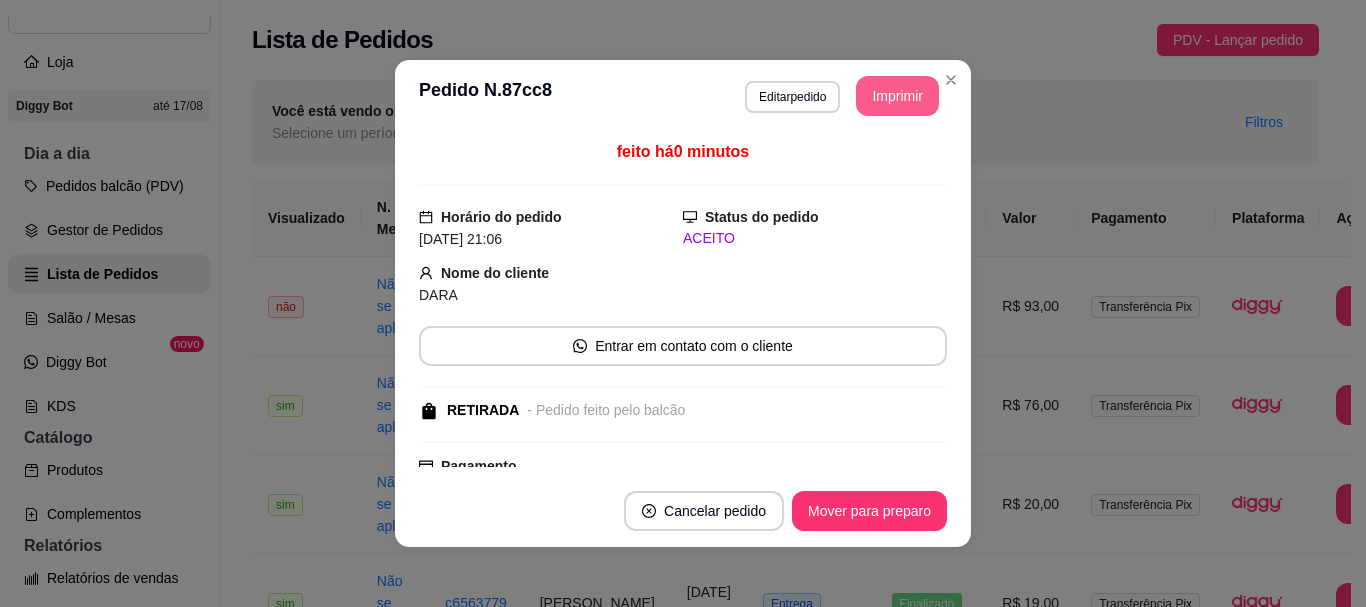 scroll, scrollTop: 0, scrollLeft: 0, axis: both 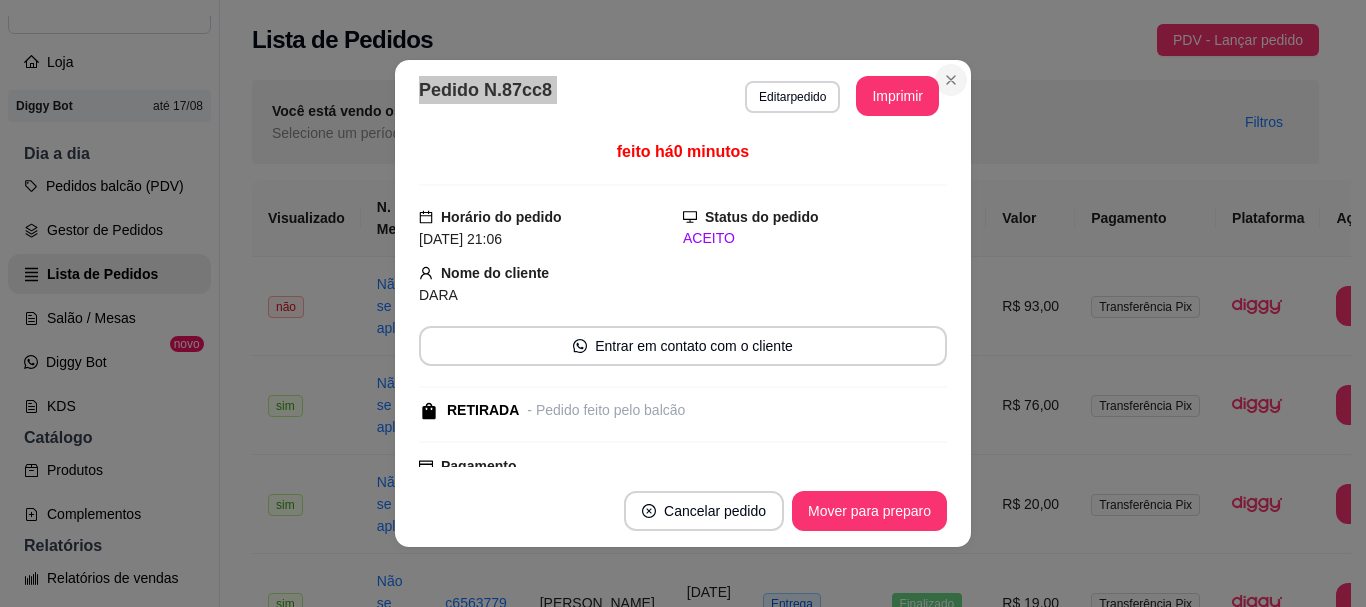 click on "**********" at bounding box center [683, 303] 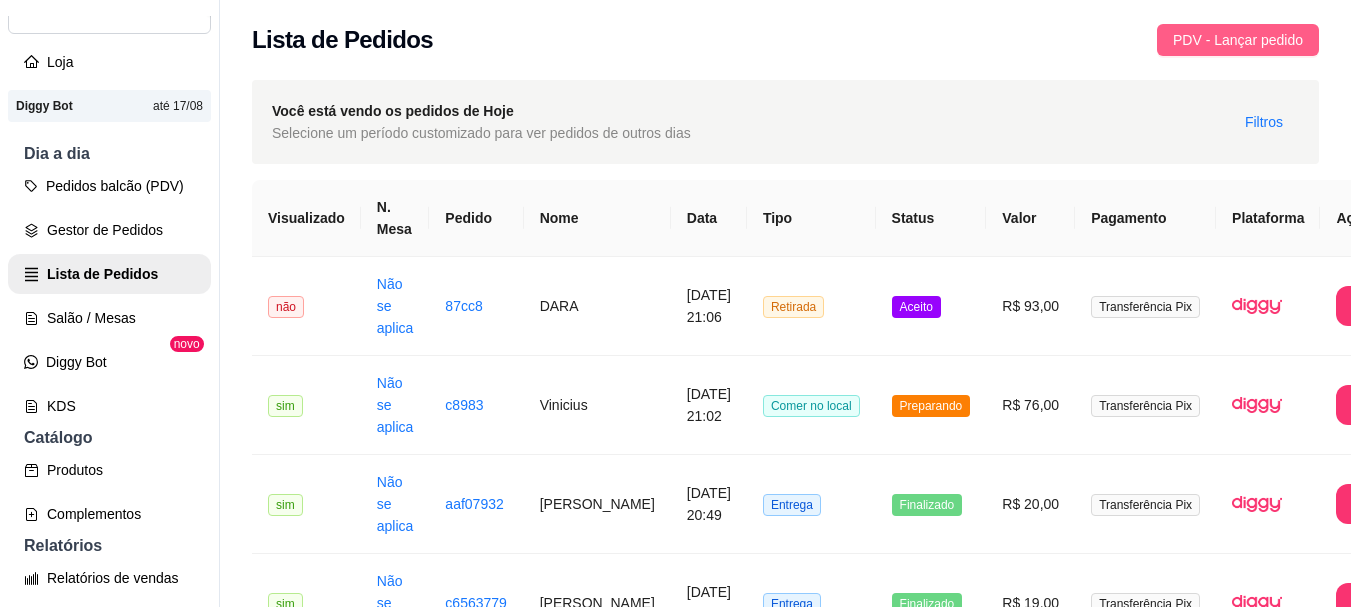 click on "PDV - Lançar pedido" at bounding box center (1238, 40) 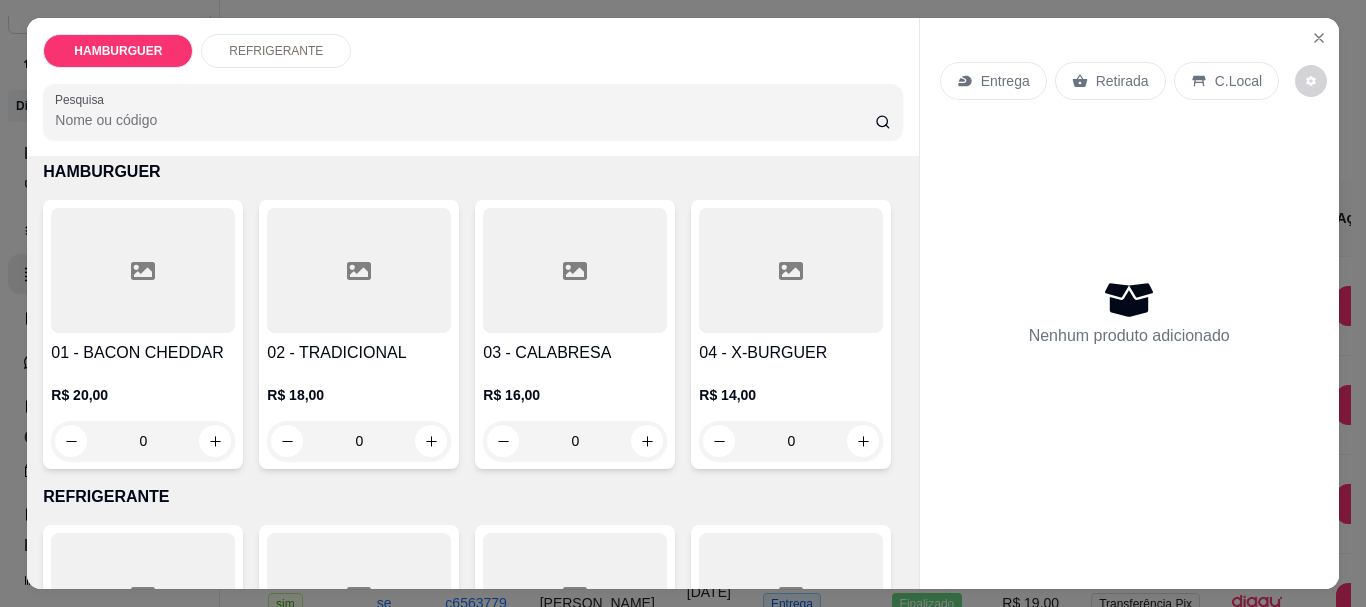 scroll, scrollTop: 200, scrollLeft: 0, axis: vertical 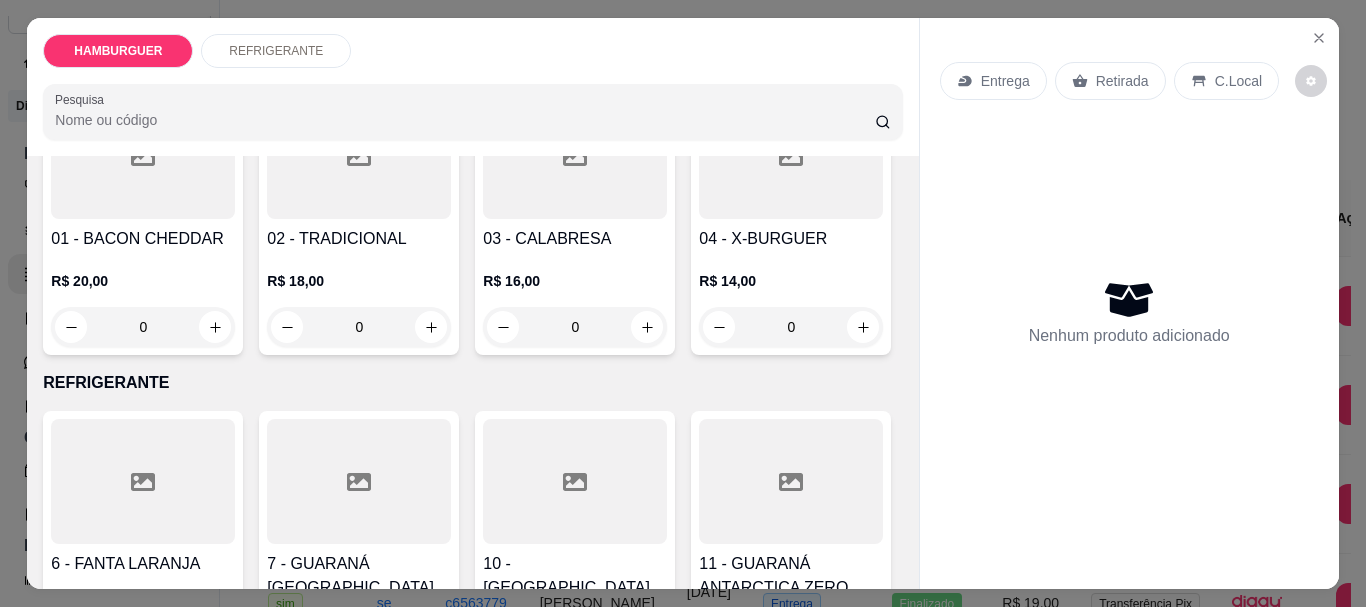 click on "0" at bounding box center [575, 327] 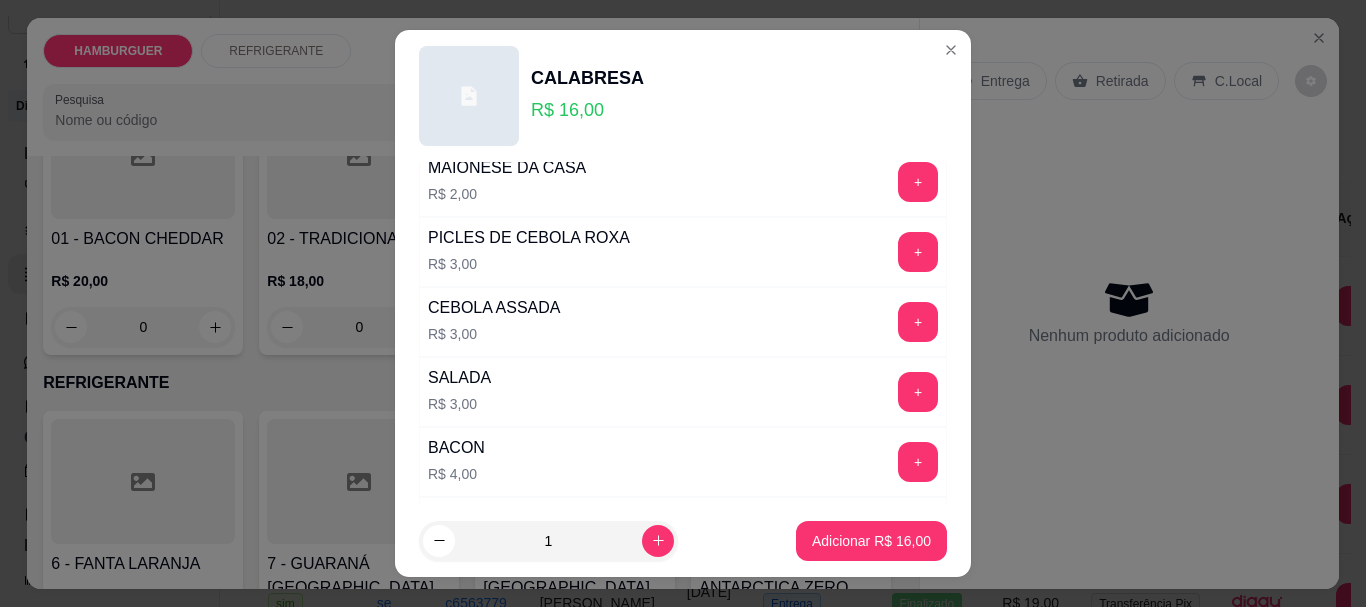 scroll, scrollTop: 200, scrollLeft: 0, axis: vertical 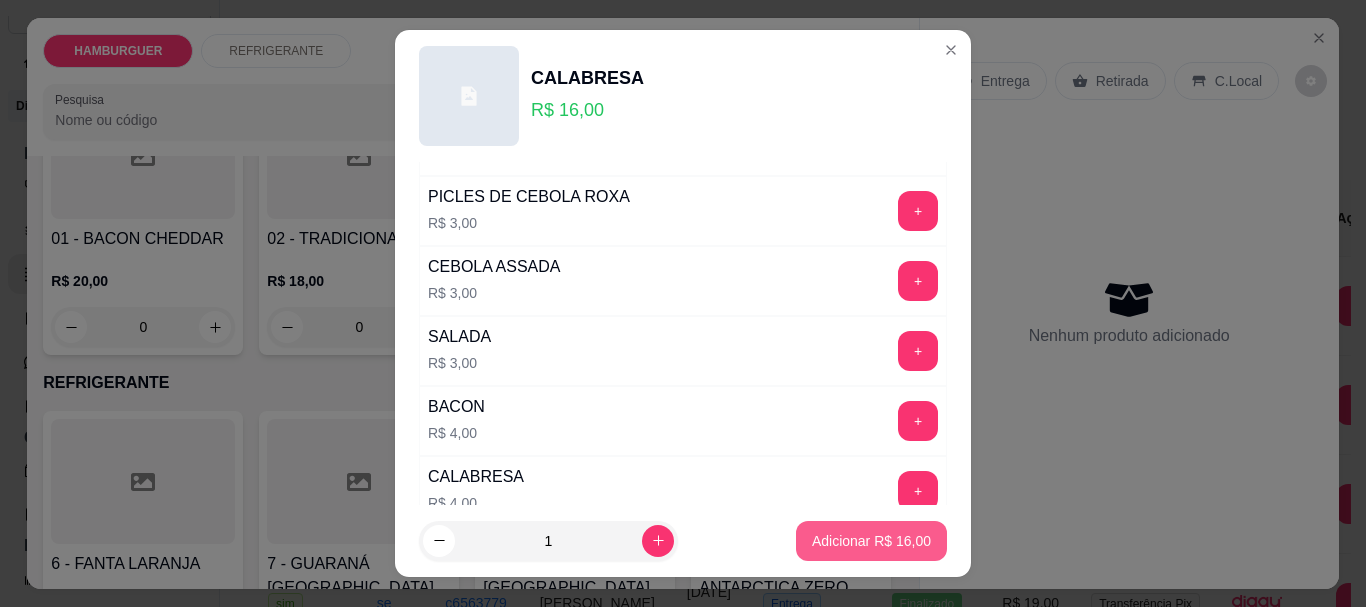 click on "Adicionar   R$ 16,00" at bounding box center [871, 541] 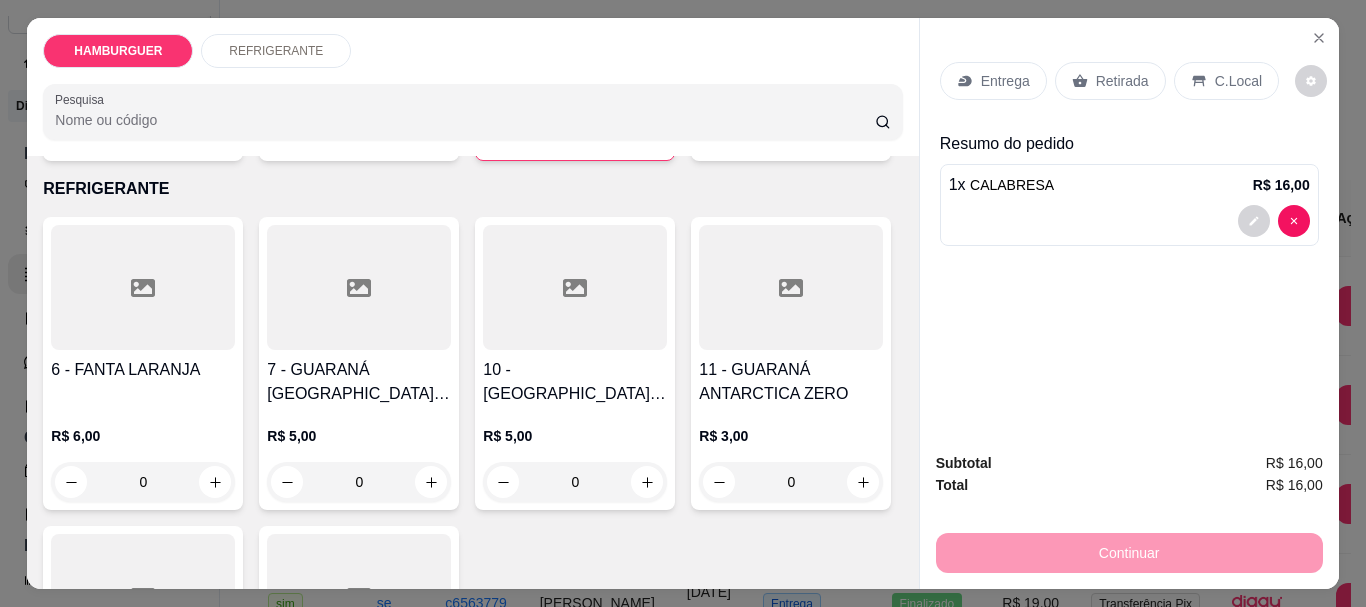 scroll, scrollTop: 400, scrollLeft: 0, axis: vertical 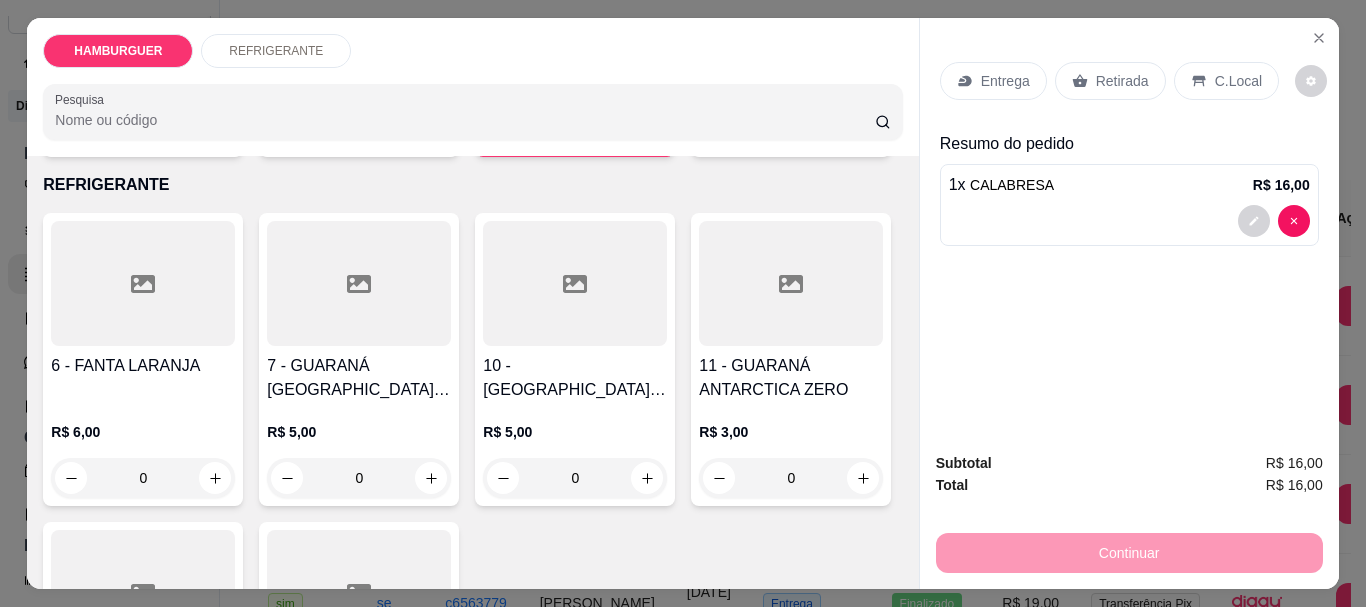 click on "0" at bounding box center (791, 129) 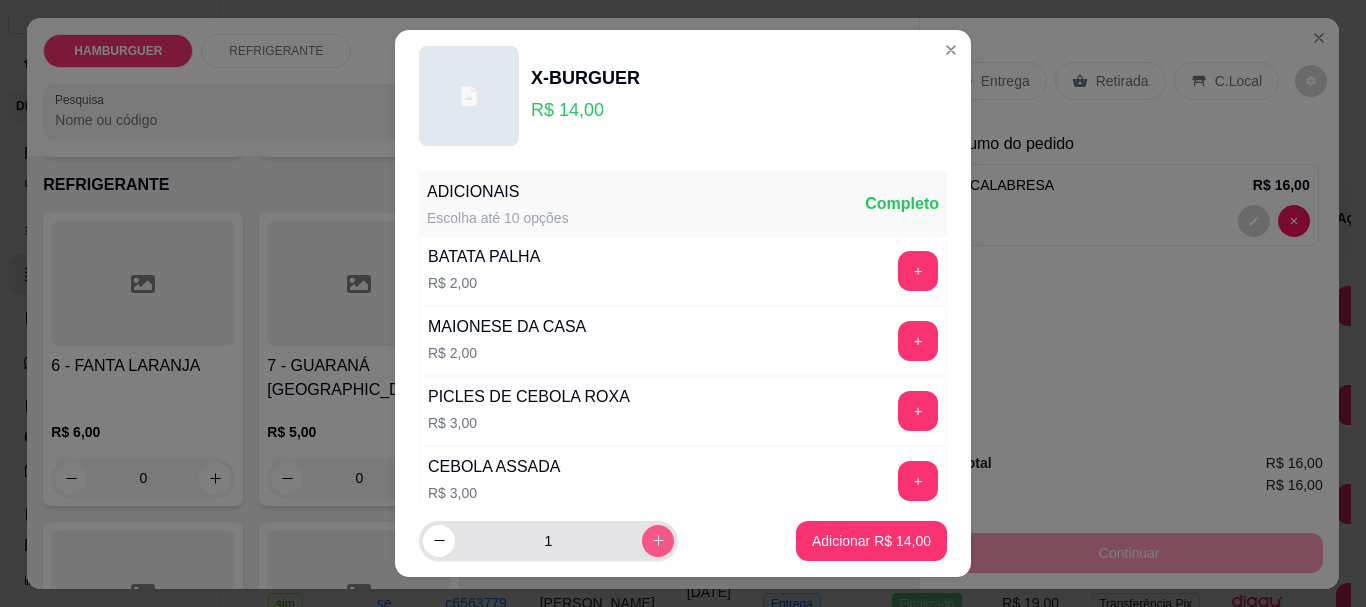 click 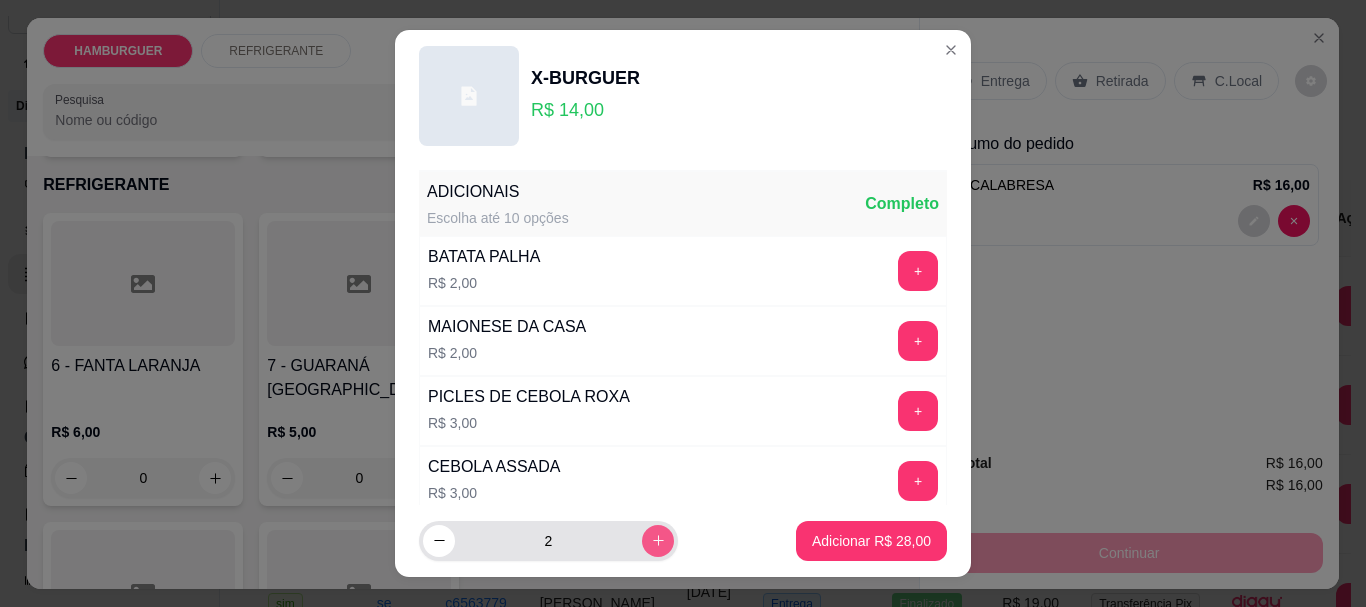 click 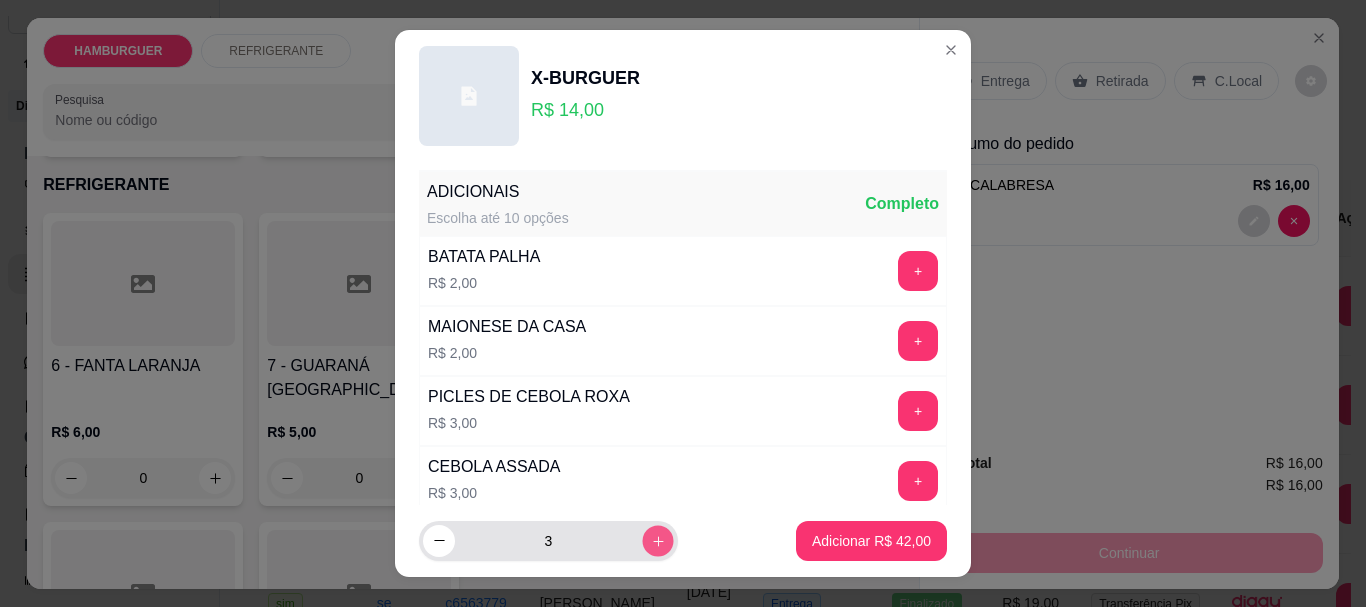 click 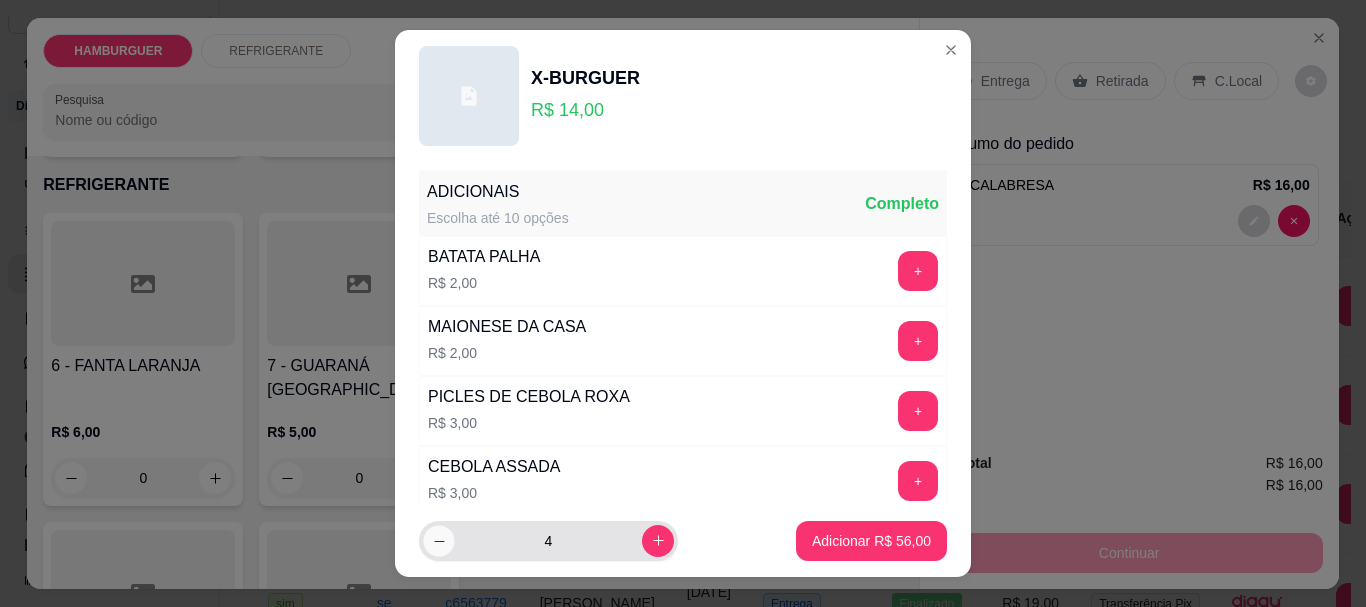 click 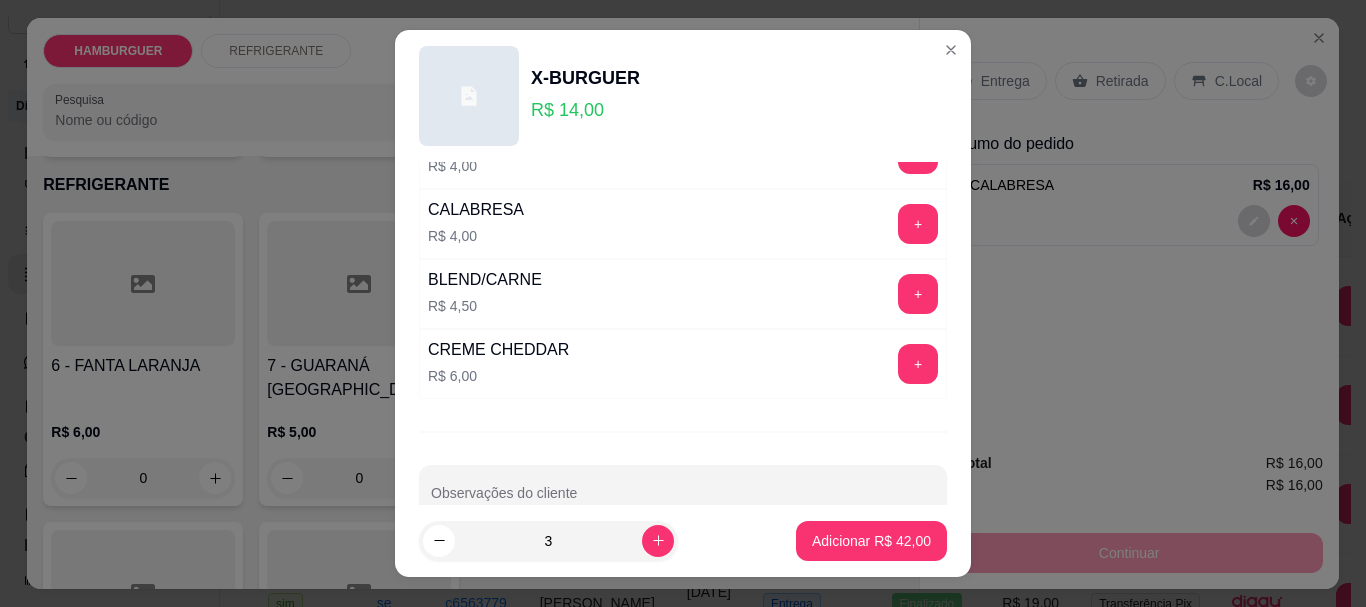 scroll, scrollTop: 500, scrollLeft: 0, axis: vertical 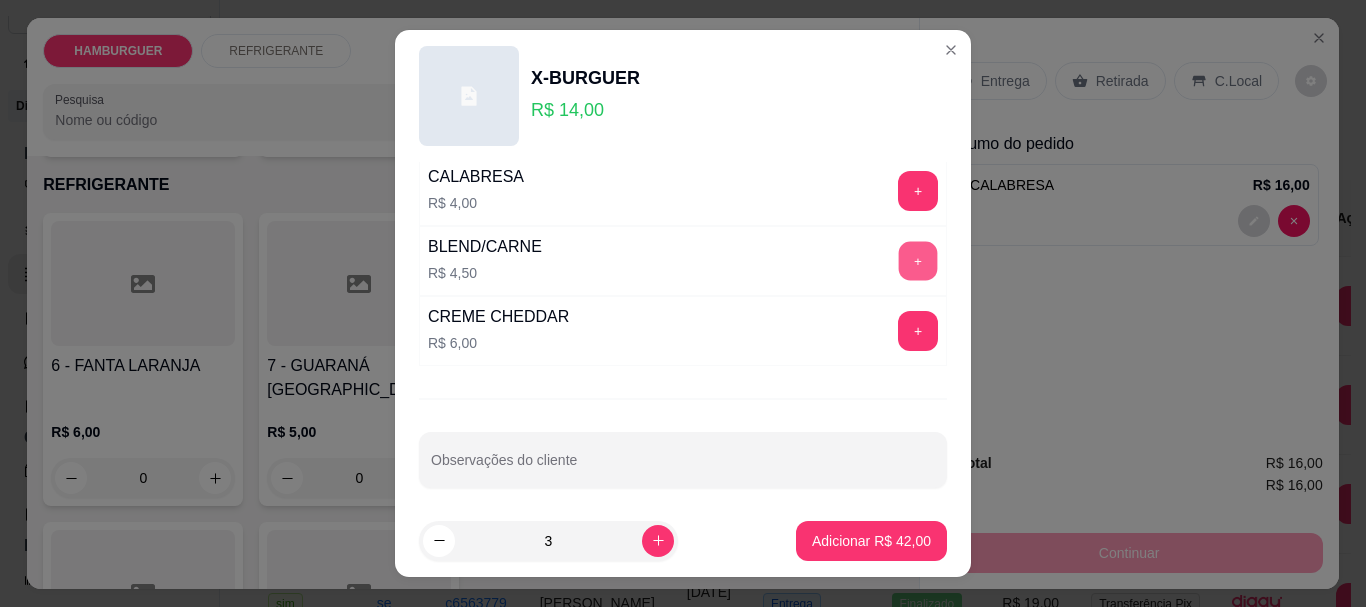 click on "+" at bounding box center [918, 261] 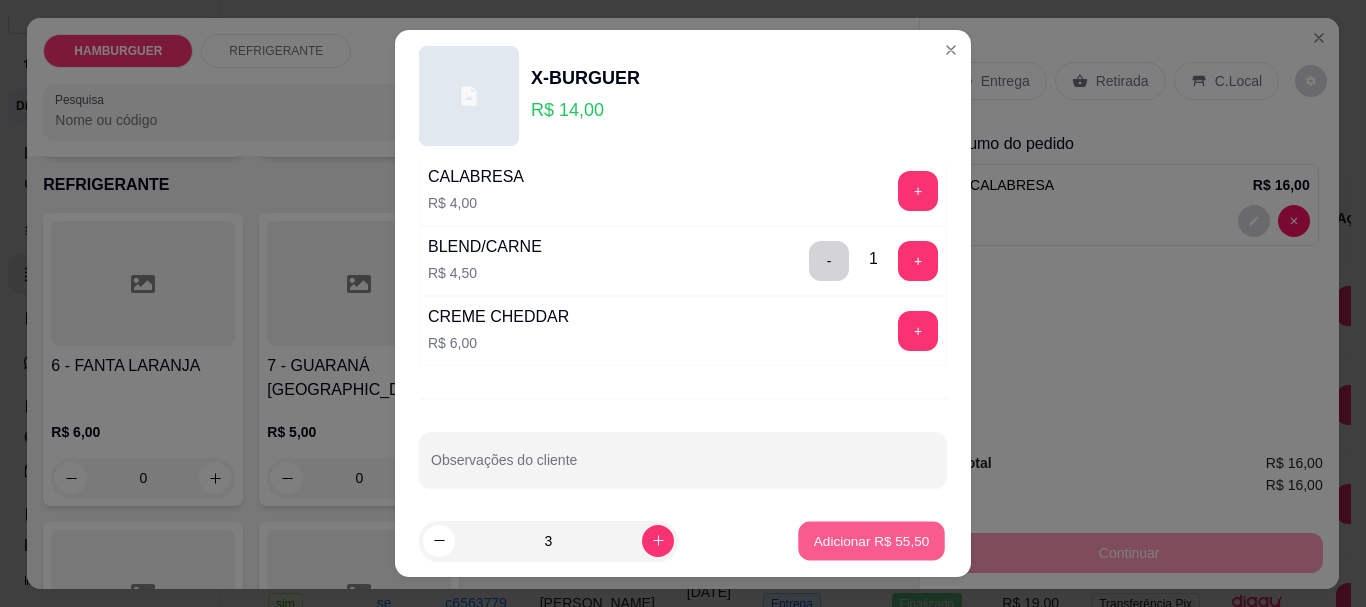click on "Adicionar   R$ 55,50" at bounding box center (872, 540) 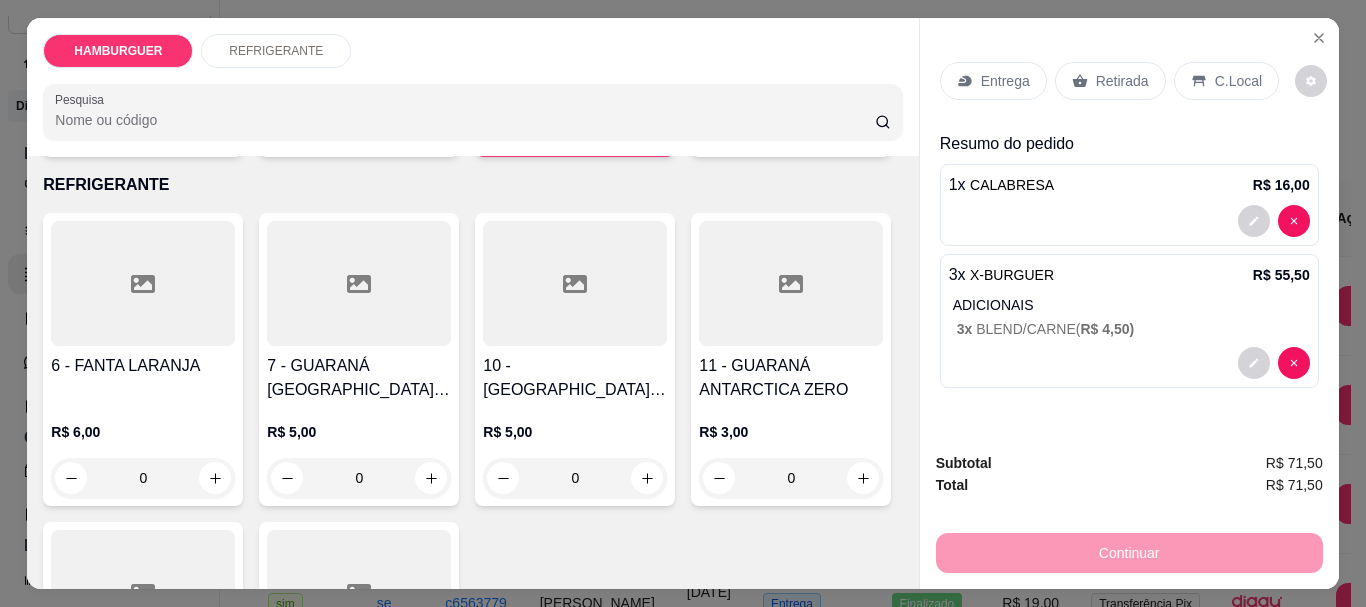 click on "Retirada" at bounding box center (1110, 81) 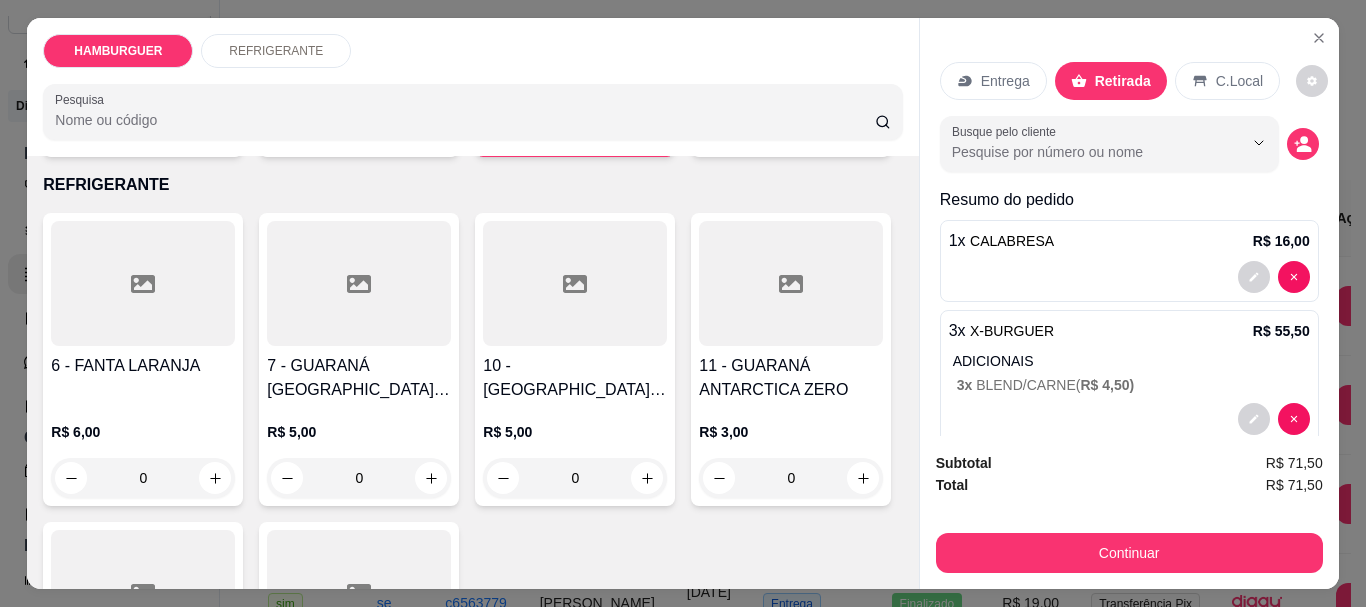 click on "Busque pelo cliente" at bounding box center [1129, 144] 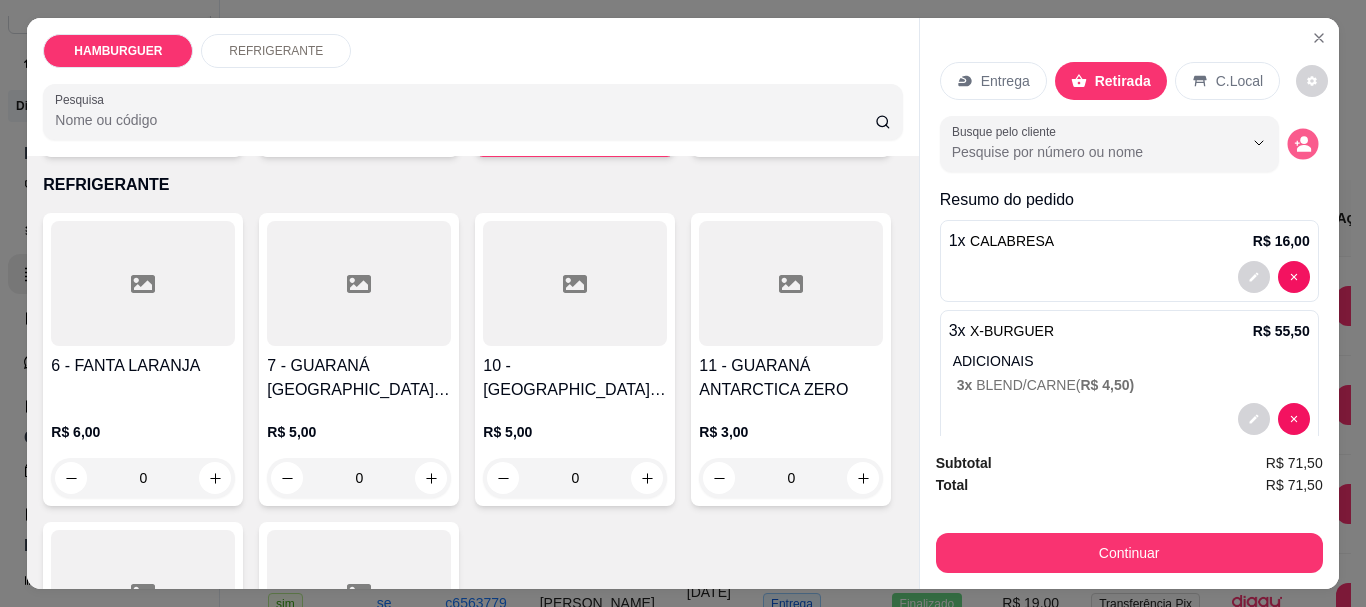 click 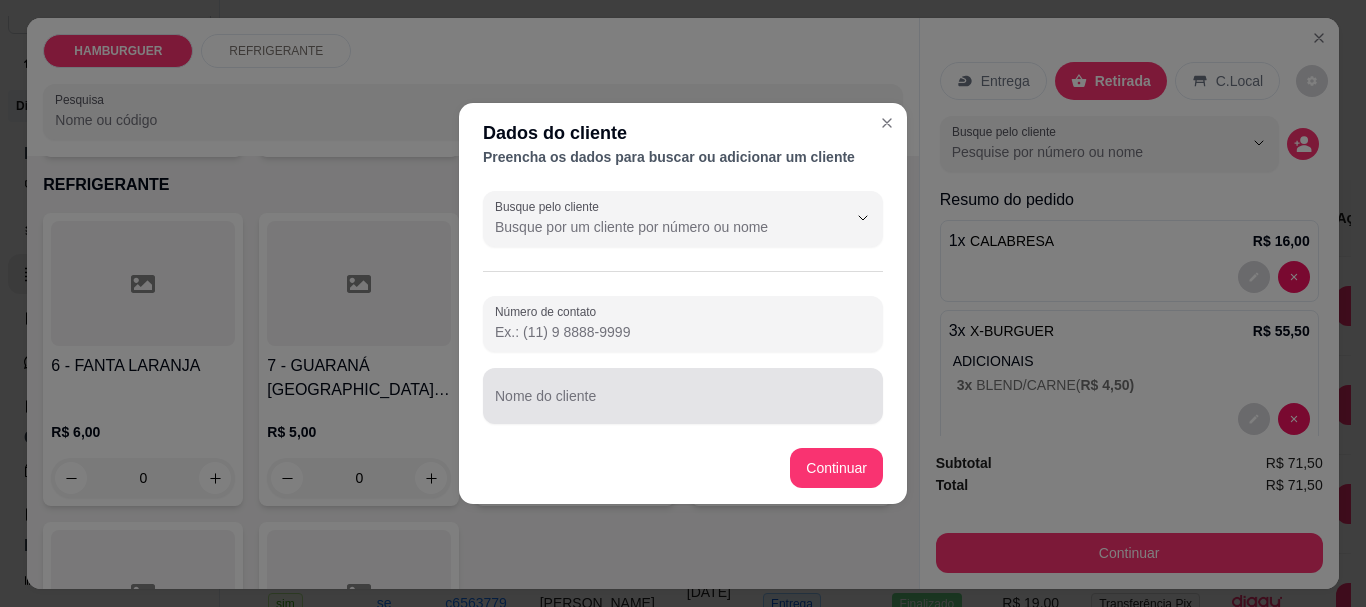 click at bounding box center (683, 396) 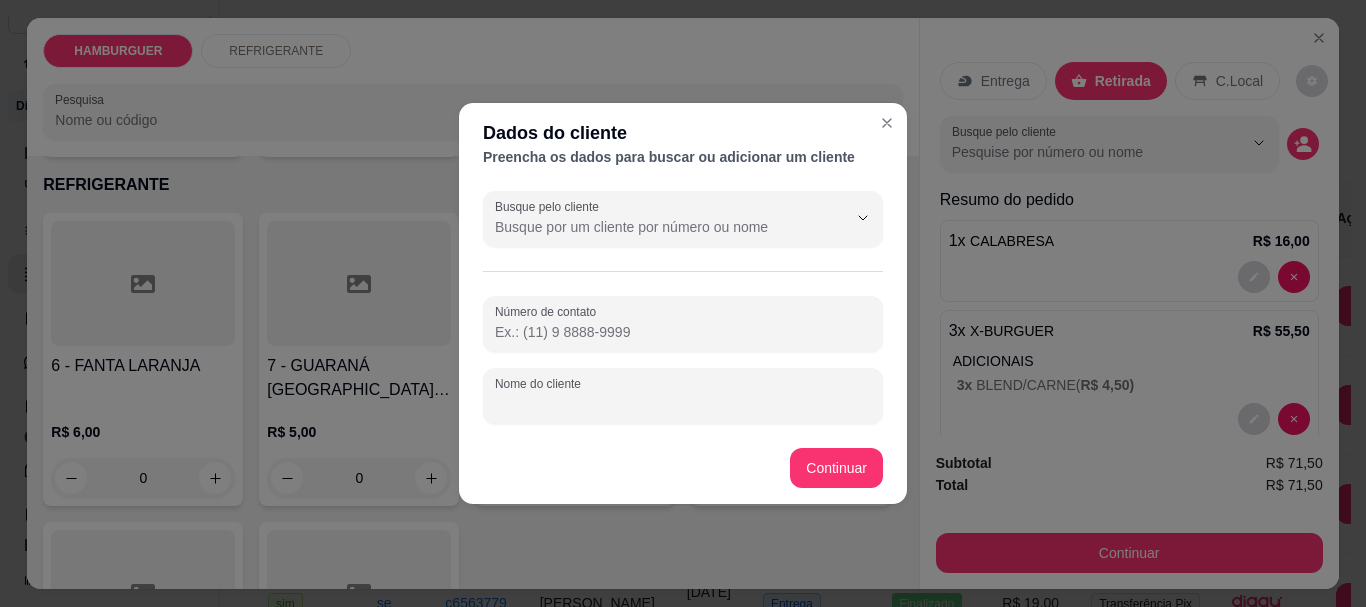 paste on "Benjamim" 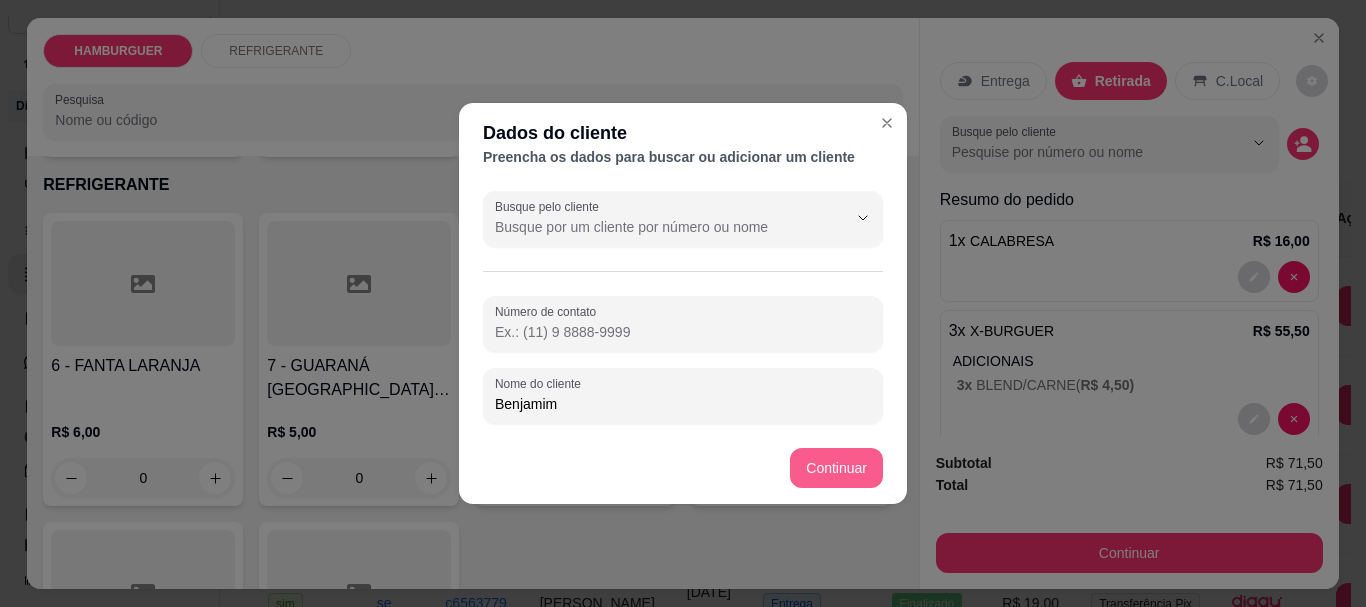 type on "Benjamim" 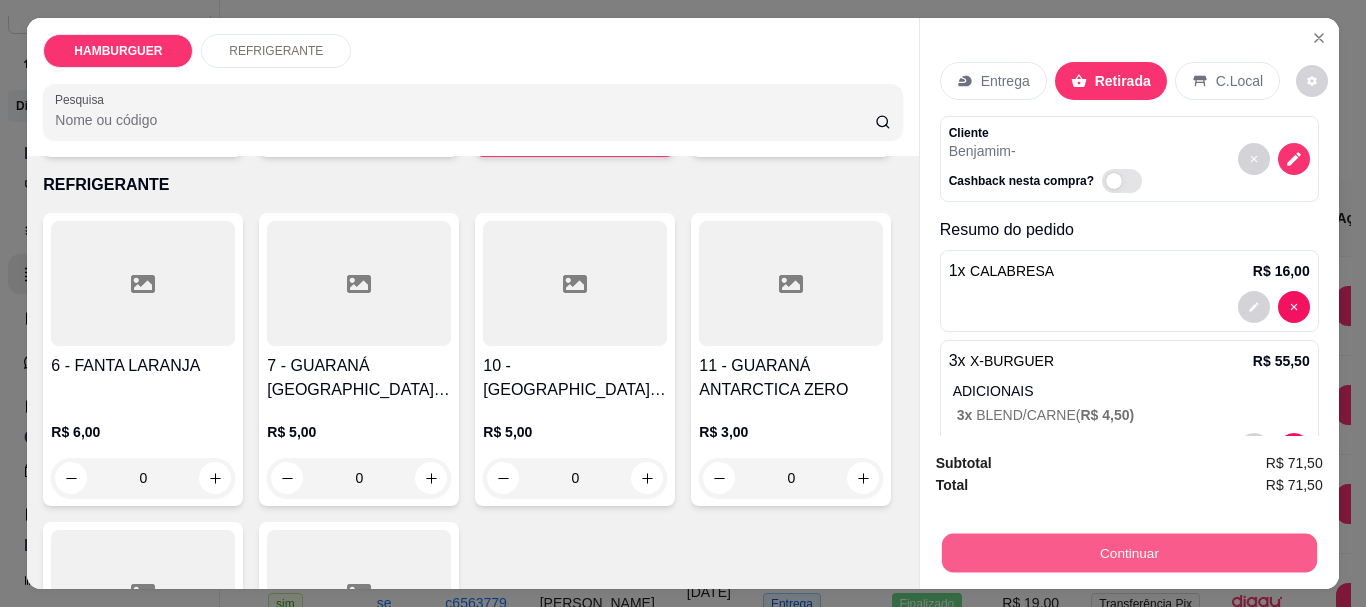 click on "Continuar" at bounding box center (1128, 552) 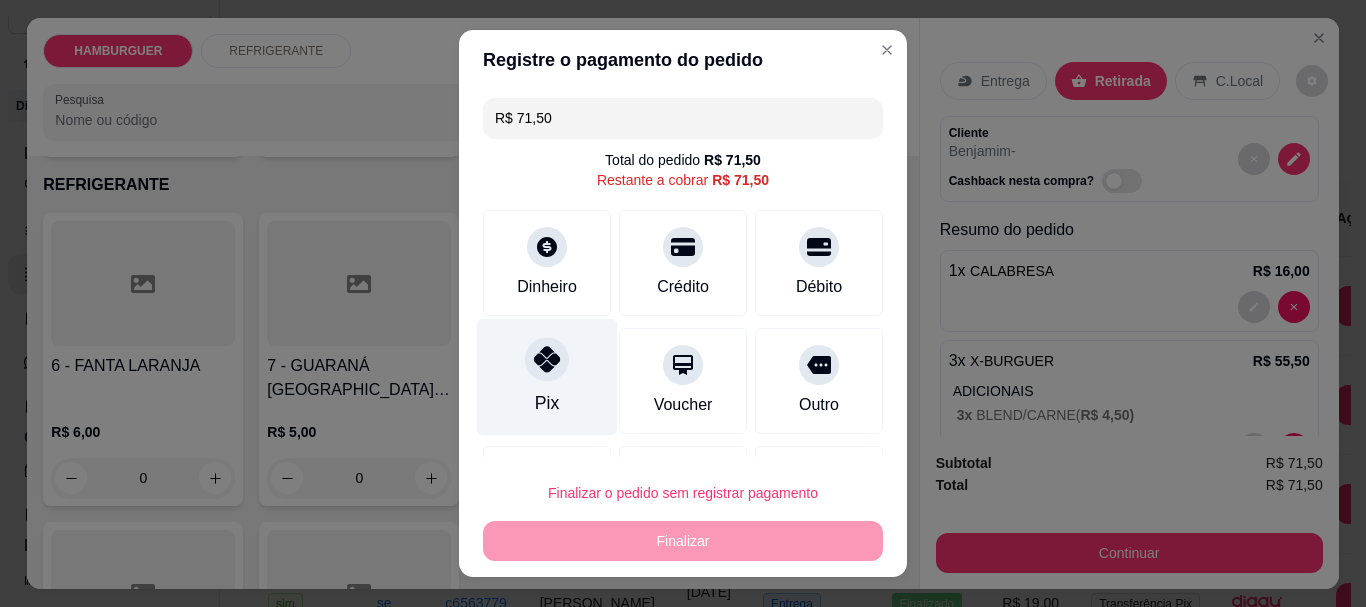 click 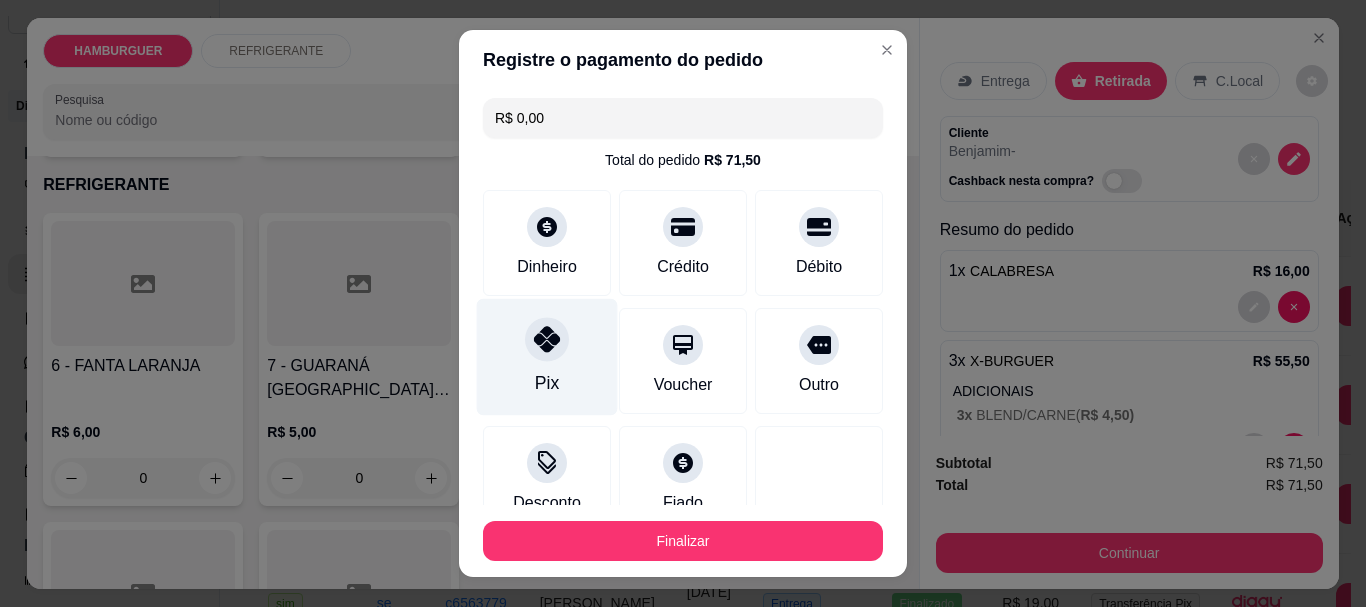 type on "R$ 0,00" 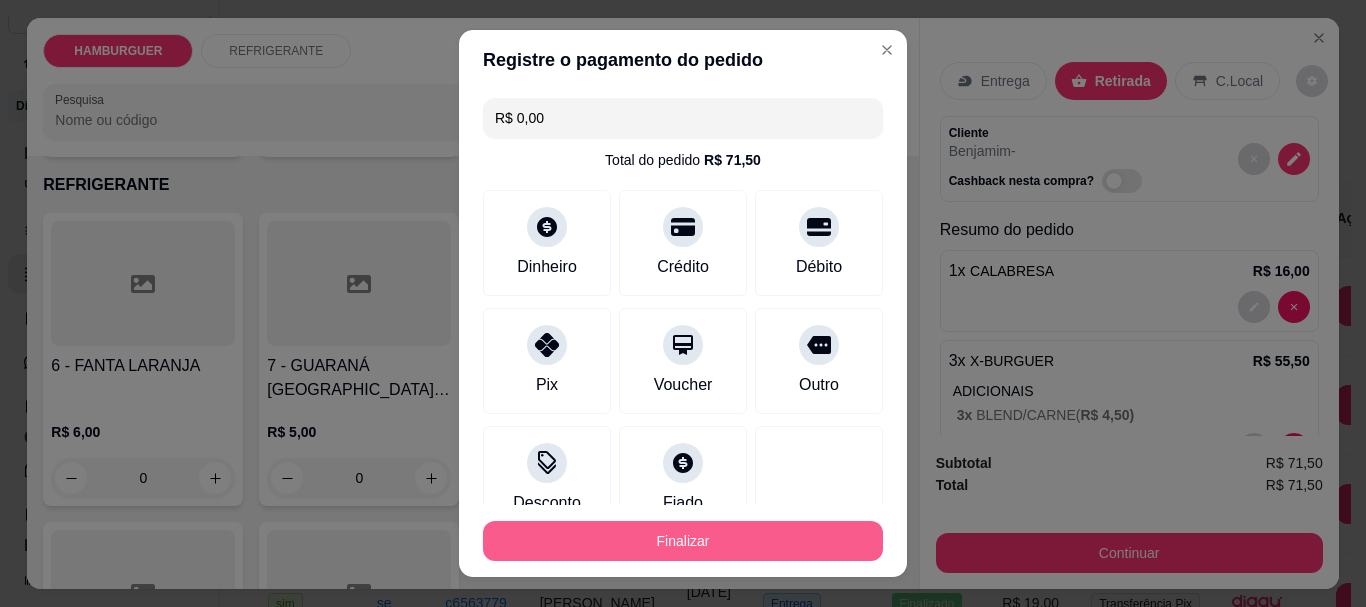 click on "Finalizar" at bounding box center (683, 541) 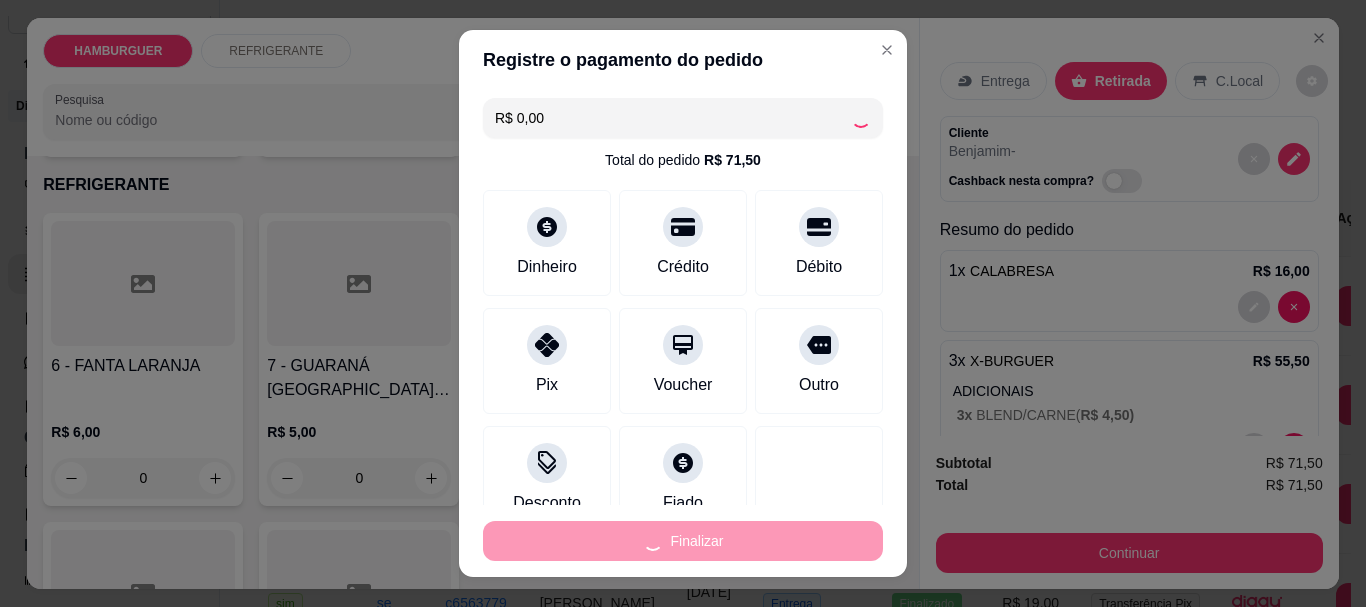 type on "0" 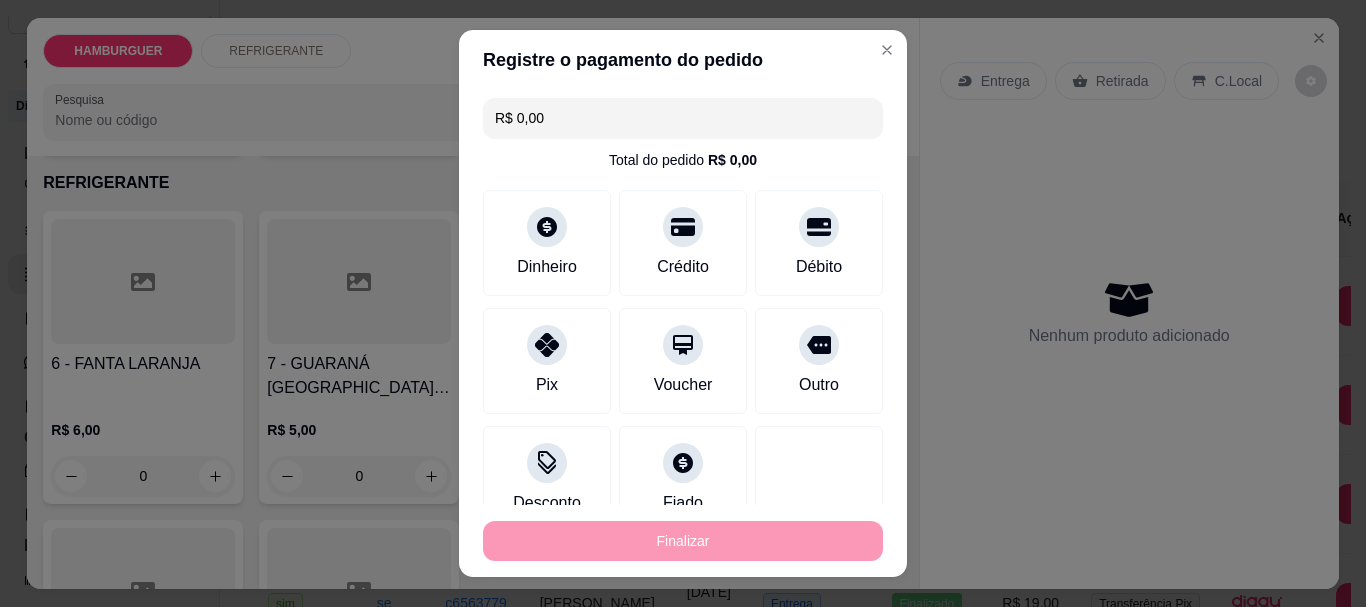 type on "-R$ 71,50" 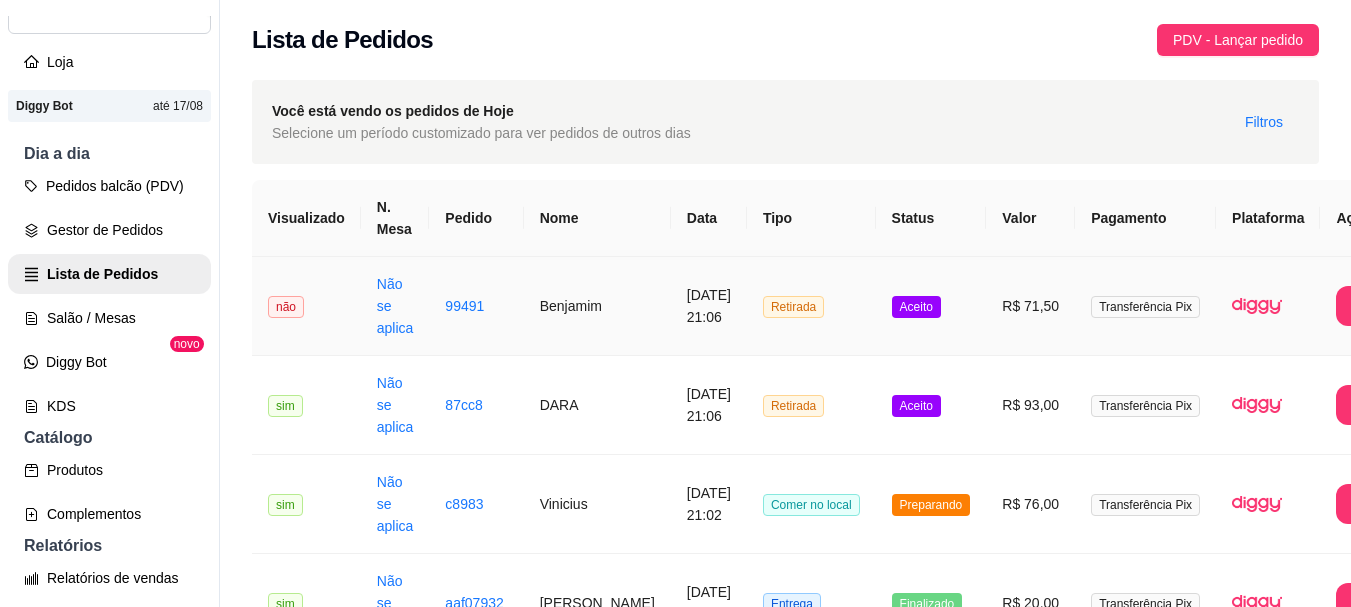 click on "Aceito" at bounding box center (931, 306) 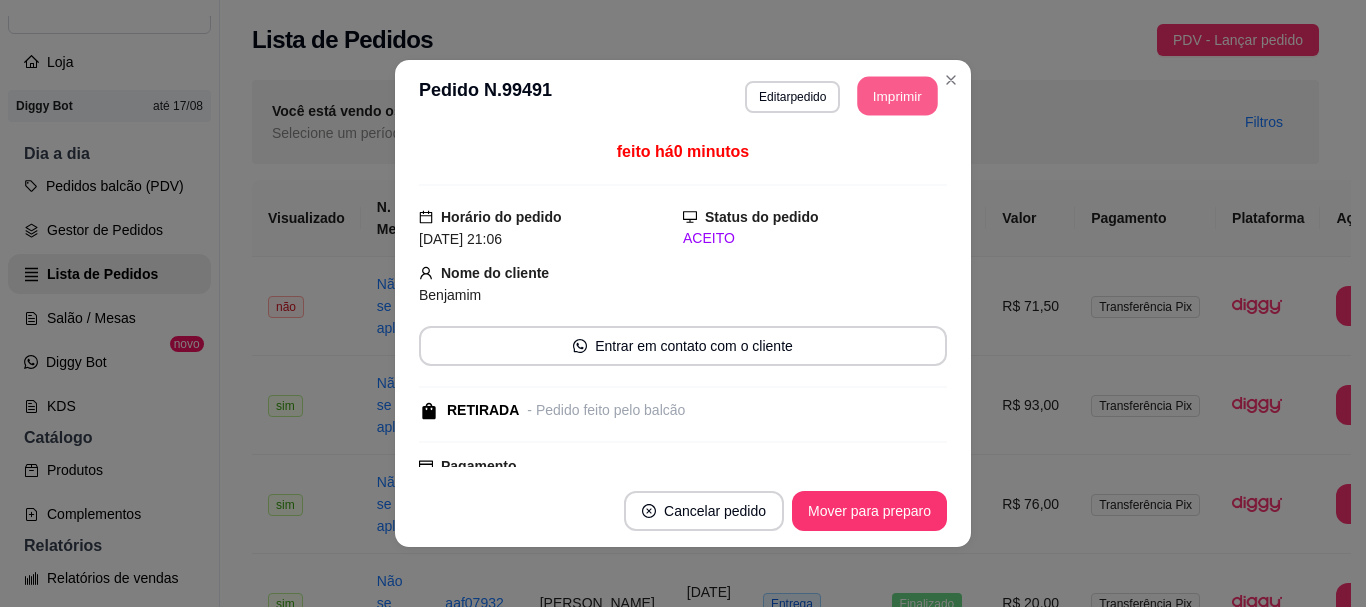 click on "Imprimir" at bounding box center [898, 96] 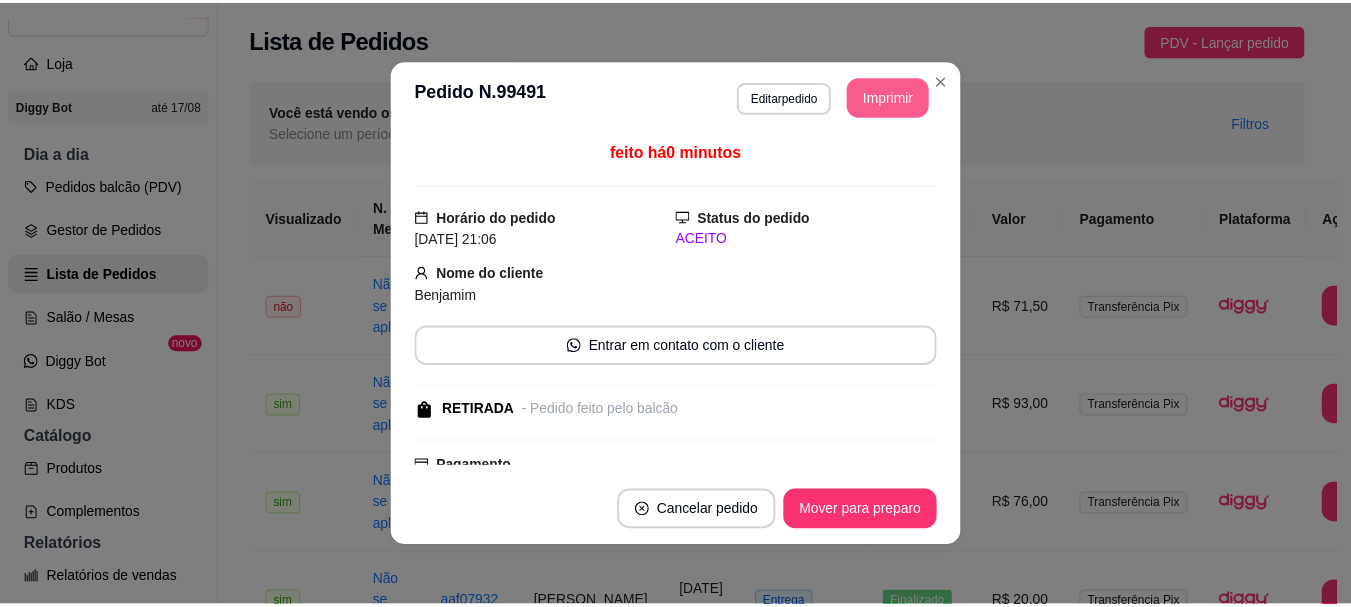 scroll, scrollTop: 0, scrollLeft: 0, axis: both 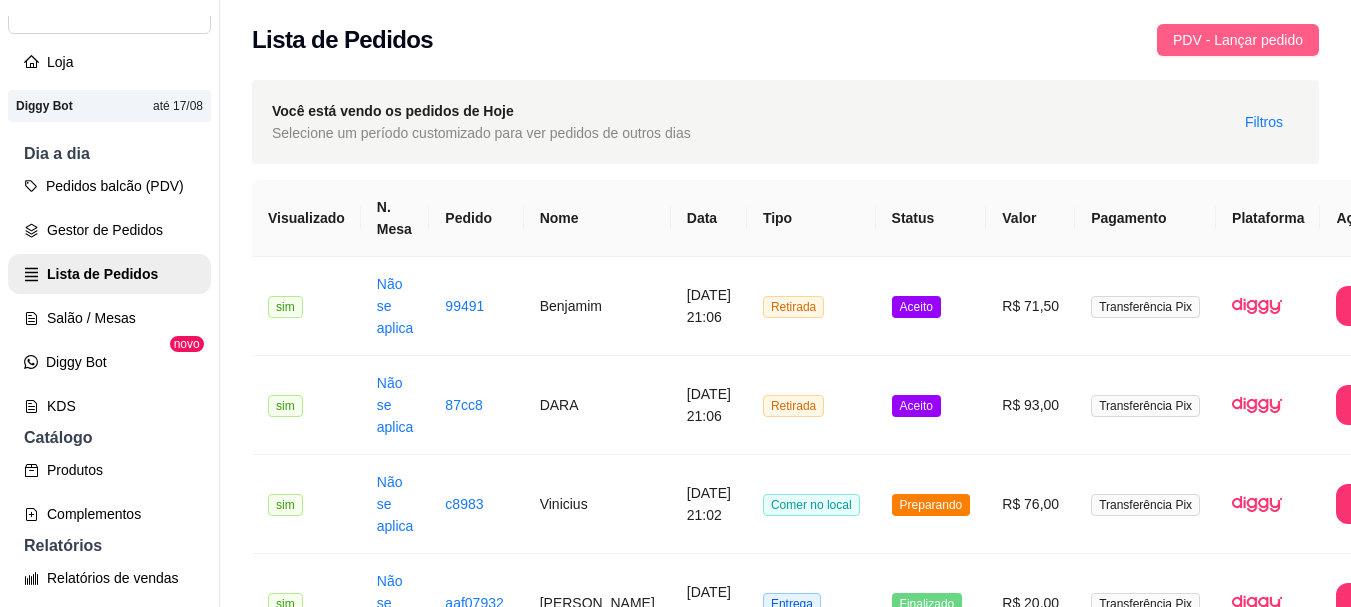 click on "PDV - Lançar pedido" at bounding box center [1238, 40] 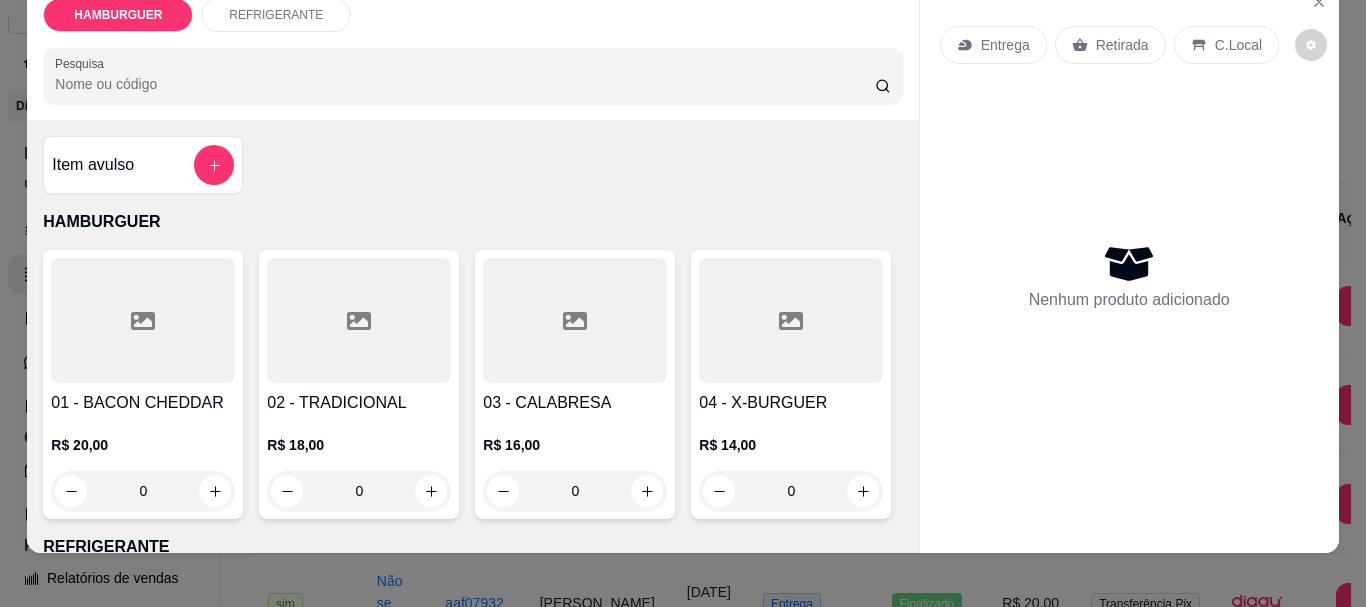 scroll, scrollTop: 53, scrollLeft: 0, axis: vertical 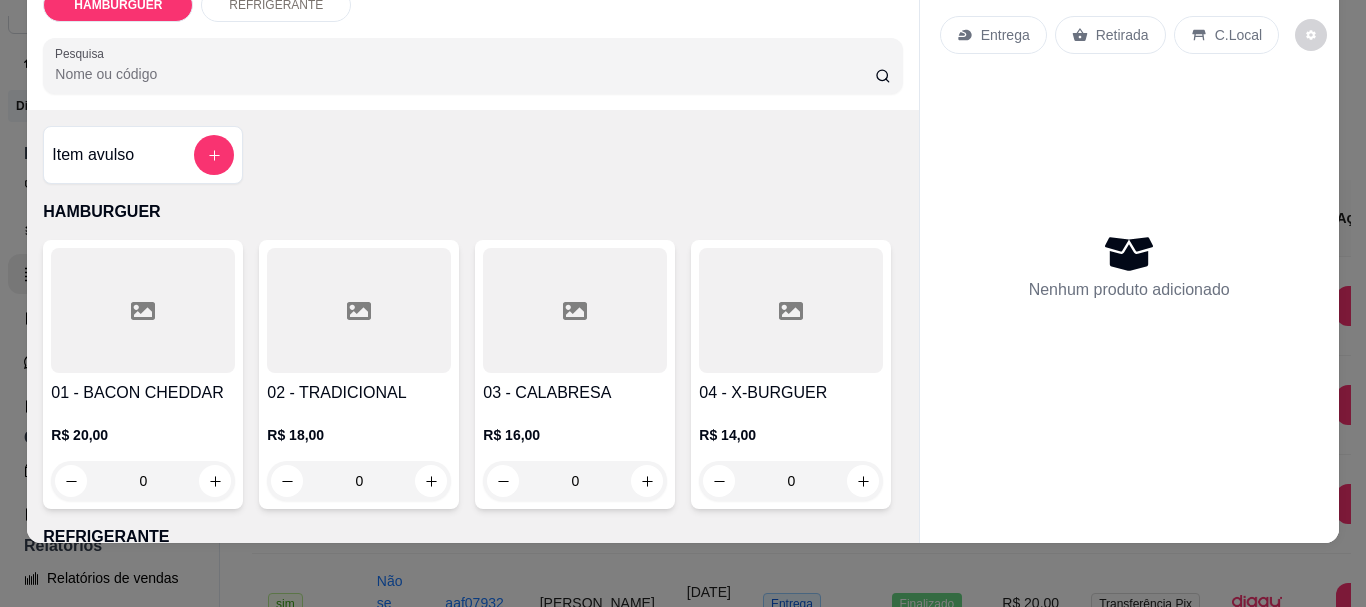 click on "0" at bounding box center (575, 481) 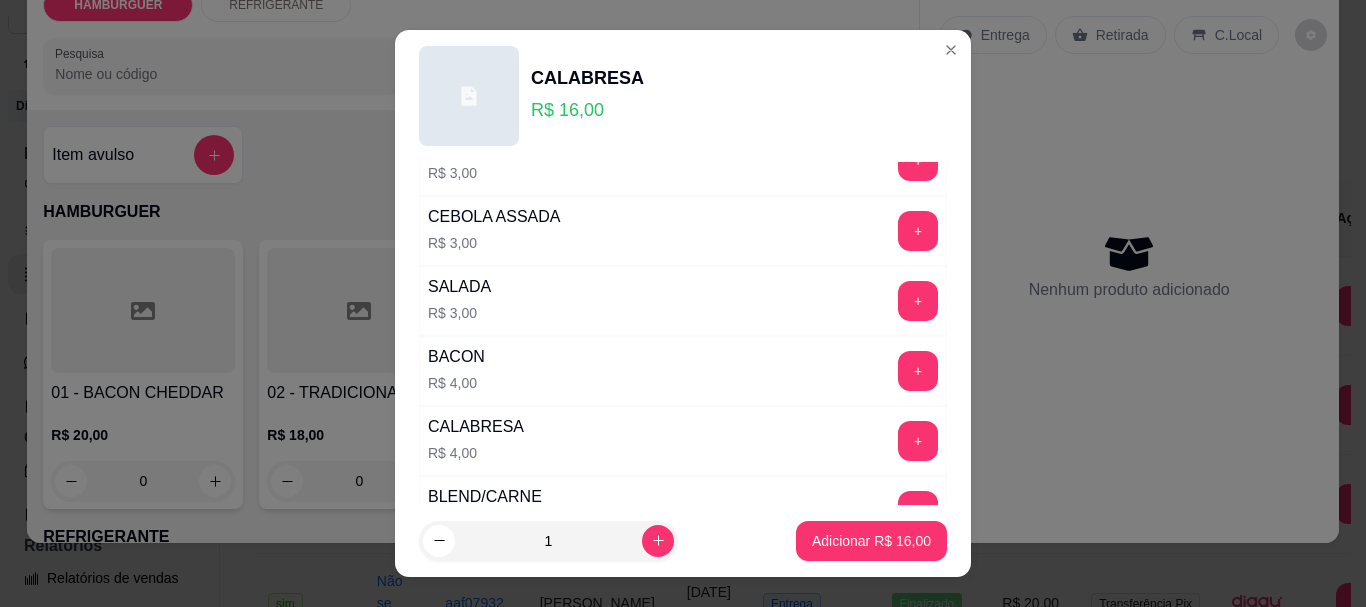 scroll, scrollTop: 400, scrollLeft: 0, axis: vertical 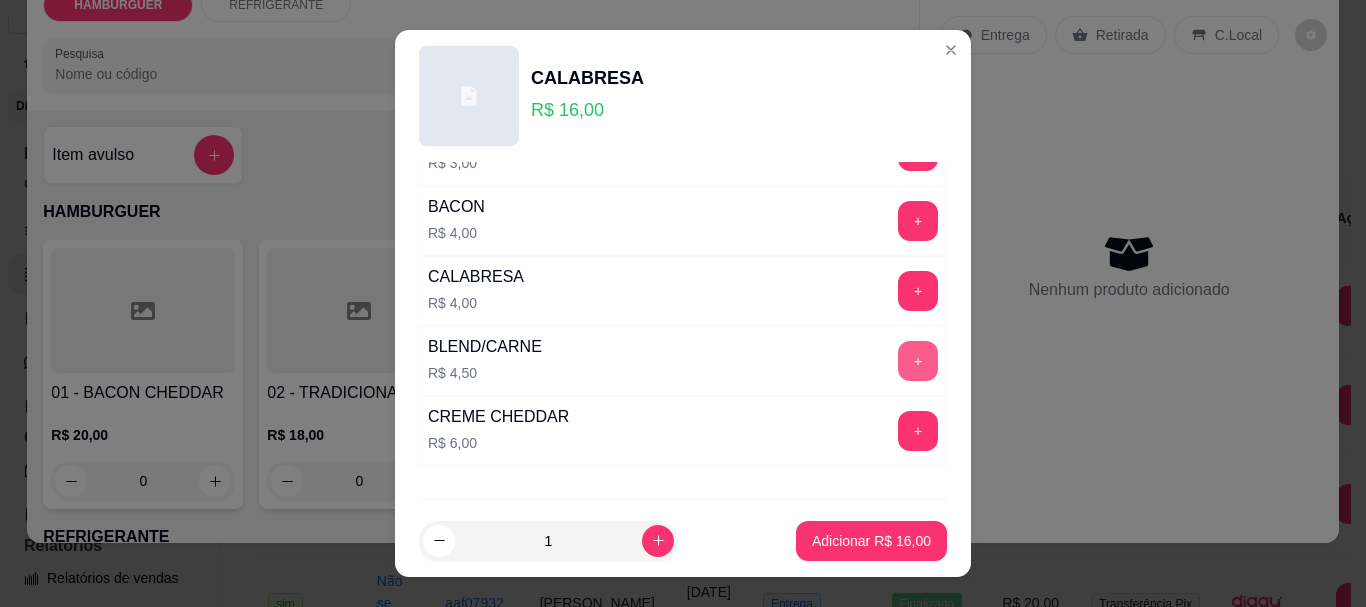 click on "+" at bounding box center (918, 361) 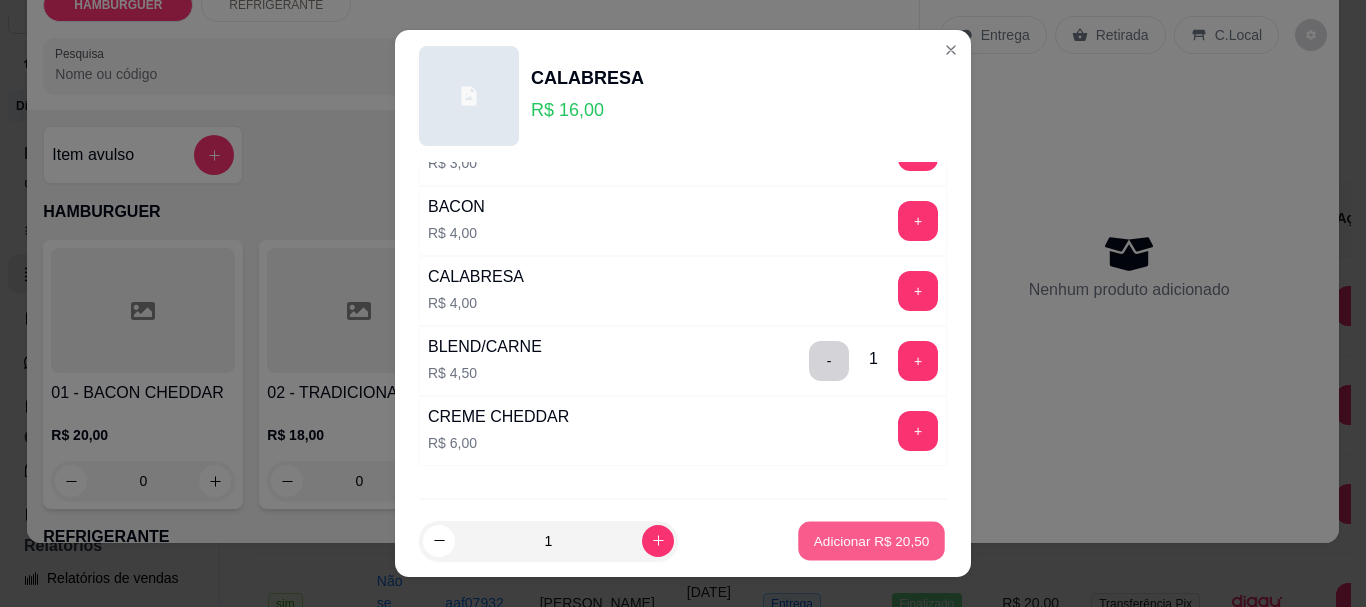 click on "Adicionar   R$ 20,50" at bounding box center [872, 540] 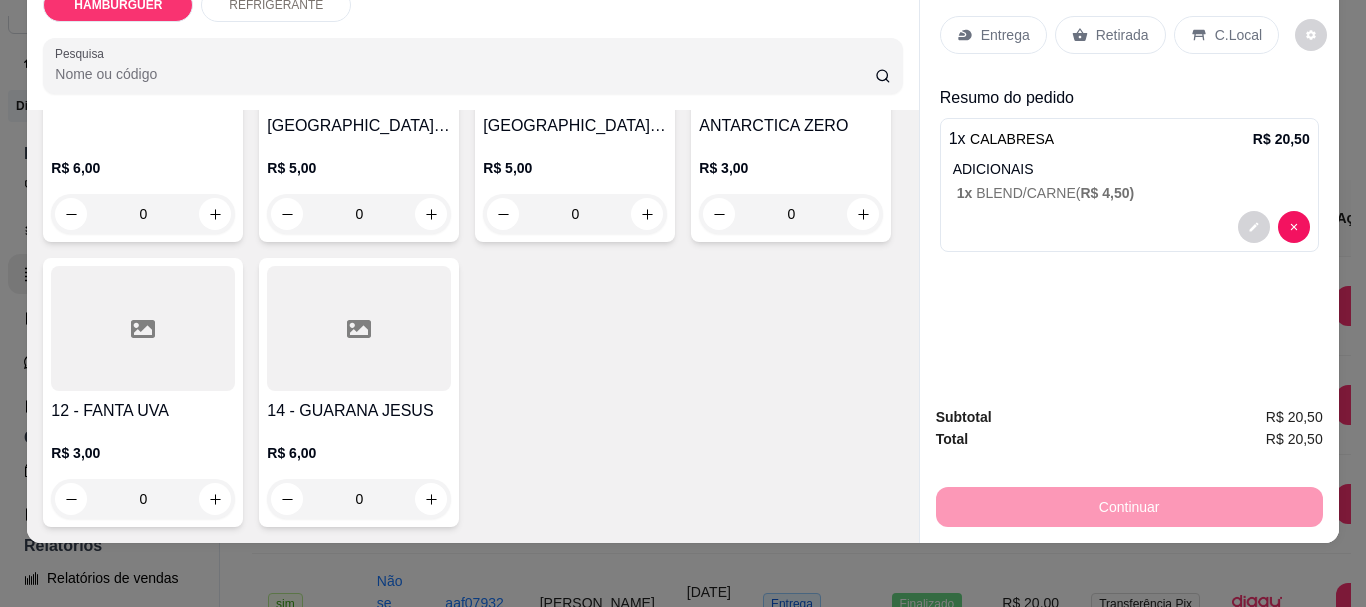 scroll, scrollTop: 726, scrollLeft: 0, axis: vertical 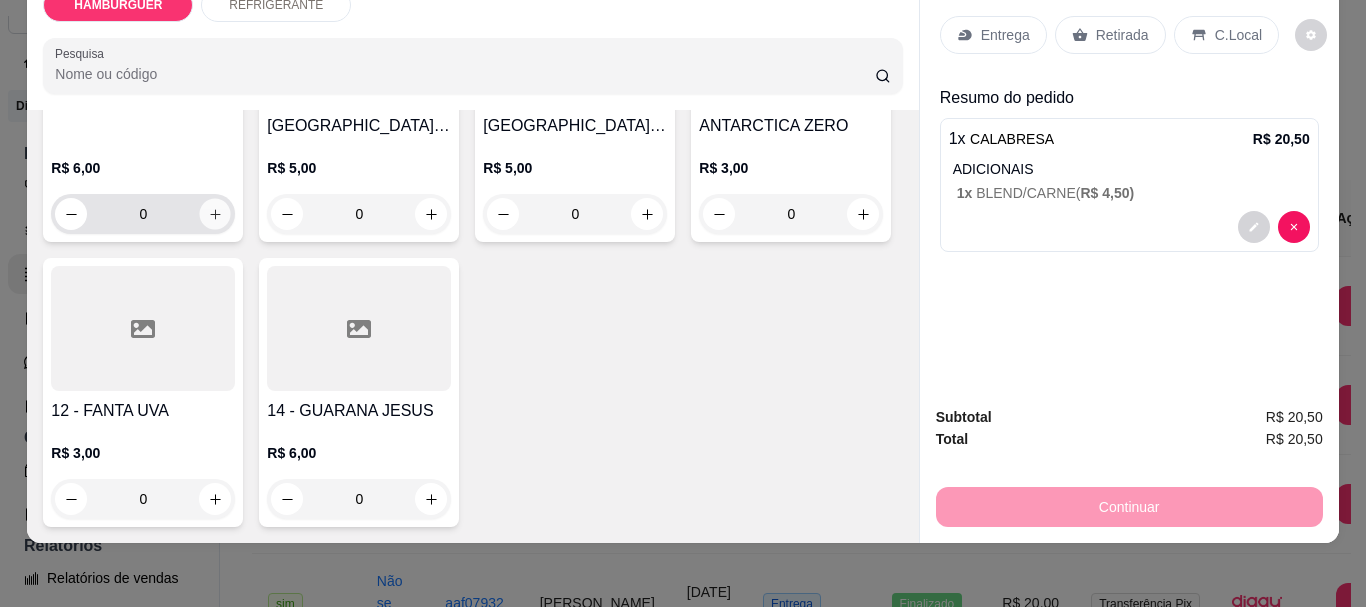 click 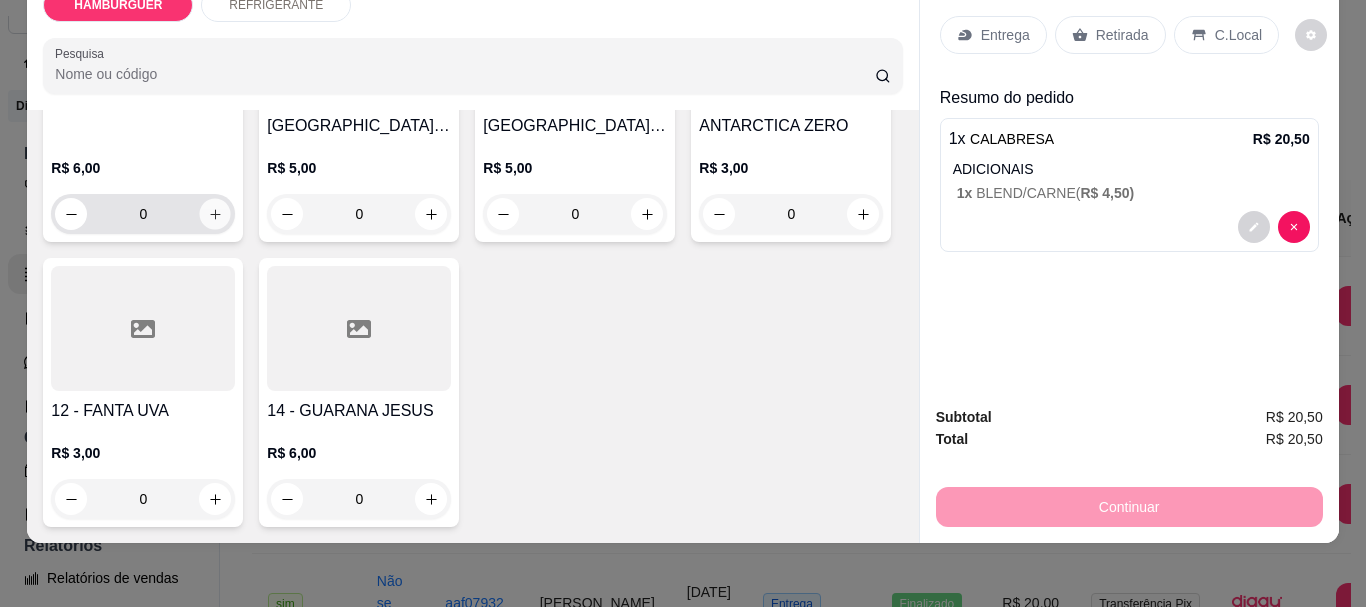 type on "1" 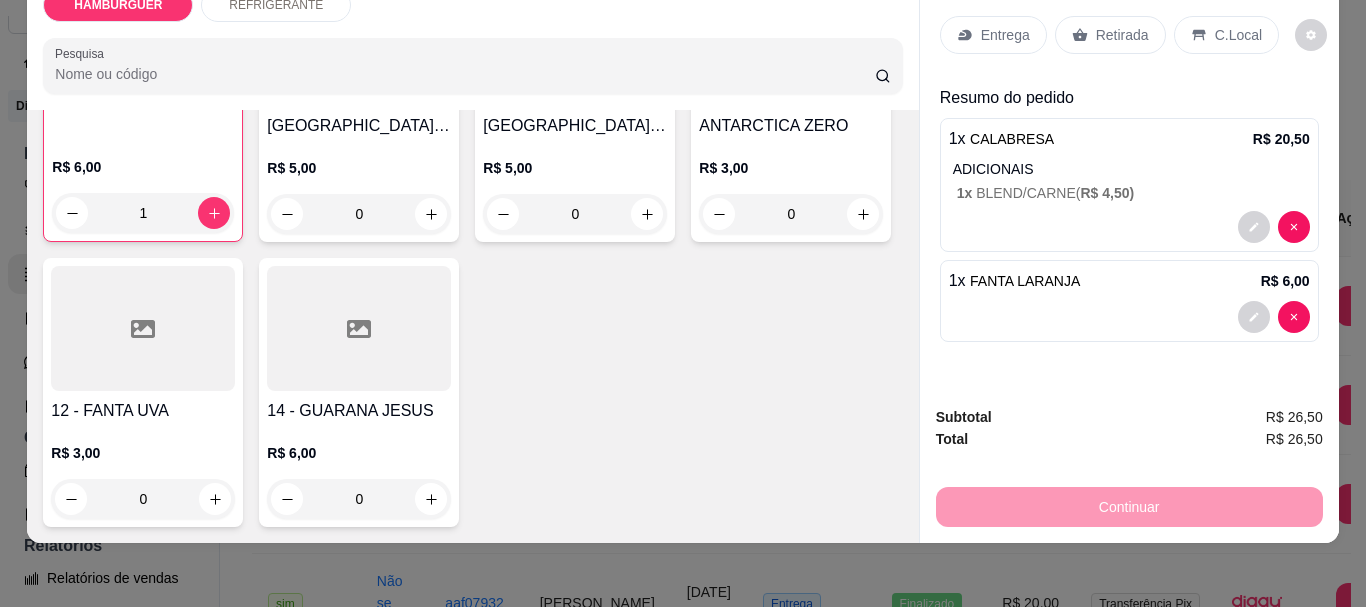 click on "C.Local" at bounding box center (1238, 35) 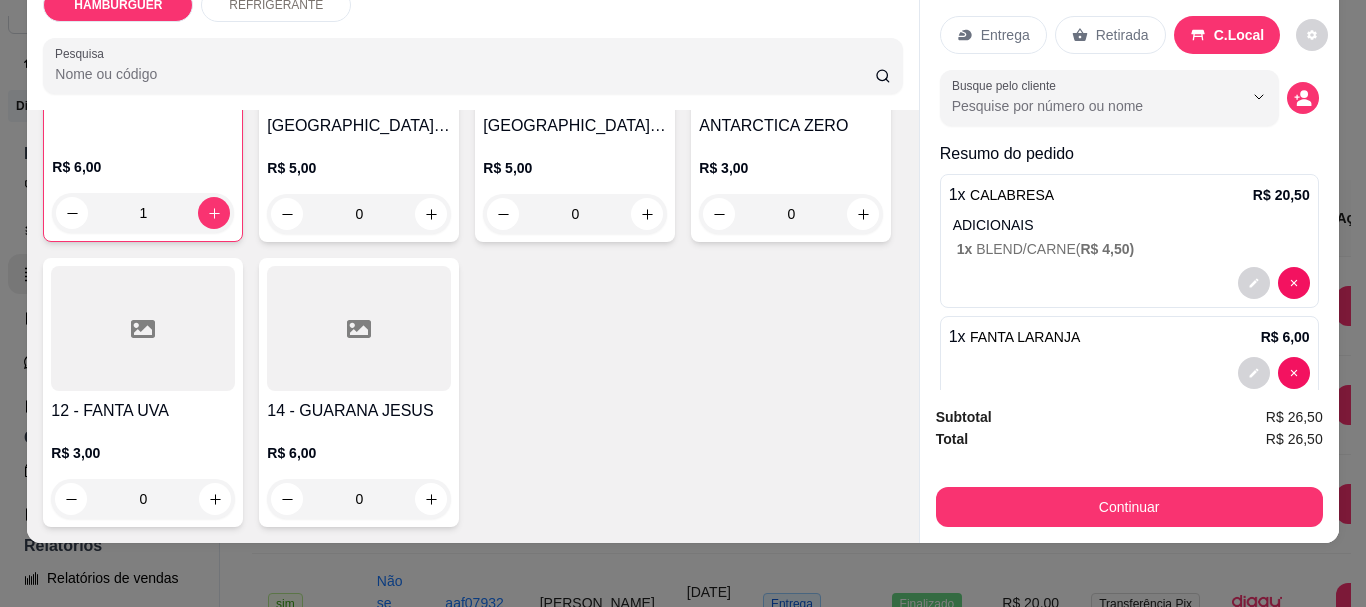 click on "Retirada" at bounding box center (1110, 35) 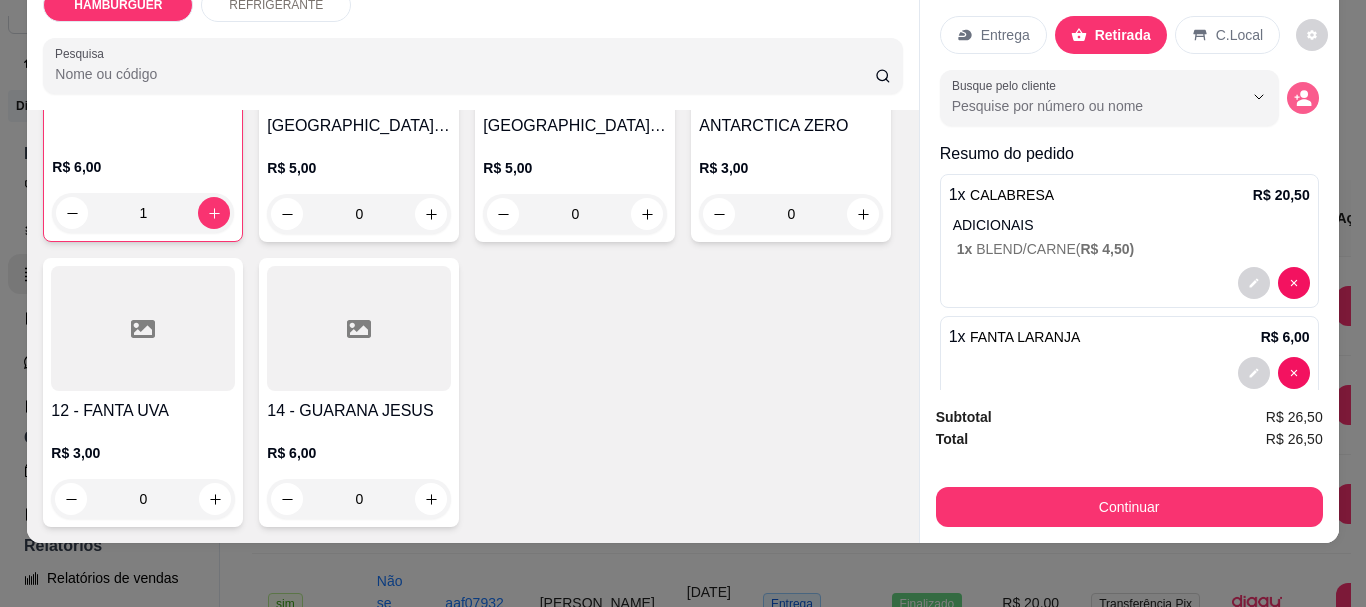 click 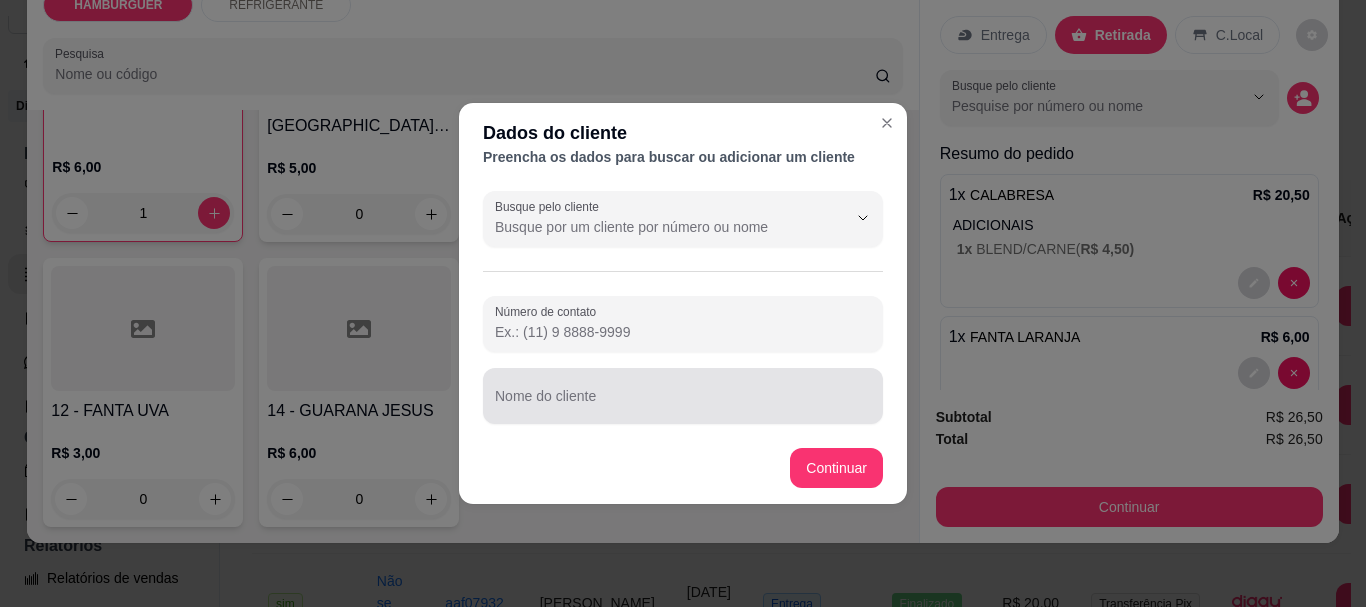 click at bounding box center [683, 396] 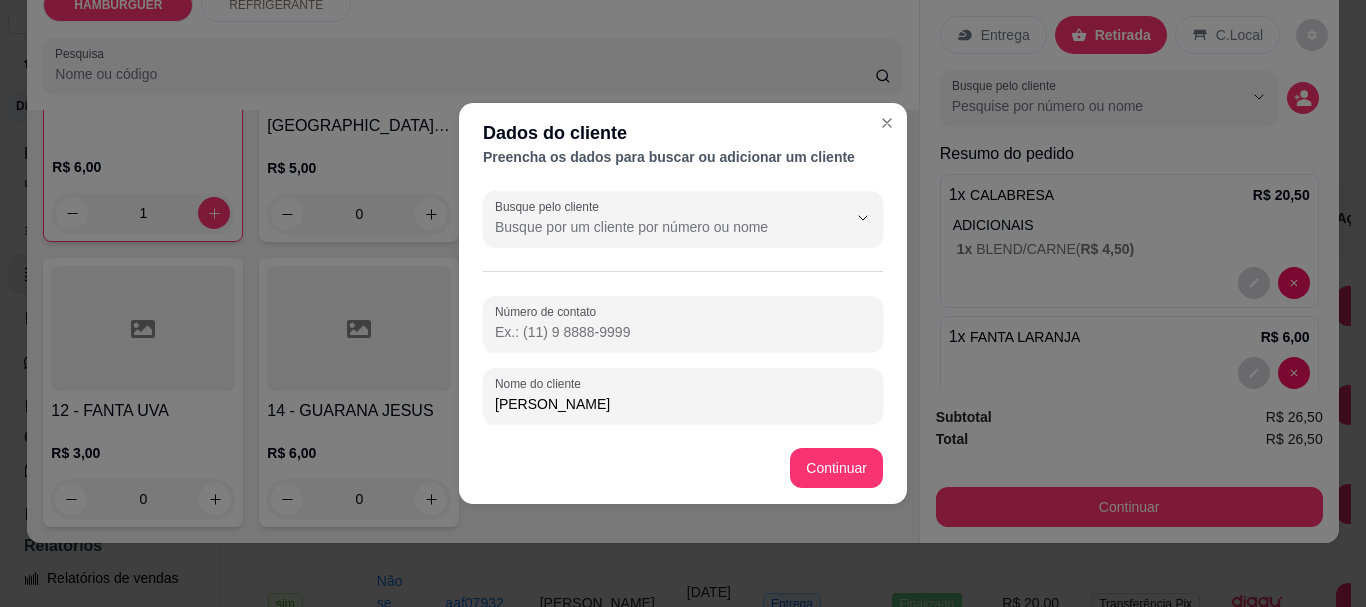 type on "Danilo" 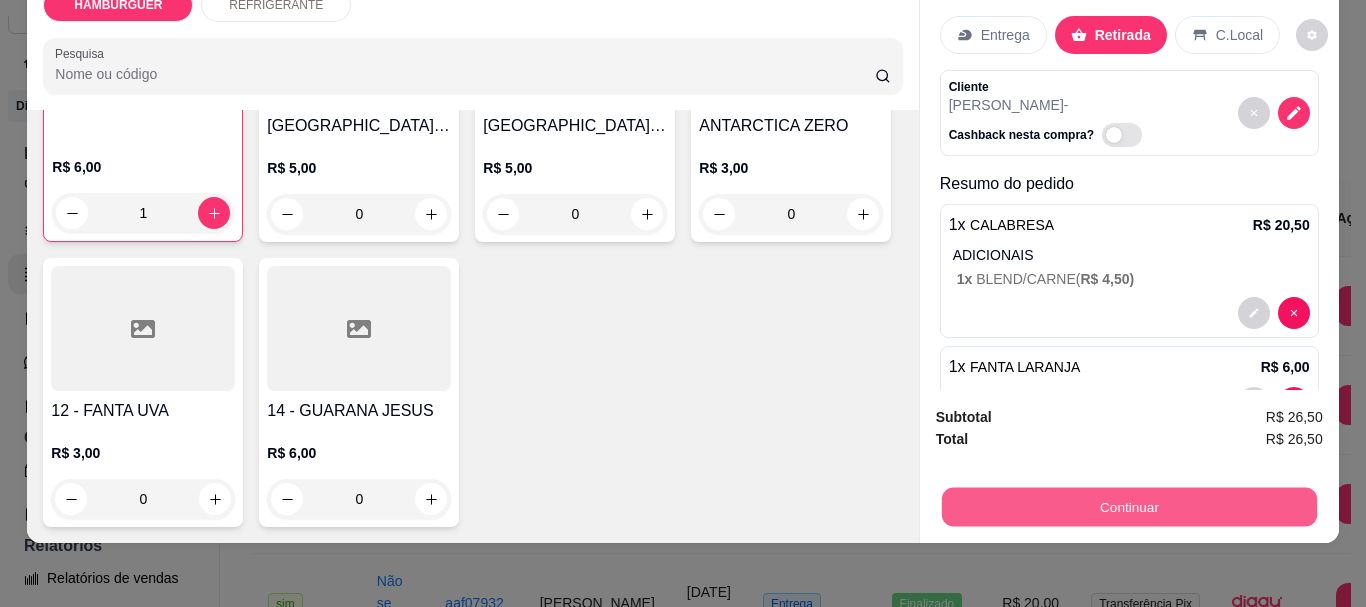 click on "Continuar" at bounding box center [1128, 506] 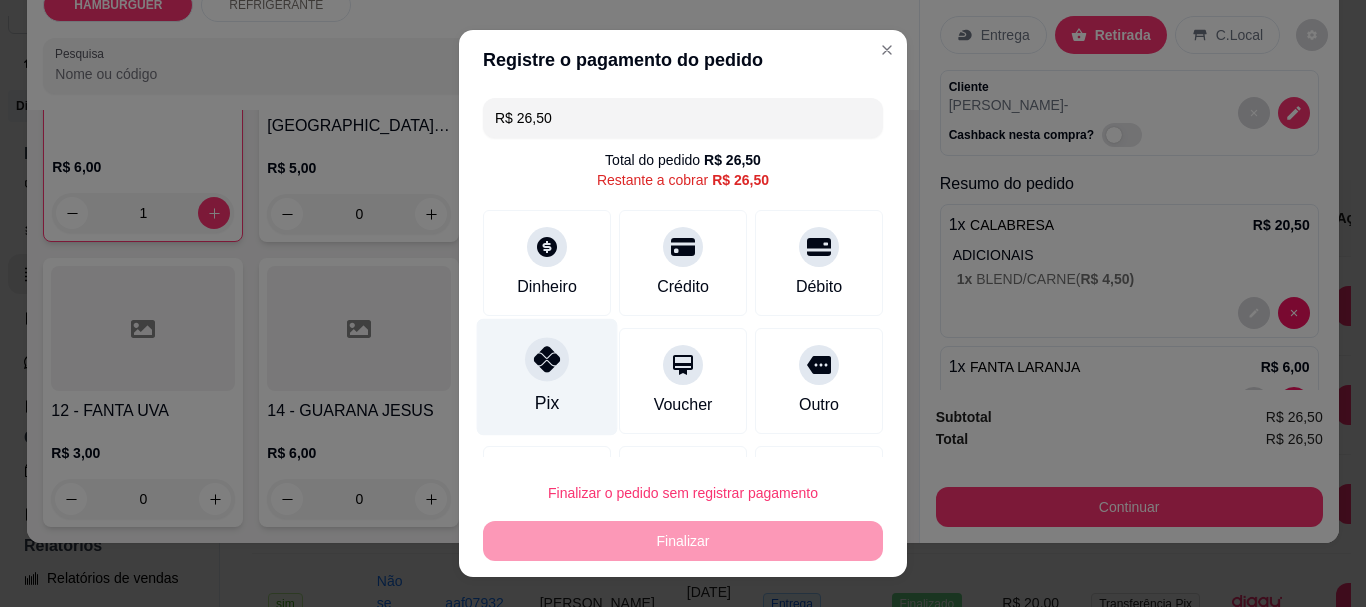 click at bounding box center (547, 360) 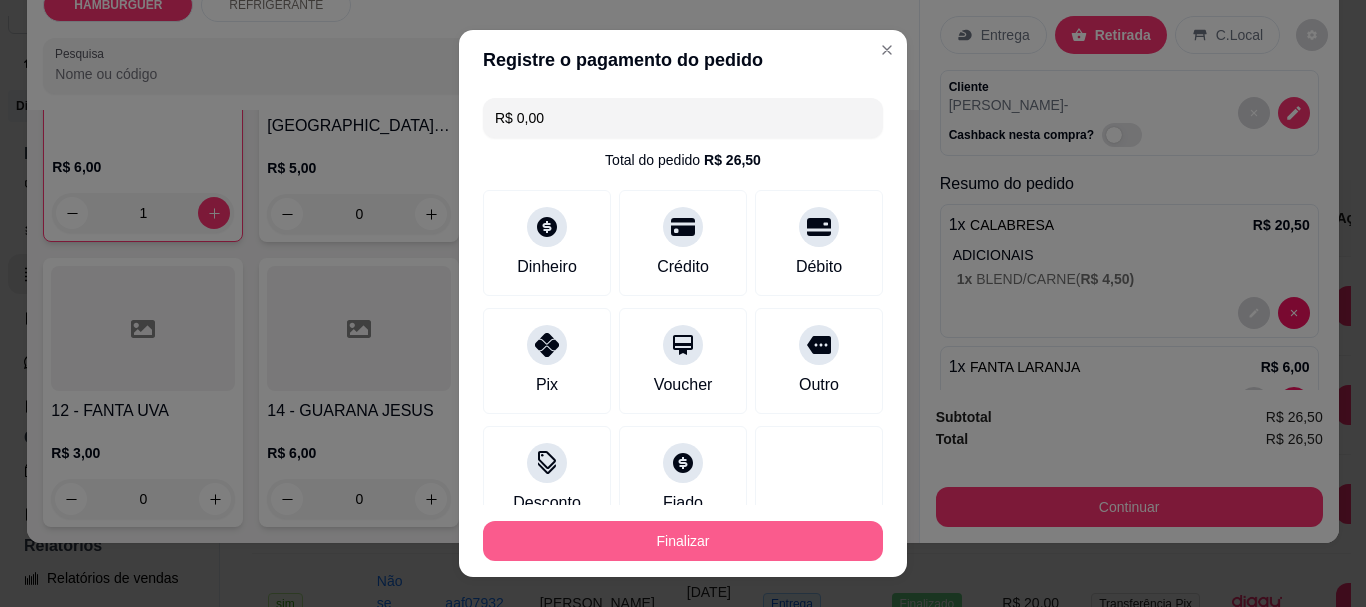 click on "Finalizar" at bounding box center (683, 541) 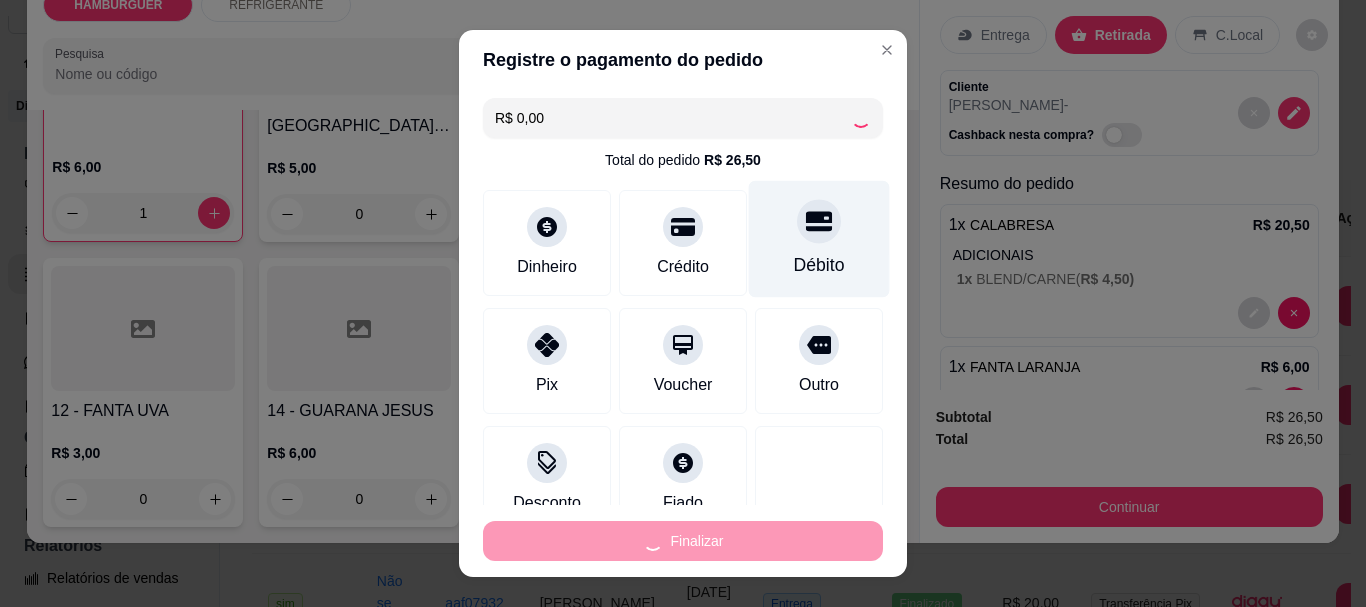 type on "0" 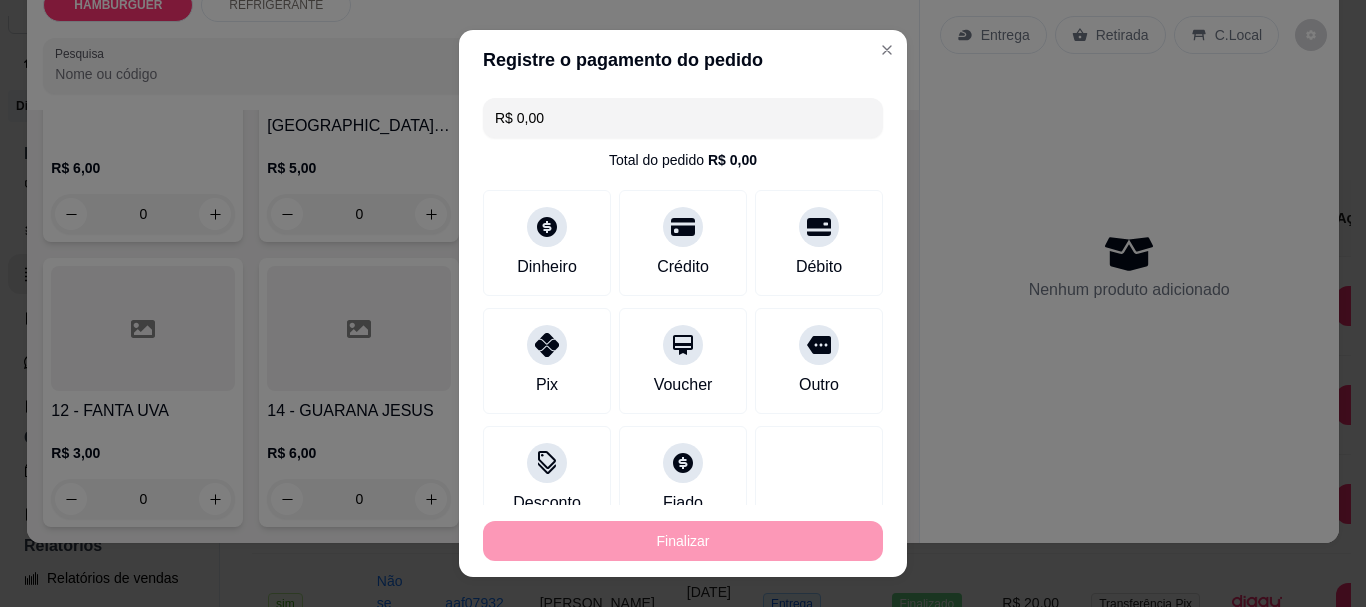 type on "-R$ 26,50" 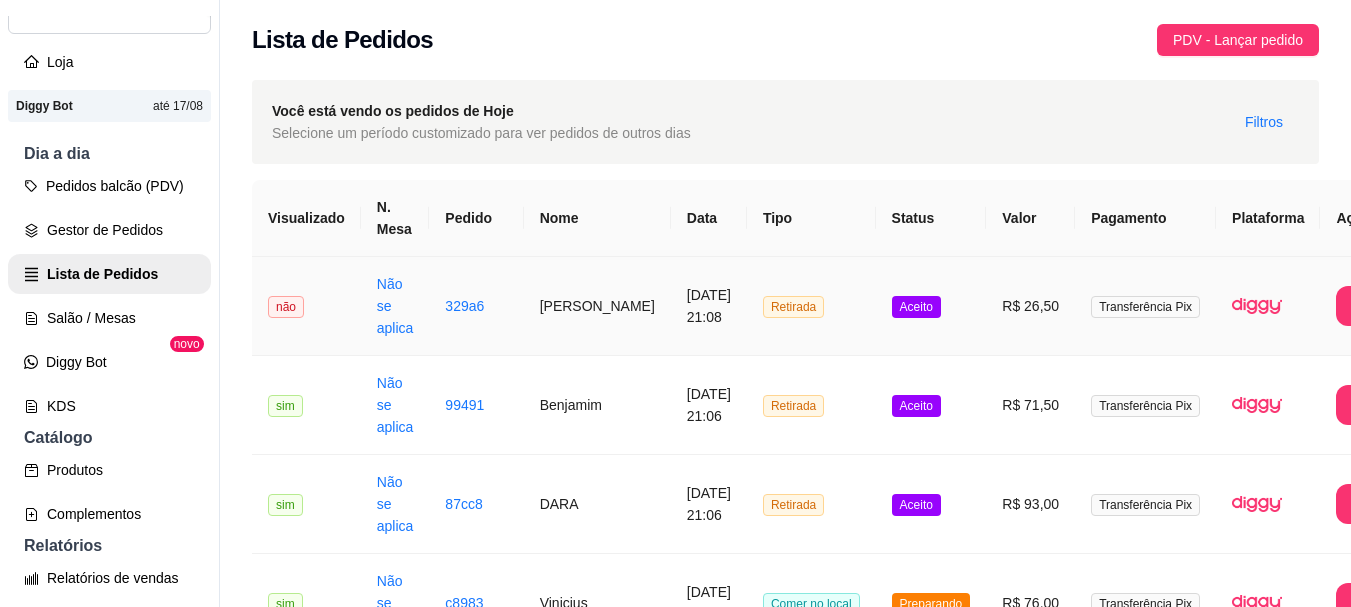click on "Retirada" at bounding box center [811, 306] 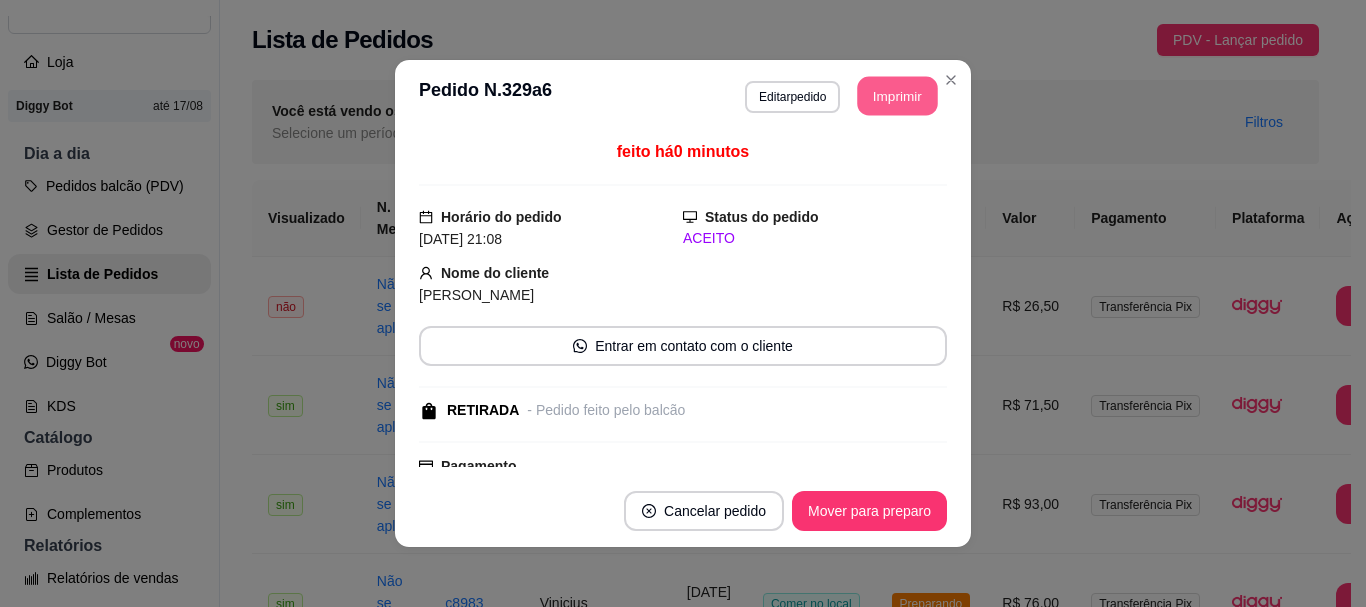 click on "Imprimir" at bounding box center (898, 96) 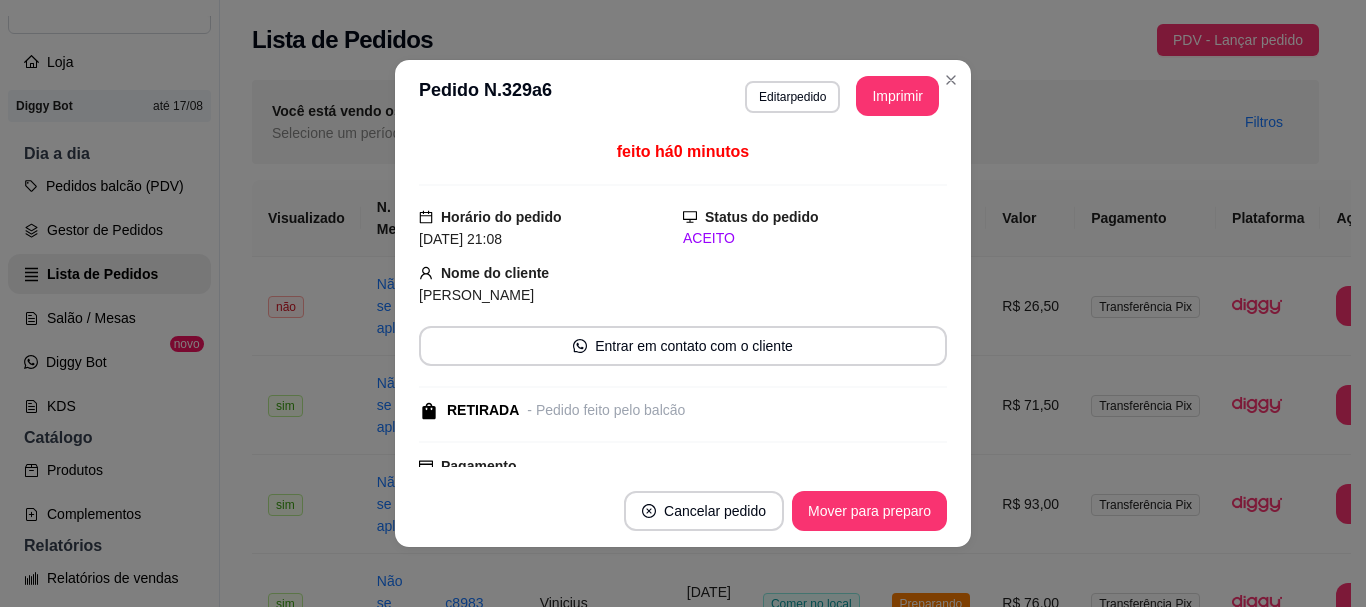 scroll, scrollTop: 0, scrollLeft: 0, axis: both 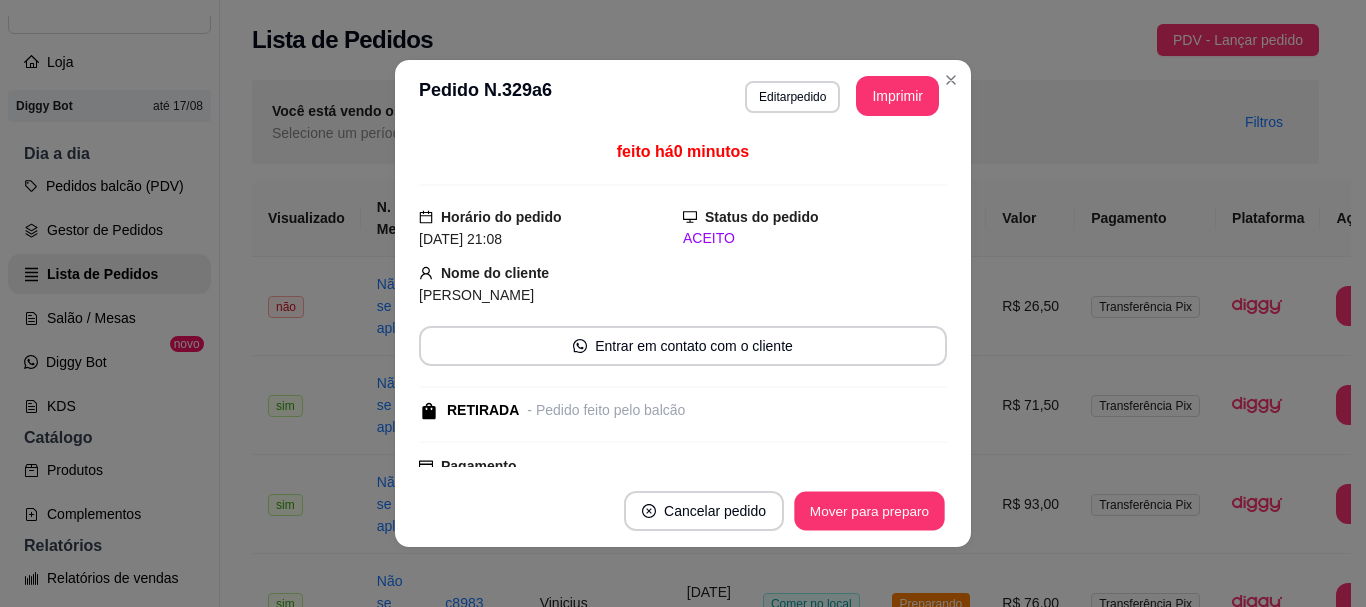 click on "Mover para preparo" at bounding box center [869, 511] 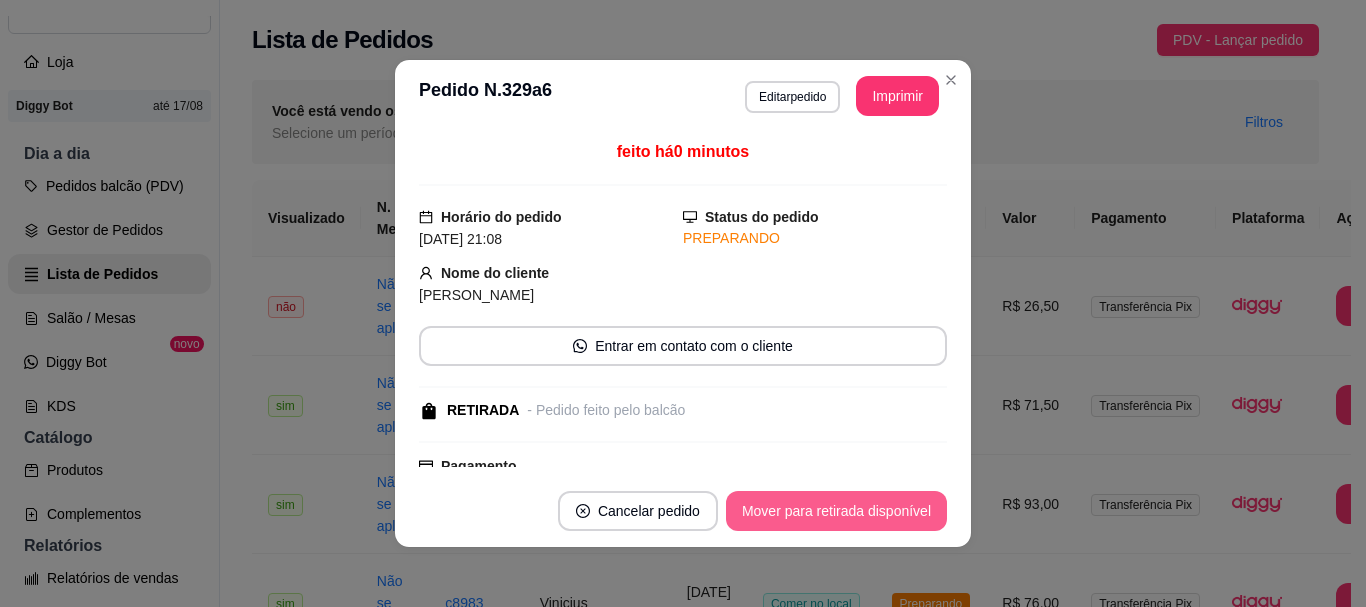 click on "Mover para retirada disponível" at bounding box center [836, 511] 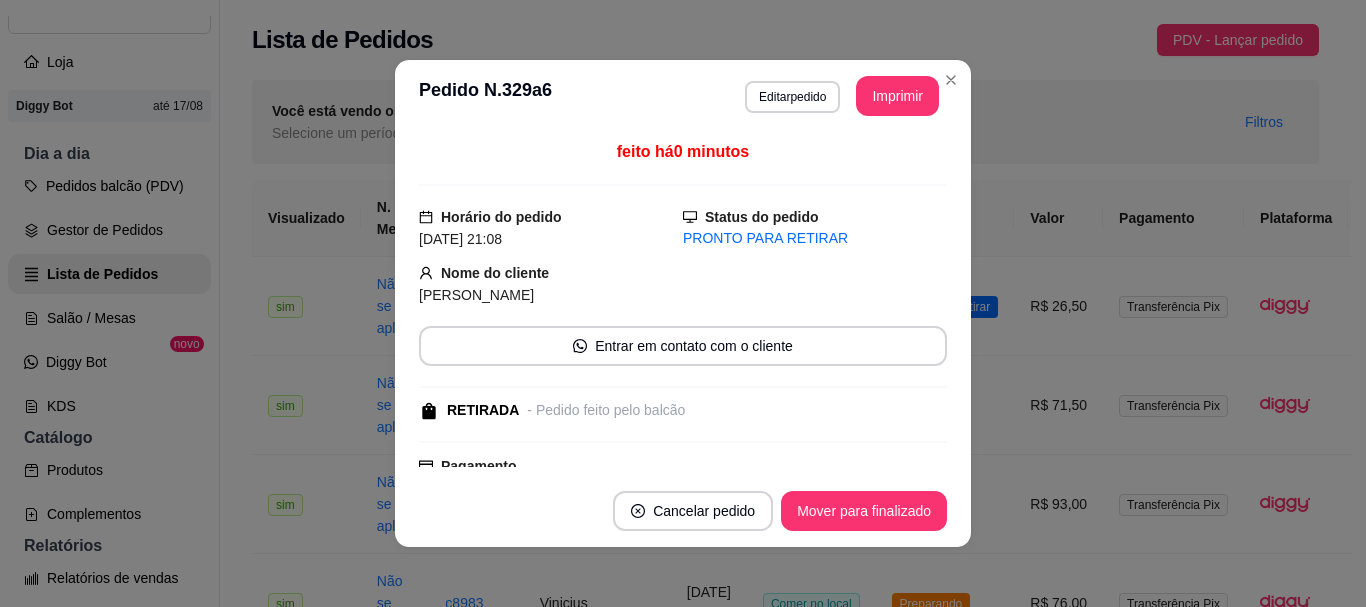 click on "Mover para finalizado" at bounding box center (864, 511) 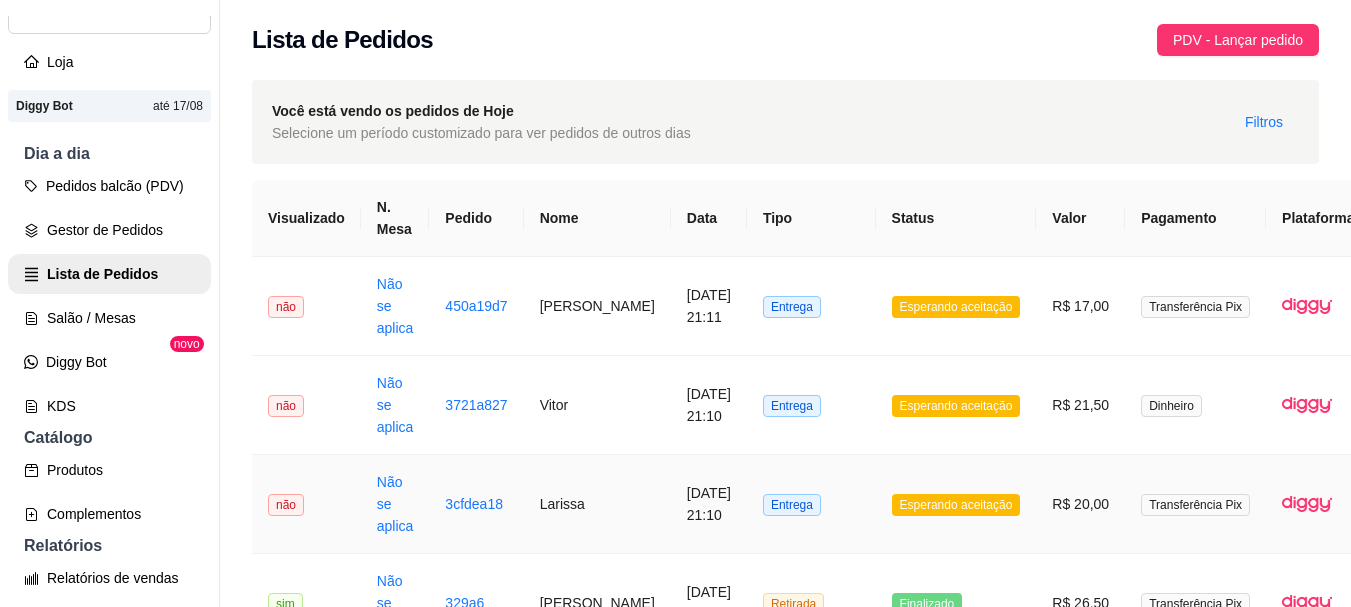 click on "Esperando aceitação" at bounding box center [956, 504] 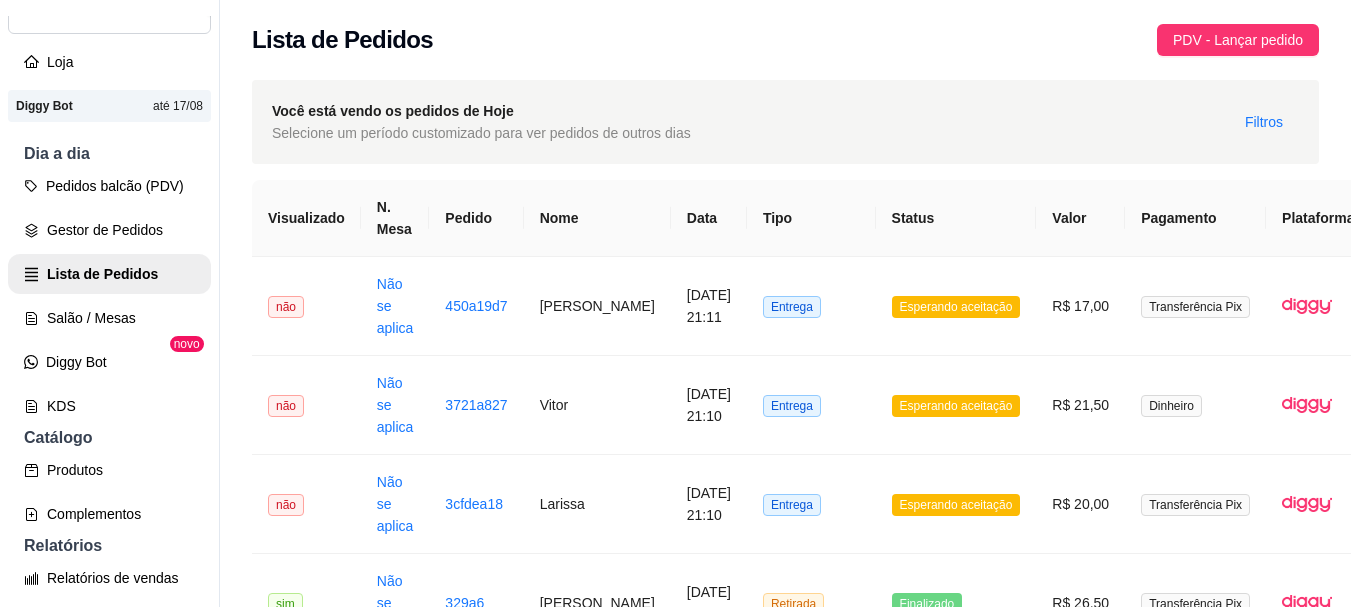 click on "Aceitar pedido" at bounding box center (886, 511) 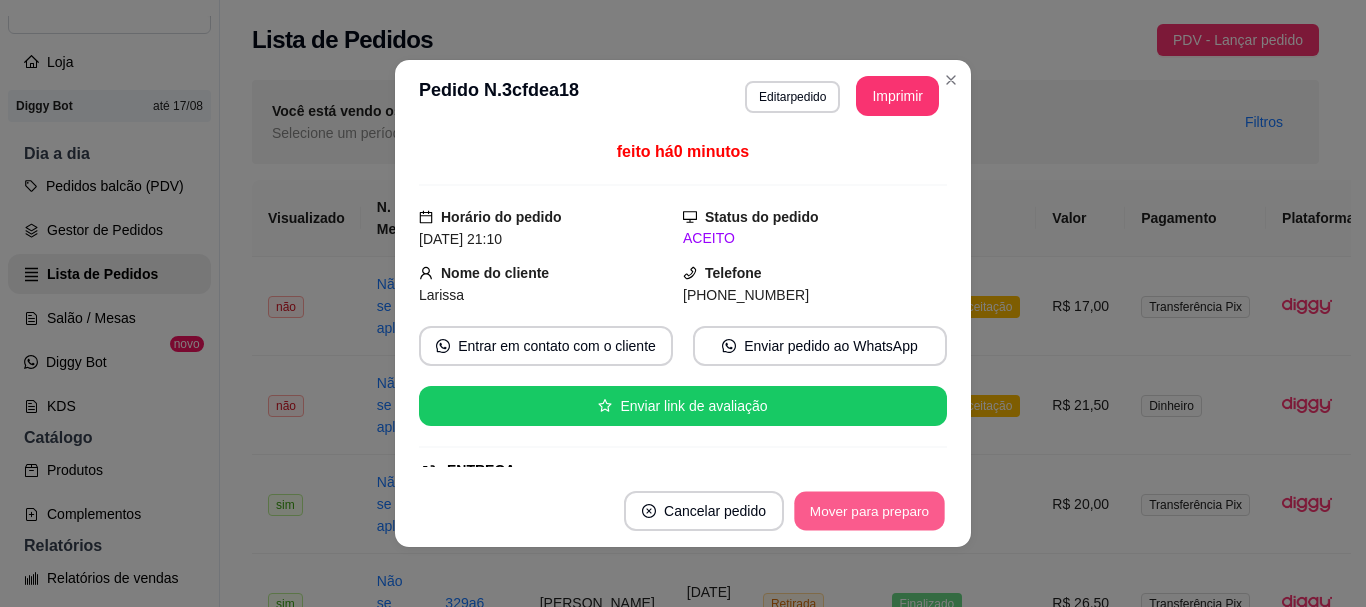 click on "Mover para preparo" at bounding box center (869, 511) 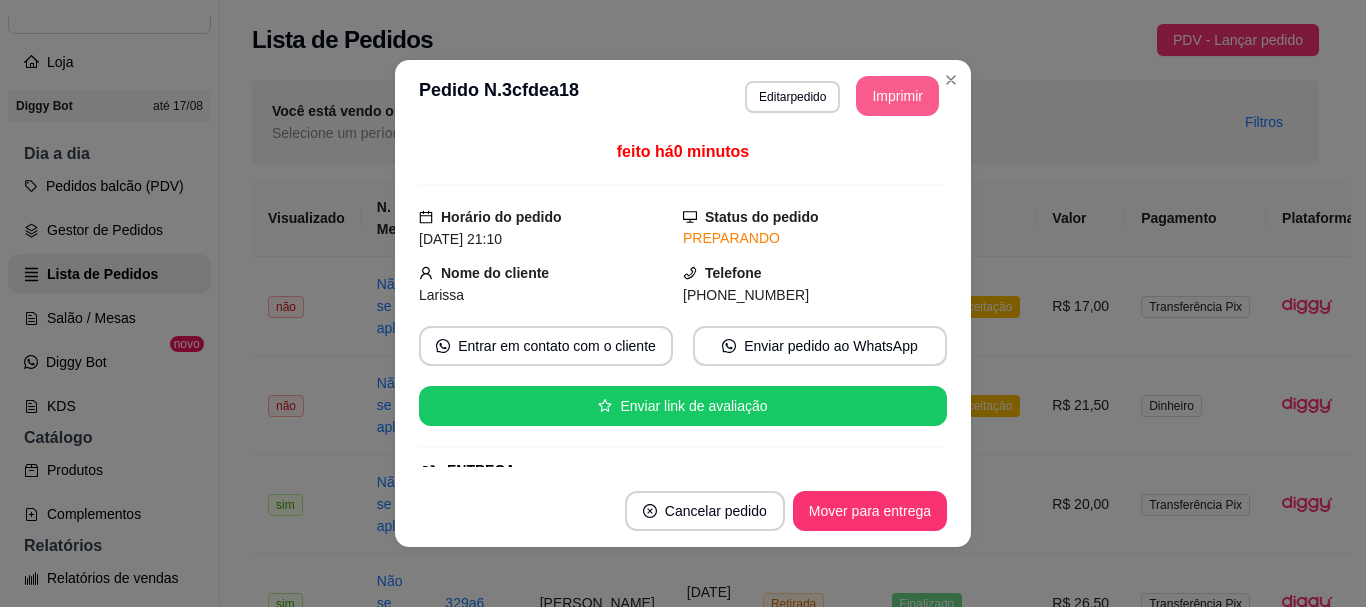 click on "Imprimir" at bounding box center [897, 96] 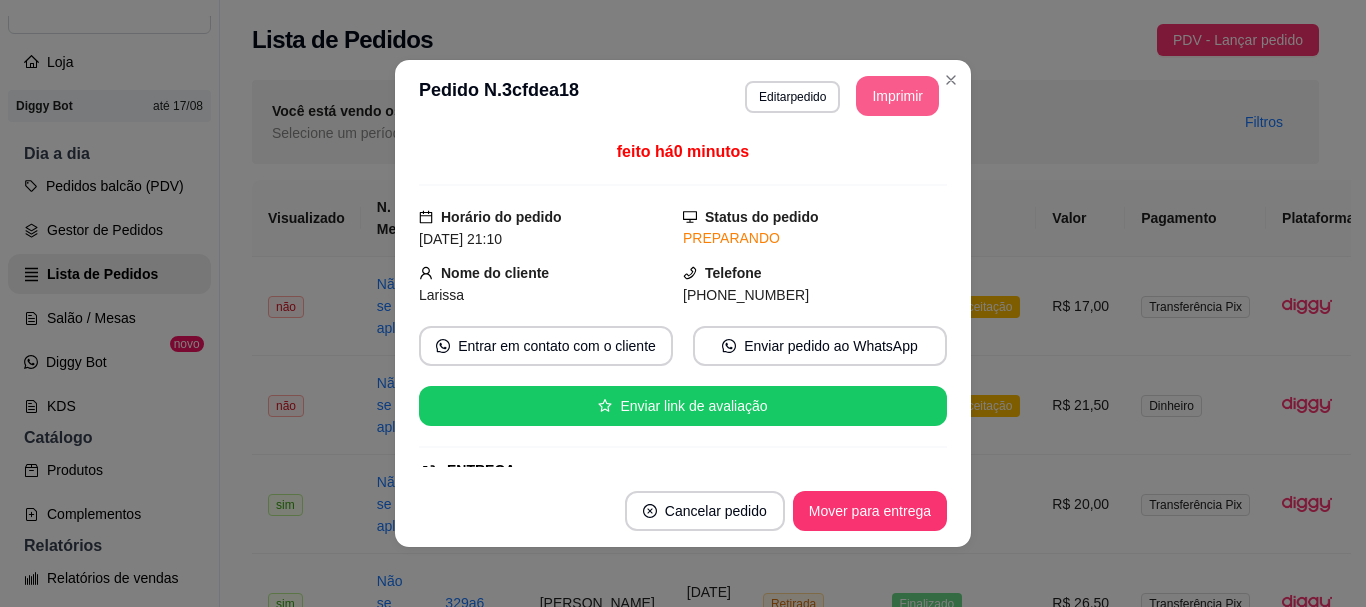 scroll, scrollTop: 0, scrollLeft: 0, axis: both 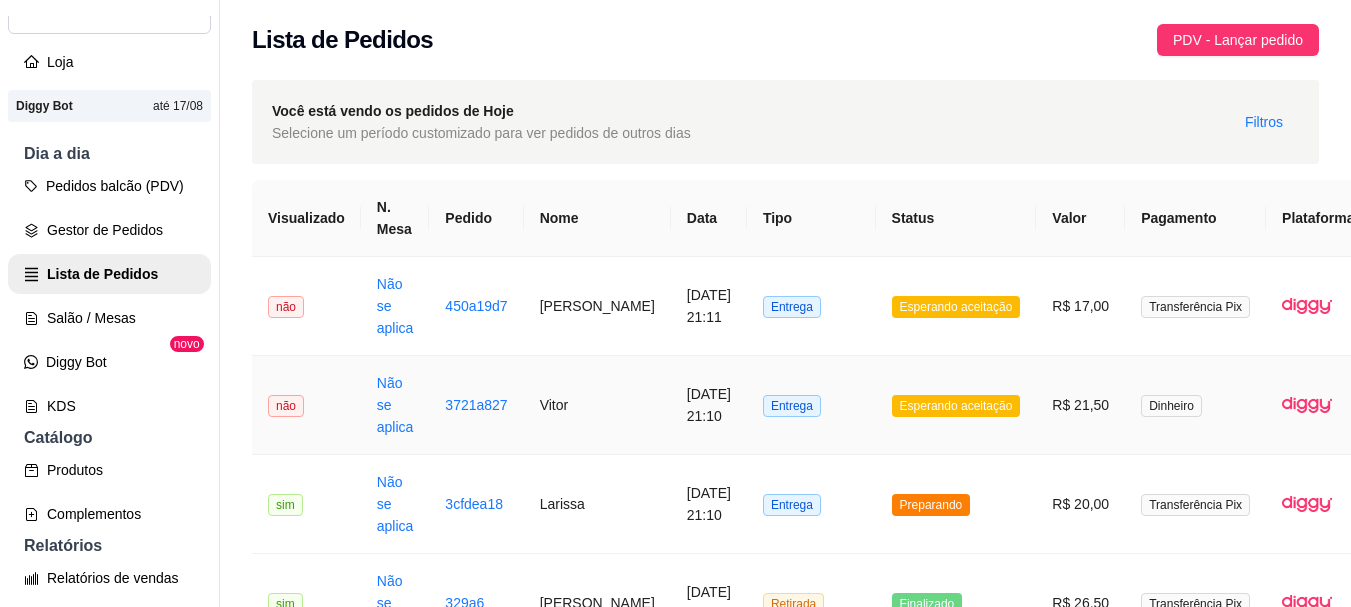 click on "Esperando aceitação" at bounding box center (956, 405) 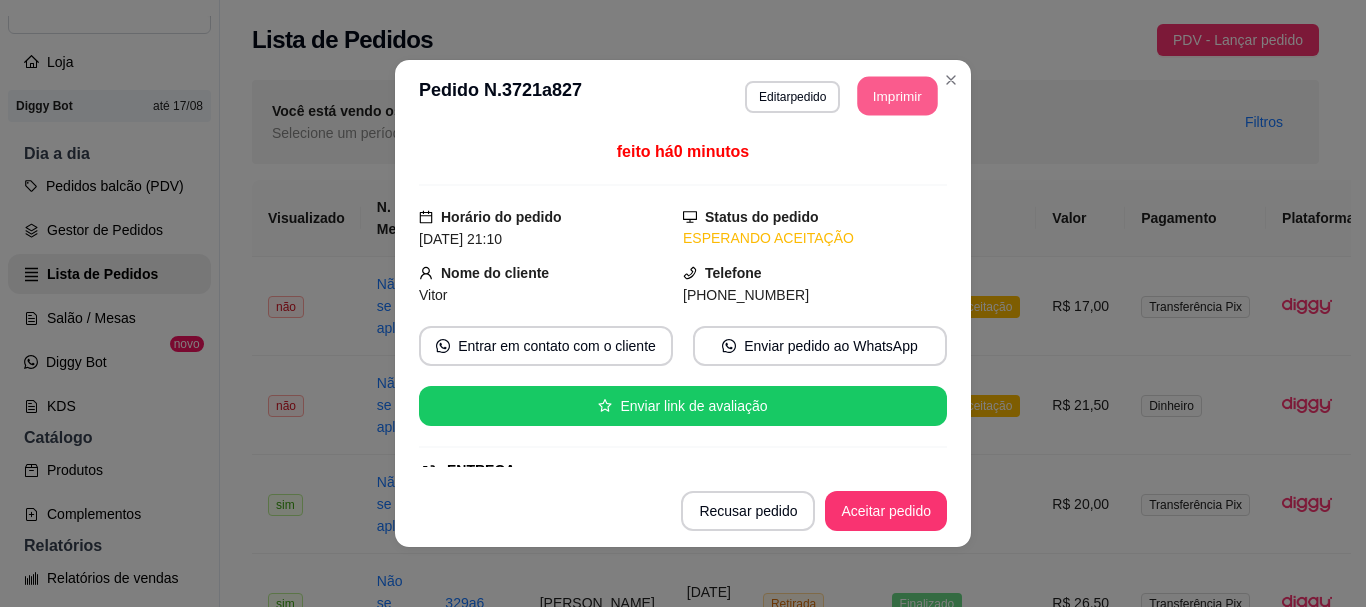 click on "Imprimir" at bounding box center [898, 96] 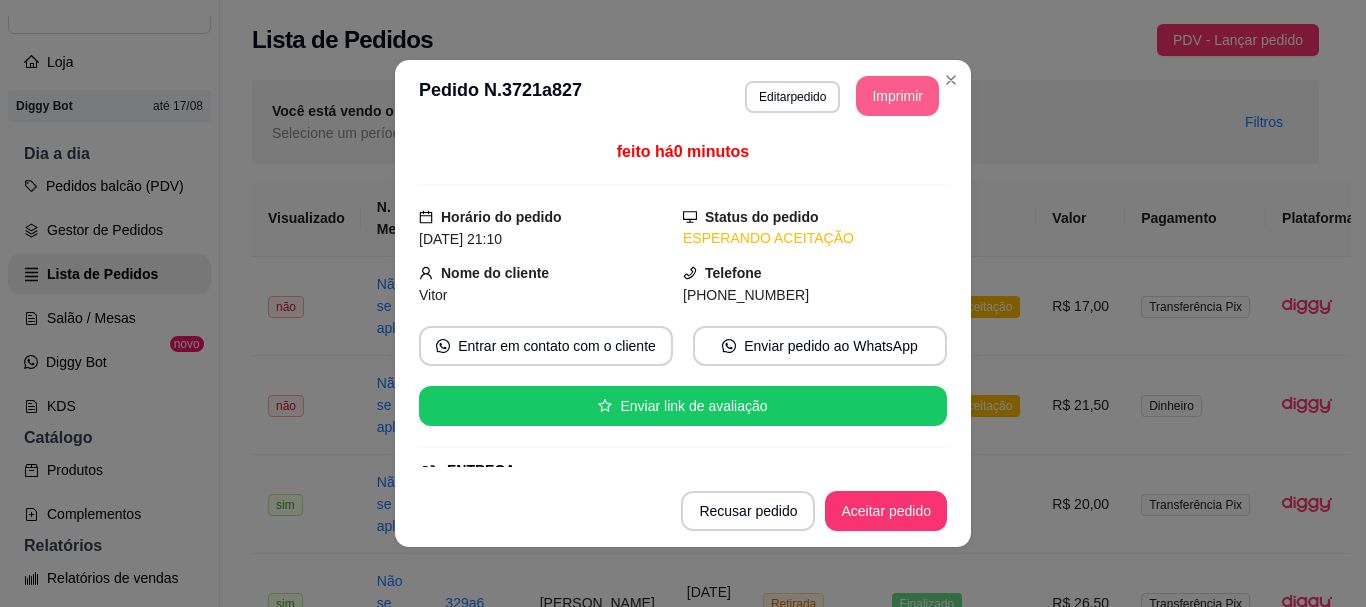 scroll, scrollTop: 0, scrollLeft: 0, axis: both 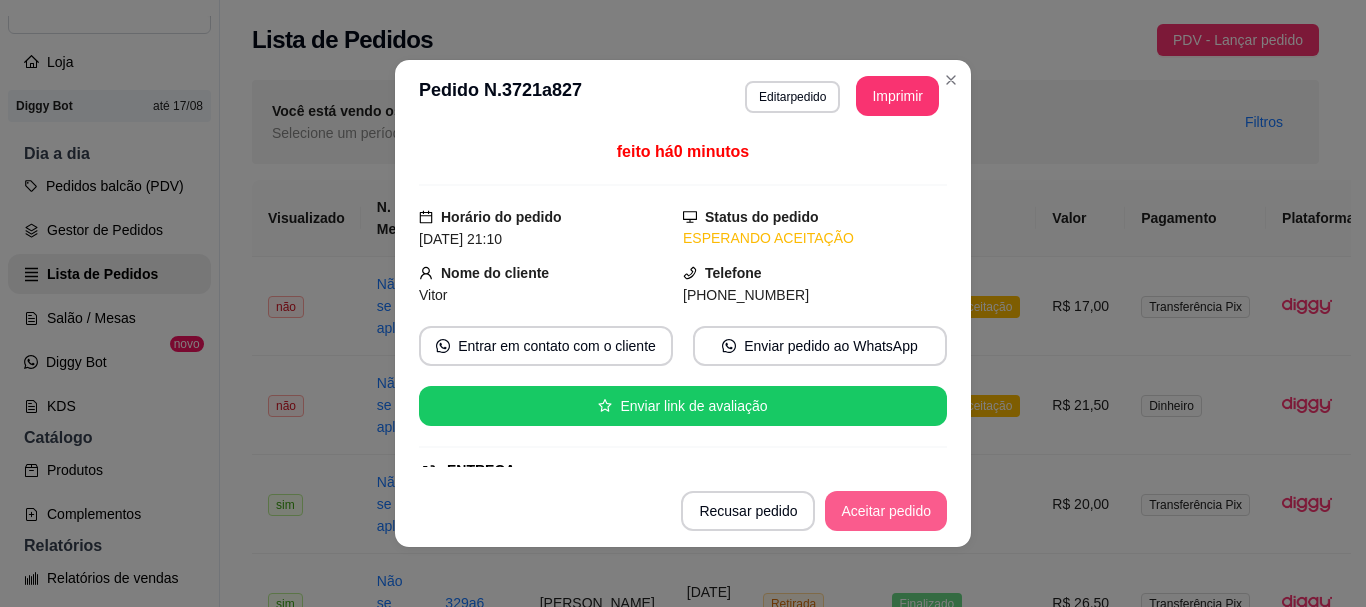 click on "Recusar pedido Aceitar pedido" at bounding box center (683, 511) 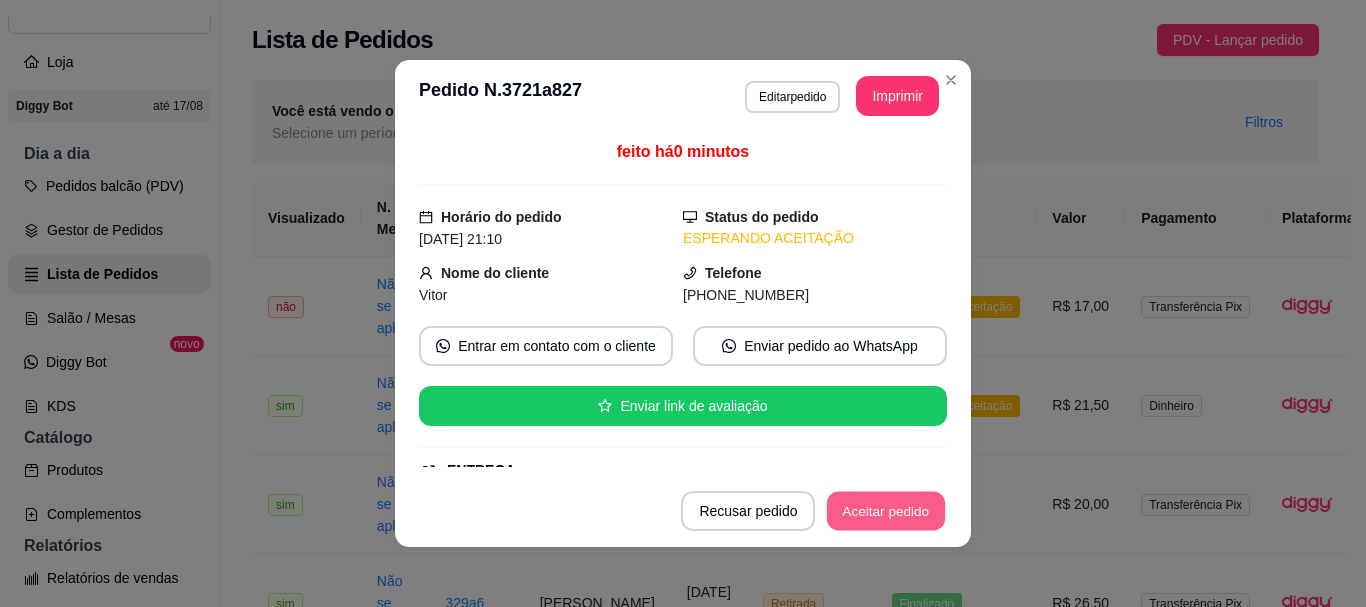 click on "Aceitar pedido" at bounding box center [886, 511] 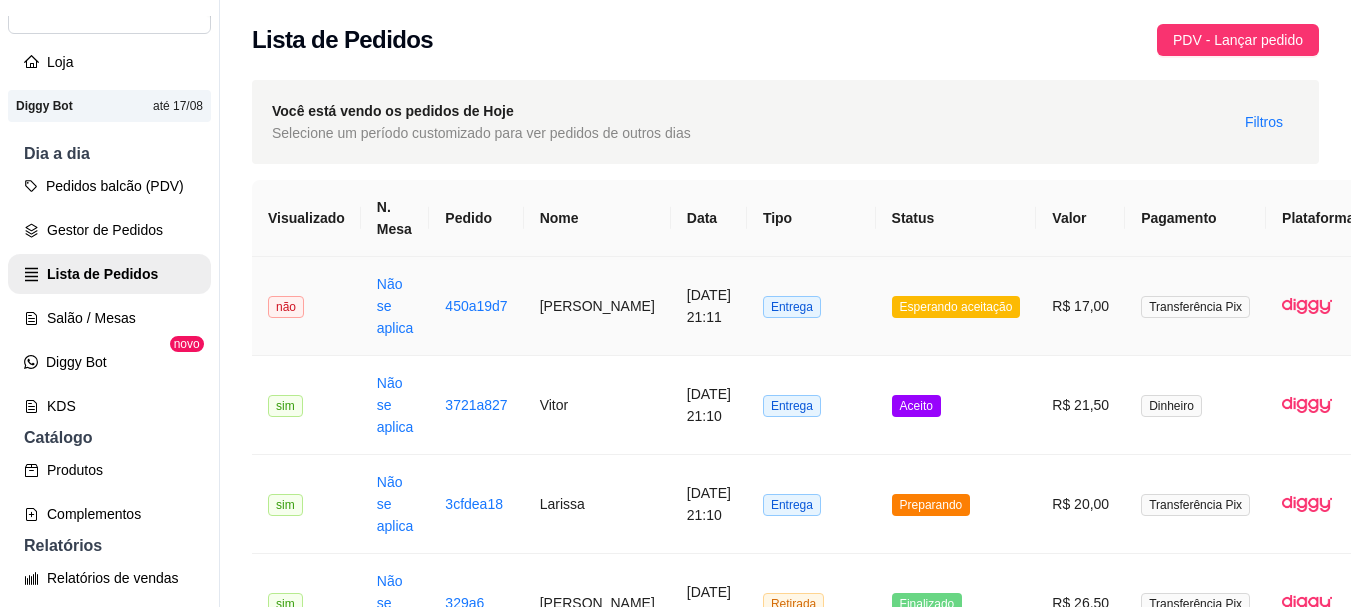 click on "Esperando aceitação" at bounding box center (956, 306) 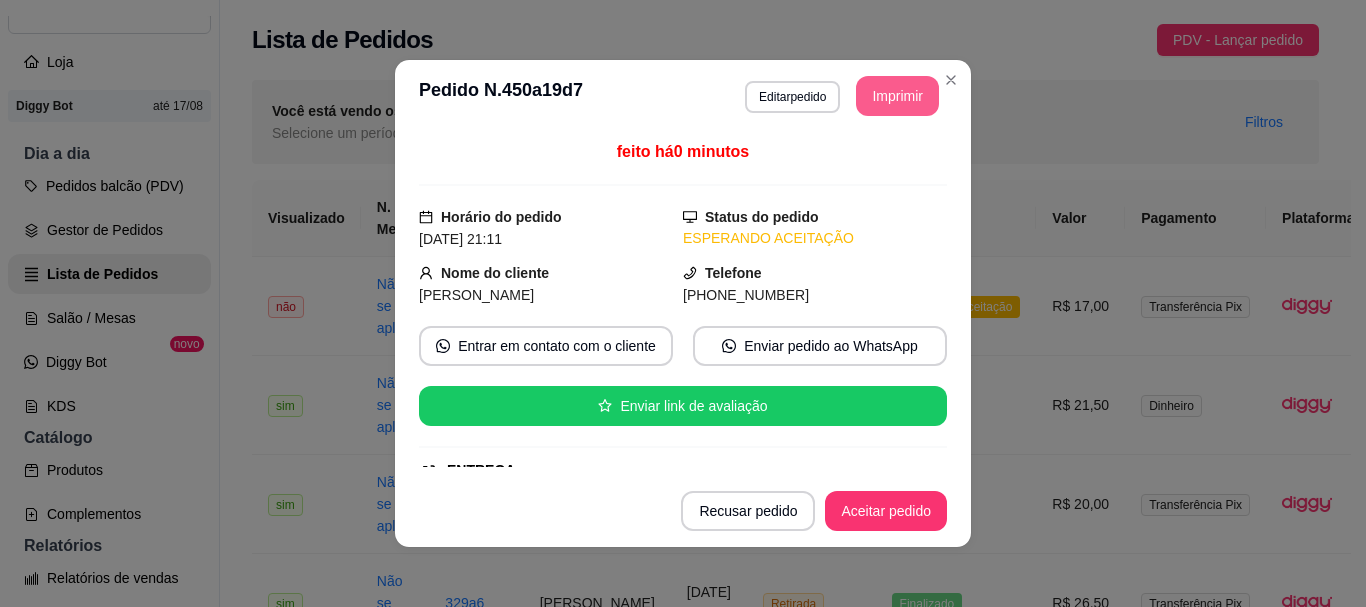 click on "Imprimir" at bounding box center (897, 96) 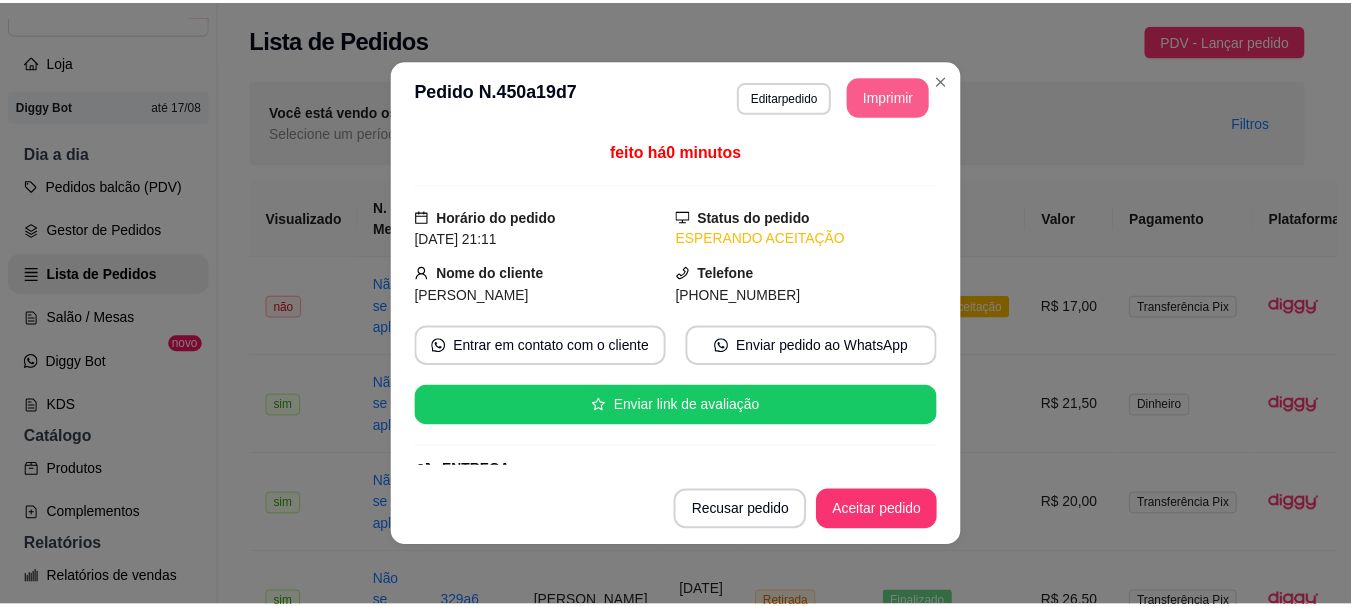 scroll, scrollTop: 0, scrollLeft: 0, axis: both 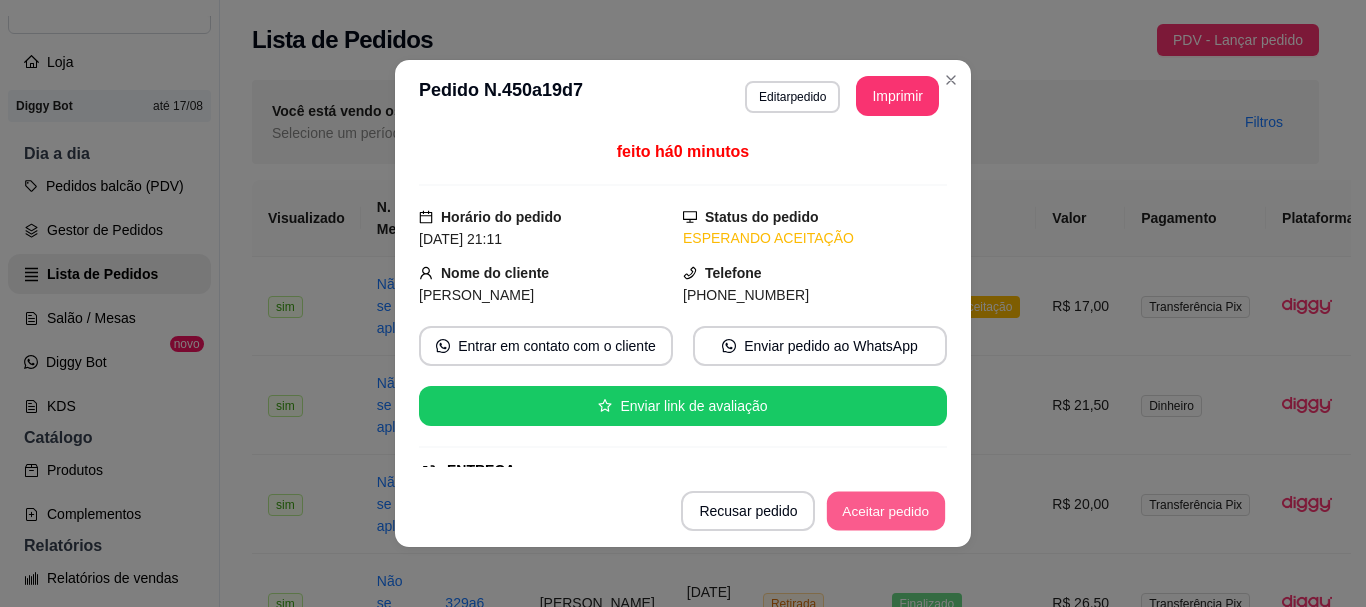click on "Aceitar pedido" at bounding box center [886, 511] 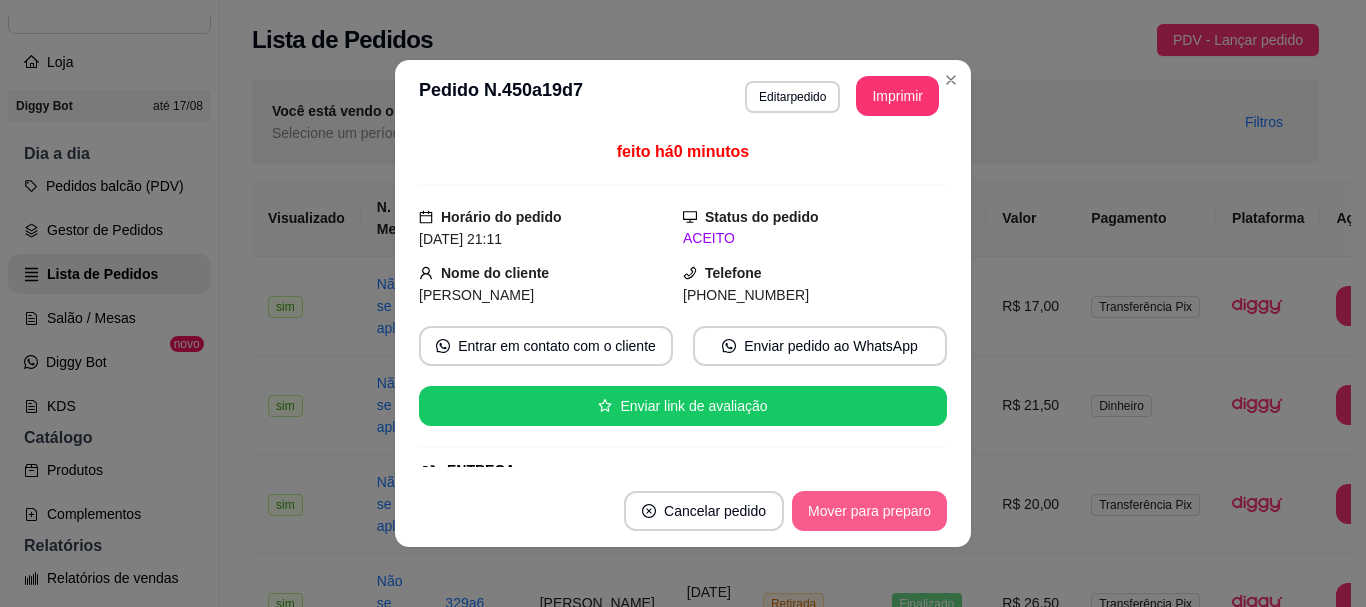 click on "Mover para preparo" at bounding box center (869, 511) 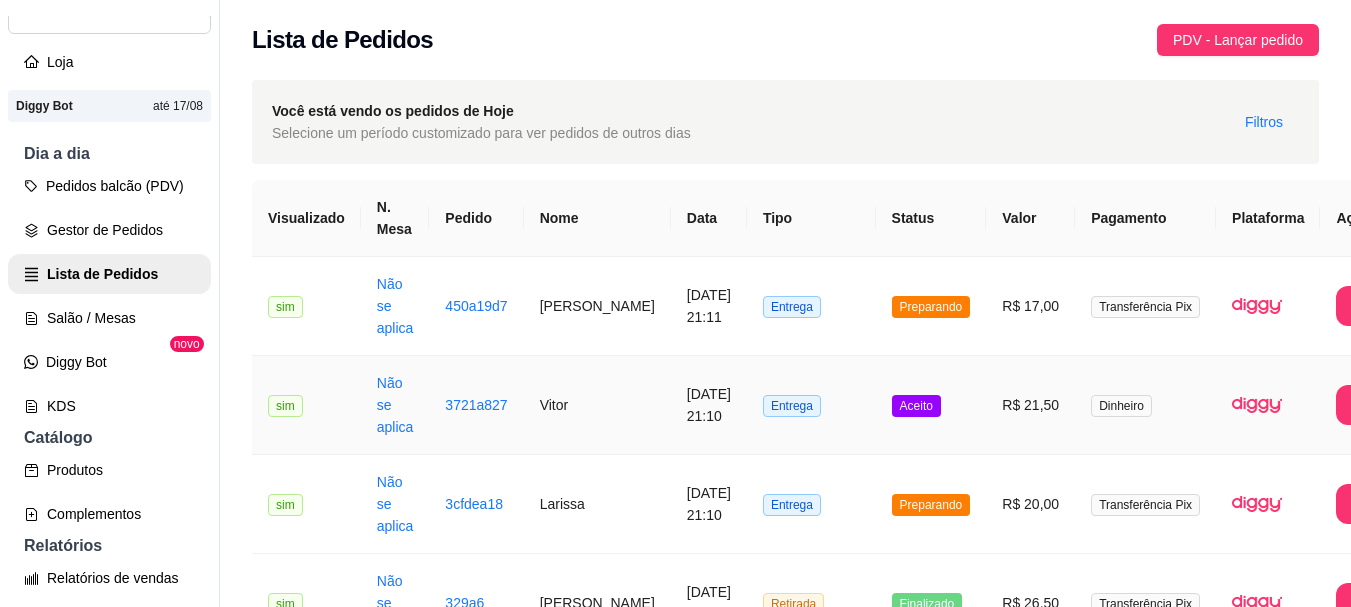 click on "Aceito" at bounding box center [931, 405] 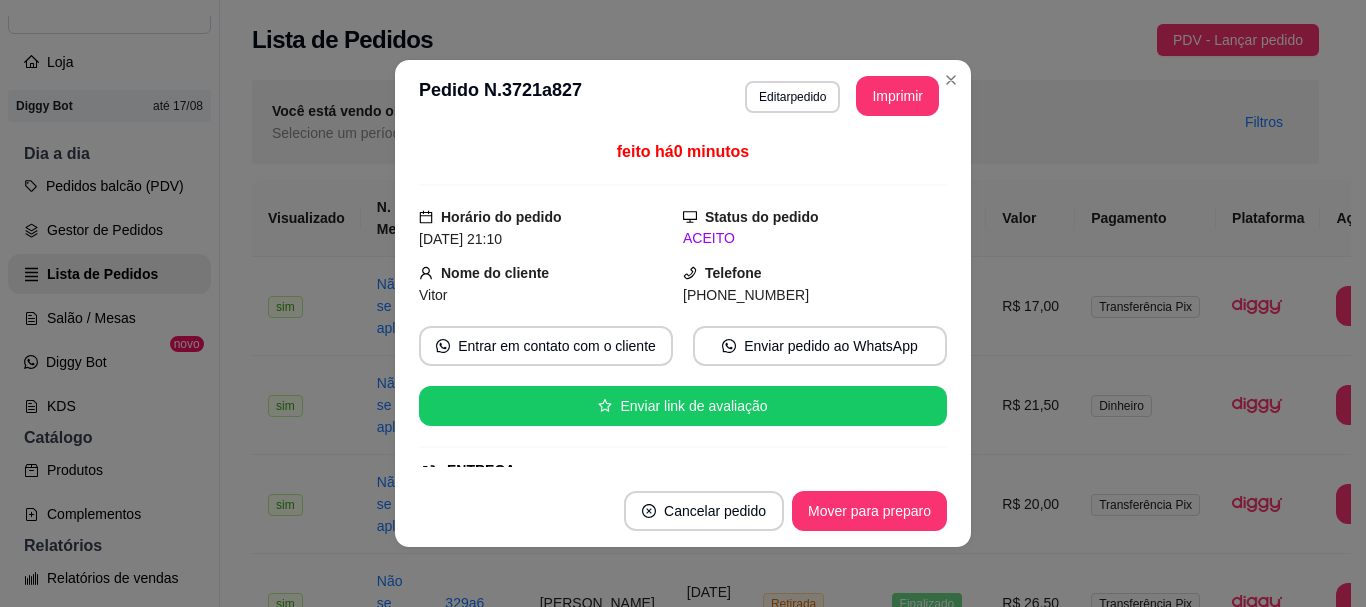 click on "Mover para preparo" at bounding box center [869, 511] 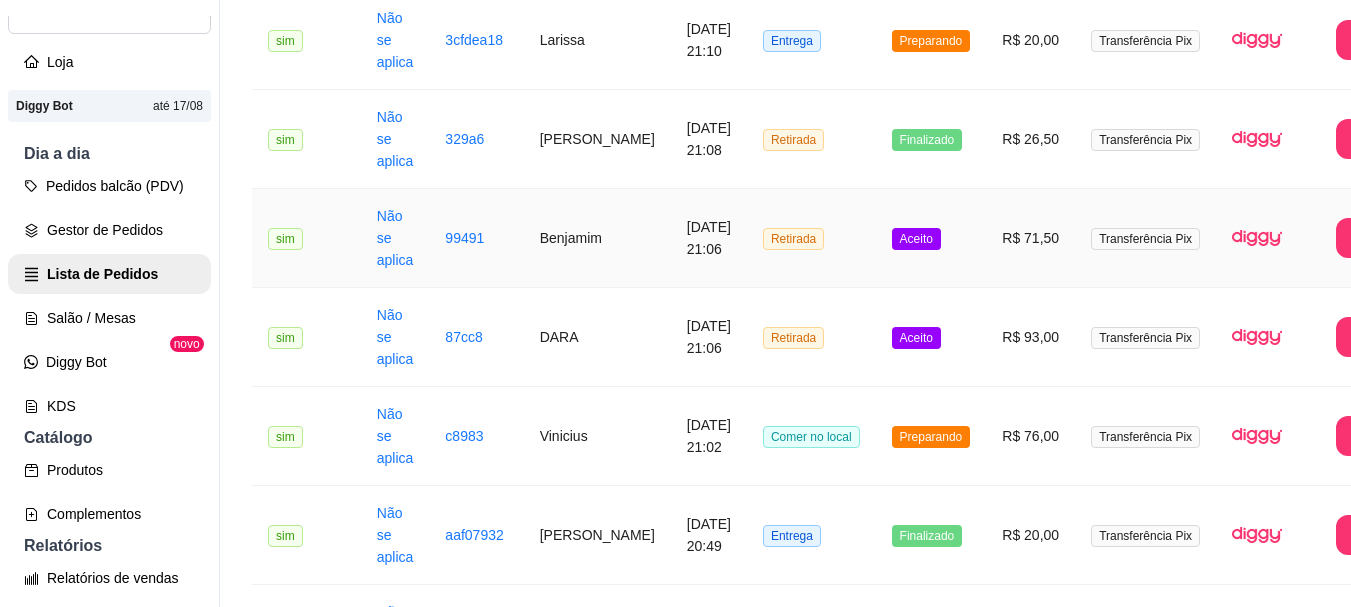 scroll, scrollTop: 500, scrollLeft: 0, axis: vertical 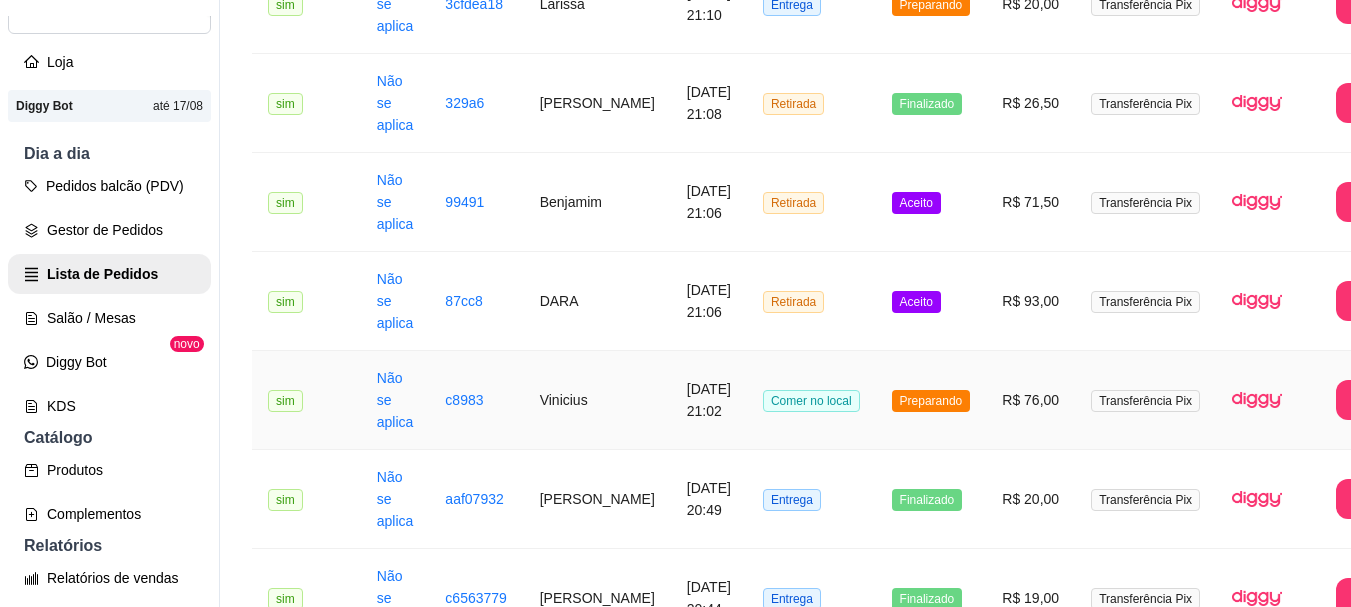 click on "R$ 76,00" at bounding box center [1030, 400] 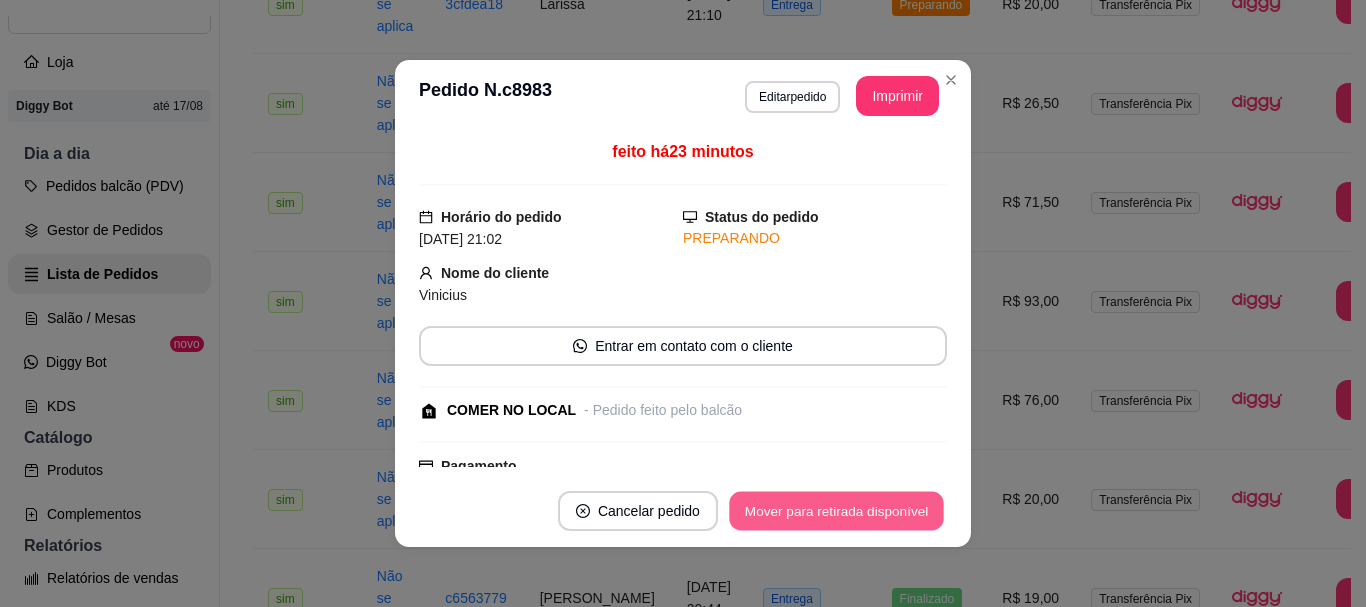 click on "Mover para retirada disponível" at bounding box center [836, 511] 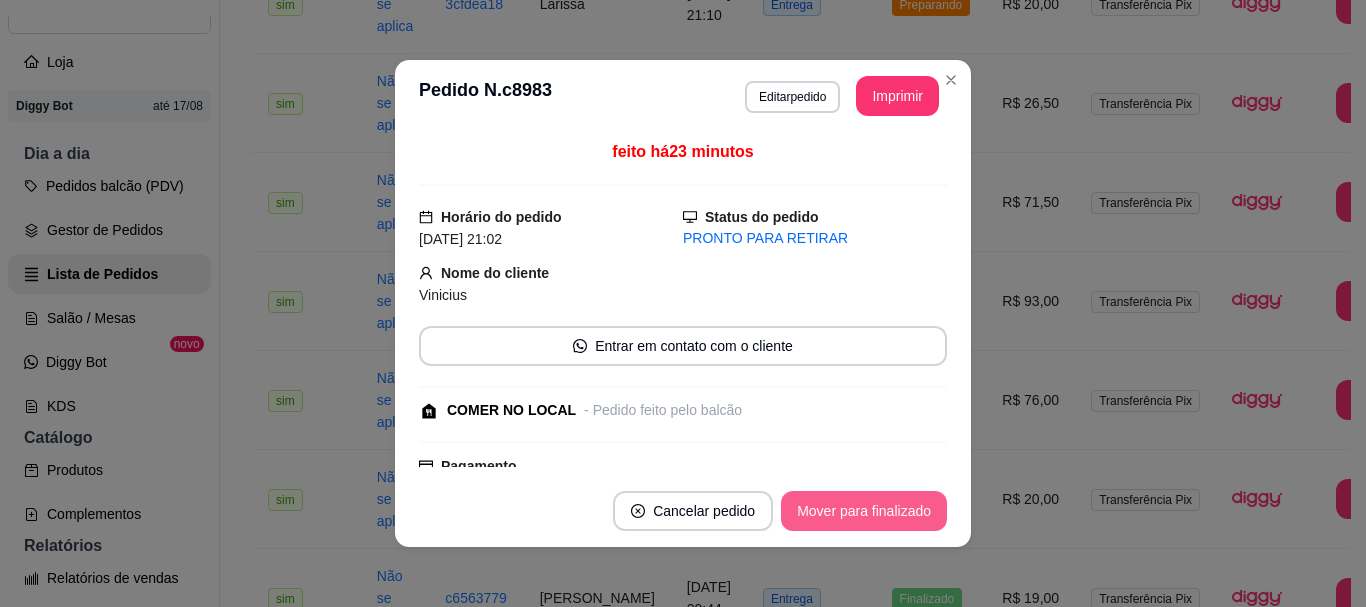 click on "Mover para finalizado" at bounding box center (864, 511) 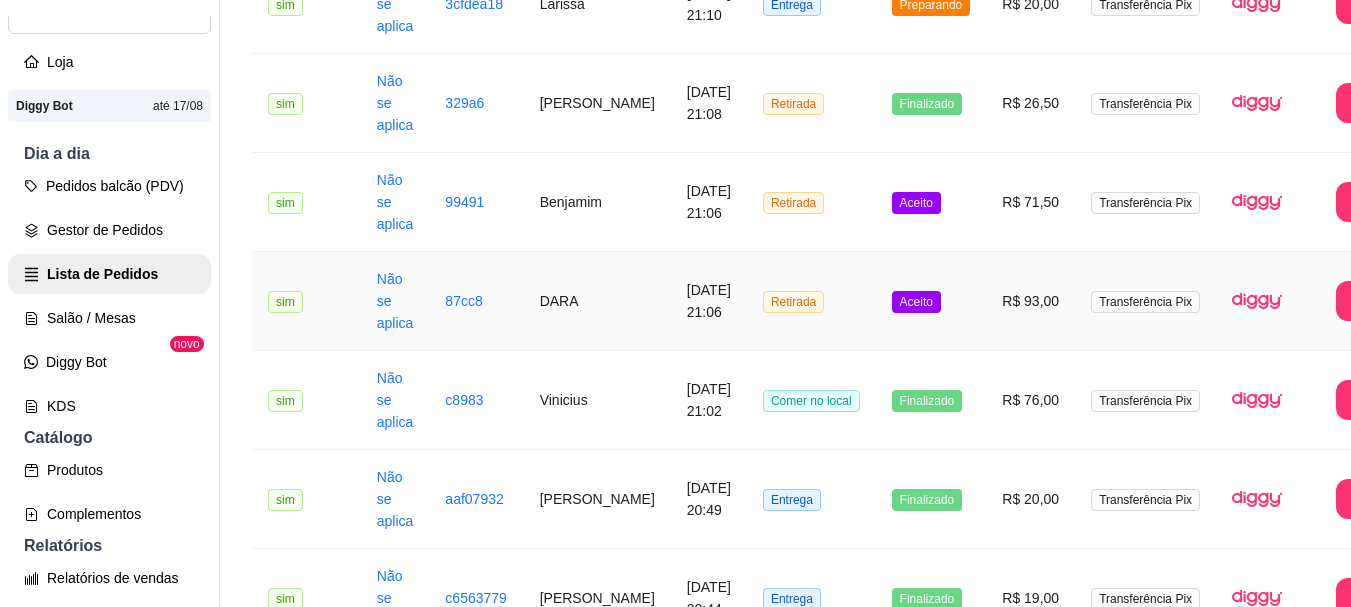 click on "Aceito" at bounding box center [931, 301] 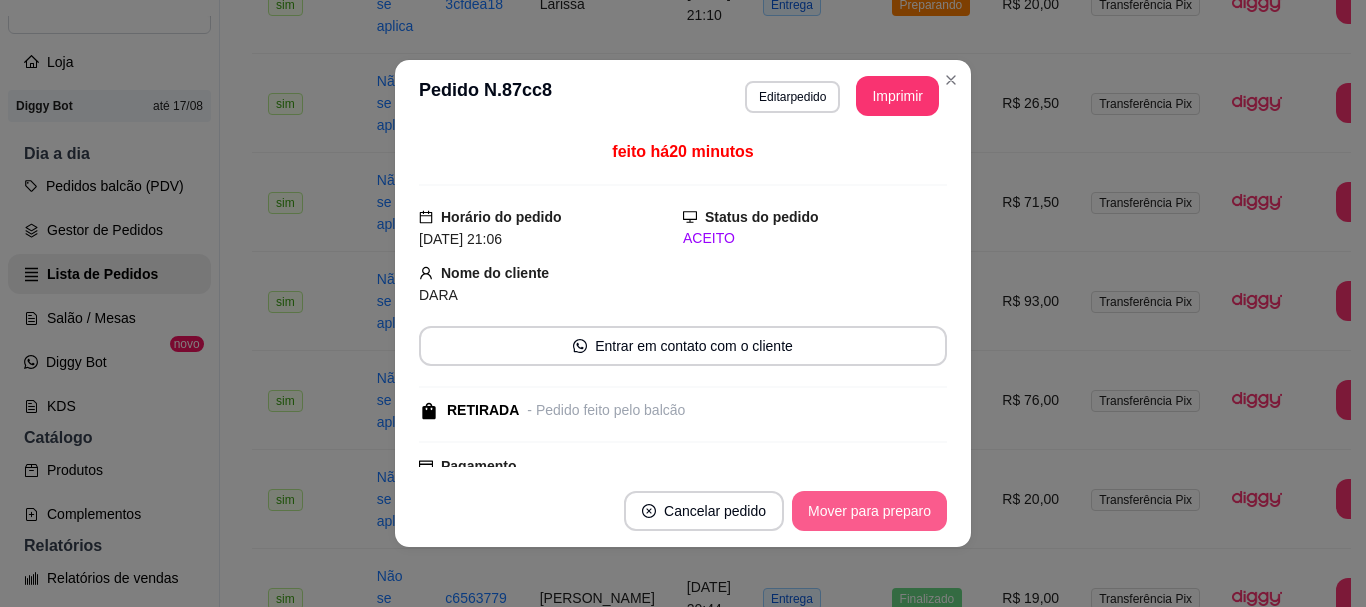 click on "Mover para preparo" at bounding box center [869, 511] 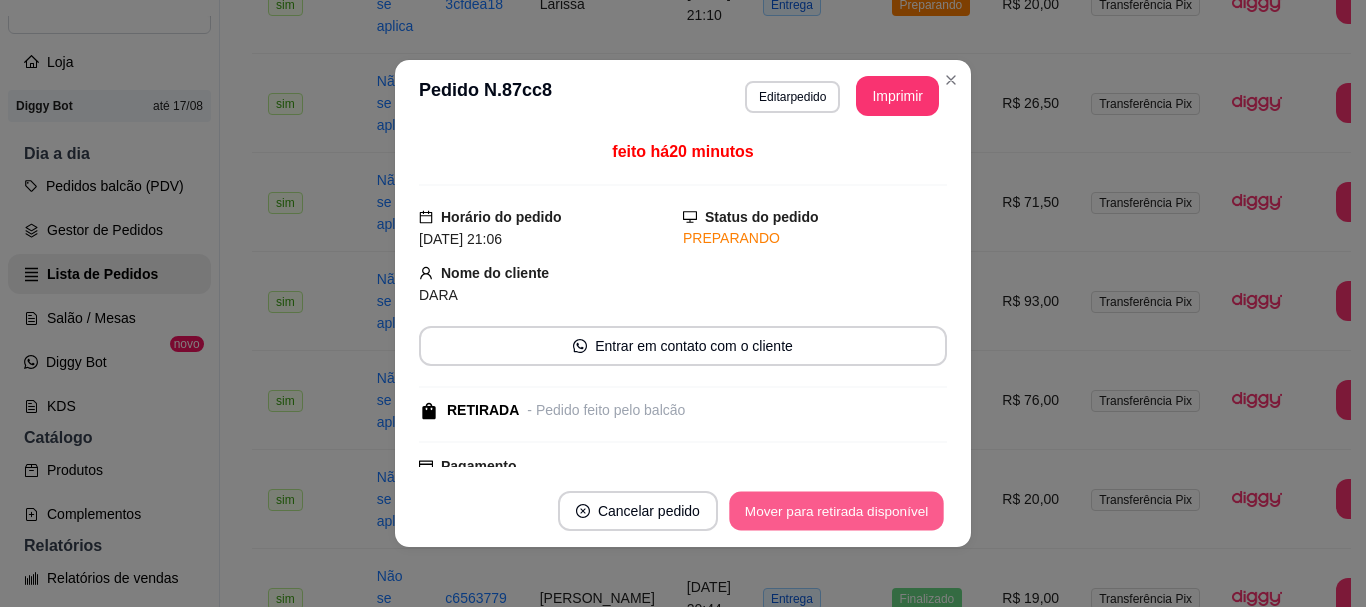 click on "Mover para retirada disponível" at bounding box center (836, 511) 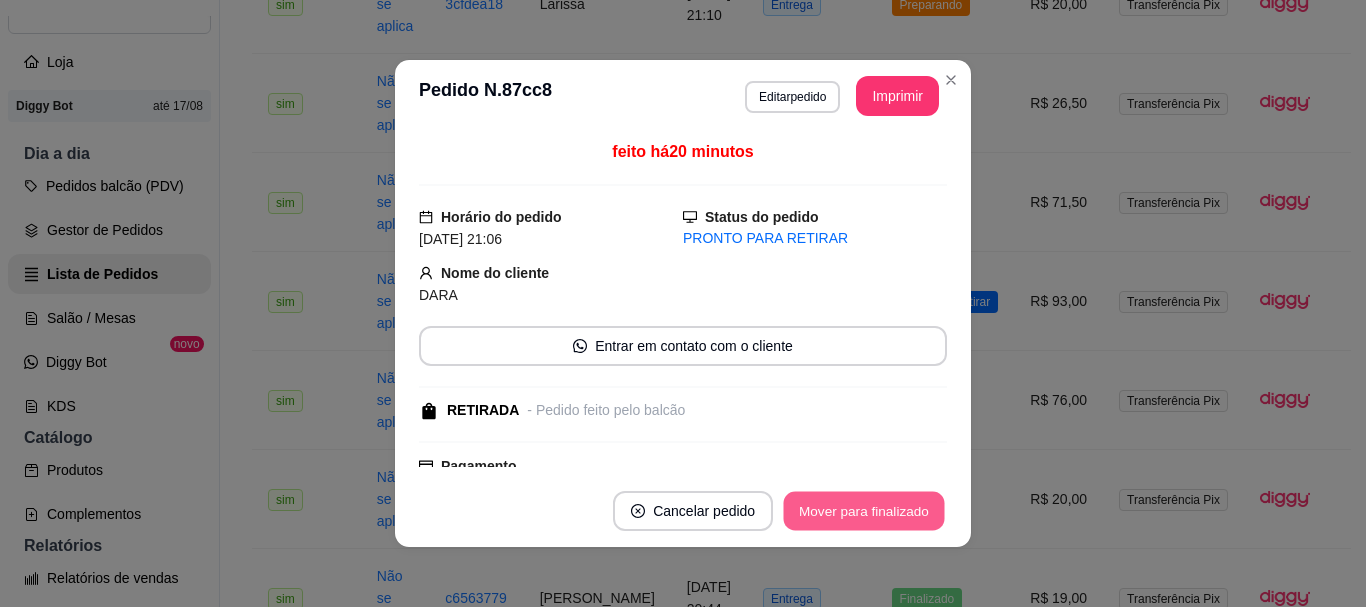 click on "Mover para finalizado" at bounding box center (864, 511) 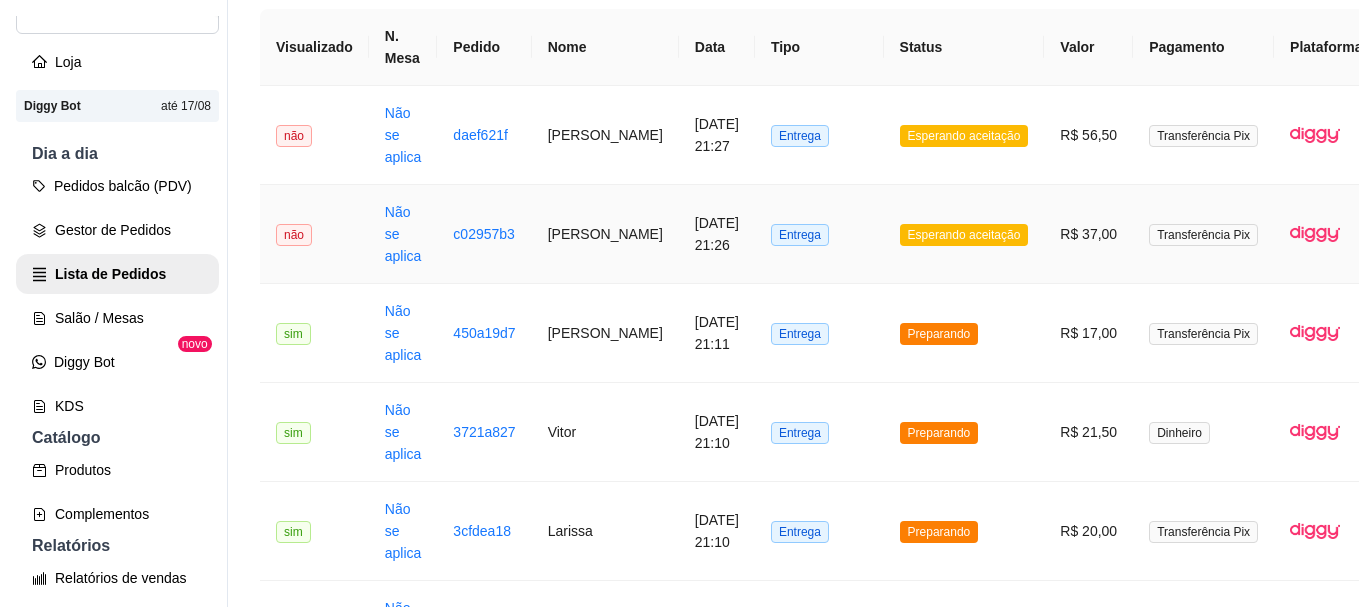 scroll, scrollTop: 0, scrollLeft: 0, axis: both 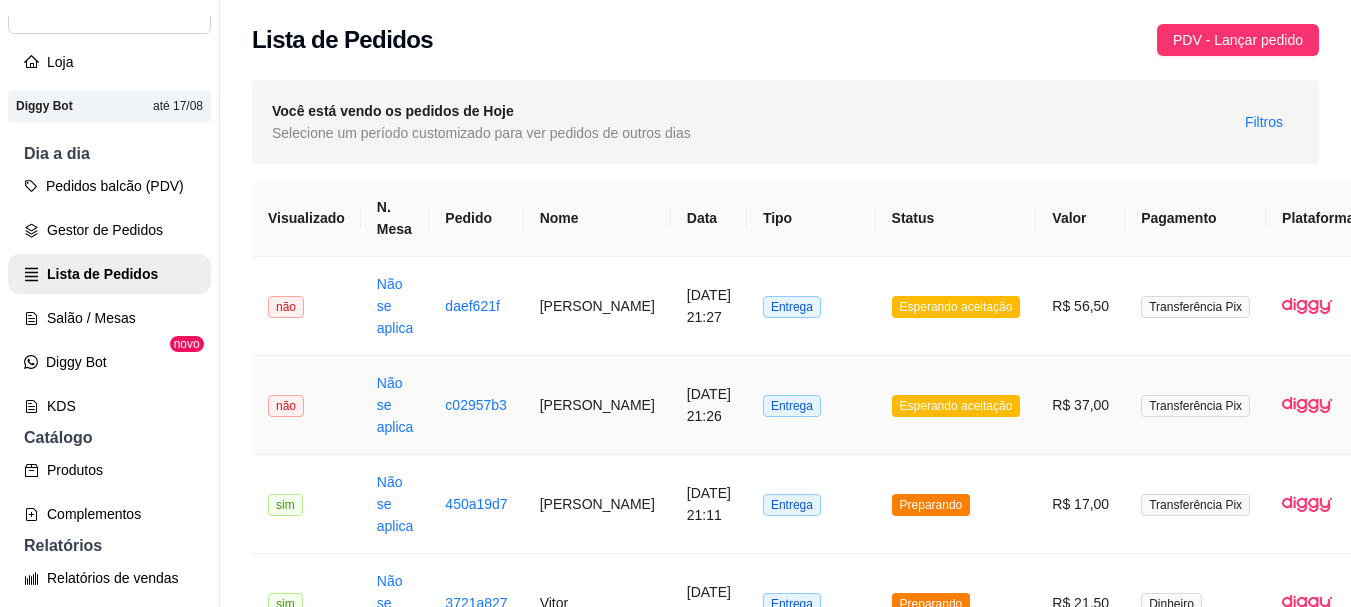 click on "Entrega" at bounding box center (811, 405) 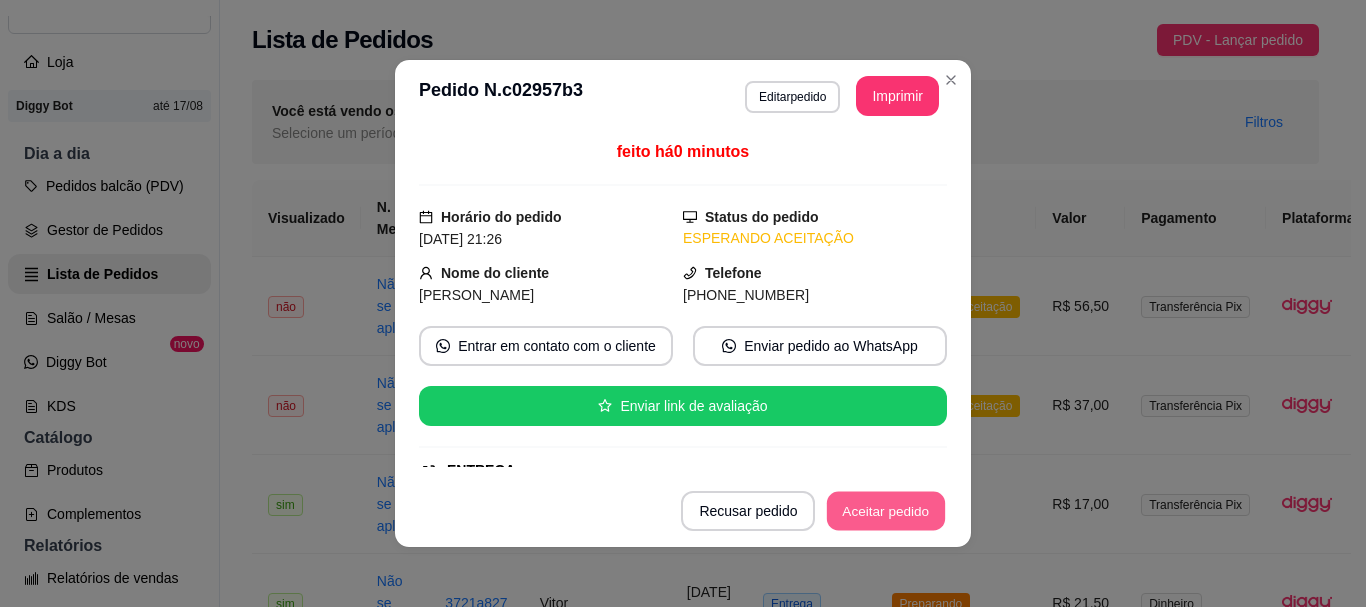 click on "Aceitar pedido" at bounding box center [886, 511] 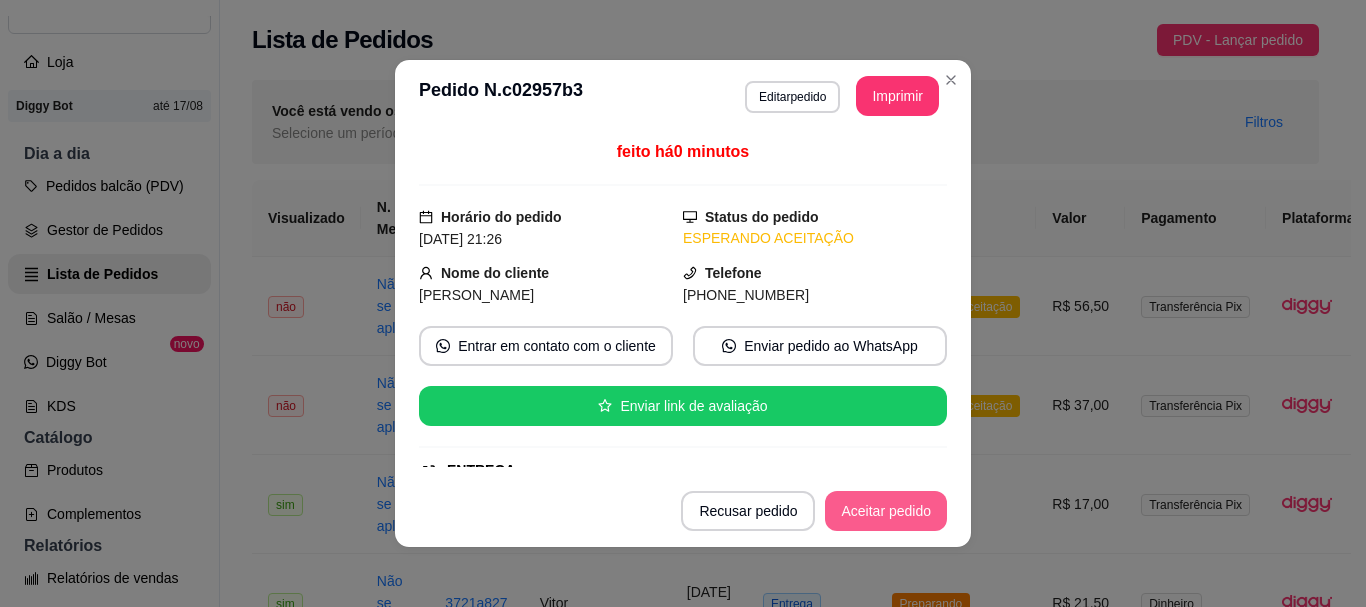 click on "Aceitar pedido" at bounding box center (886, 511) 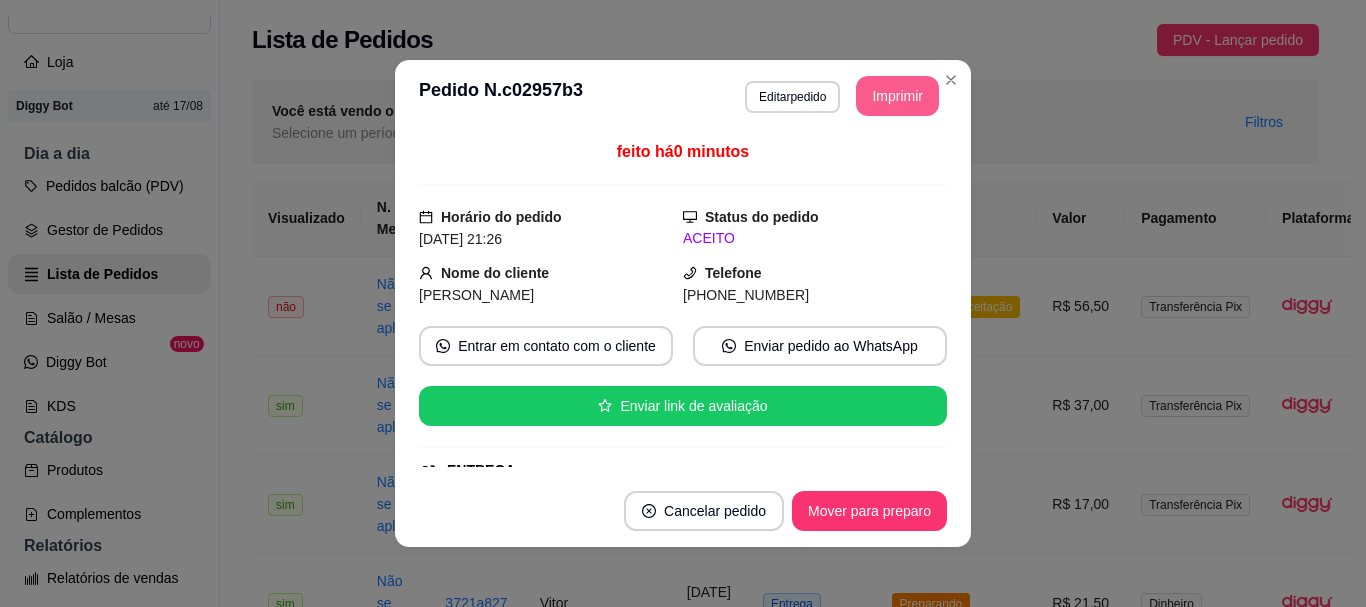 click on "Imprimir" at bounding box center (897, 96) 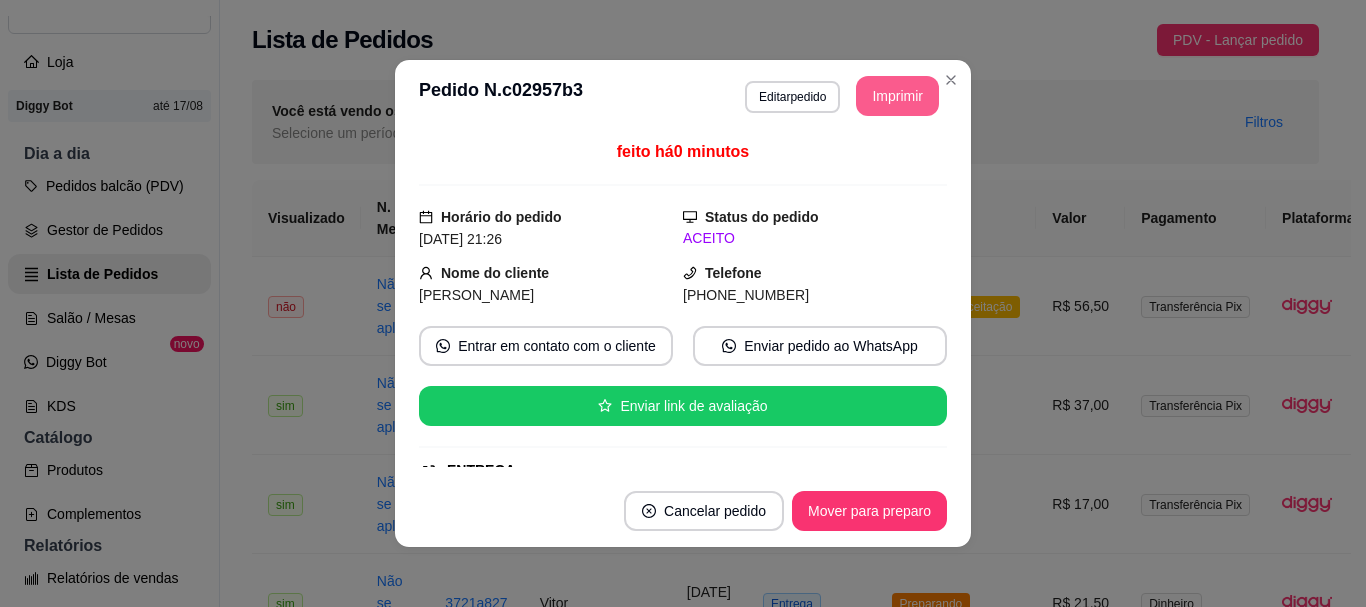 scroll, scrollTop: 0, scrollLeft: 0, axis: both 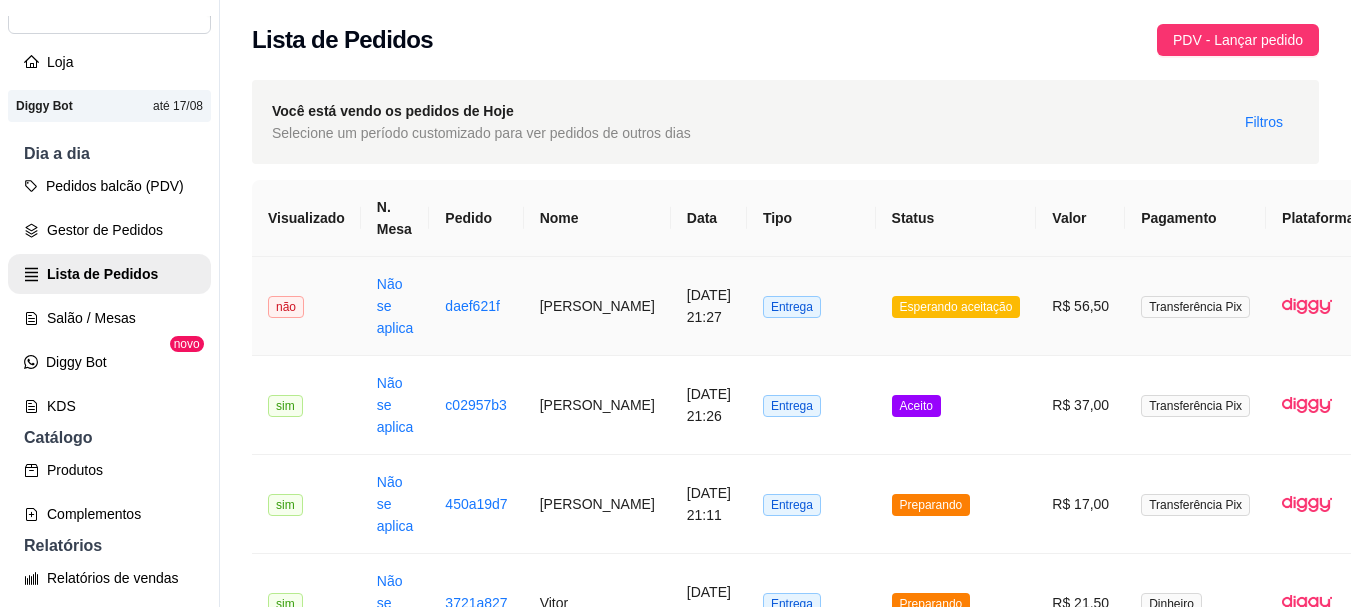 click on "Entrega" at bounding box center (811, 306) 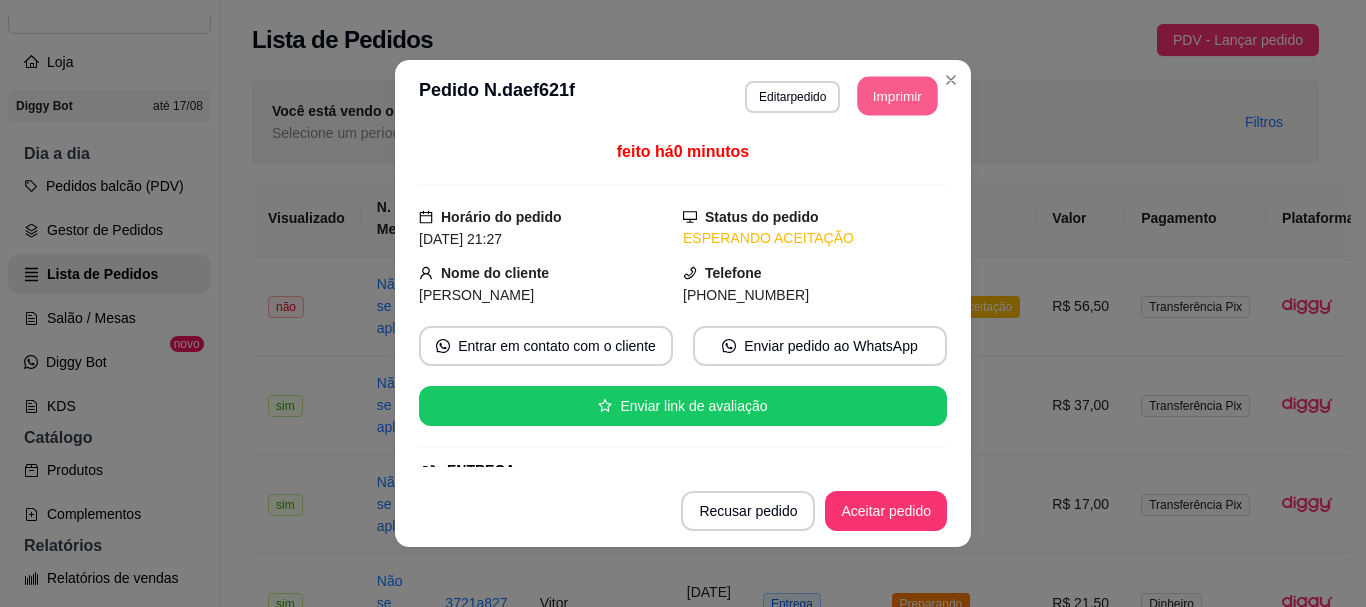 click on "Imprimir" at bounding box center [898, 96] 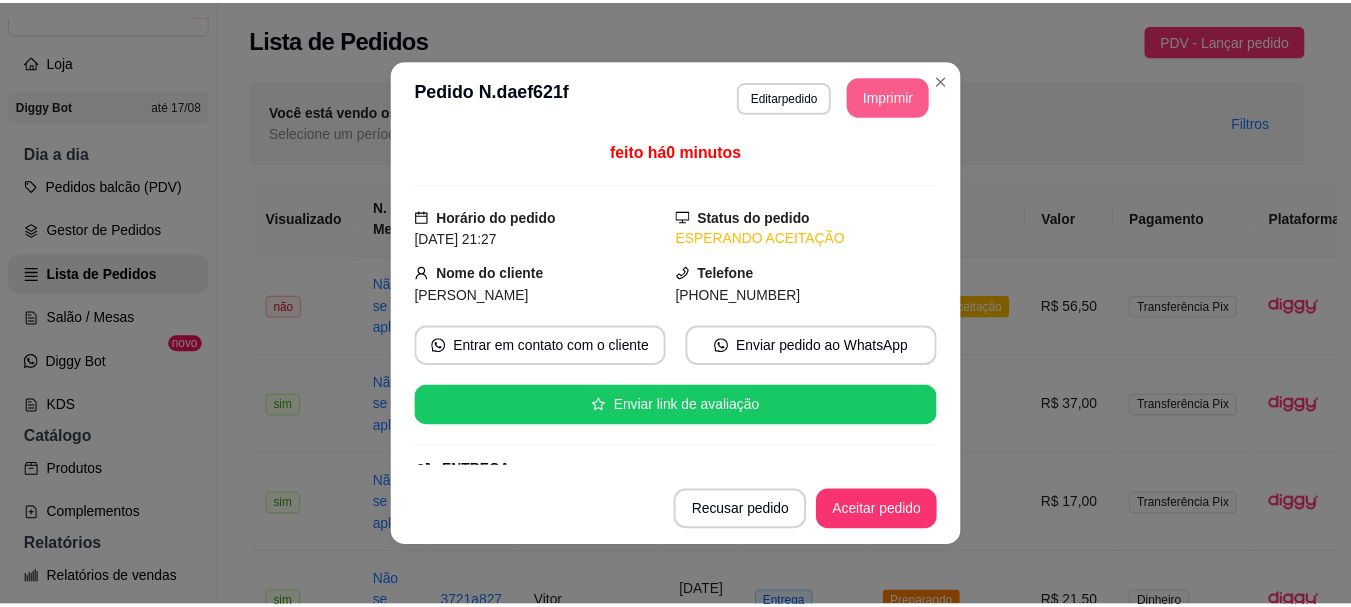 scroll, scrollTop: 0, scrollLeft: 0, axis: both 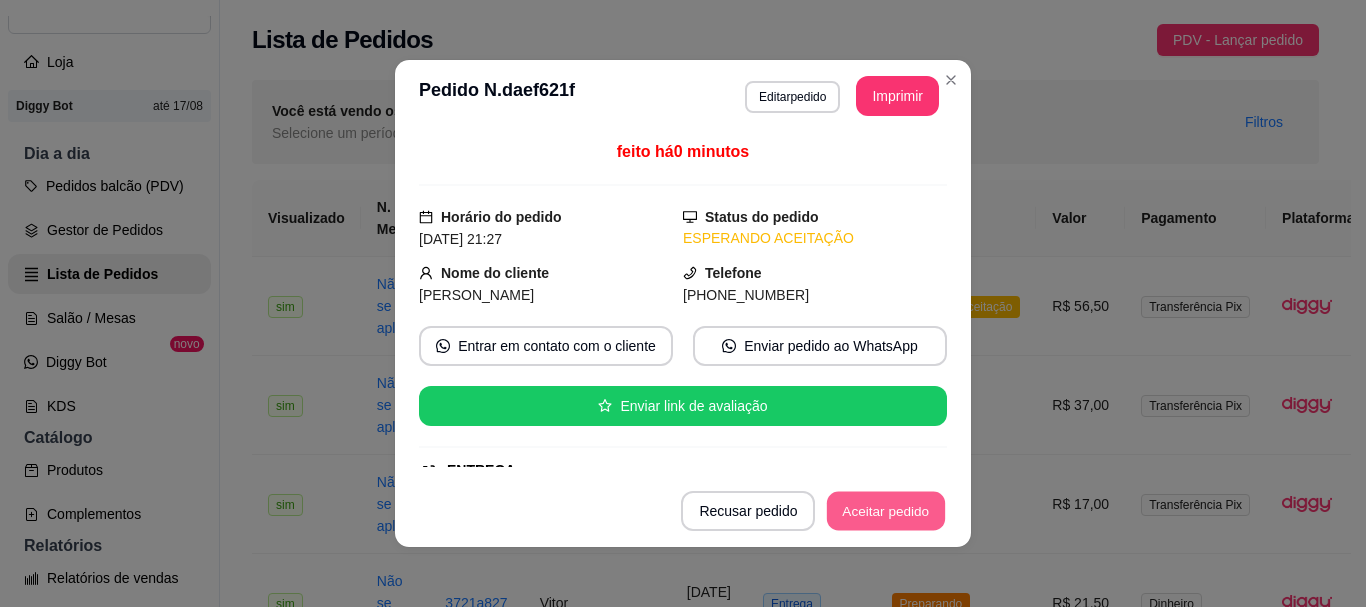 click on "Aceitar pedido" at bounding box center [886, 511] 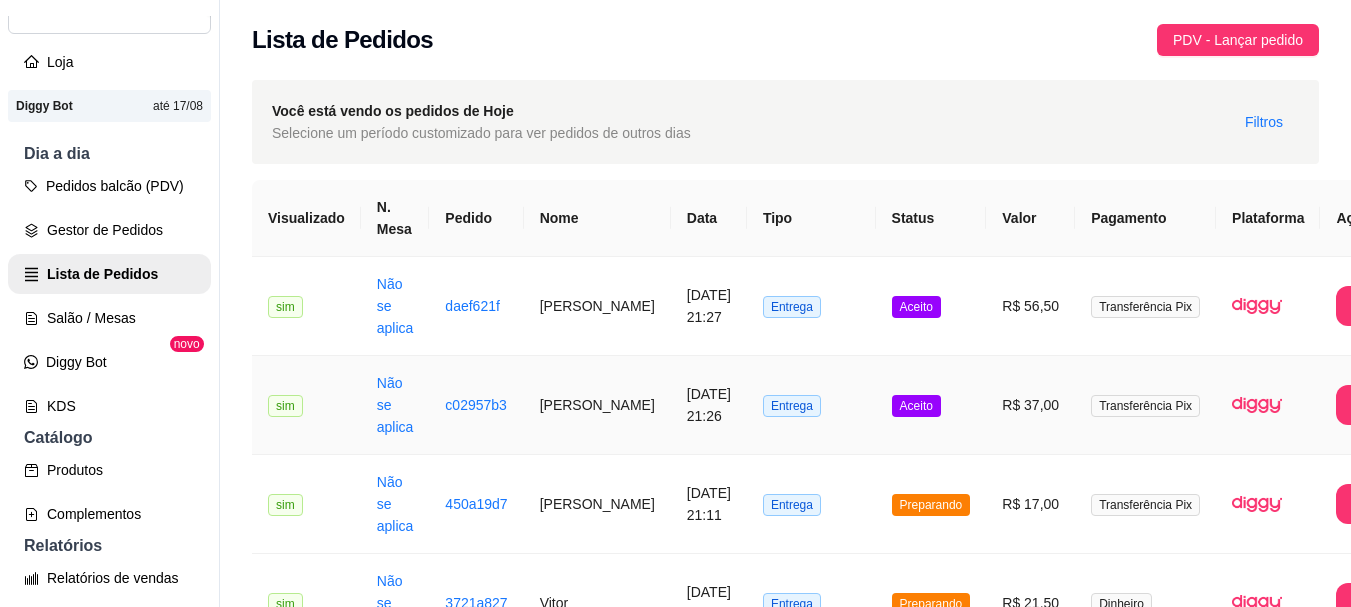 click on "Aceito" at bounding box center (931, 405) 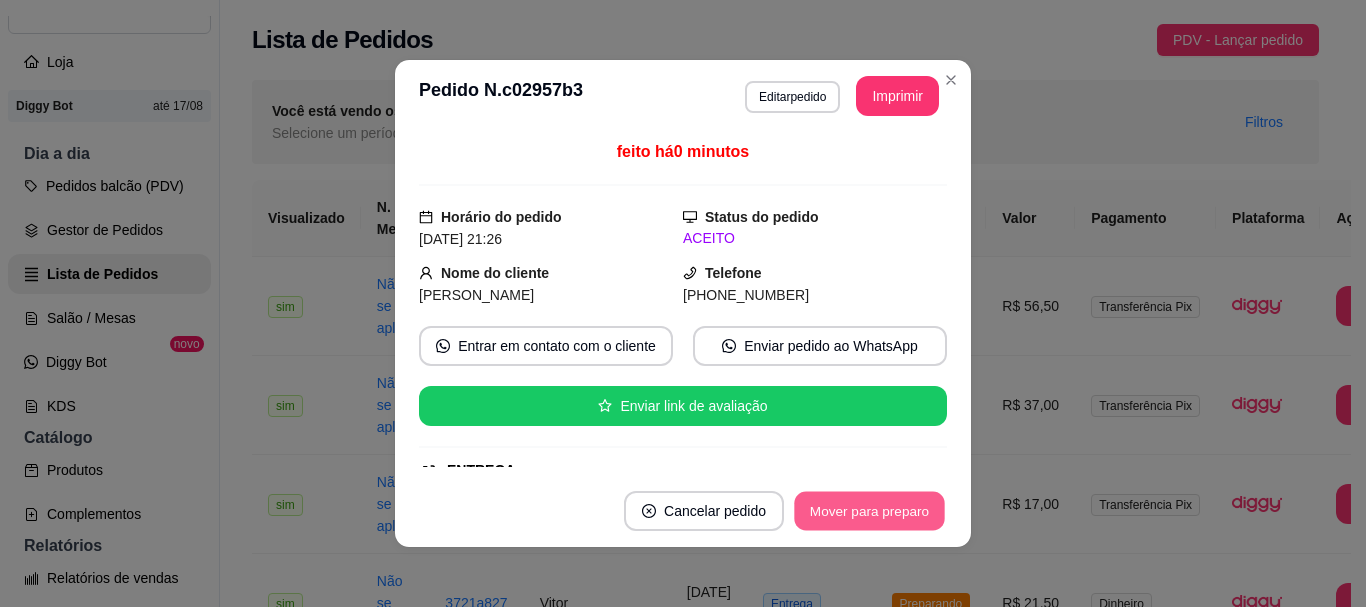click on "Mover para preparo" at bounding box center (869, 511) 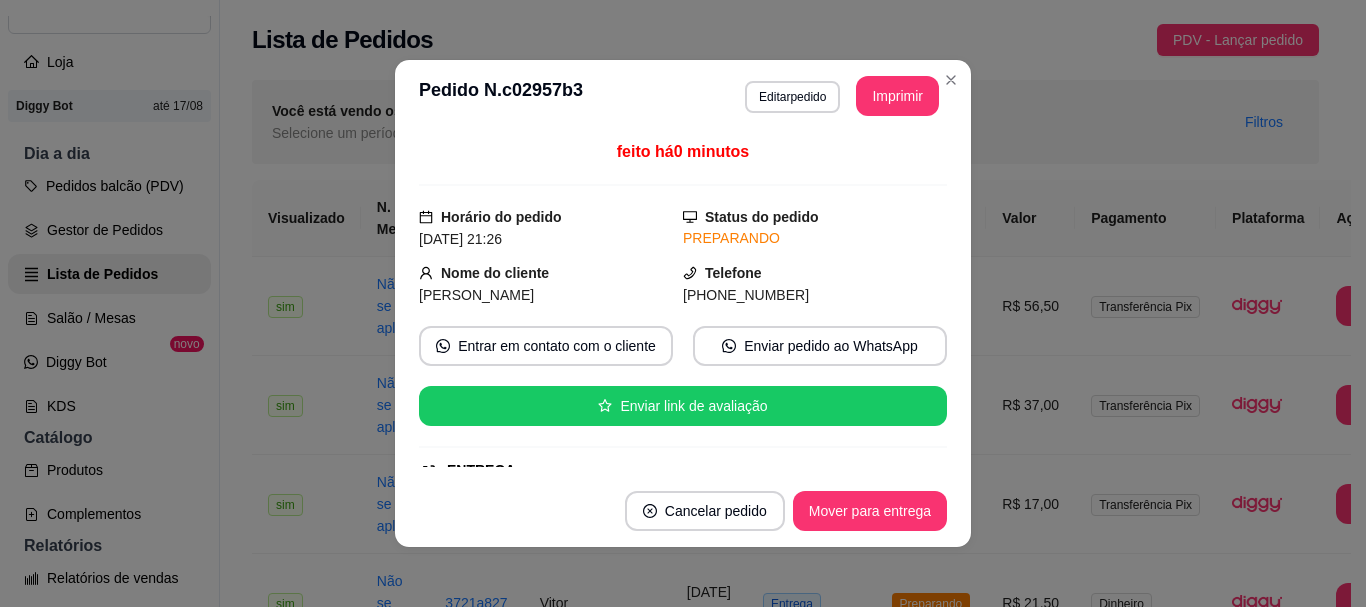 click on "**********" at bounding box center (683, 96) 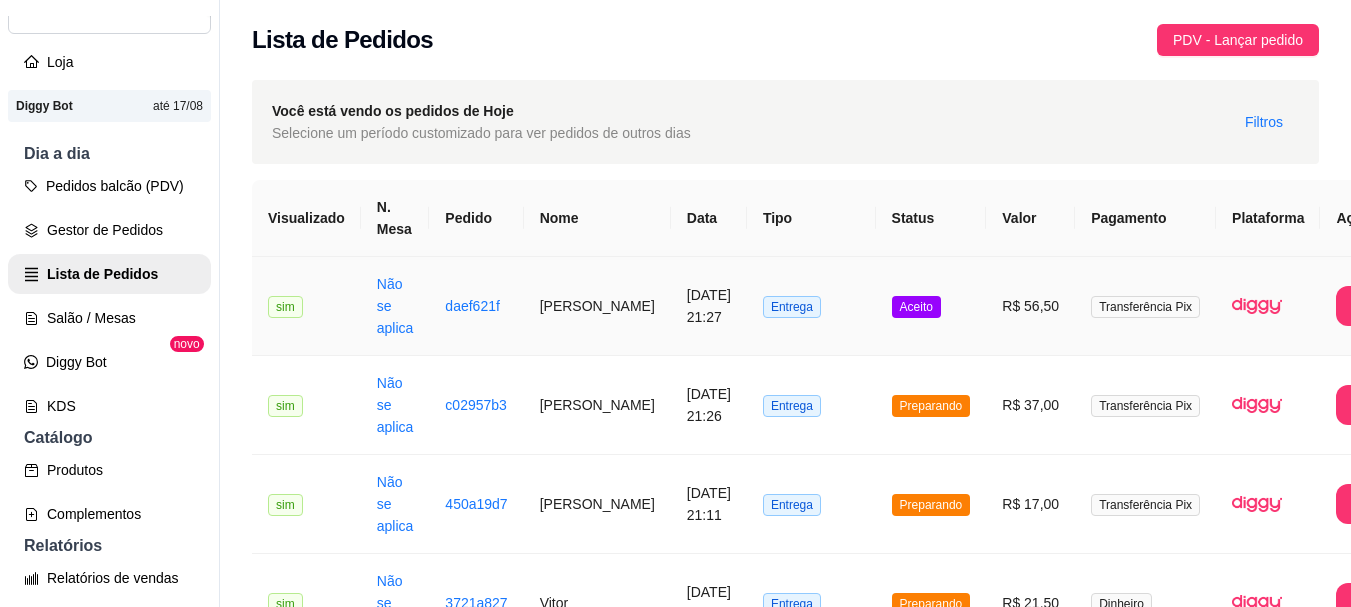 click on "R$ 56,50" at bounding box center [1030, 306] 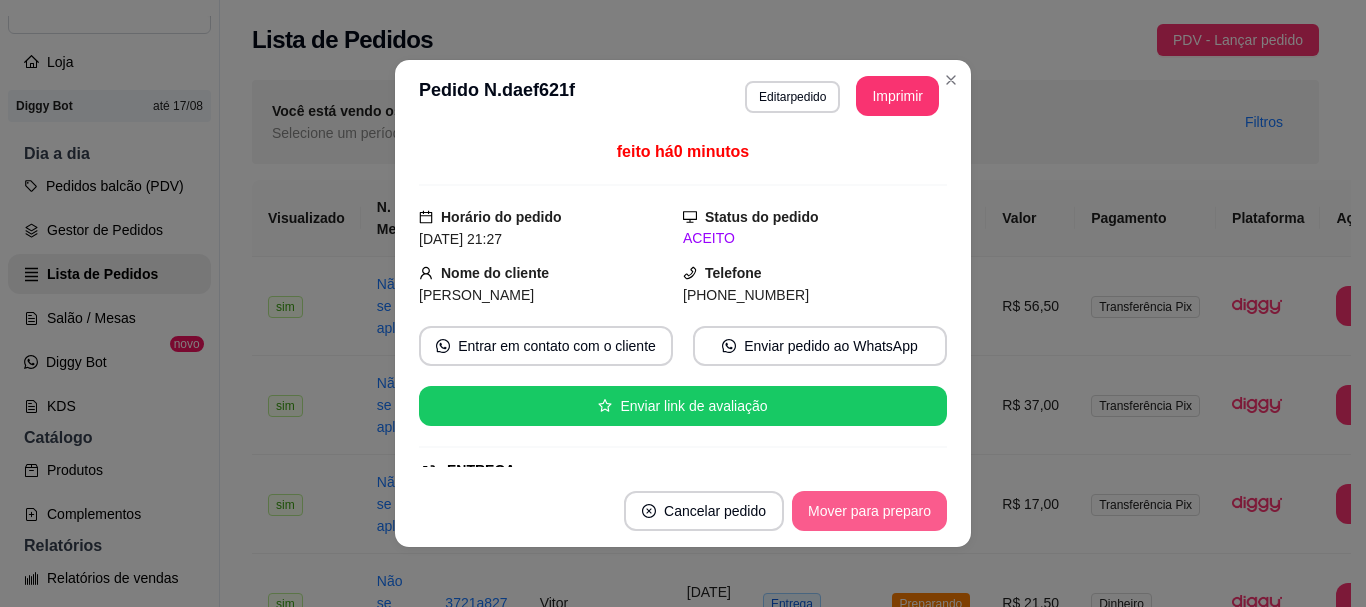 click on "Cancelar pedido Mover para preparo" at bounding box center [683, 511] 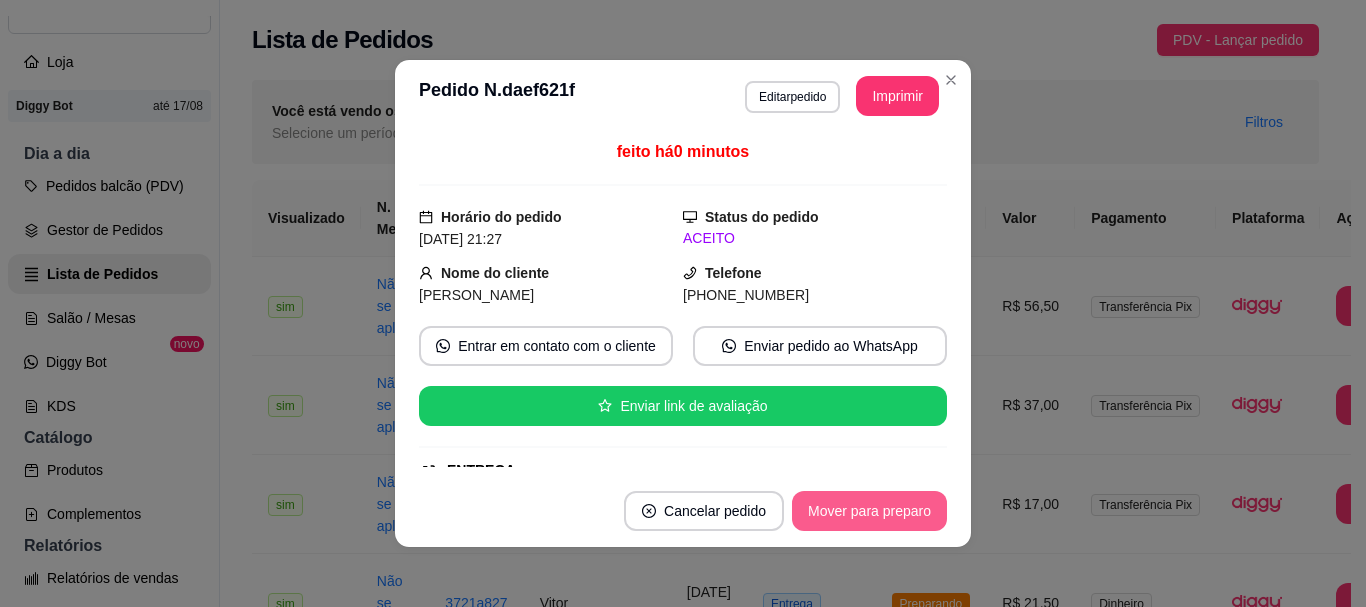click on "Mover para preparo" at bounding box center [869, 511] 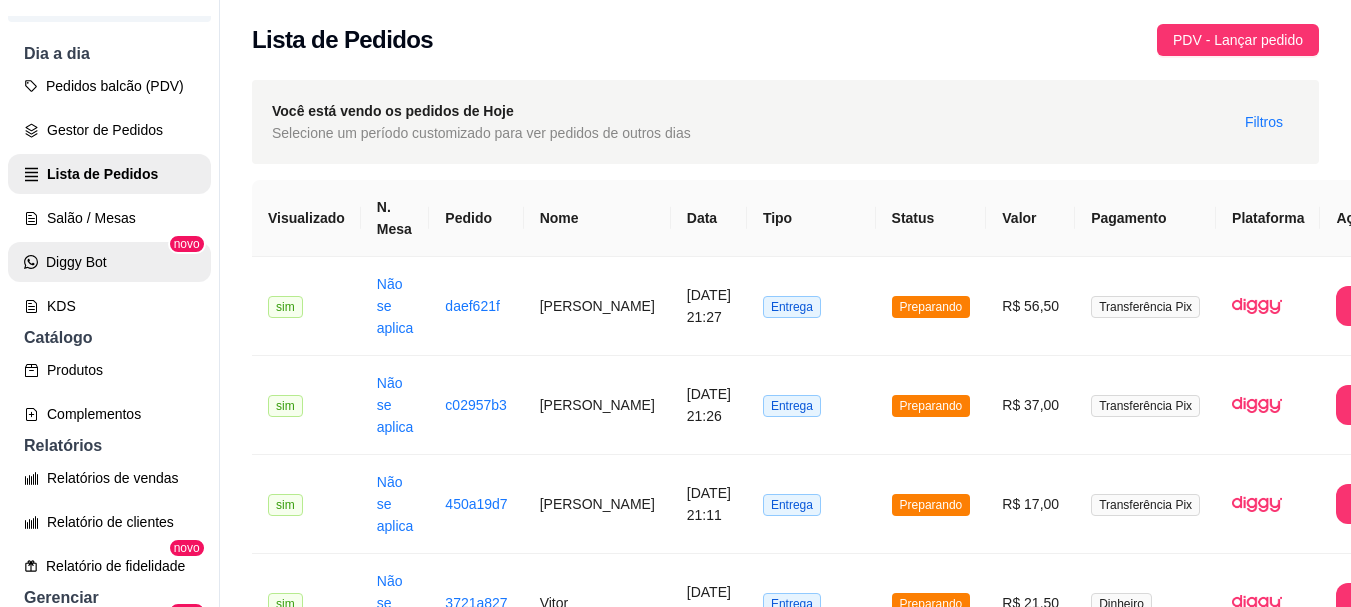scroll, scrollTop: 300, scrollLeft: 0, axis: vertical 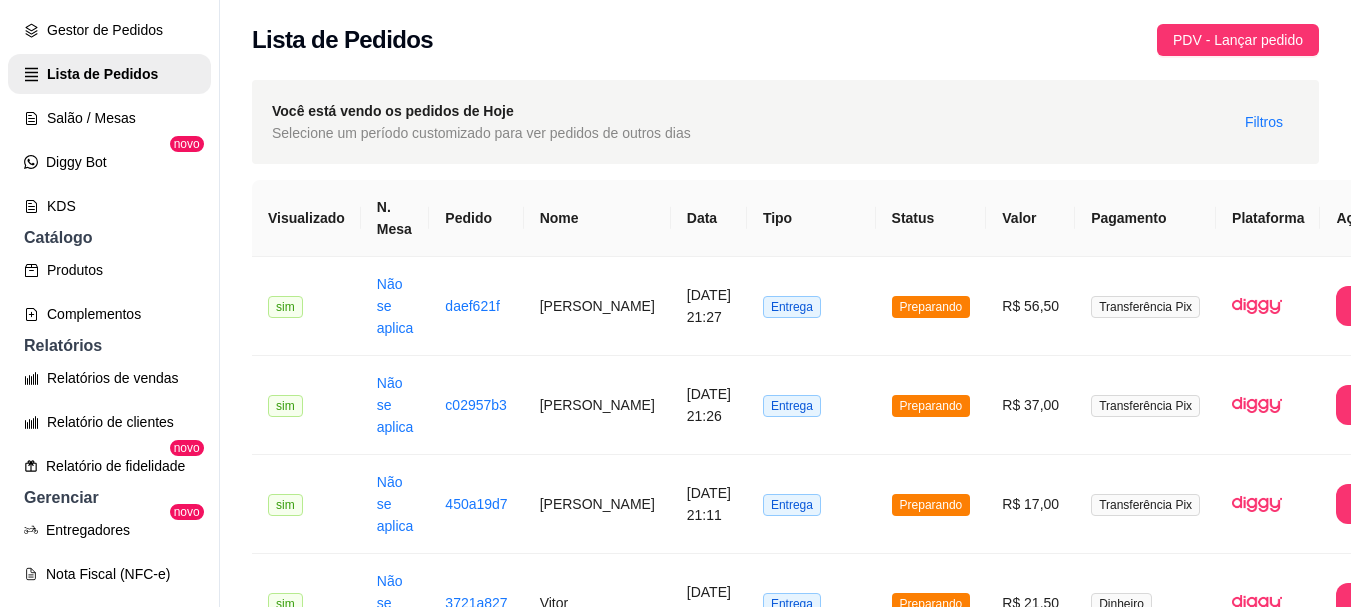 drag, startPoint x: 119, startPoint y: 265, endPoint x: 119, endPoint y: 291, distance: 26 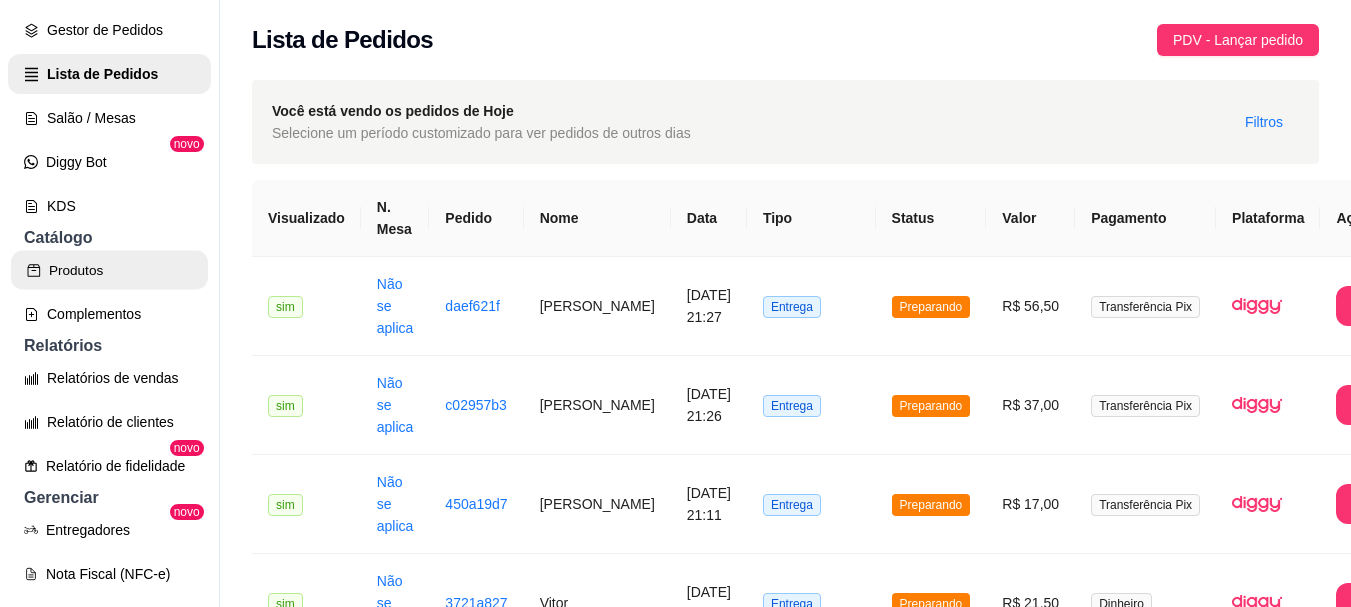 click on "Produtos" at bounding box center [109, 270] 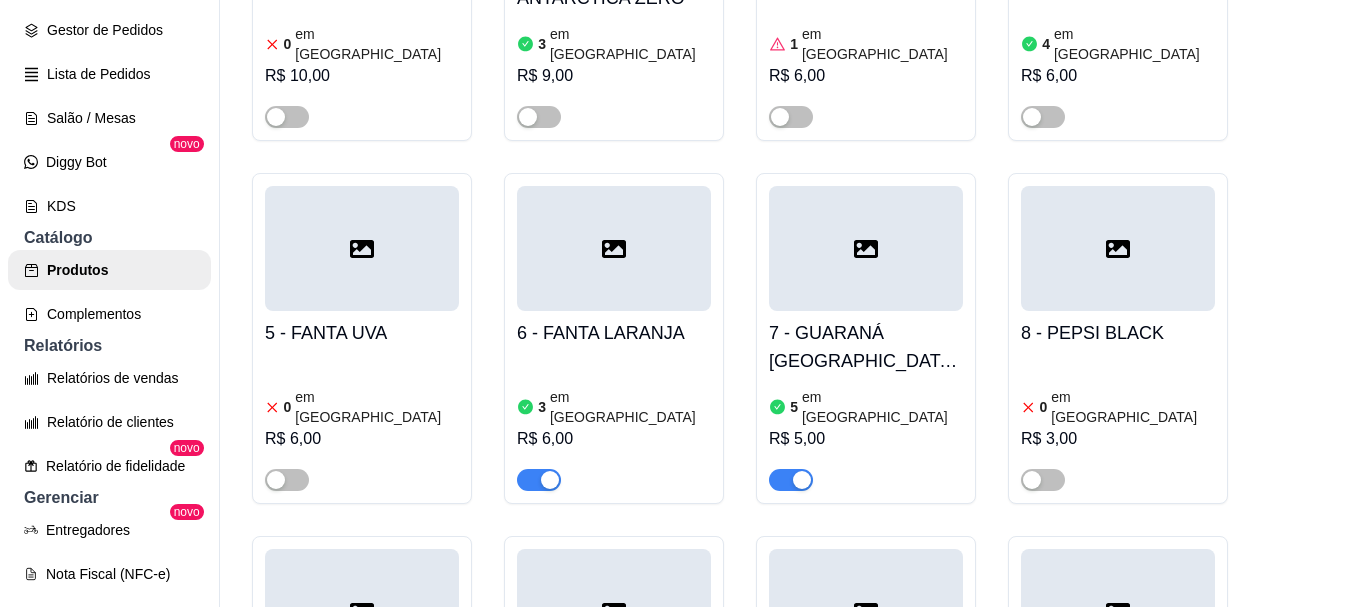 scroll, scrollTop: 2300, scrollLeft: 0, axis: vertical 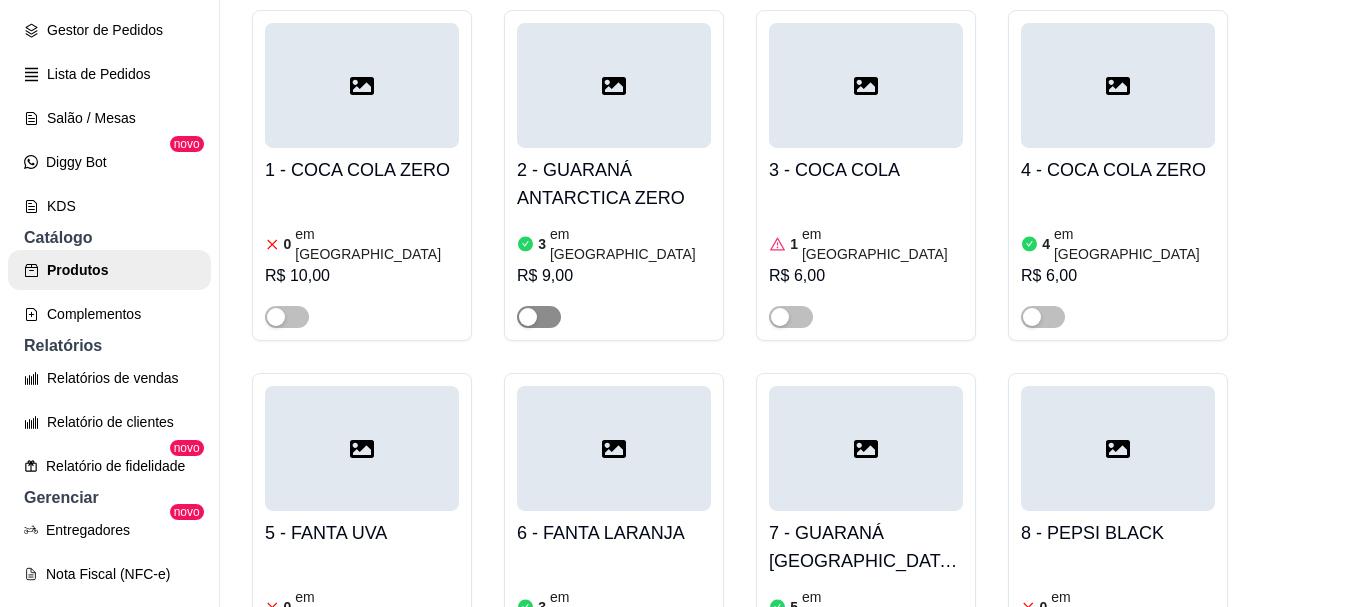 click at bounding box center (539, 317) 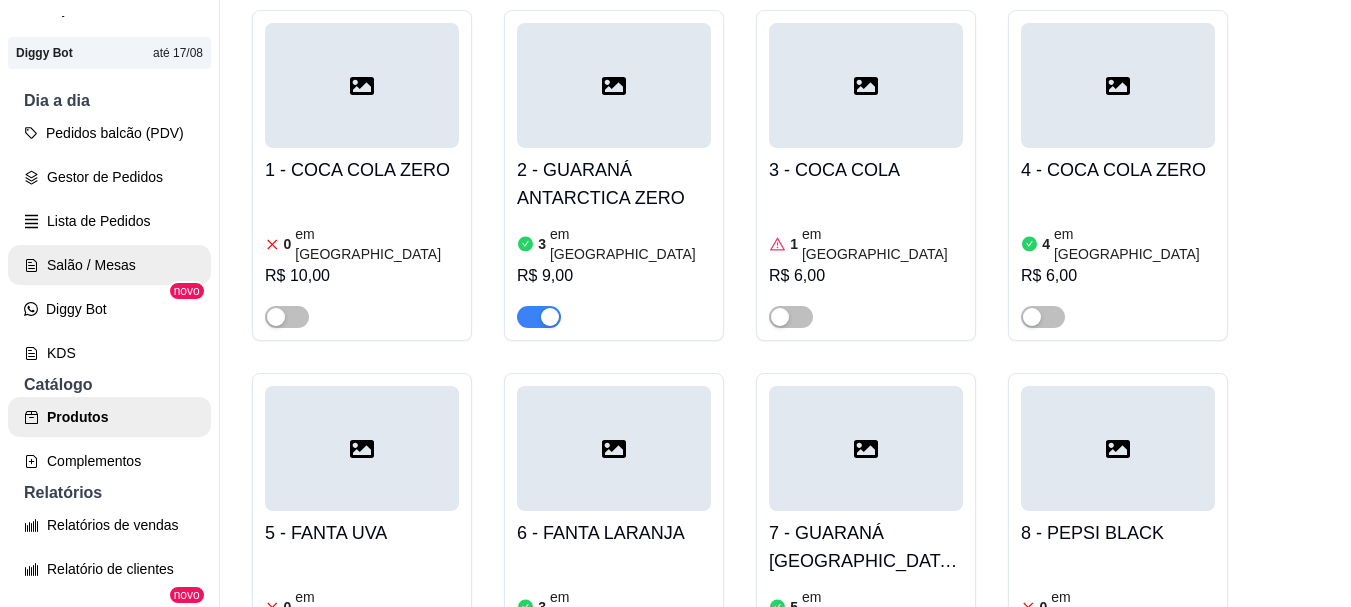 scroll, scrollTop: 0, scrollLeft: 0, axis: both 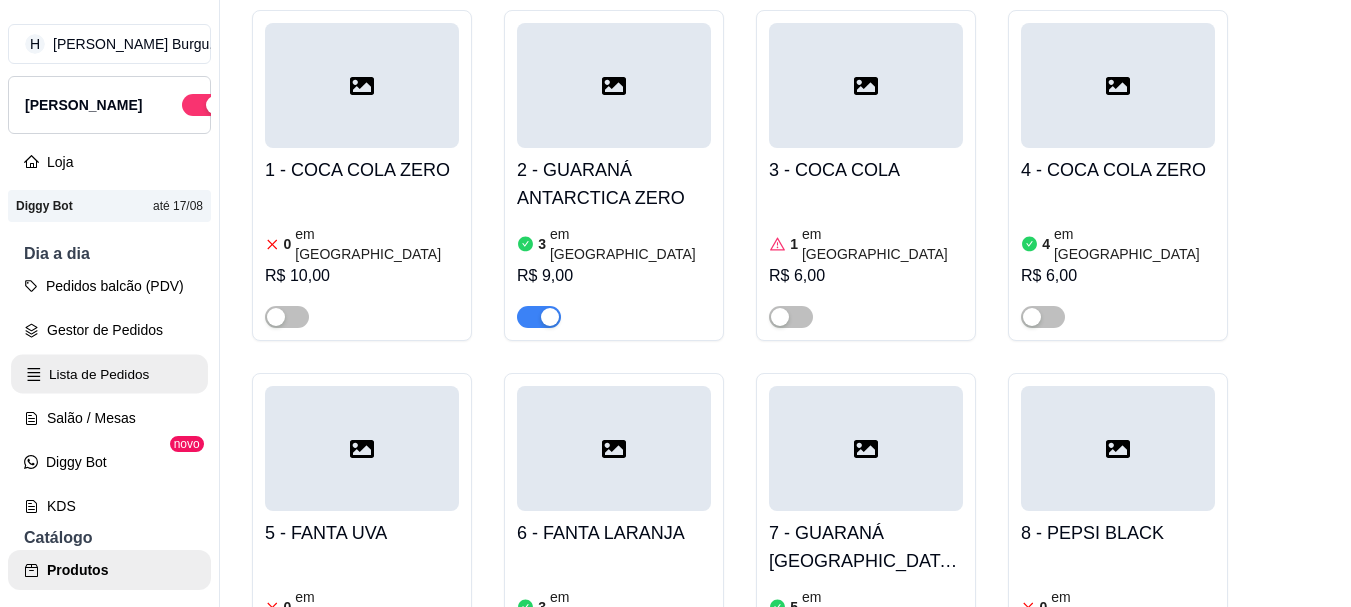 click on "Lista de Pedidos" at bounding box center [109, 374] 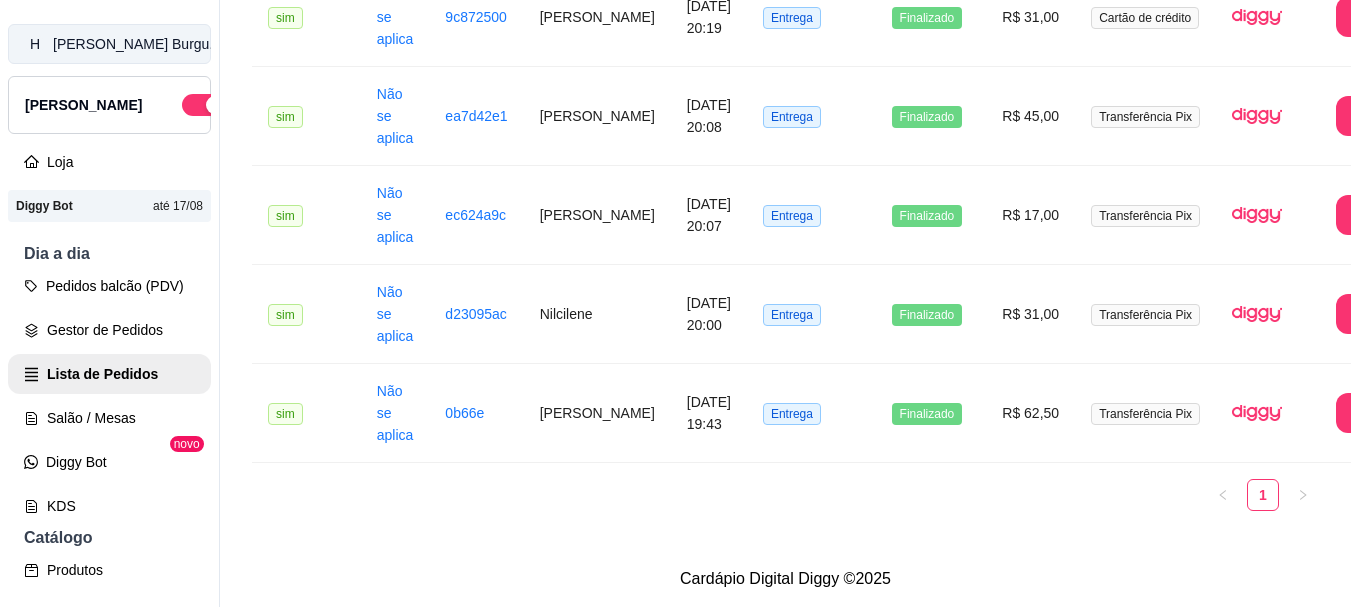 scroll, scrollTop: 0, scrollLeft: 0, axis: both 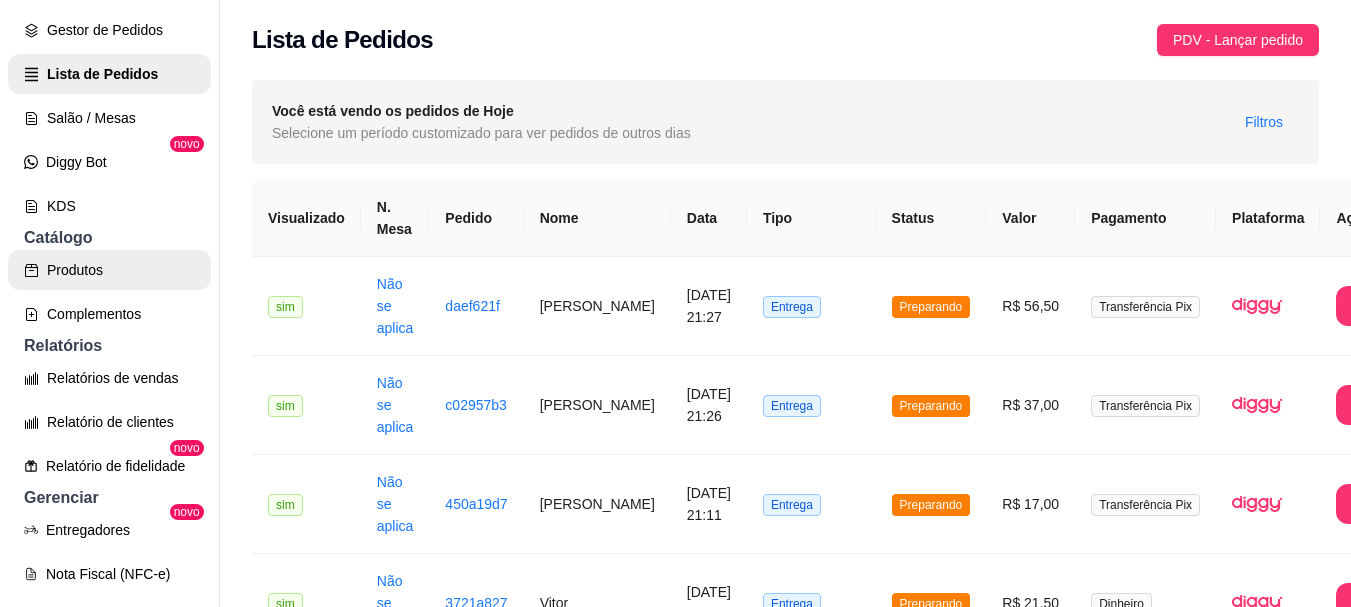 click on "Produtos" at bounding box center (109, 270) 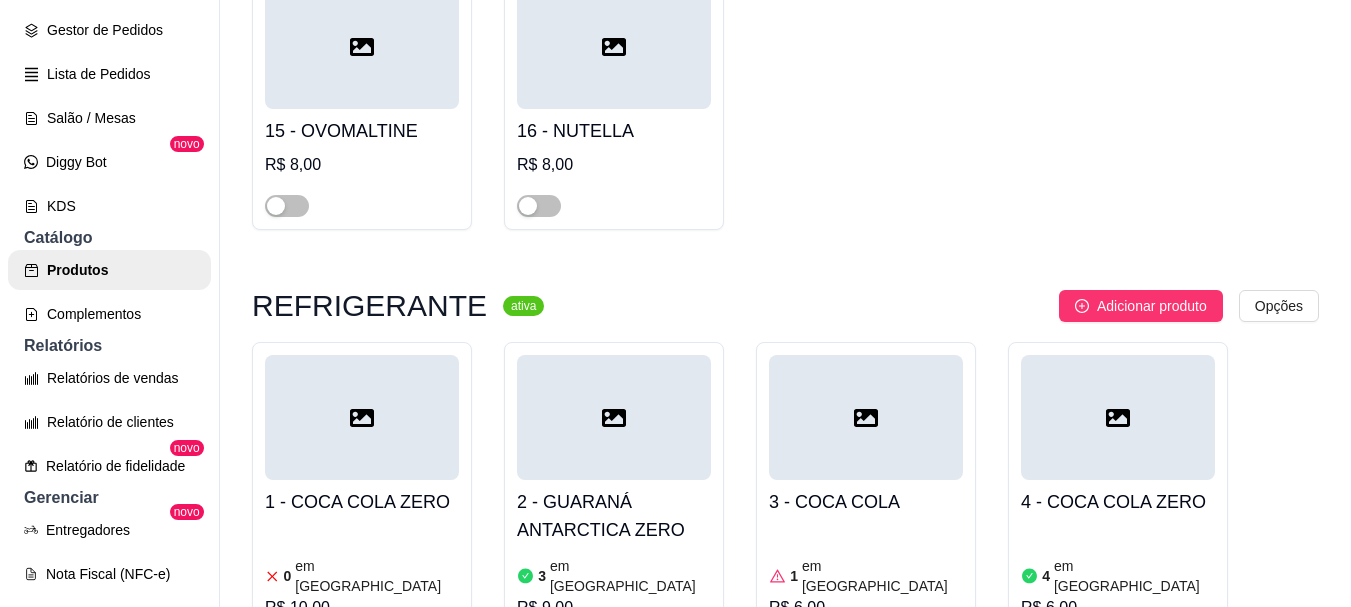 scroll, scrollTop: 2200, scrollLeft: 0, axis: vertical 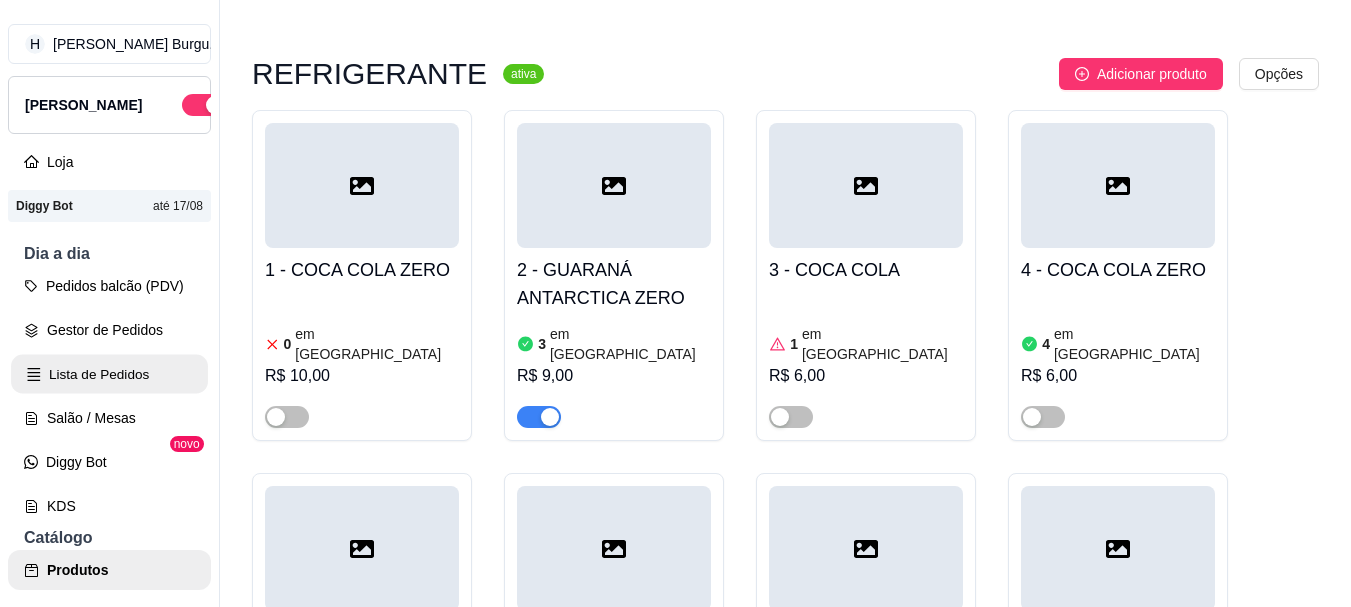 click on "Lista de Pedidos" at bounding box center [109, 374] 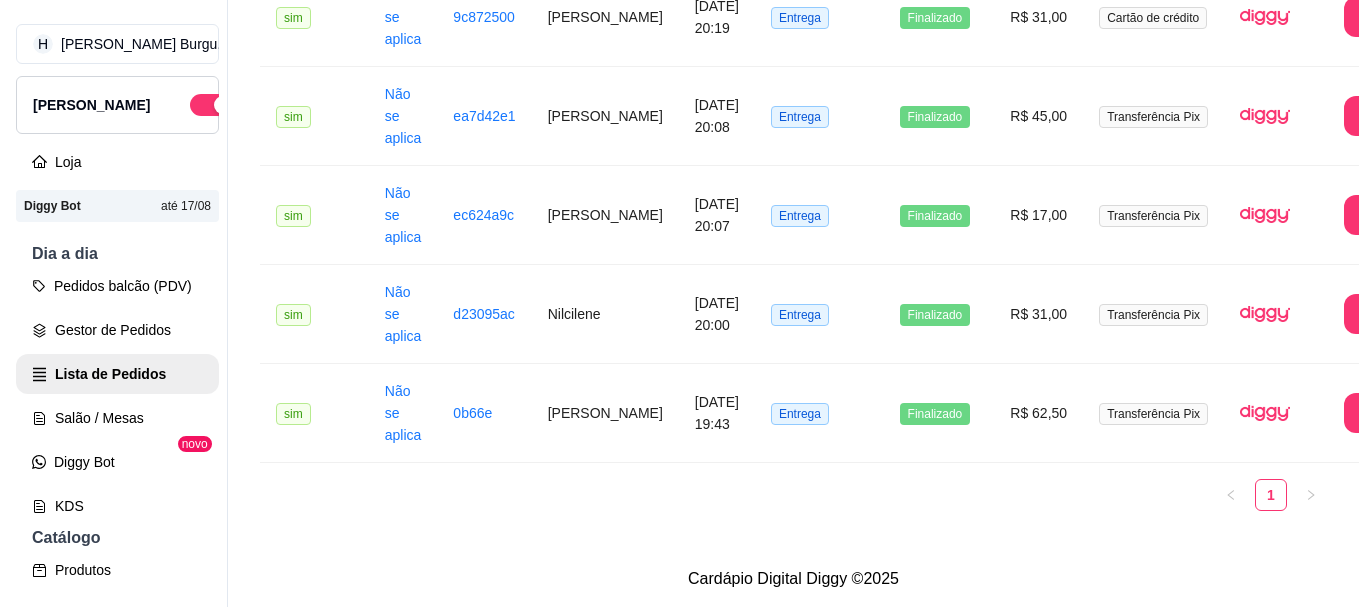 scroll, scrollTop: 0, scrollLeft: 0, axis: both 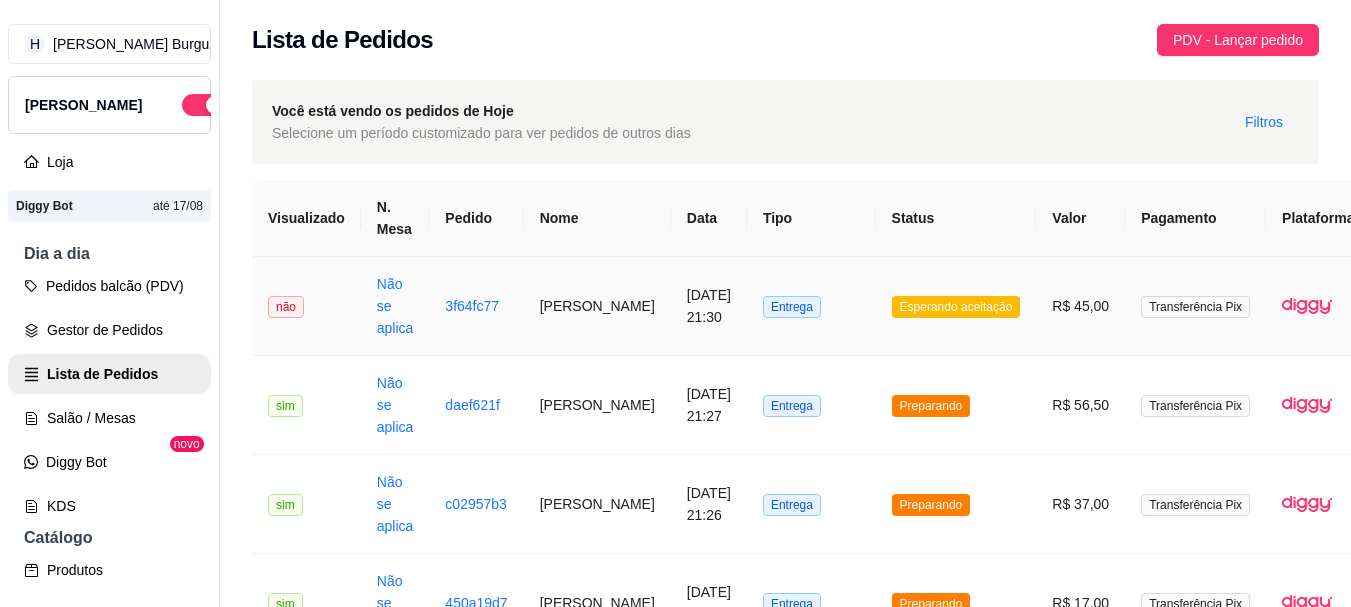 click on "Entrega" at bounding box center [811, 306] 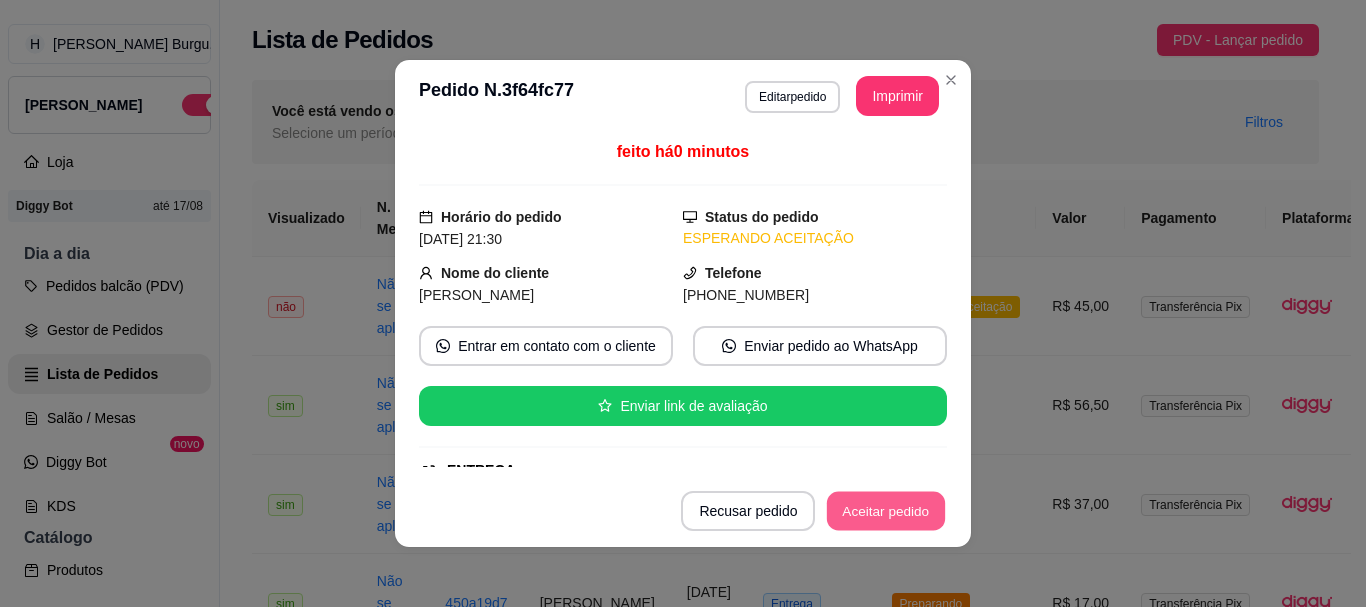 click on "Aceitar pedido" at bounding box center (886, 511) 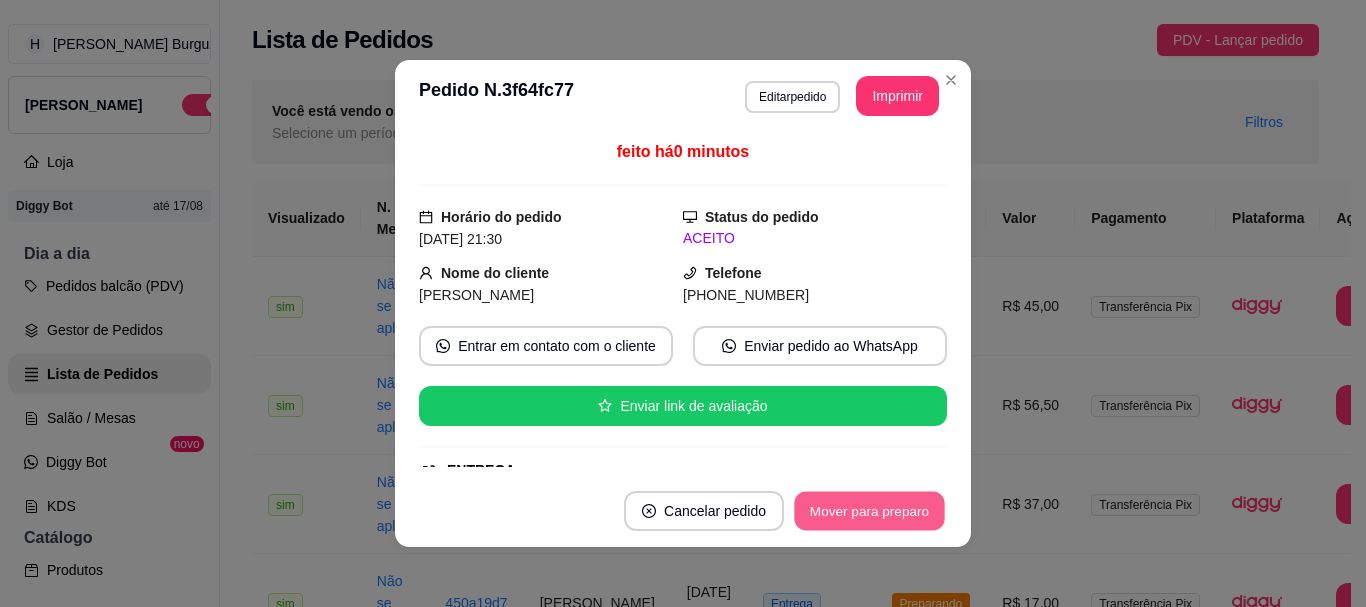 click on "Mover para preparo" at bounding box center (869, 511) 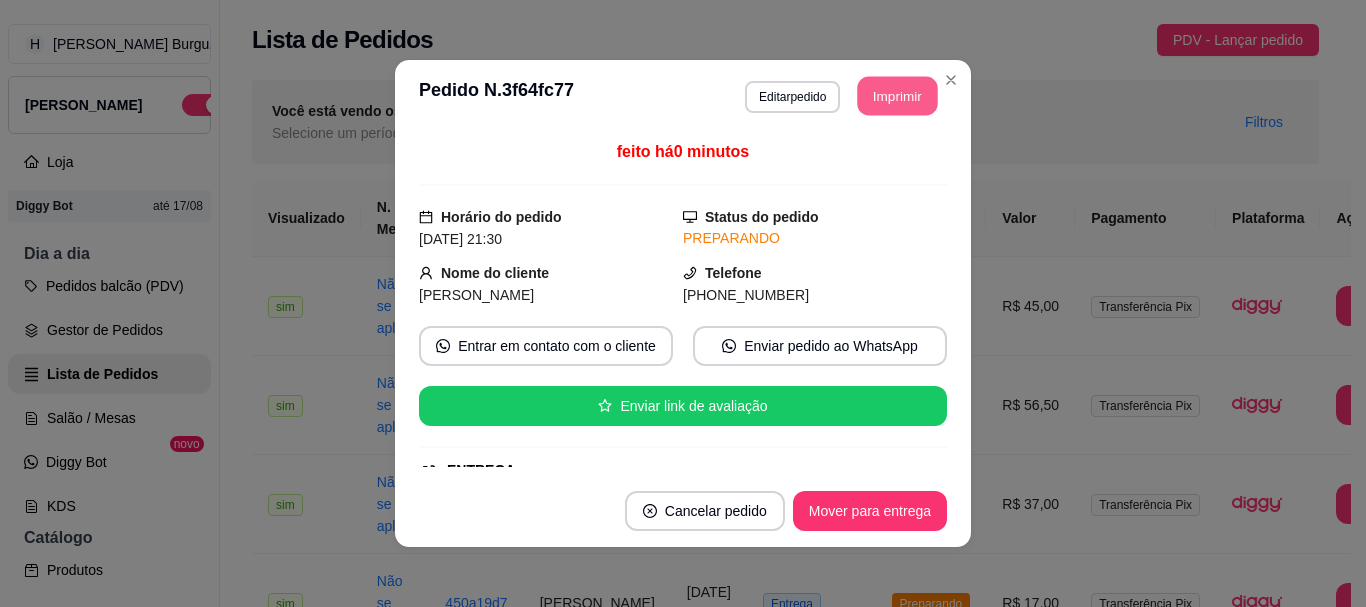 click on "Imprimir" at bounding box center (898, 96) 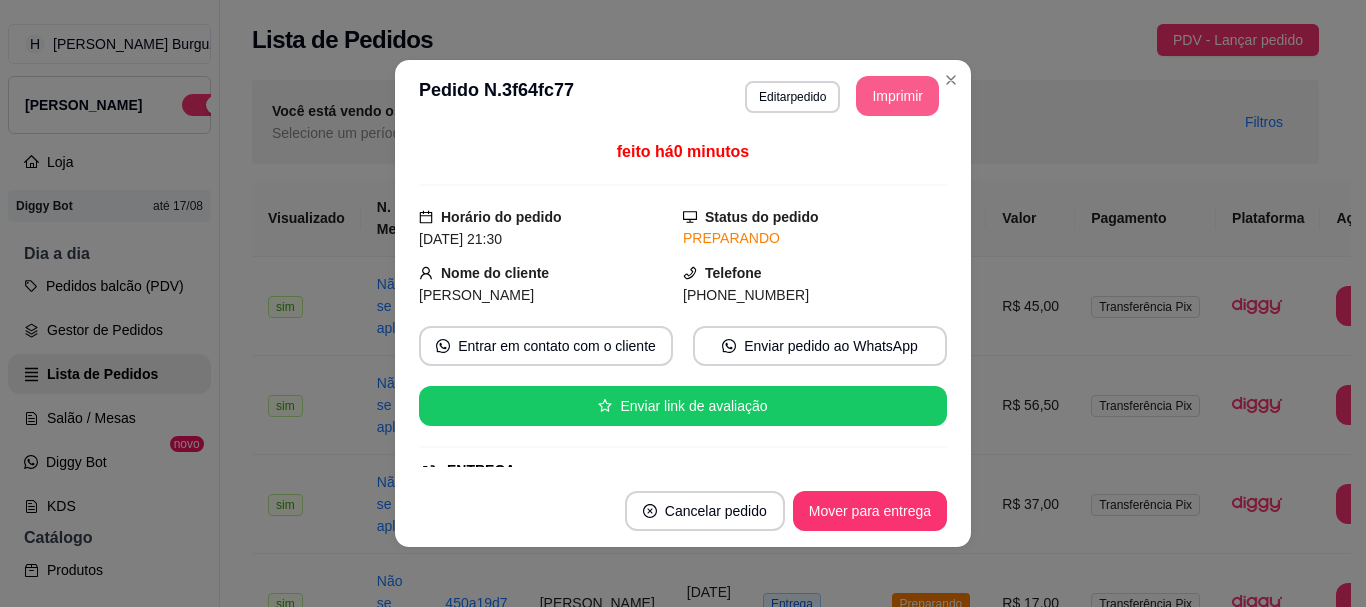 scroll, scrollTop: 0, scrollLeft: 0, axis: both 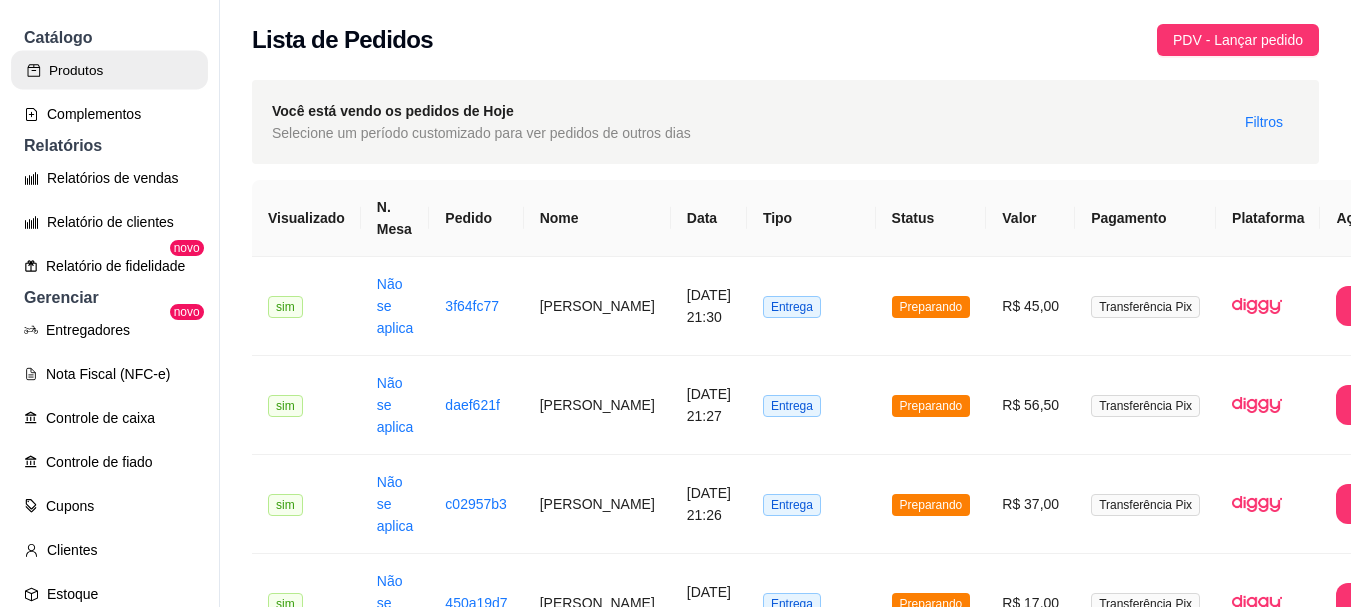 click on "Produtos" at bounding box center [109, 70] 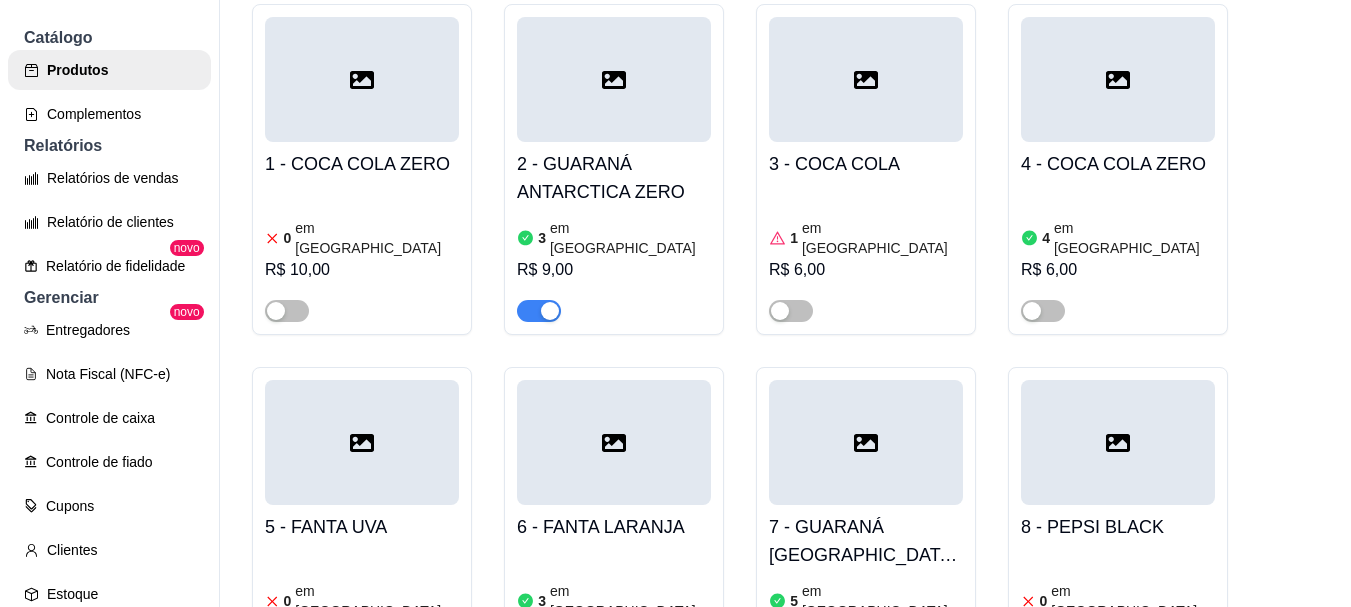 scroll, scrollTop: 2300, scrollLeft: 0, axis: vertical 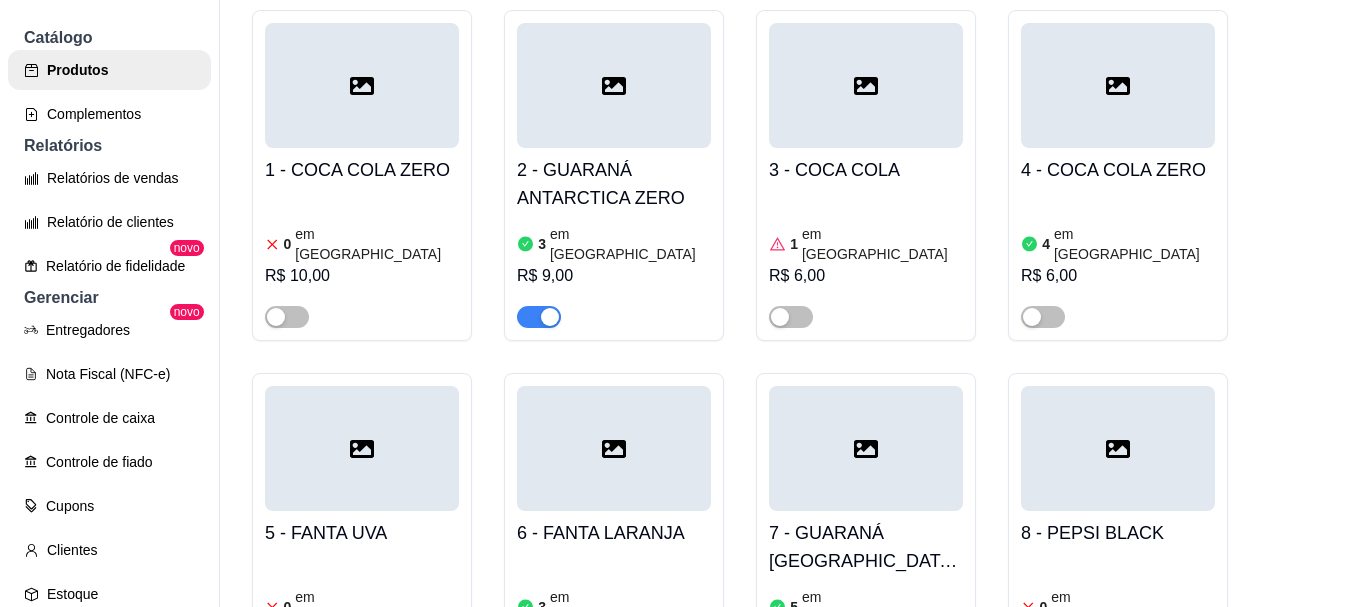 click at bounding box center [539, 317] 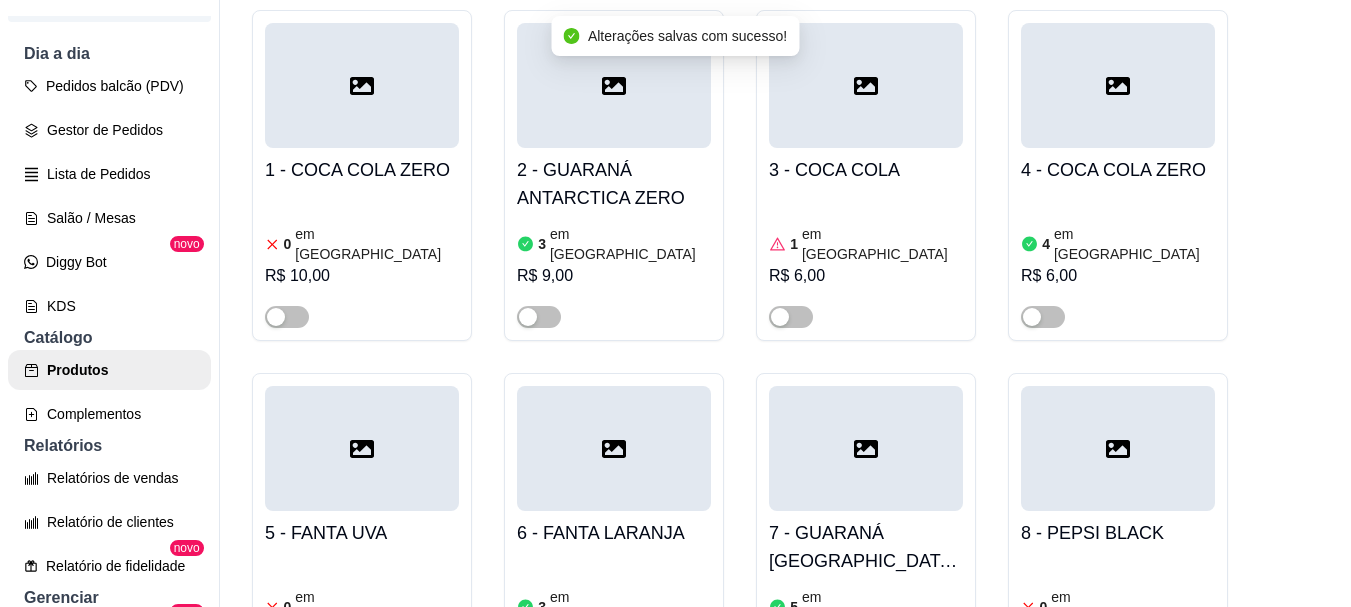 scroll, scrollTop: 0, scrollLeft: 0, axis: both 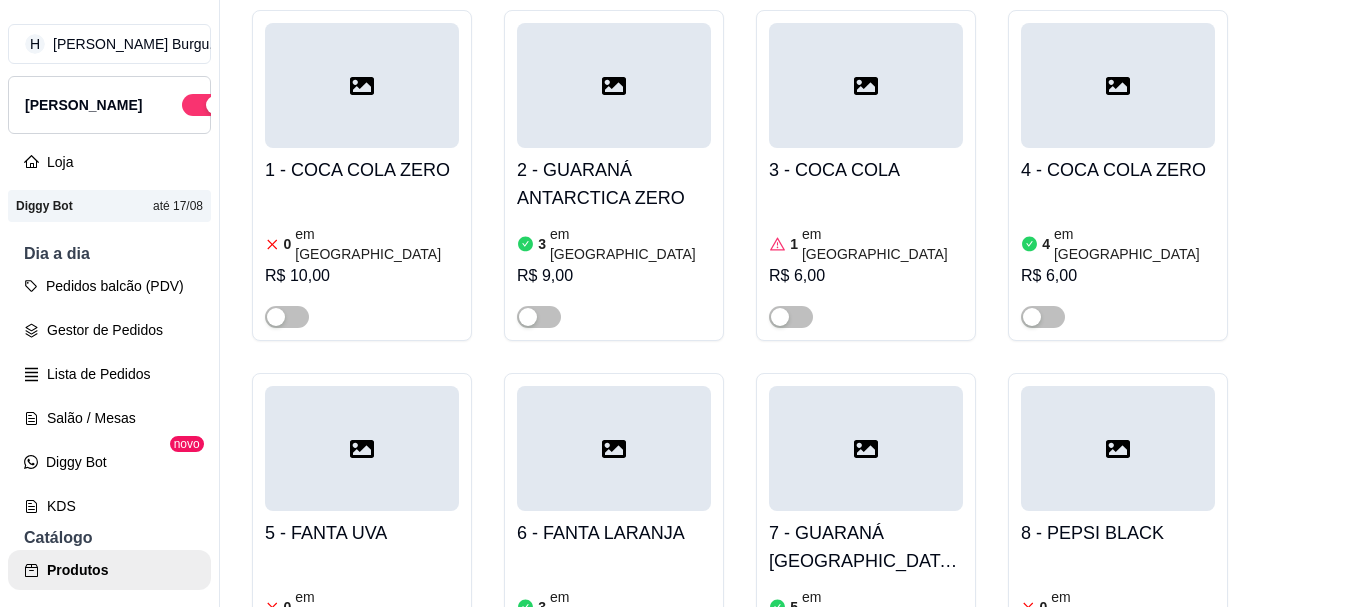 drag, startPoint x: 1041, startPoint y: 250, endPoint x: 1041, endPoint y: 230, distance: 20 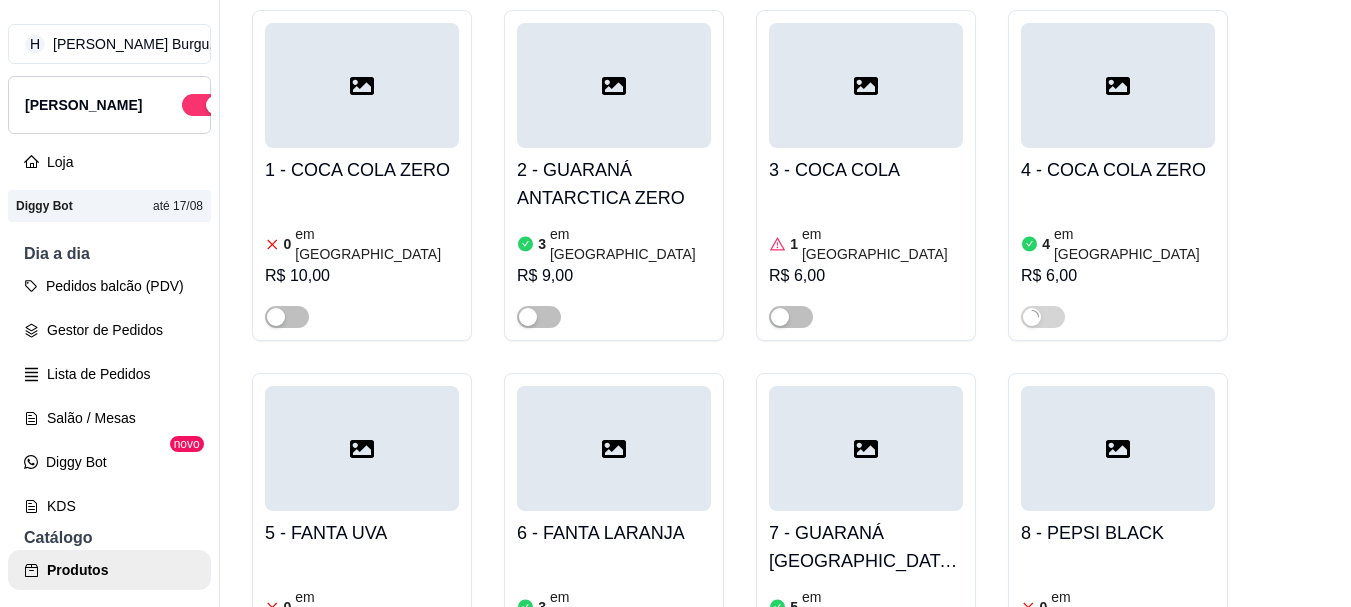 click on "4 em estoque R$ 6,00" at bounding box center [1118, 260] 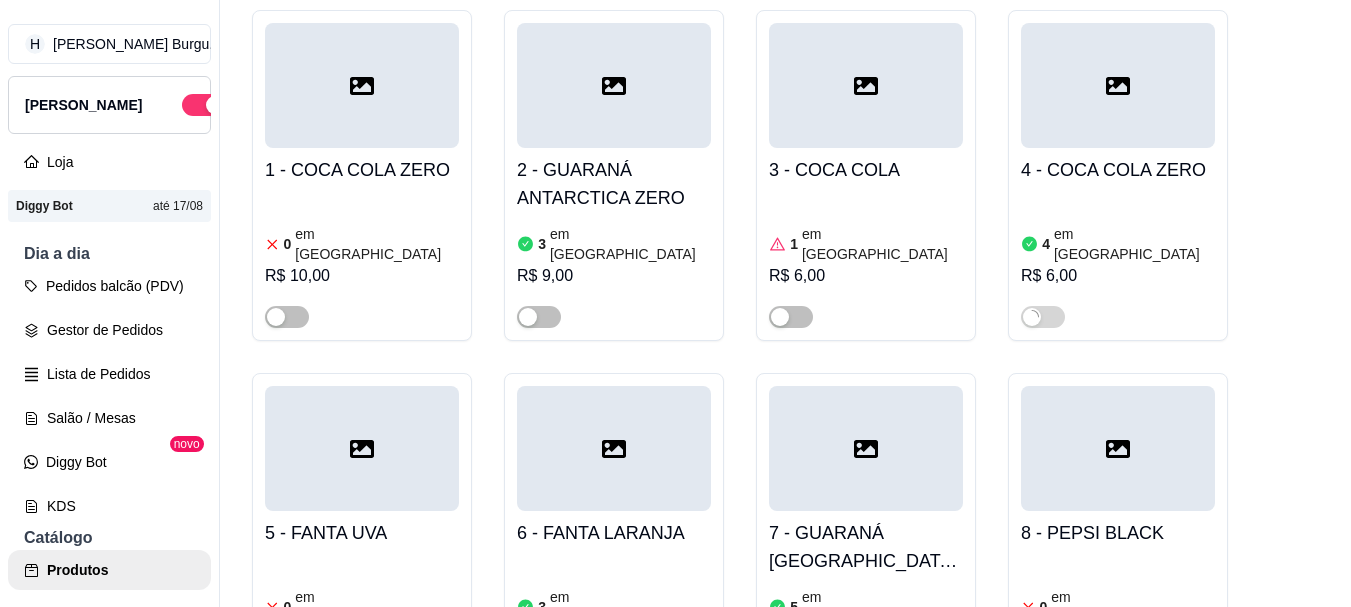 type 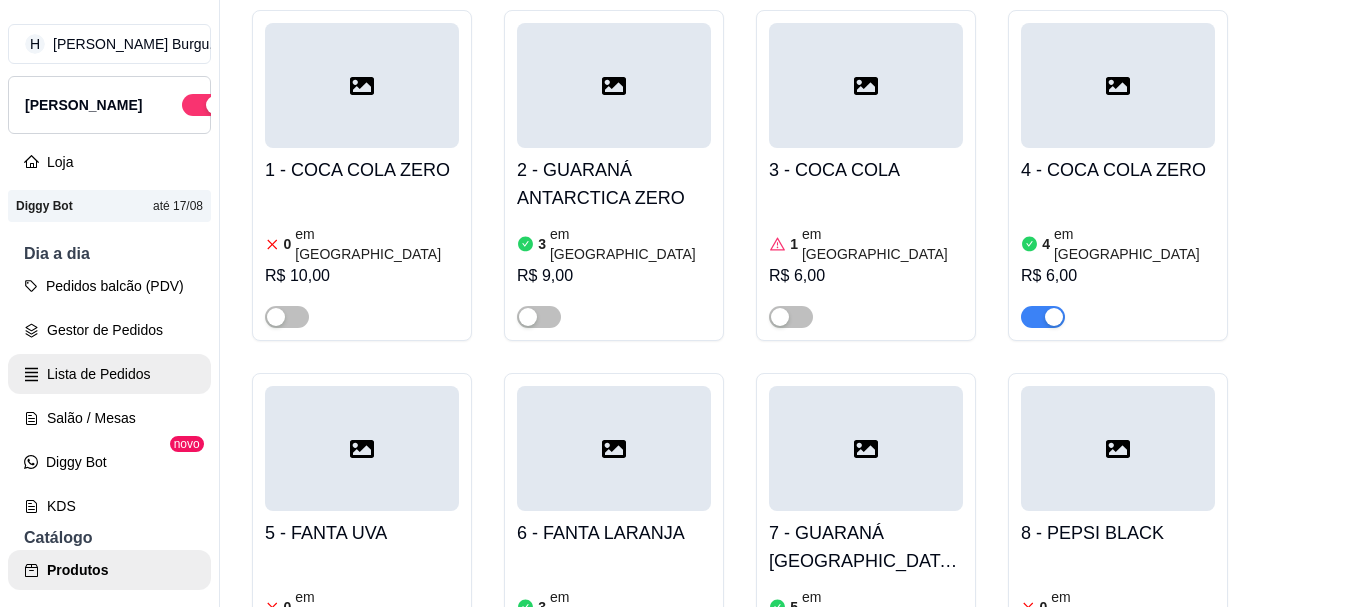click on "Lista de Pedidos" at bounding box center [109, 374] 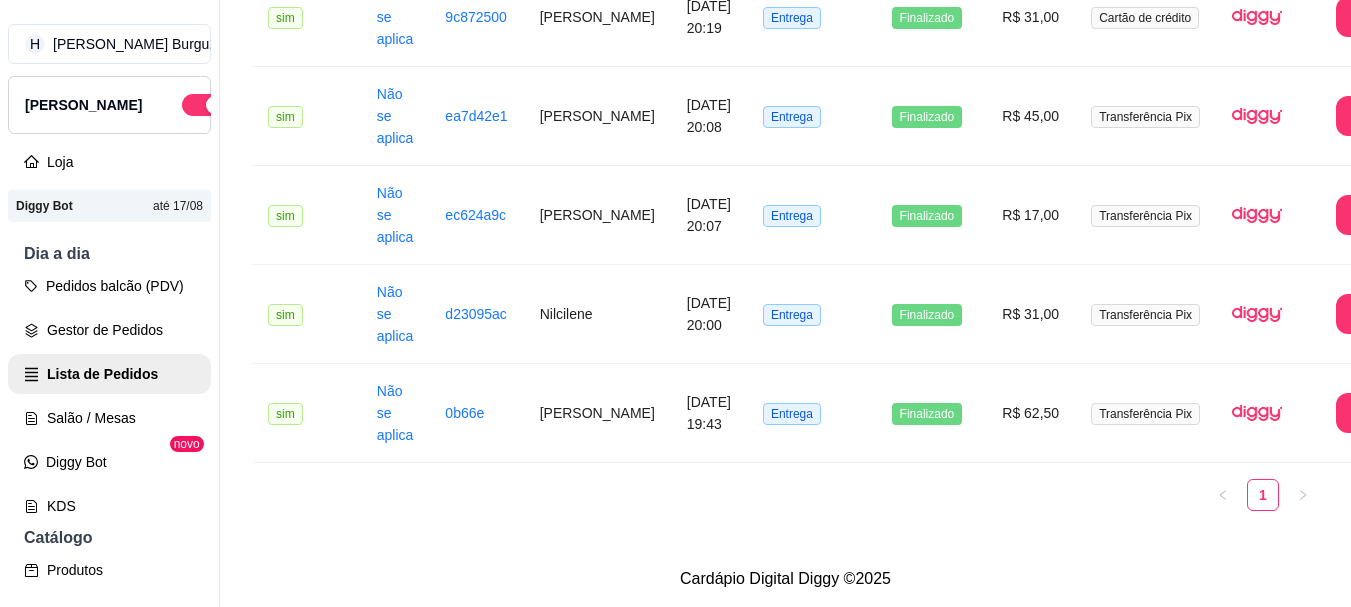 scroll, scrollTop: 0, scrollLeft: 0, axis: both 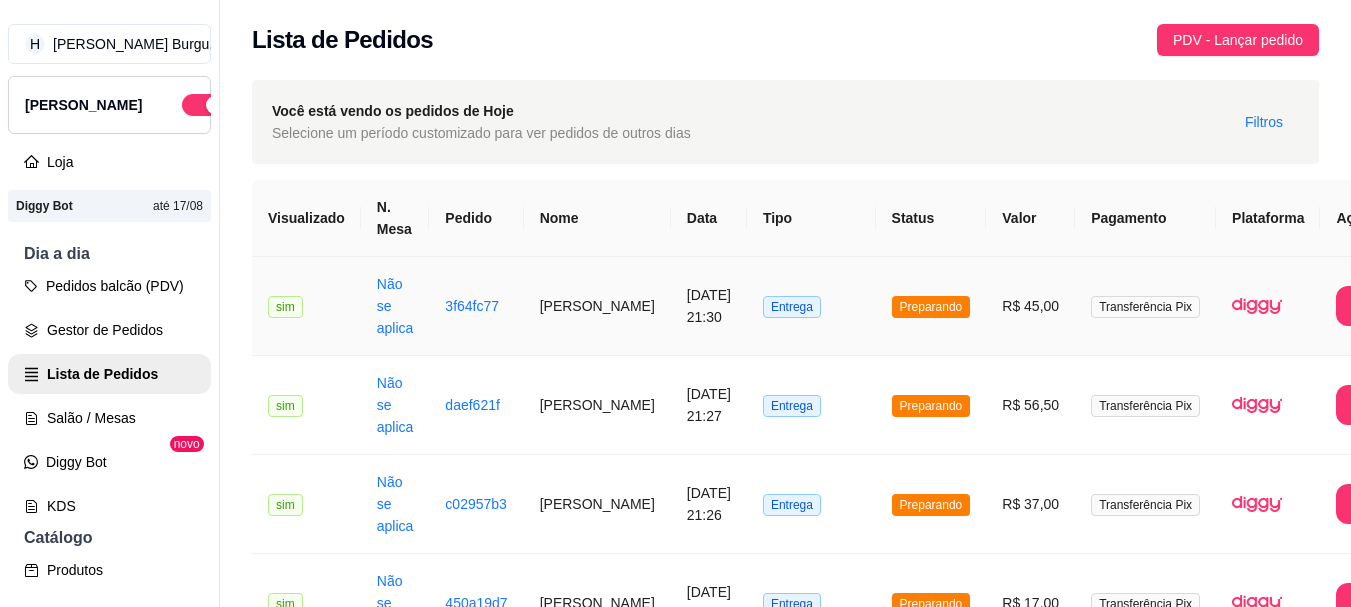 click on "Entrega" at bounding box center (811, 306) 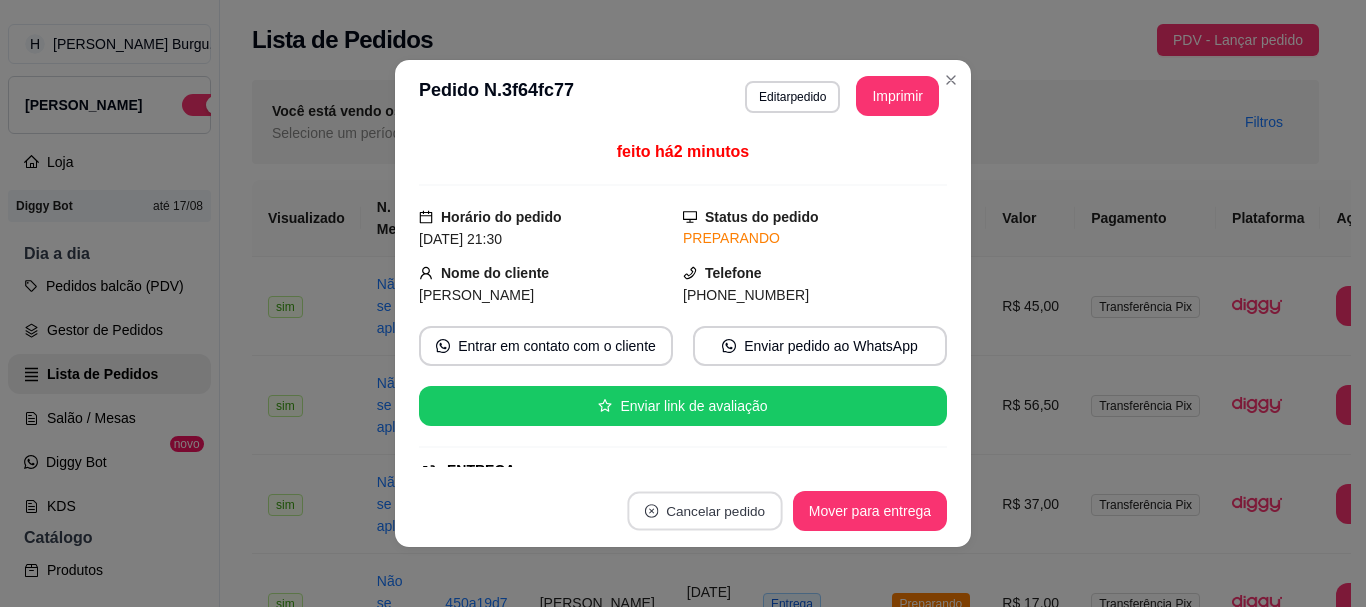 click on "Cancelar pedido" at bounding box center (704, 511) 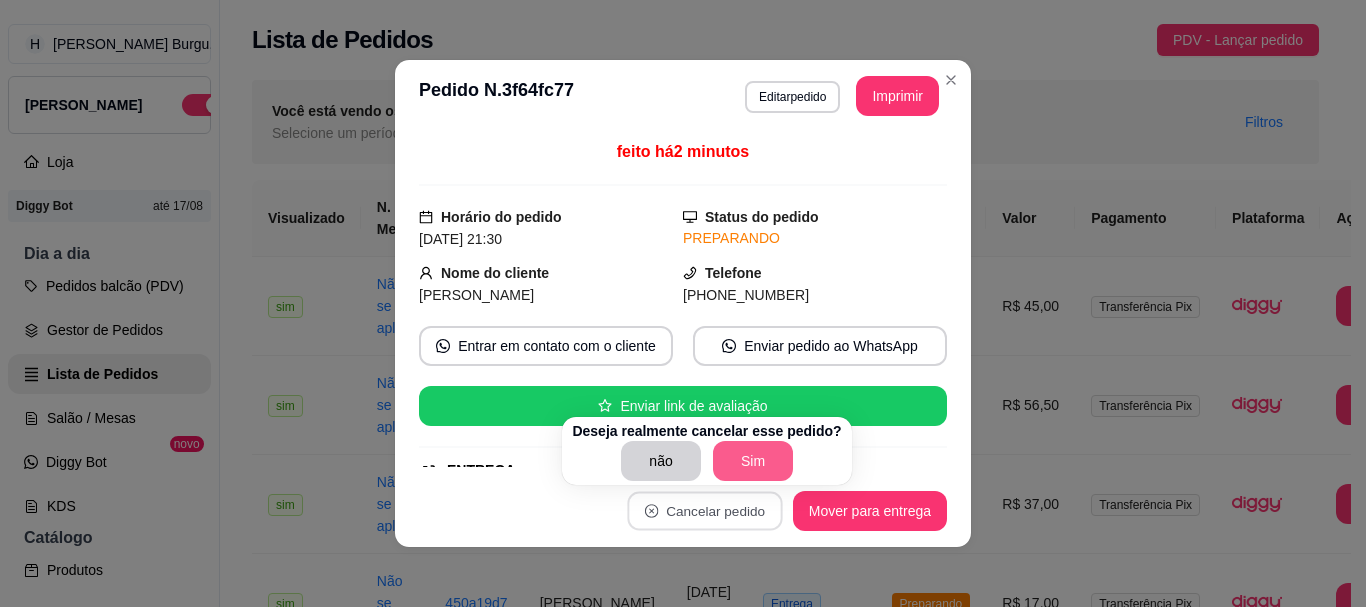 click on "Sim" at bounding box center (753, 461) 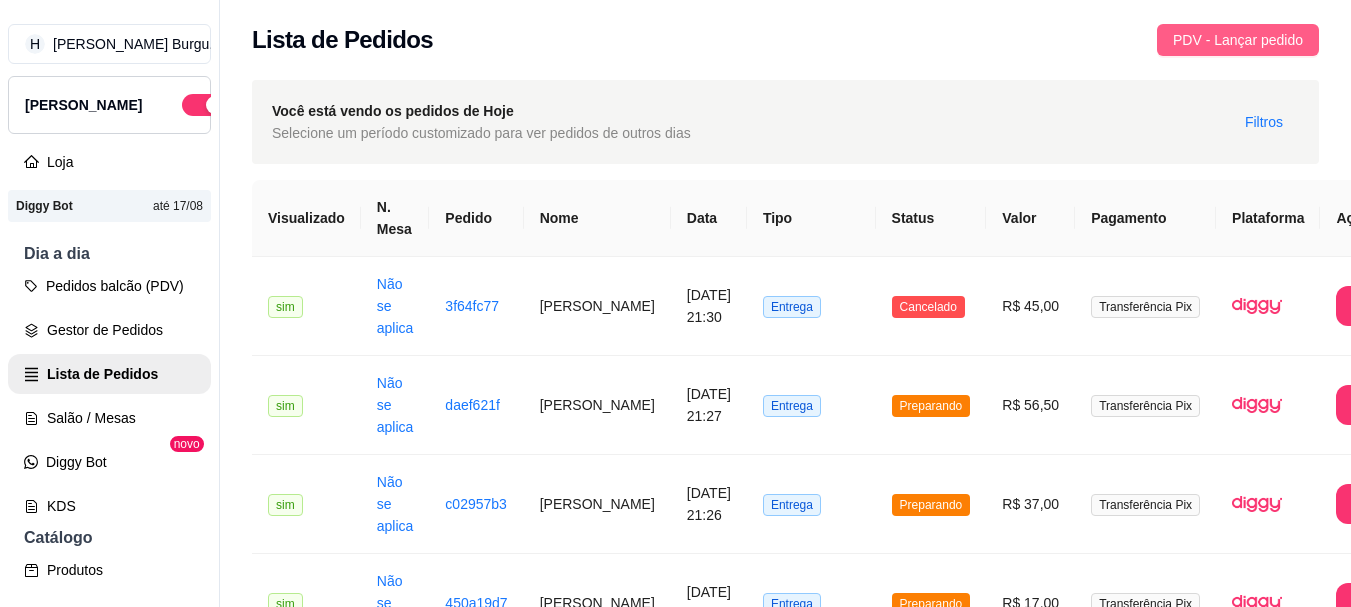 click on "PDV - Lançar pedido" at bounding box center (1238, 40) 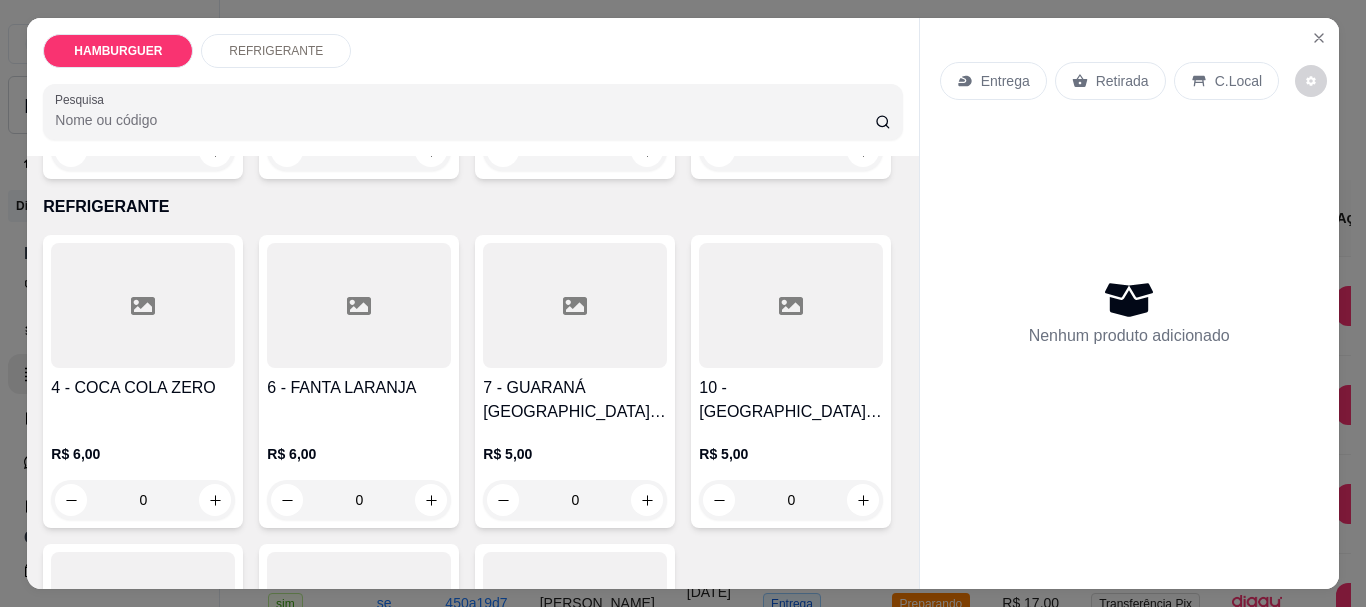 scroll, scrollTop: 400, scrollLeft: 0, axis: vertical 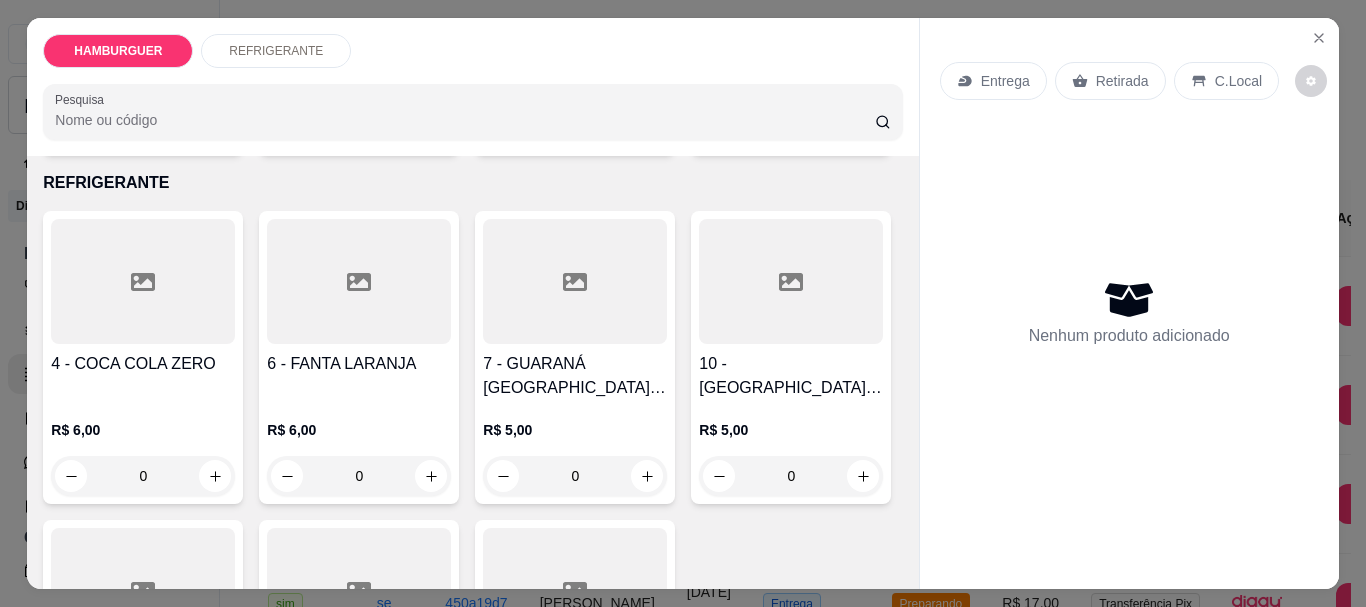 click on "0" at bounding box center [791, 127] 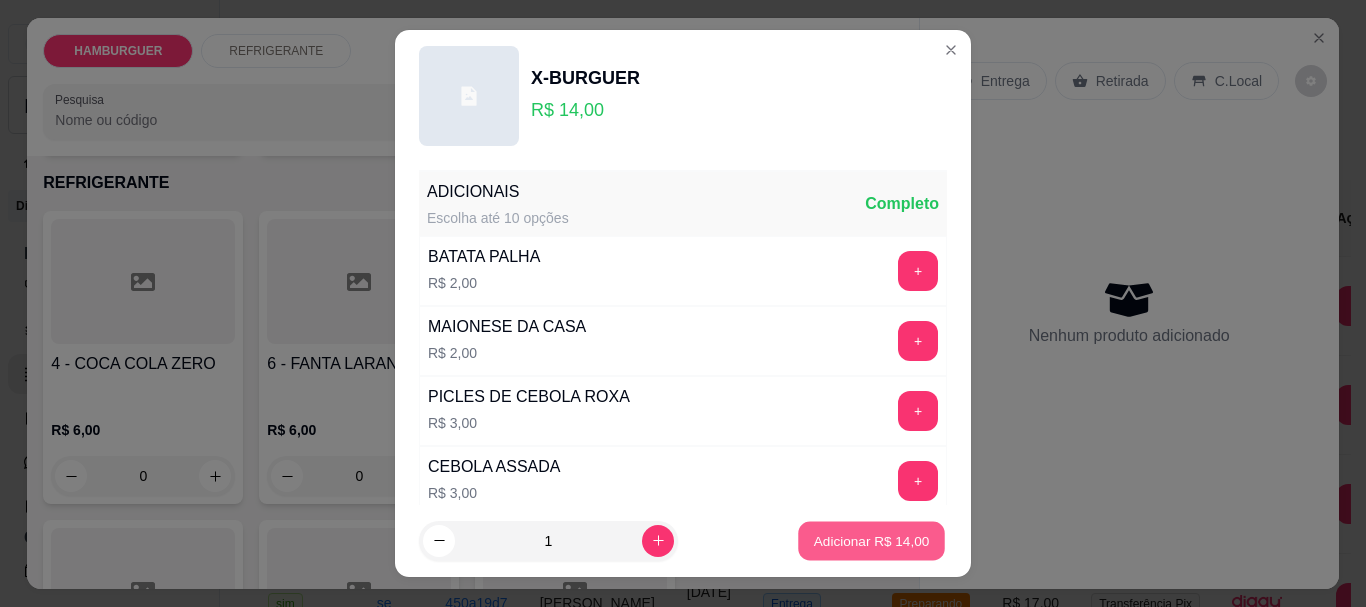 click on "Adicionar   R$ 14,00" at bounding box center (872, 540) 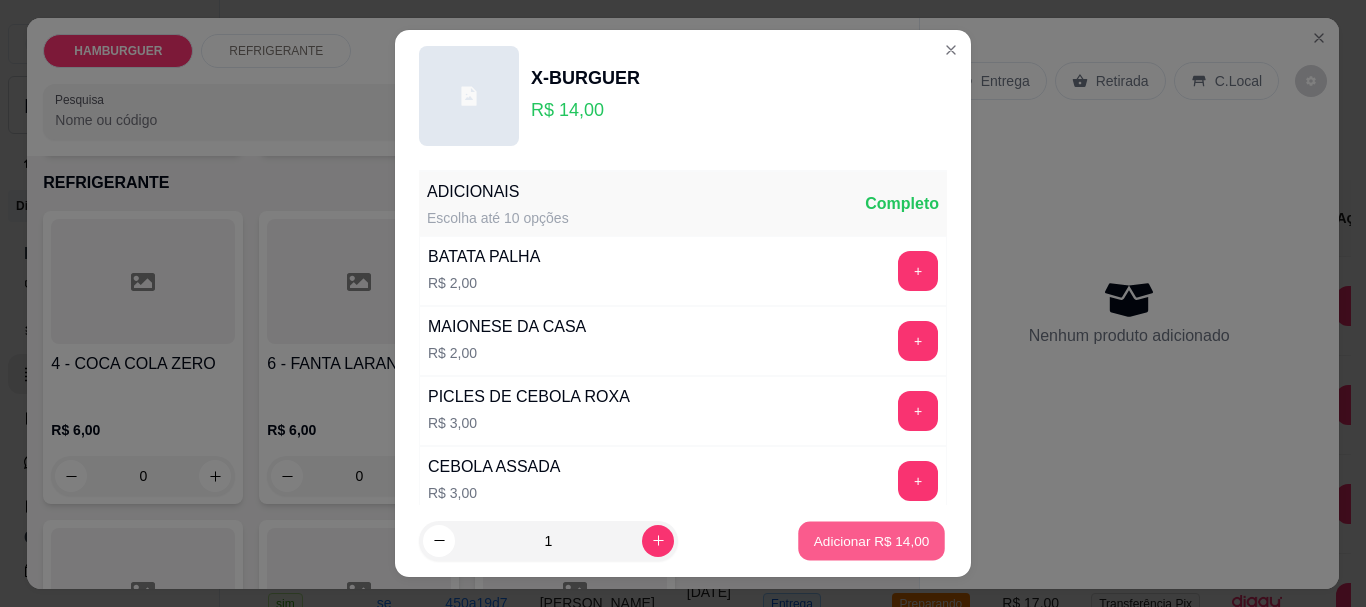 type on "1" 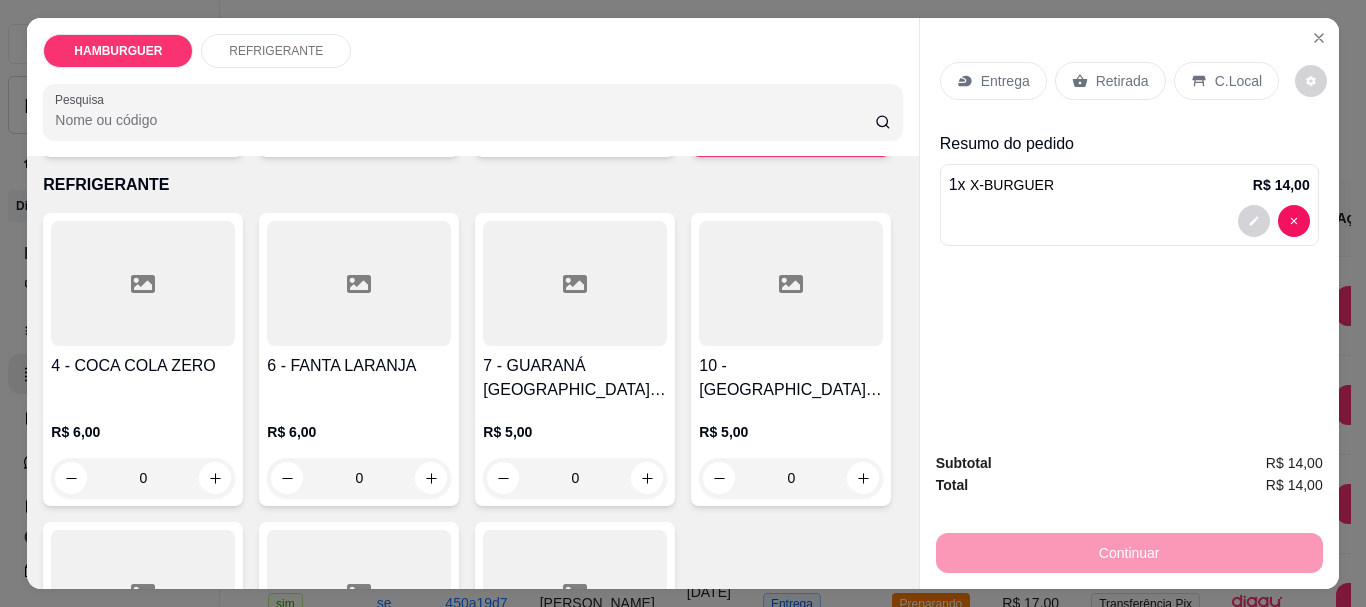 click on "C.Local" at bounding box center [1226, 81] 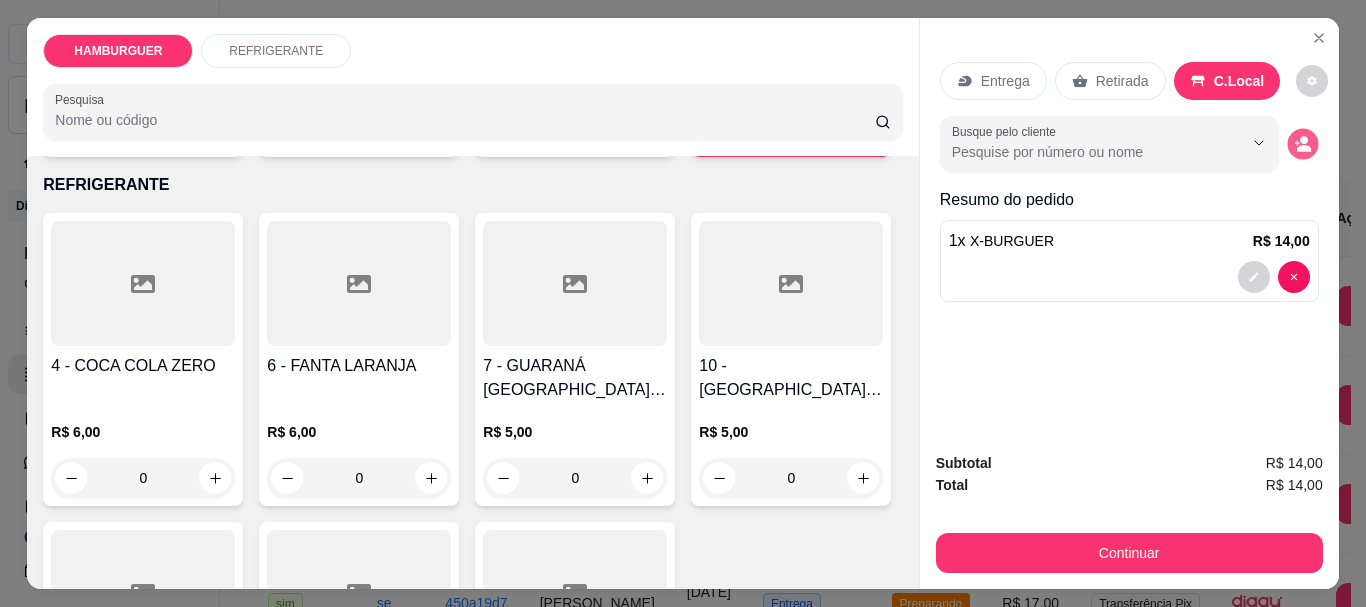 click at bounding box center [1302, 144] 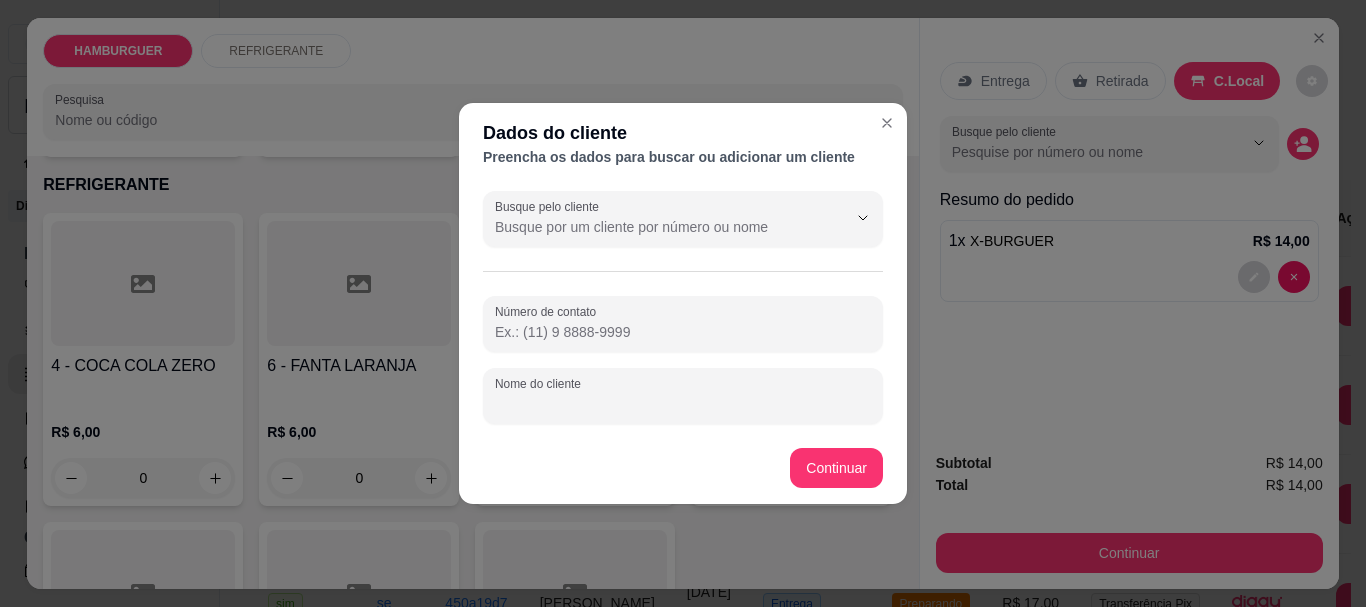 click on "Nome do cliente" at bounding box center (683, 404) 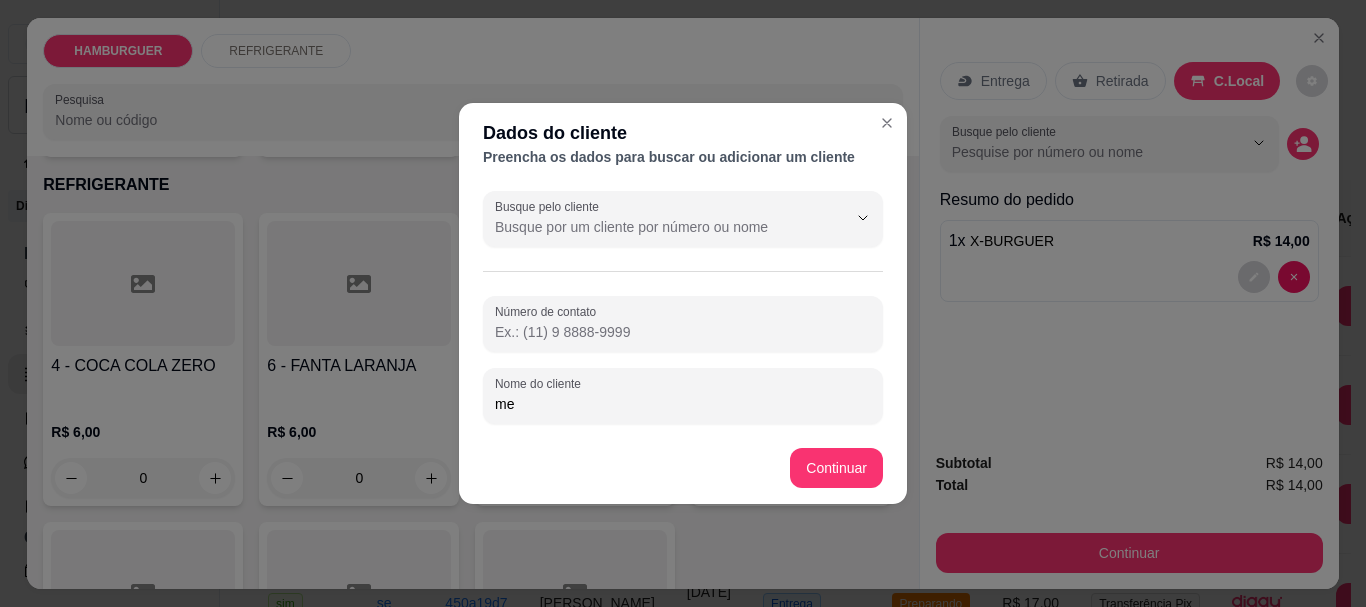 type on "m" 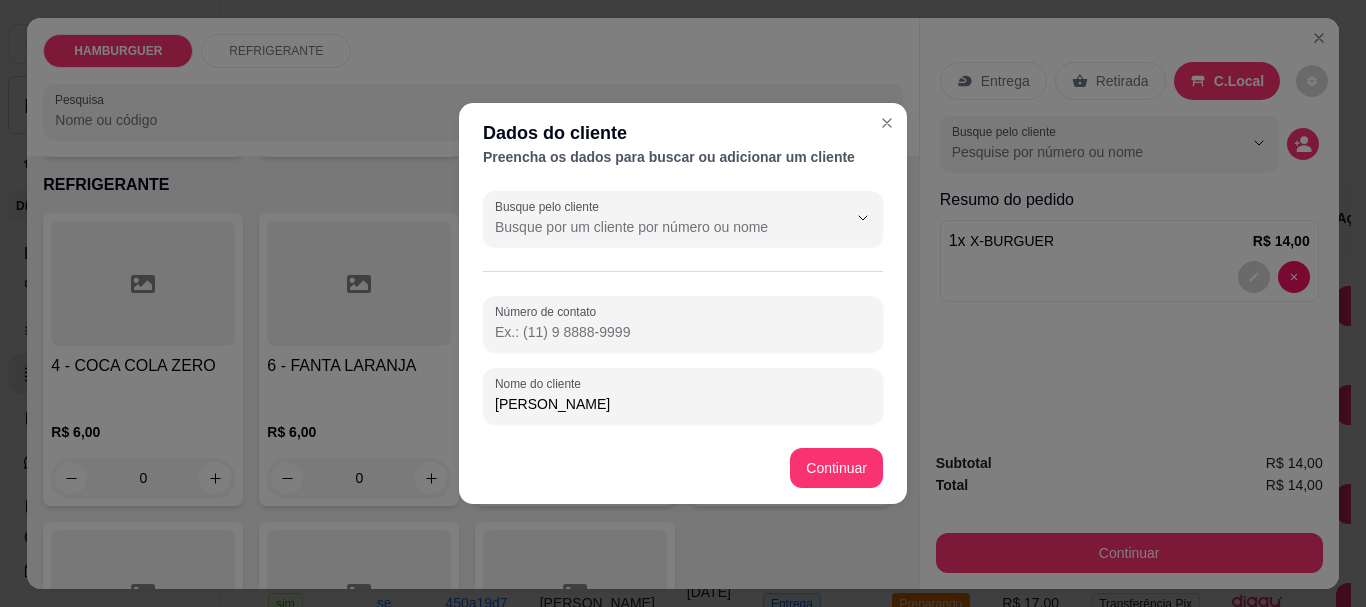 type on "Melissa" 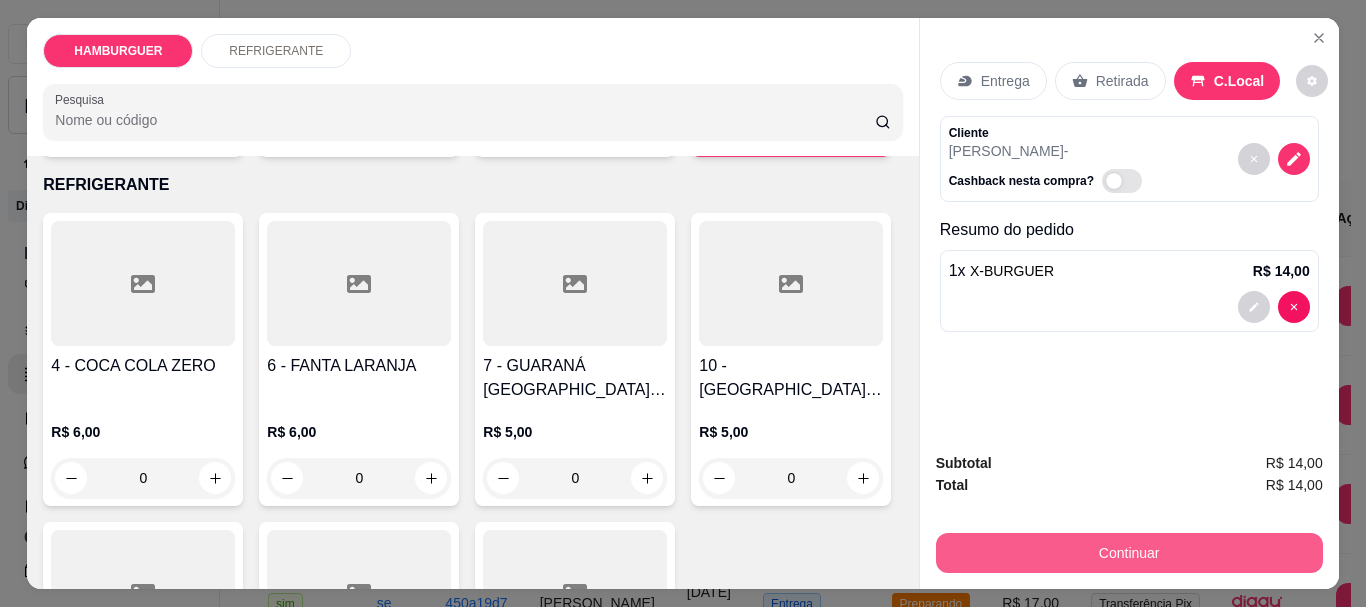click on "Continuar" at bounding box center [1129, 553] 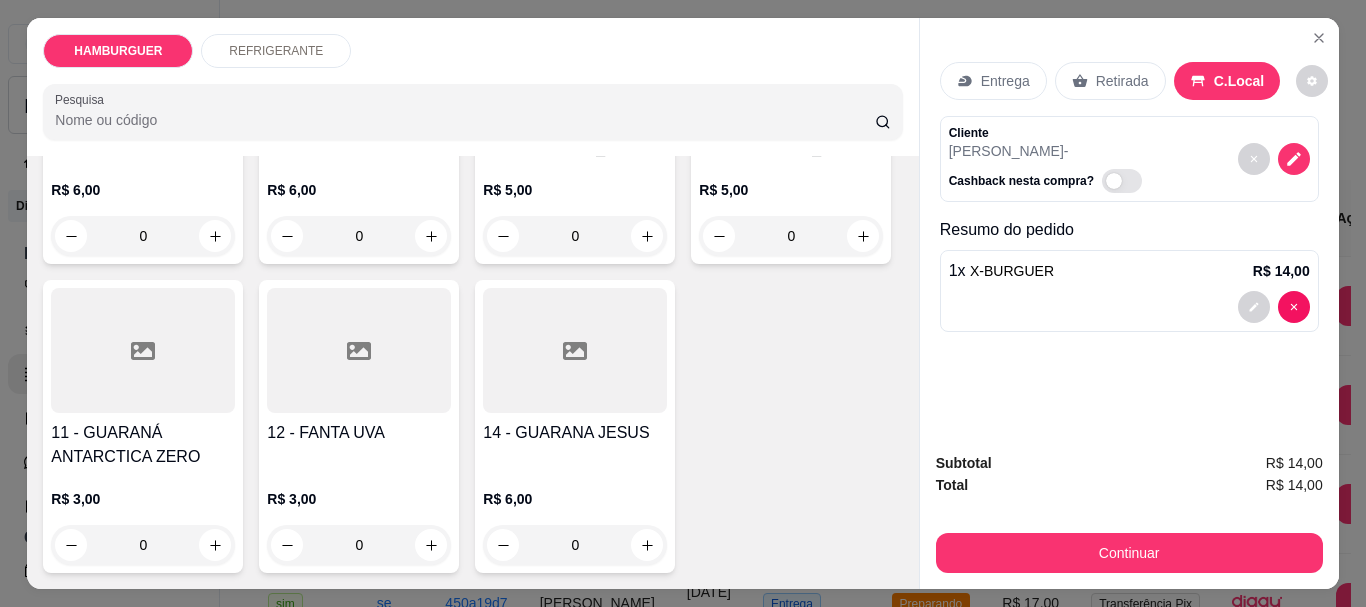 scroll, scrollTop: 800, scrollLeft: 0, axis: vertical 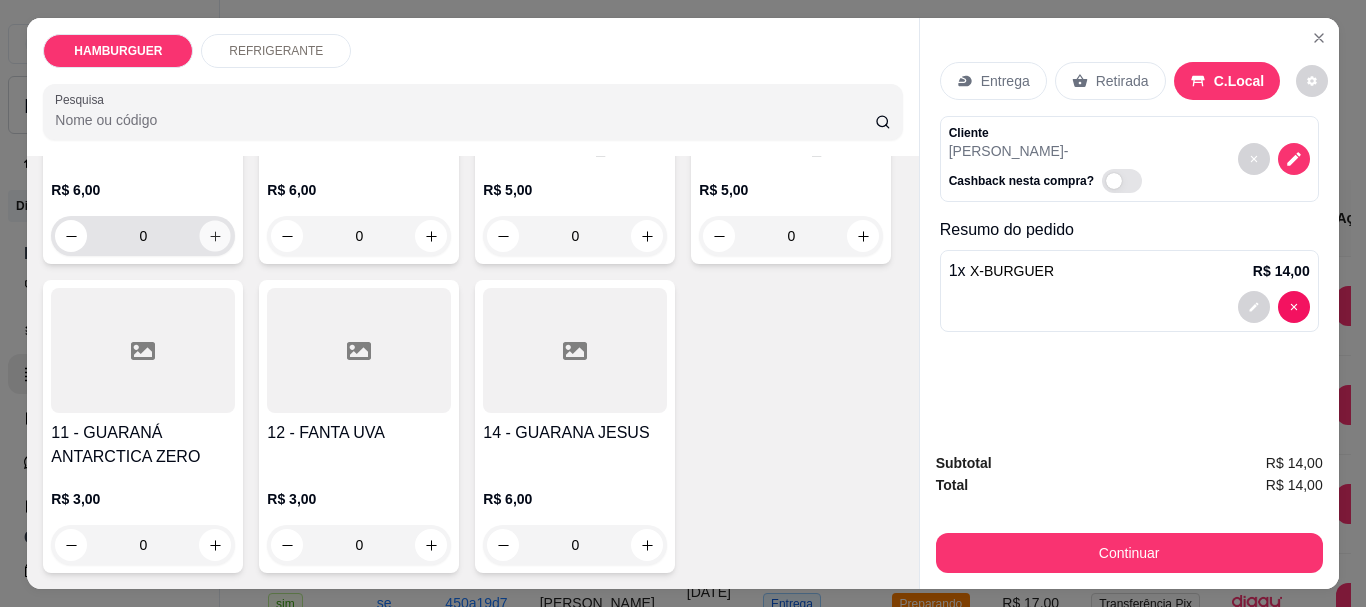click at bounding box center (215, 236) 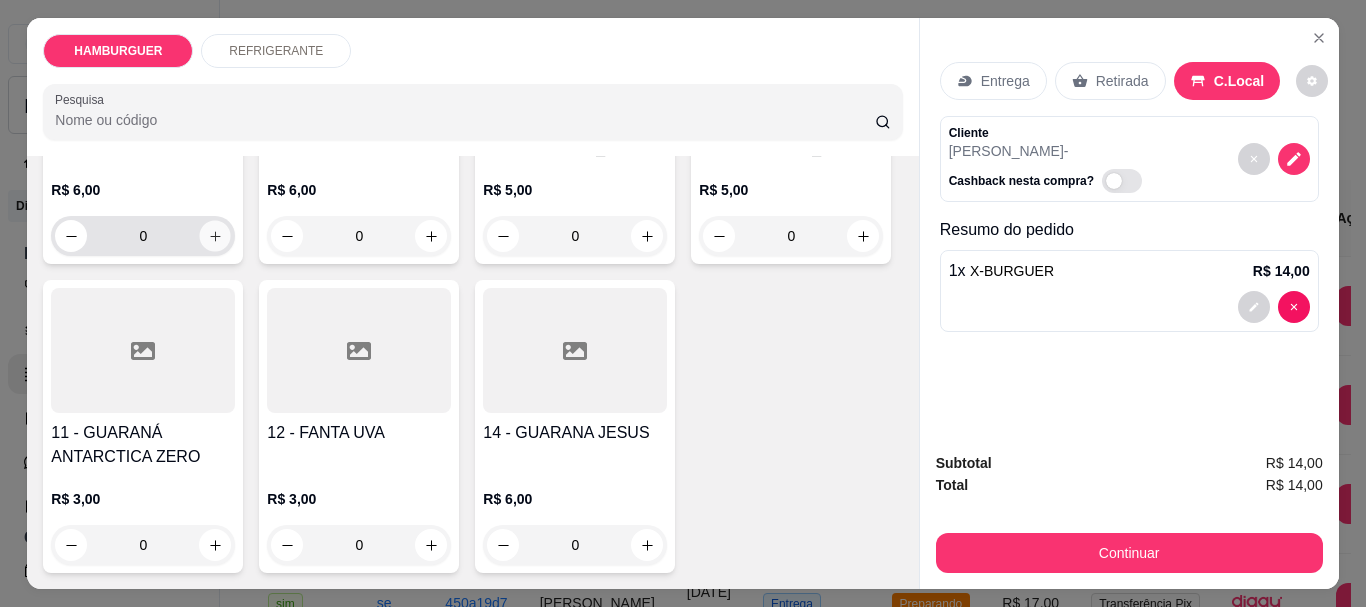 type on "1" 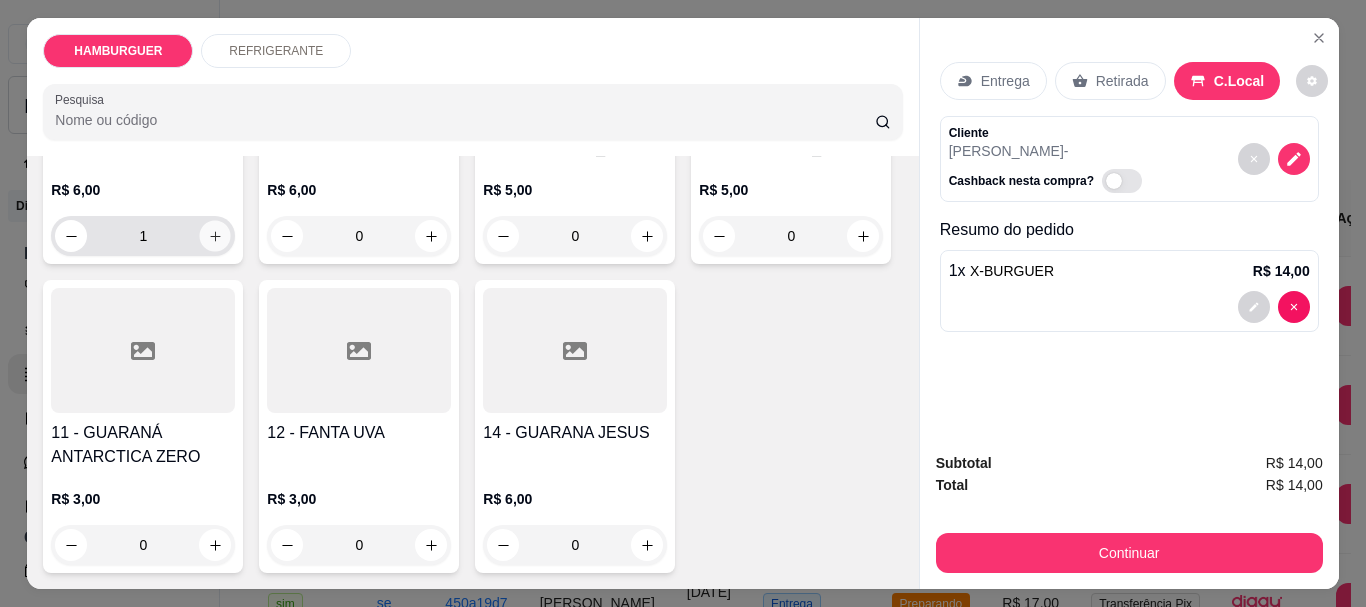 scroll, scrollTop: 801, scrollLeft: 0, axis: vertical 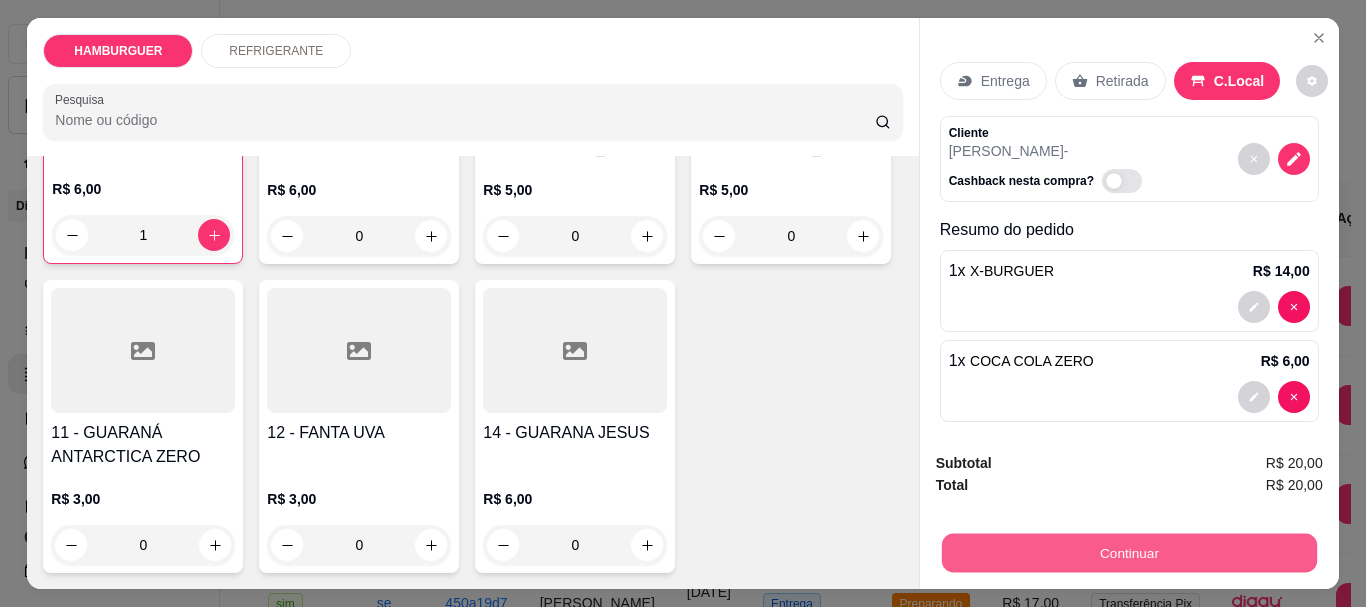 click on "Continuar" at bounding box center [1128, 552] 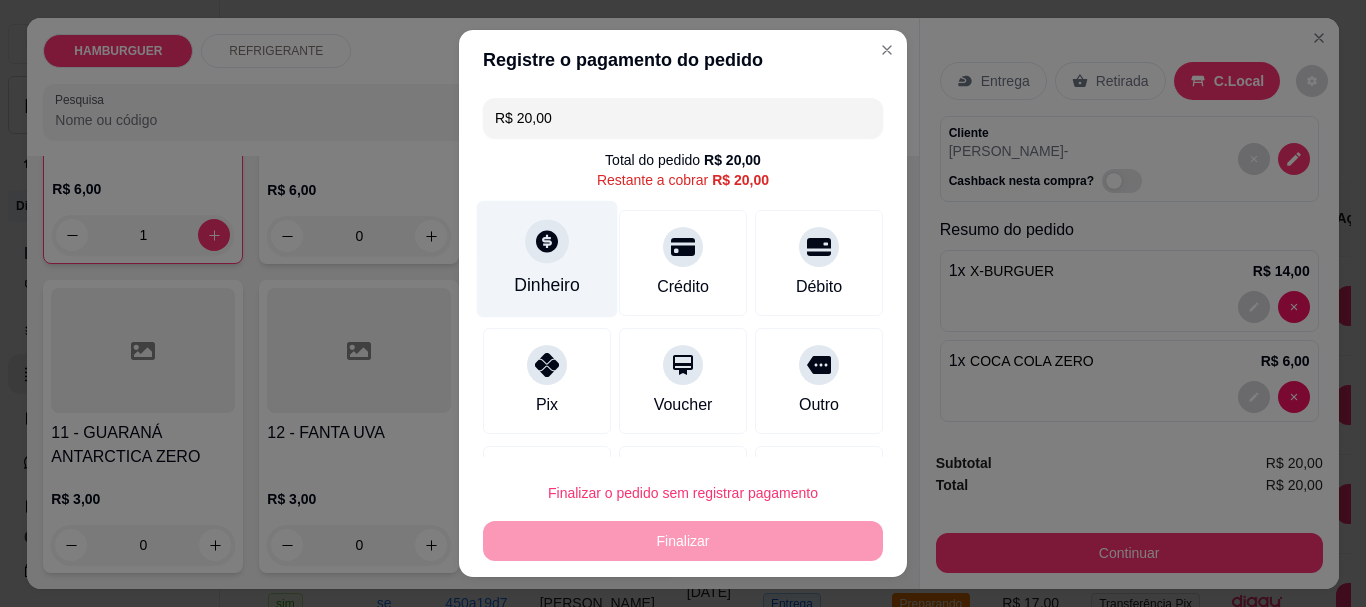 click 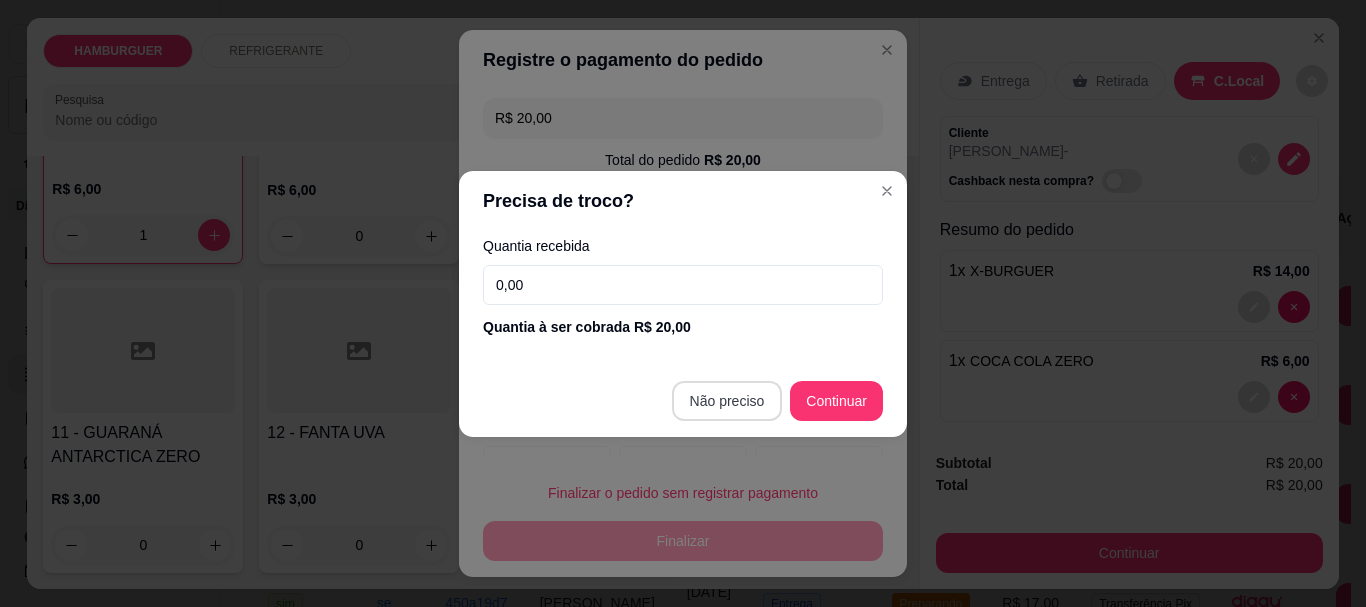 type on "R$ 0,00" 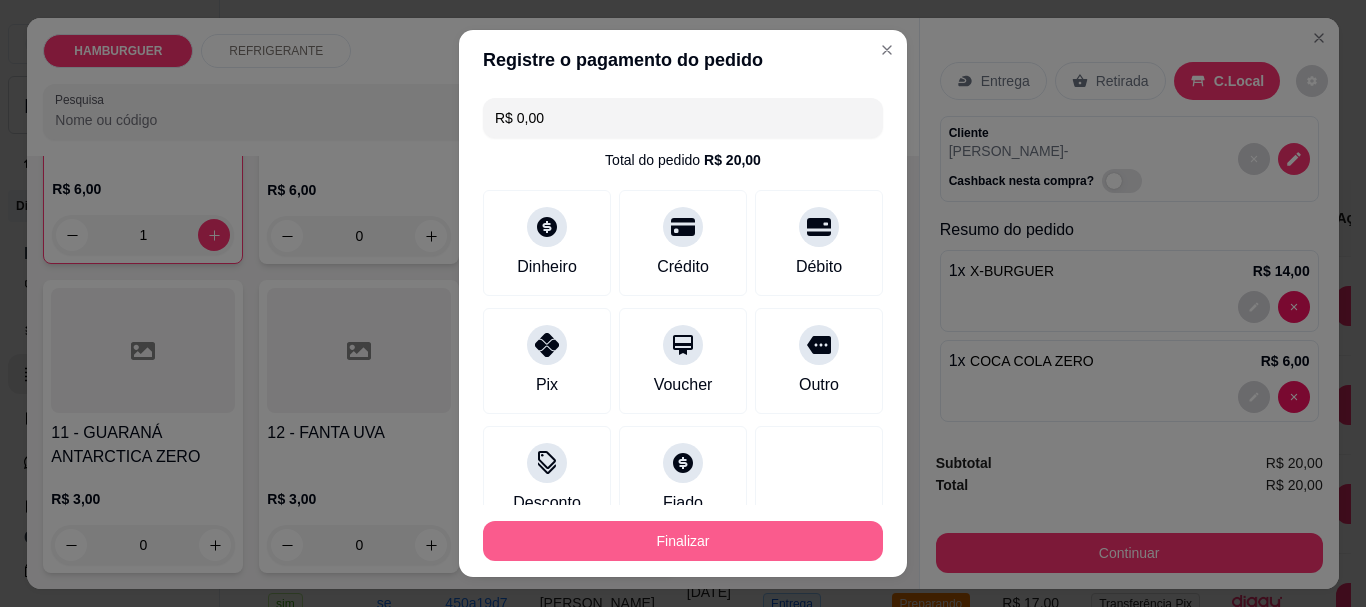click on "Finalizar" at bounding box center [683, 541] 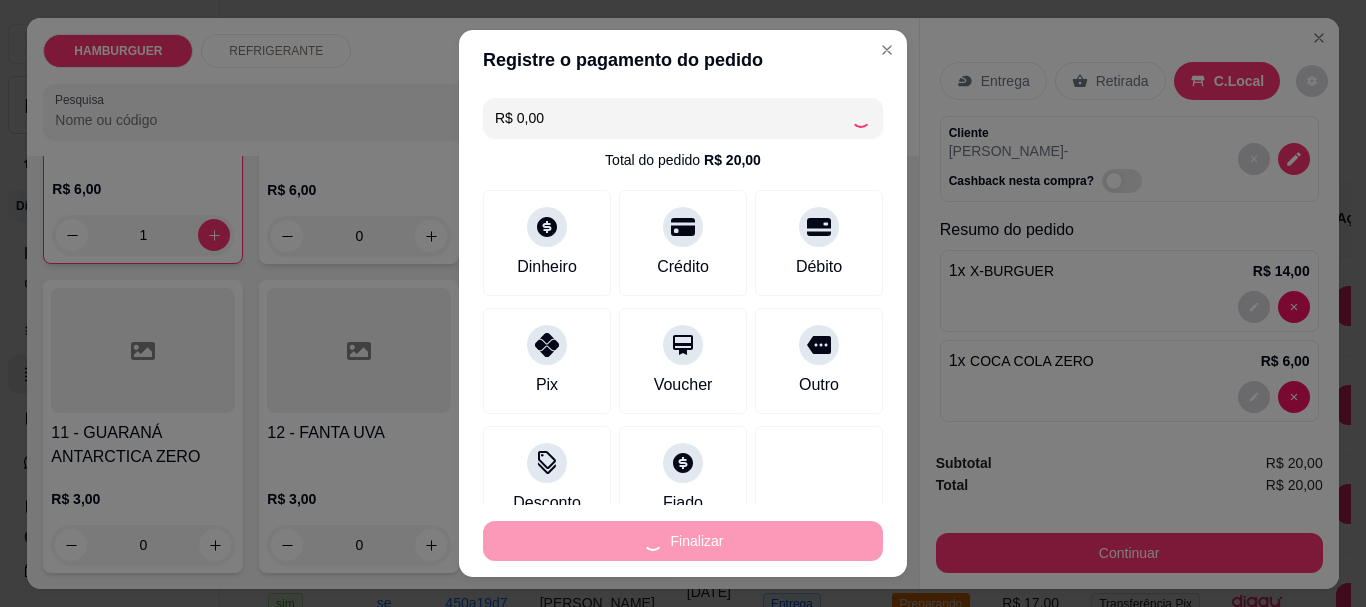 type on "0" 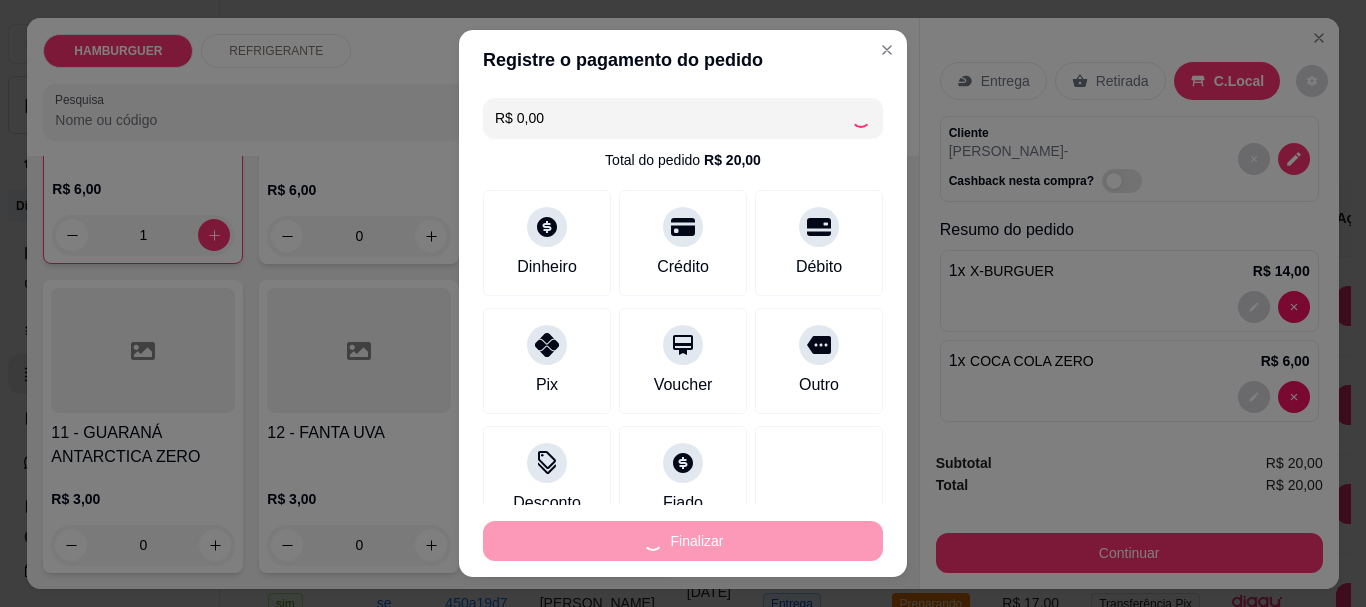 type on "0" 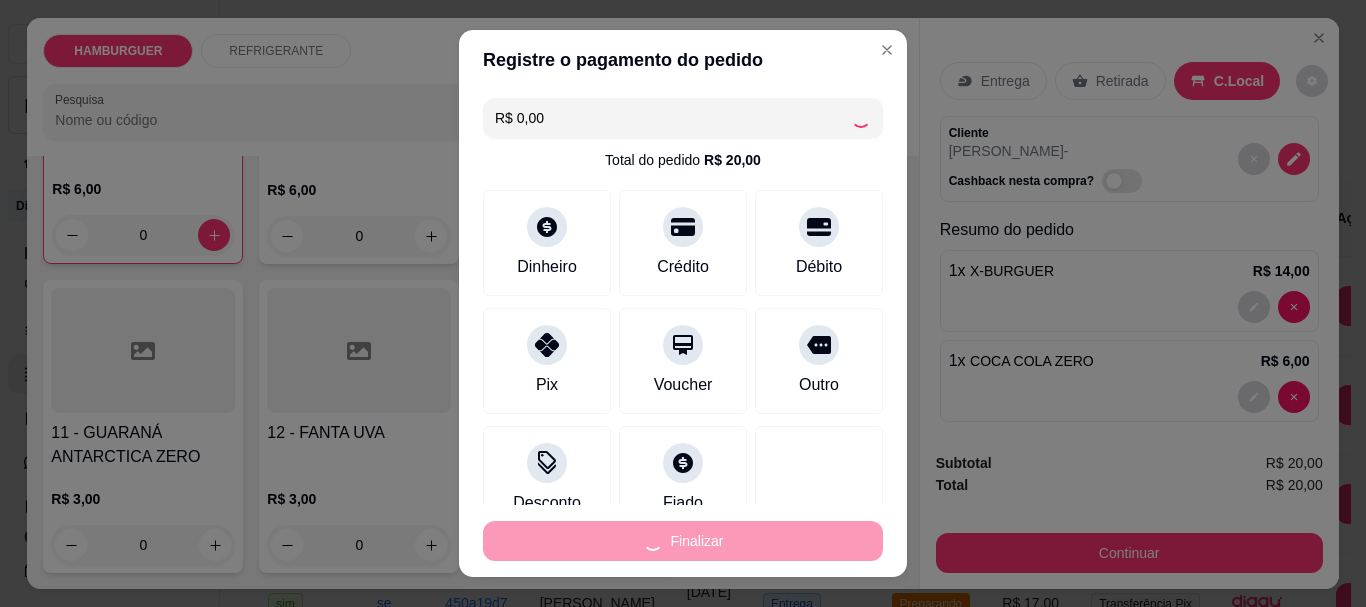 type on "-R$ 20,00" 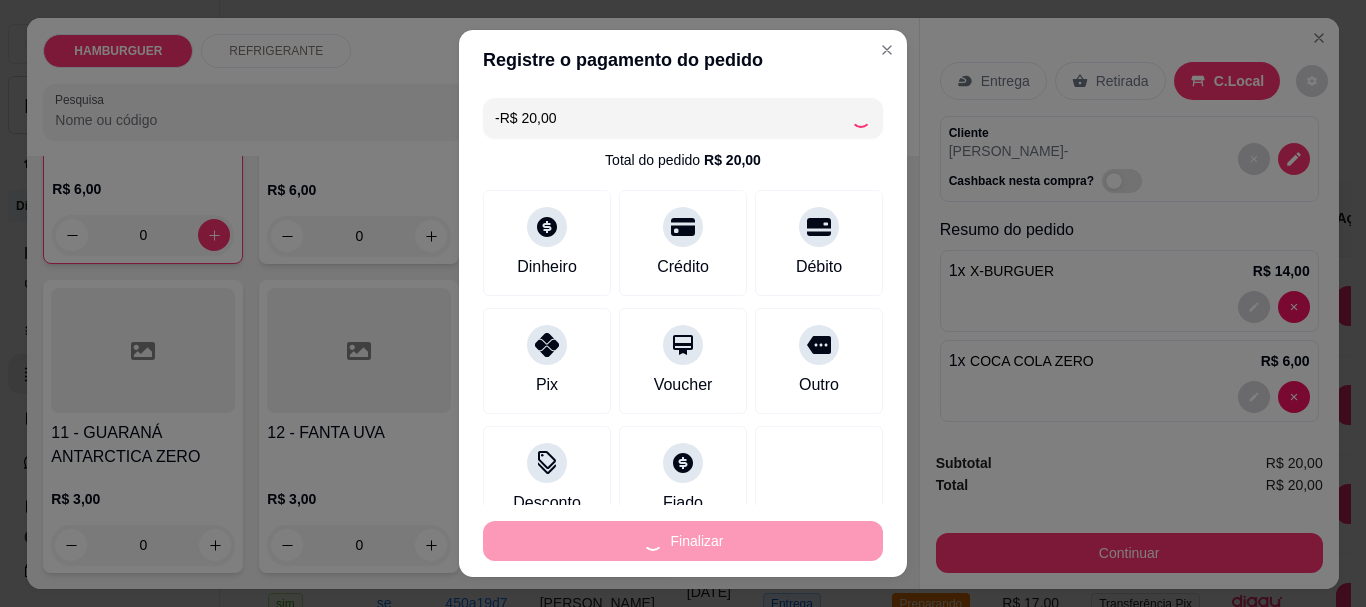 scroll, scrollTop: 798, scrollLeft: 0, axis: vertical 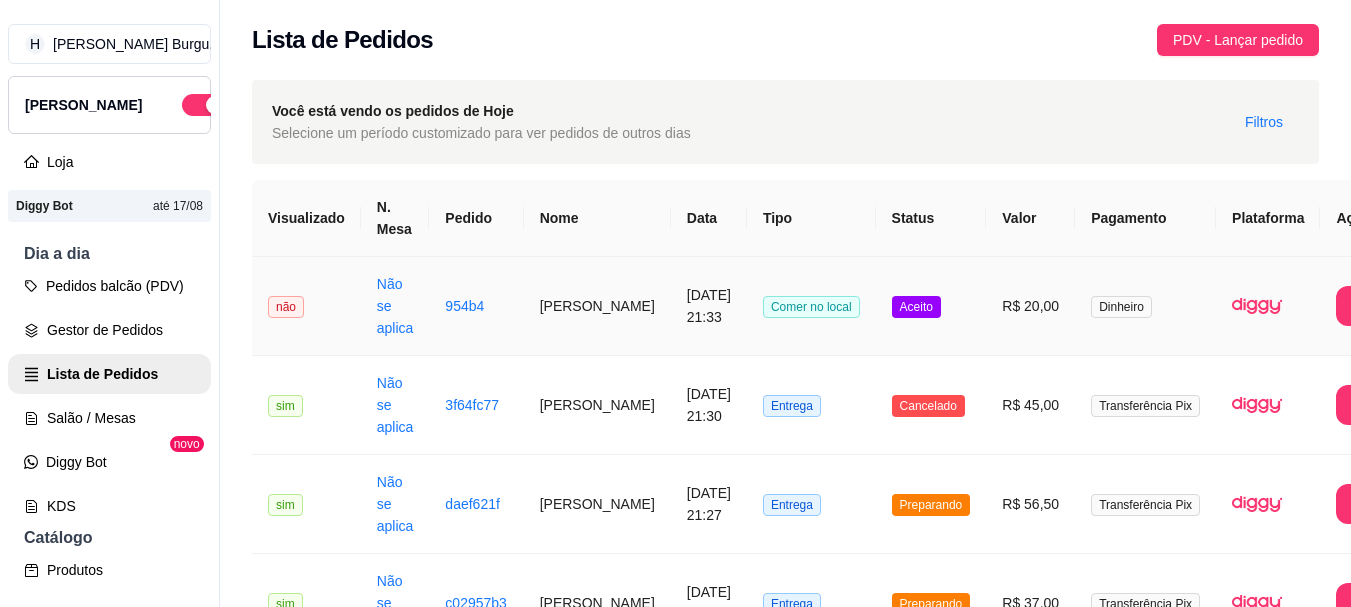 click on "Aceito" at bounding box center [931, 306] 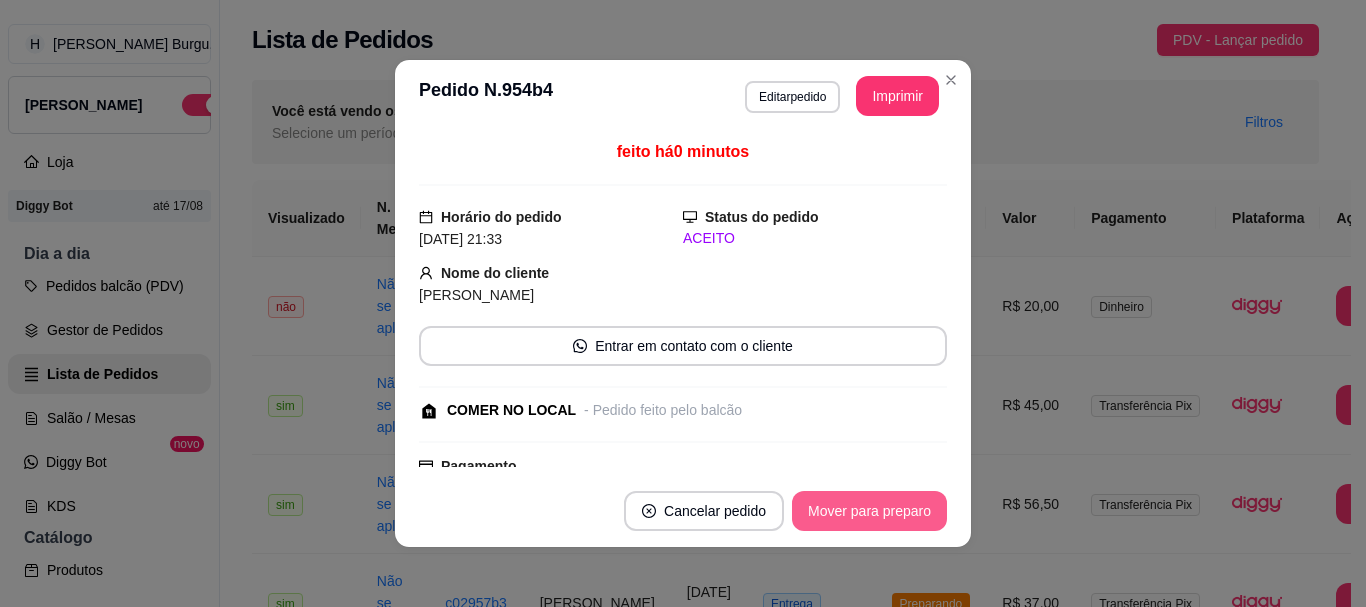 click on "Mover para preparo" at bounding box center (869, 511) 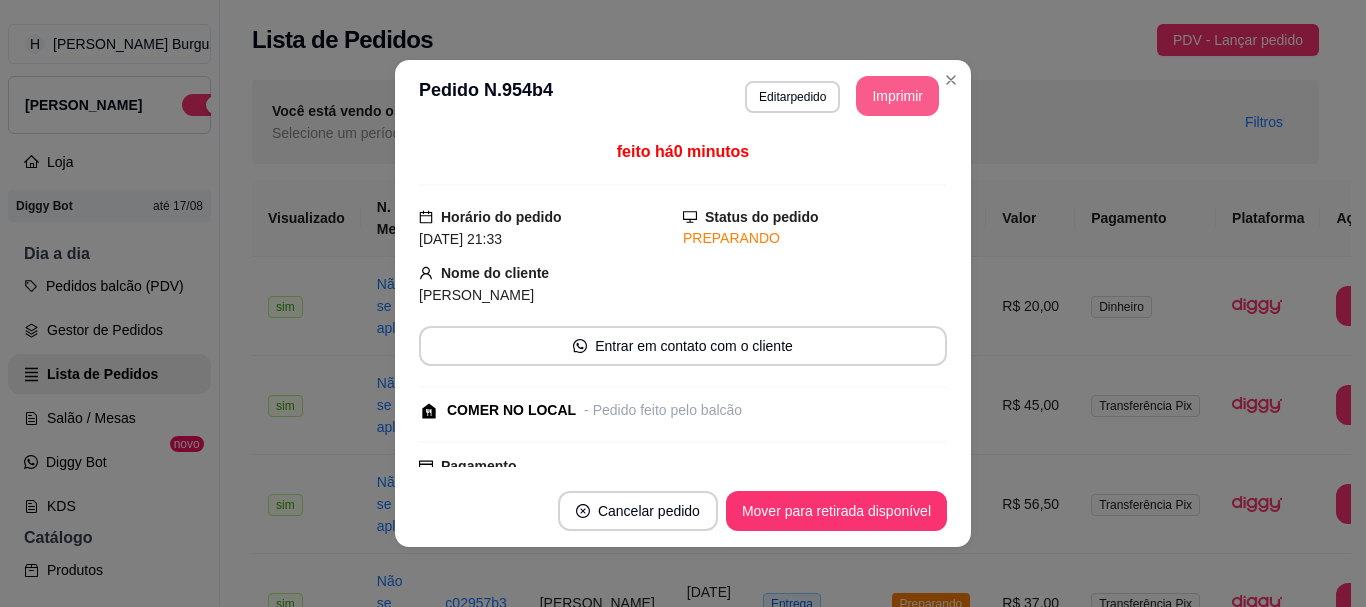 click on "Imprimir" at bounding box center (897, 96) 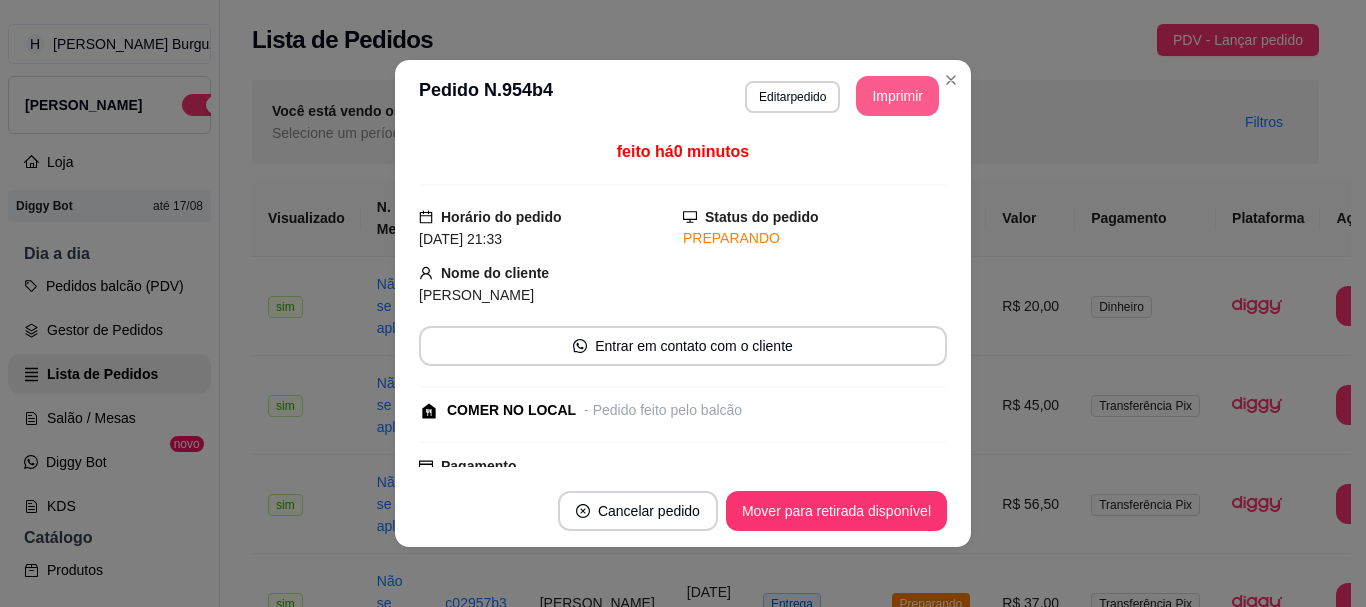 scroll, scrollTop: 0, scrollLeft: 0, axis: both 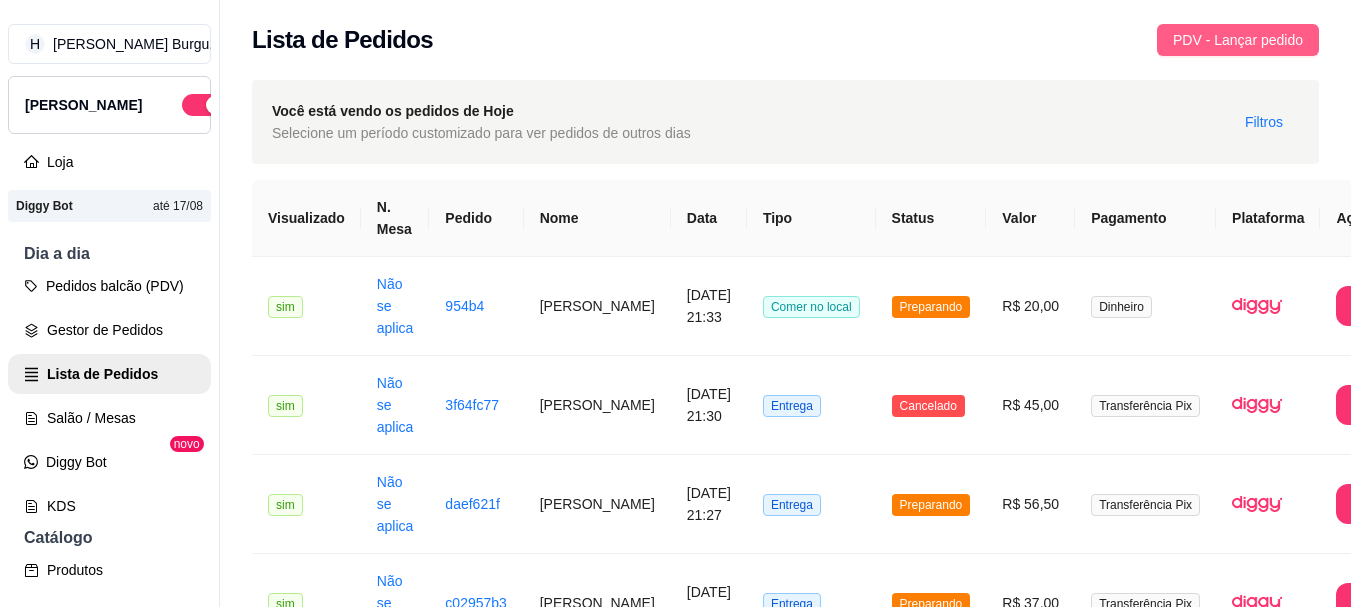 click on "PDV - Lançar pedido" at bounding box center [1238, 40] 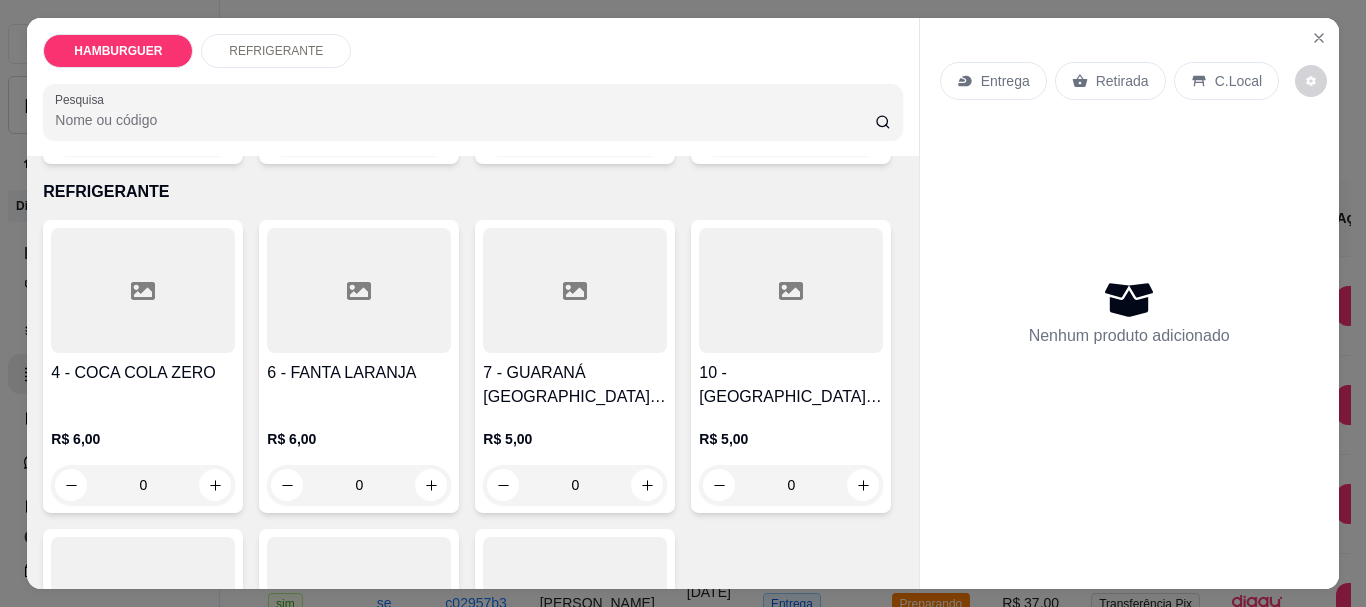 scroll, scrollTop: 400, scrollLeft: 0, axis: vertical 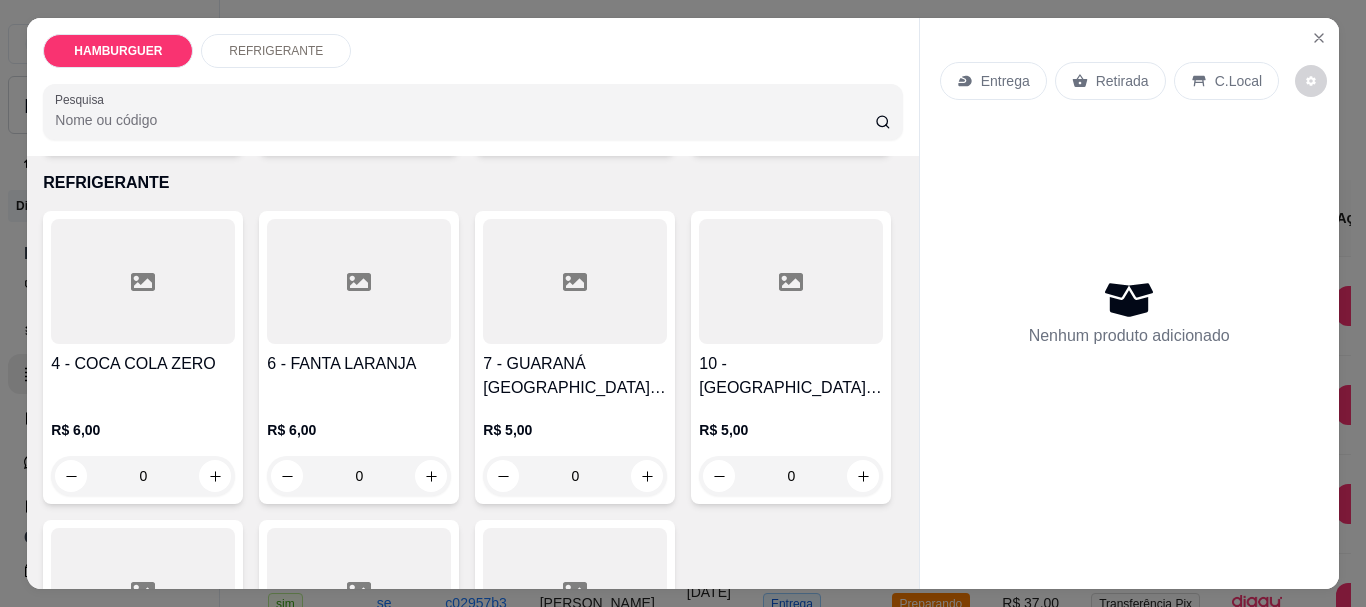 click on "0" at bounding box center [791, 127] 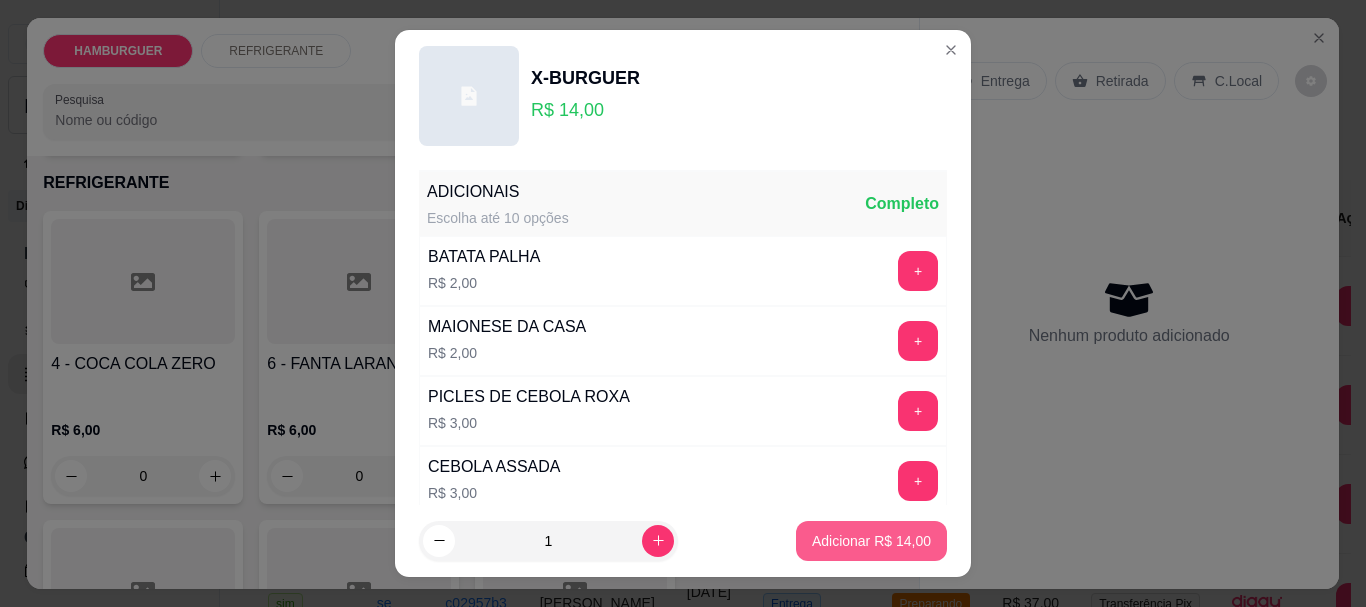 click on "Adicionar   R$ 14,00" at bounding box center (871, 541) 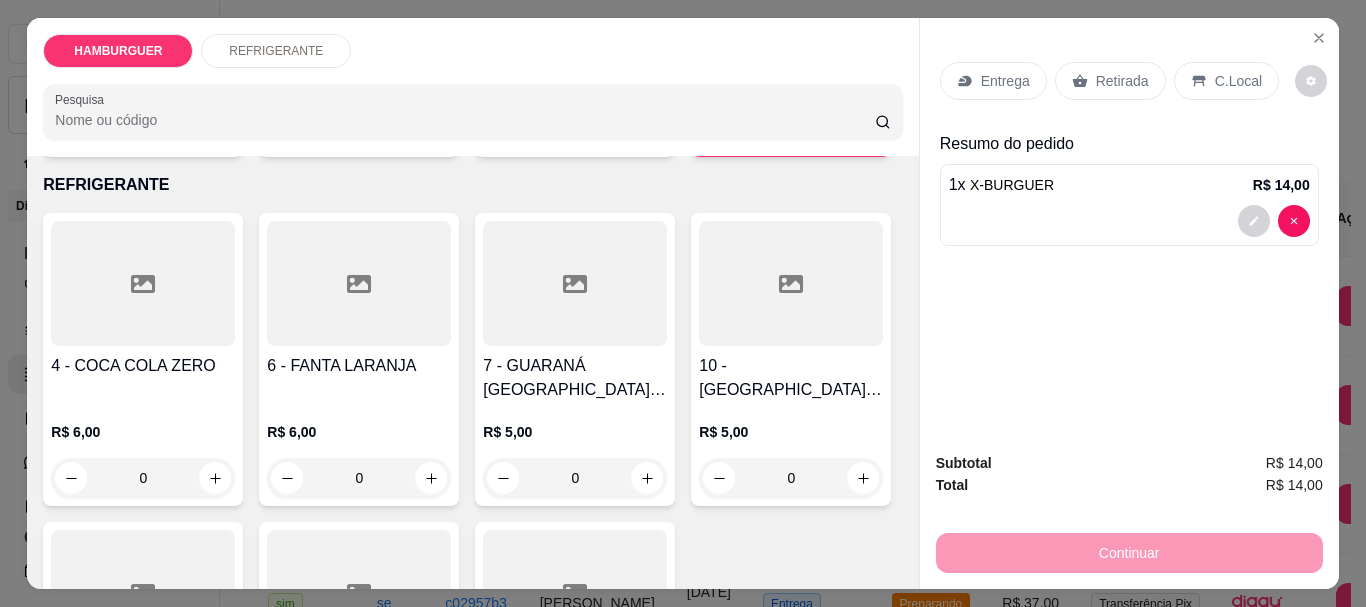 click on "C.Local" at bounding box center [1226, 81] 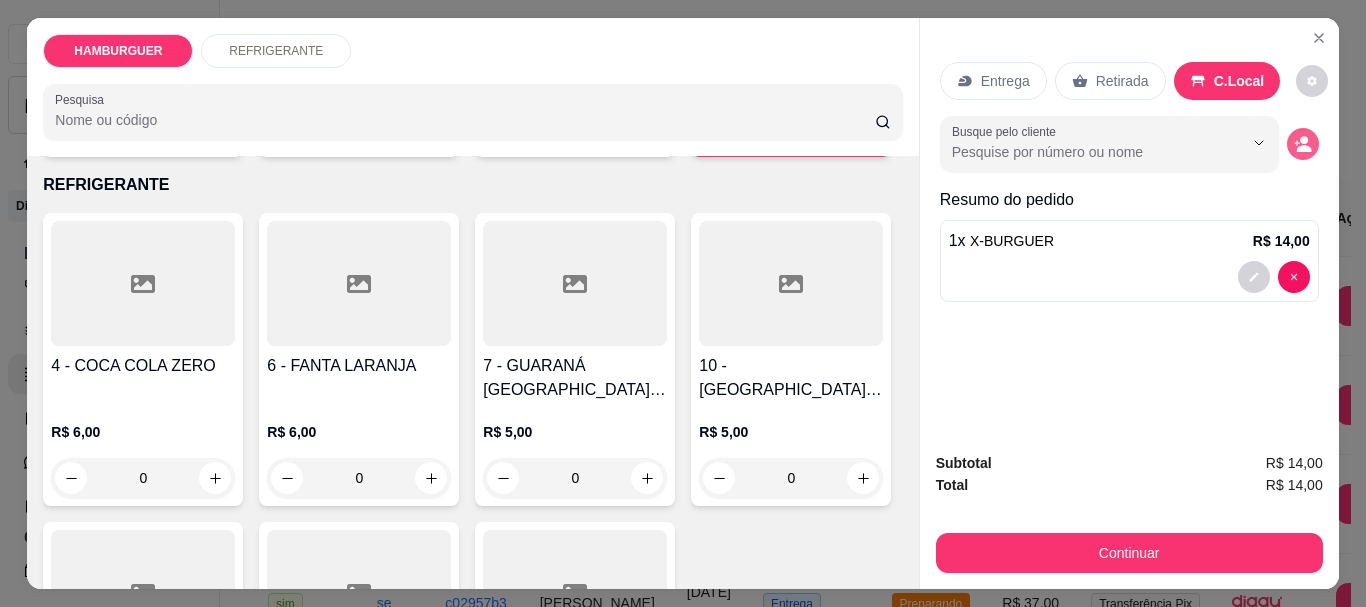 click 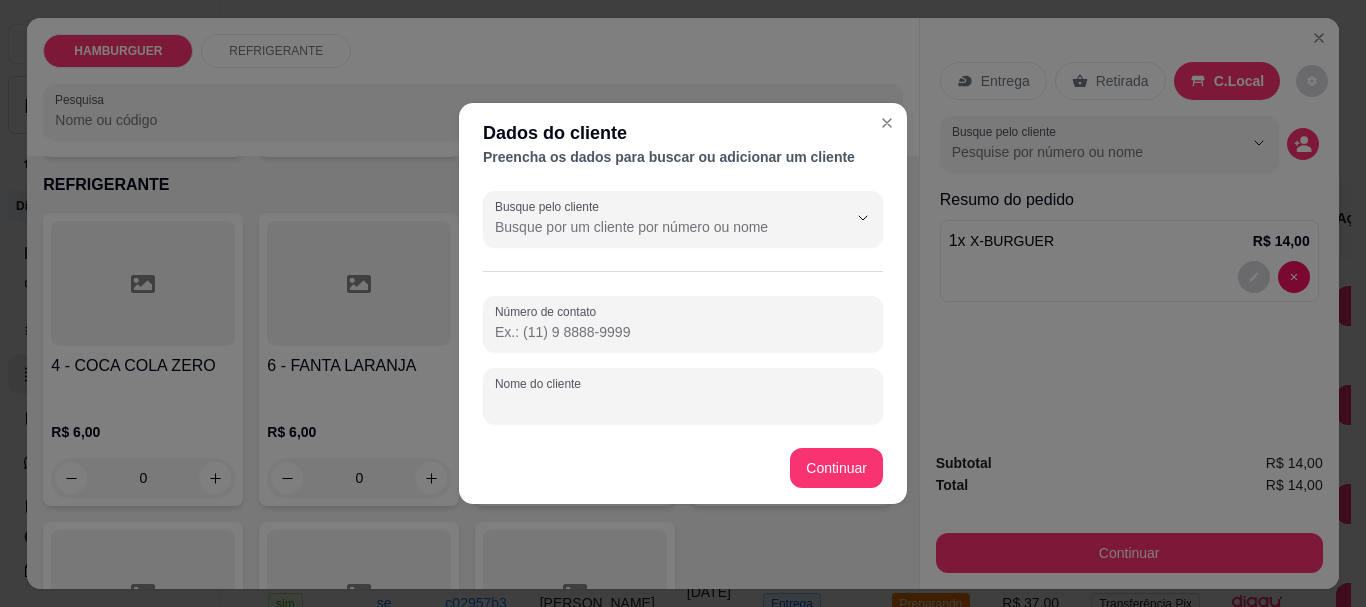 click on "Nome do cliente" at bounding box center (683, 404) 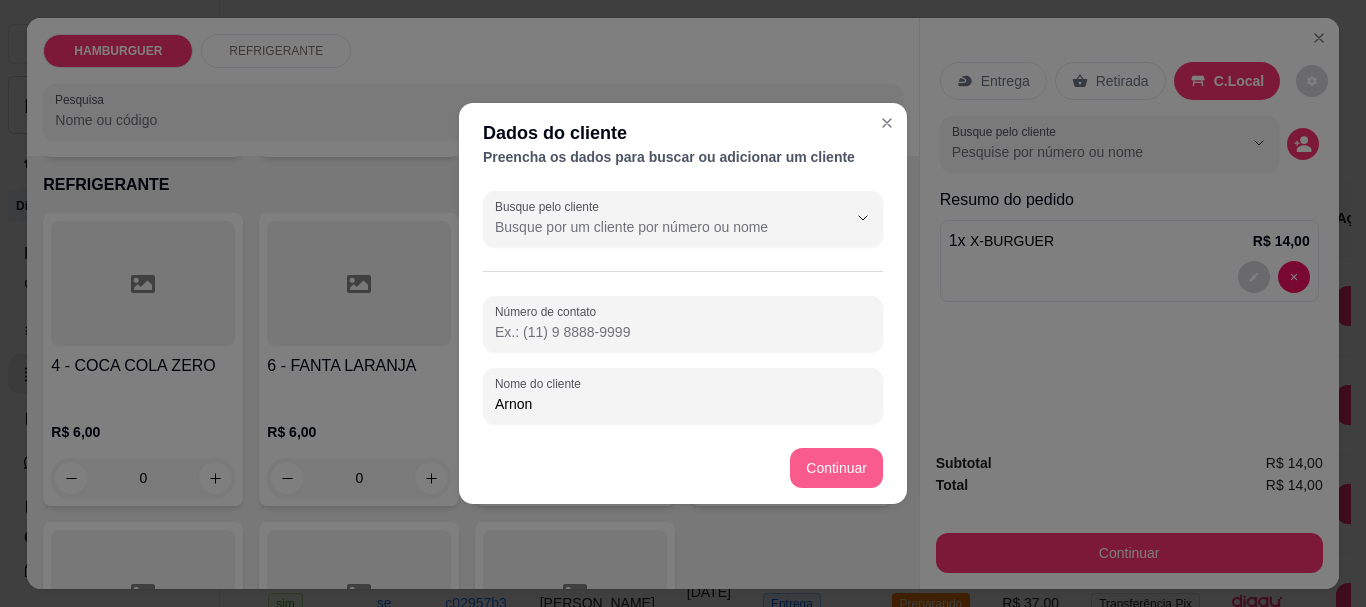 type on "Arnon" 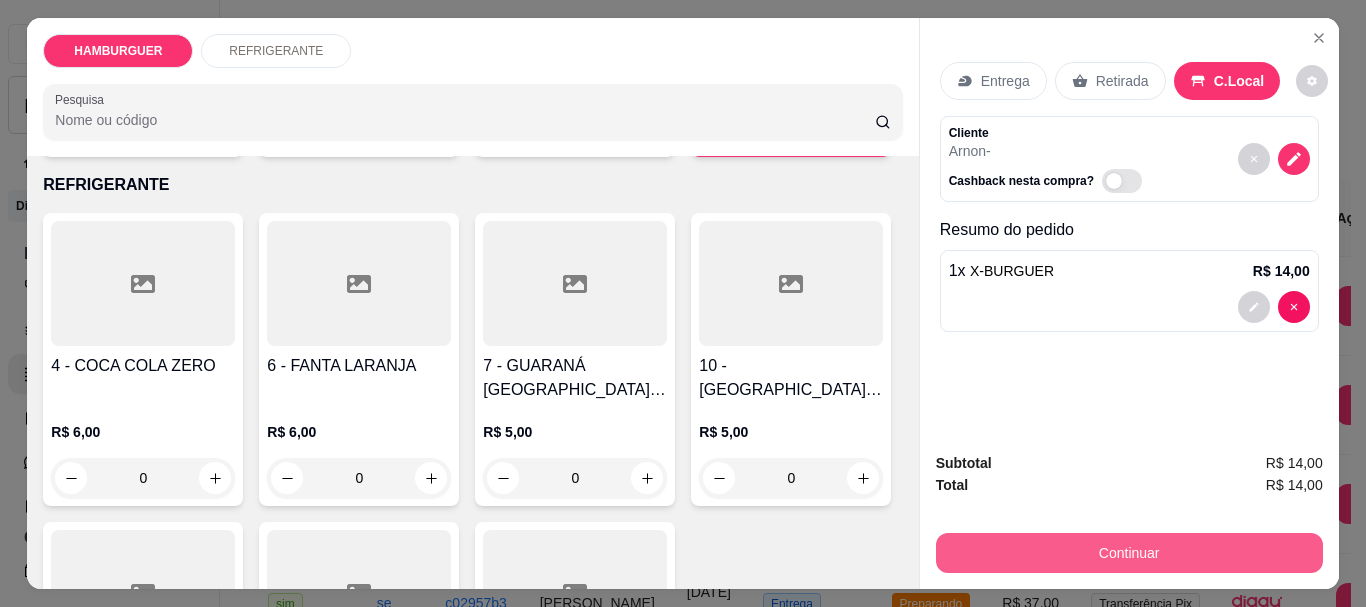 click on "Continuar" at bounding box center (1129, 553) 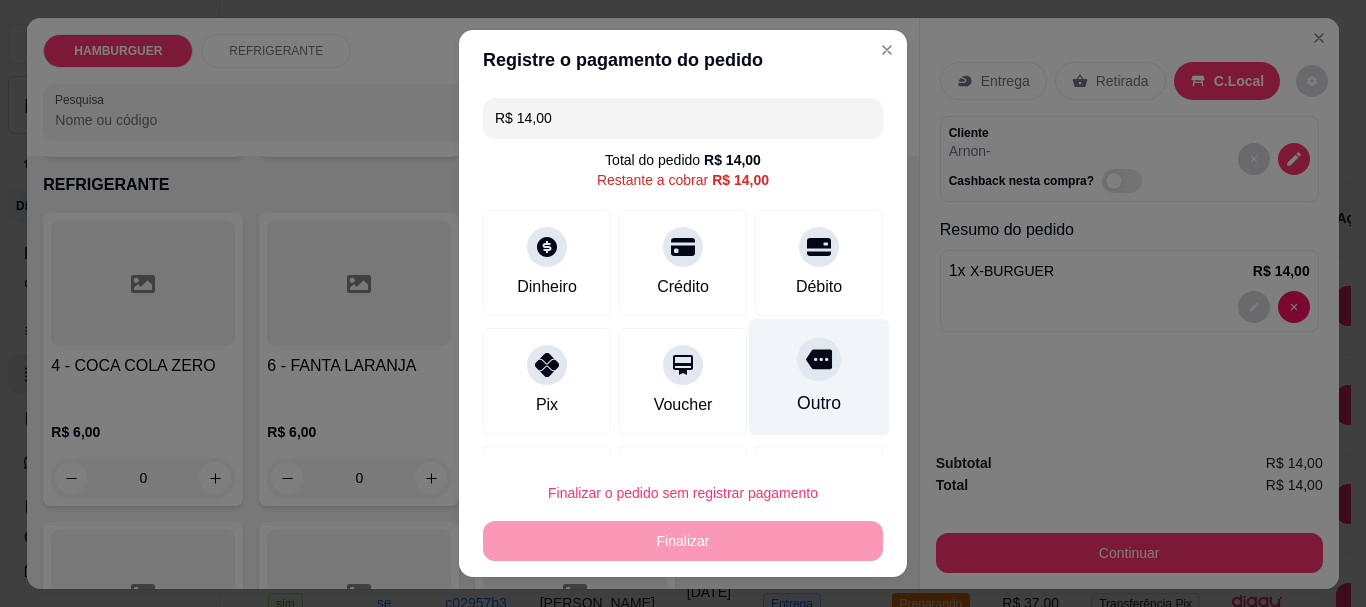click 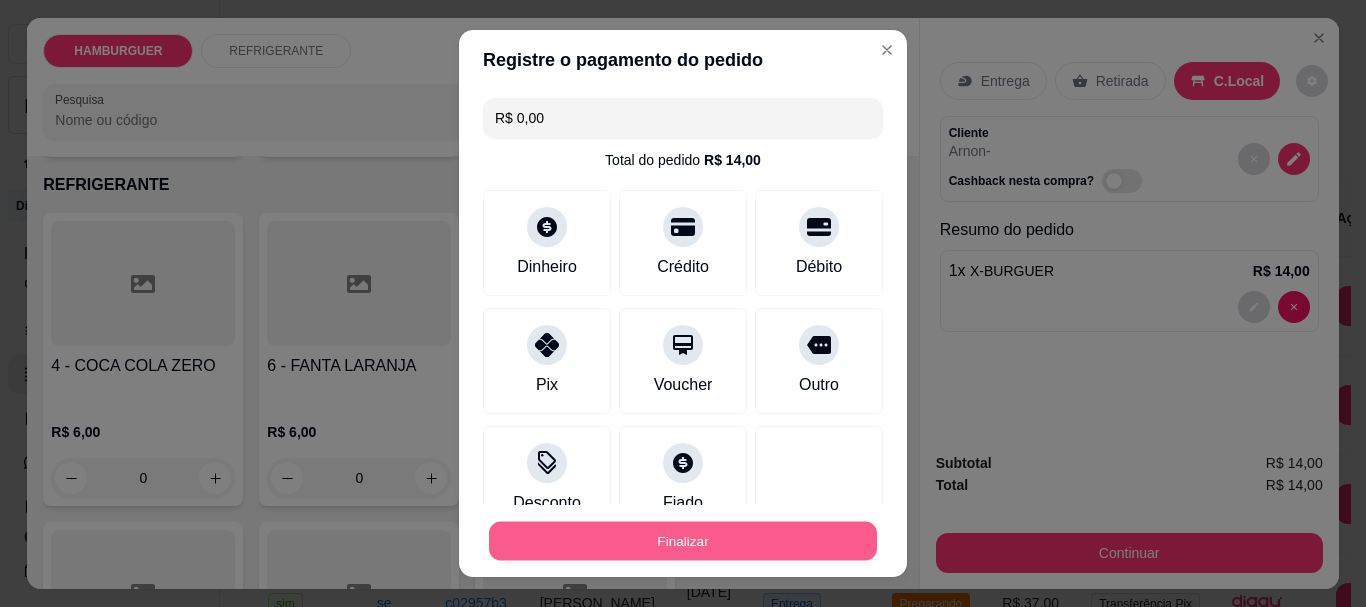 click on "Finalizar" at bounding box center [683, 540] 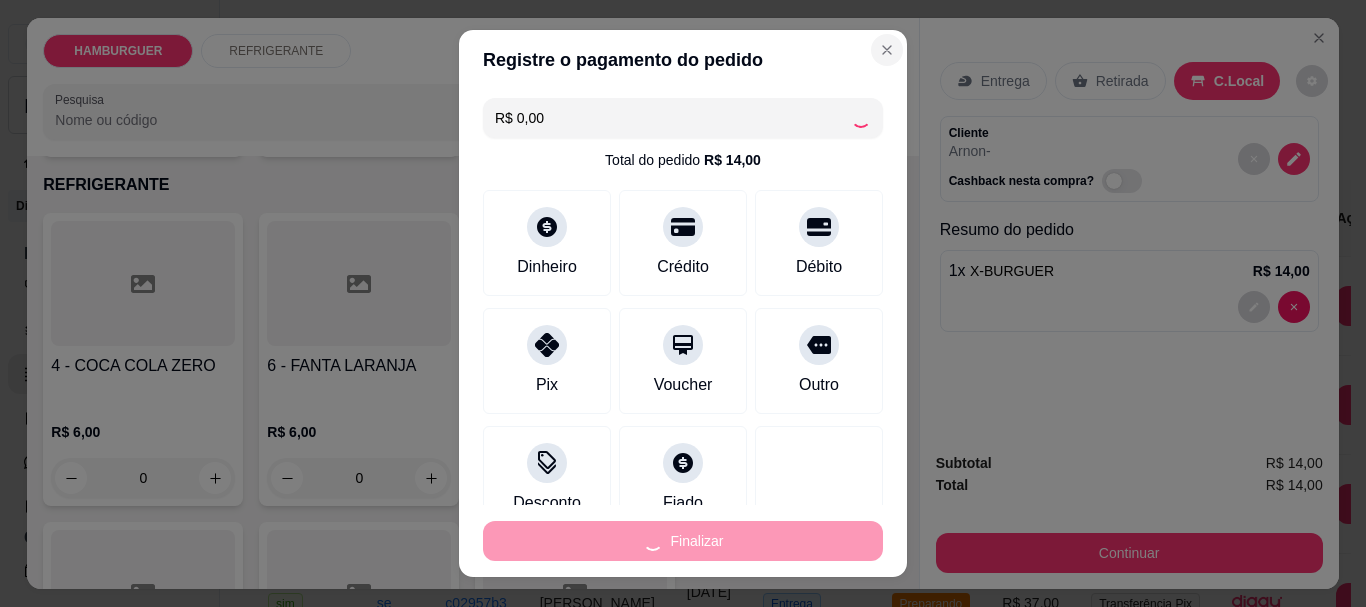 type on "0" 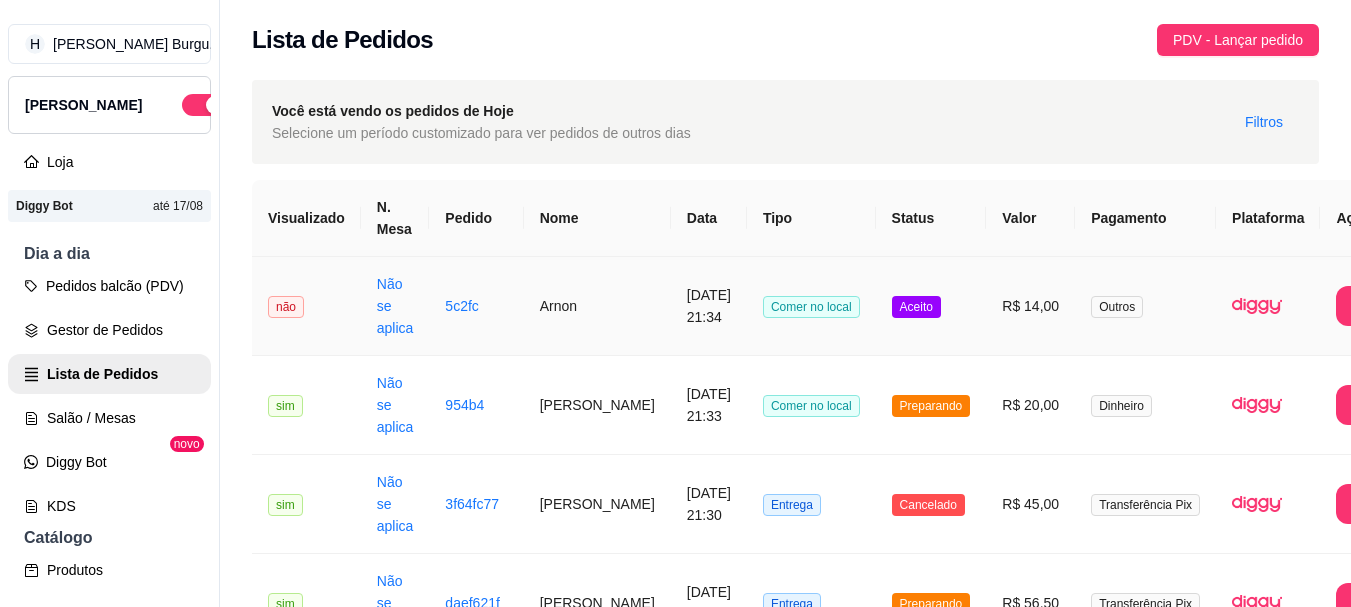 click on "Aceito" at bounding box center (931, 306) 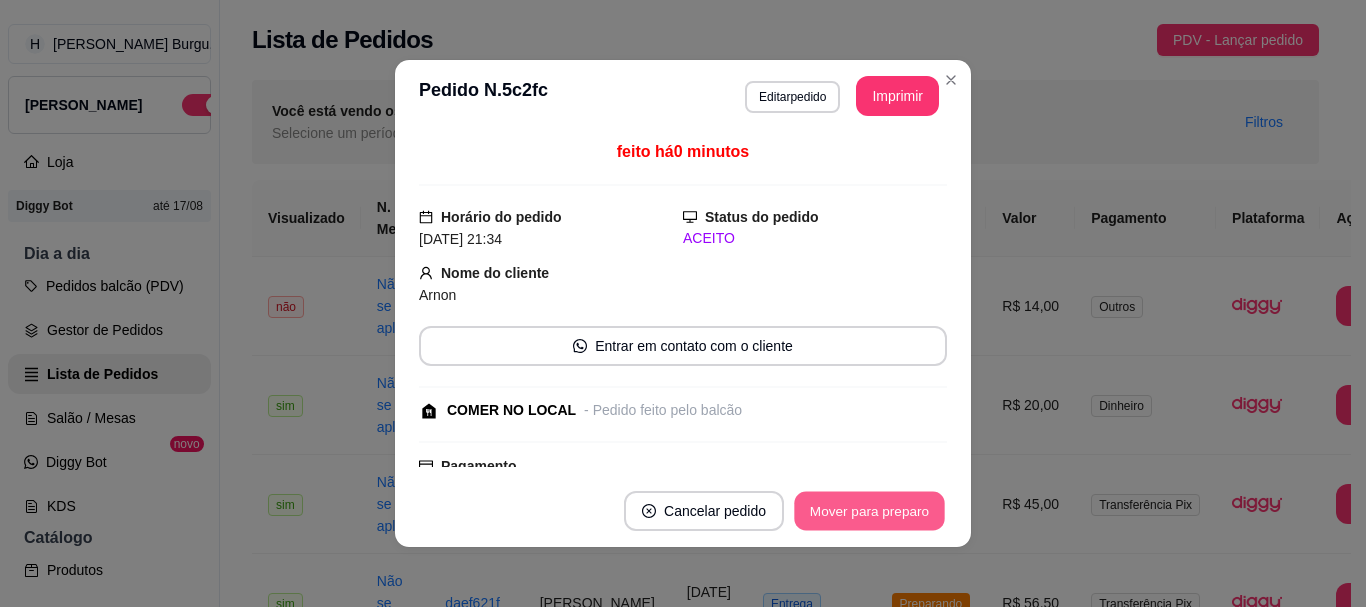 click on "Mover para preparo" at bounding box center [869, 511] 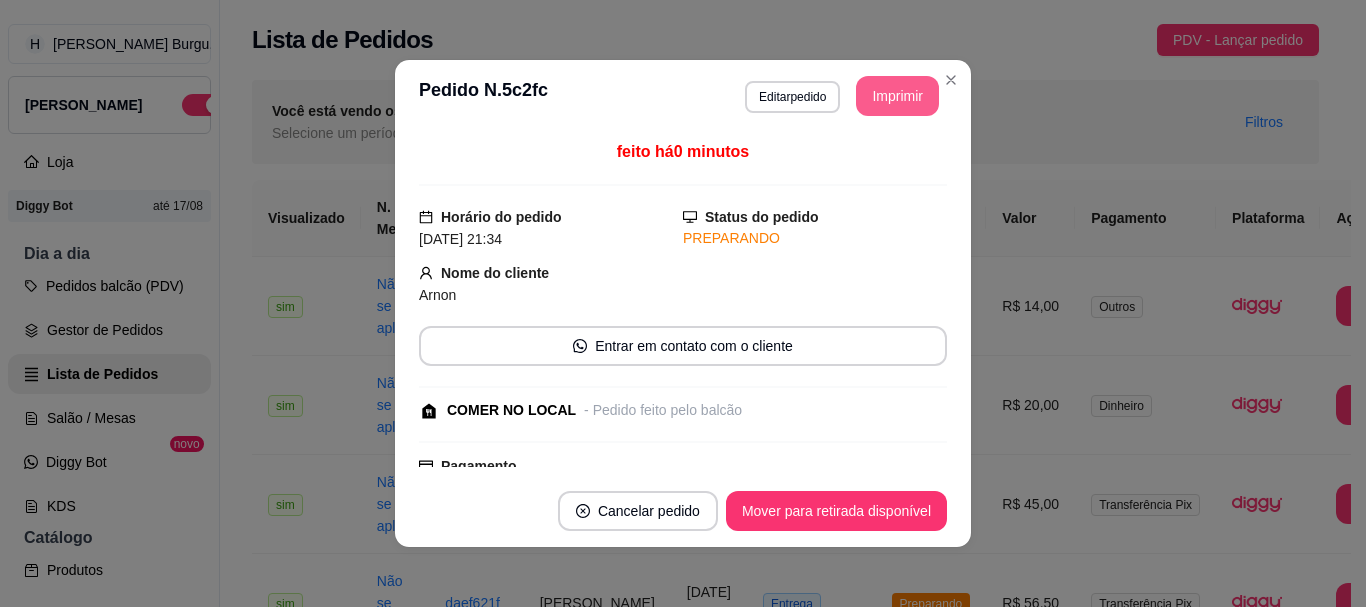 click on "Imprimir" at bounding box center (897, 96) 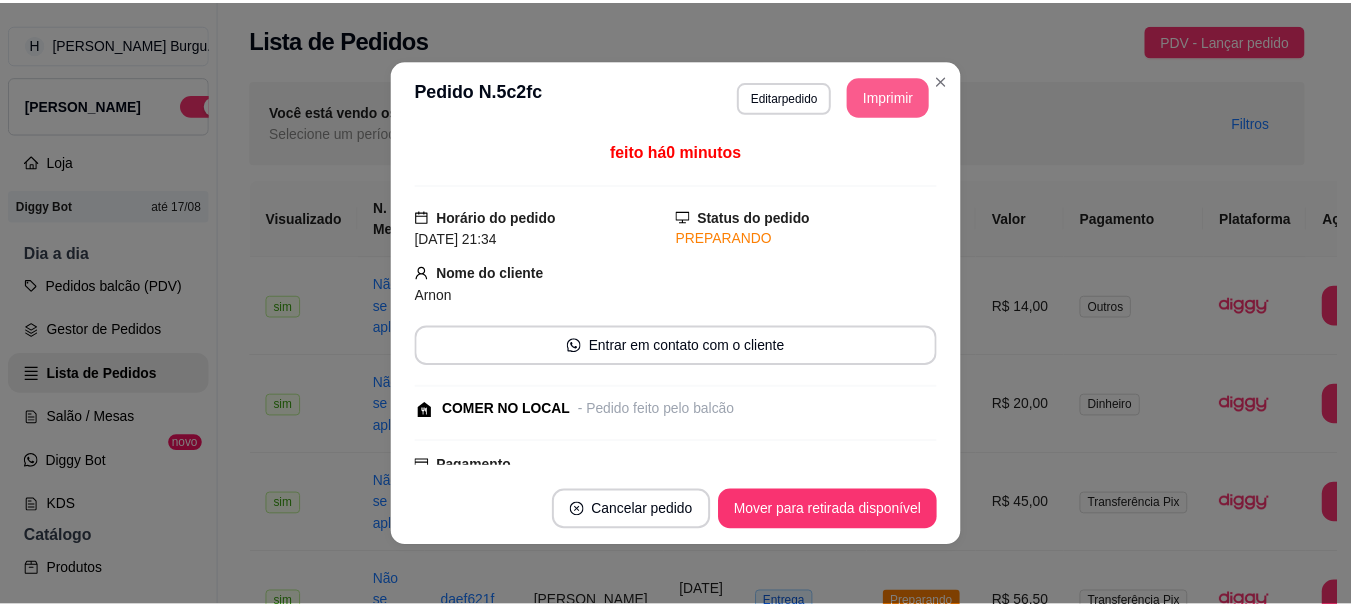 scroll, scrollTop: 0, scrollLeft: 0, axis: both 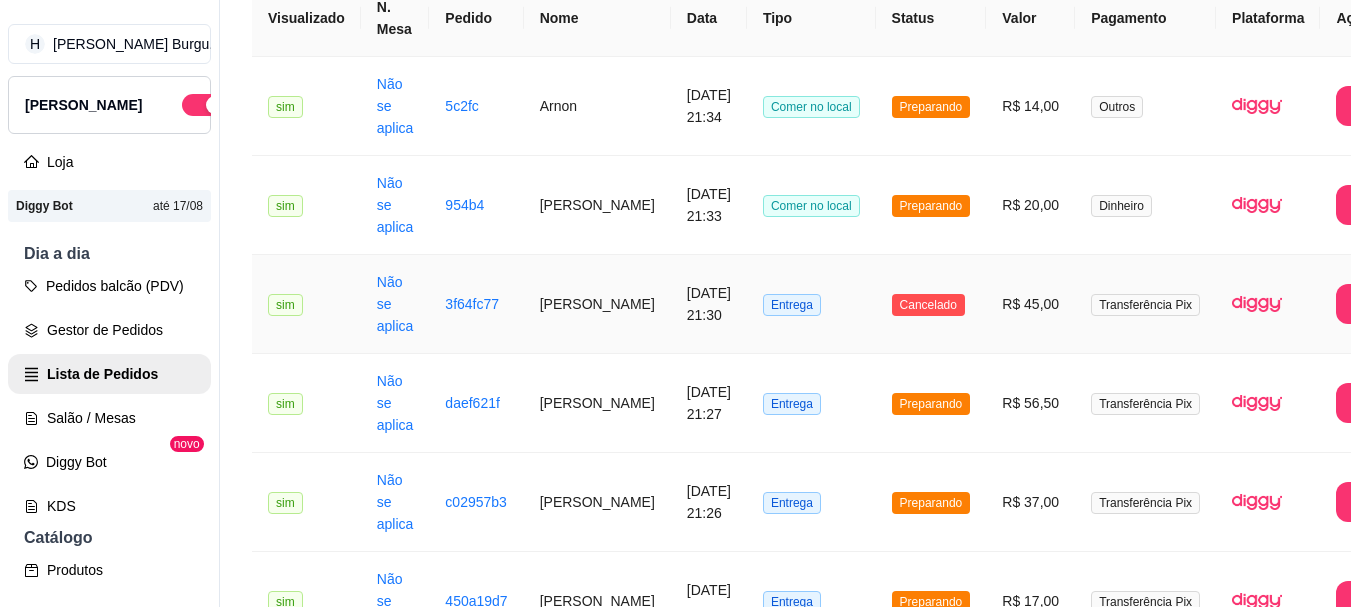 click on "Entrega" at bounding box center [811, 304] 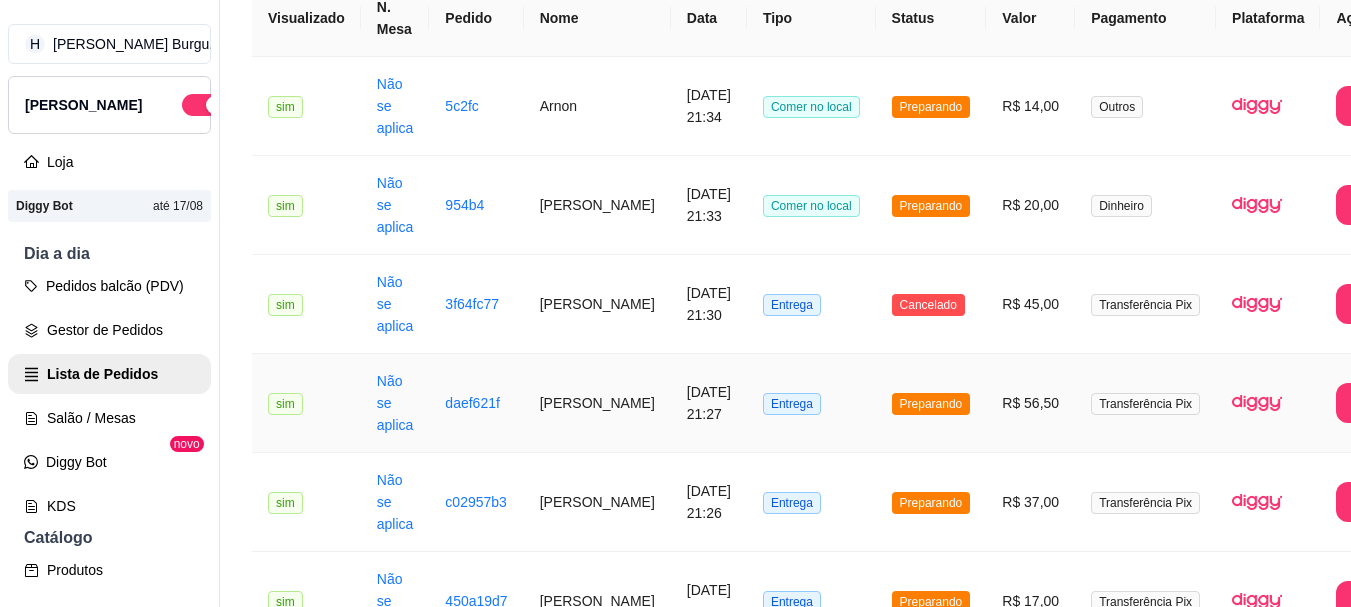 drag, startPoint x: 975, startPoint y: 362, endPoint x: 935, endPoint y: 335, distance: 48.259712 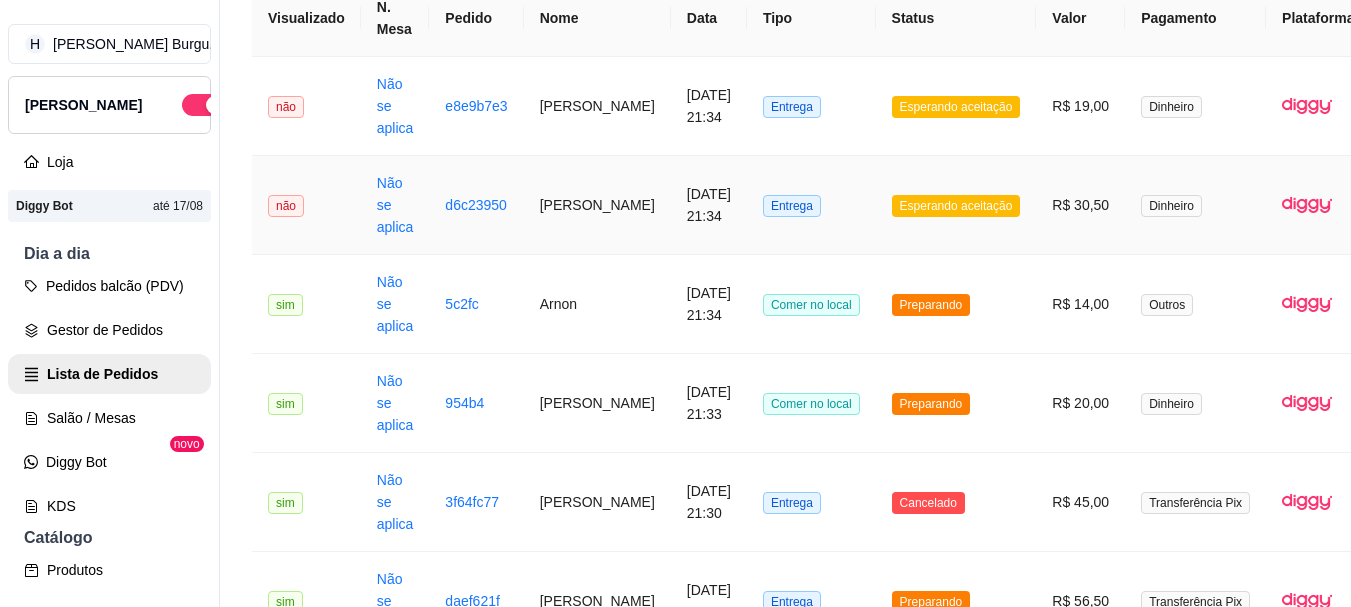 click on "Entrega" at bounding box center [811, 205] 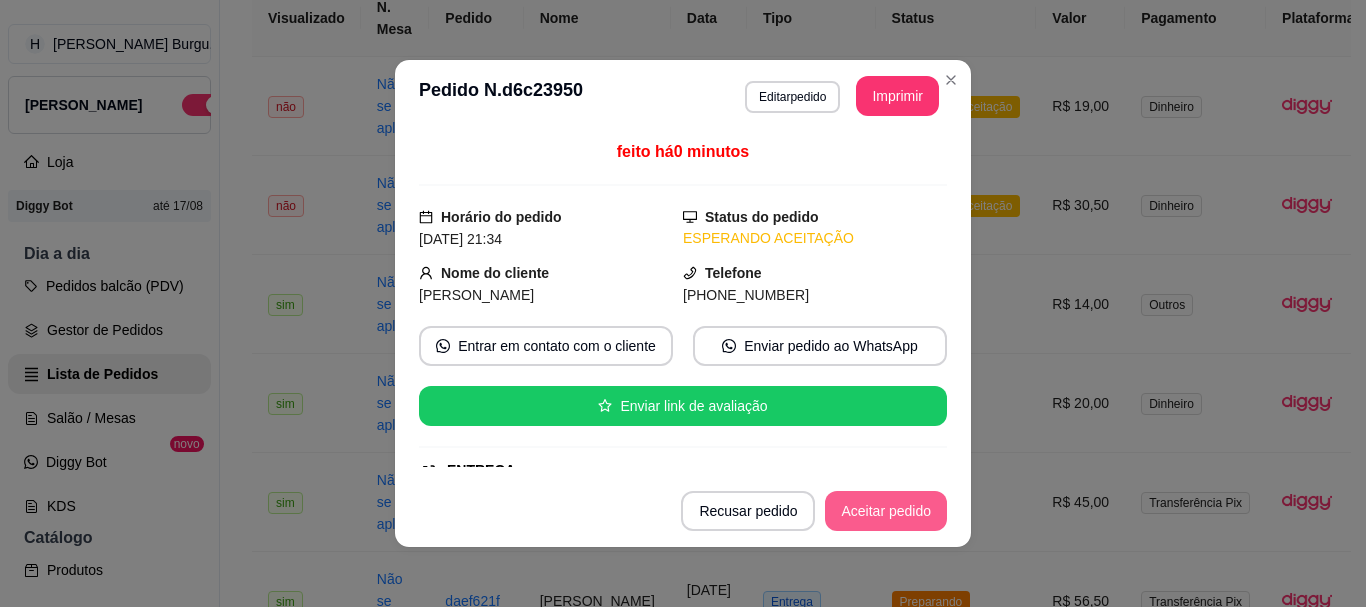 click on "Aceitar pedido" at bounding box center (886, 511) 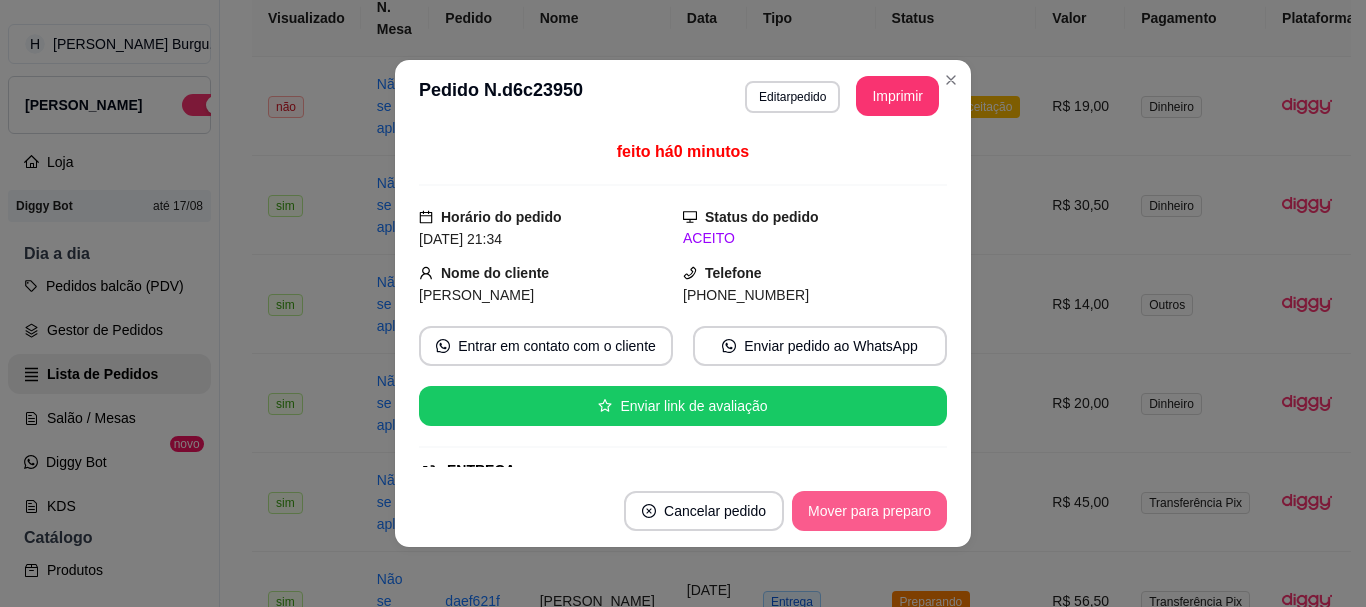 click on "Mover para preparo" at bounding box center (869, 511) 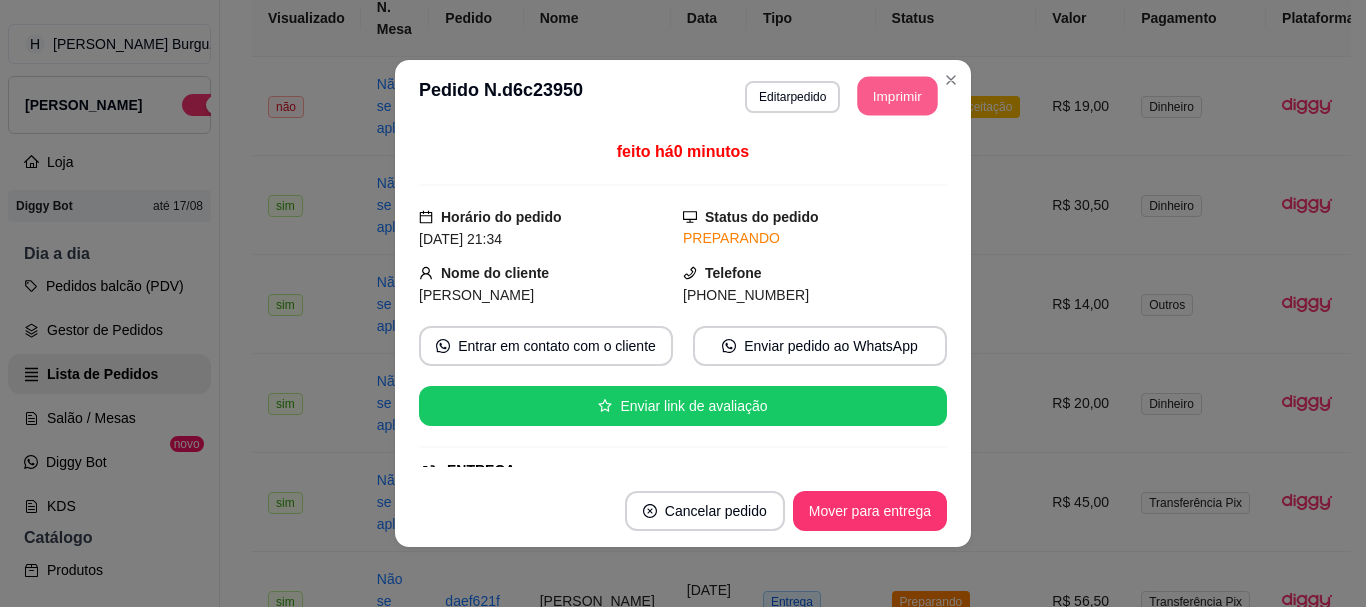 click on "Imprimir" at bounding box center (898, 96) 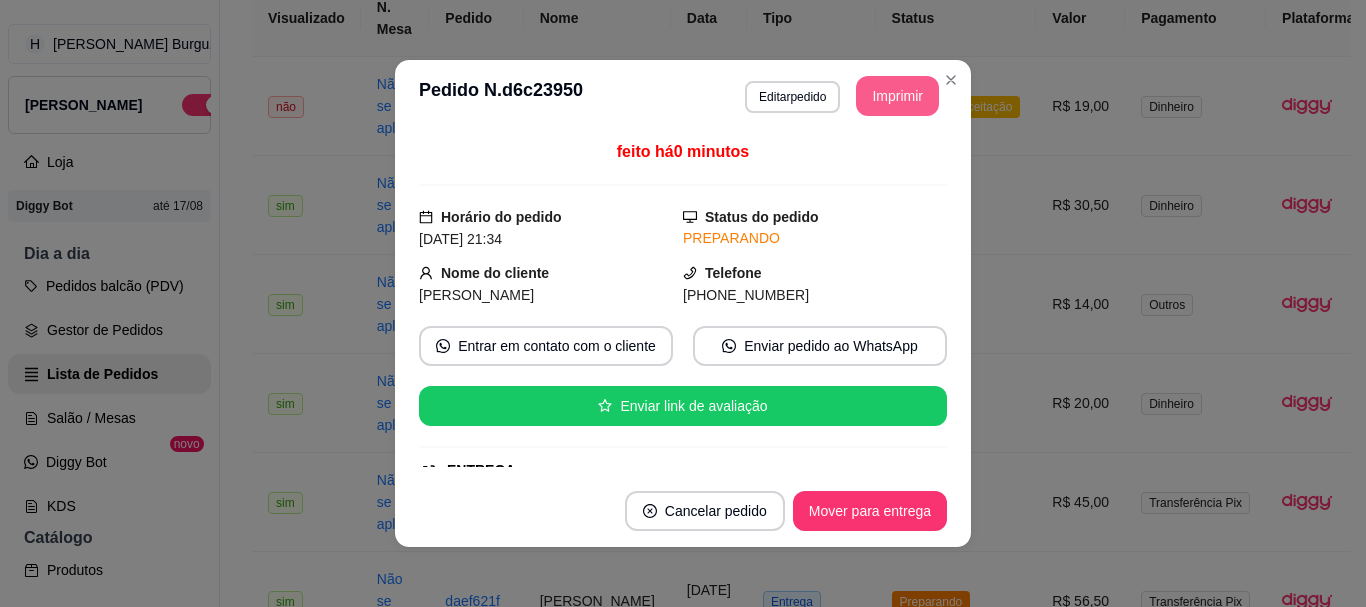 scroll, scrollTop: 0, scrollLeft: 0, axis: both 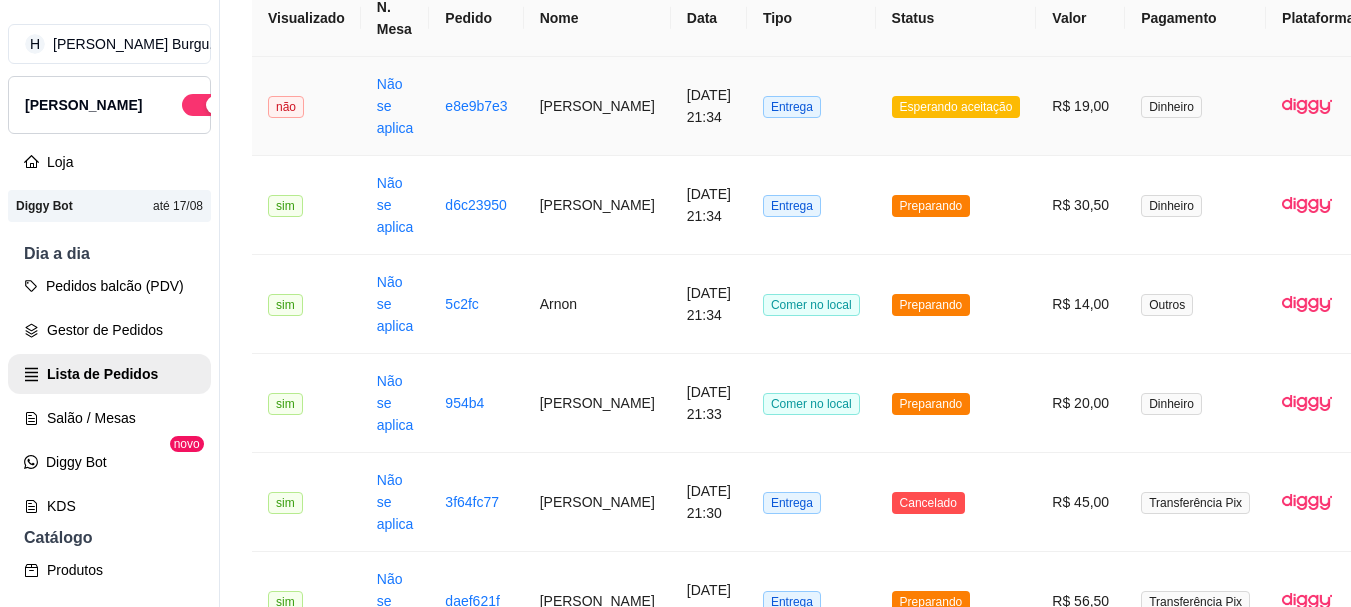 click on "Esperando aceitação" at bounding box center (956, 106) 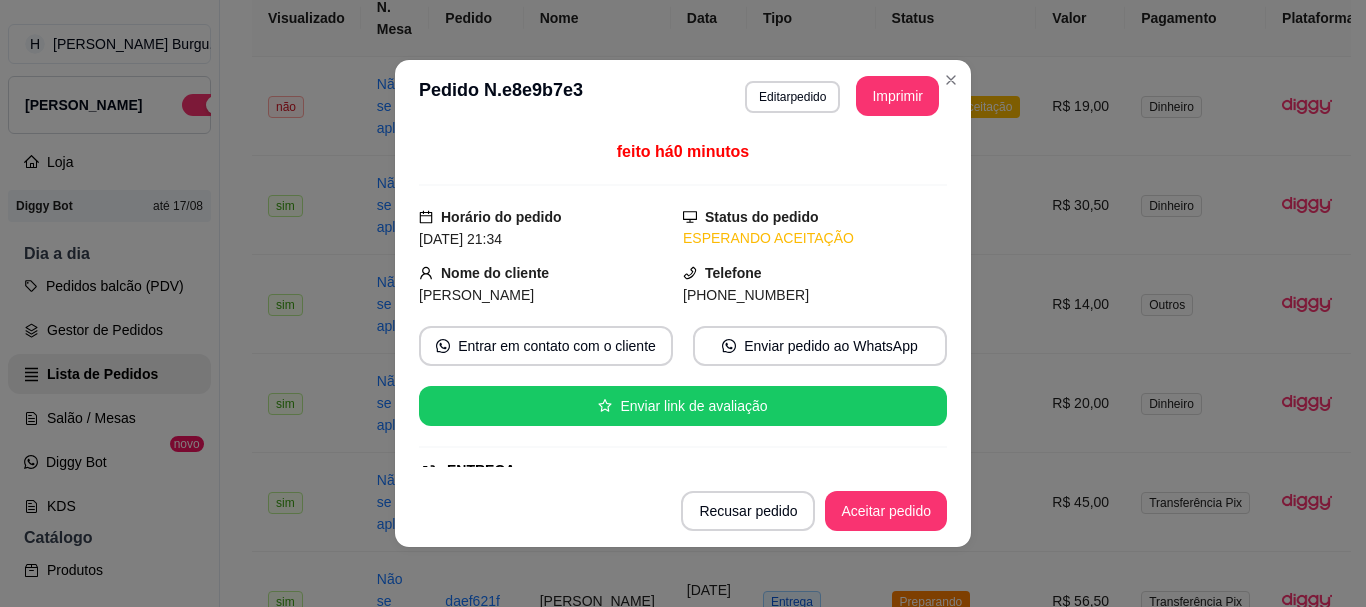 click on "Recusar pedido Aceitar pedido" at bounding box center [683, 511] 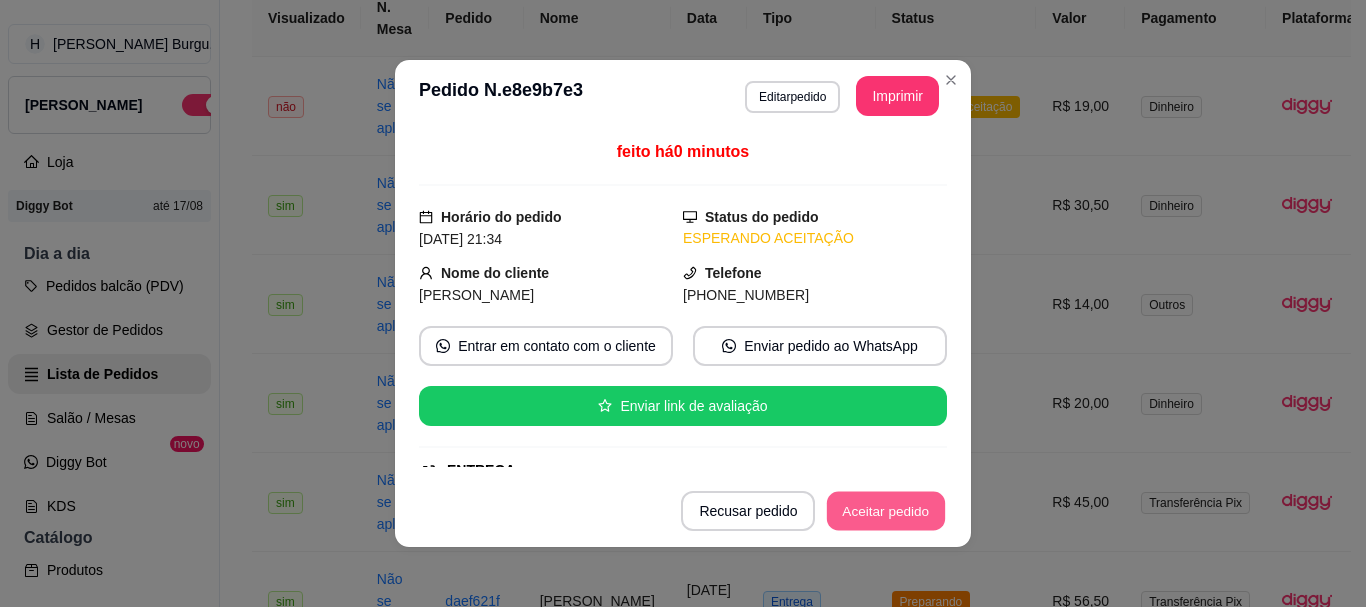 click on "Aceitar pedido" at bounding box center [886, 511] 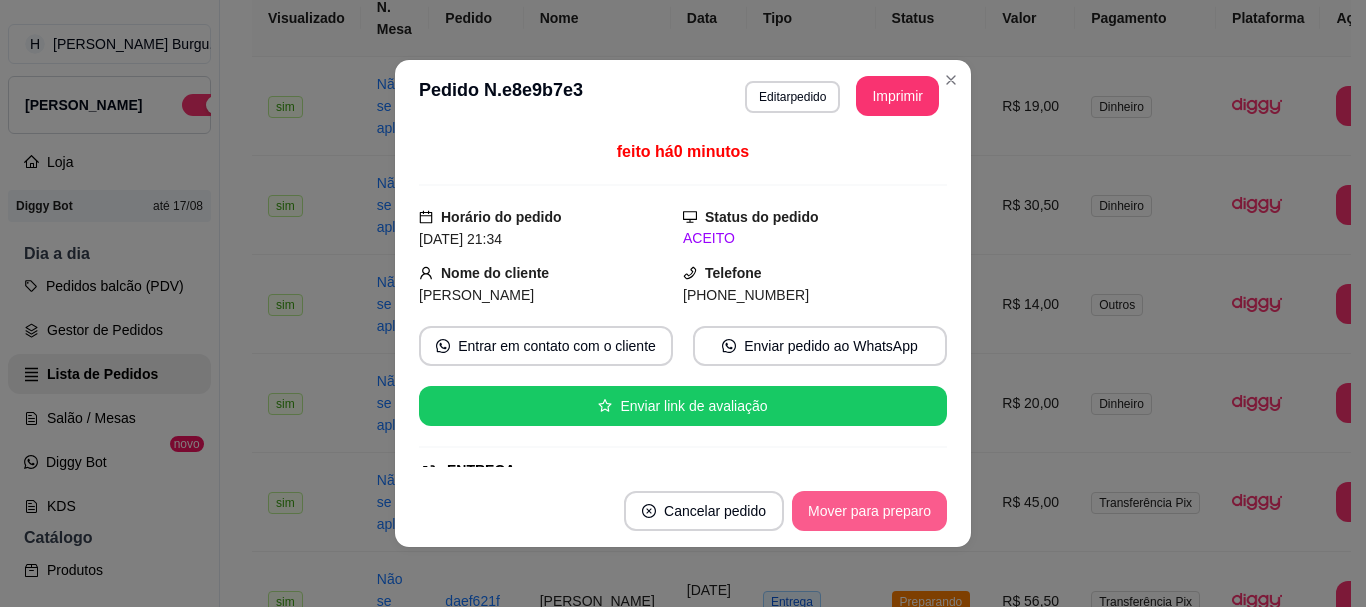 click on "Mover para preparo" at bounding box center (869, 511) 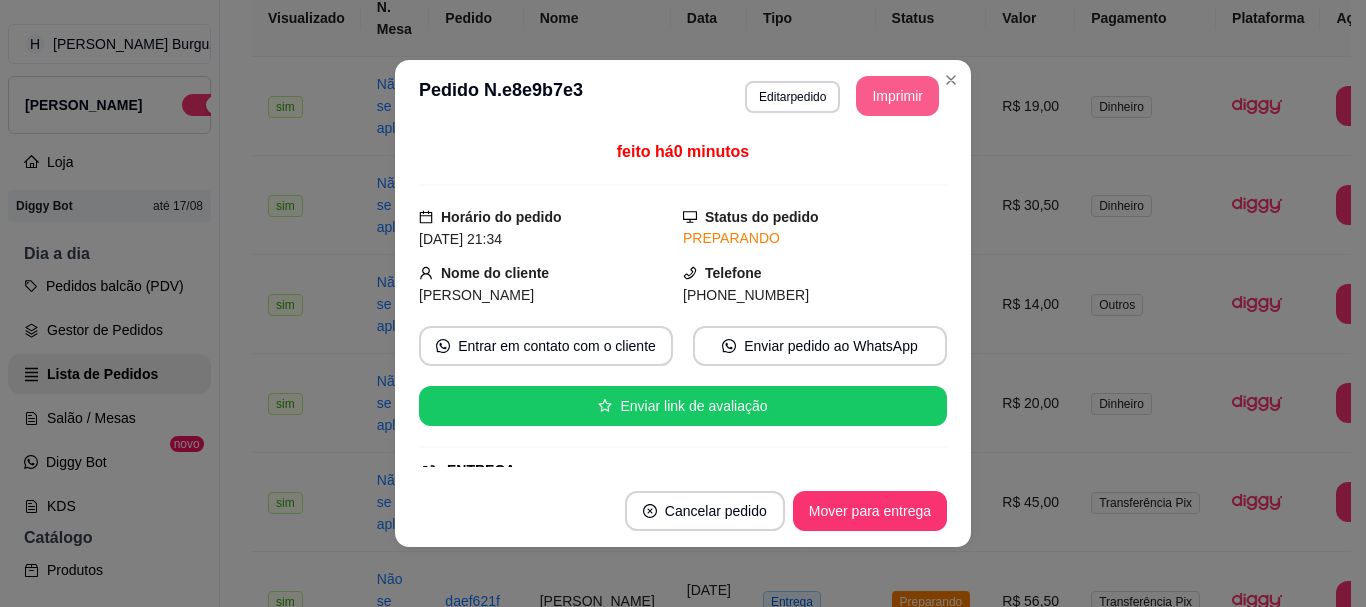 click on "Imprimir" at bounding box center [897, 96] 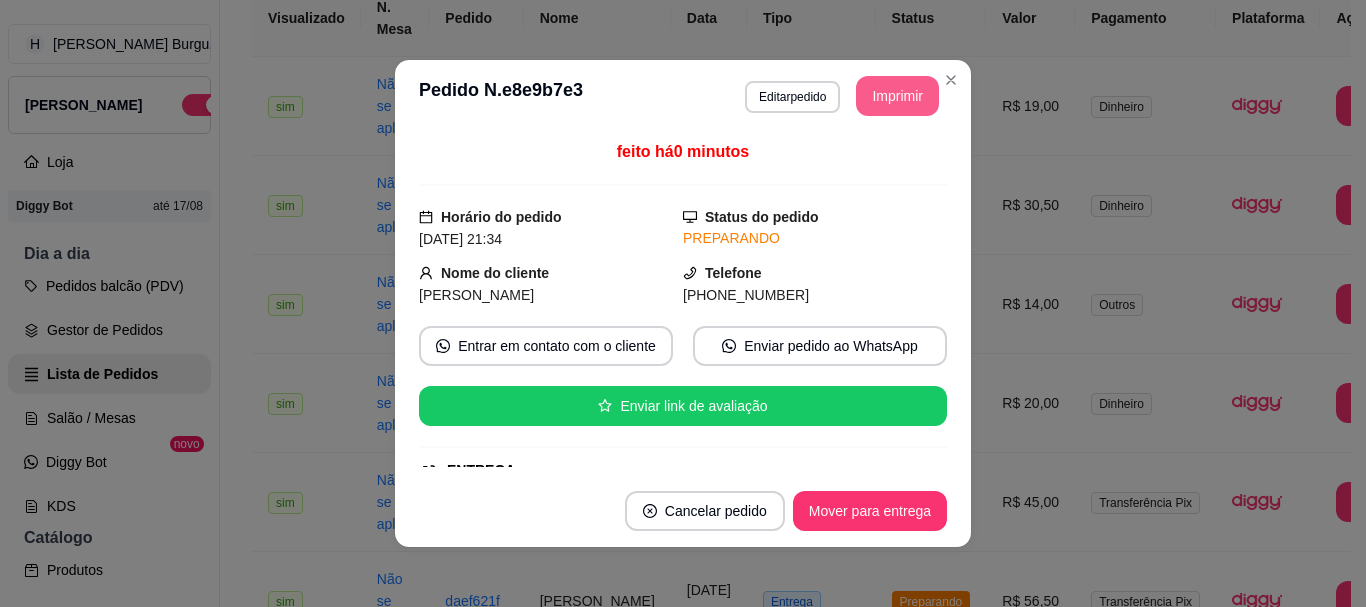 scroll, scrollTop: 0, scrollLeft: 0, axis: both 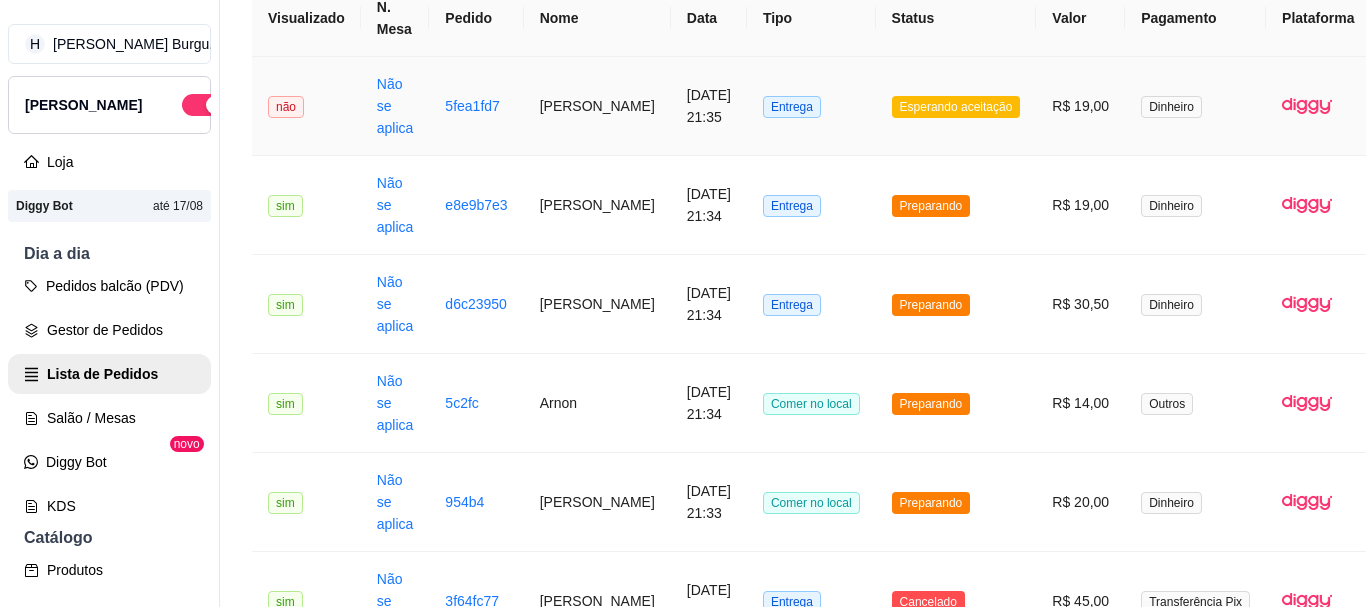 click on "Entrega" at bounding box center [811, 106] 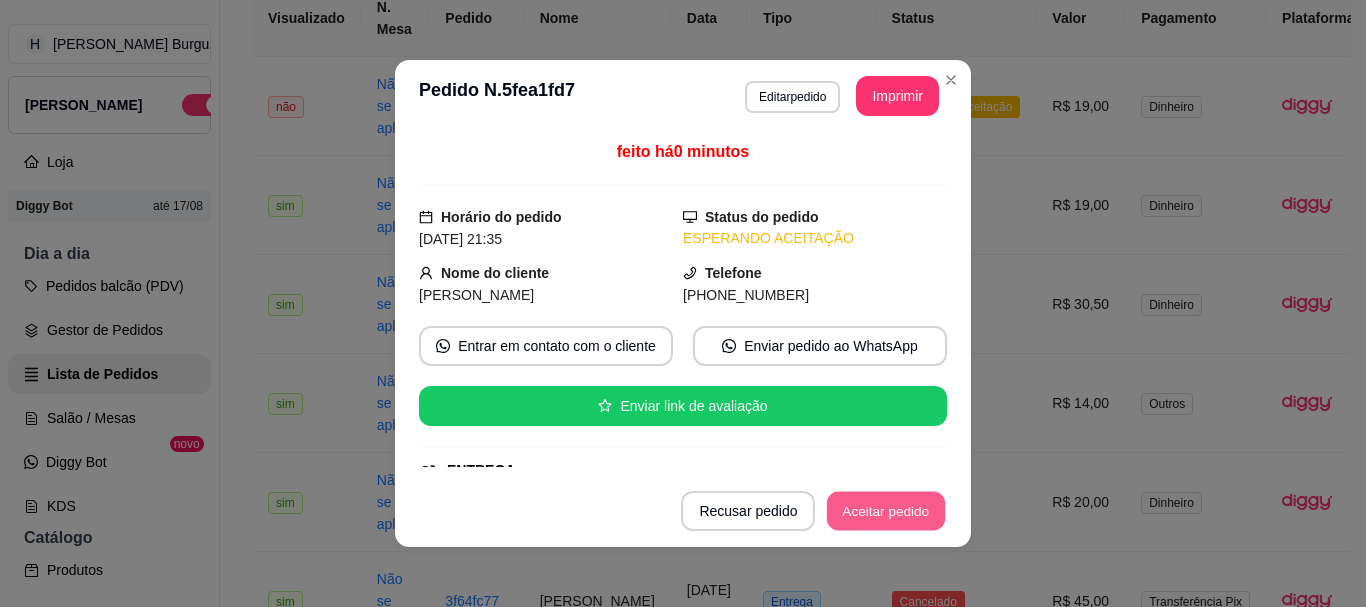 click on "Aceitar pedido" at bounding box center (886, 511) 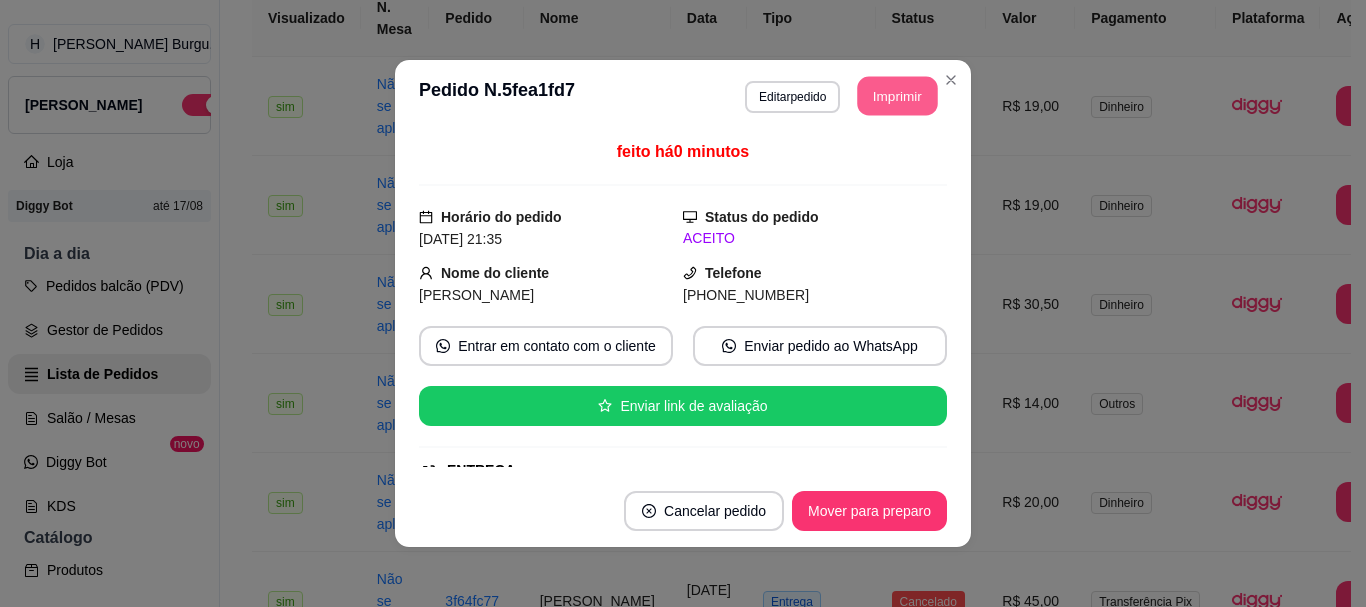click on "Imprimir" at bounding box center (898, 96) 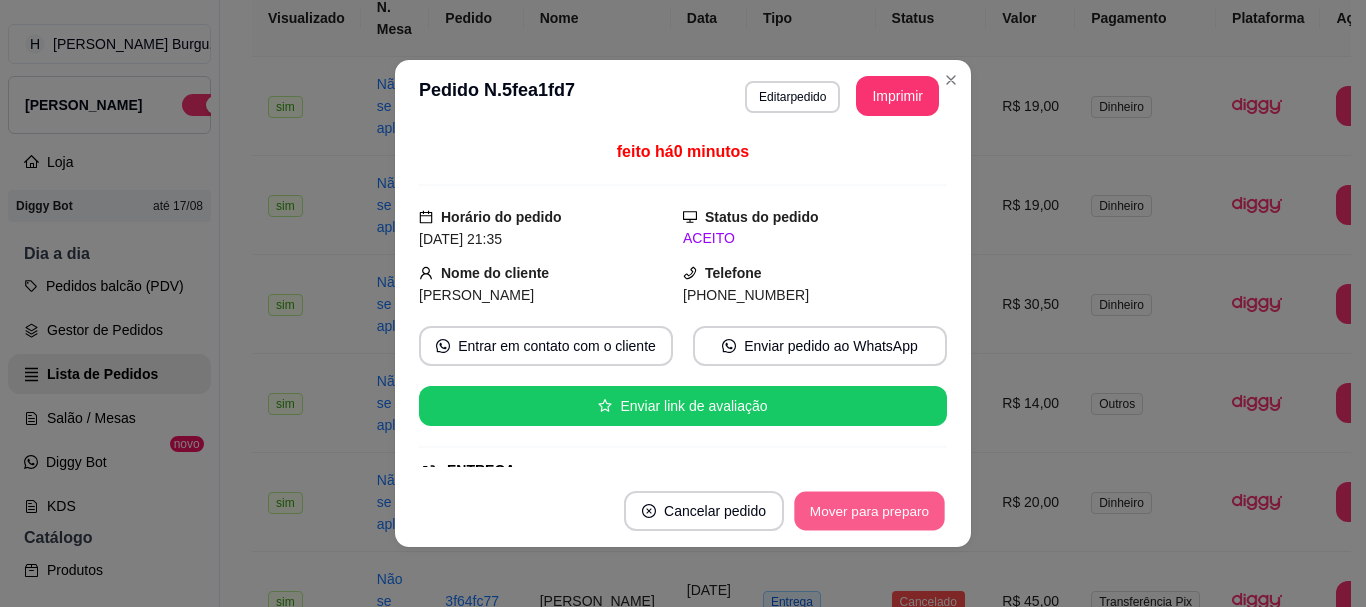 click on "Mover para preparo" at bounding box center [869, 511] 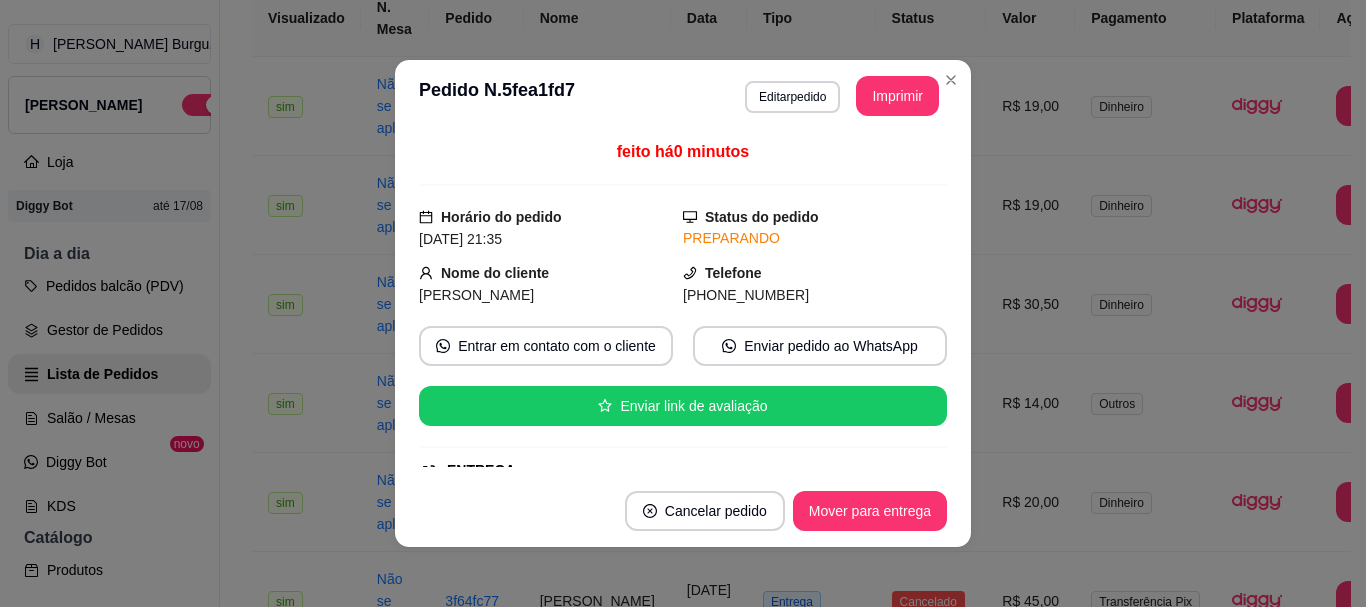 click on "**********" at bounding box center [683, 96] 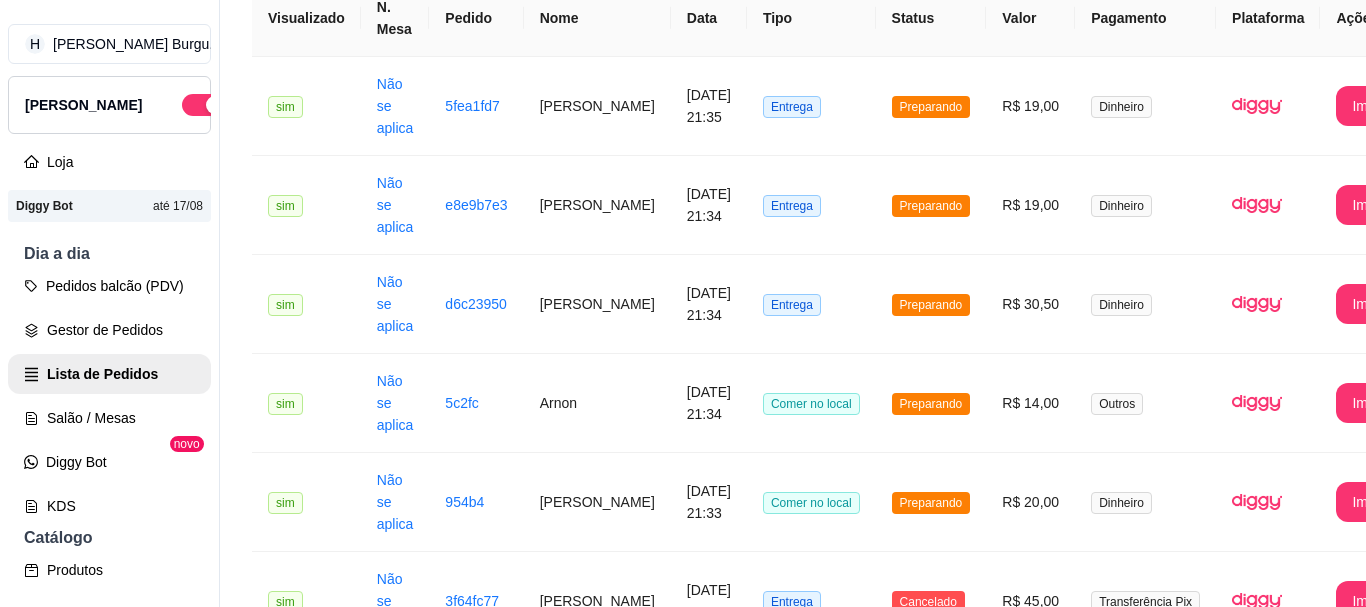 click on "Preparando" at bounding box center (931, 1096) 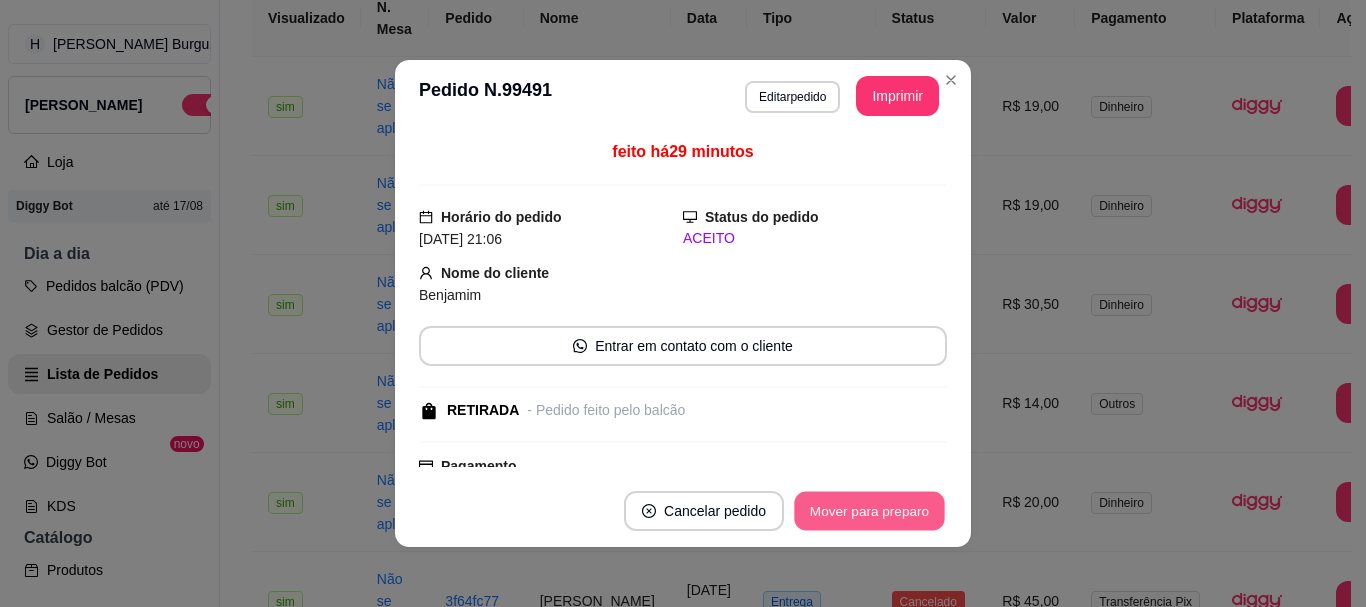 click on "Mover para preparo" at bounding box center (869, 511) 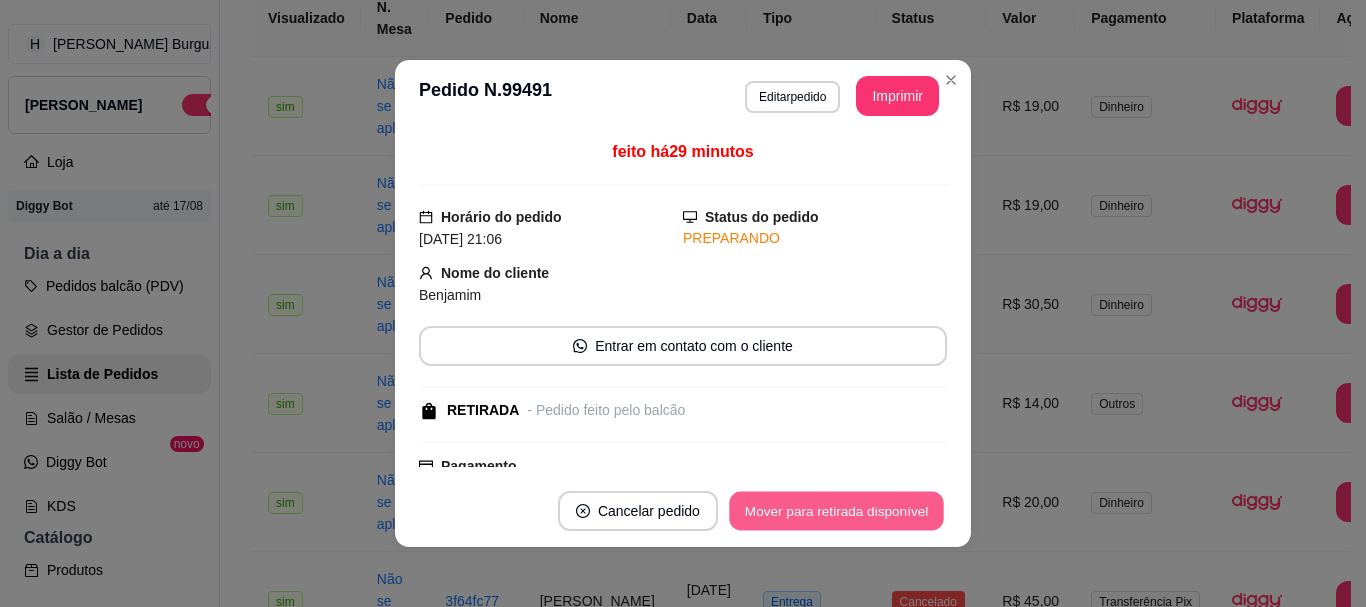 click on "Mover para retirada disponível" at bounding box center (836, 511) 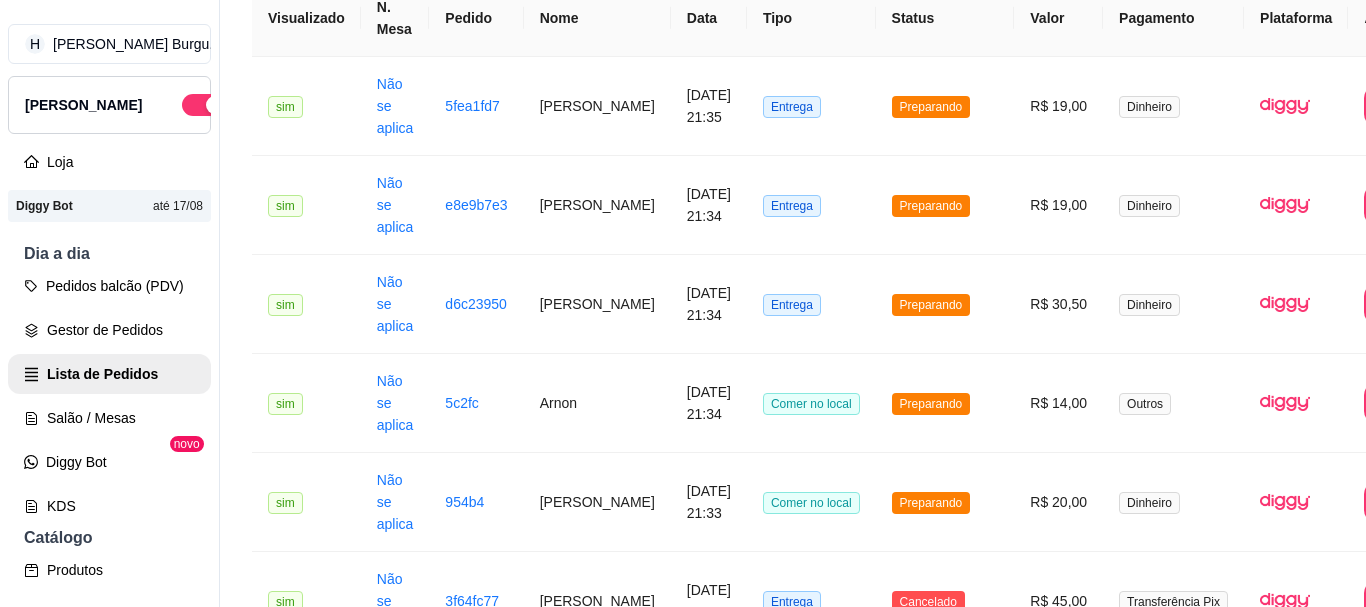 click on "Pronto pra retirar" at bounding box center (945, 1294) 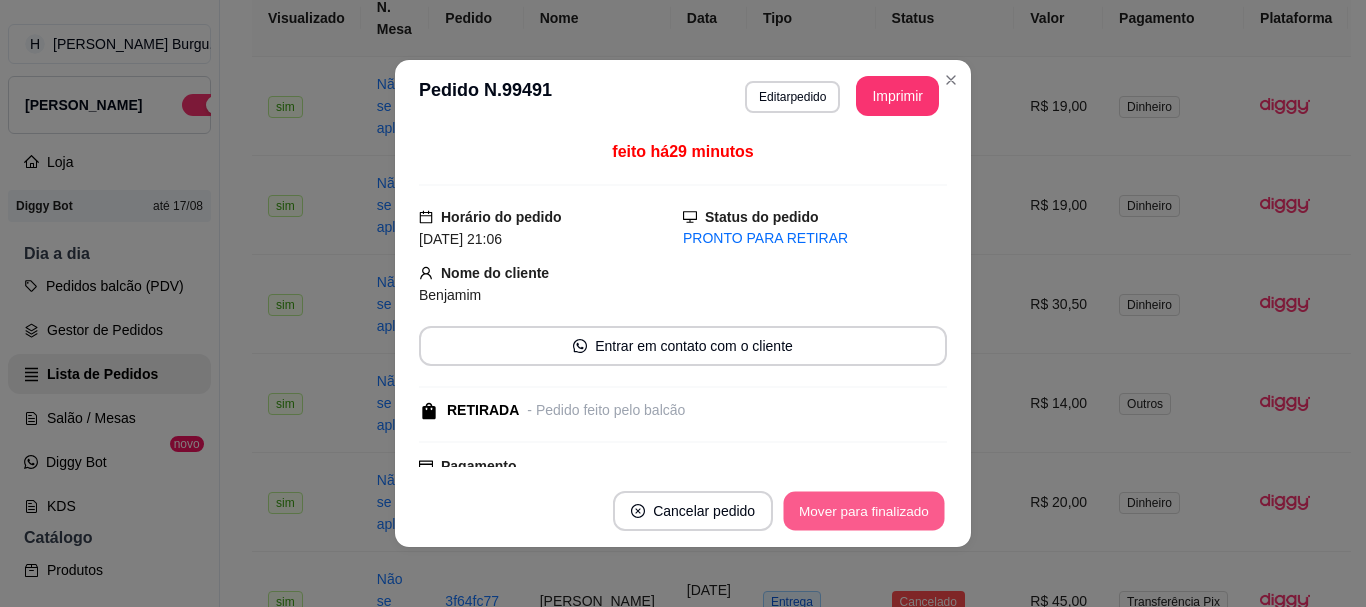click on "Mover para finalizado" at bounding box center (864, 511) 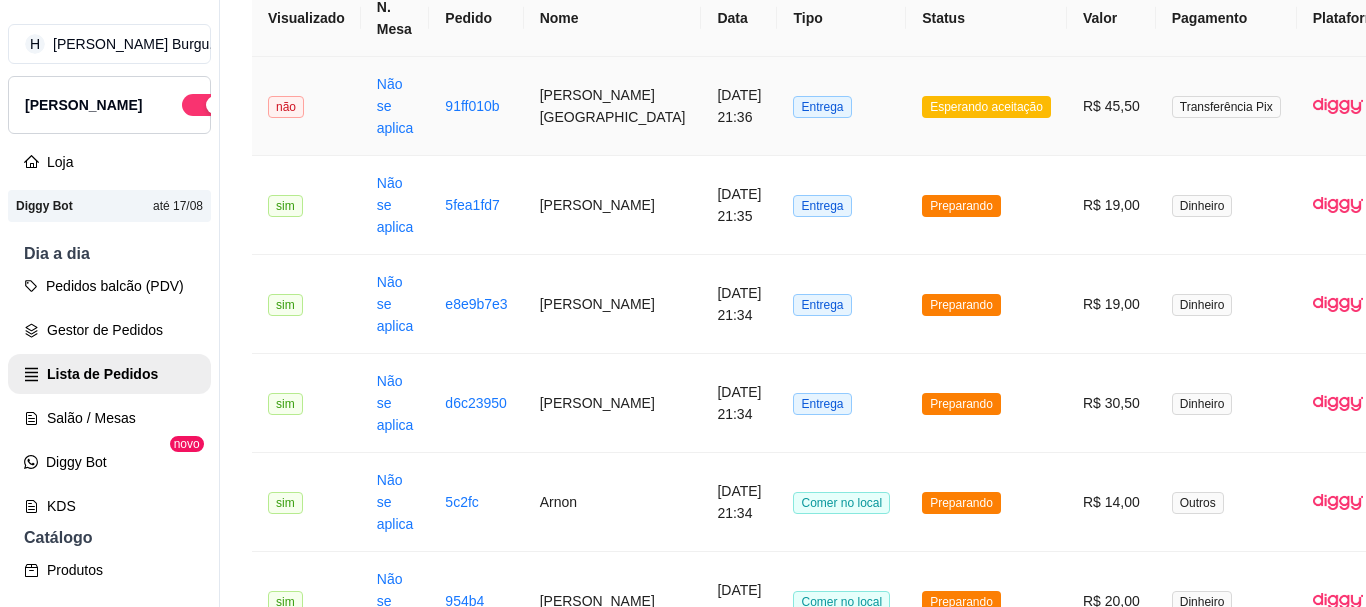 click on "Esperando aceitação" at bounding box center (986, 106) 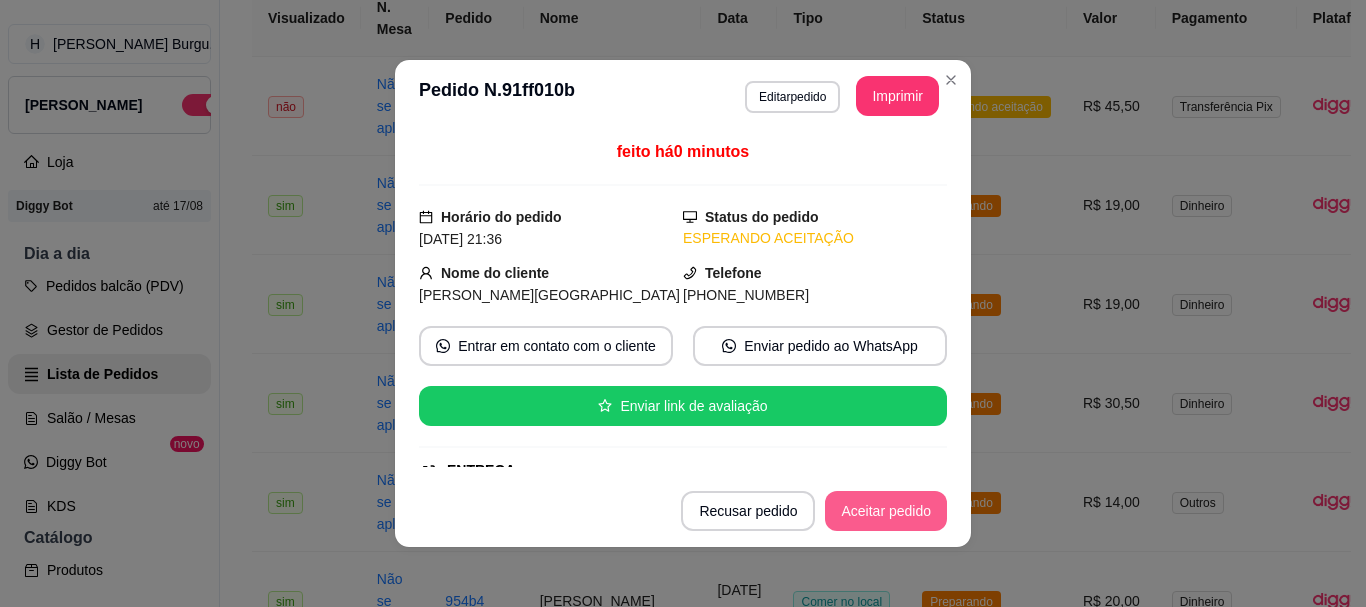 click on "Aceitar pedido" at bounding box center [886, 511] 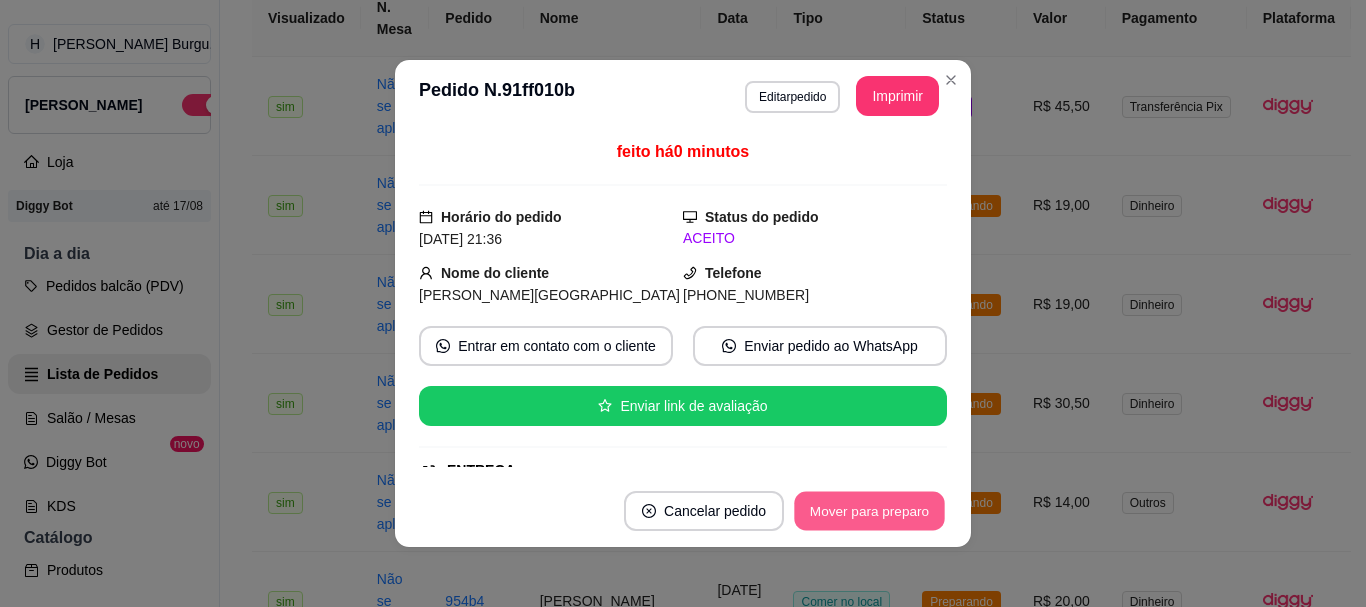 click on "Mover para preparo" at bounding box center (869, 511) 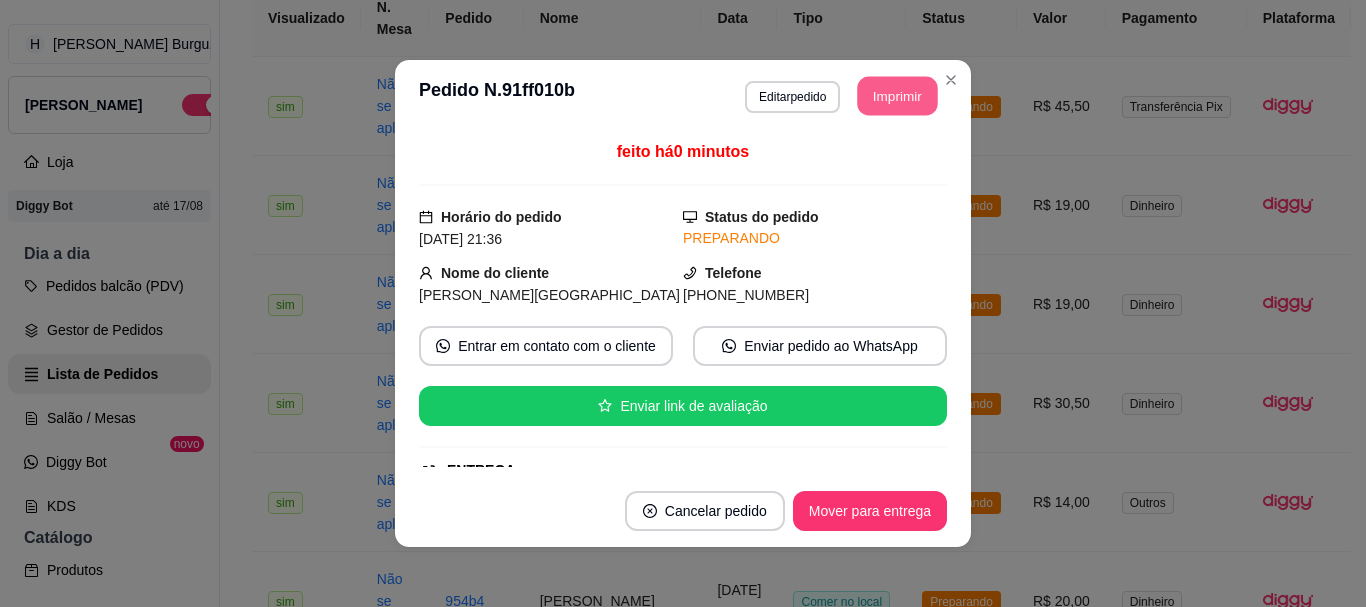 click on "Imprimir" at bounding box center [898, 96] 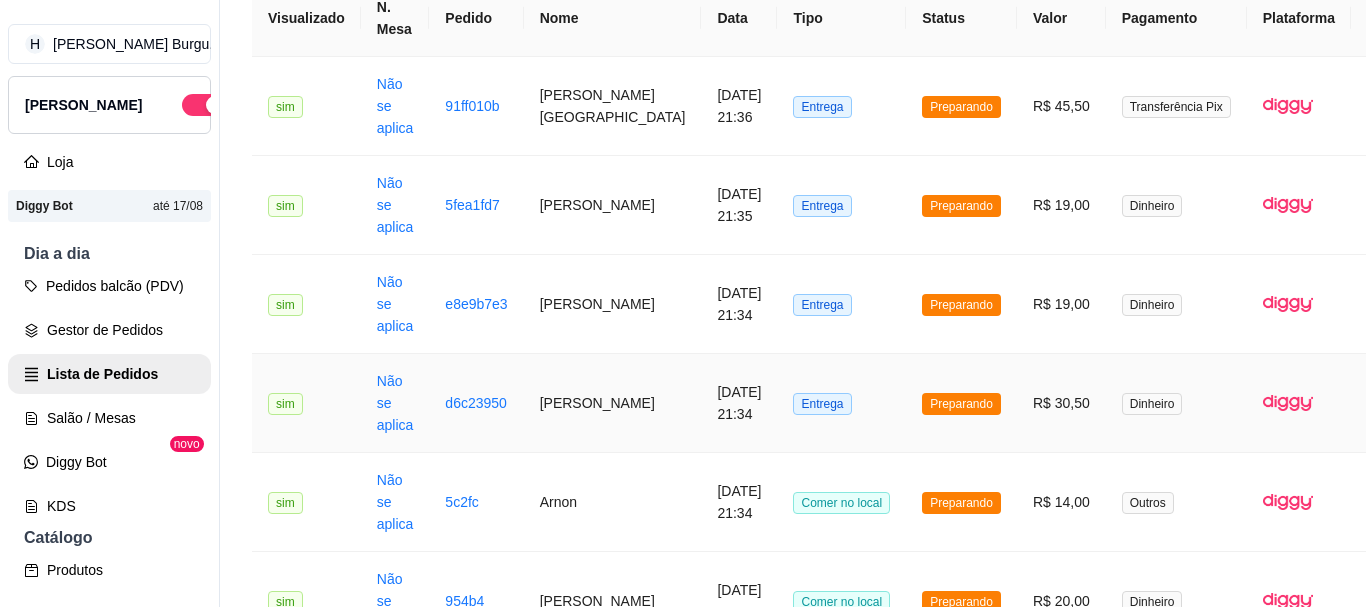 click on "Preparando" at bounding box center [961, 403] 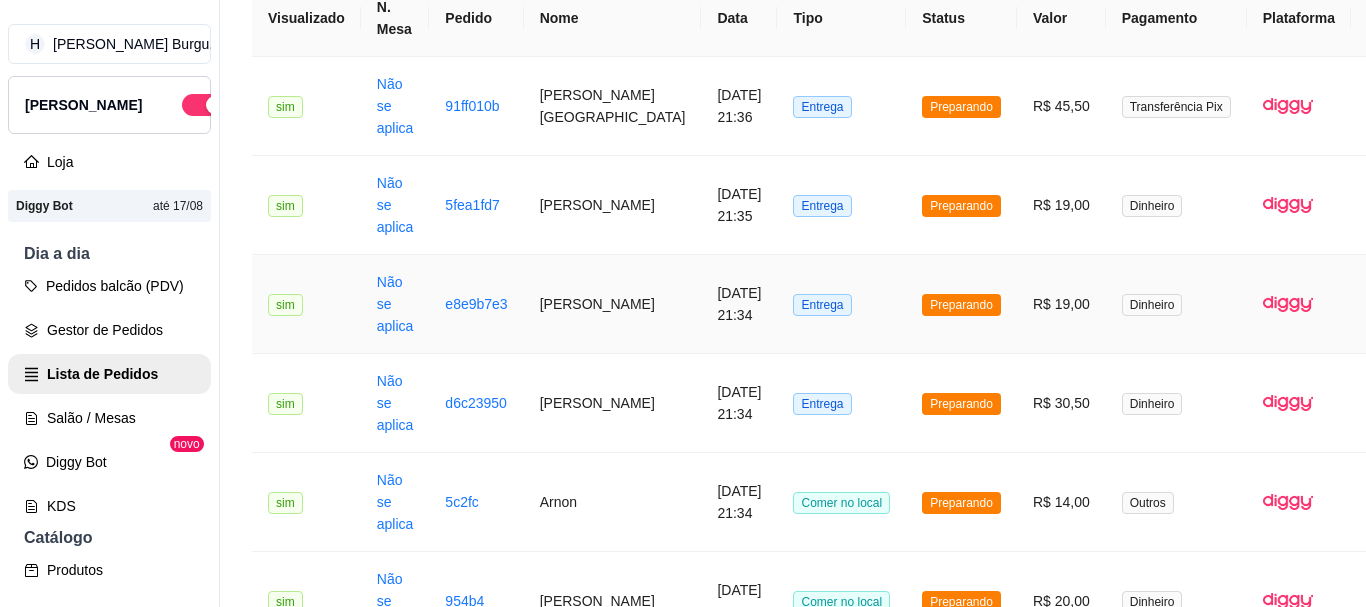 click on "Entrega" at bounding box center (841, 304) 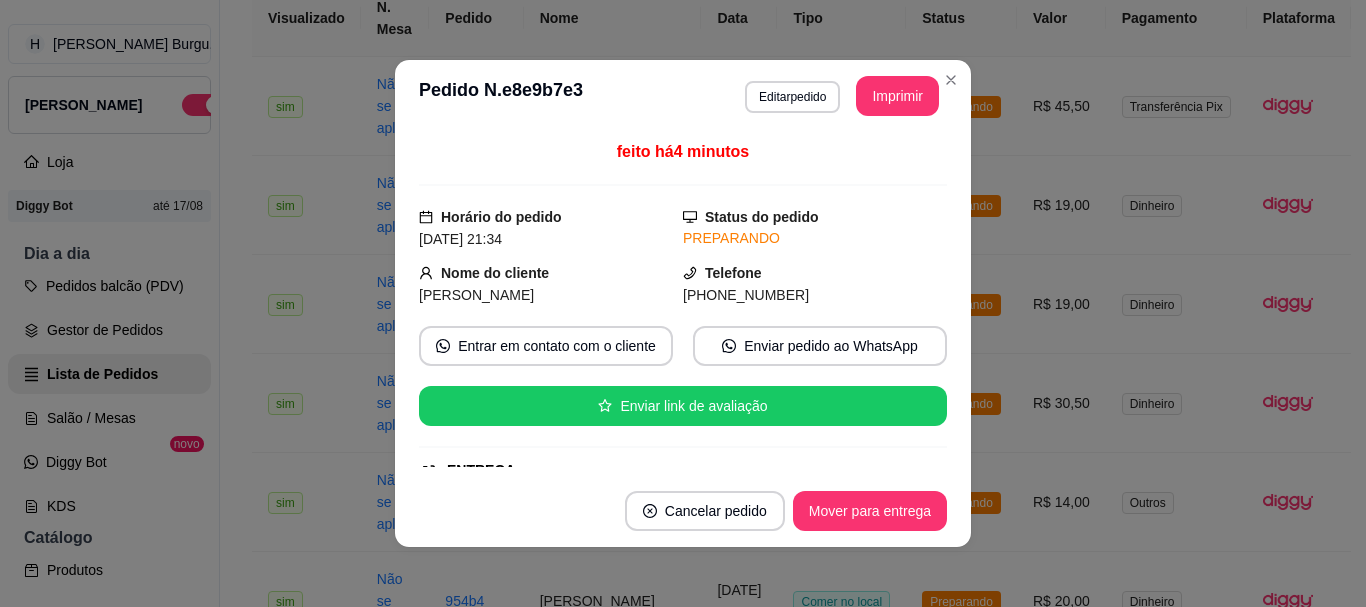 click on "Cancelar pedido Mover para entrega" at bounding box center [683, 511] 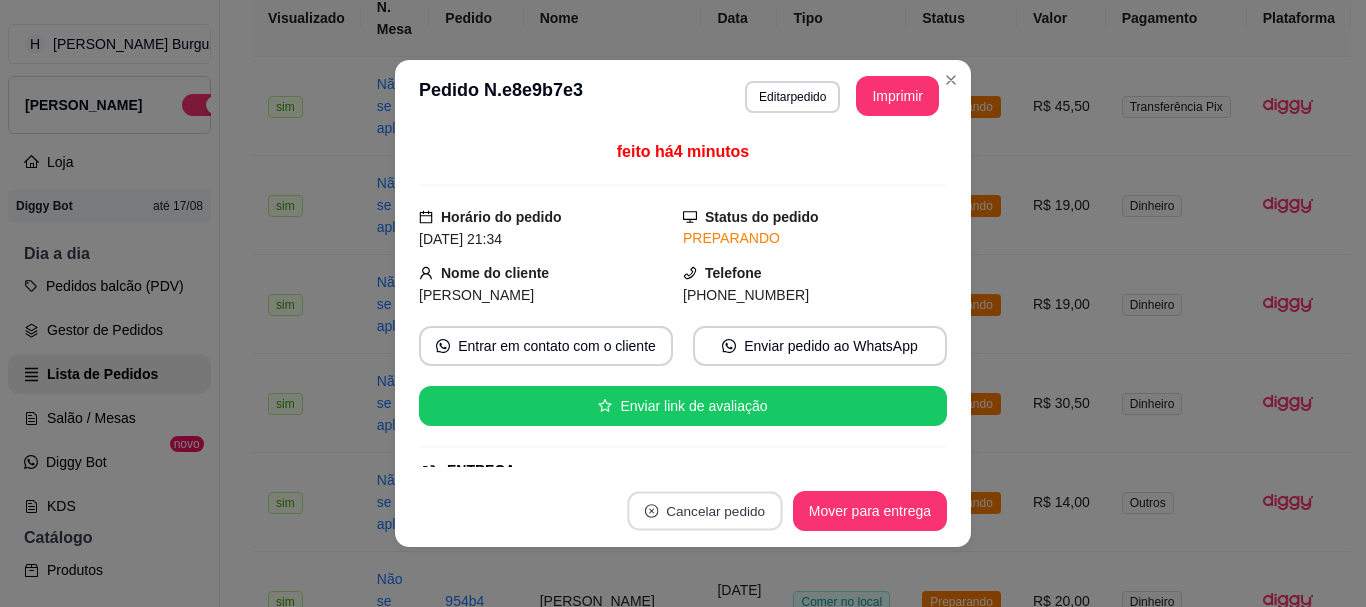 click on "Cancelar pedido" at bounding box center [704, 511] 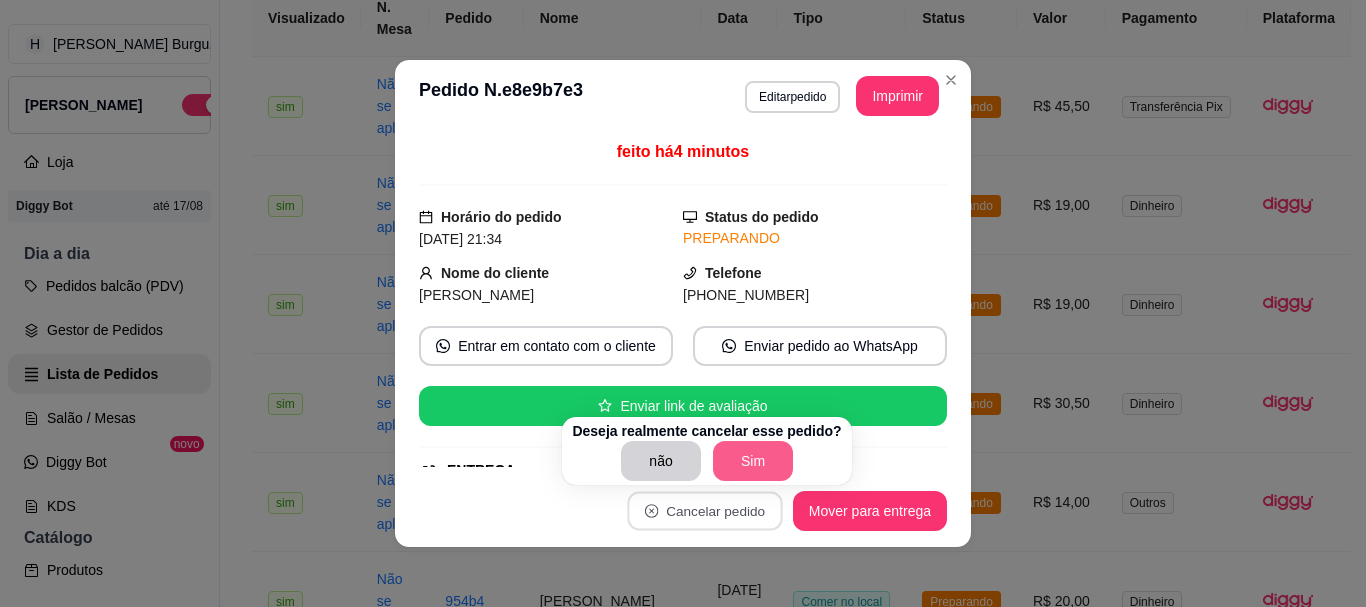 click on "Sim" at bounding box center [753, 461] 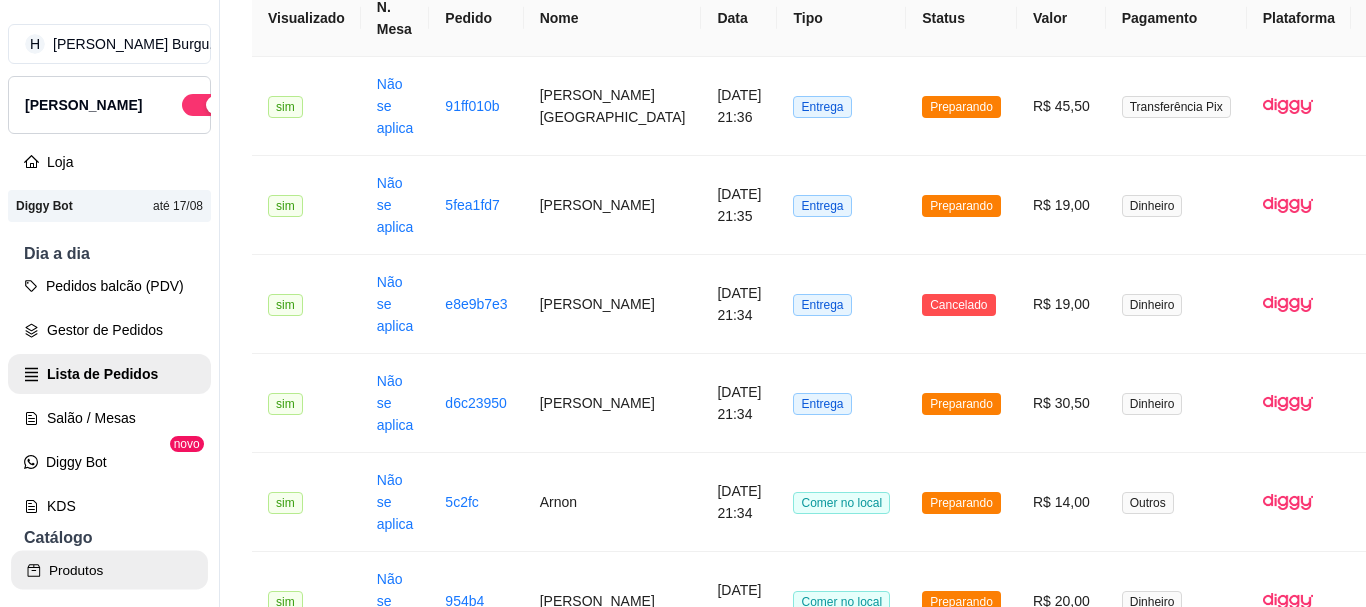 click on "Produtos" at bounding box center [109, 570] 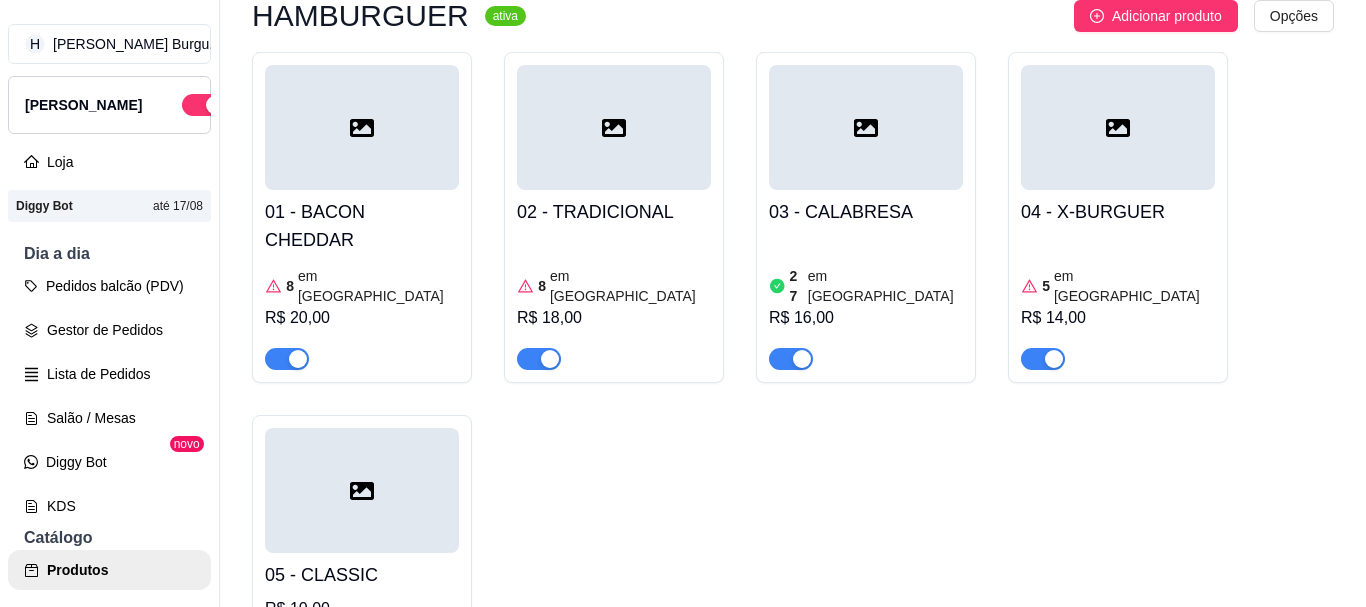click on "em [GEOGRAPHIC_DATA]" at bounding box center [1134, 286] 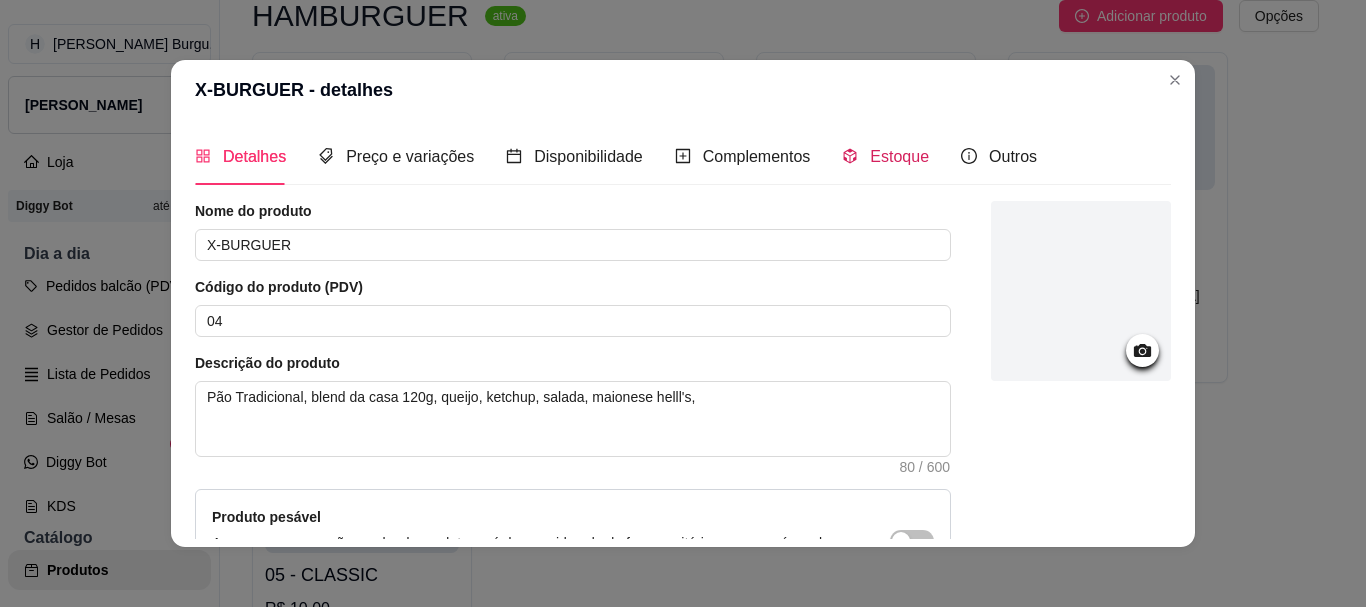 click 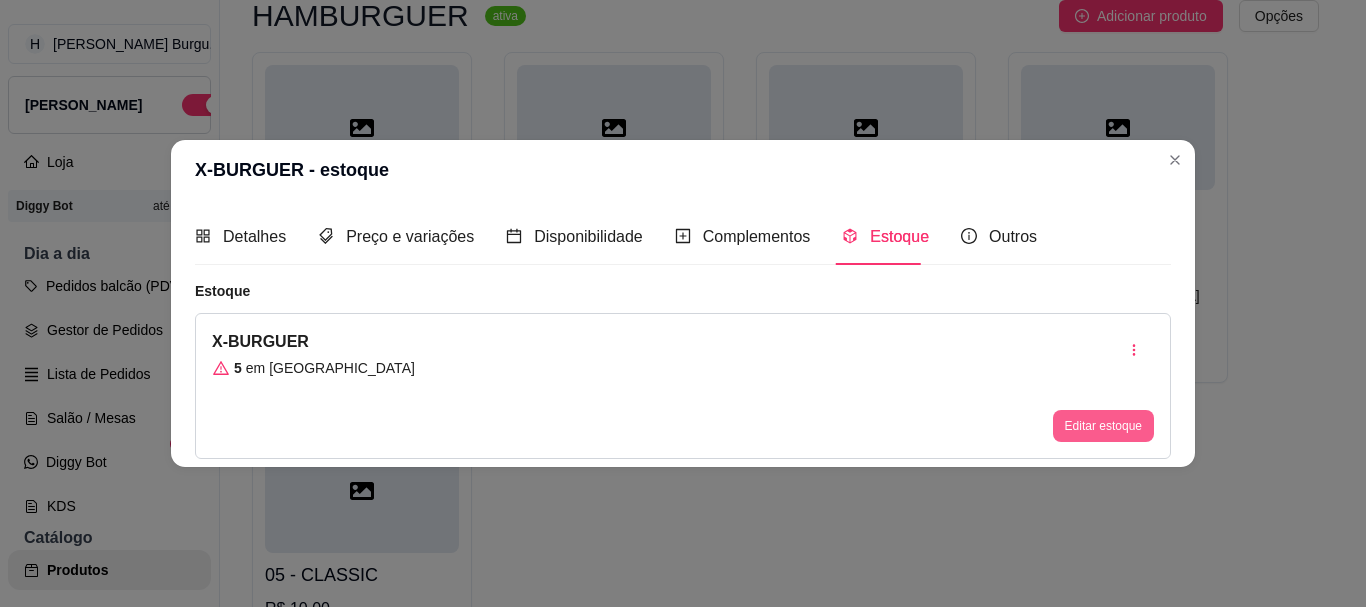 click on "Editar estoque" at bounding box center (1103, 426) 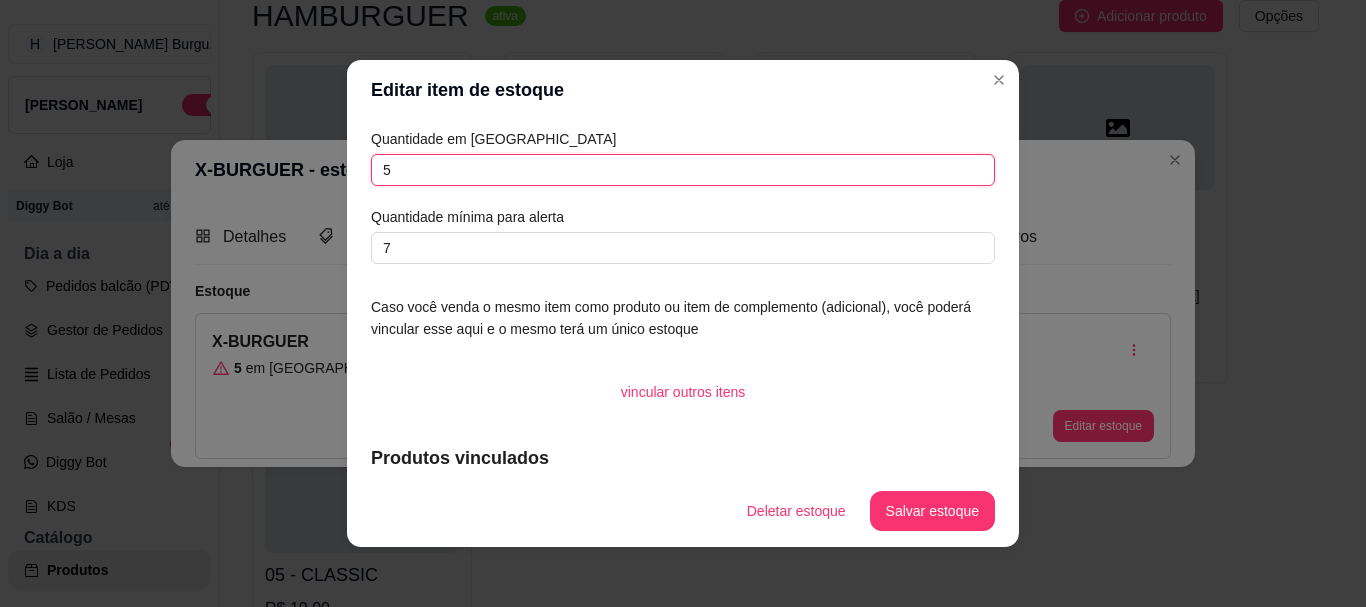 click on "5" at bounding box center [683, 170] 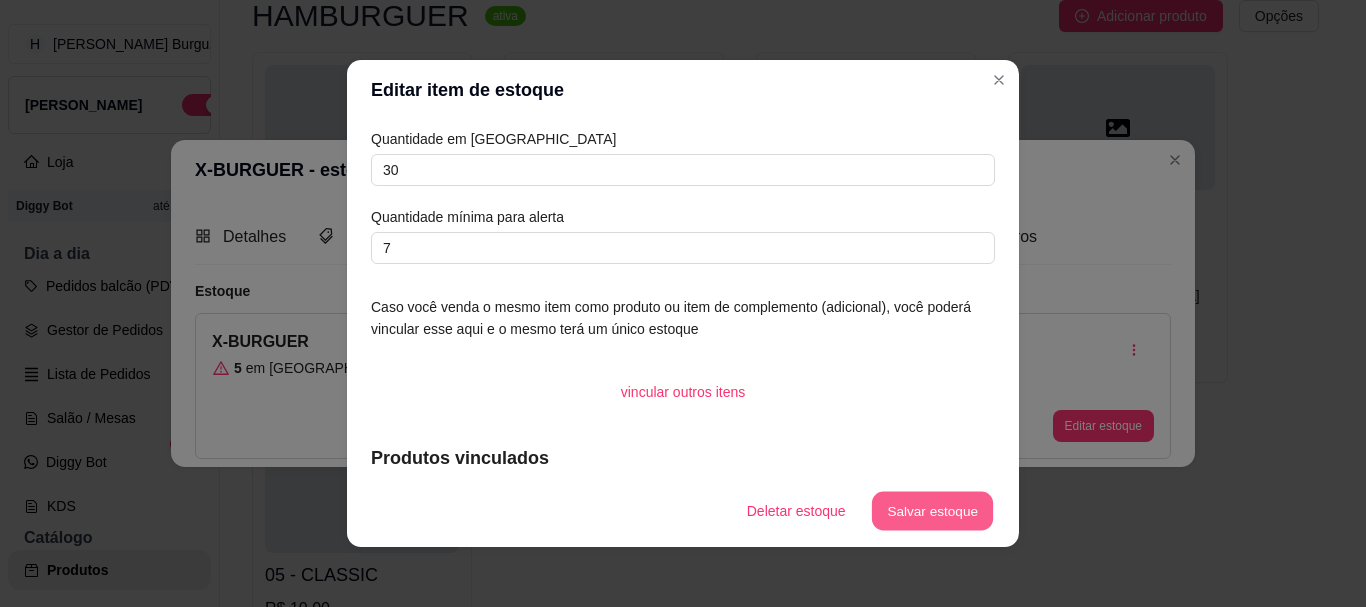click on "Salvar estoque" at bounding box center [932, 511] 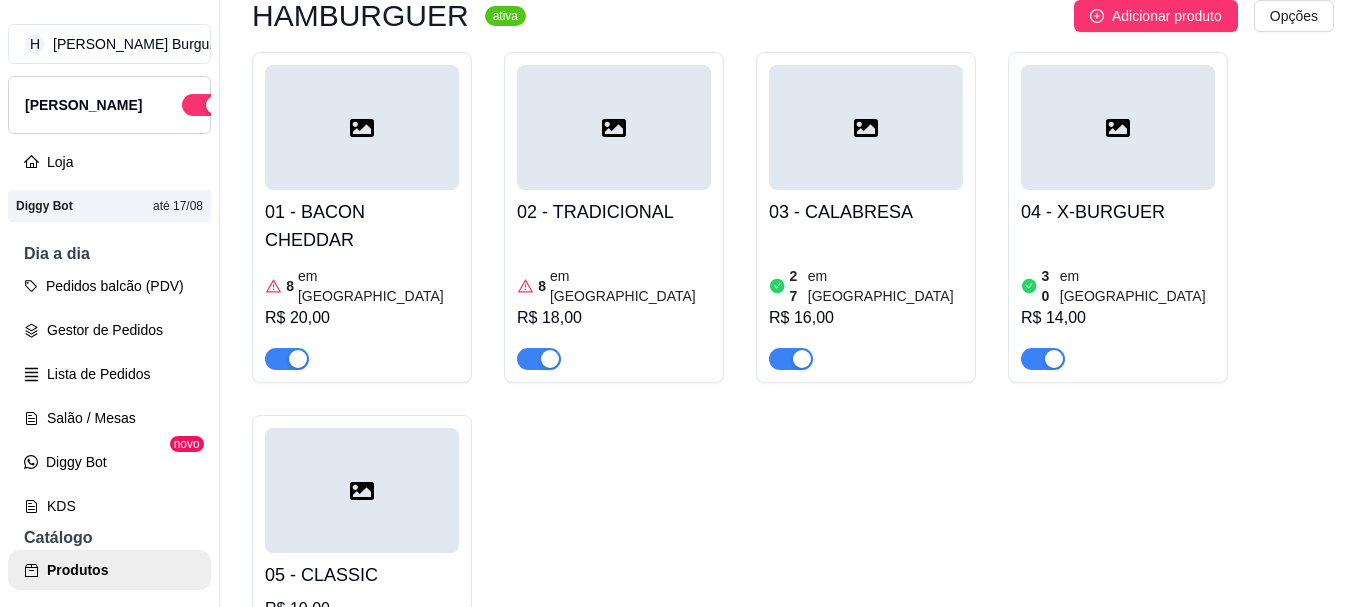 click on "02 - TRADICIONAL   8 em estoque R$ 18,00" at bounding box center [614, 280] 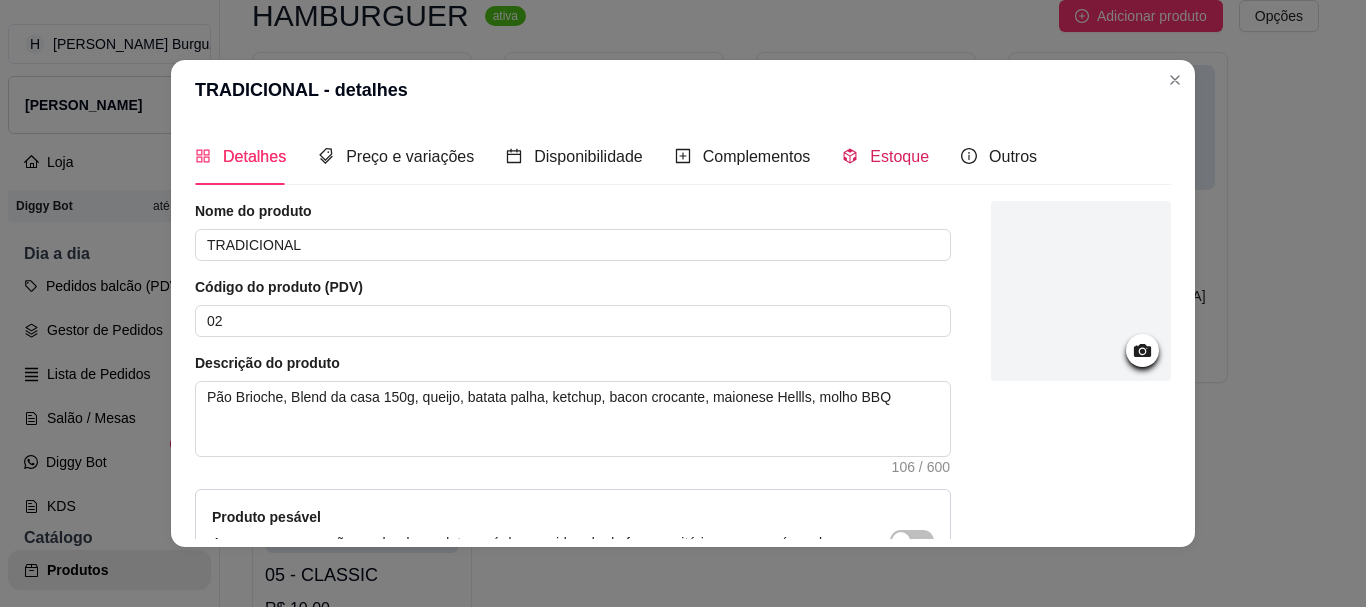 click on "Estoque" at bounding box center (885, 156) 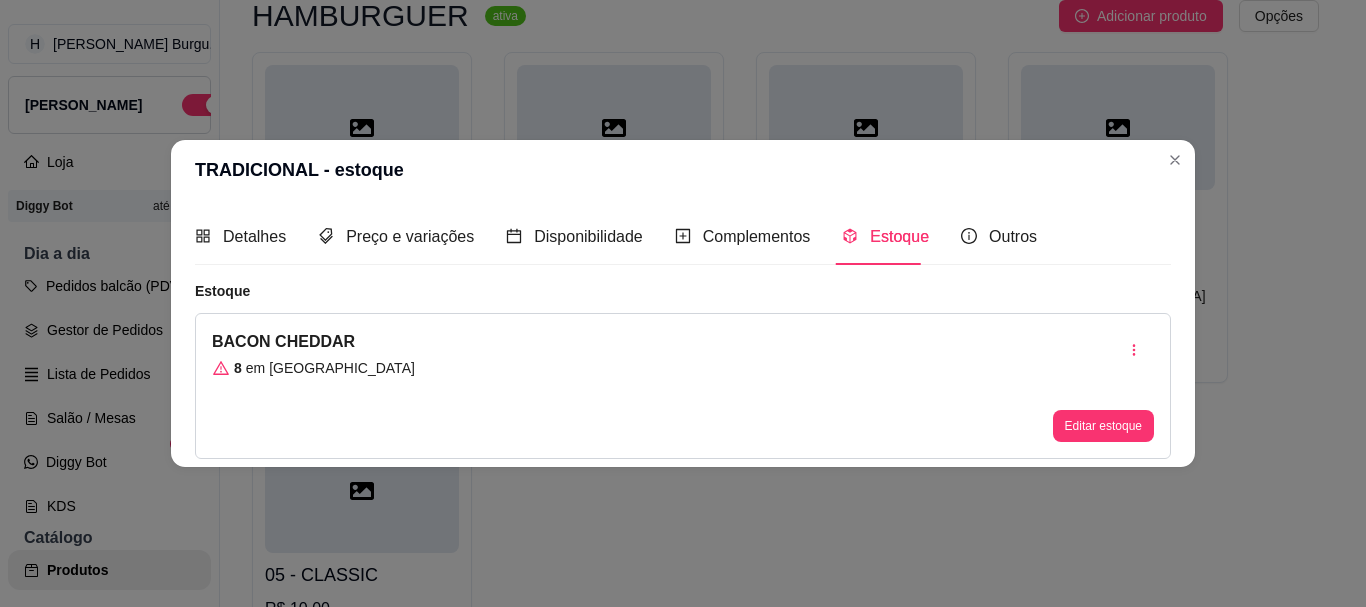 click on "BACON CHEDDAR 8 em estoque Editar estoque" at bounding box center (683, 386) 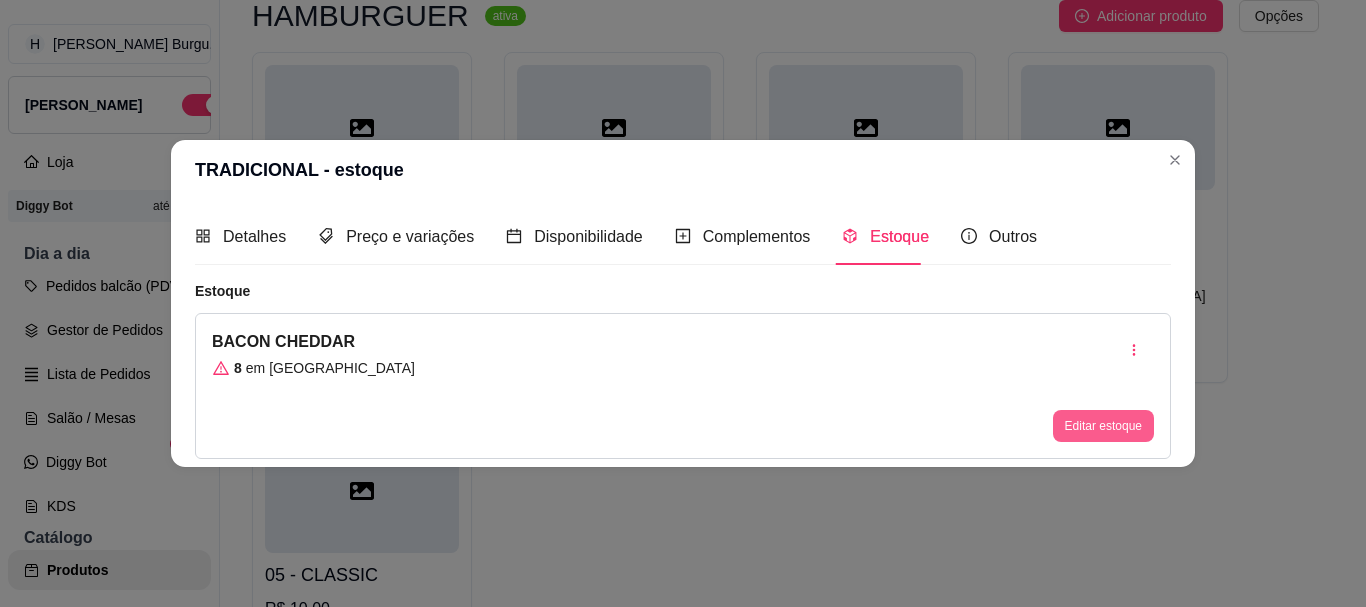 click on "Editar estoque" at bounding box center [1103, 426] 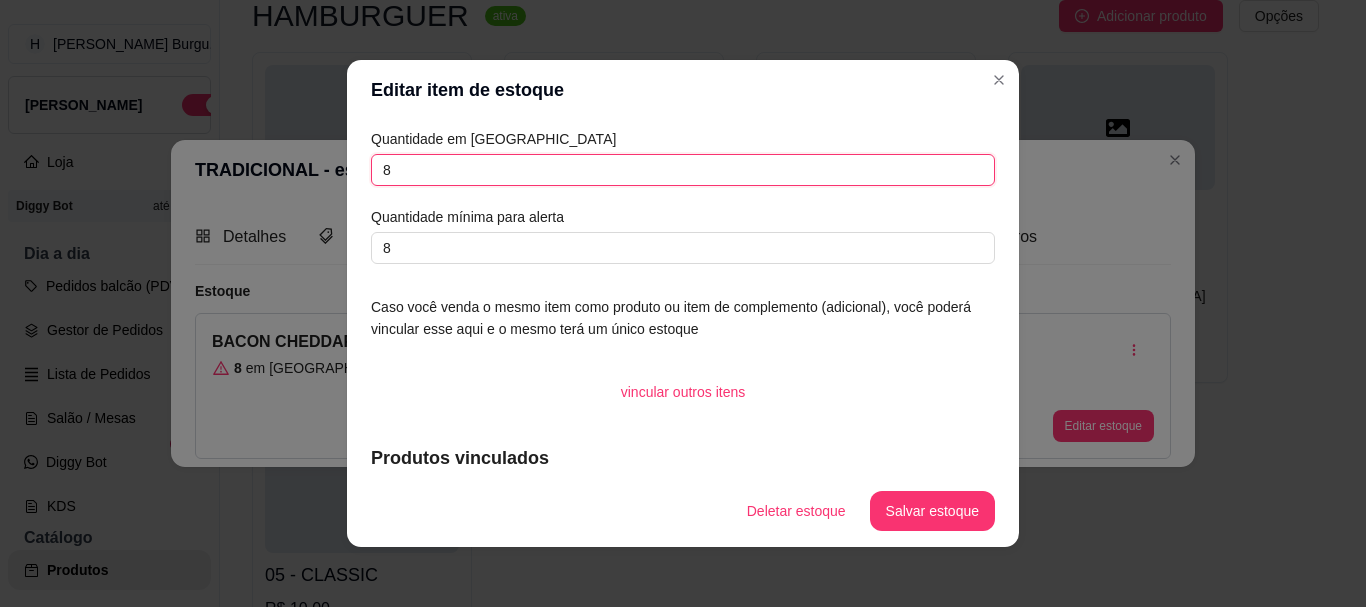 click on "8" at bounding box center [683, 170] 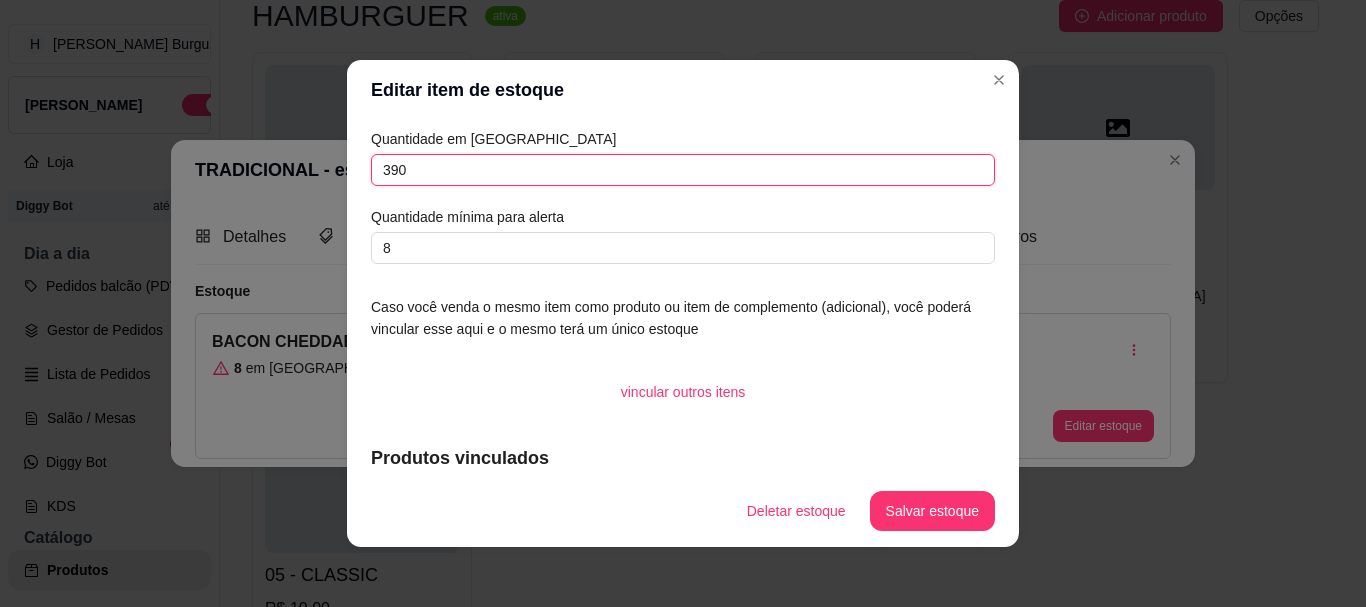 type on "39" 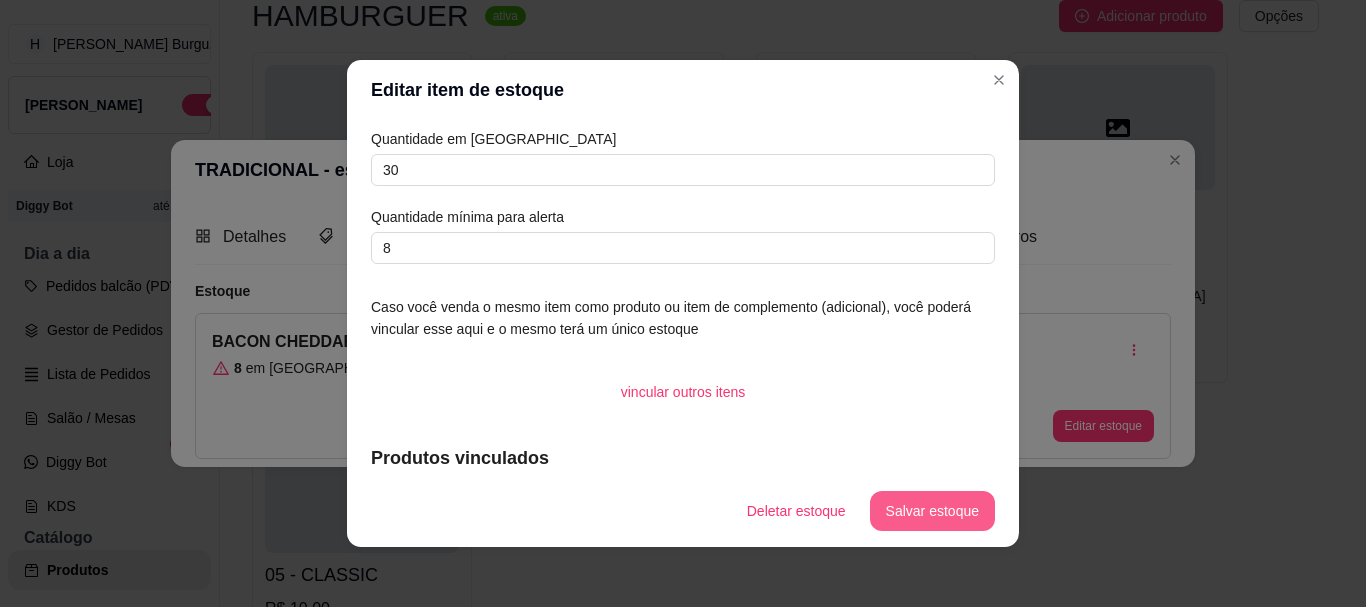 click on "Salvar estoque" at bounding box center [932, 511] 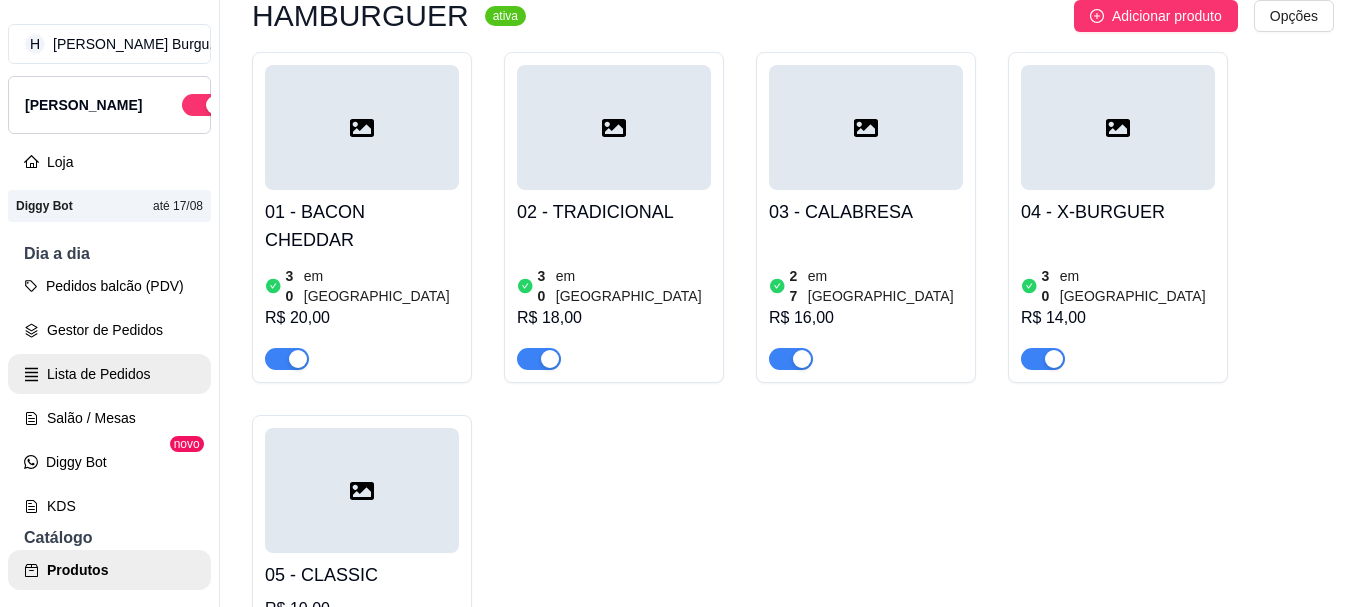click on "Lista de Pedidos" at bounding box center [109, 374] 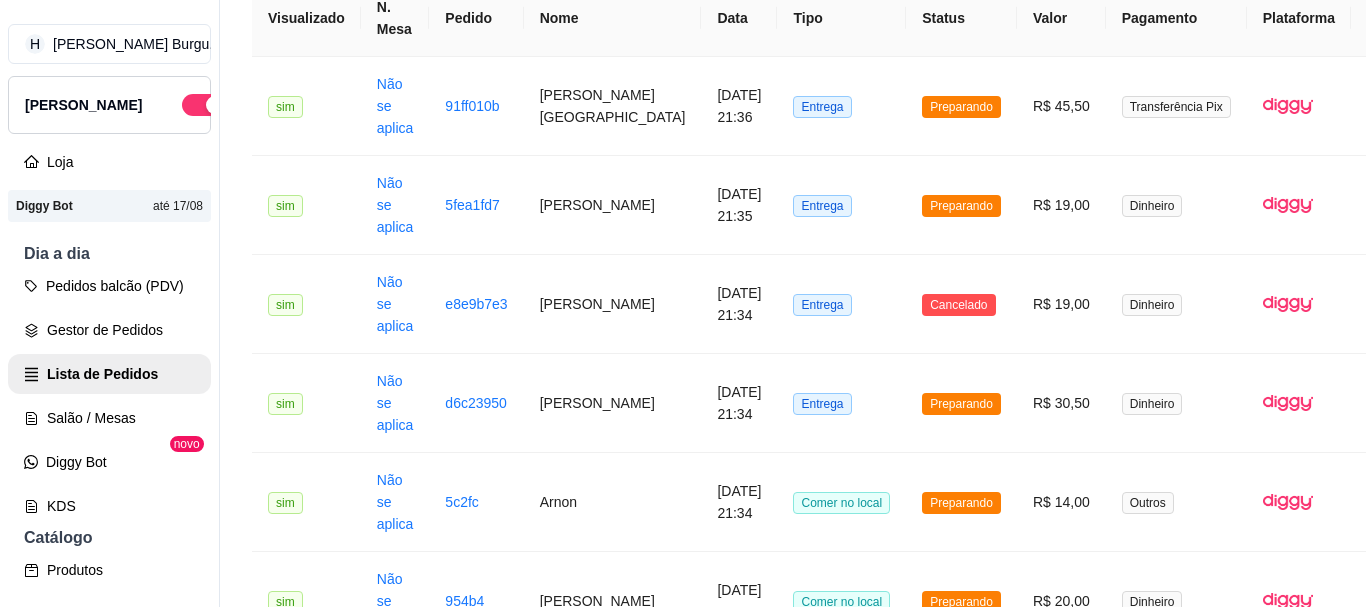click on "Relatórios de vendas" at bounding box center (109, 678) 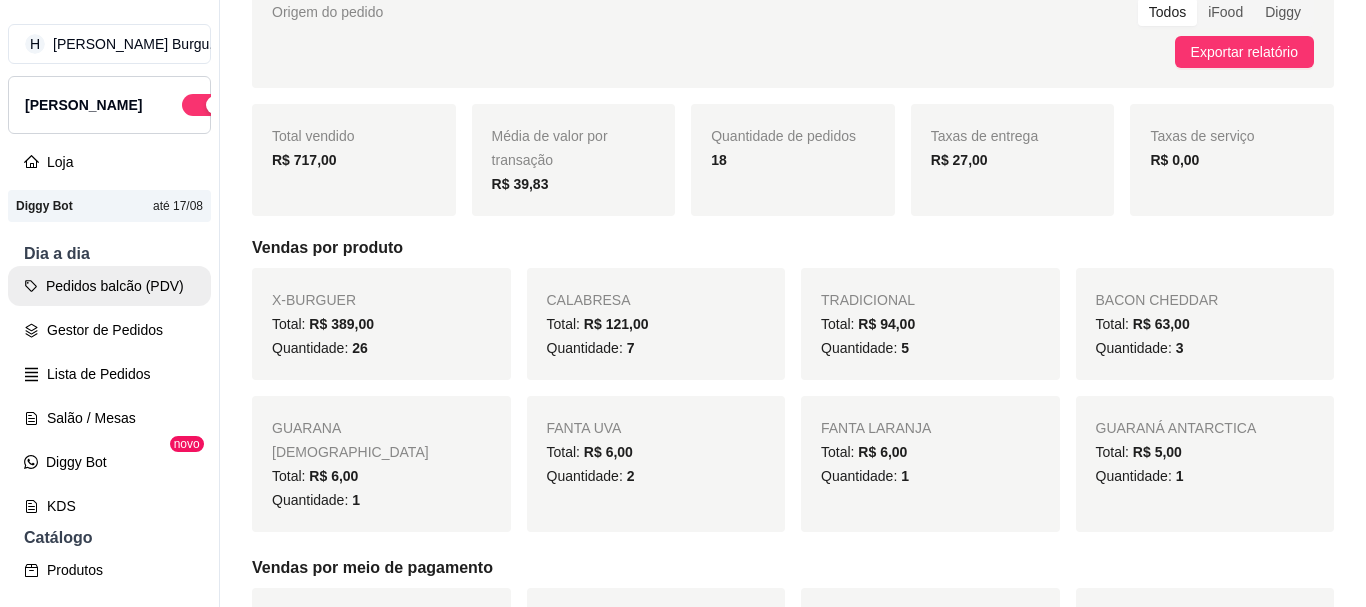 click on "Pedidos balcão (PDV)" at bounding box center [109, 286] 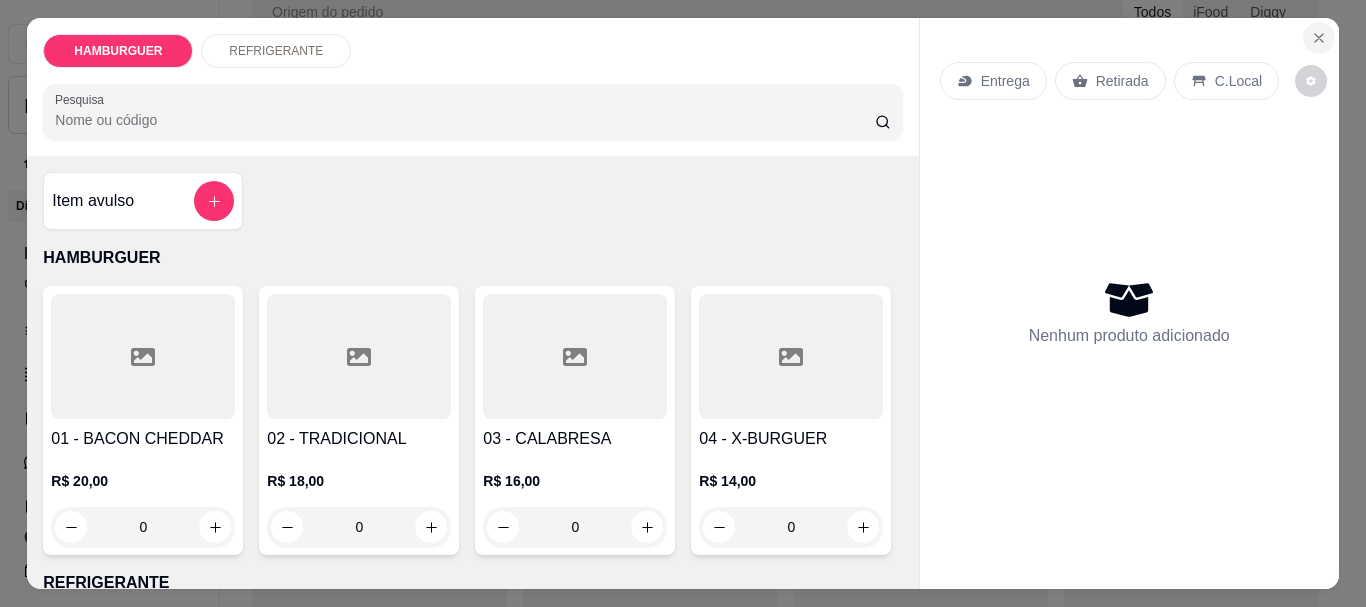 click at bounding box center [1319, 38] 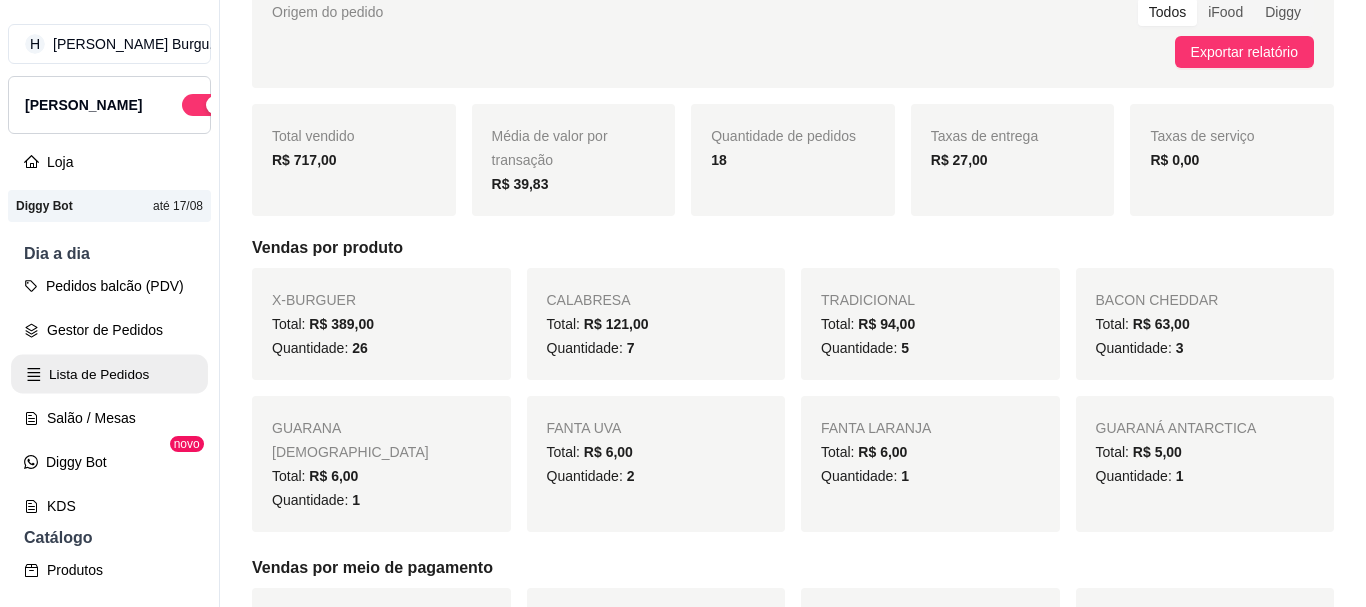 click on "Lista de Pedidos" at bounding box center (109, 374) 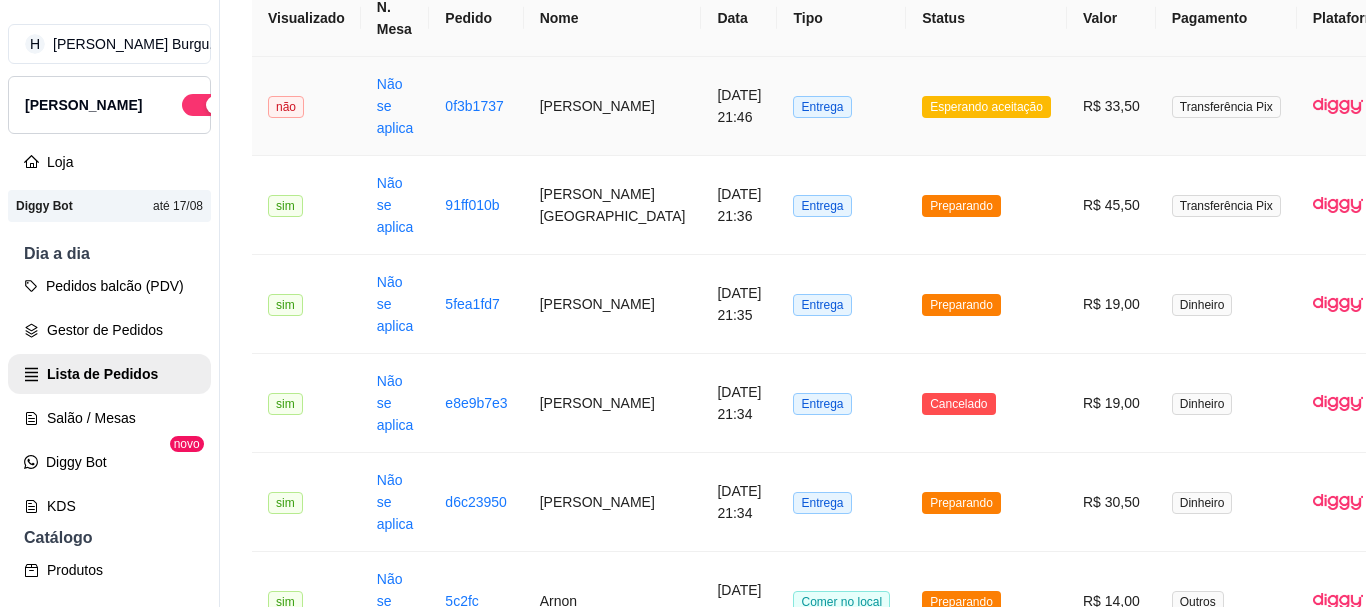 click on "Entrega" at bounding box center [841, 106] 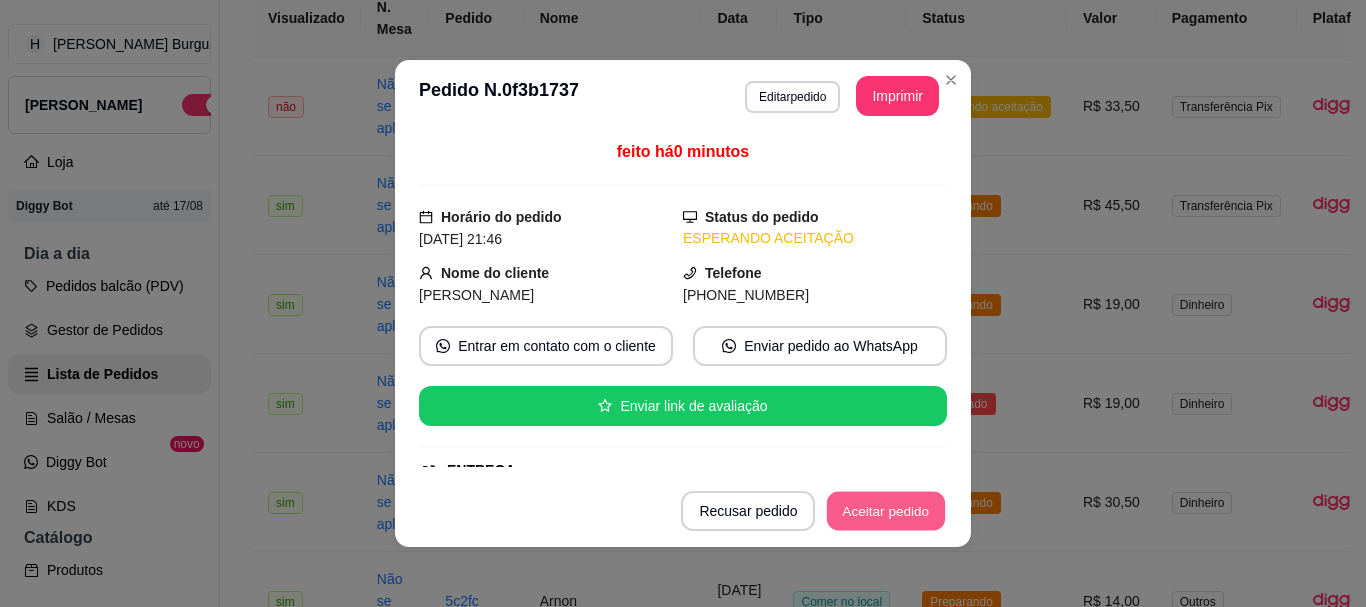 click on "Aceitar pedido" at bounding box center [886, 511] 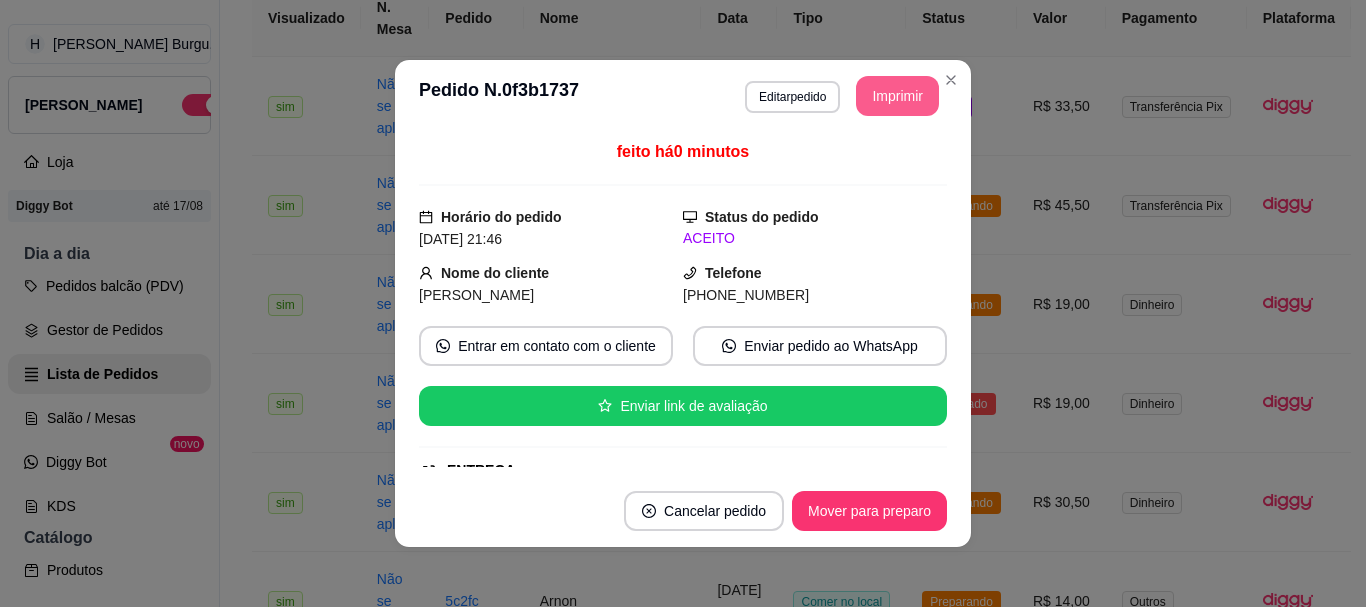 click on "Imprimir" at bounding box center (897, 96) 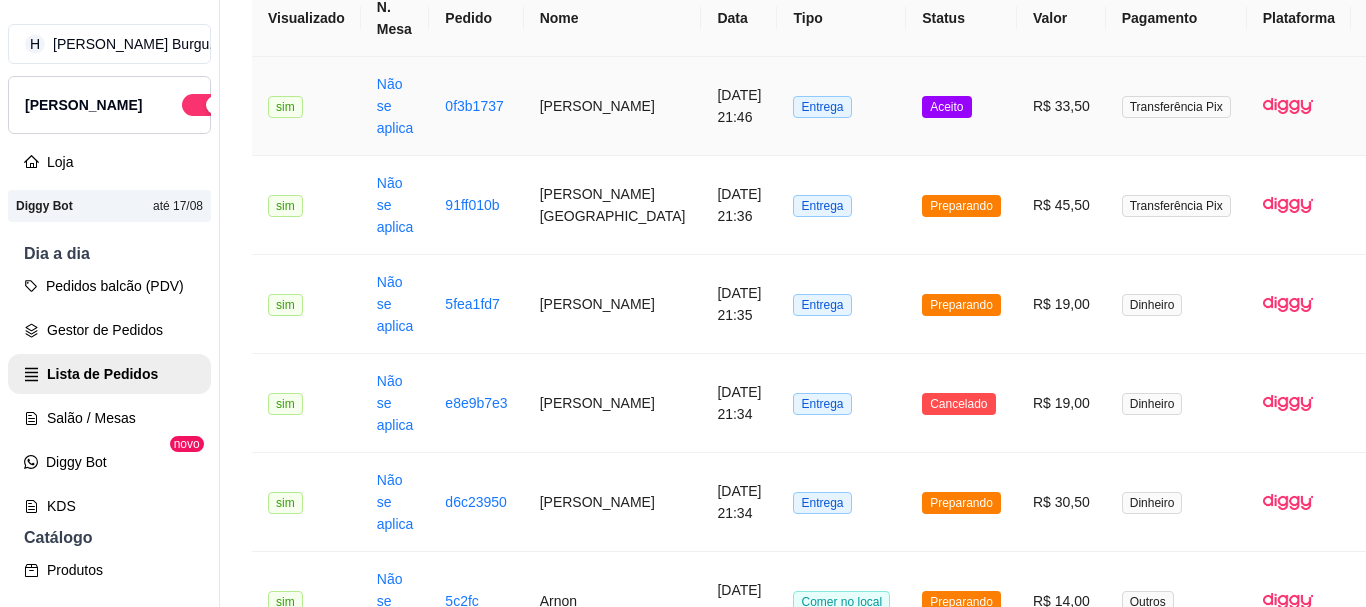 click on "R$ 33,50" at bounding box center [1061, 106] 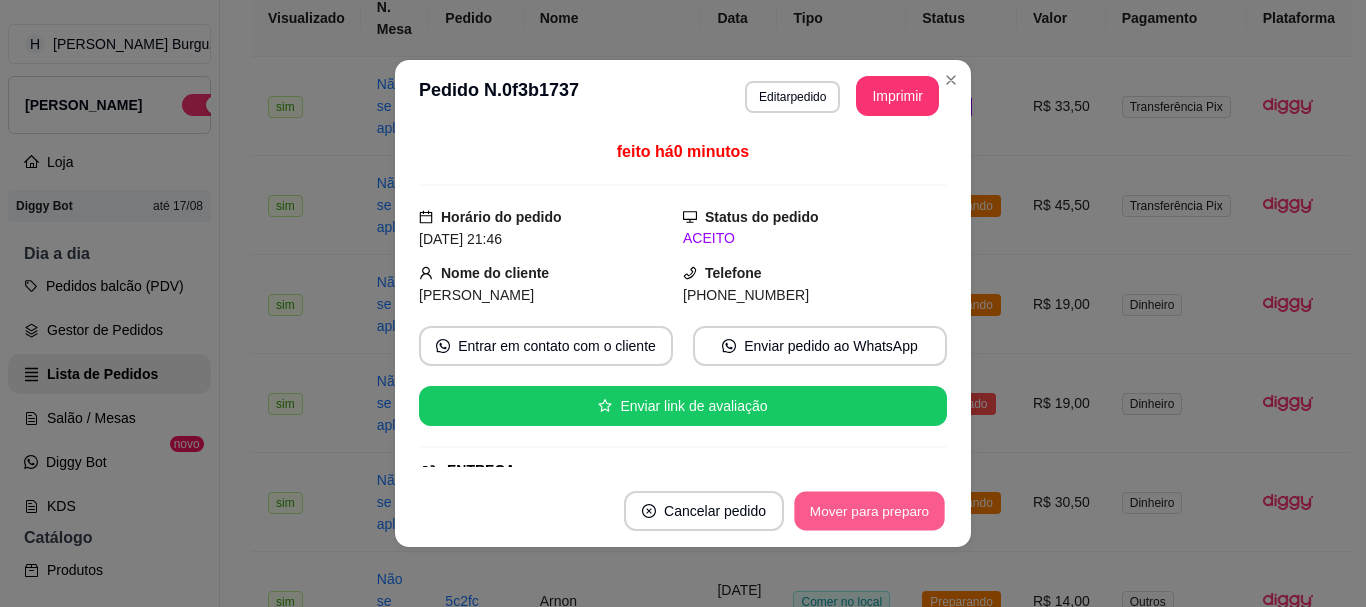 click on "Mover para preparo" at bounding box center [869, 511] 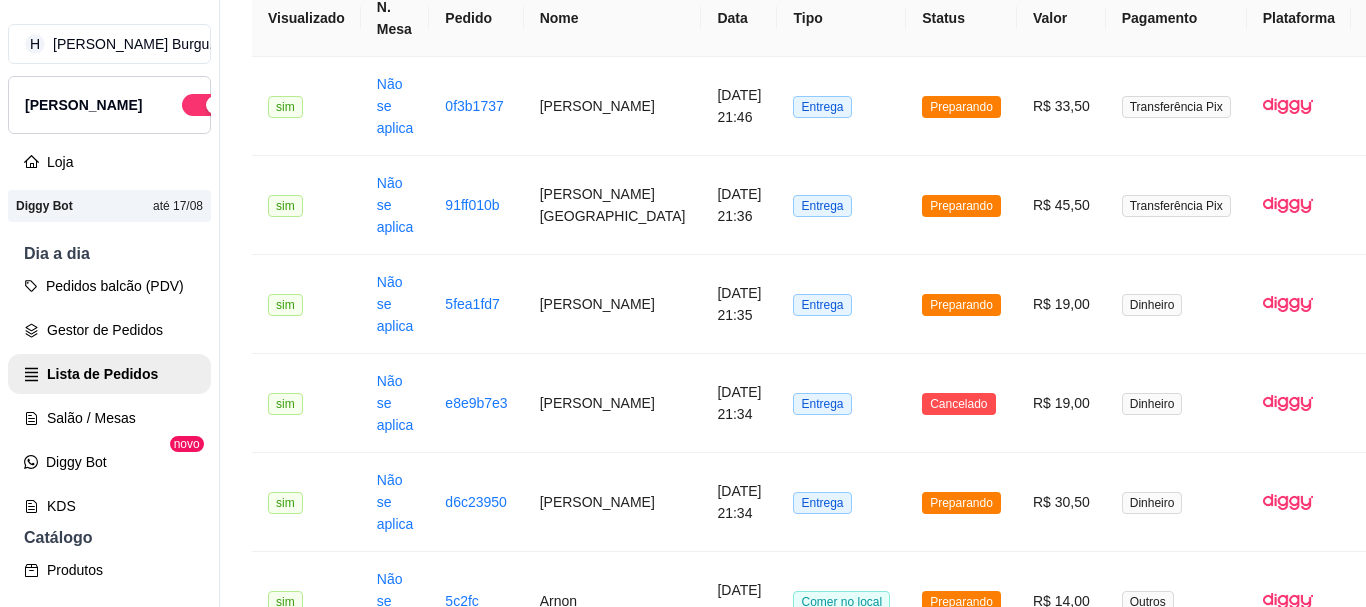 click on "Entrega" at bounding box center (841, 1294) 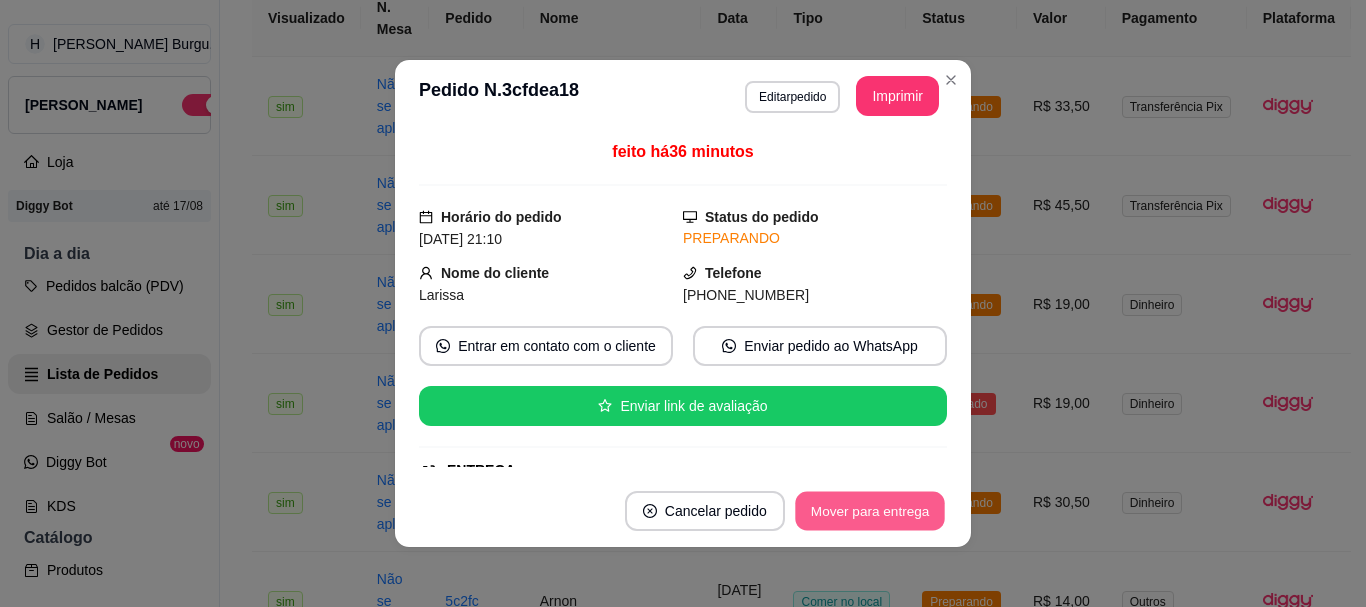 click on "Mover para entrega" at bounding box center (870, 511) 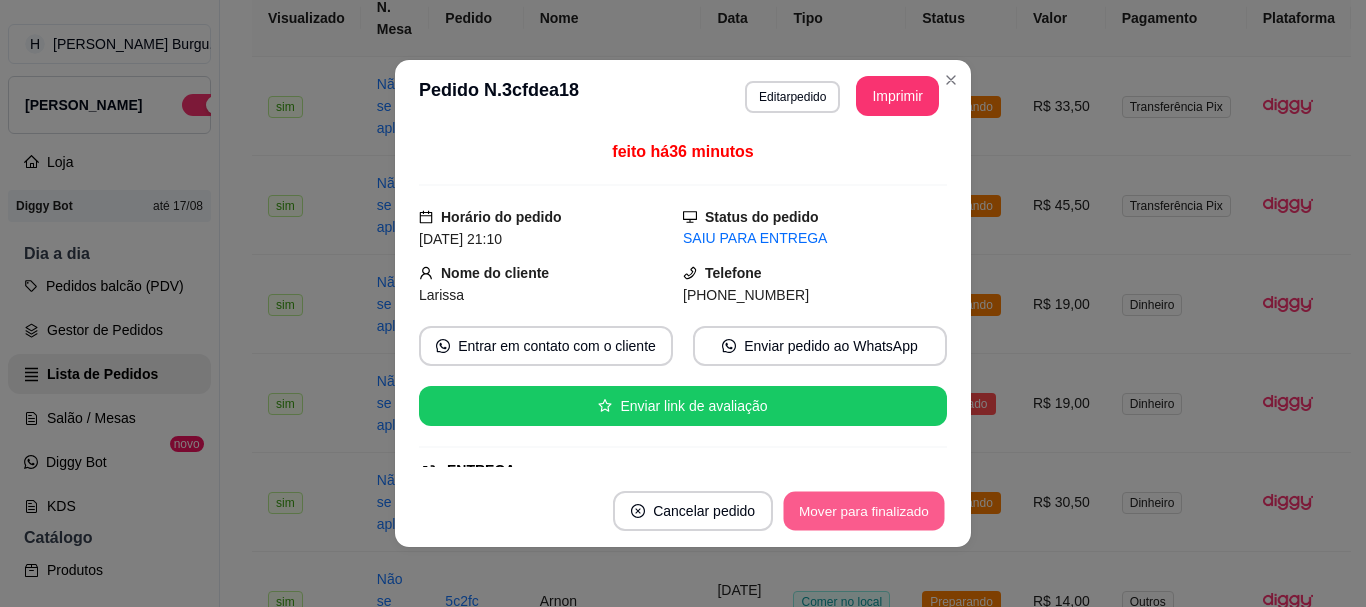 click on "Mover para finalizado" at bounding box center (864, 511) 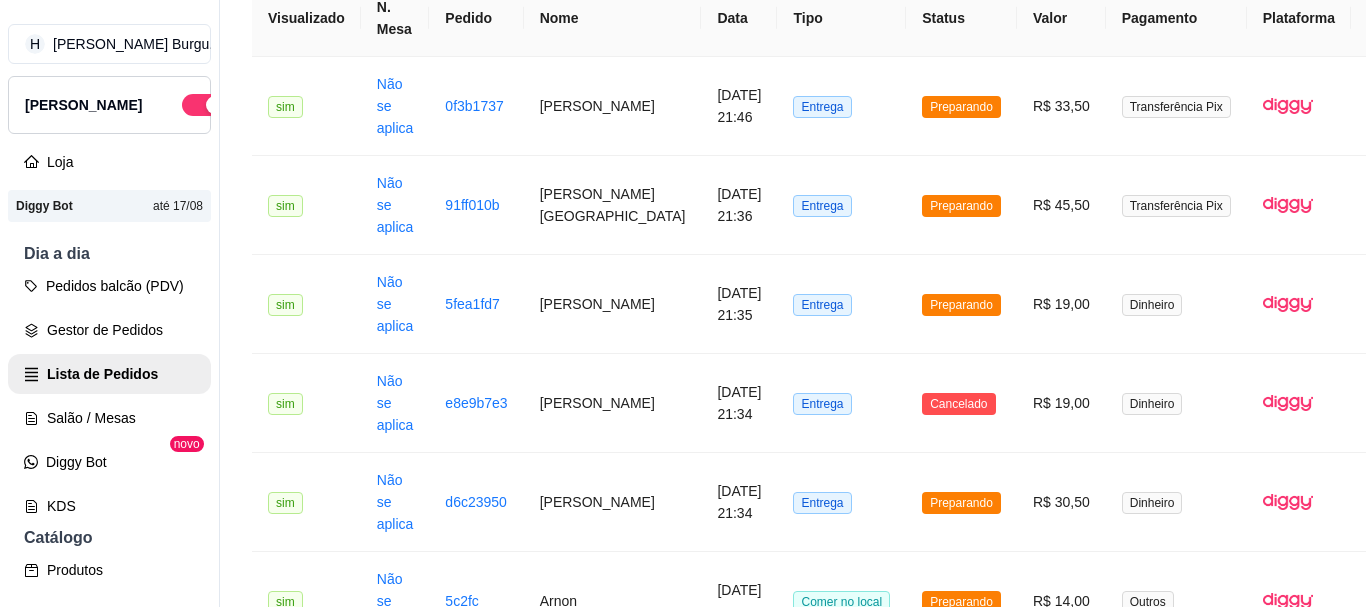 click on "Entrega" at bounding box center [841, 1195] 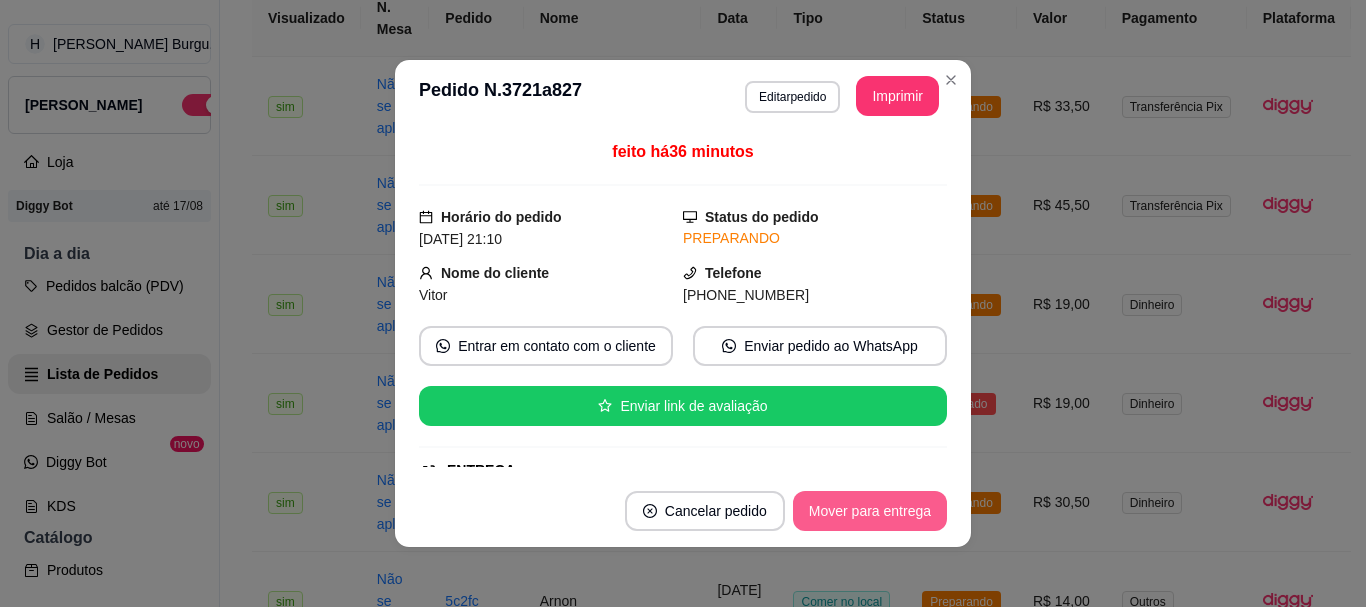click on "Mover para entrega" at bounding box center [870, 511] 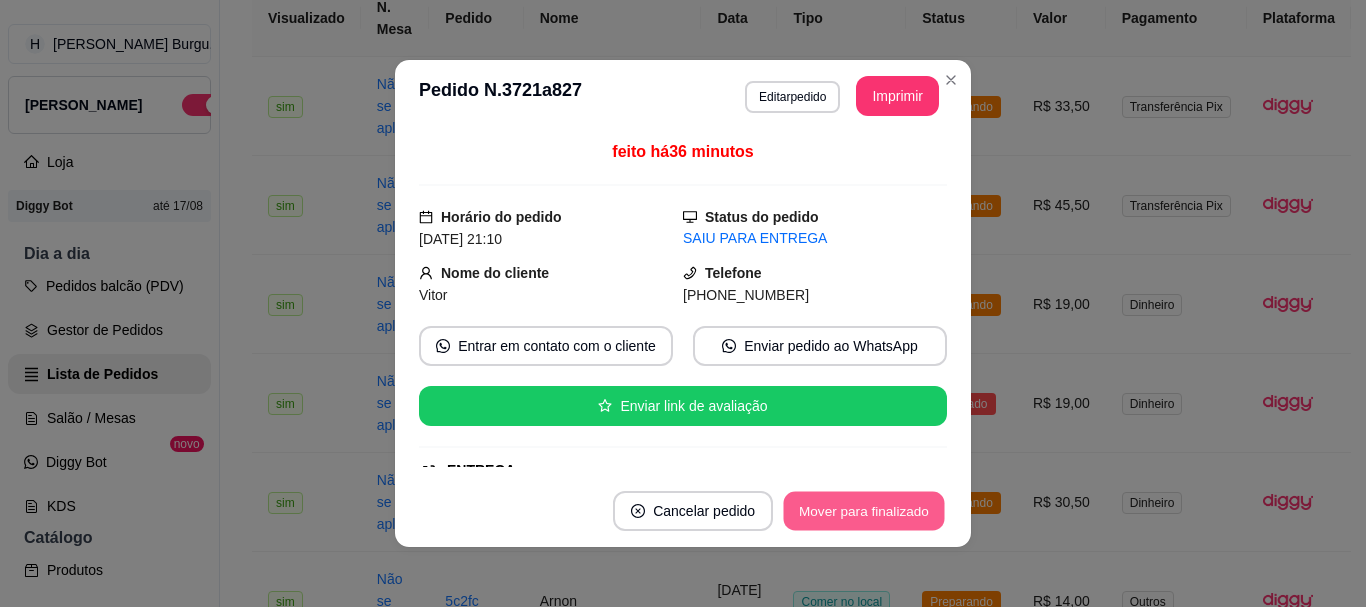 click on "Mover para finalizado" at bounding box center [864, 511] 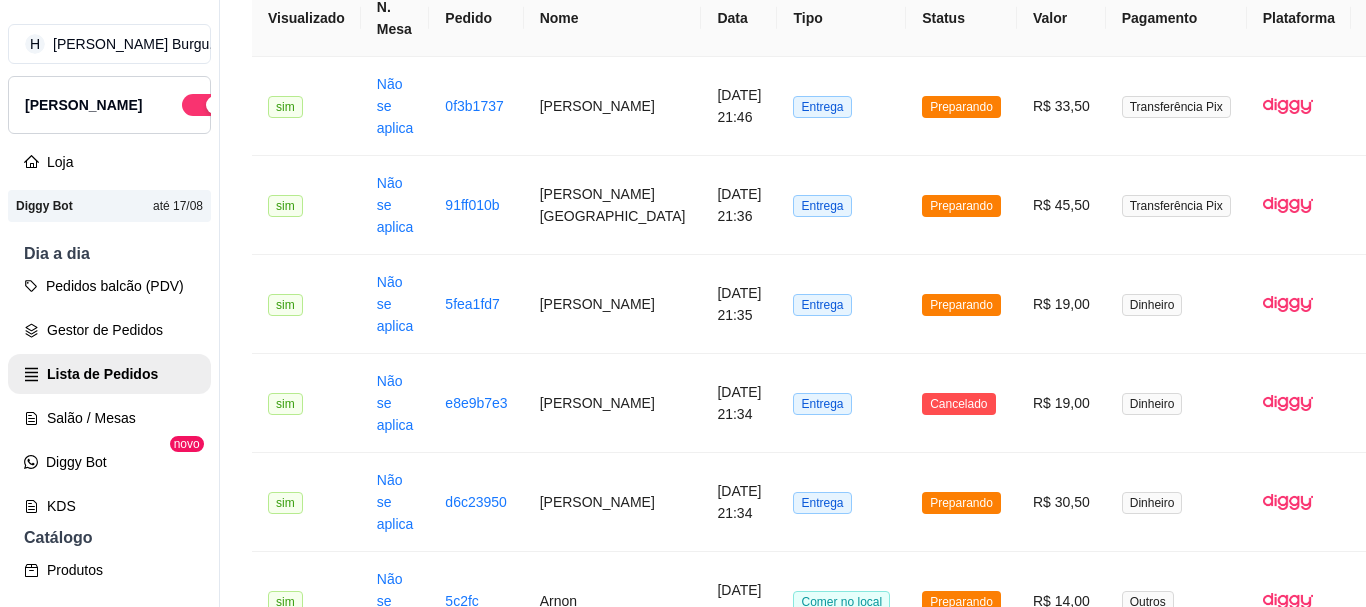 click on "Entrega" at bounding box center [841, 1294] 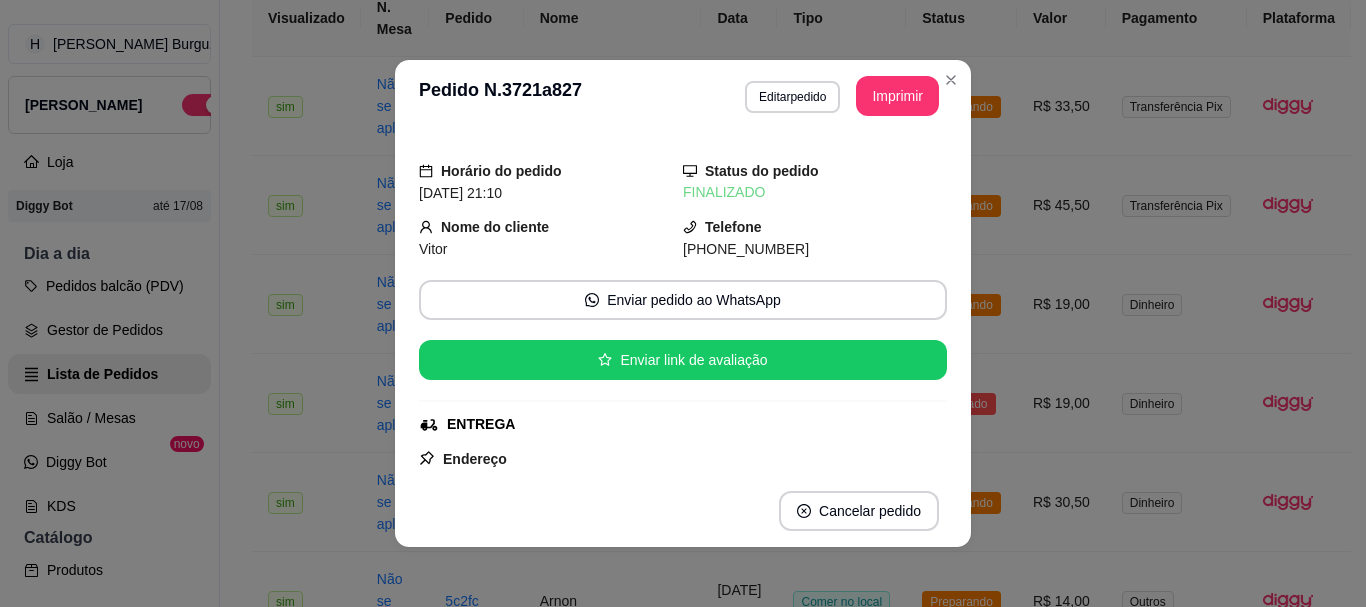 click on "**********" at bounding box center (683, 96) 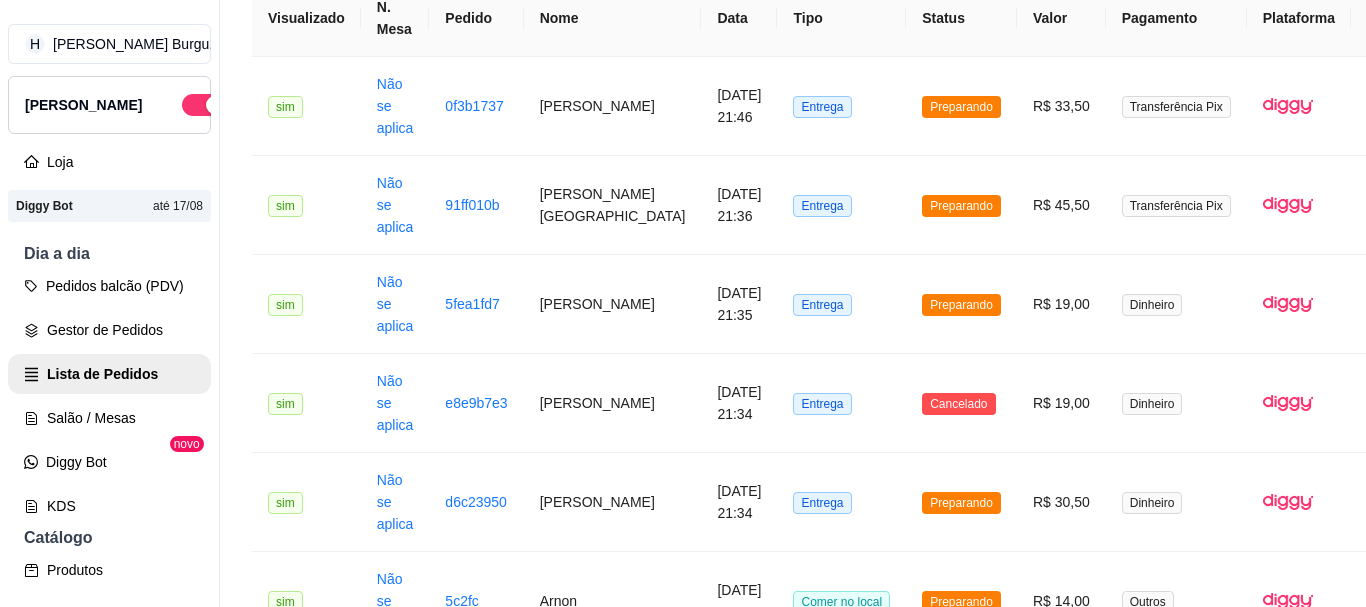 click on "Entrega" at bounding box center (841, 1096) 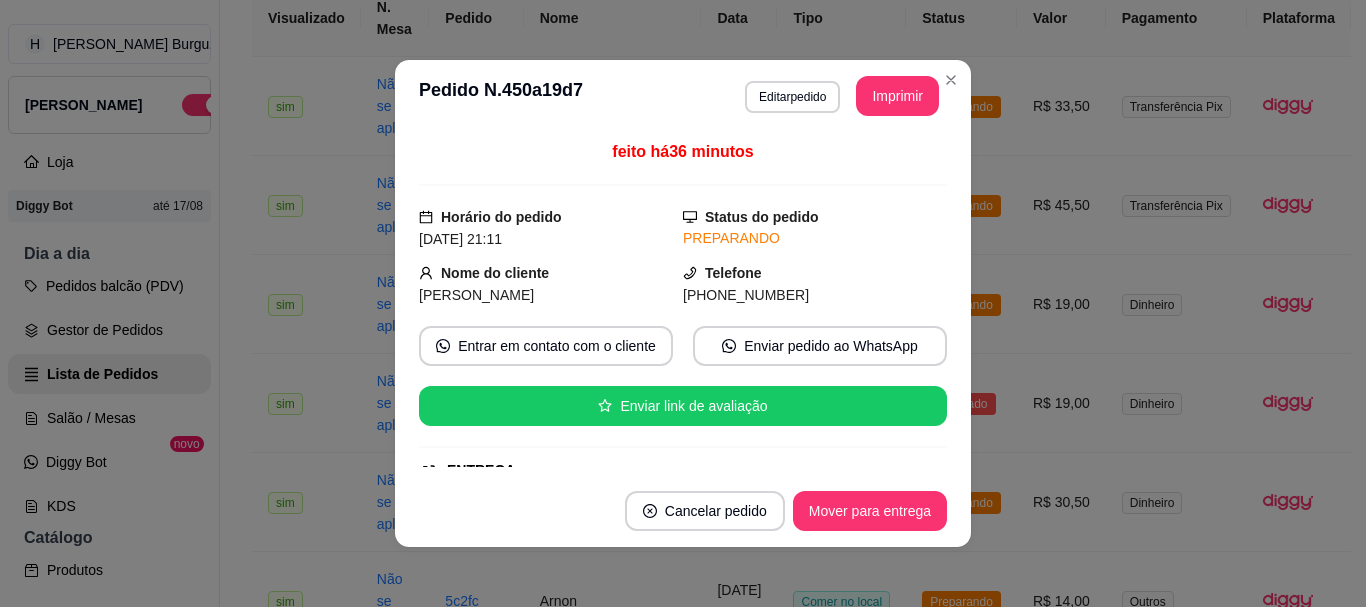 click on "**********" at bounding box center (683, 96) 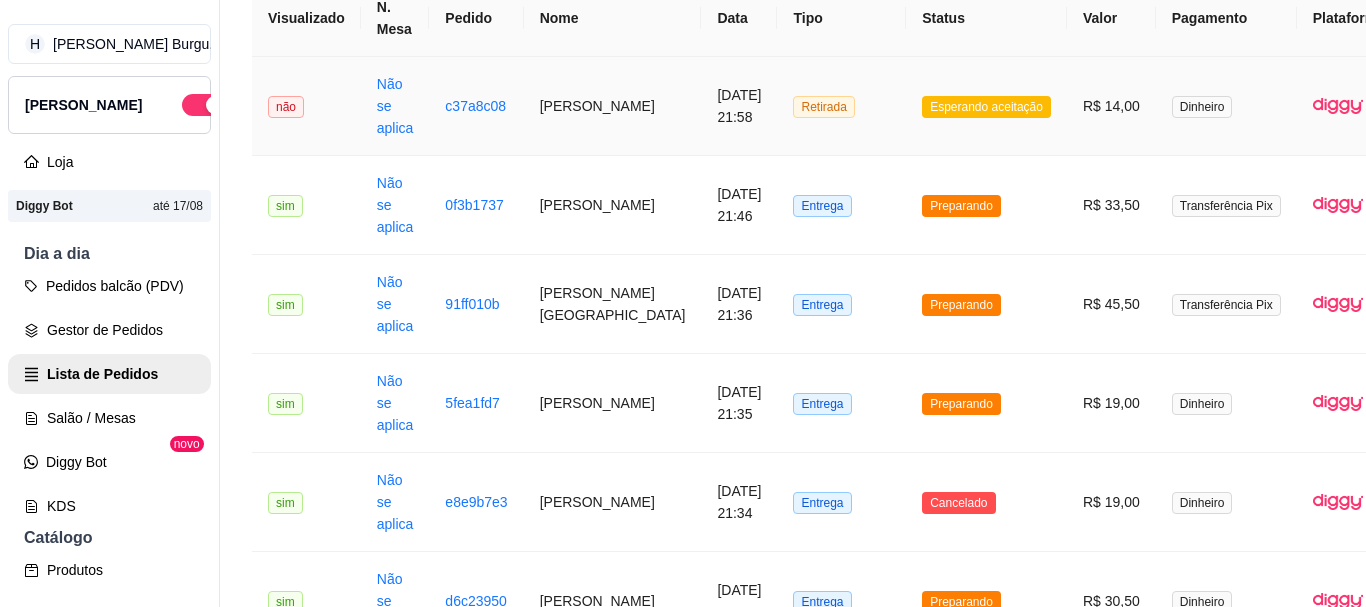 click on "Esperando aceitação" at bounding box center [986, 106] 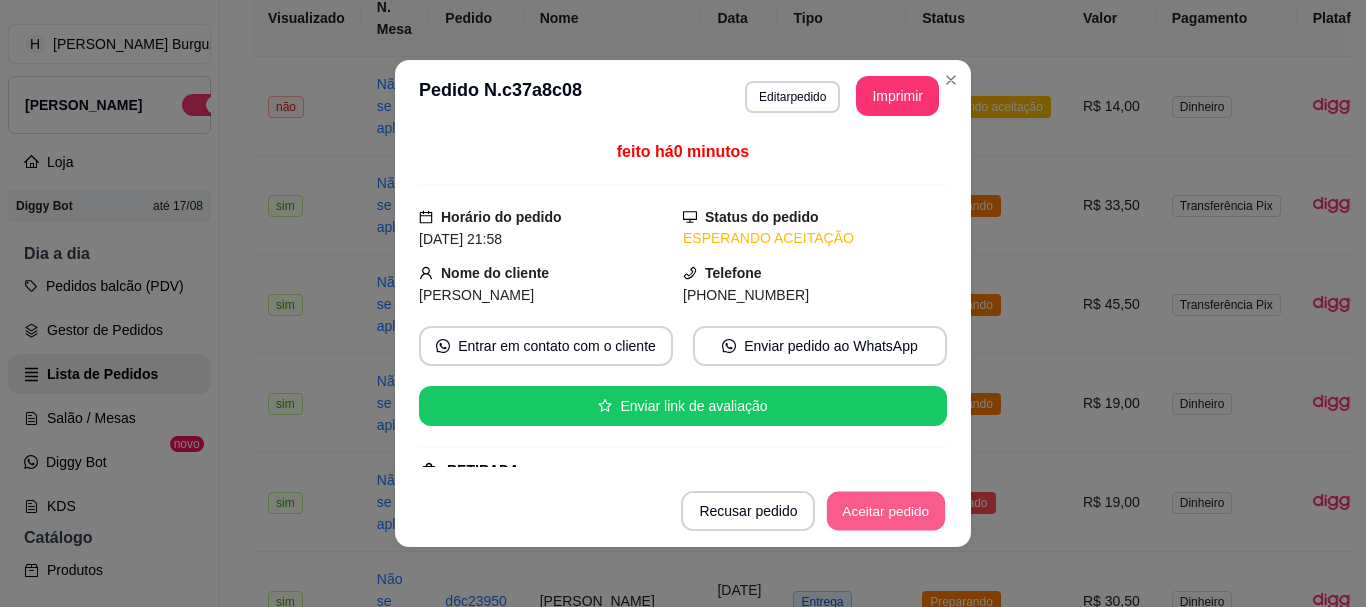 click on "Aceitar pedido" at bounding box center (886, 511) 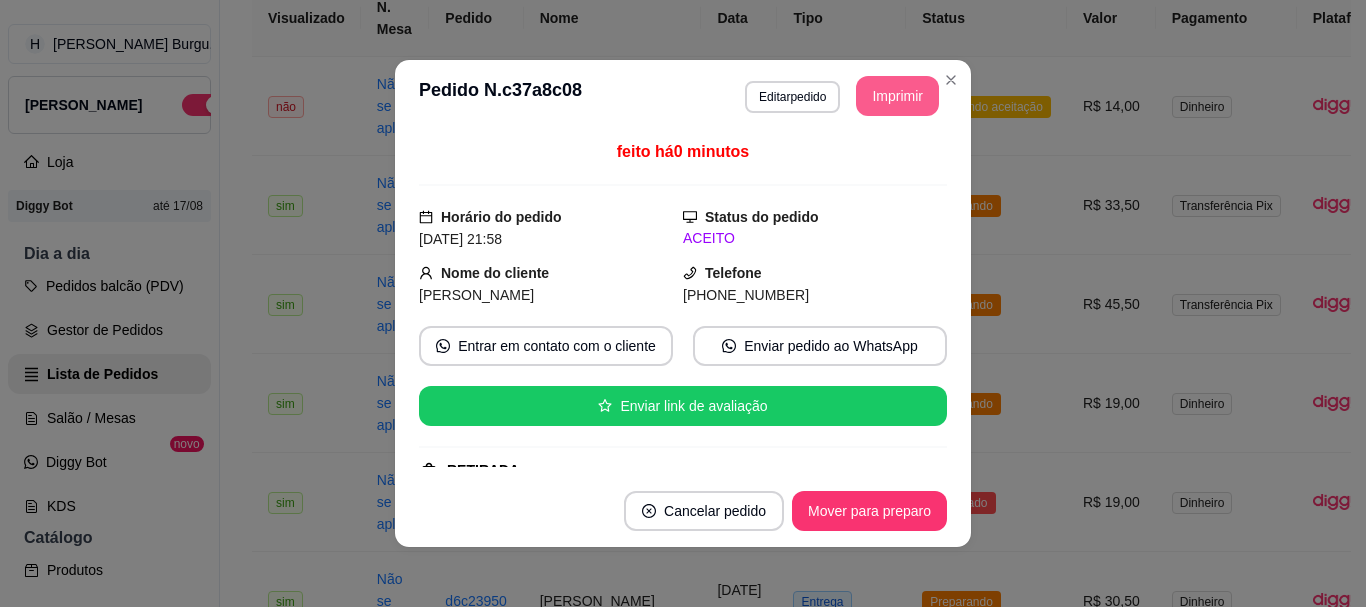 click on "Imprimir" at bounding box center [897, 96] 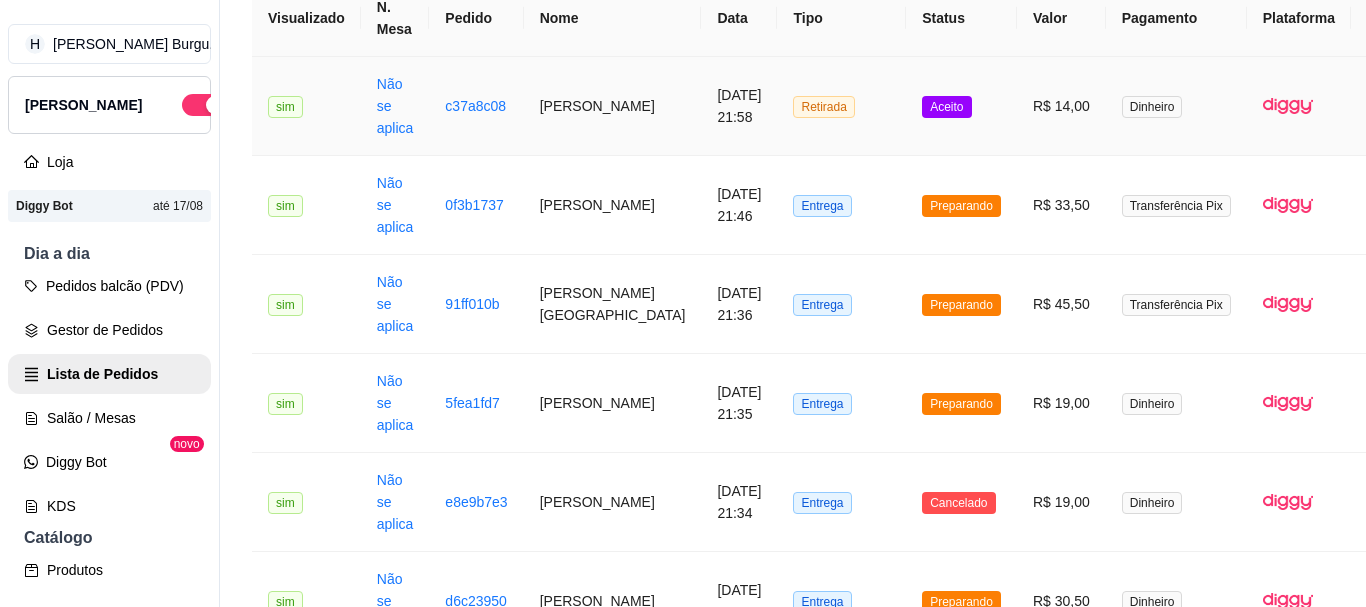 click on "Retirada" at bounding box center (841, 106) 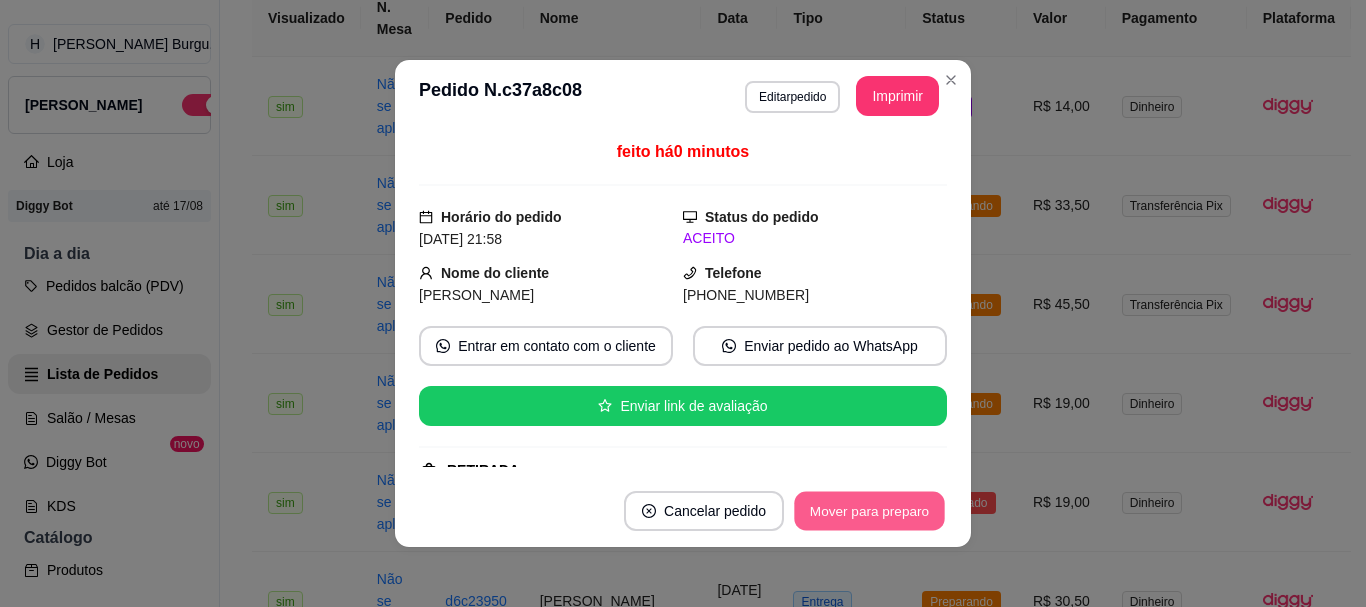 click on "Mover para preparo" at bounding box center [869, 511] 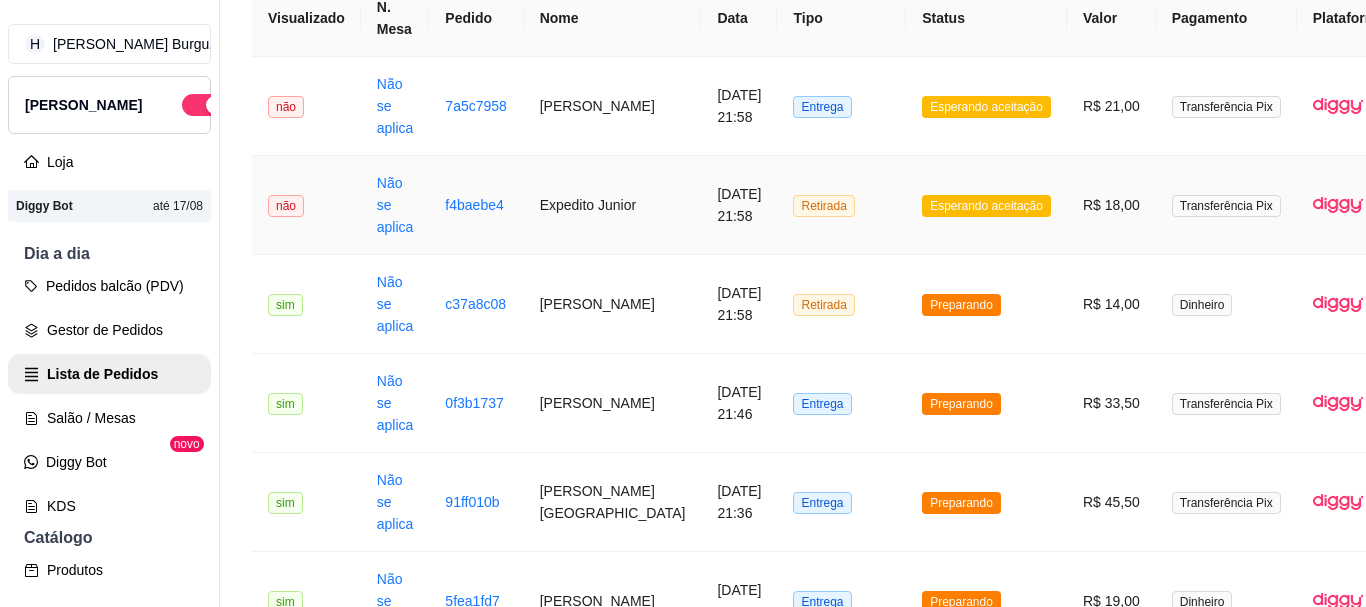 click on "Esperando aceitação" at bounding box center (986, 205) 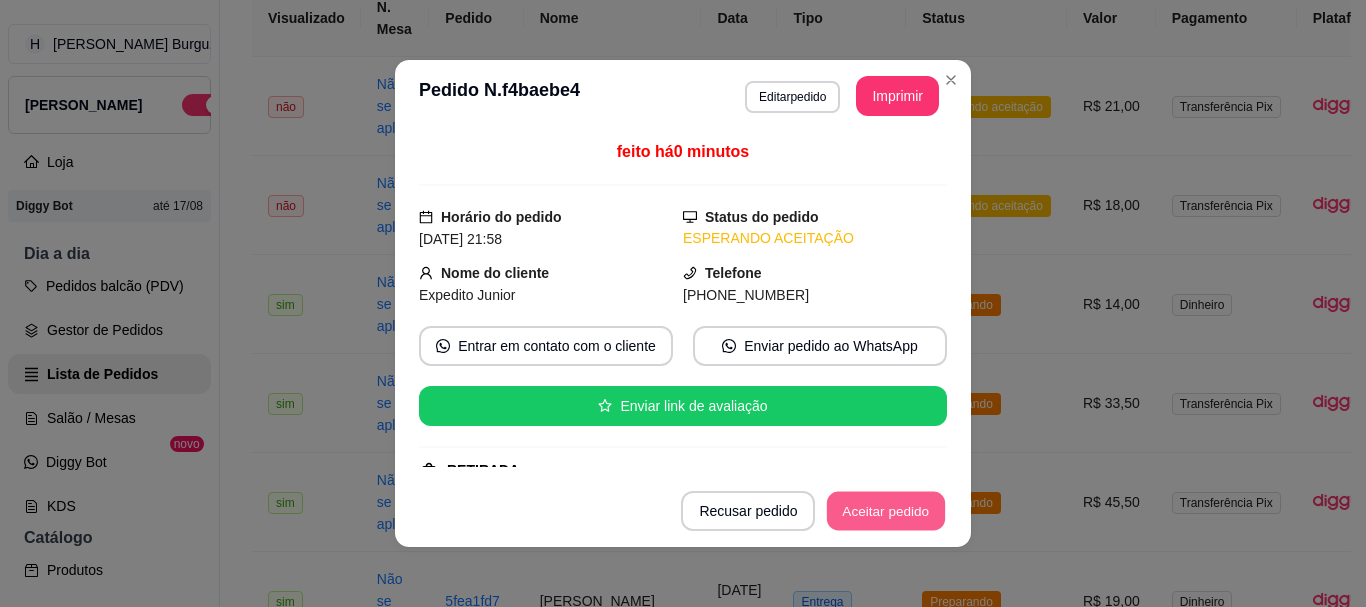 click on "Aceitar pedido" at bounding box center [886, 511] 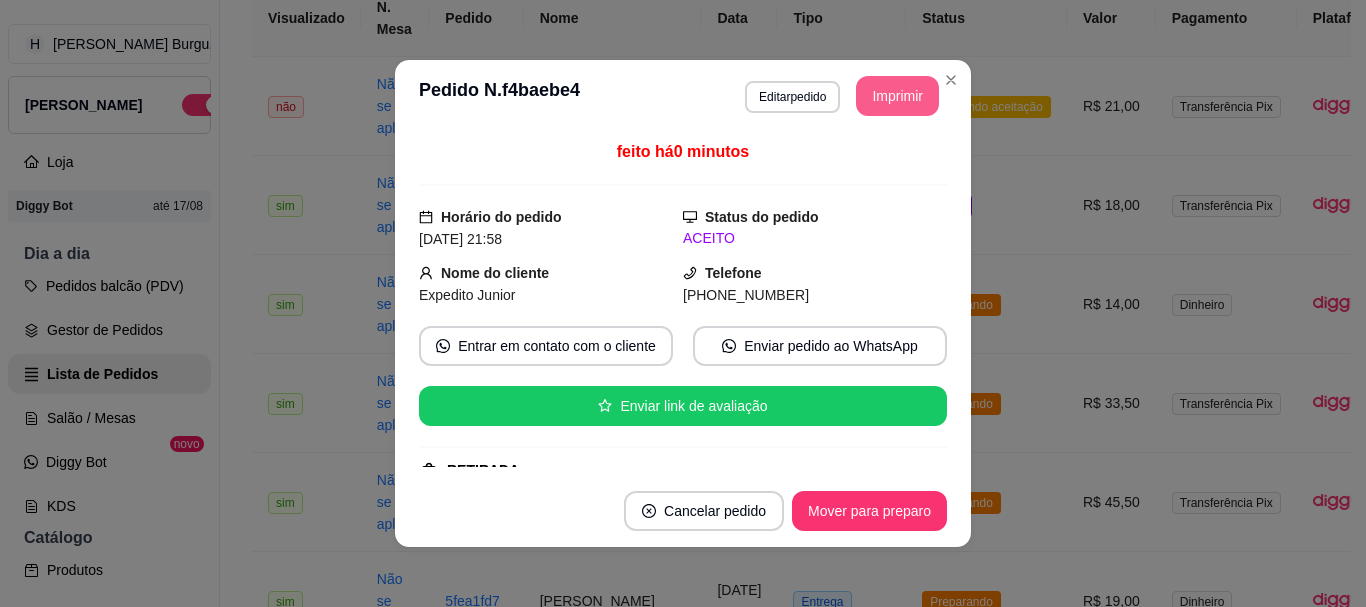 click on "Imprimir" at bounding box center (897, 96) 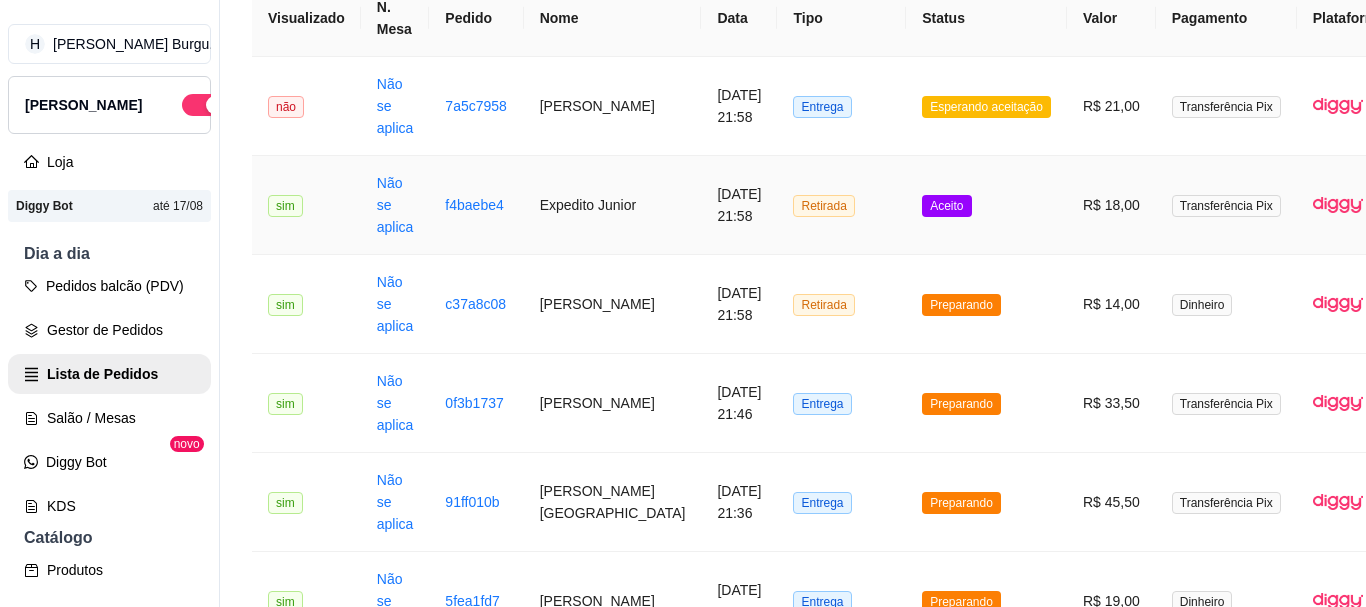 click on "Retirada" at bounding box center [841, 205] 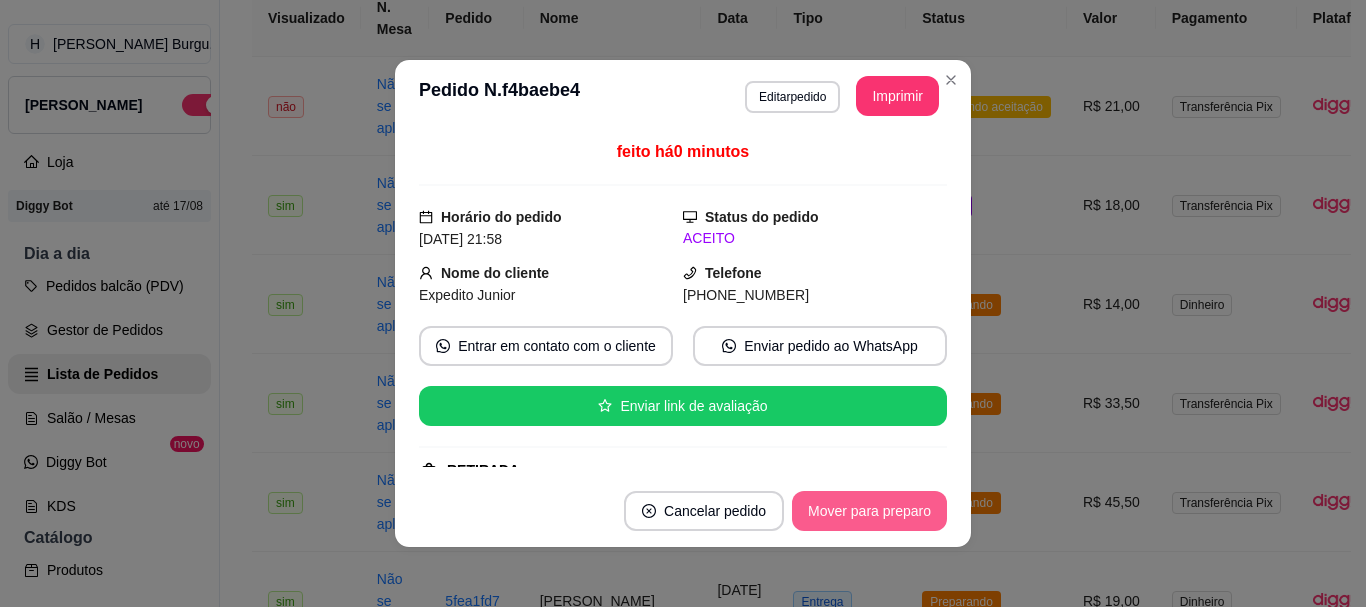 click on "Mover para preparo" at bounding box center (869, 511) 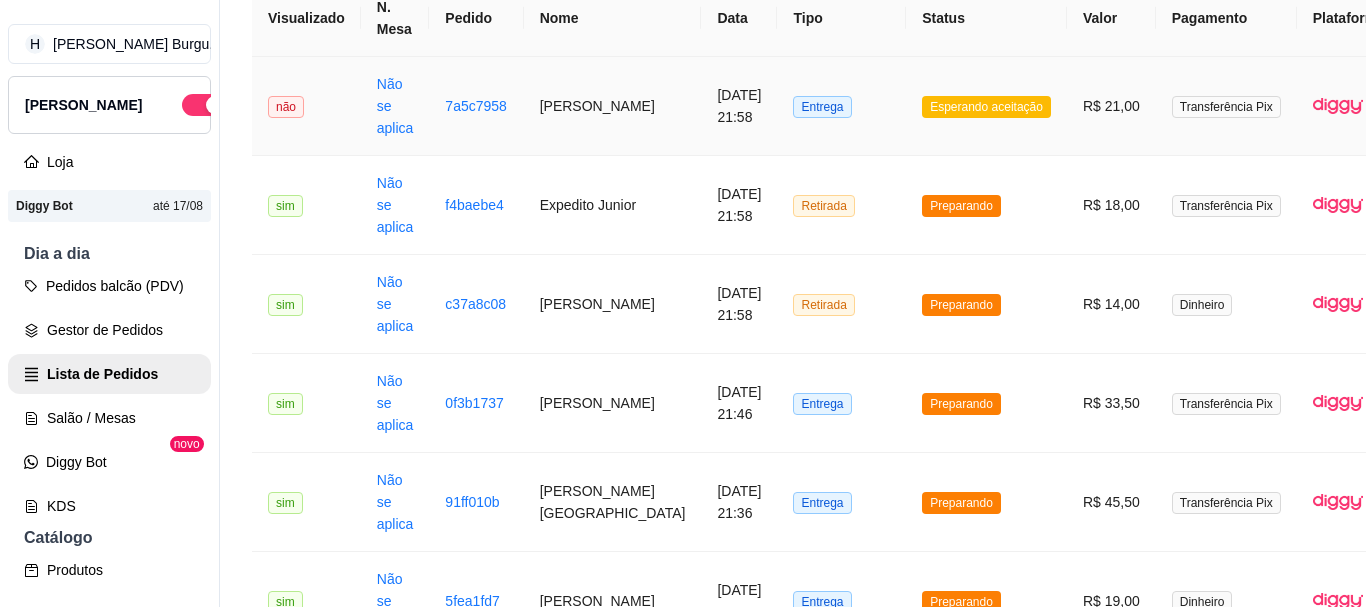 click on "Esperando aceitação" at bounding box center (986, 106) 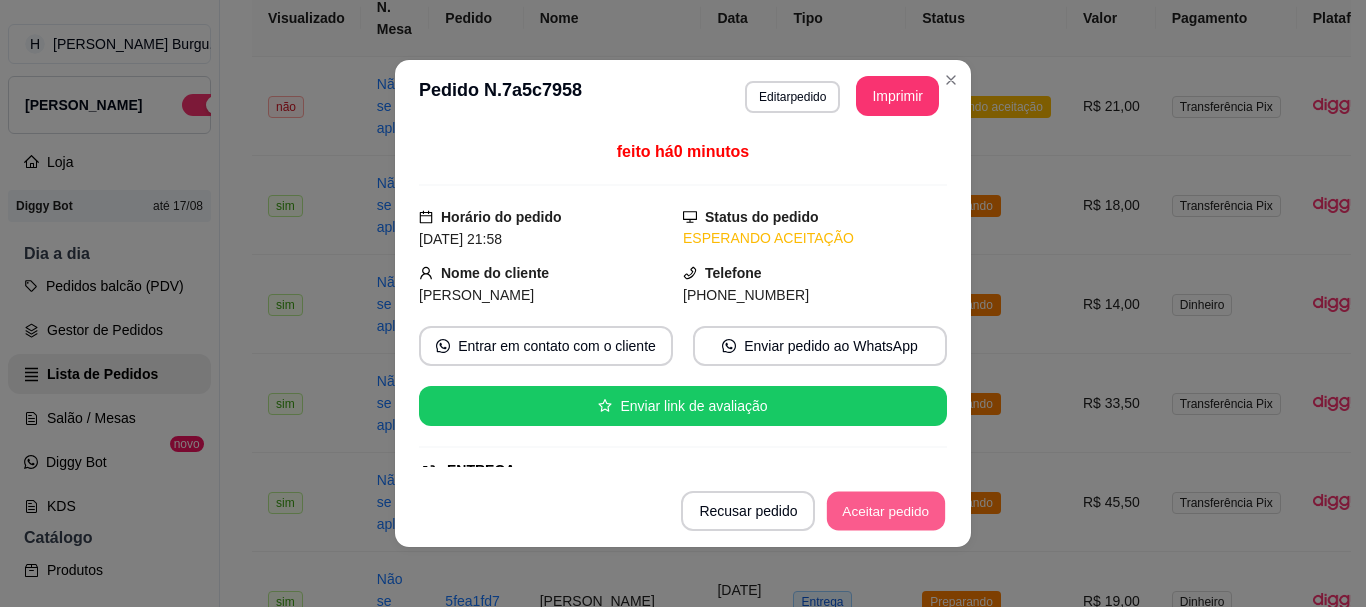 click on "Aceitar pedido" at bounding box center (886, 511) 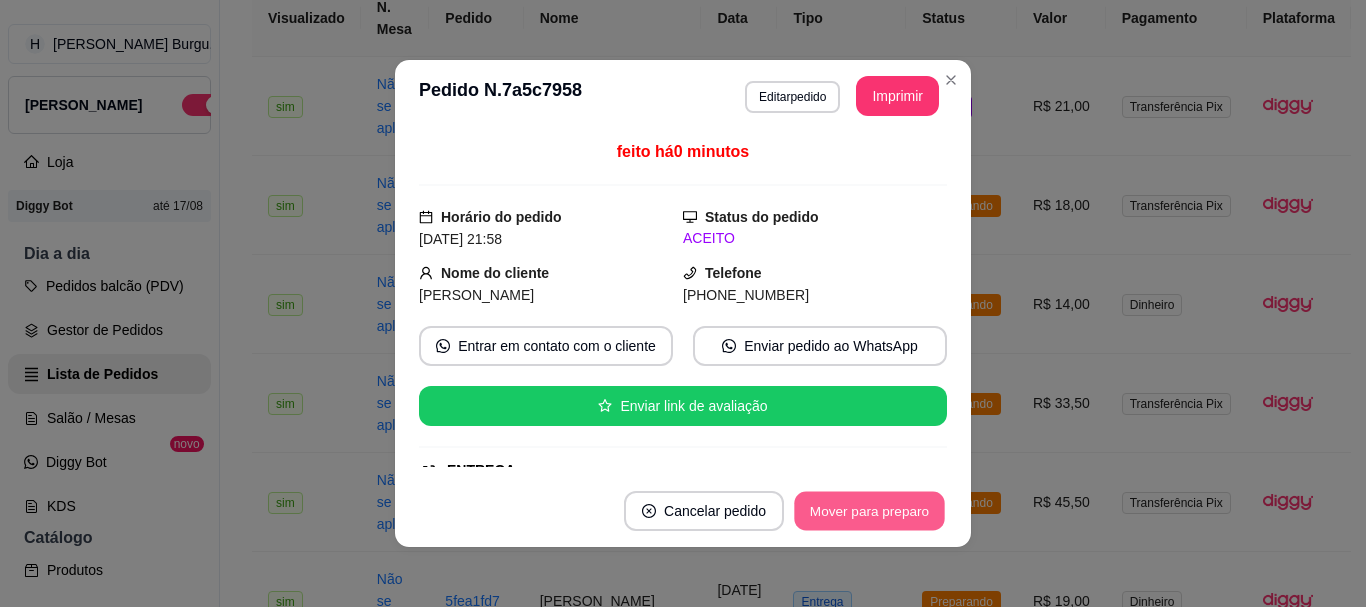 click on "Mover para preparo" at bounding box center [869, 511] 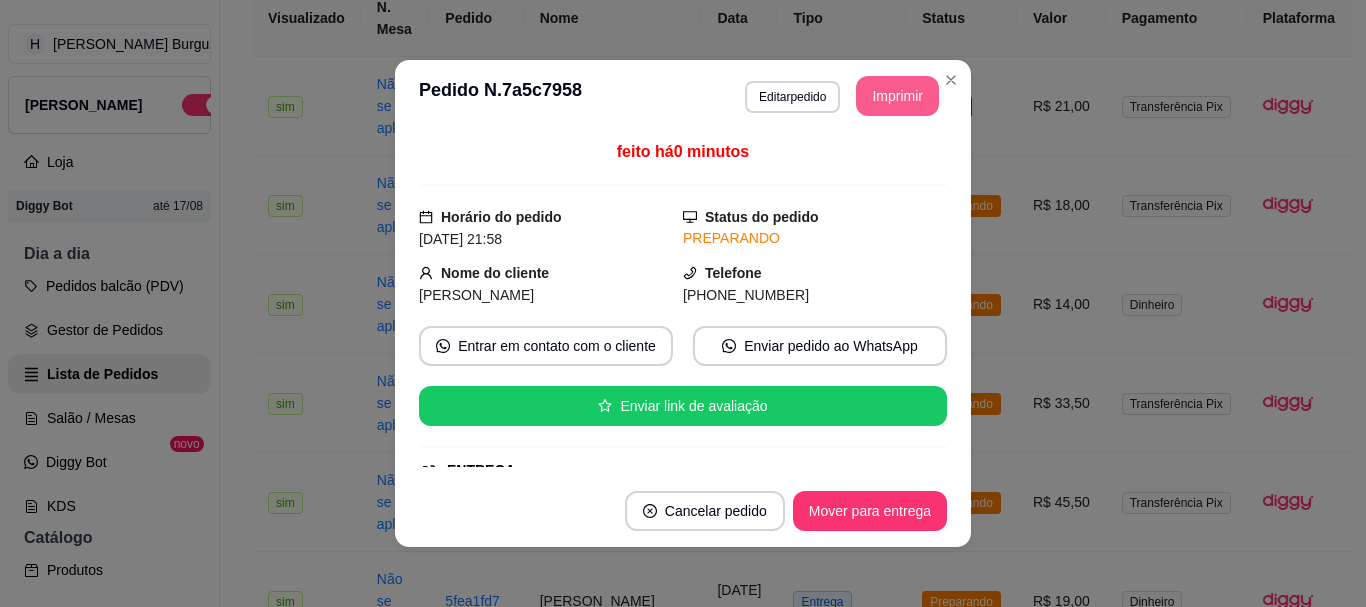 click on "Imprimir" at bounding box center [897, 96] 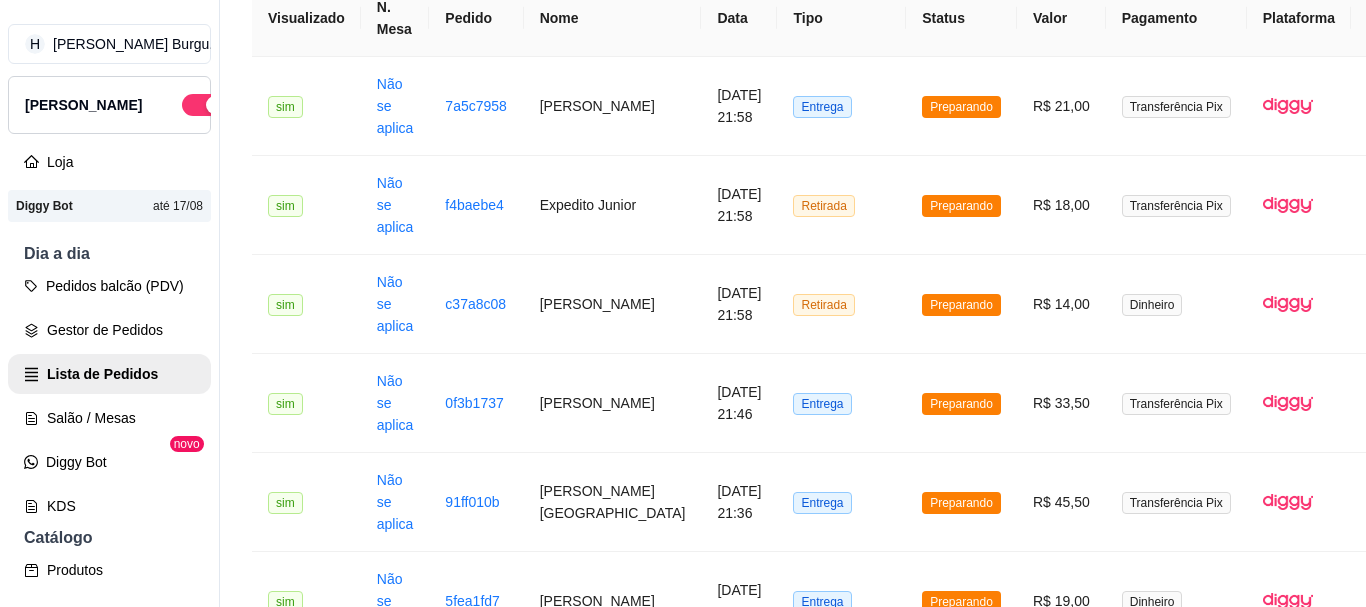 click on "Retirada" at bounding box center (841, 1789) 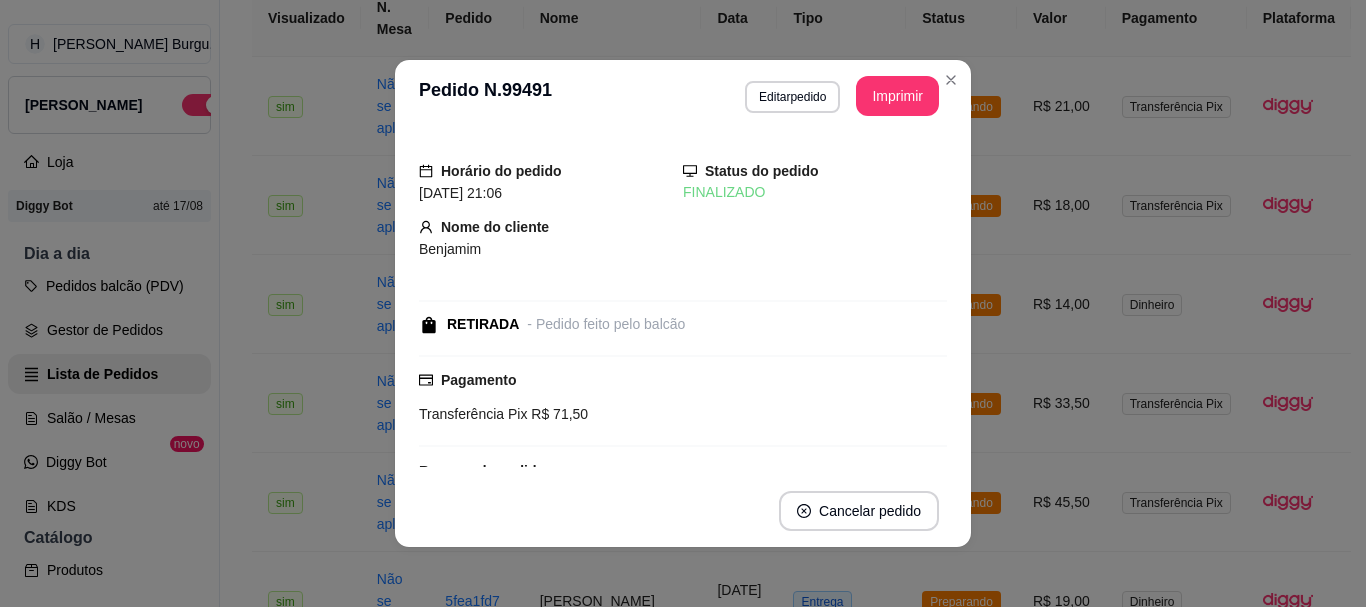 click on "**********" at bounding box center (683, 96) 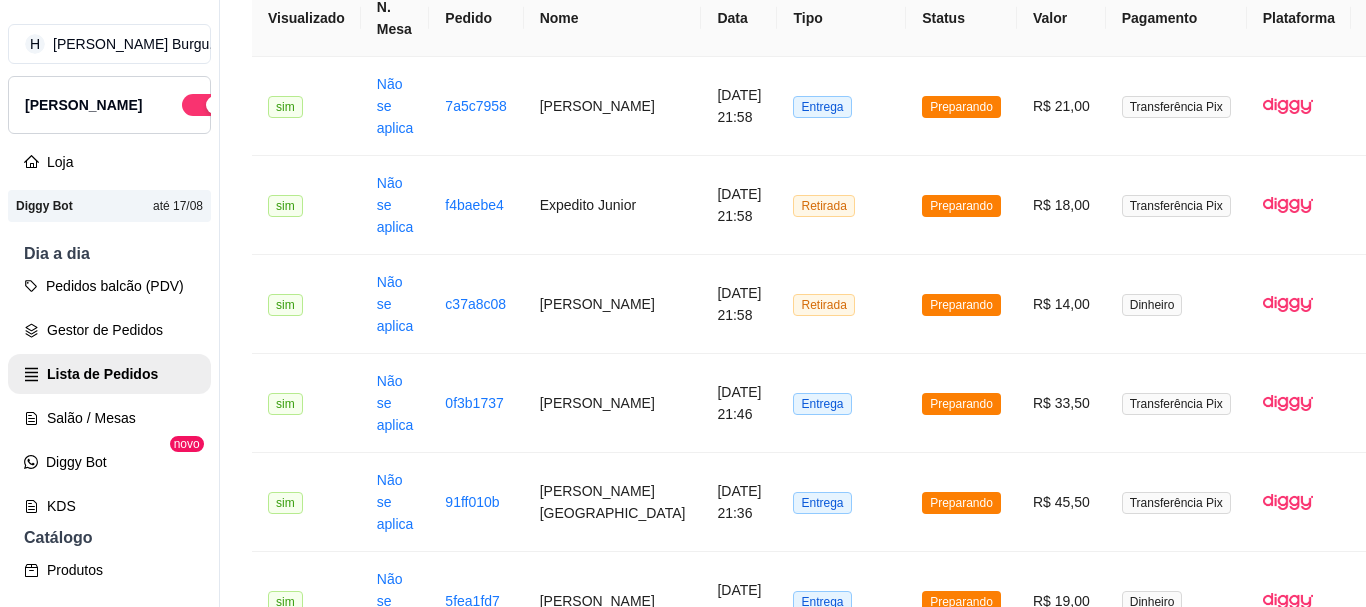 click on "Retirada" at bounding box center (841, 1888) 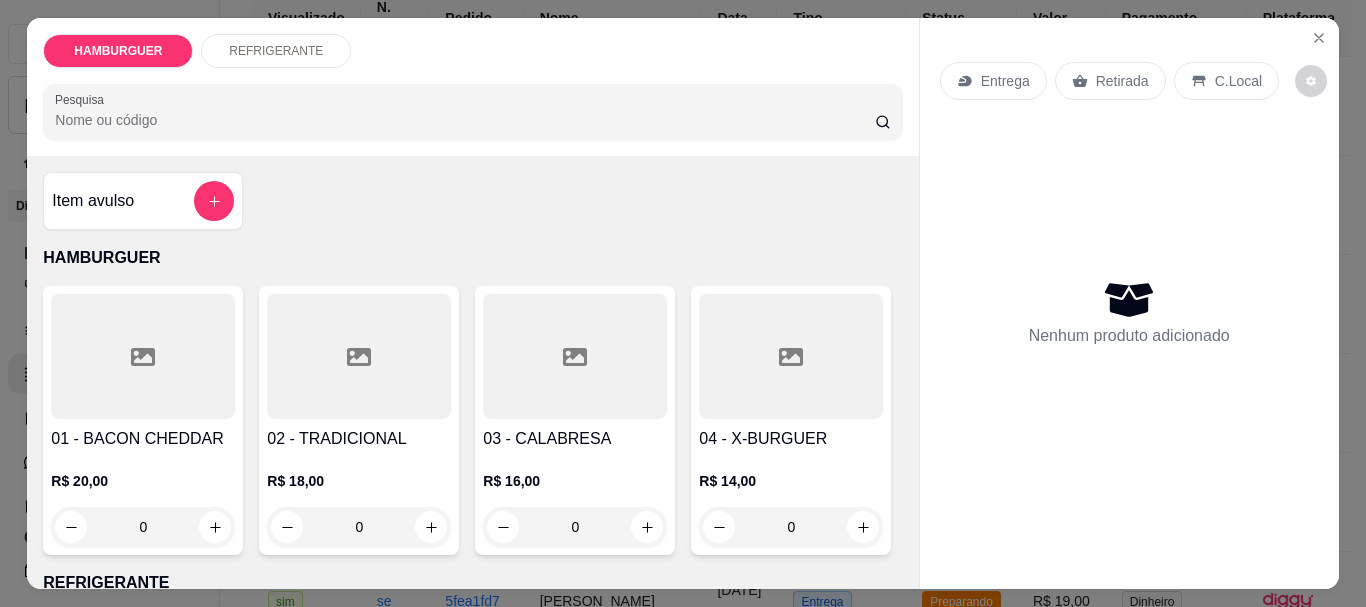 click on "0" at bounding box center (791, 527) 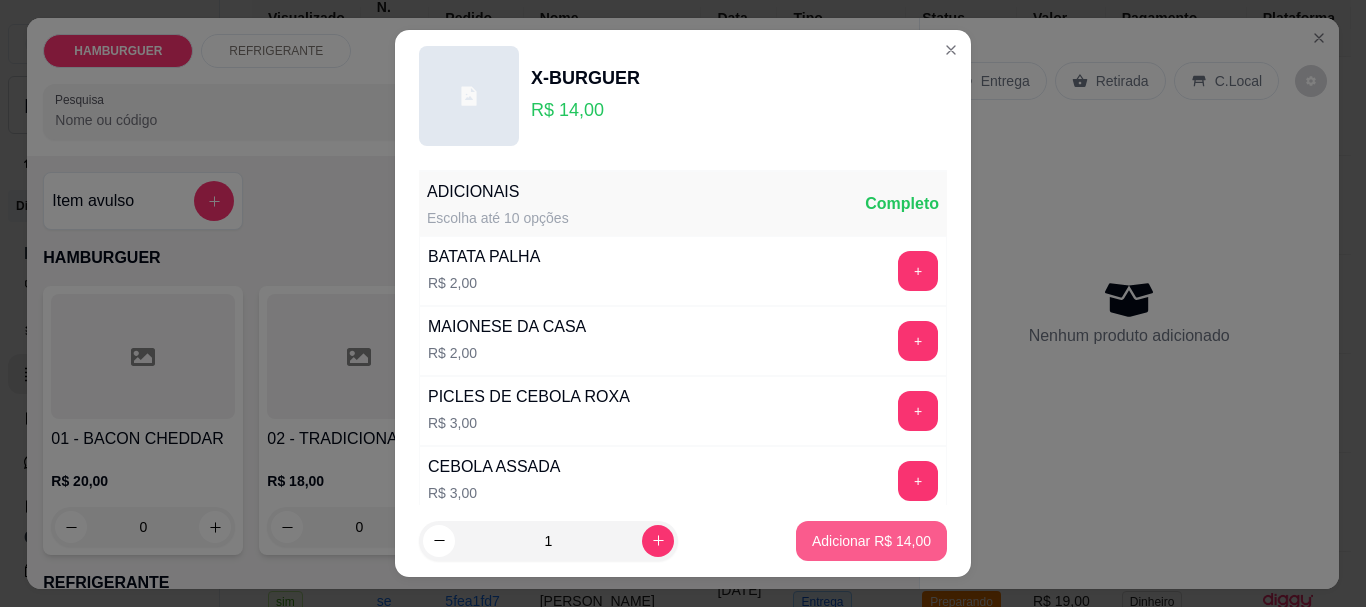 click on "Adicionar   R$ 14,00" at bounding box center (871, 541) 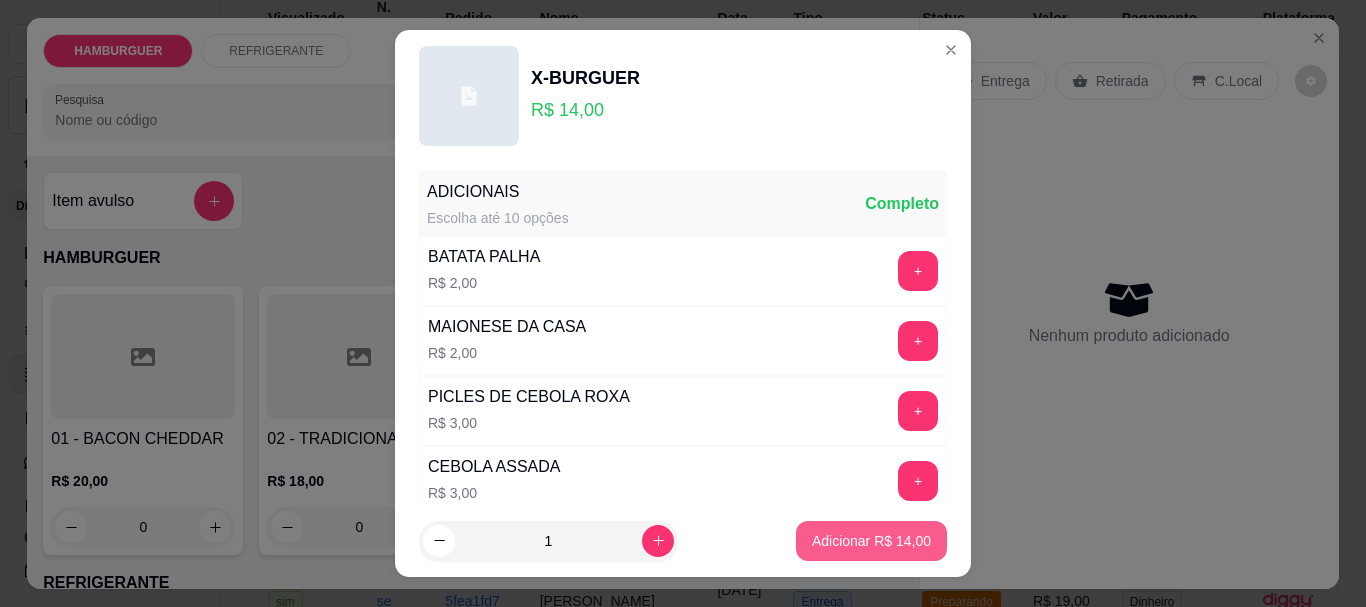 type on "1" 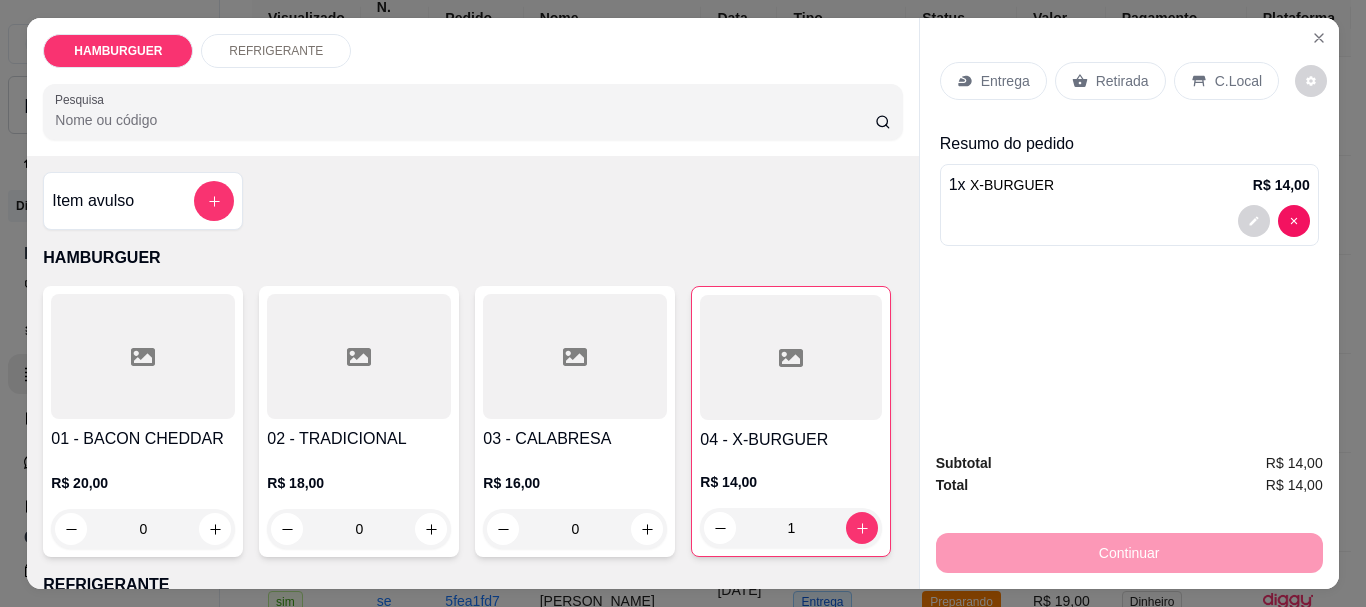 click on "Retirada" at bounding box center (1110, 81) 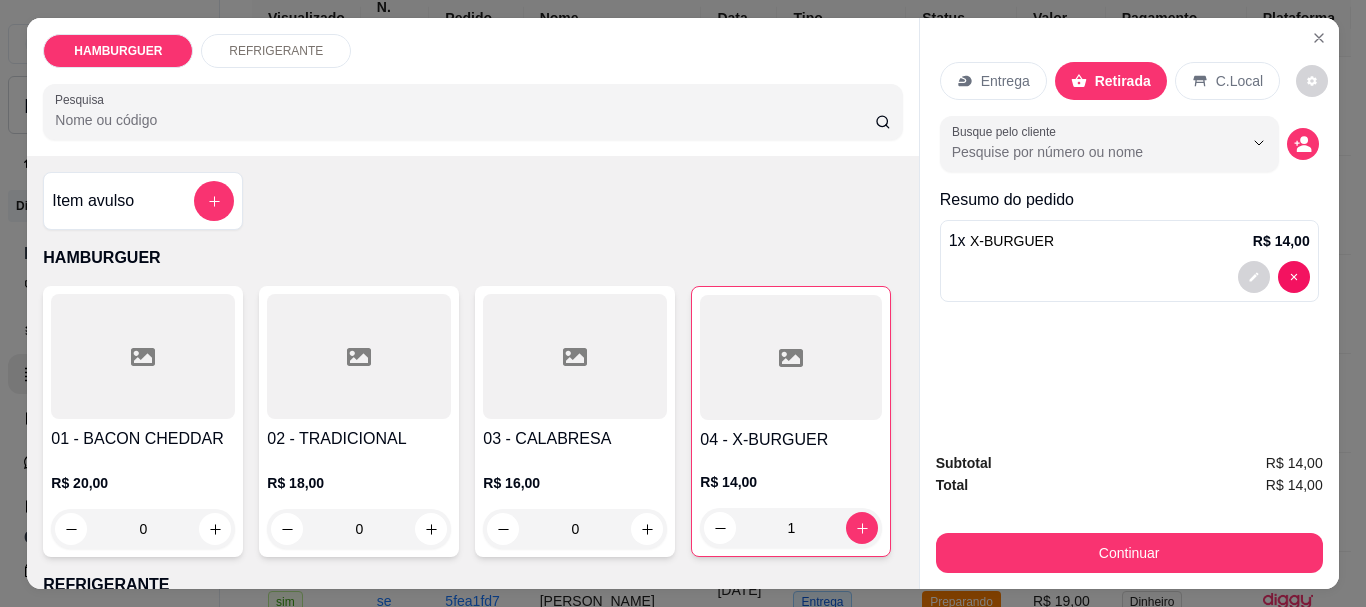 drag, startPoint x: 1274, startPoint y: 79, endPoint x: 1307, endPoint y: 87, distance: 33.955853 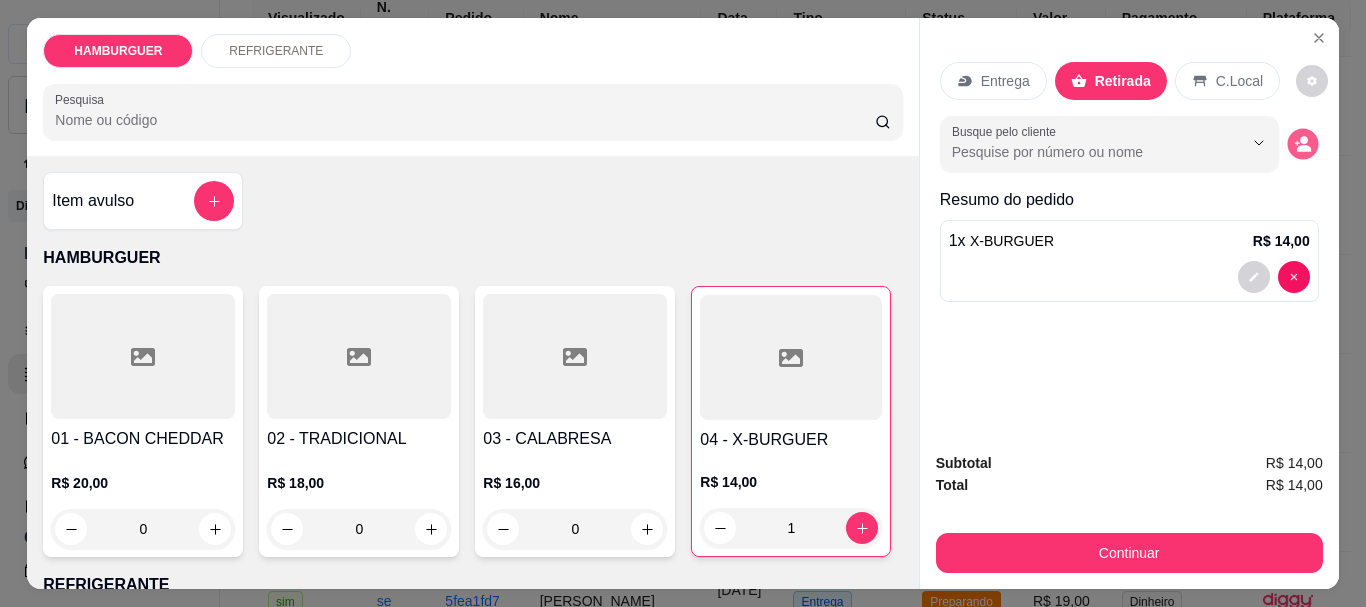 click at bounding box center (1302, 144) 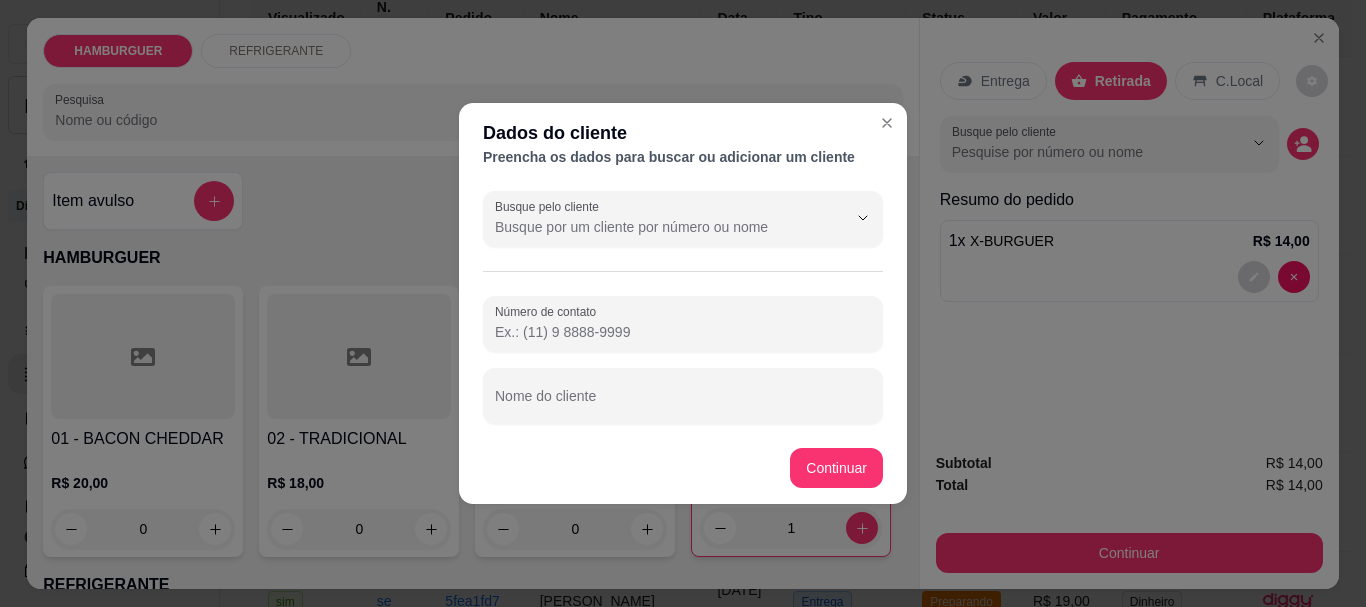 click on "Busque pelo cliente Número de contato Nome do cliente" at bounding box center [683, 307] 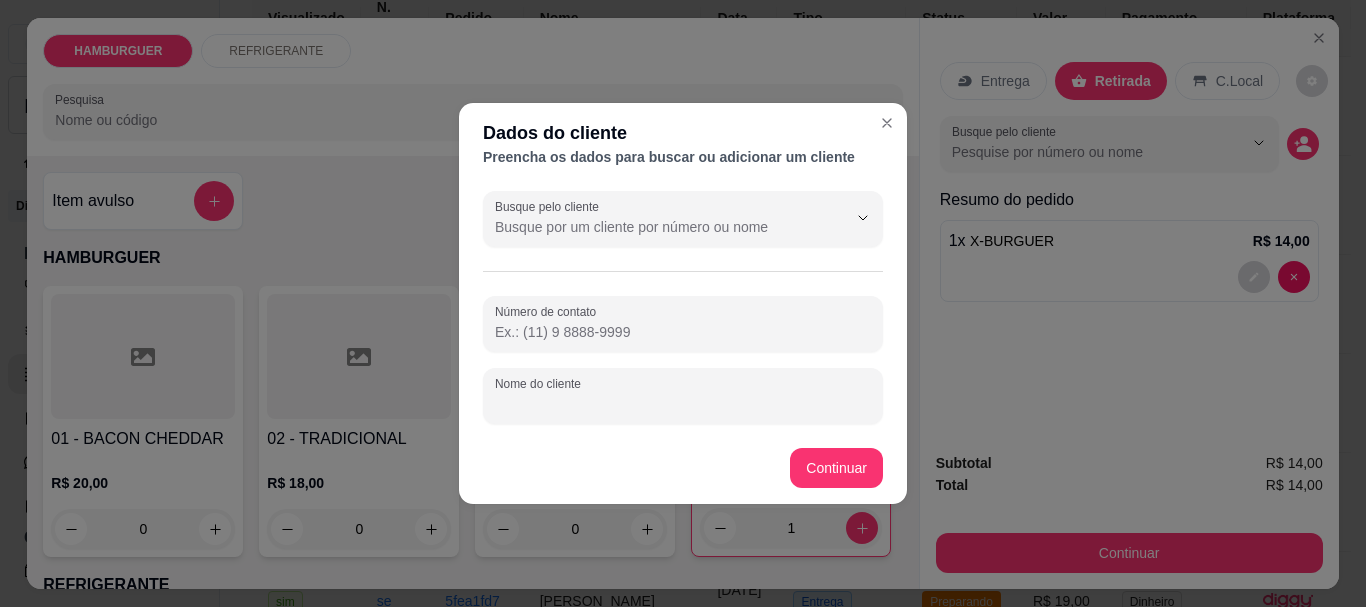 click on "Nome do cliente" at bounding box center (683, 404) 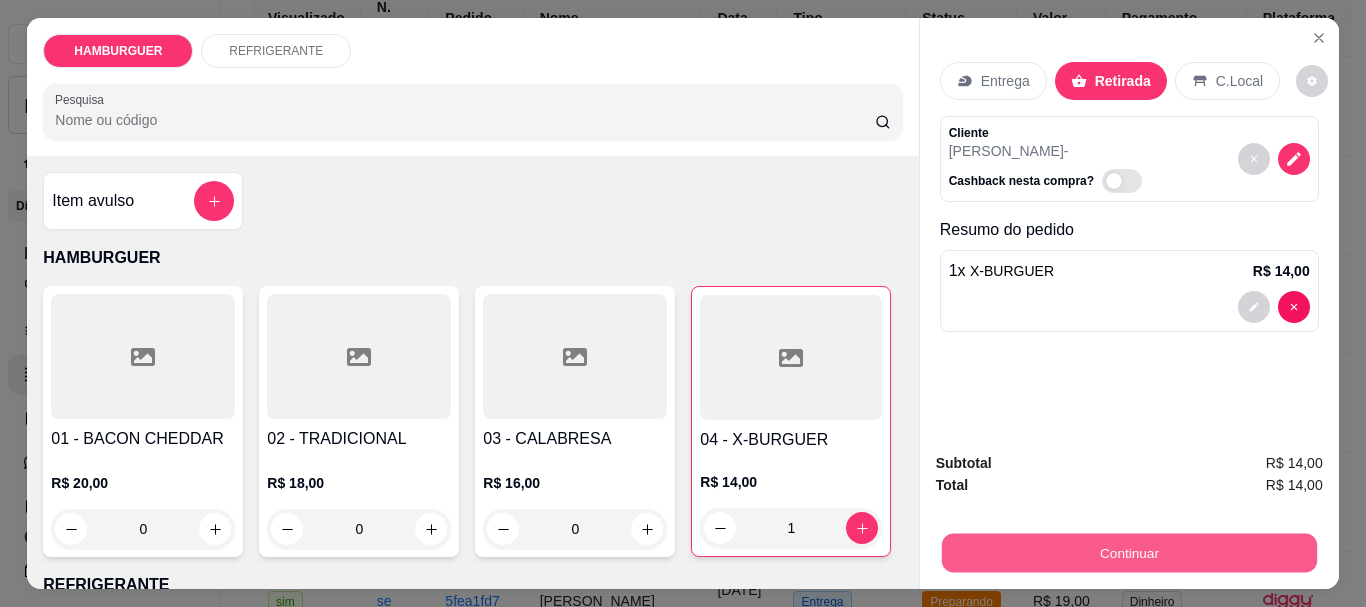 click on "Continuar" at bounding box center (1128, 552) 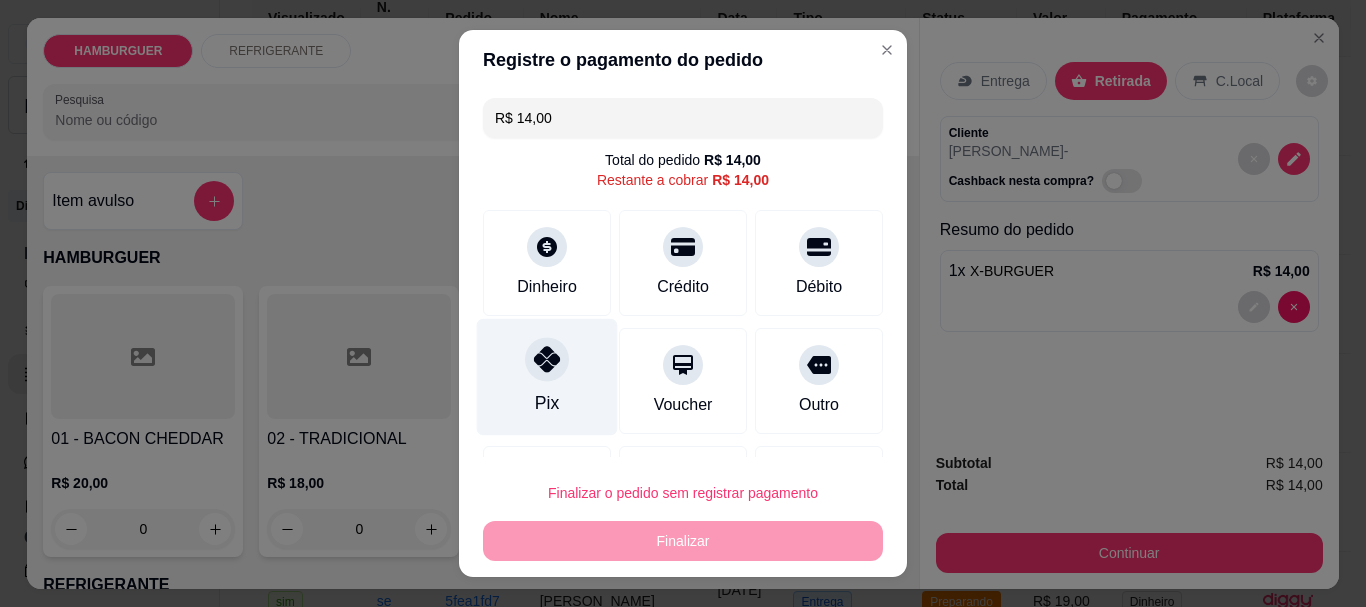 click at bounding box center [547, 360] 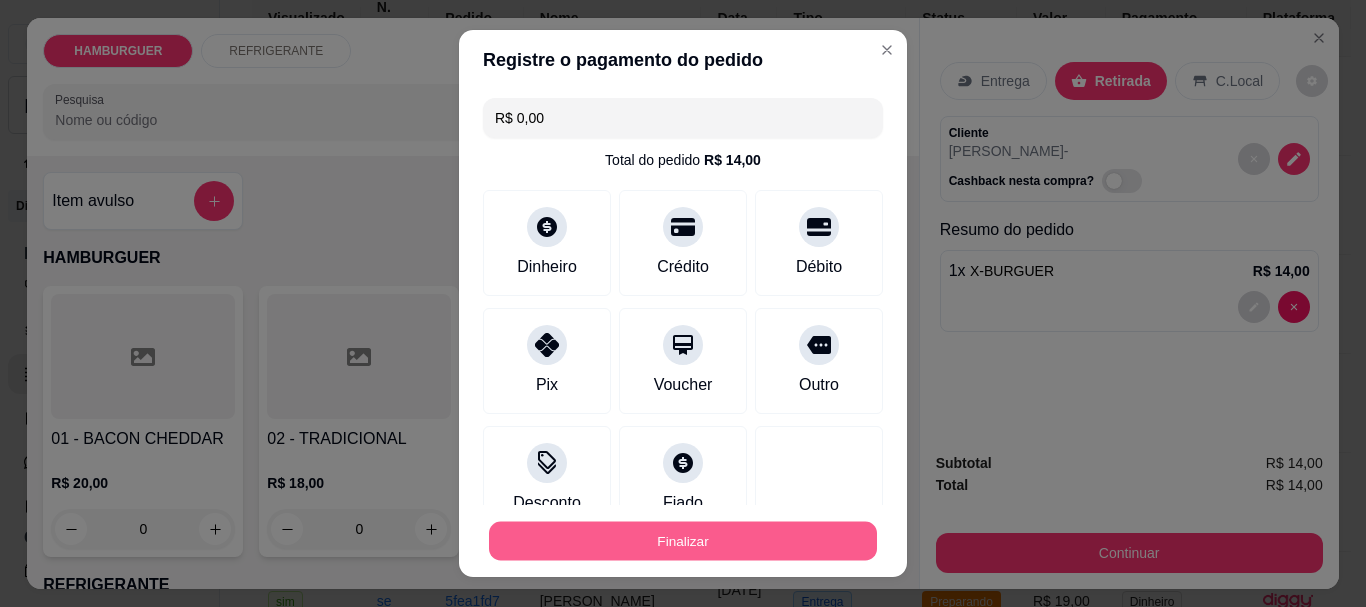 click on "Finalizar" at bounding box center (683, 540) 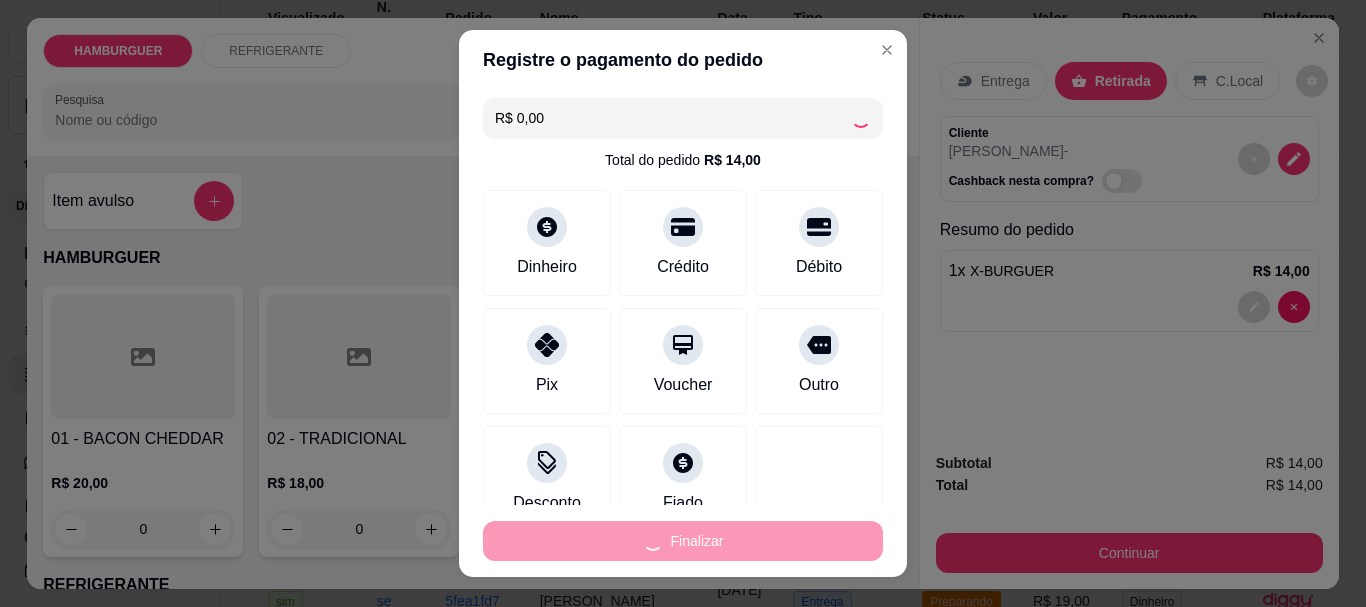 type on "0" 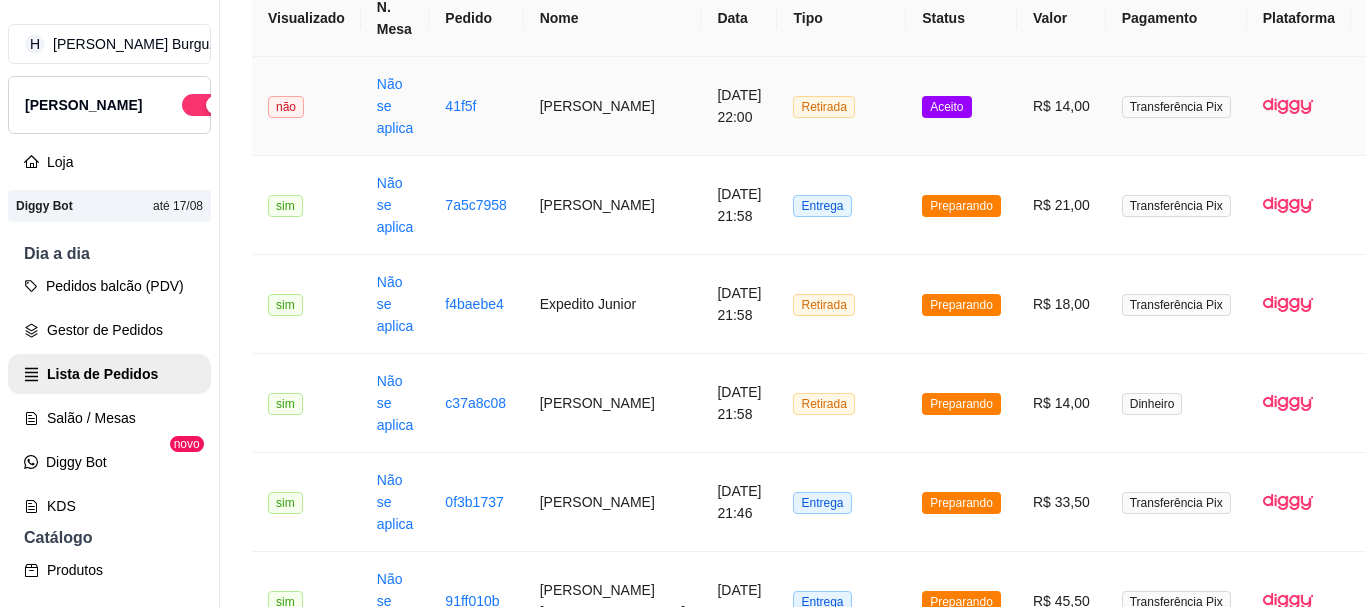 click on "Aceito" at bounding box center [961, 106] 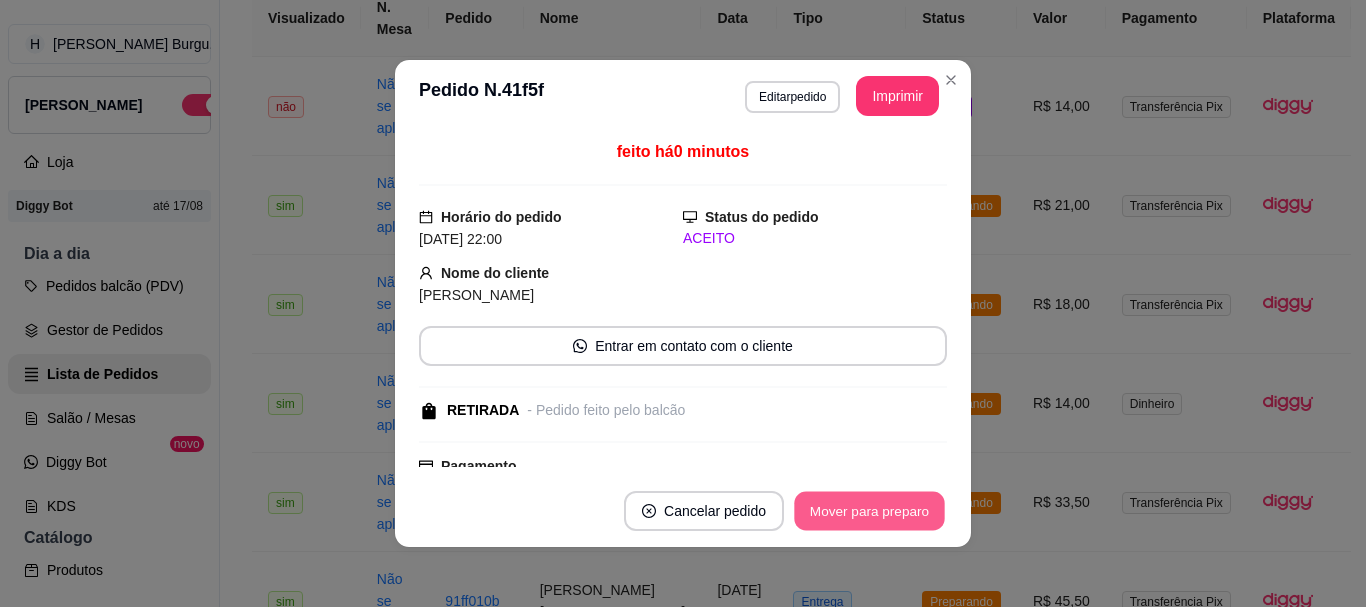 click on "Mover para preparo" at bounding box center [869, 511] 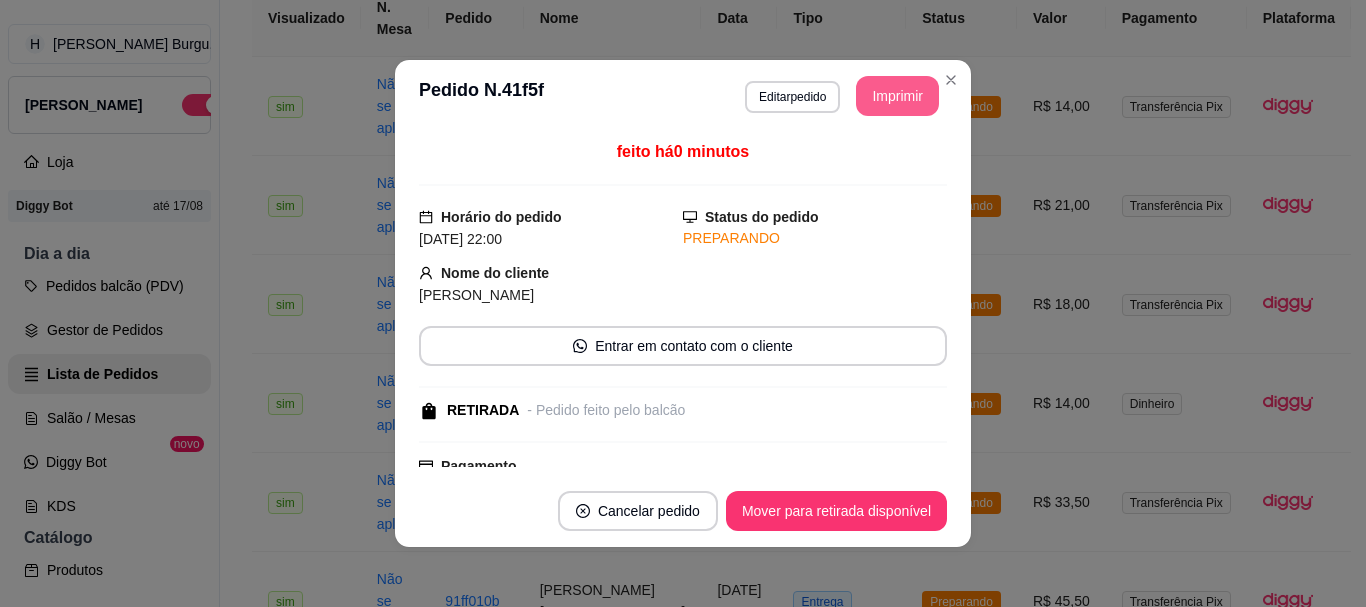 click on "Imprimir" at bounding box center [897, 96] 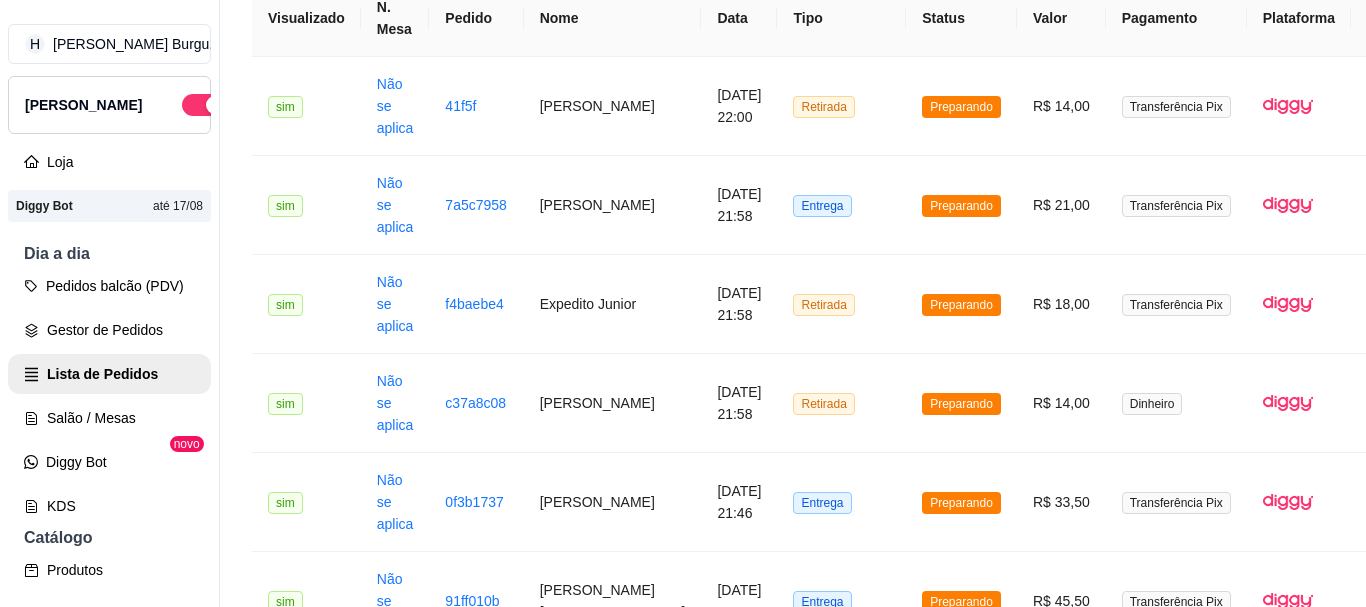 click on "Entrega" at bounding box center [841, 1492] 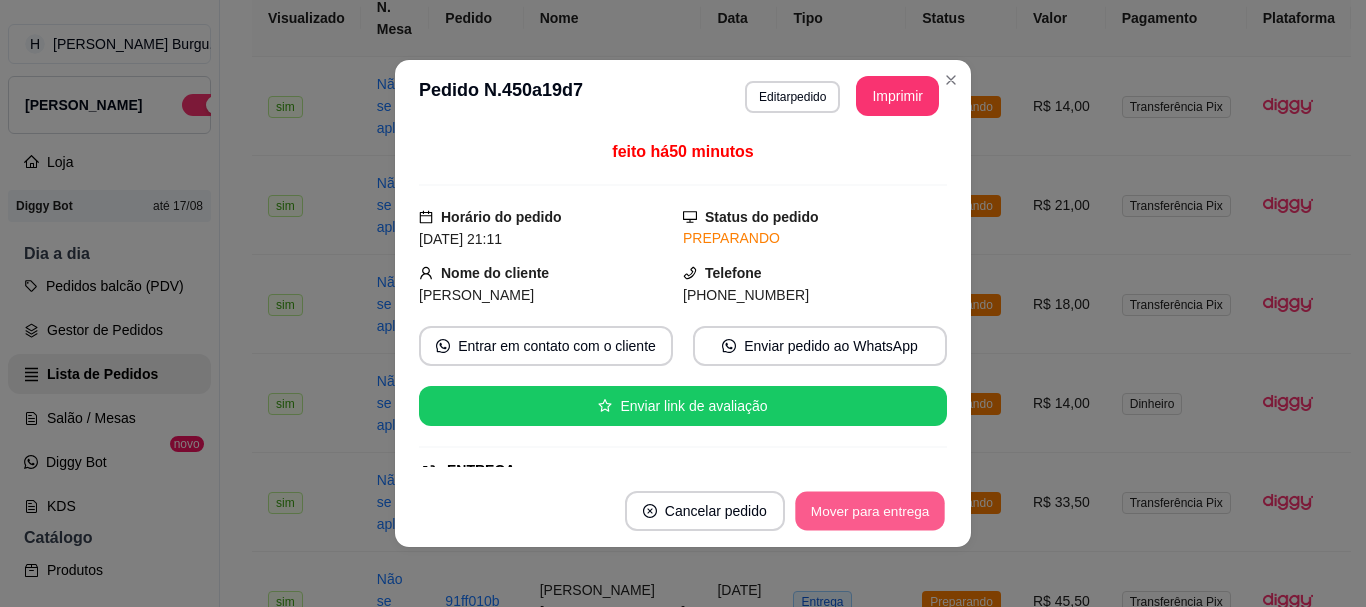 click on "Mover para entrega" at bounding box center (870, 511) 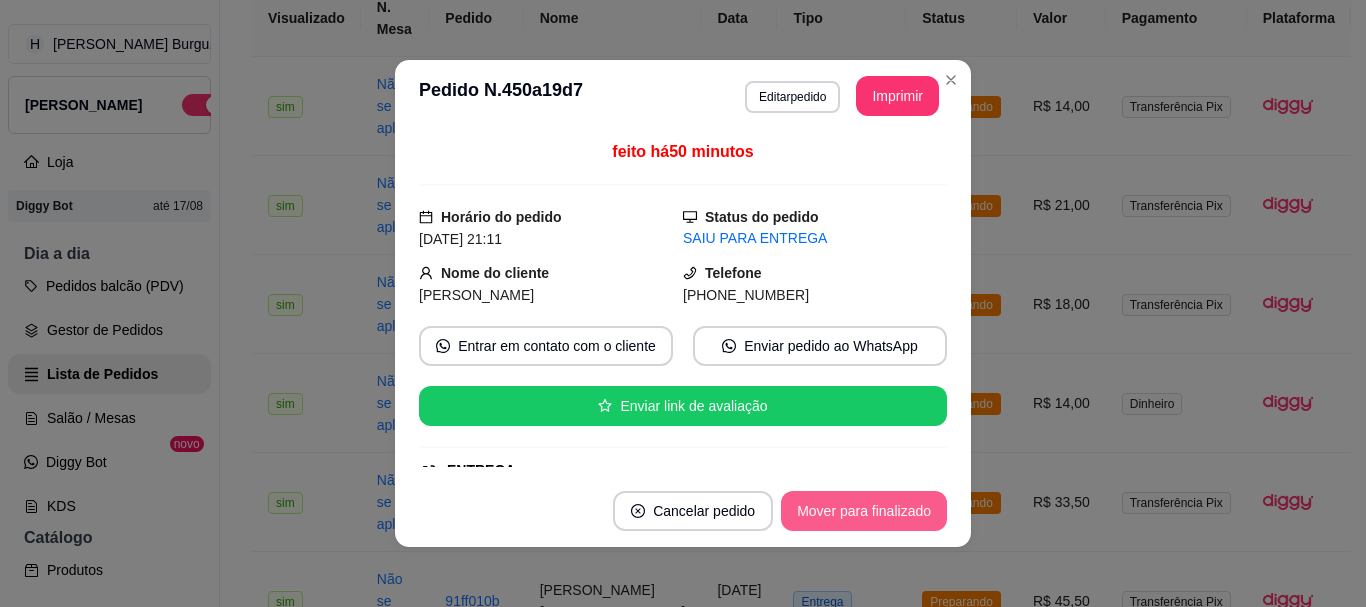 click on "Mover para finalizado" at bounding box center (864, 511) 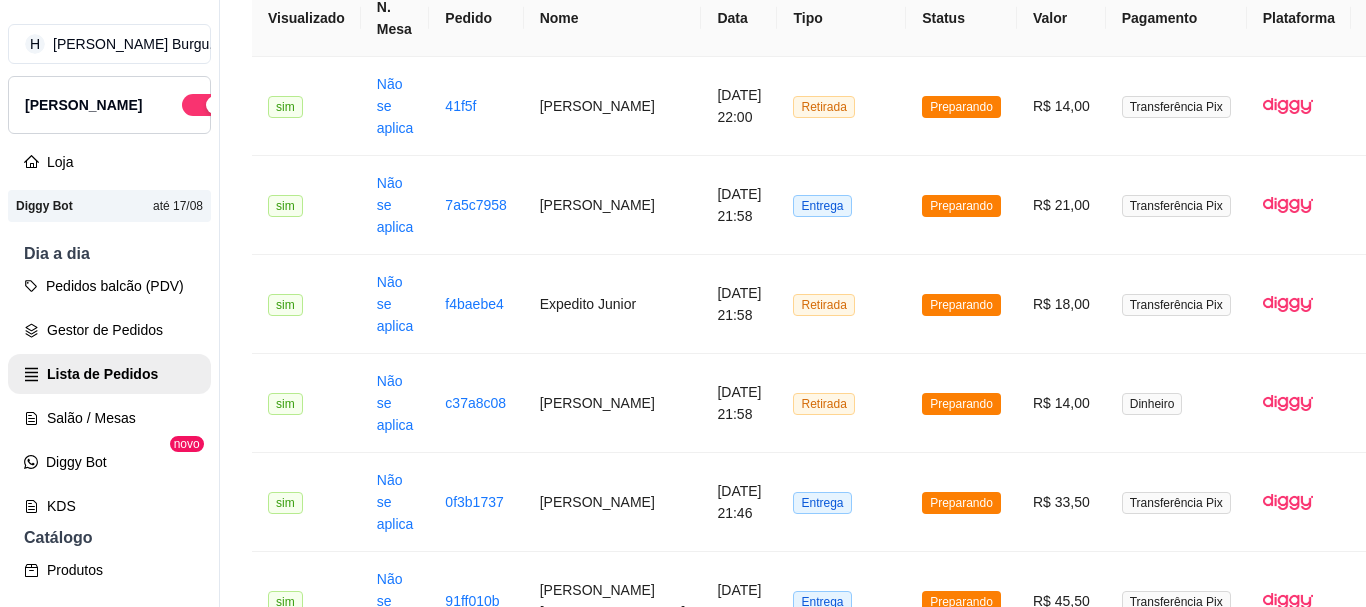click on "Entrega" at bounding box center (841, 1393) 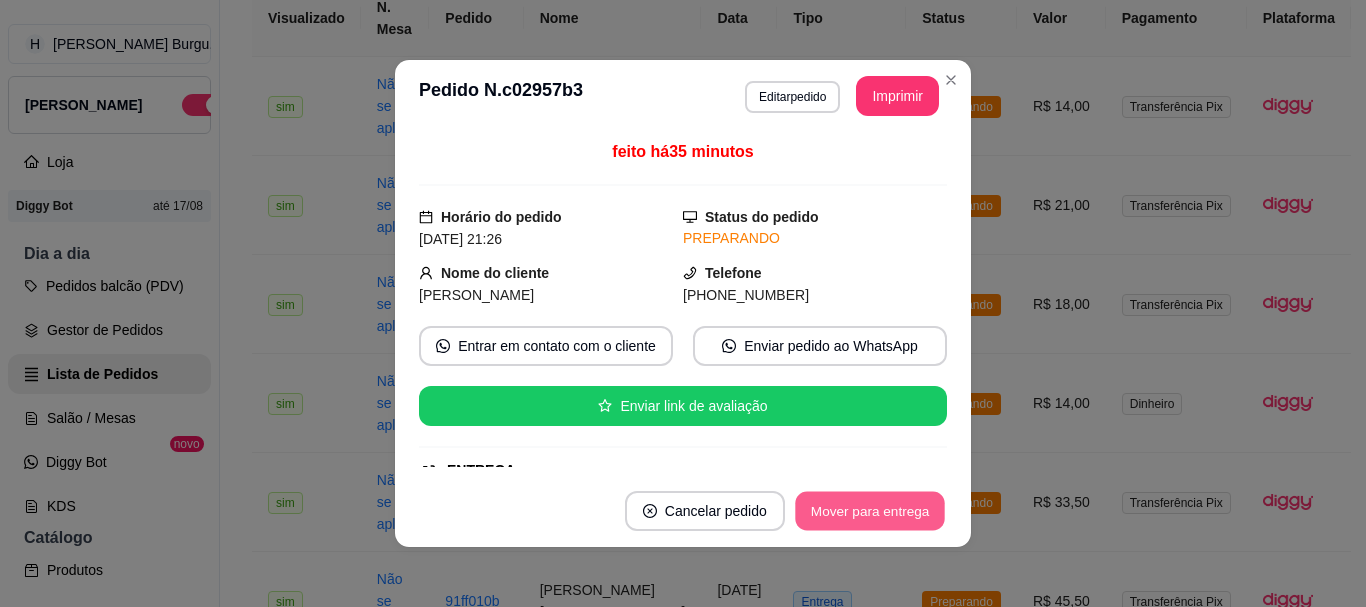 click on "Mover para entrega" at bounding box center [870, 511] 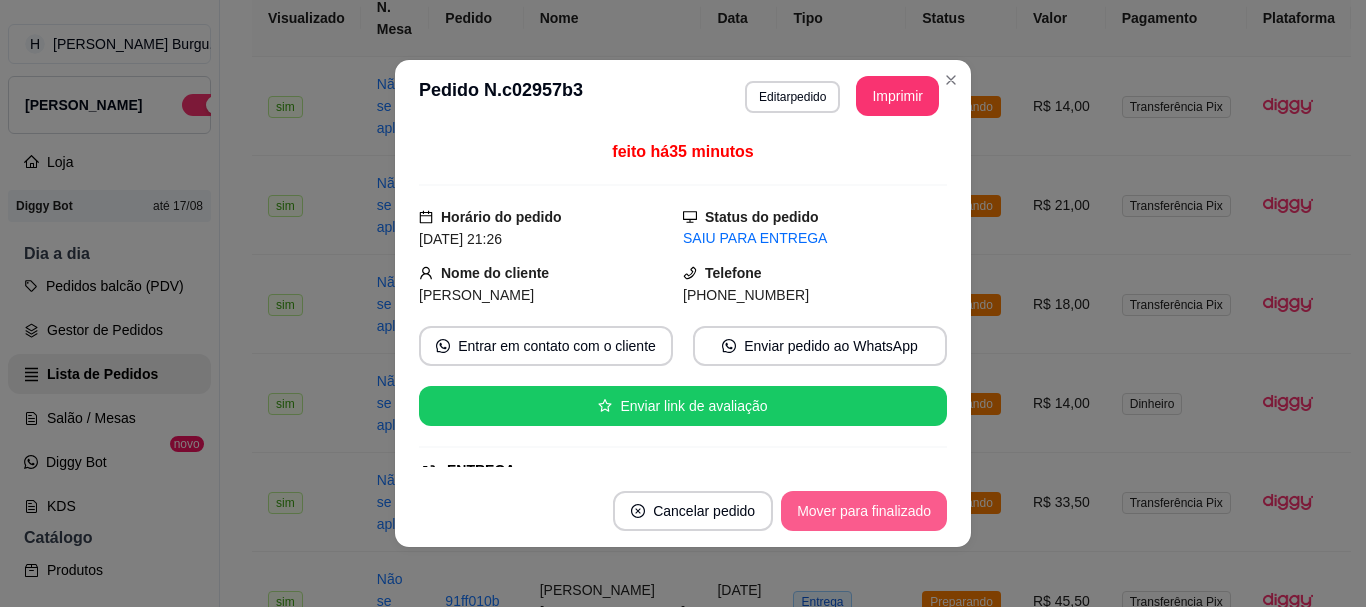 click on "Mover para finalizado" at bounding box center [864, 511] 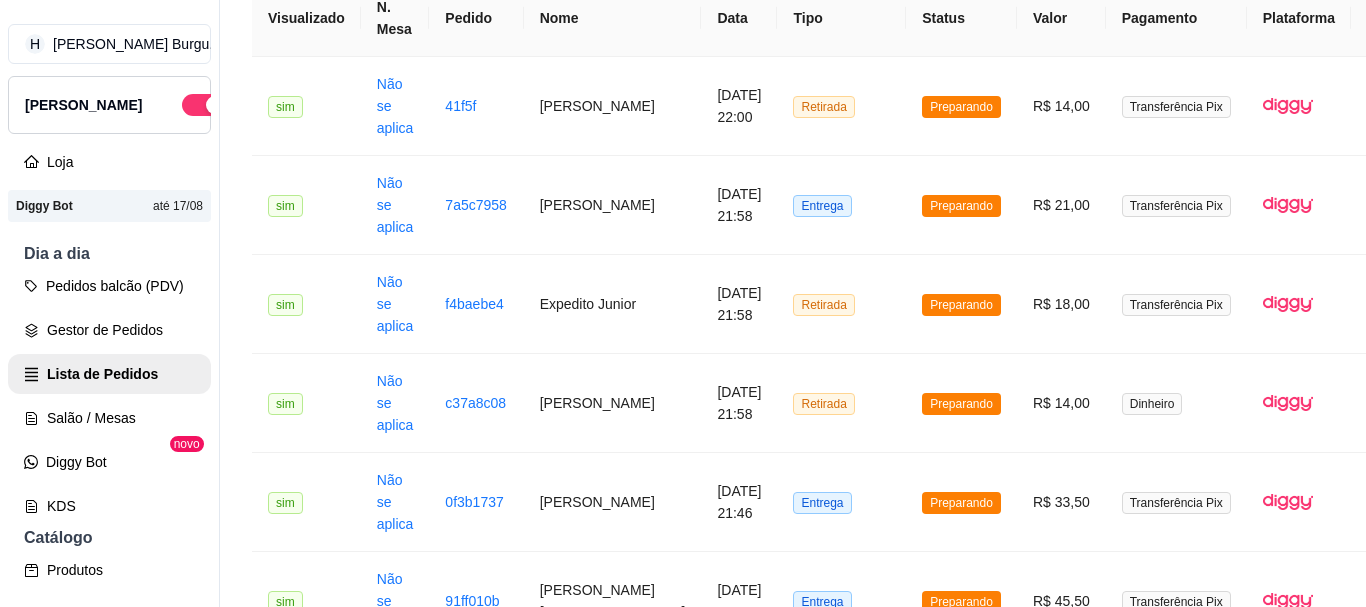click on "Entrega" at bounding box center [841, 1294] 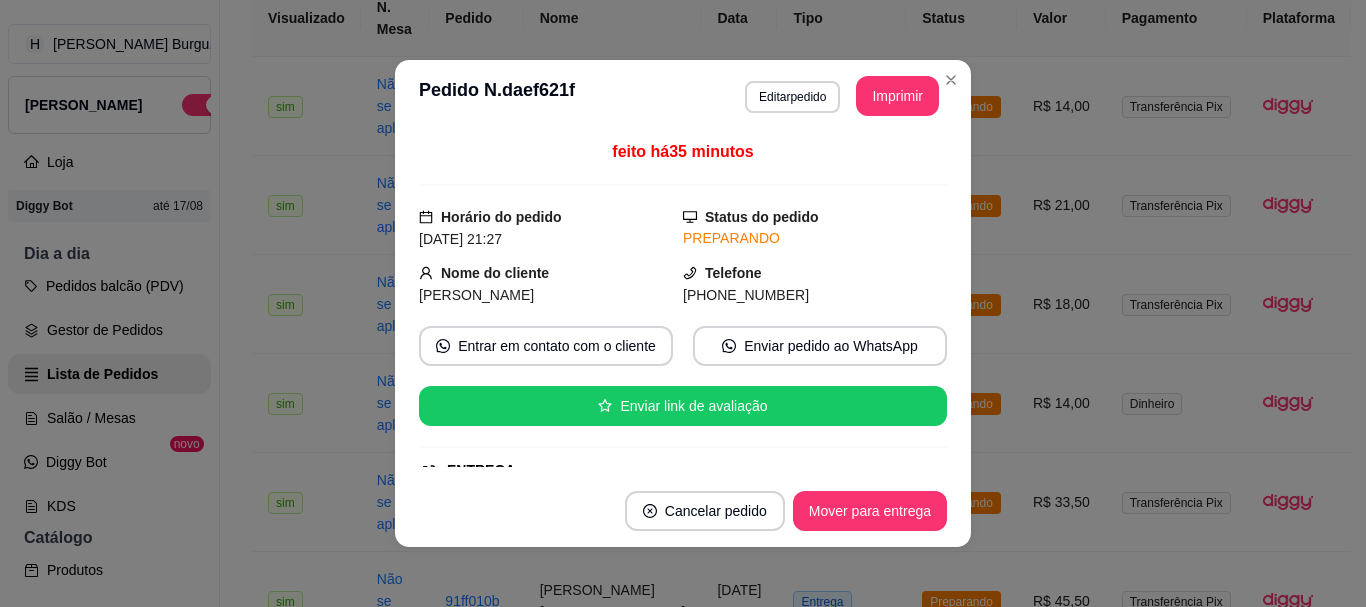 drag, startPoint x: 862, startPoint y: 478, endPoint x: 863, endPoint y: 495, distance: 17.029387 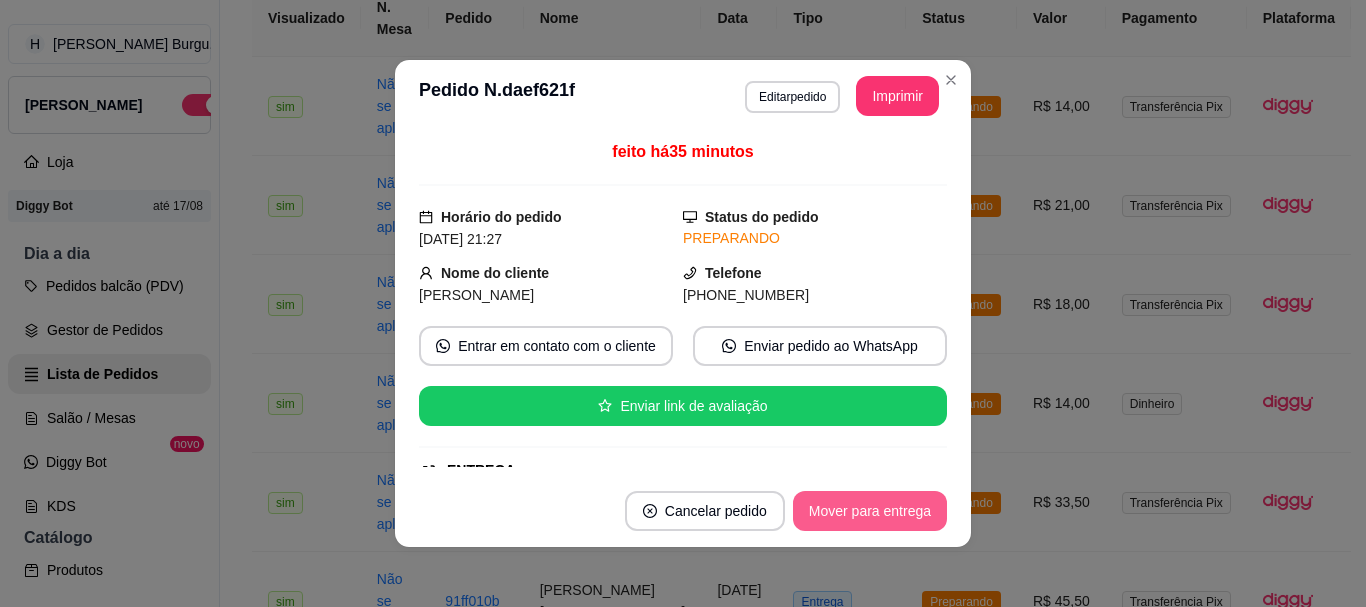 click on "Mover para entrega" at bounding box center (870, 511) 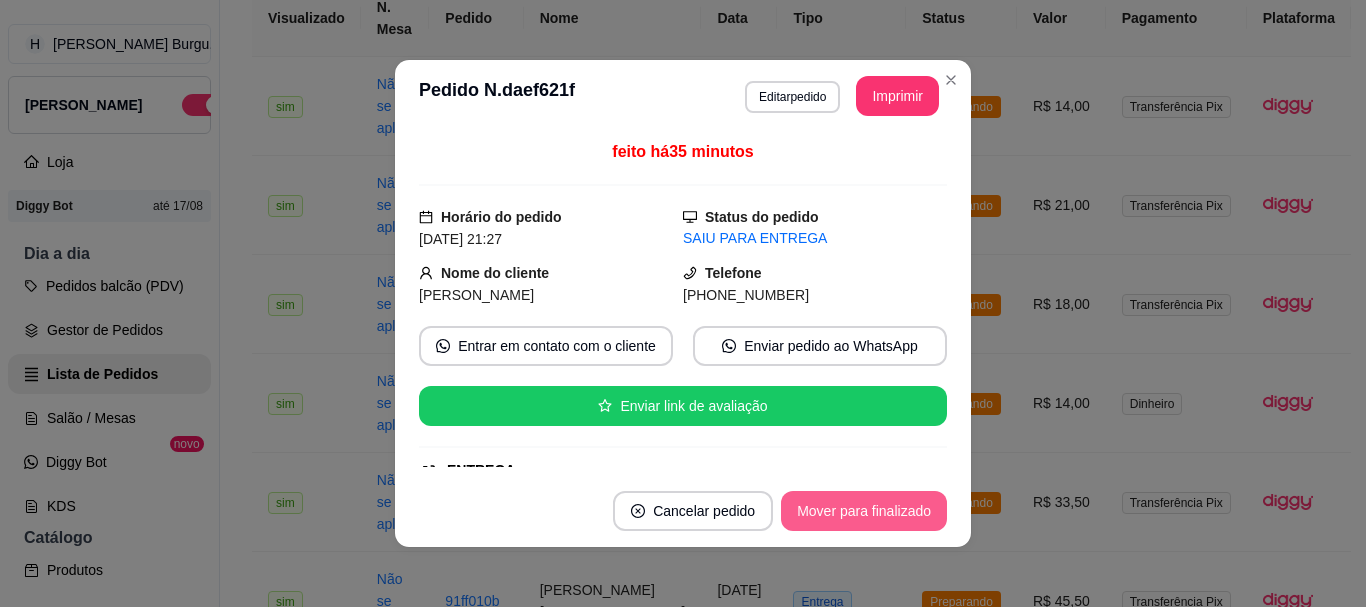 click on "Mover para finalizado" at bounding box center [864, 511] 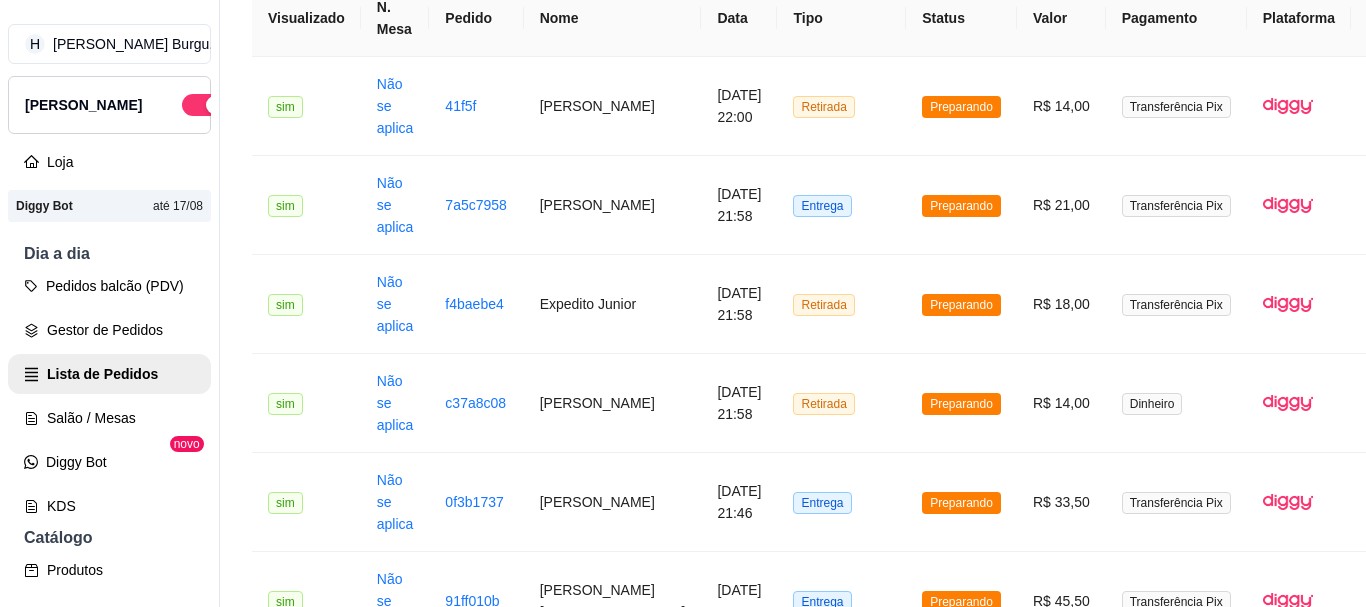 drag, startPoint x: 805, startPoint y: 276, endPoint x: 820, endPoint y: 207, distance: 70.61161 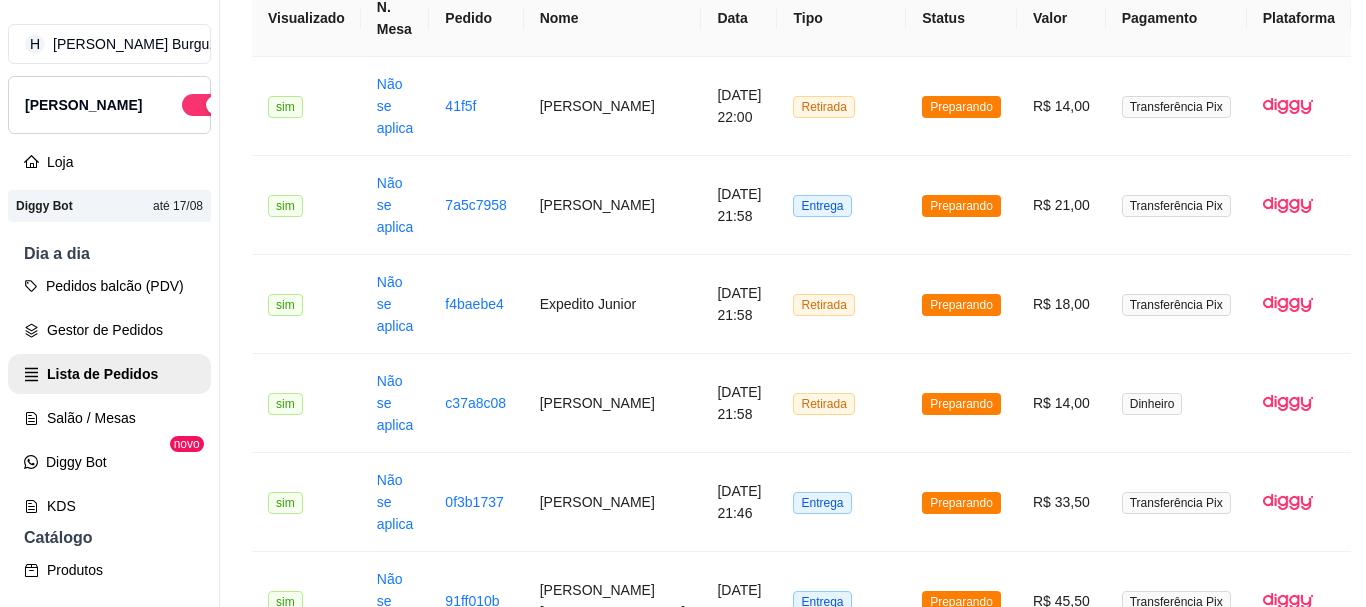 click on "Mover para retirada disponível" at bounding box center [836, 511] 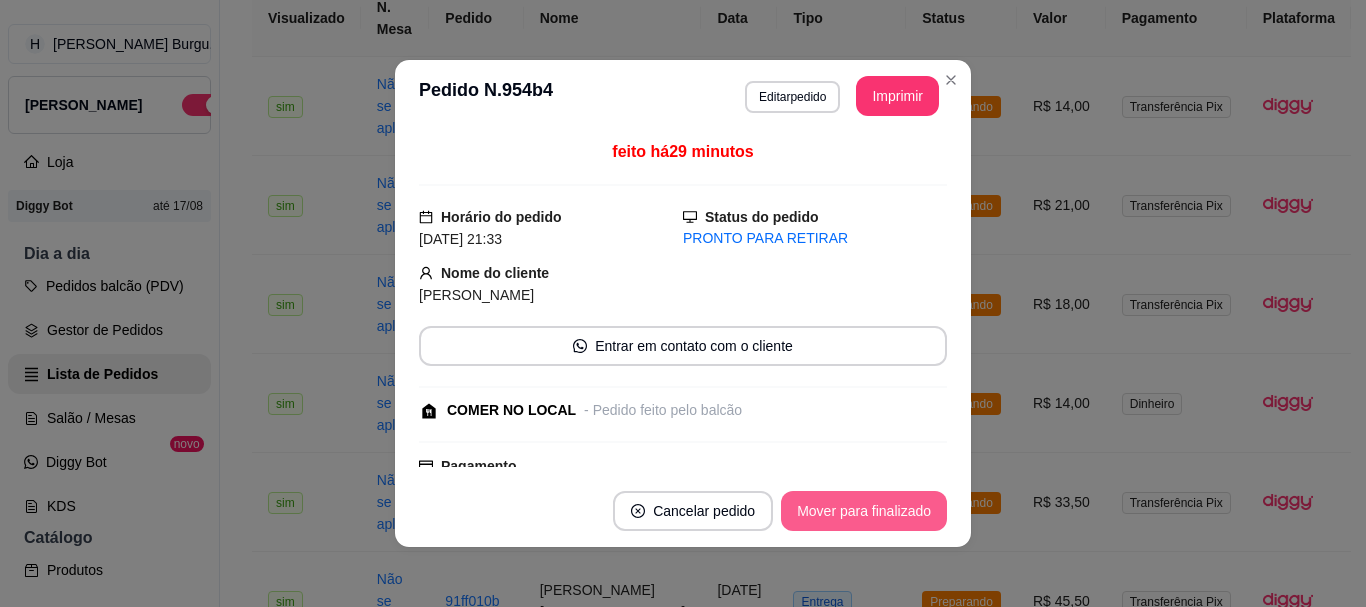 click on "Mover para finalizado" at bounding box center (864, 511) 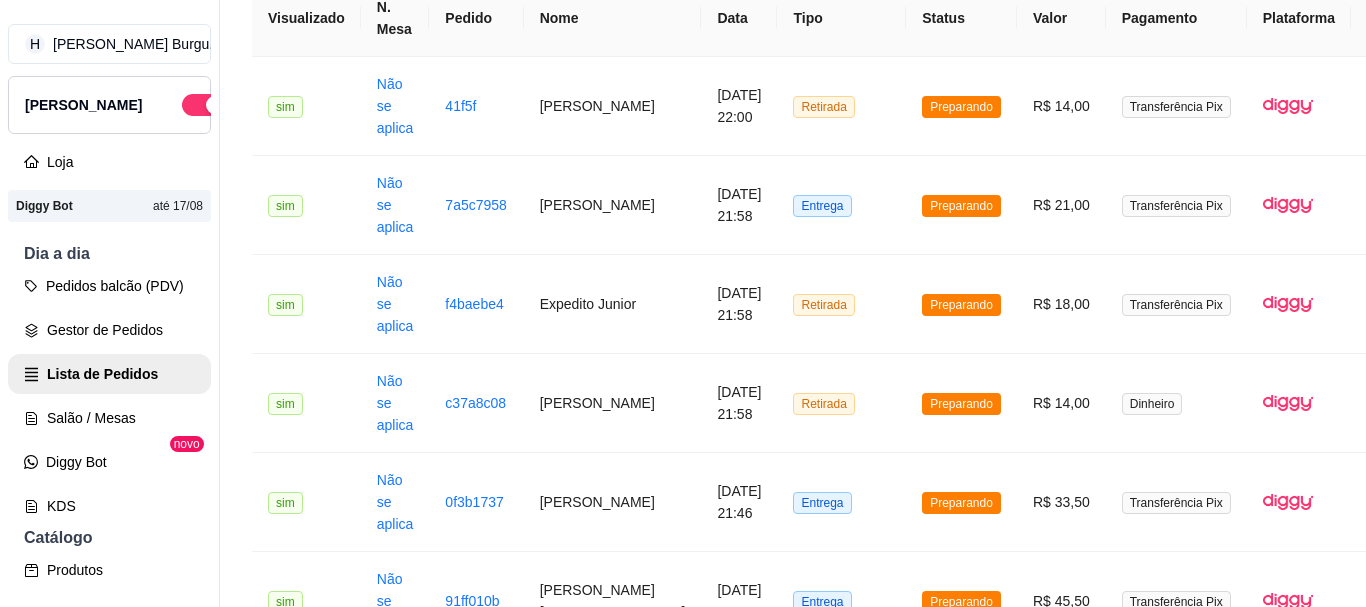 click on "Preparando" at bounding box center (961, 997) 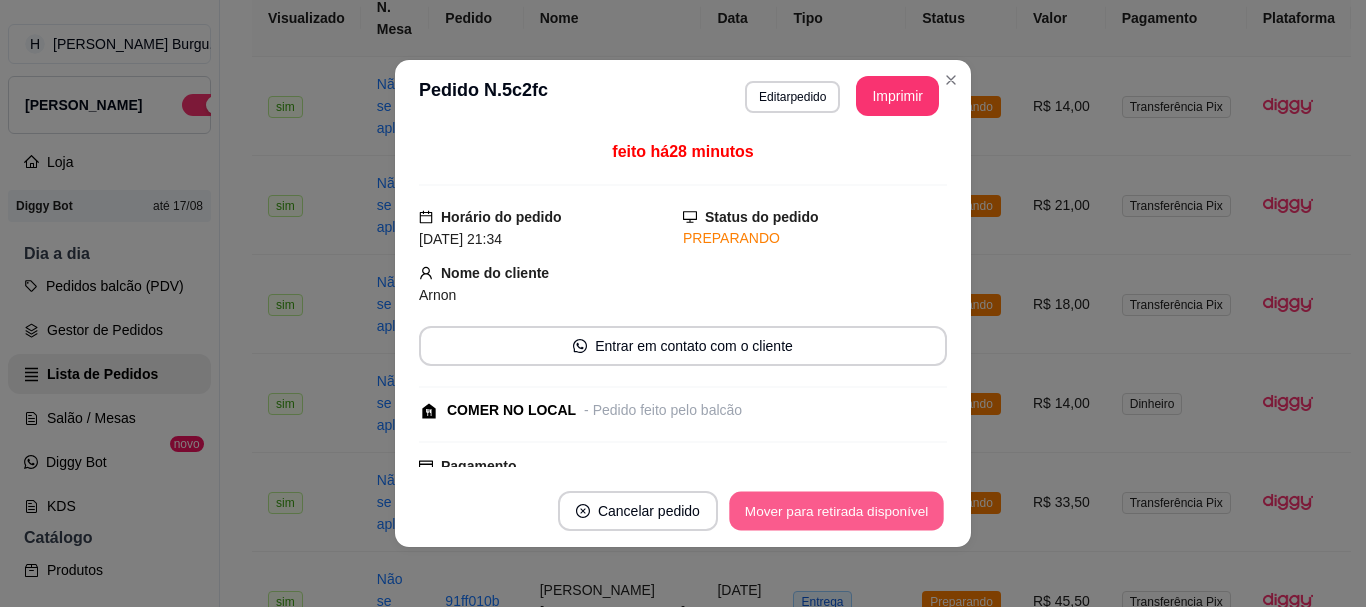 click on "Mover para retirada disponível" at bounding box center [836, 511] 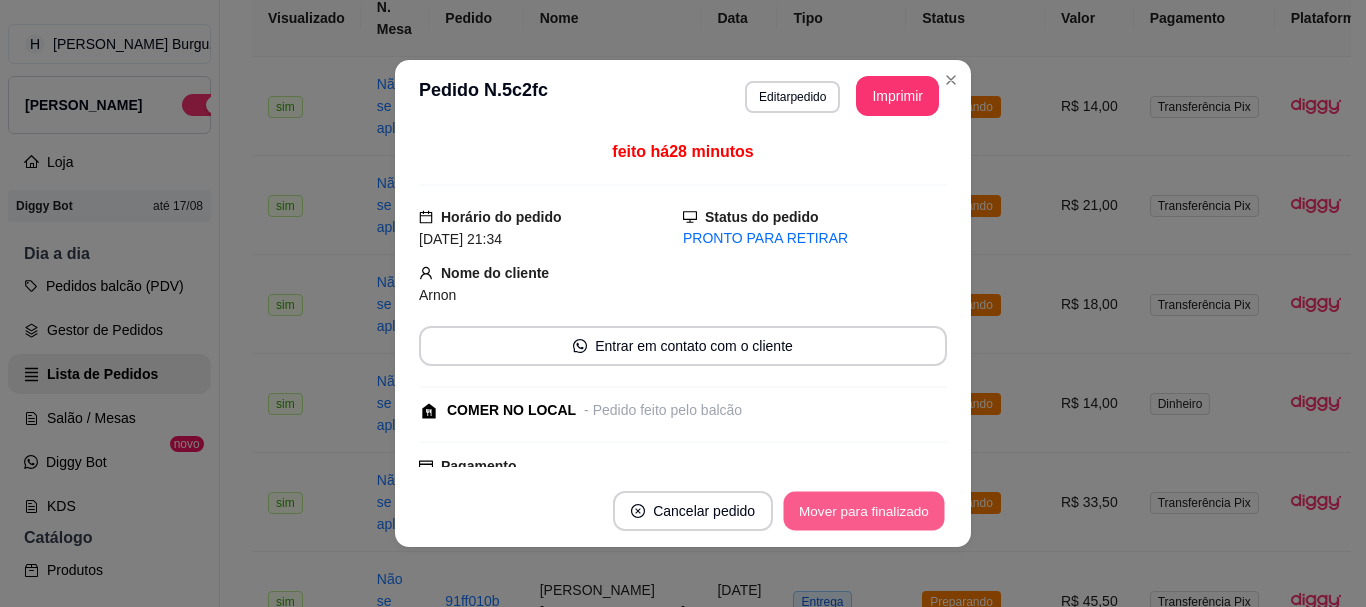 click on "Mover para finalizado" at bounding box center [864, 511] 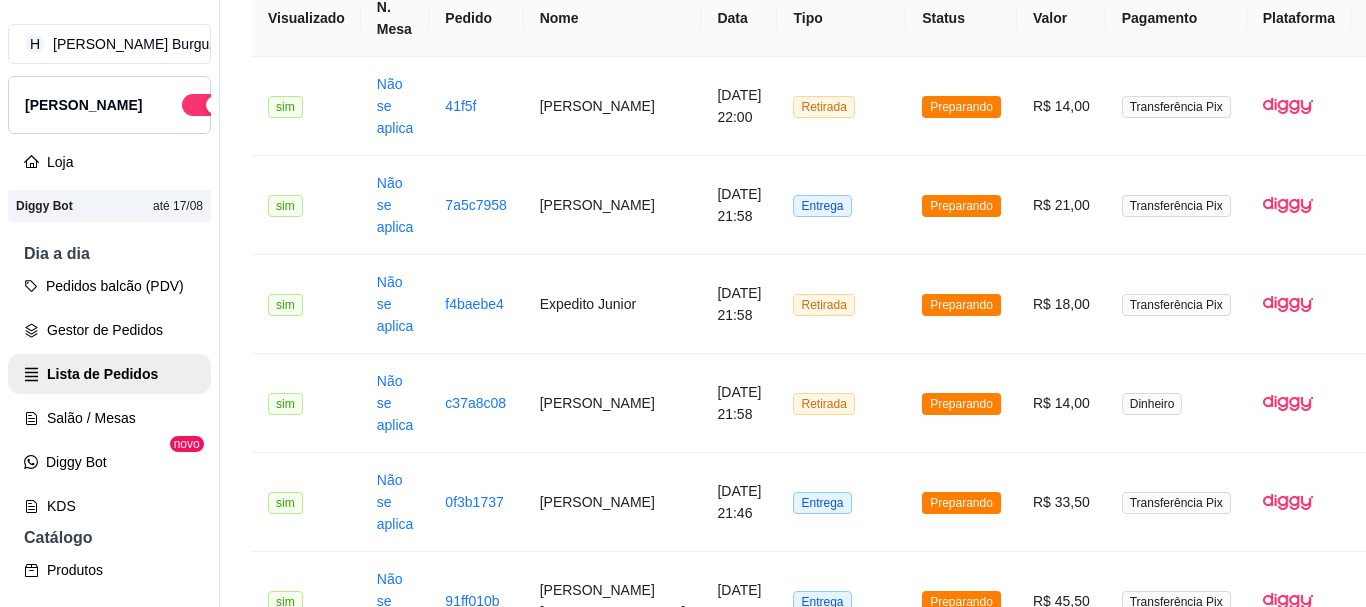 click on "Relatórios de vendas" at bounding box center [109, 678] 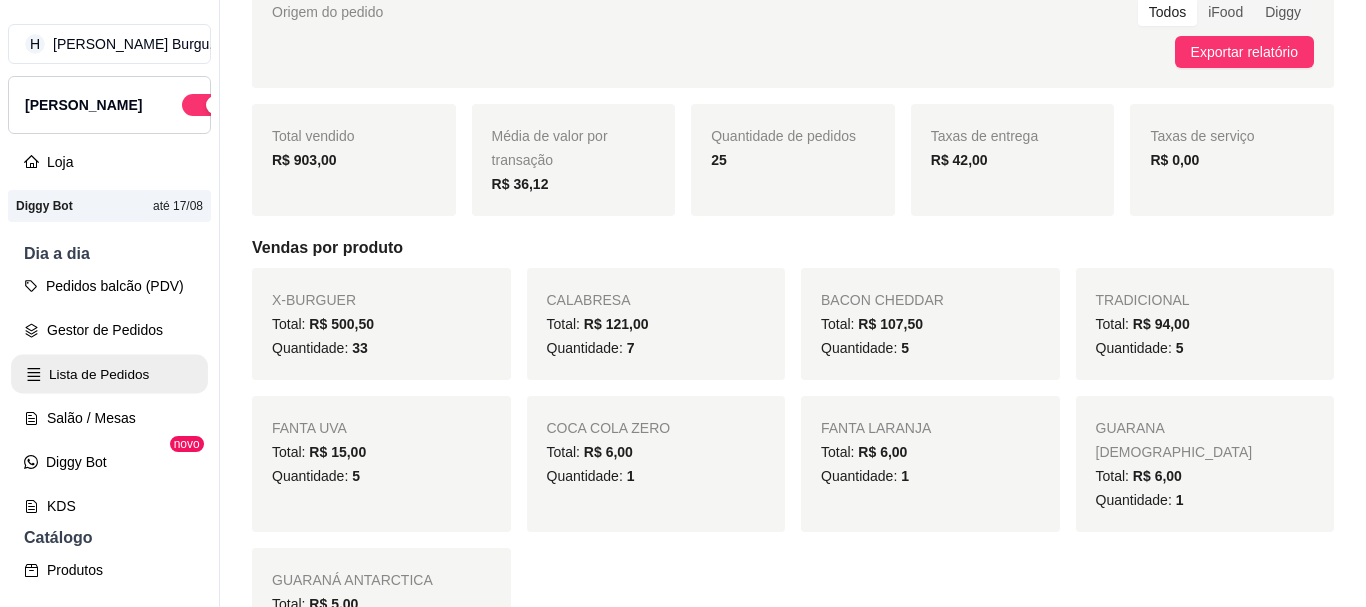click on "Lista de Pedidos" at bounding box center (109, 374) 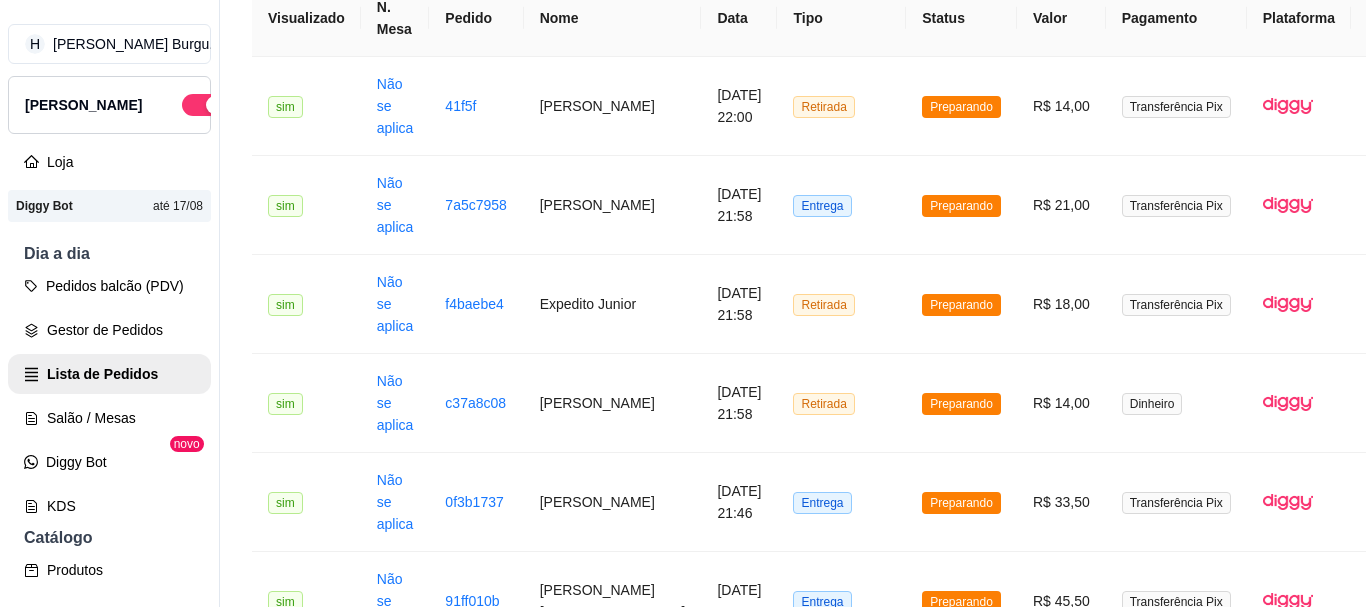 click on "PDV - Lançar pedido" at bounding box center (1253, -160) 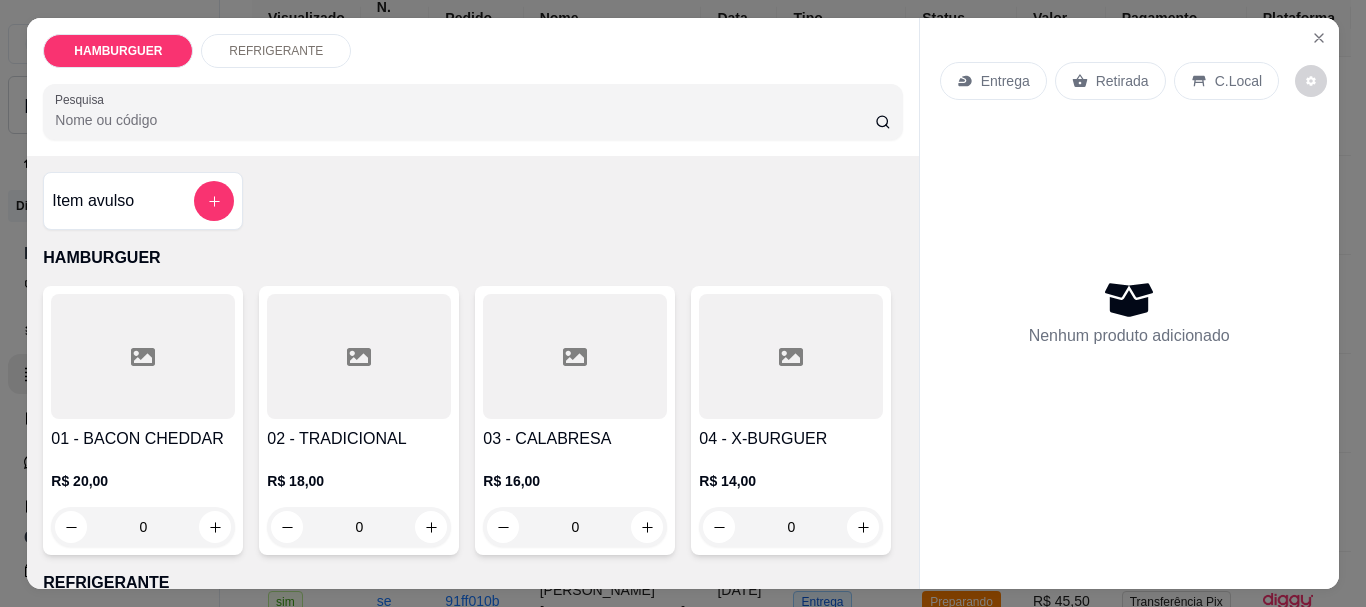 click on "0" at bounding box center (791, 527) 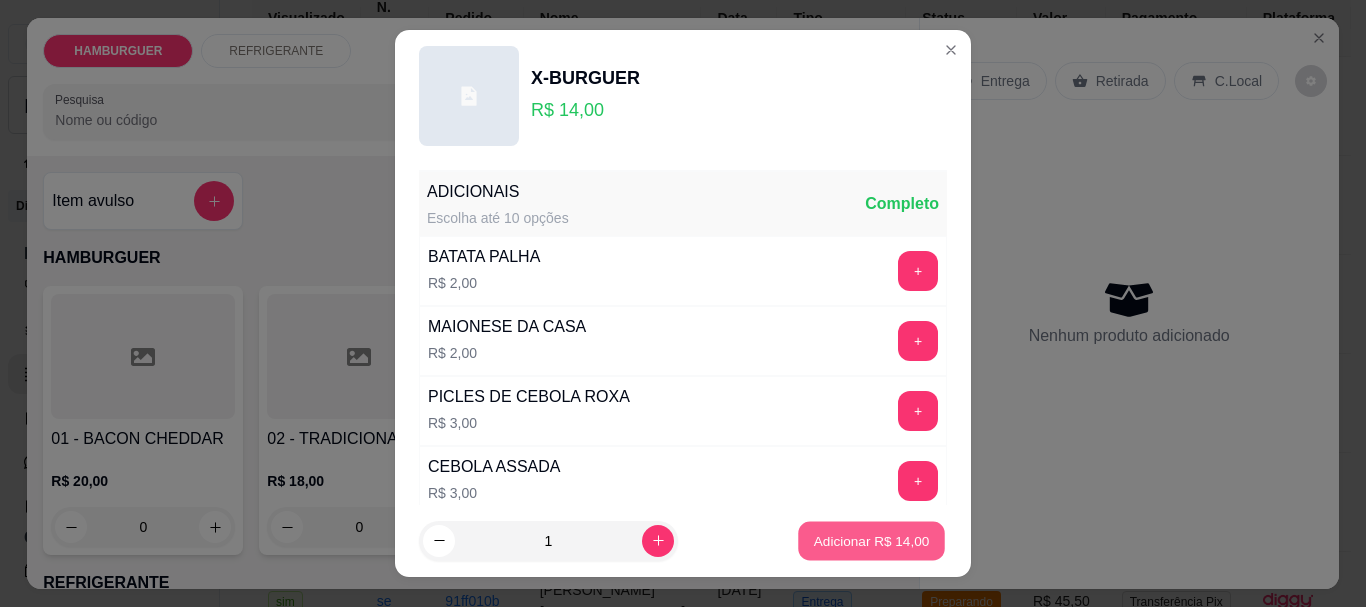 click on "Adicionar   R$ 14,00" at bounding box center (871, 540) 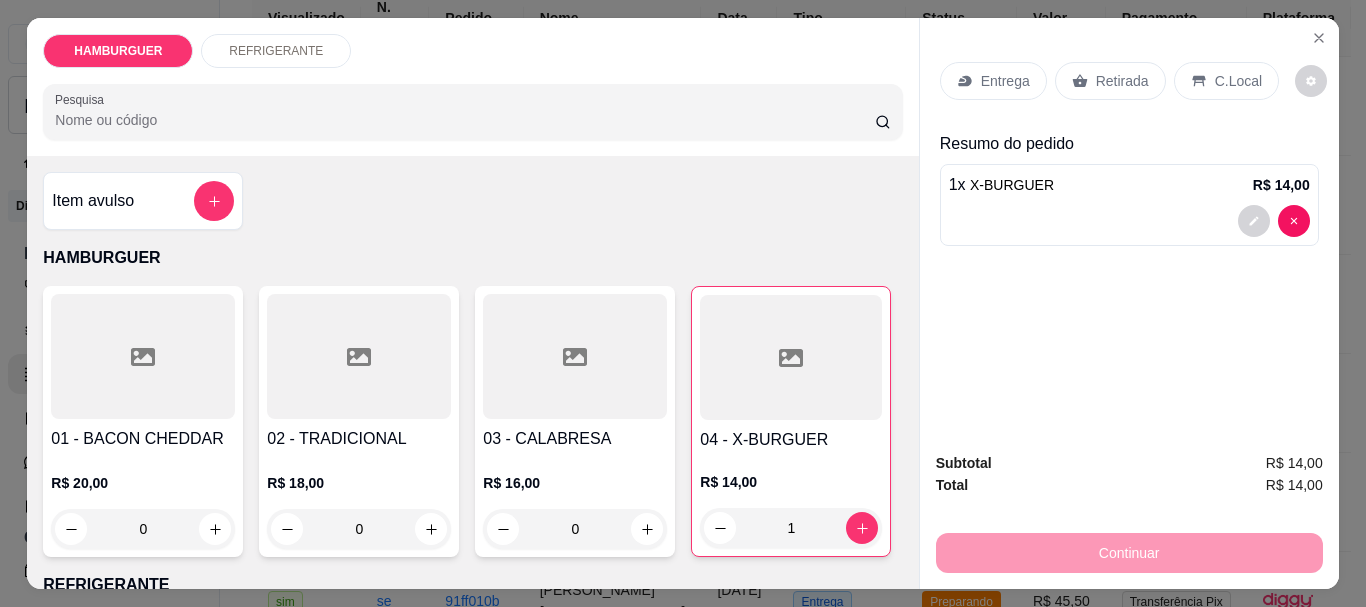 click on "C.Local" at bounding box center (1226, 81) 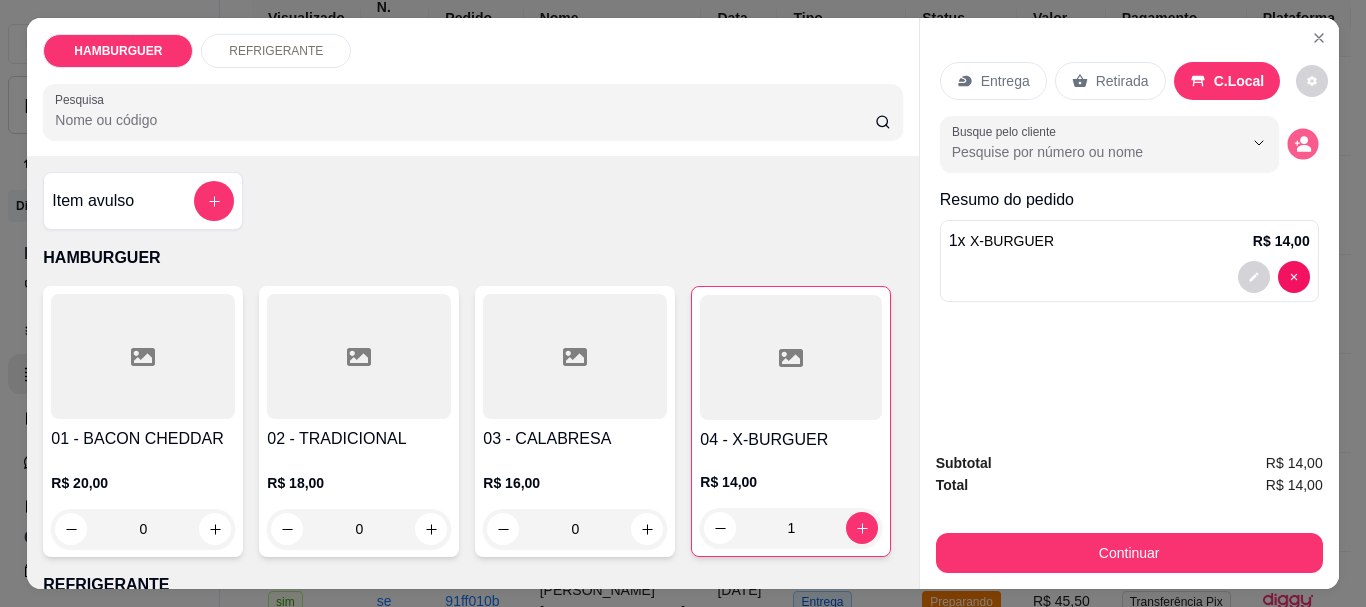 click 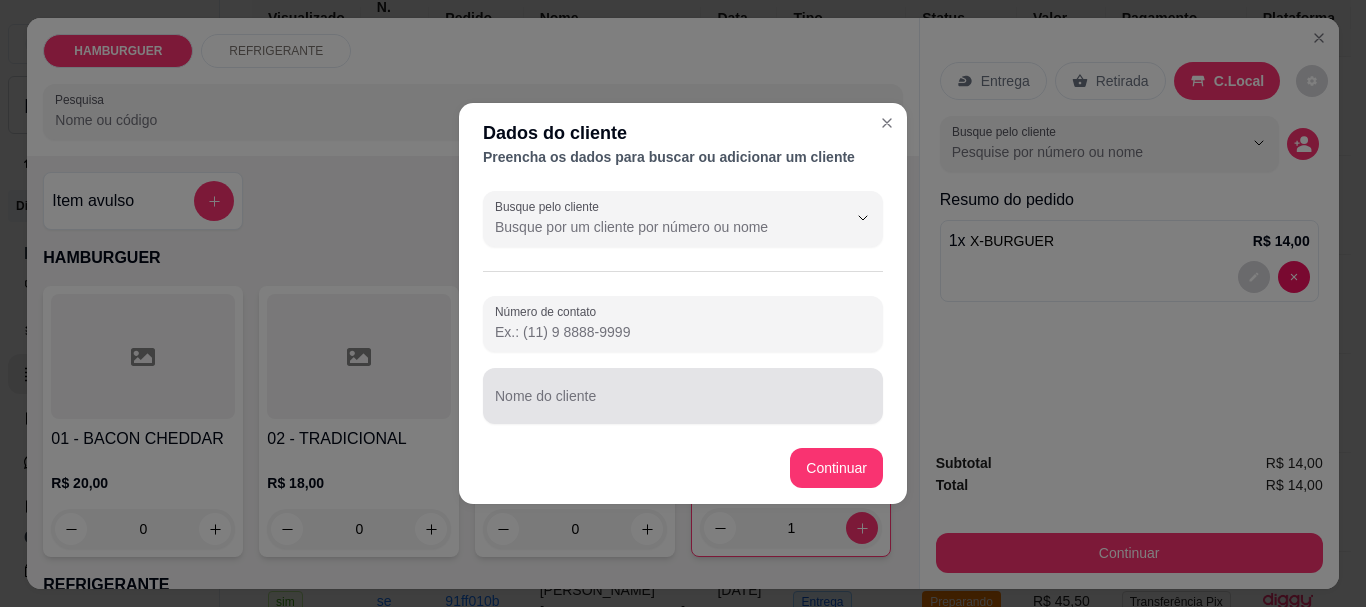 click on "Nome do cliente" at bounding box center (683, 404) 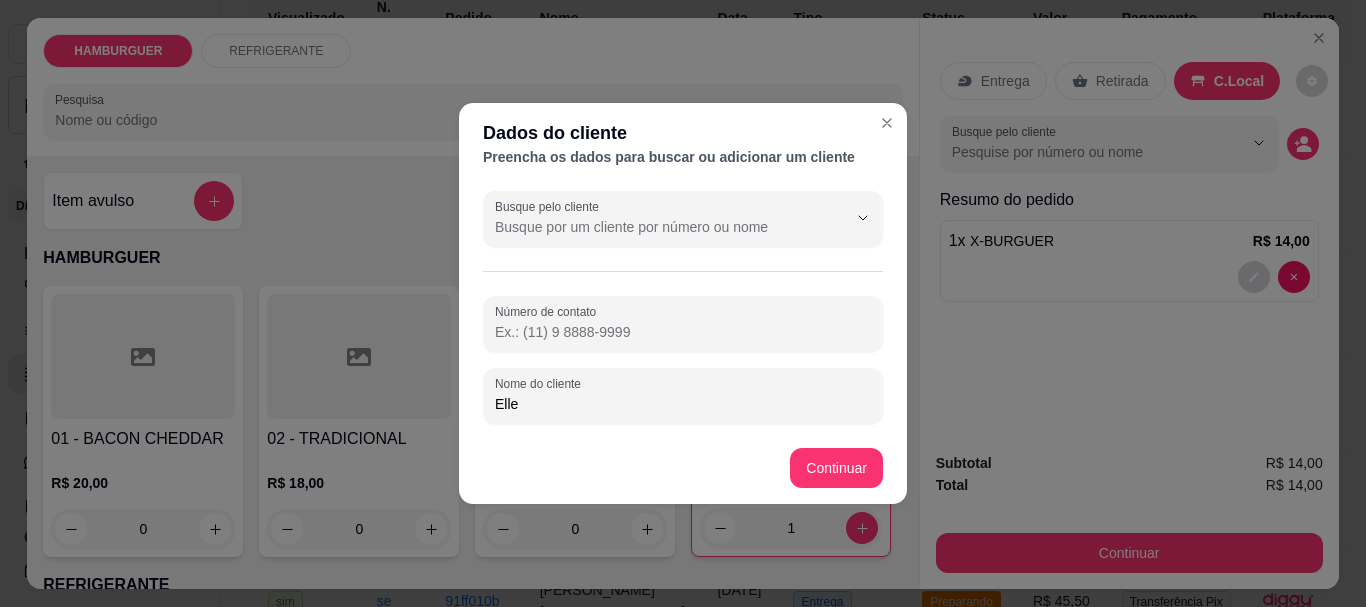 type on "Ellen" 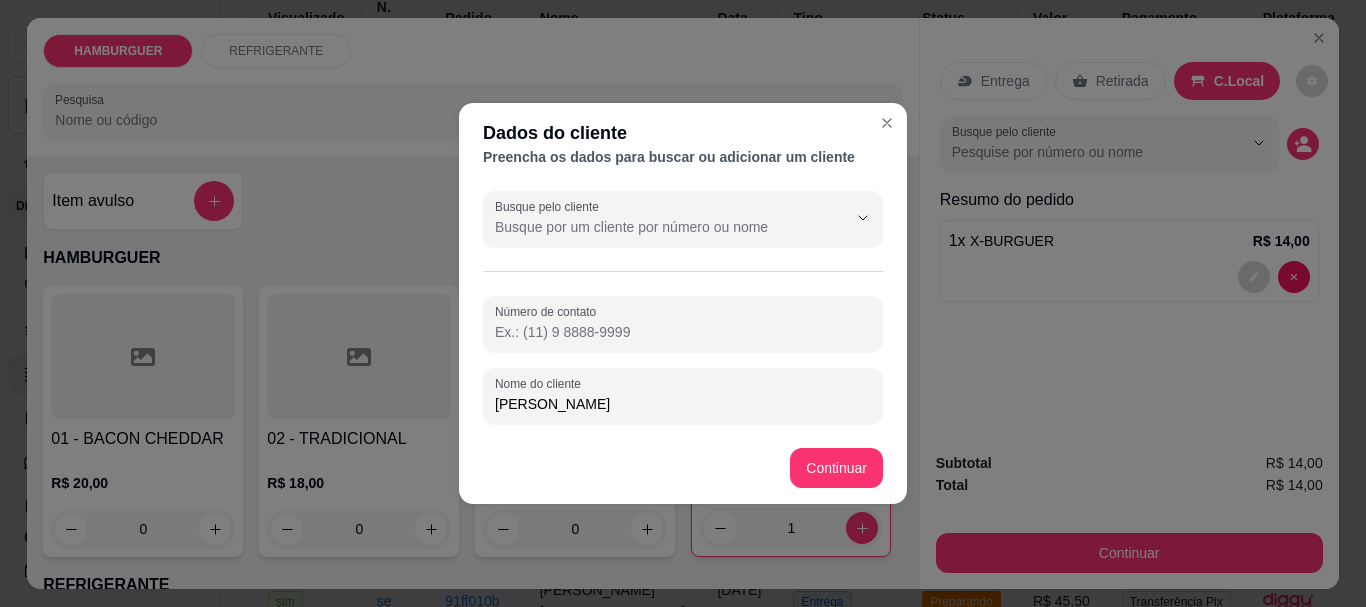 drag, startPoint x: 869, startPoint y: 491, endPoint x: 852, endPoint y: 483, distance: 18.788294 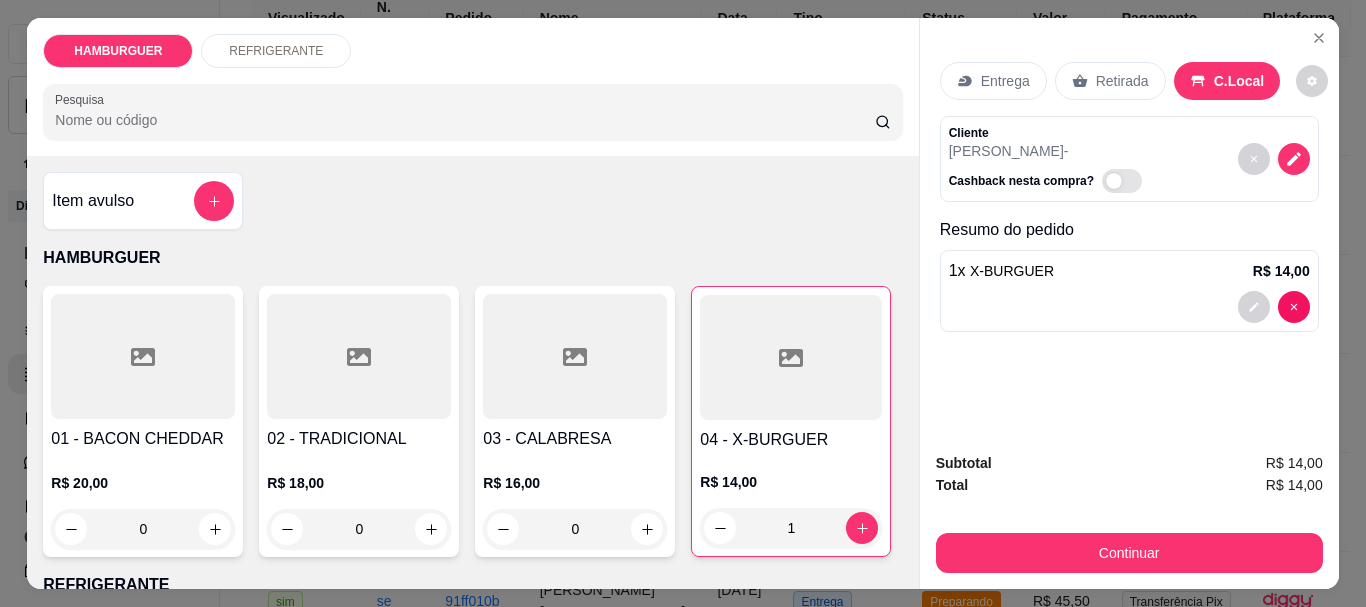 click on "Subtotal R$ 14,00 Total R$ 14,00 Continuar" at bounding box center [1129, 512] 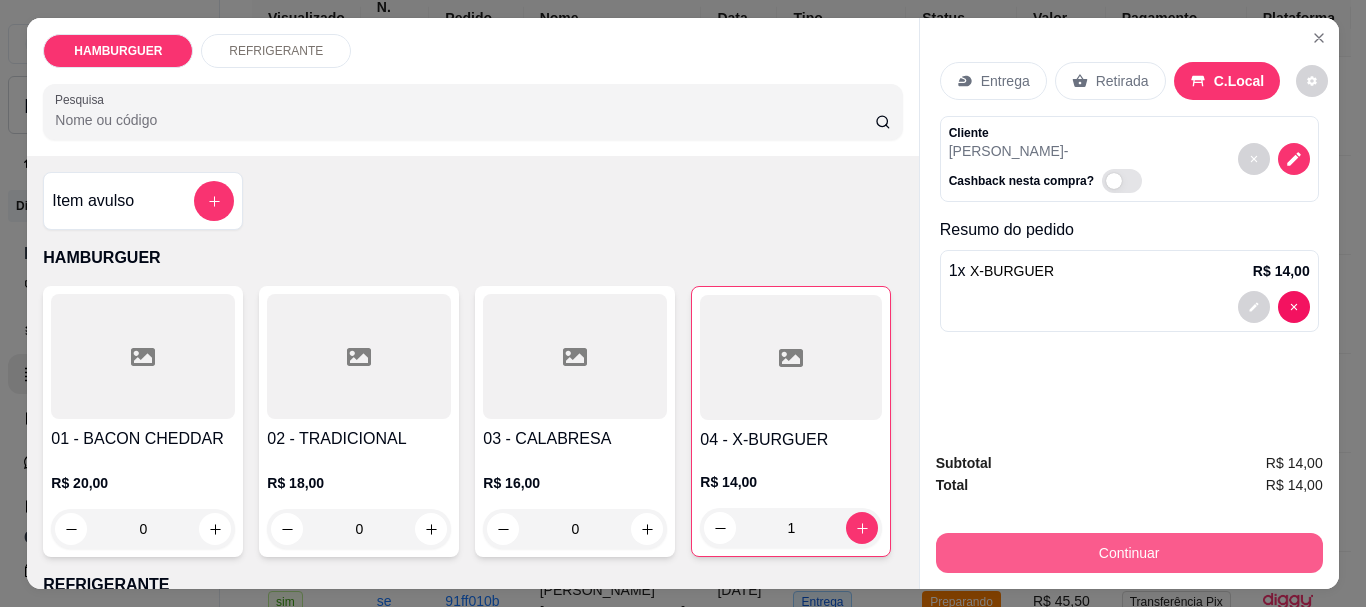 click on "Continuar" at bounding box center [1129, 553] 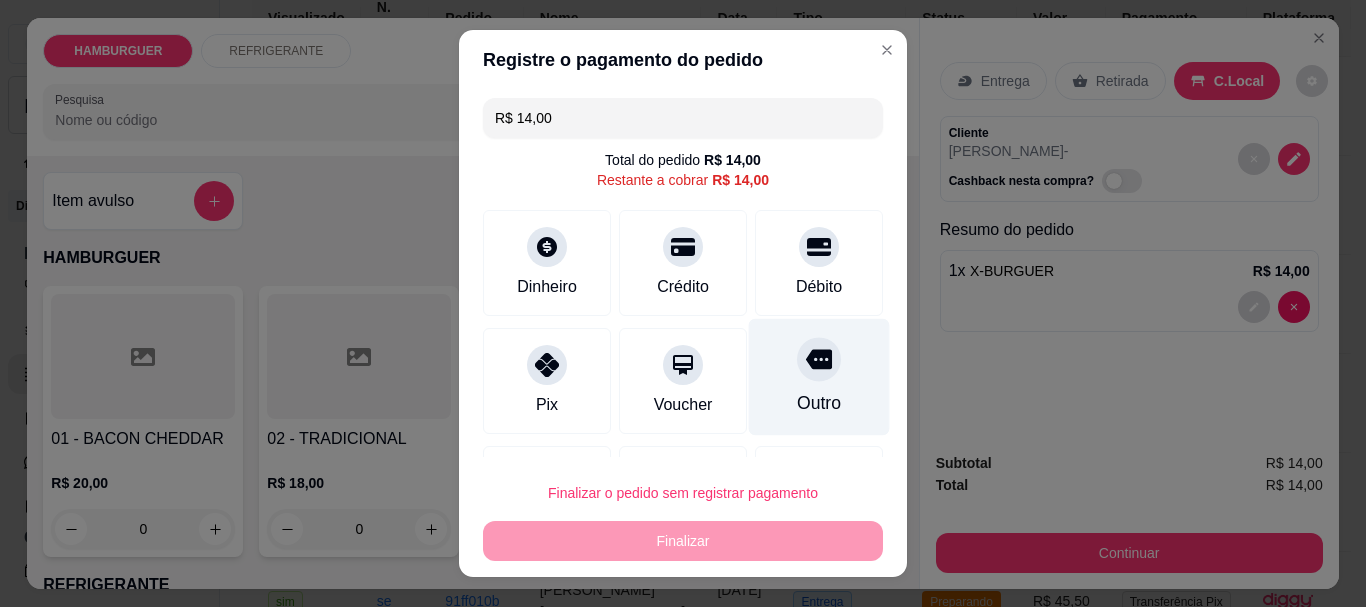 click 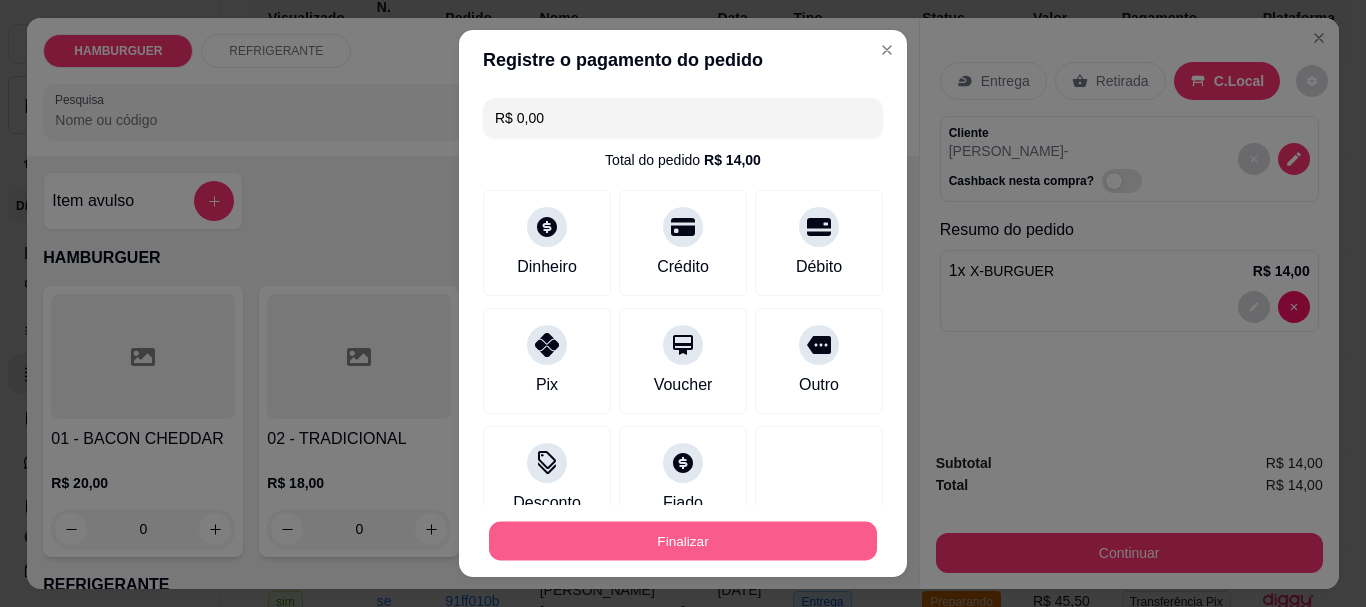 click on "Finalizar" at bounding box center [683, 540] 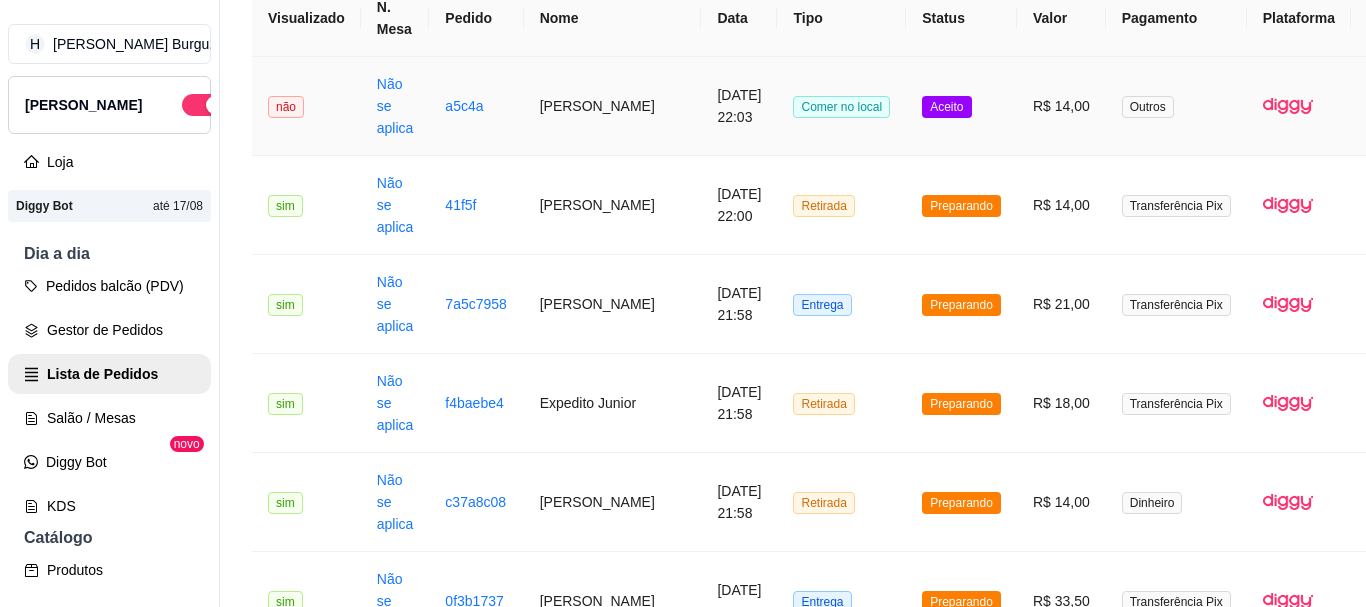 click on "R$ 14,00" at bounding box center (1061, 106) 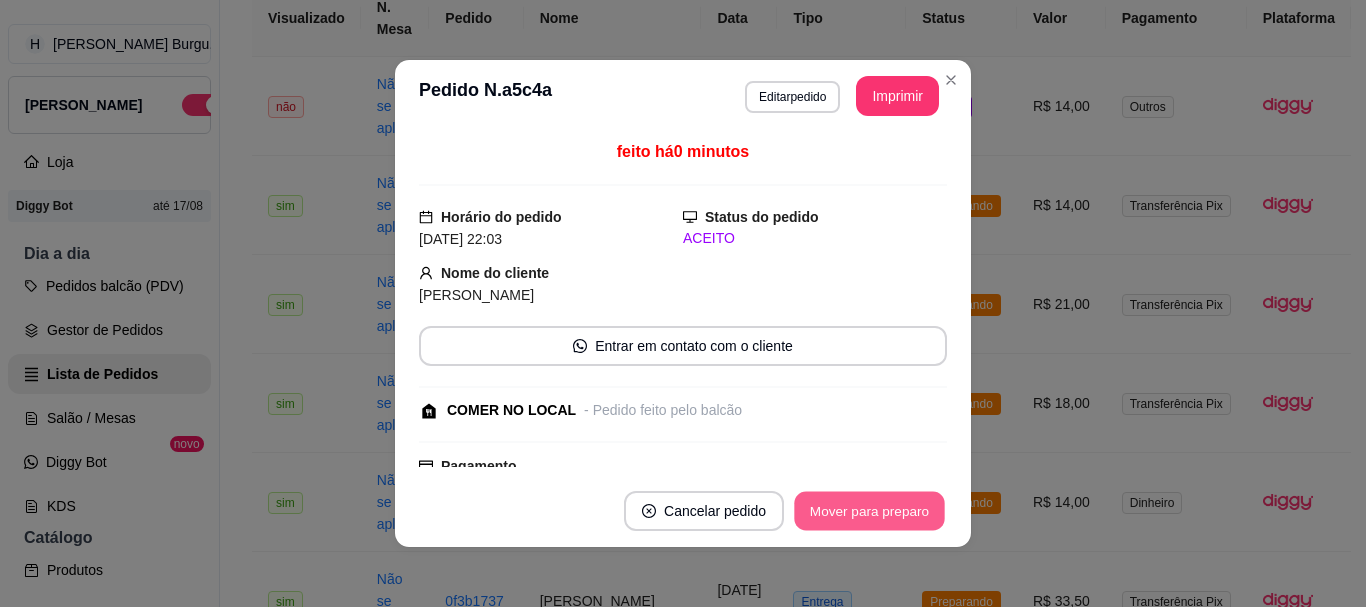 click on "Mover para preparo" at bounding box center (869, 511) 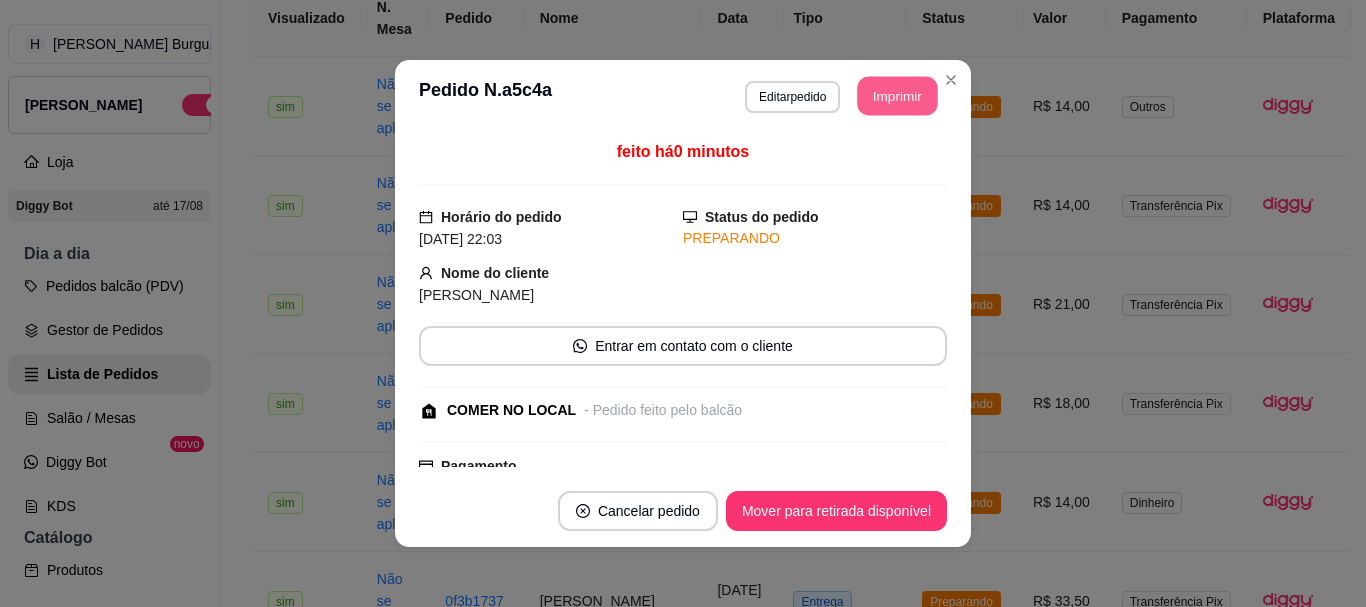 click on "Imprimir" at bounding box center [898, 96] 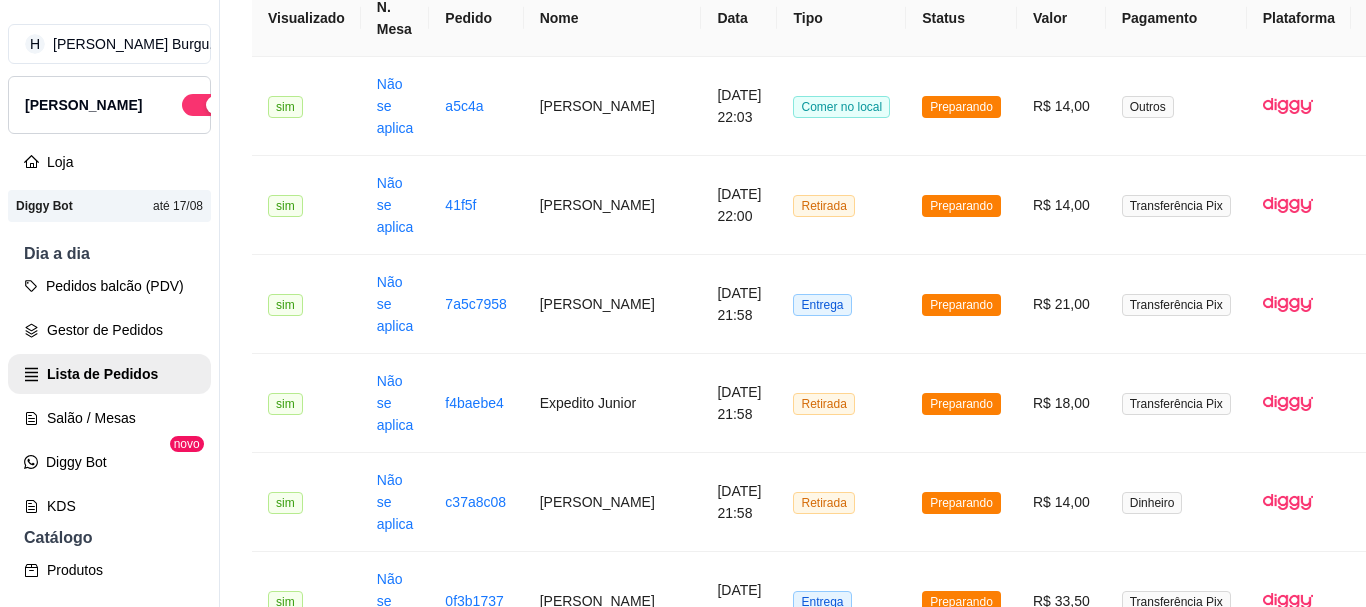 click on "PDV - Lançar pedido" at bounding box center (1253, -160) 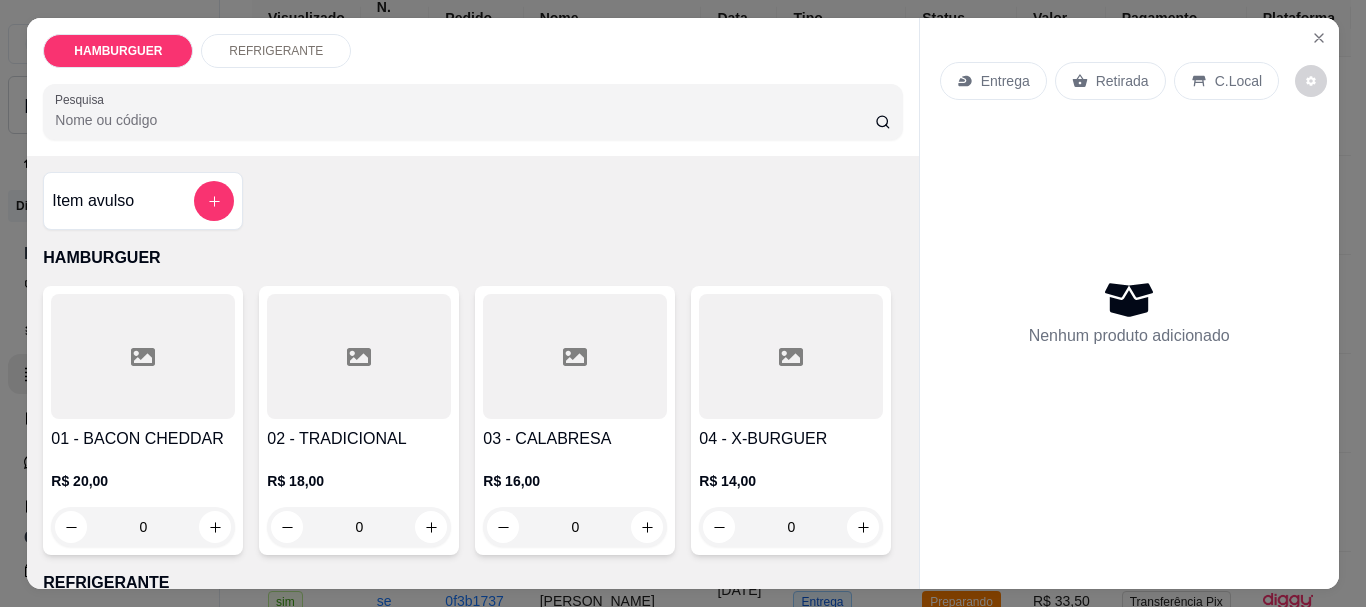 click on "0" at bounding box center [791, 527] 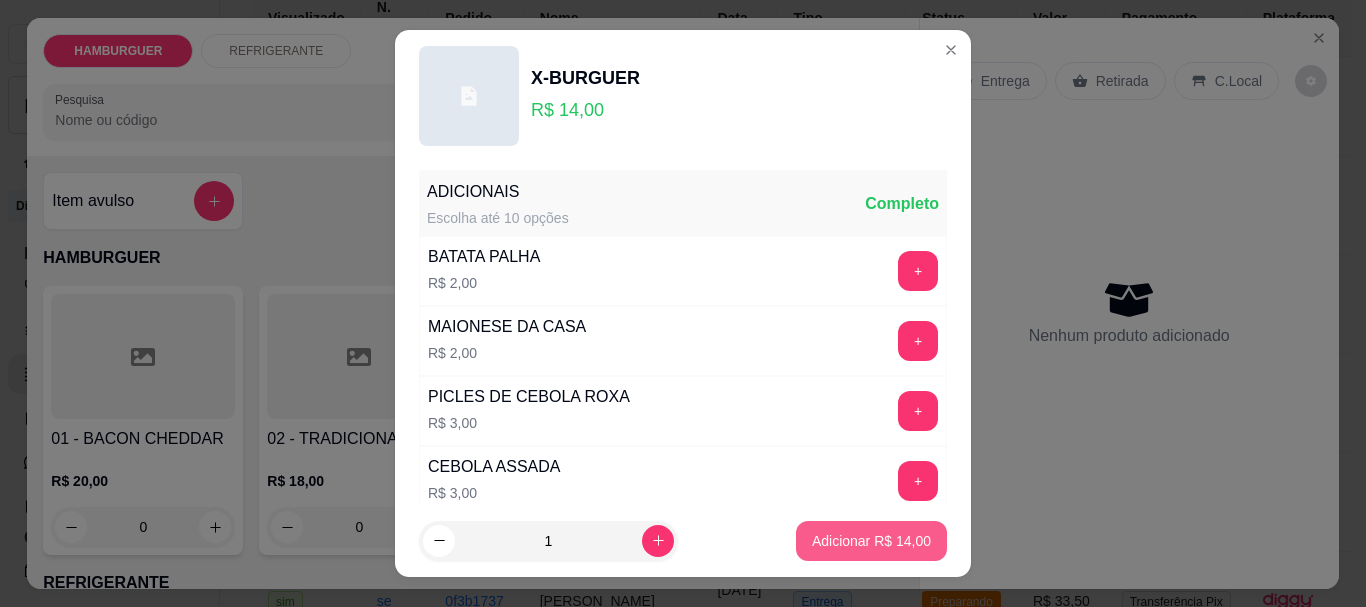 click on "Adicionar   R$ 14,00" at bounding box center [871, 541] 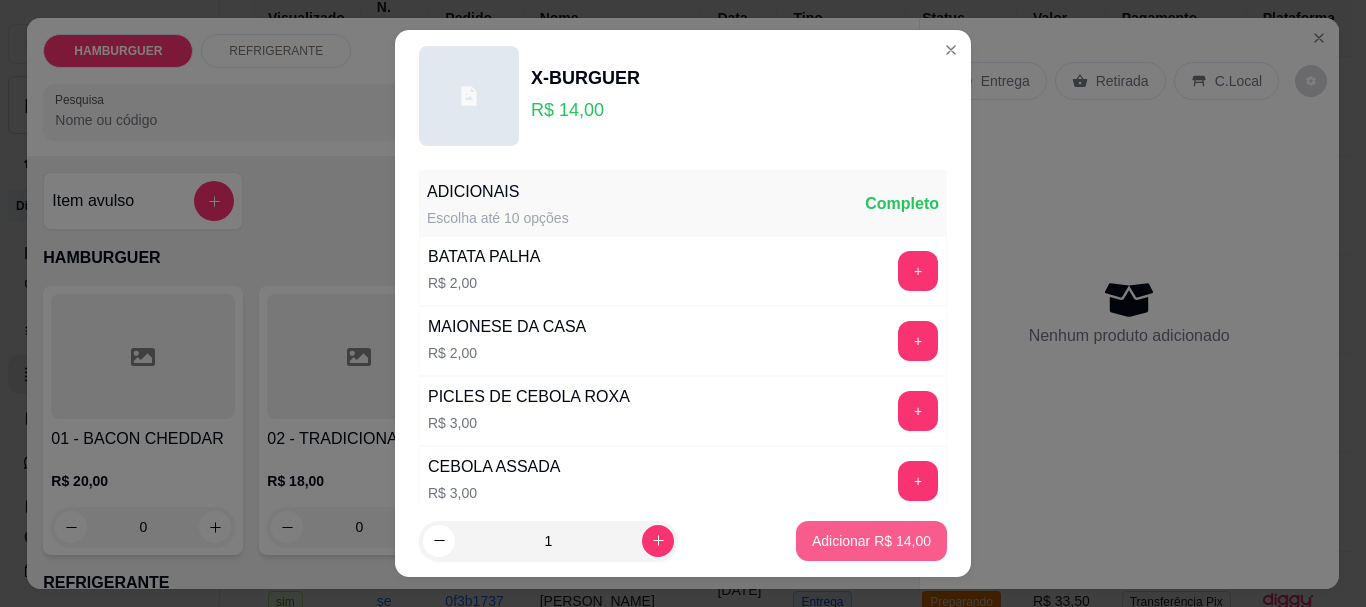 type on "1" 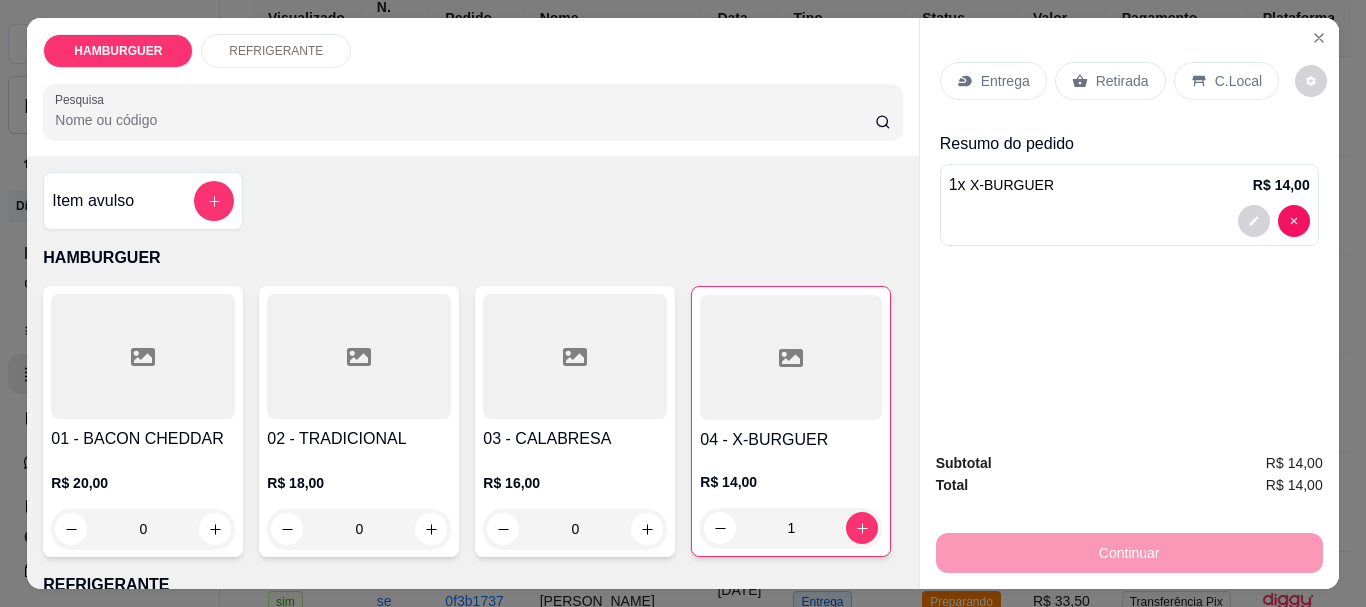 click on "0" at bounding box center (575, 529) 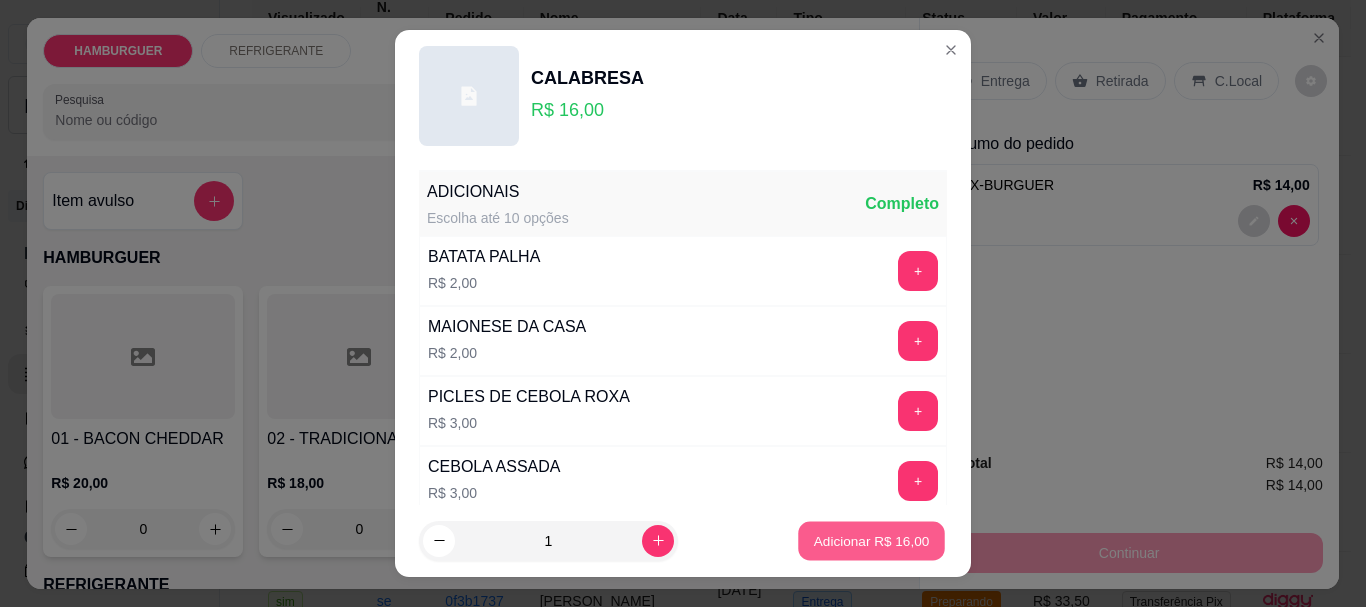 click on "Adicionar   R$ 16,00" at bounding box center [871, 540] 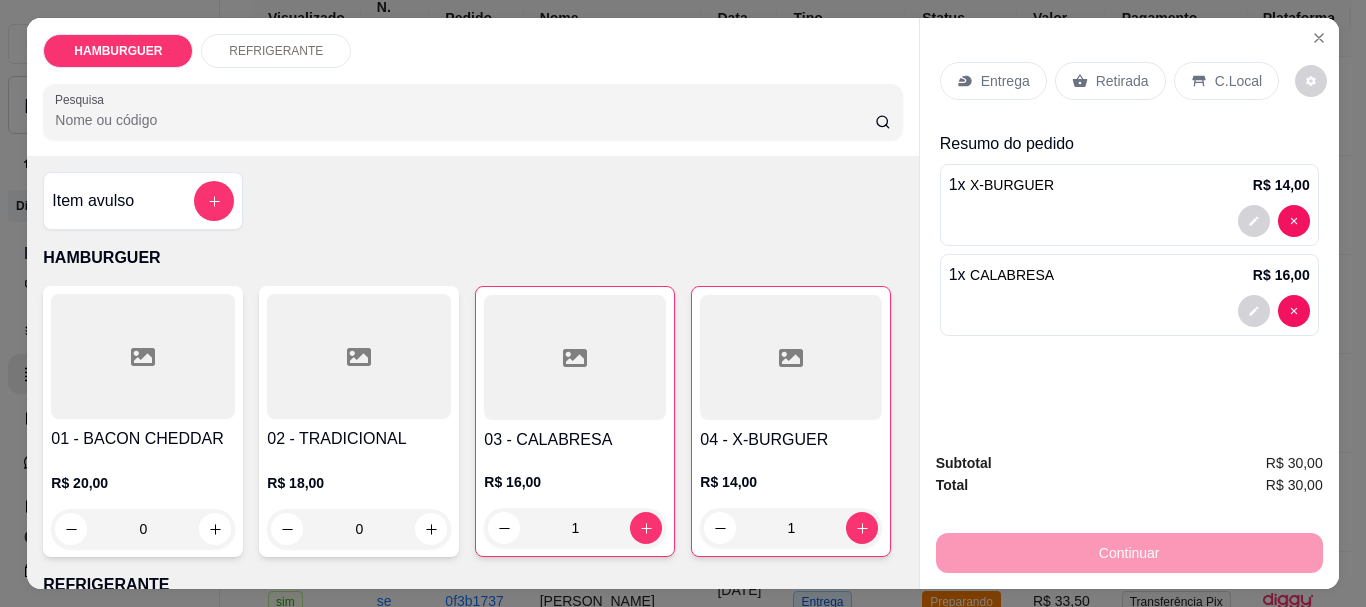 click on "Entrega Retirada C.Local" at bounding box center (1129, 81) 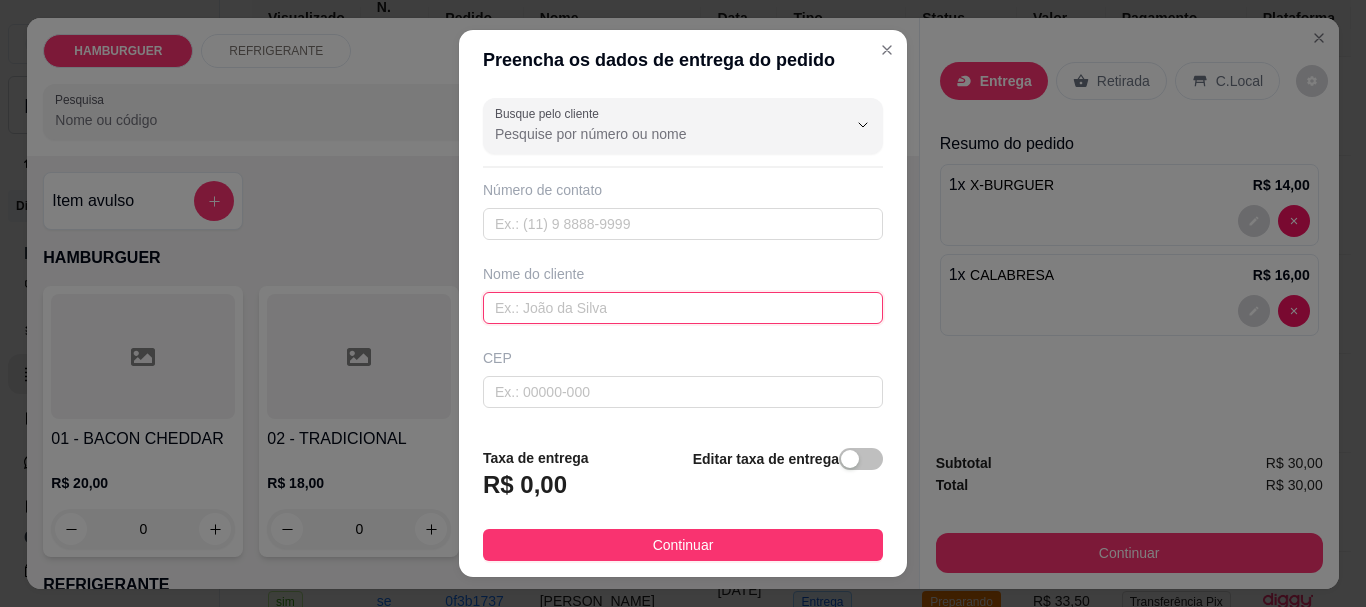 click at bounding box center [683, 308] 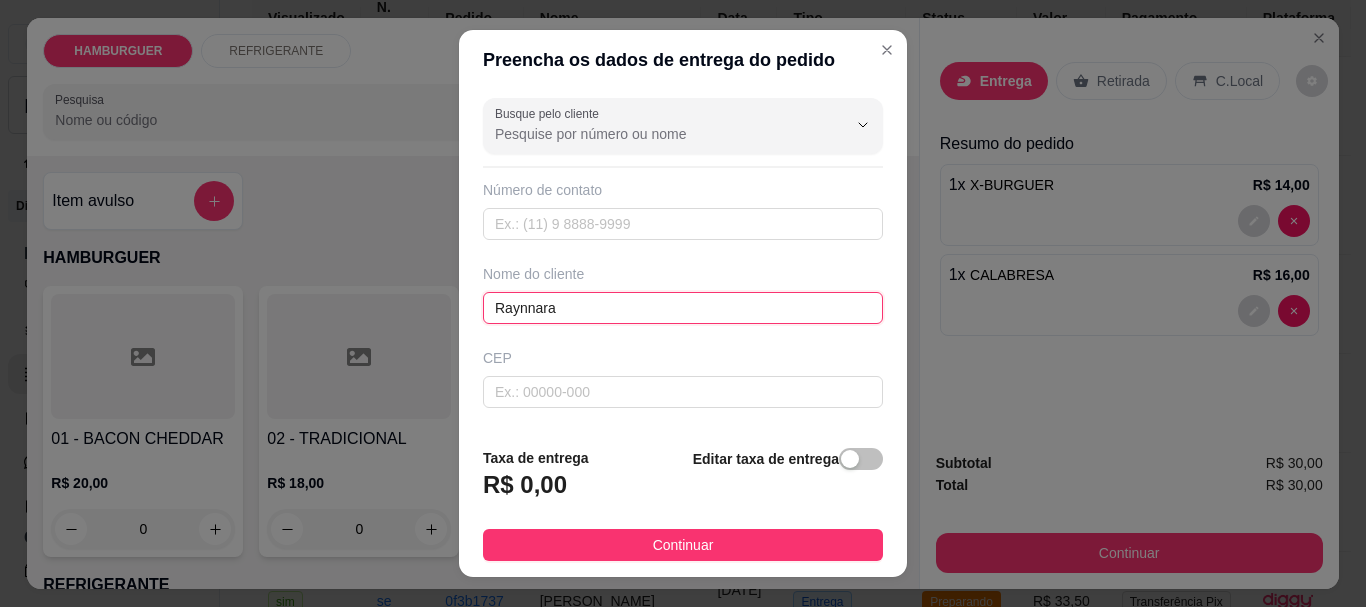 type on "Raynnara" 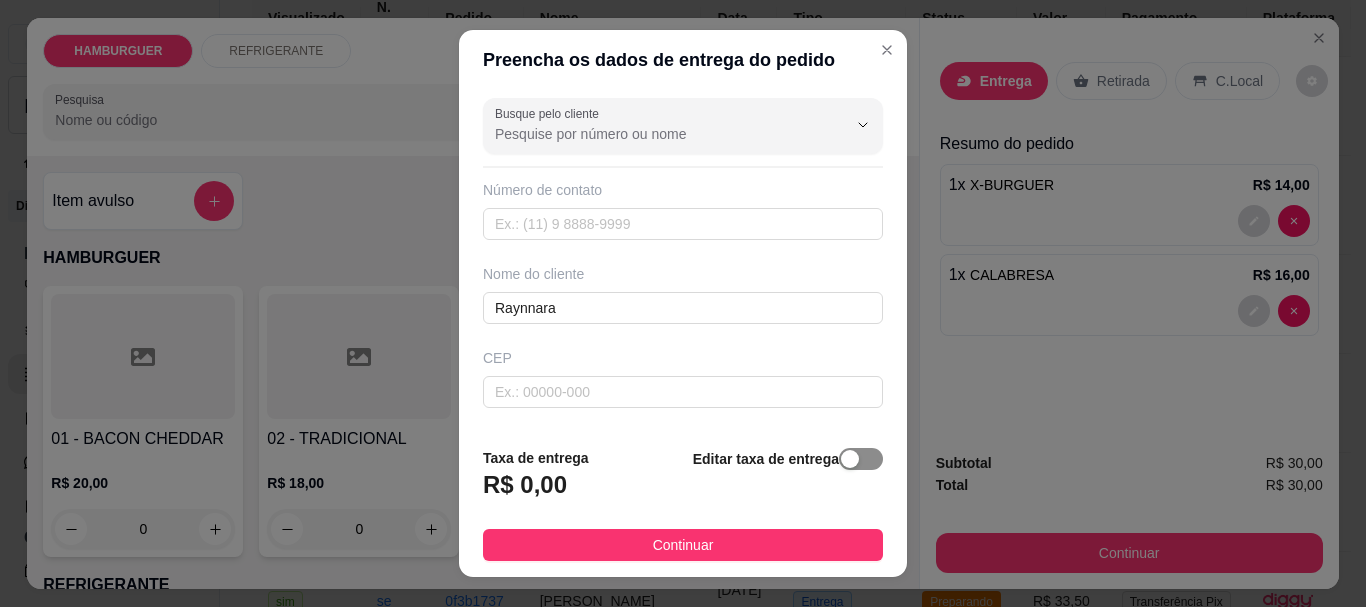 click at bounding box center (861, 459) 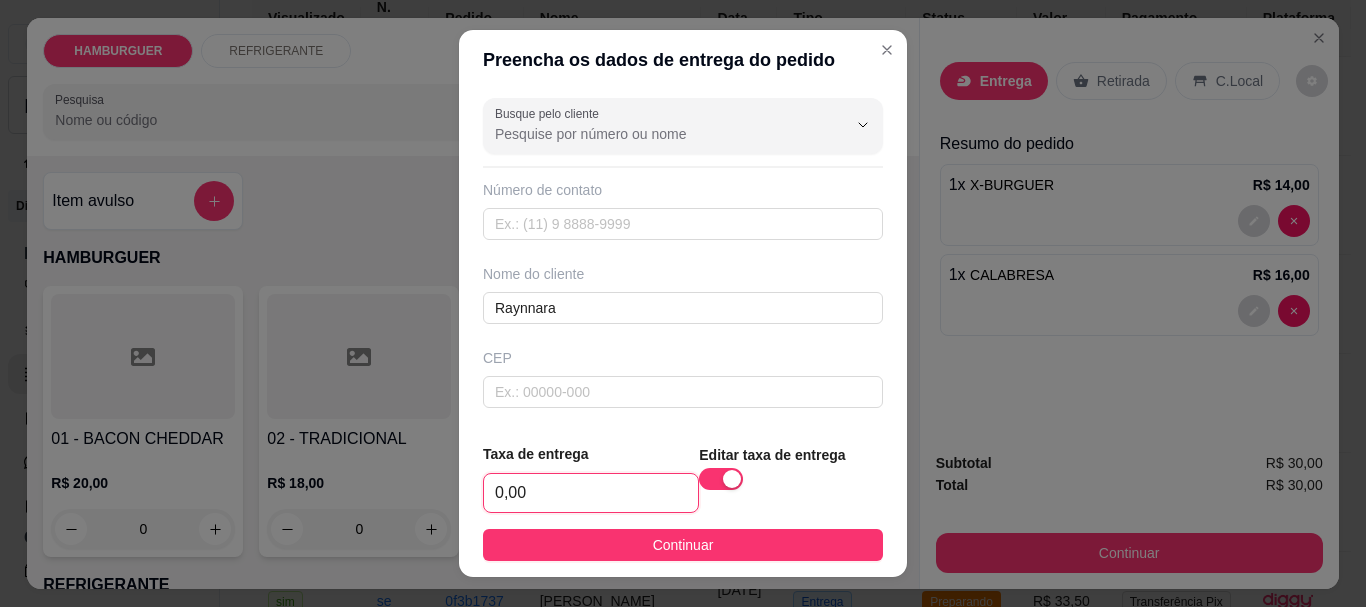 click on "0,00" at bounding box center [591, 493] 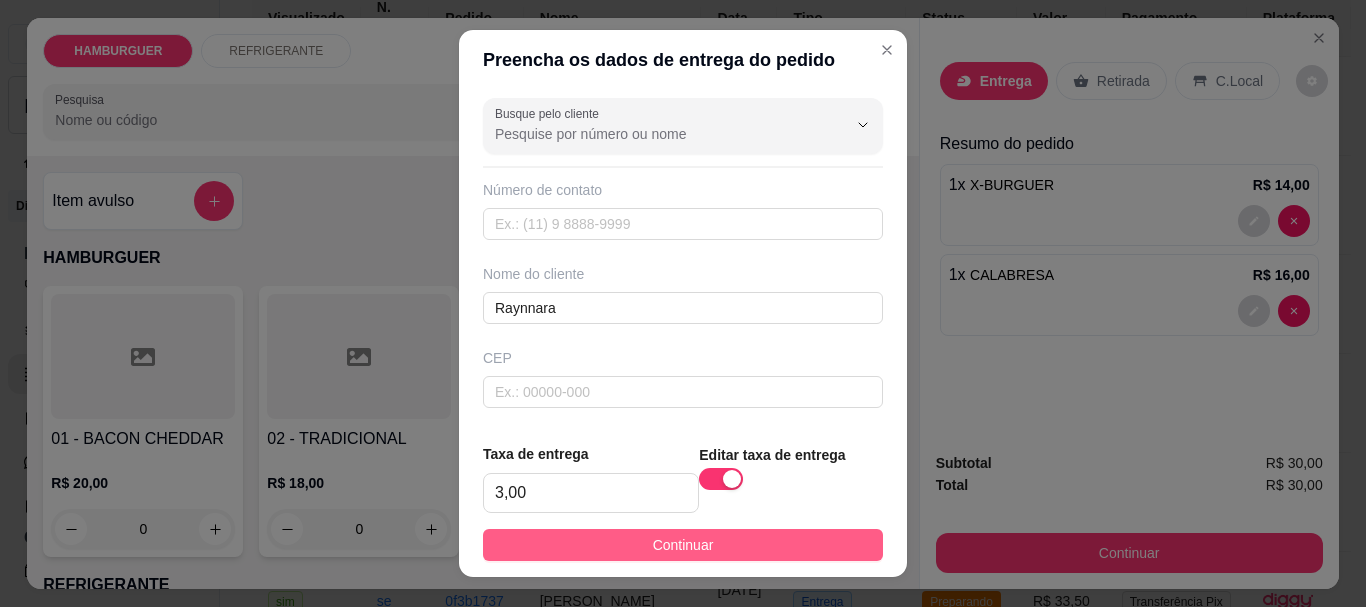 click on "Continuar" at bounding box center (683, 545) 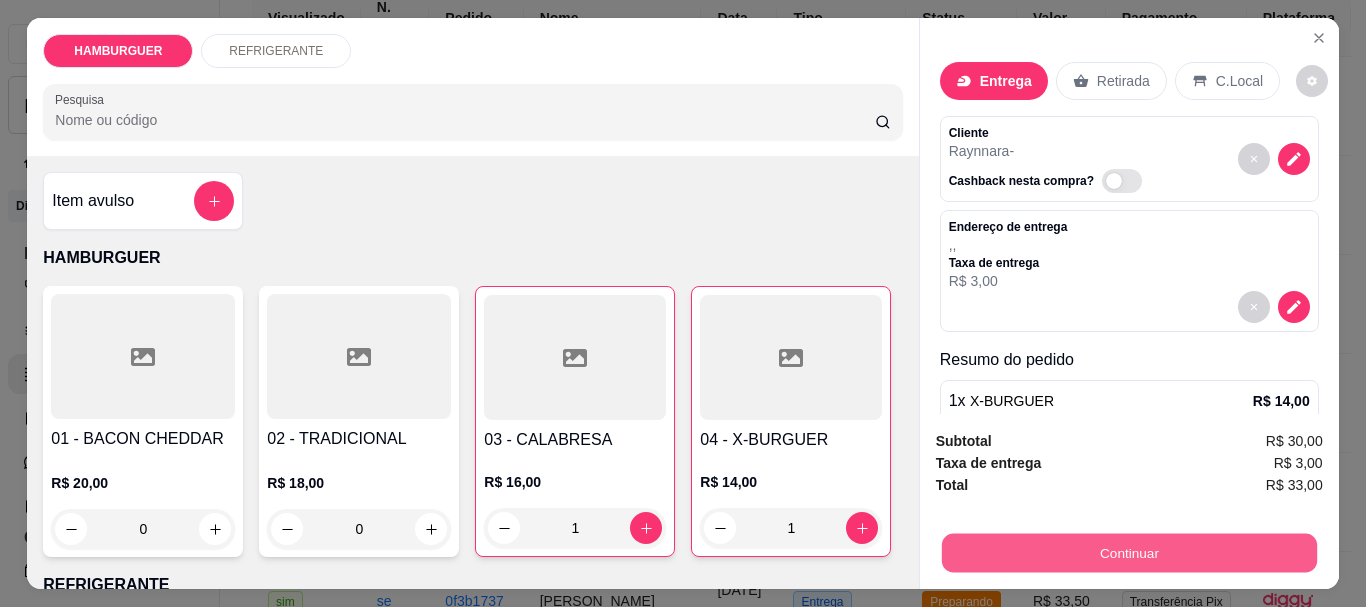 click on "Continuar" at bounding box center [1128, 552] 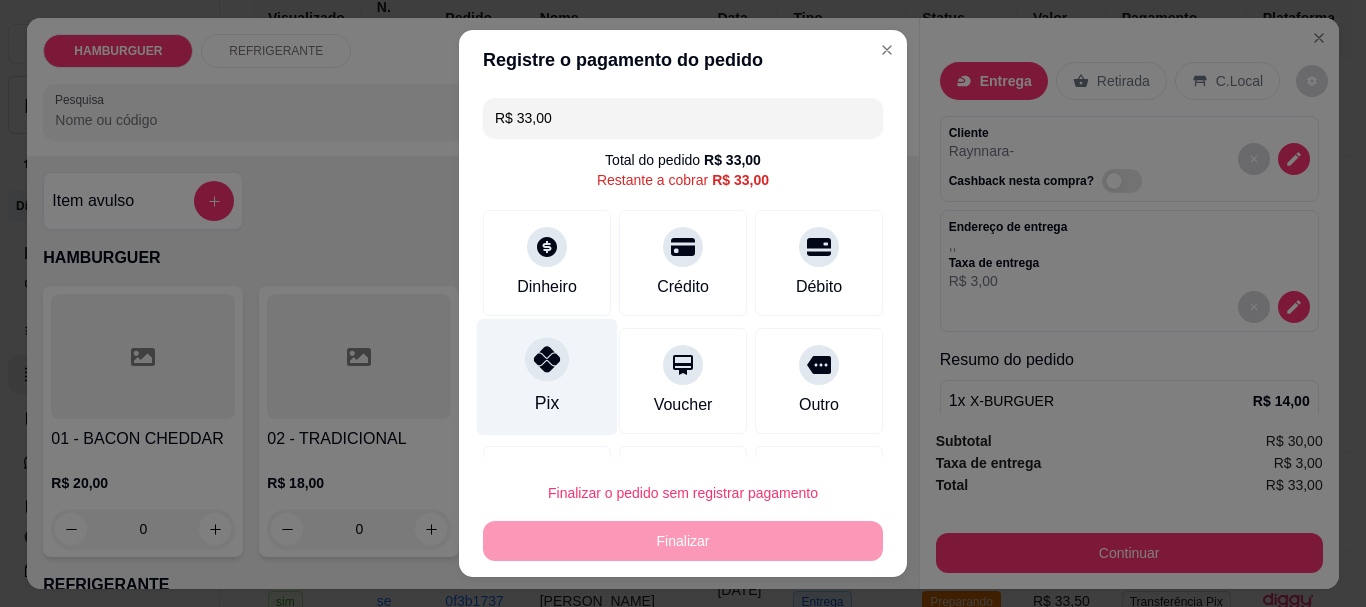 click 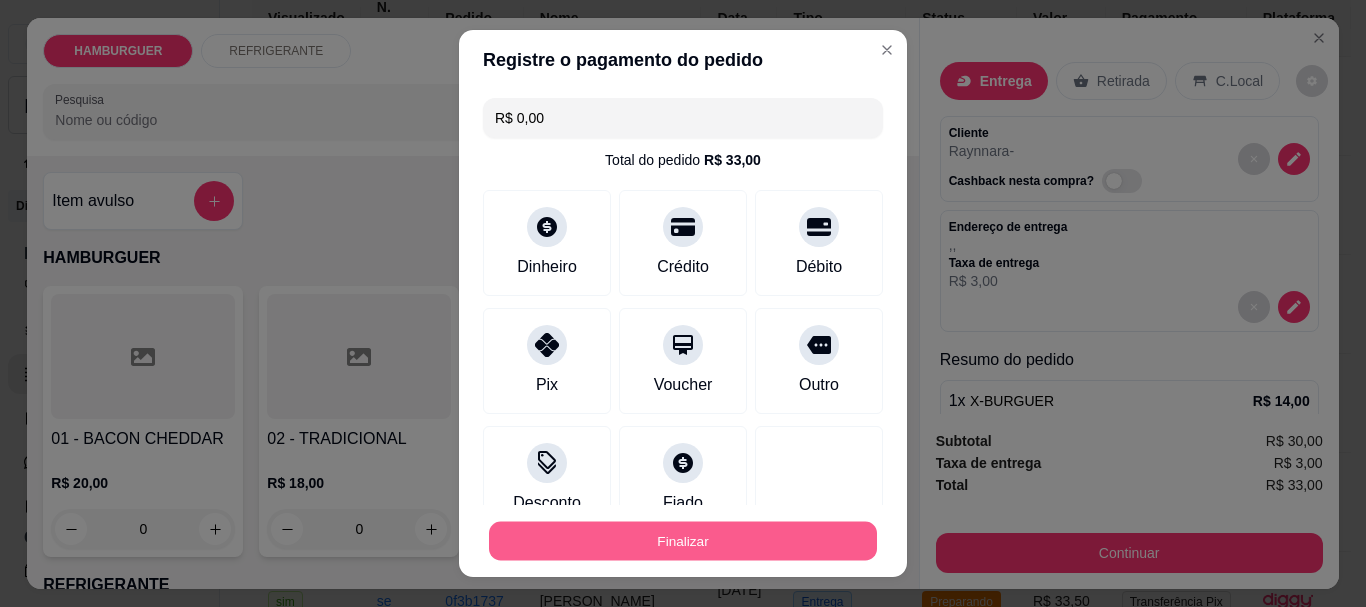 click on "Finalizar" at bounding box center [683, 540] 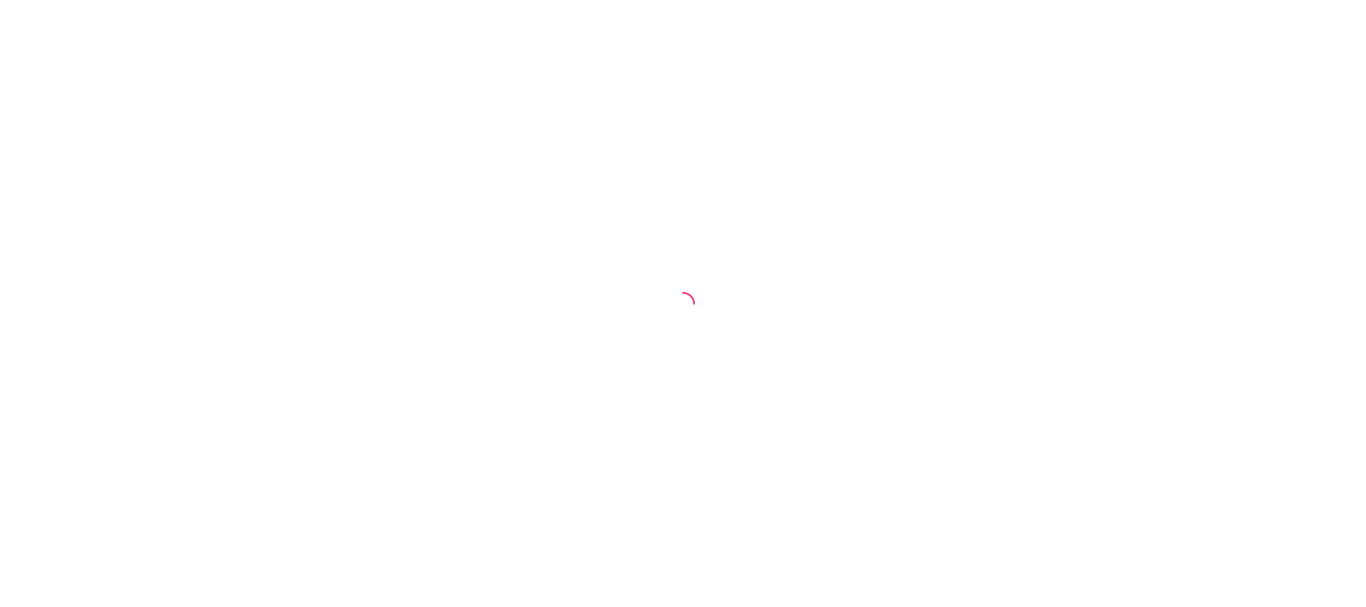 scroll, scrollTop: 0, scrollLeft: 0, axis: both 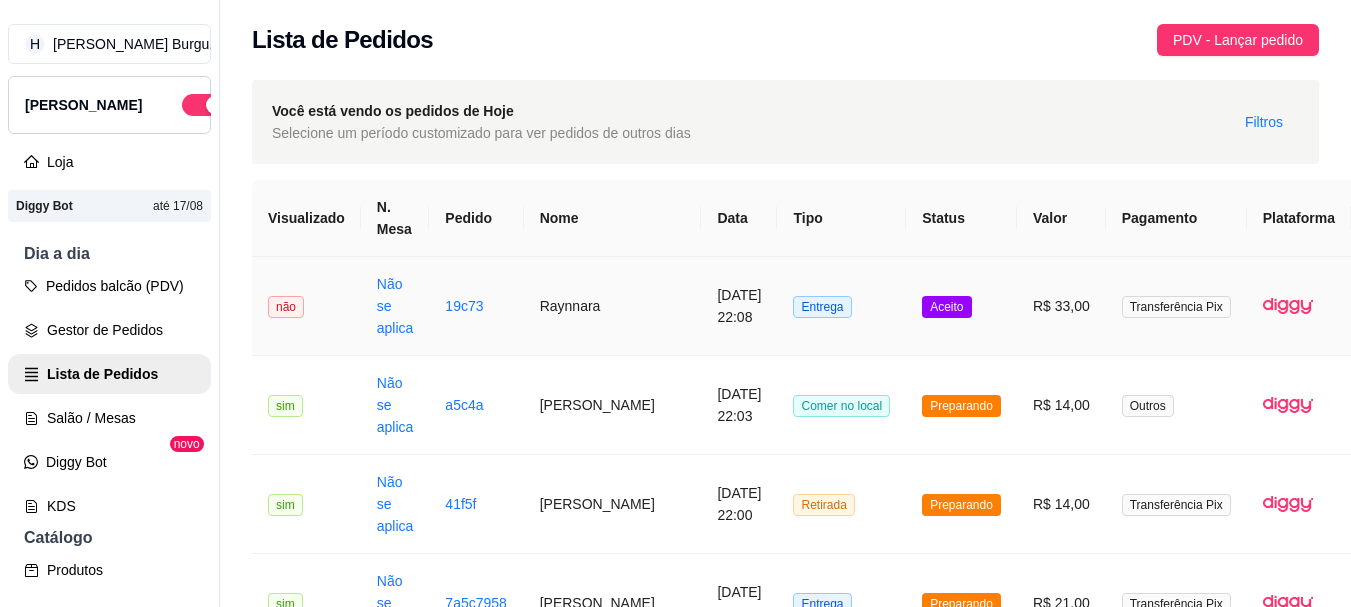 click on "Entrega" at bounding box center (841, 306) 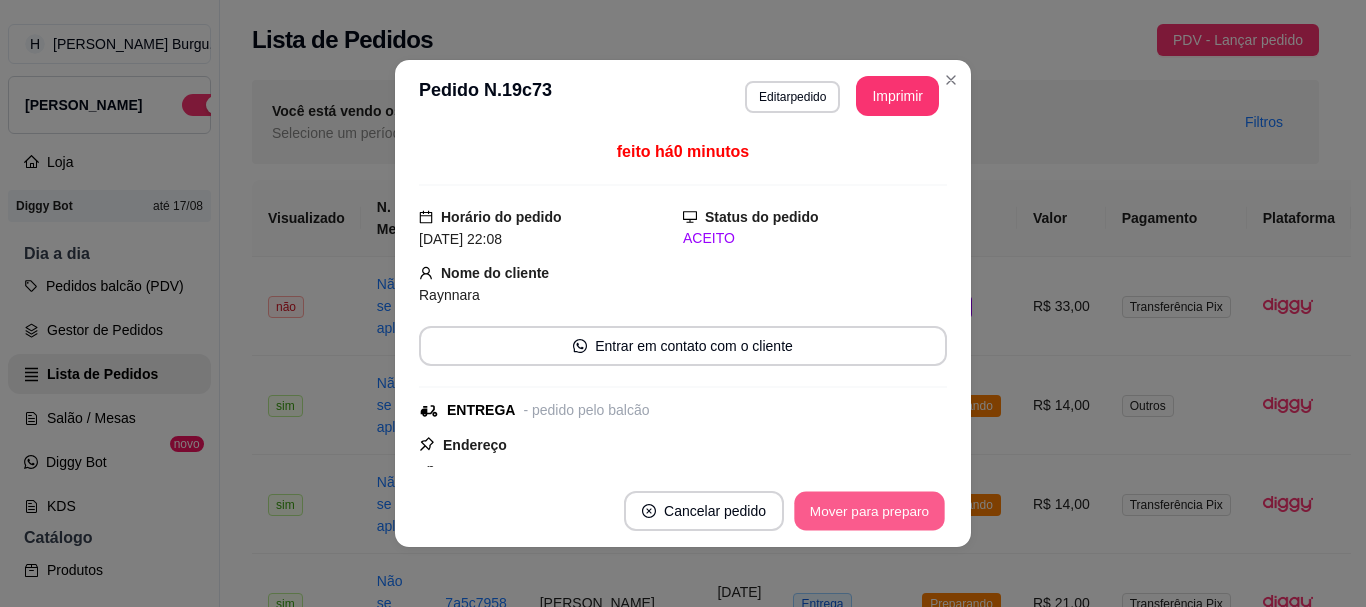 click on "Mover para preparo" at bounding box center (869, 511) 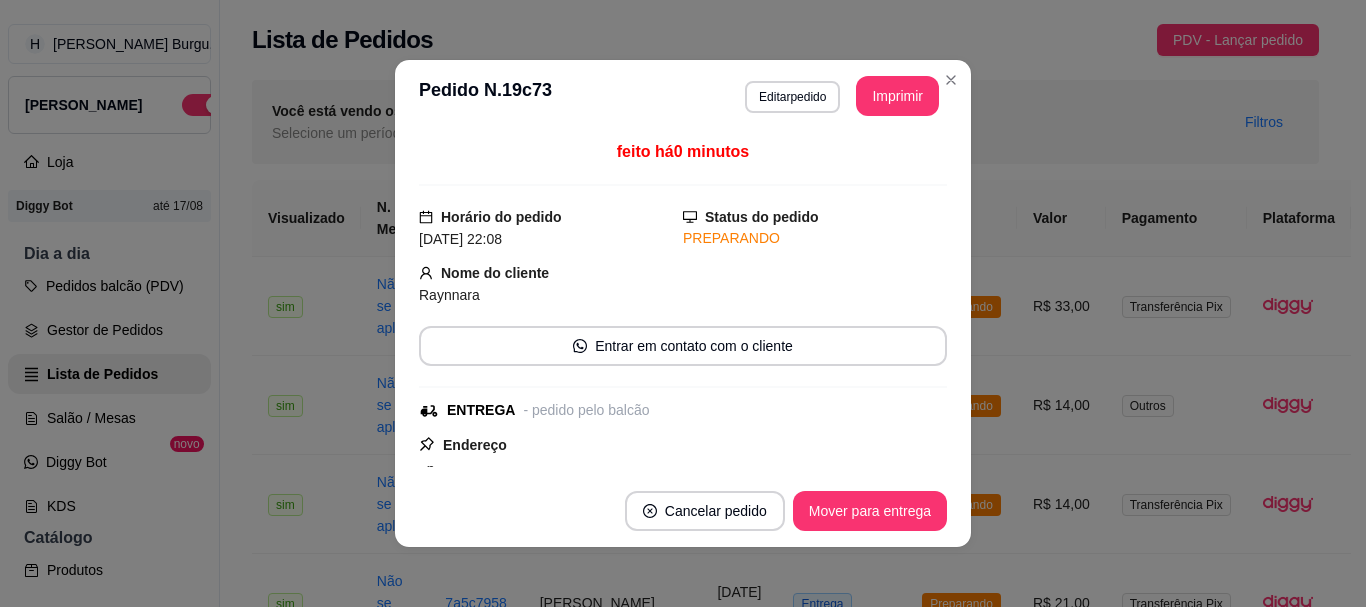 click on "**********" at bounding box center [683, 96] 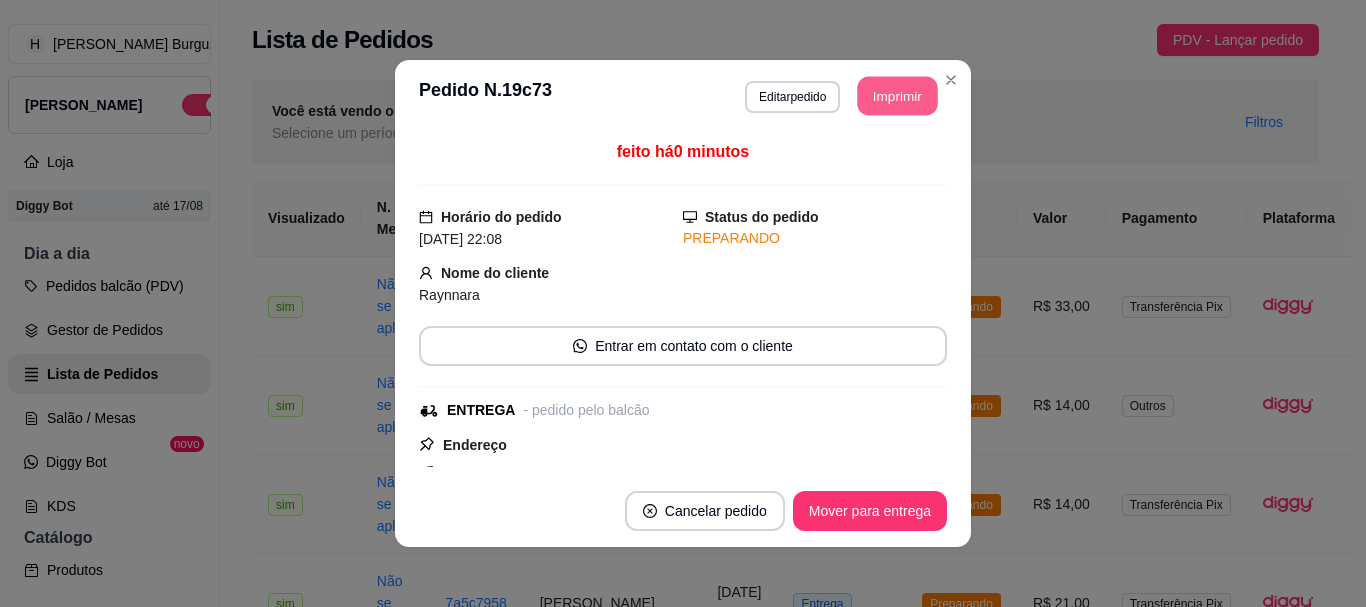 click on "Imprimir" at bounding box center (898, 96) 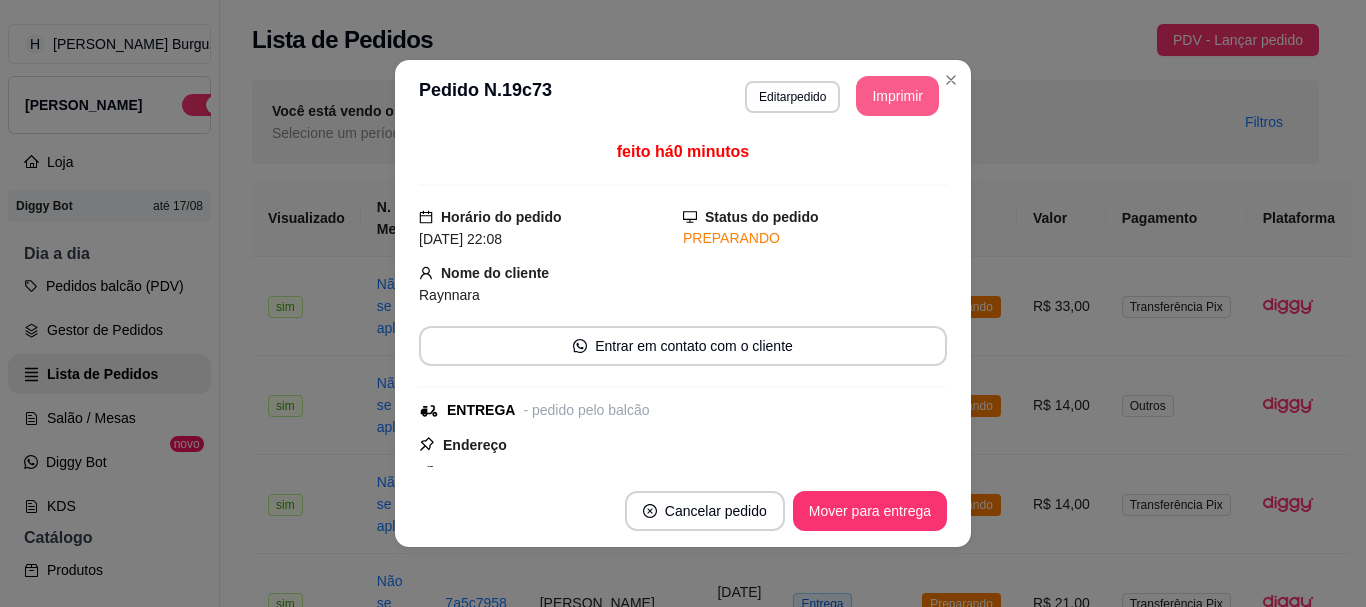 scroll, scrollTop: 0, scrollLeft: 0, axis: both 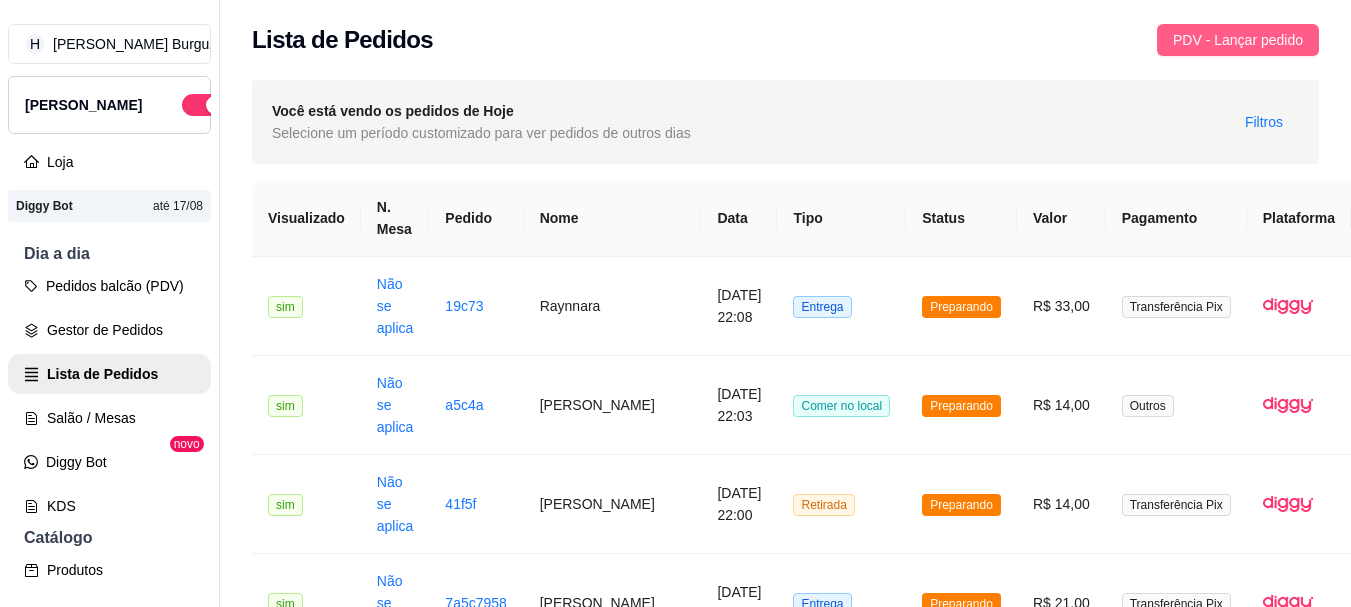 click on "PDV - Lançar pedido" at bounding box center [1238, 40] 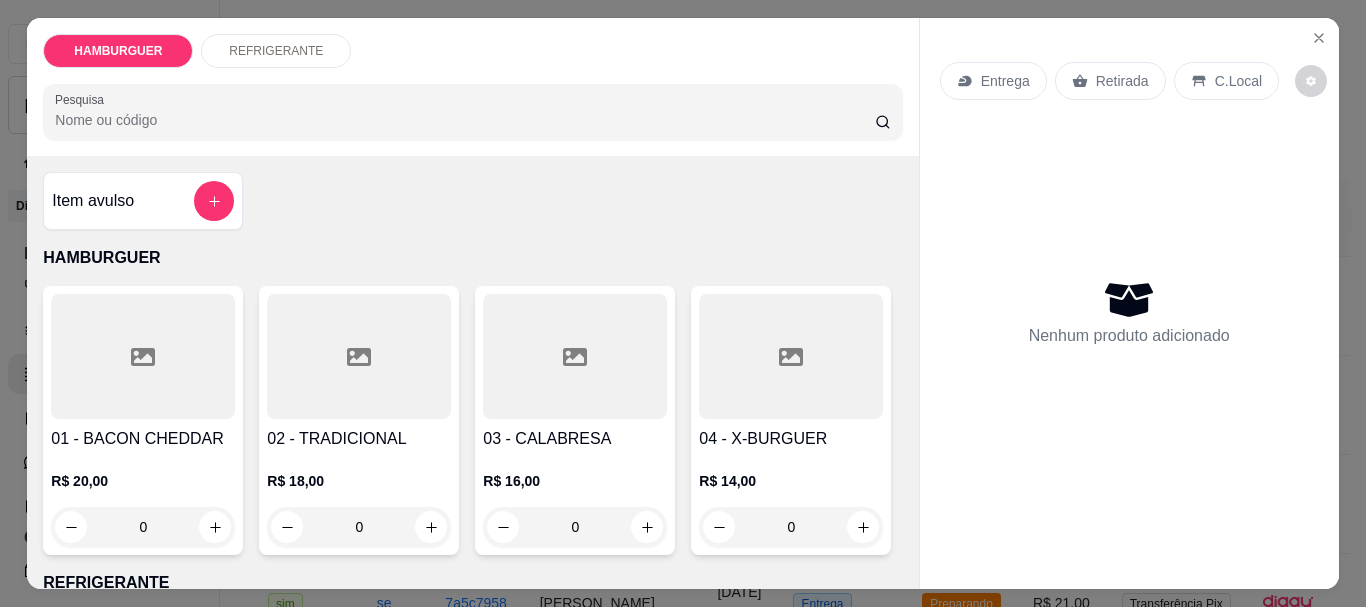 click on "0" at bounding box center (359, 527) 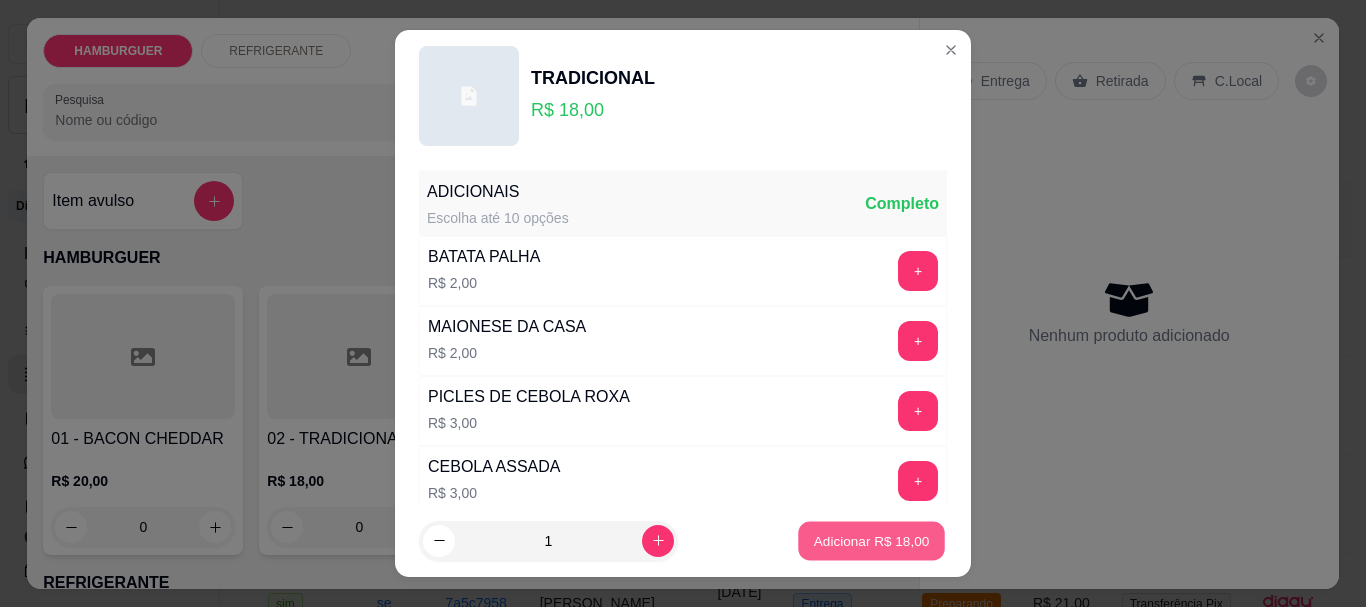 click on "1 Adicionar   R$ 18,00" at bounding box center [683, 541] 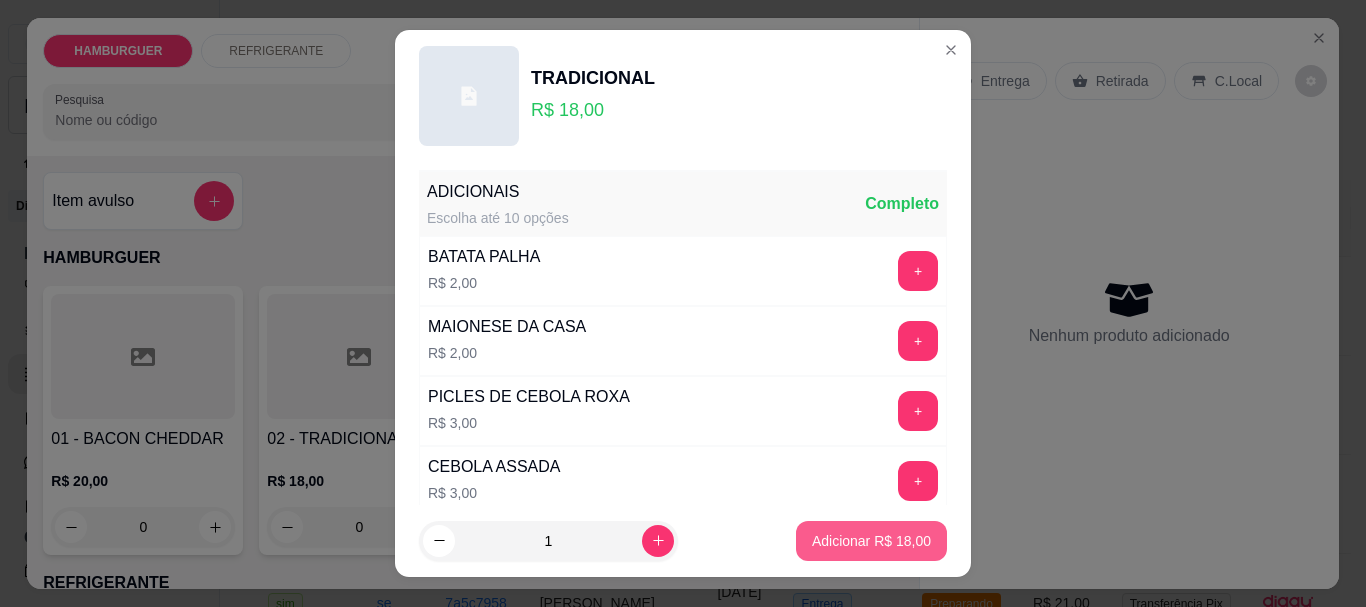 click on "Adicionar   R$ 18,00" at bounding box center [871, 541] 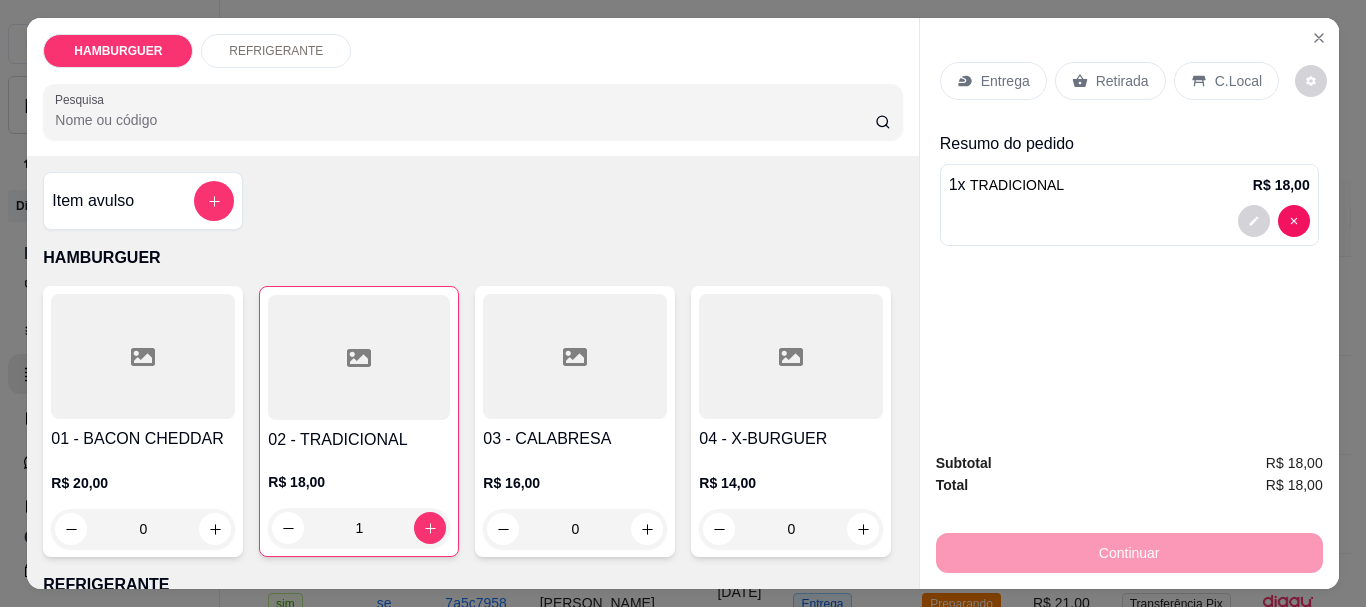 click on "Retirada" at bounding box center [1122, 81] 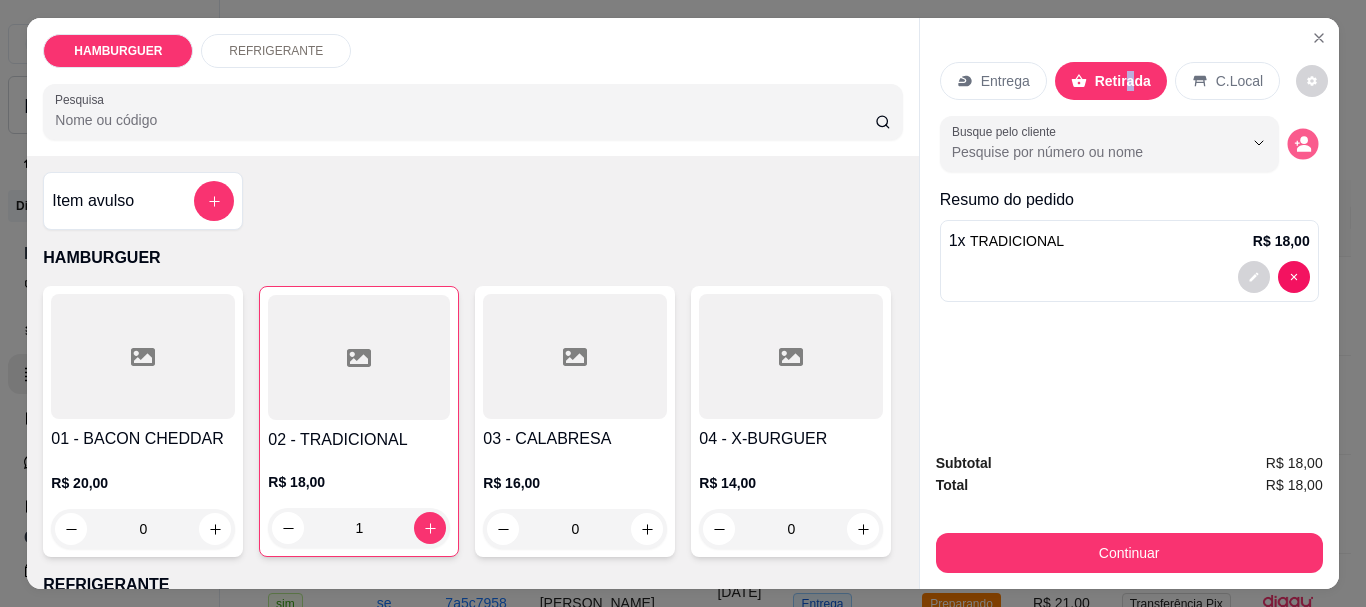 click at bounding box center [1302, 144] 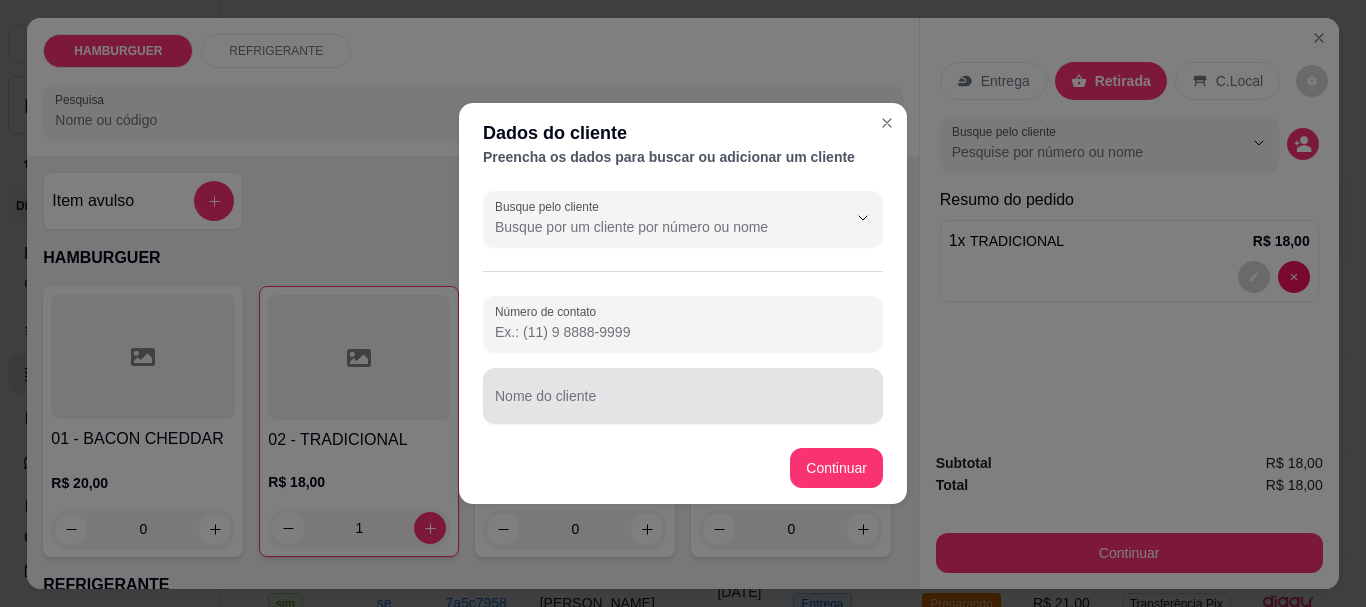 click on "Nome do cliente" at bounding box center [683, 404] 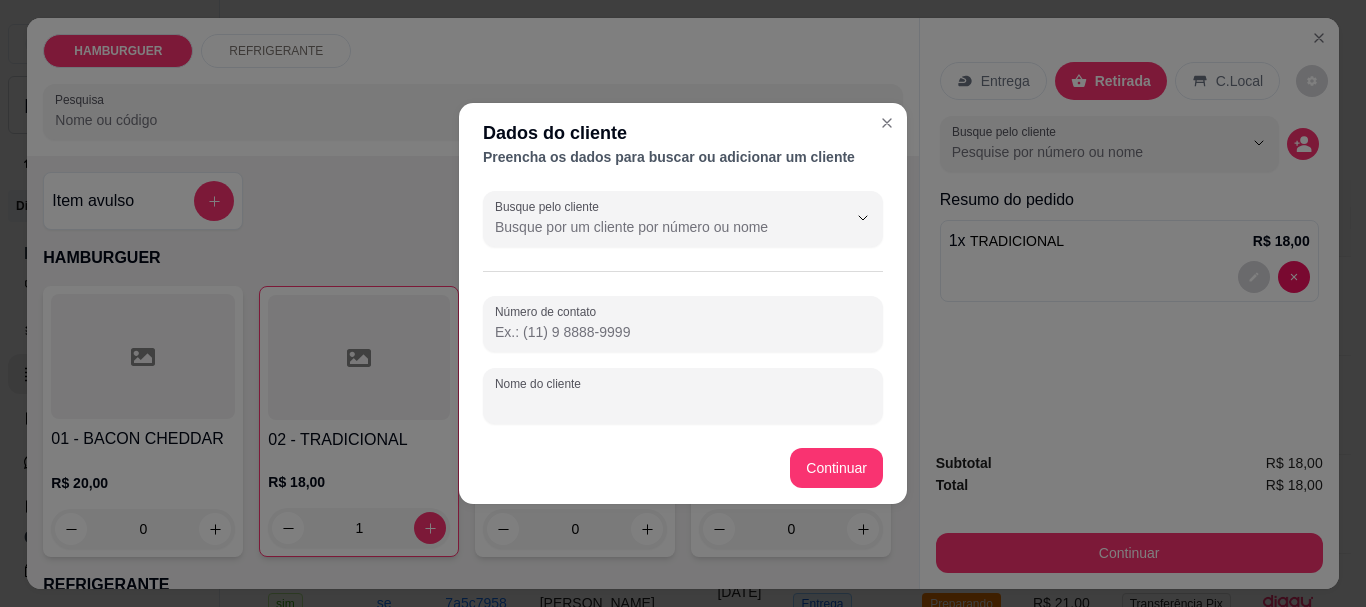 type on "g" 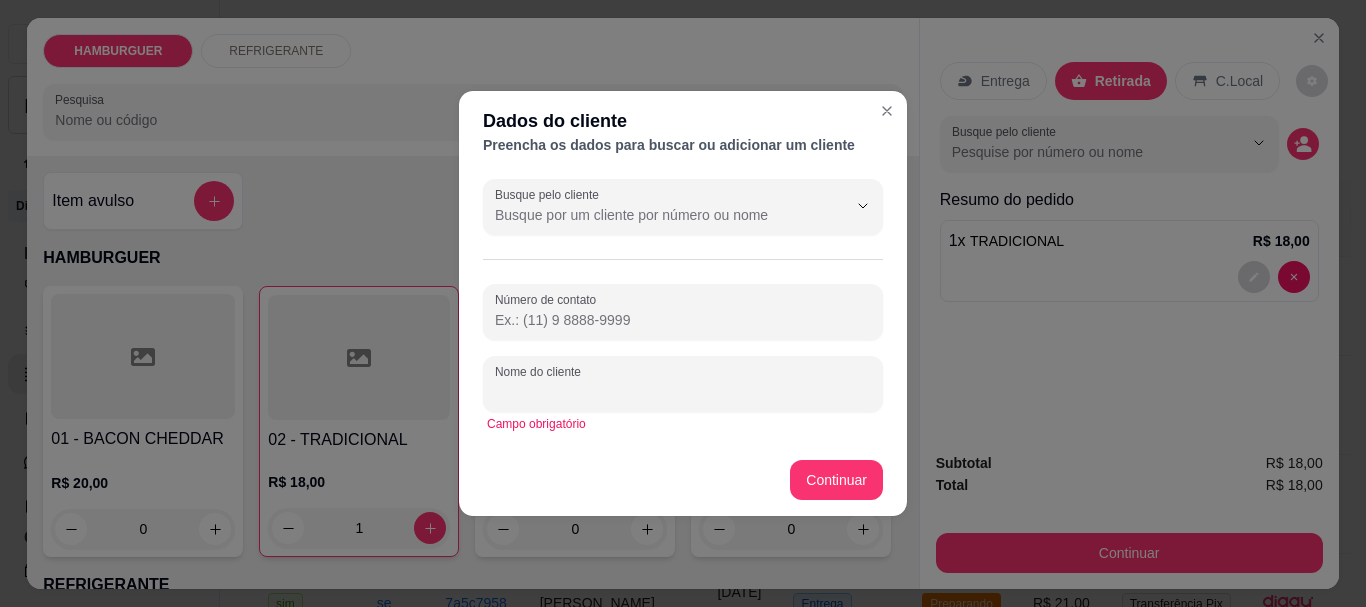 type on "F" 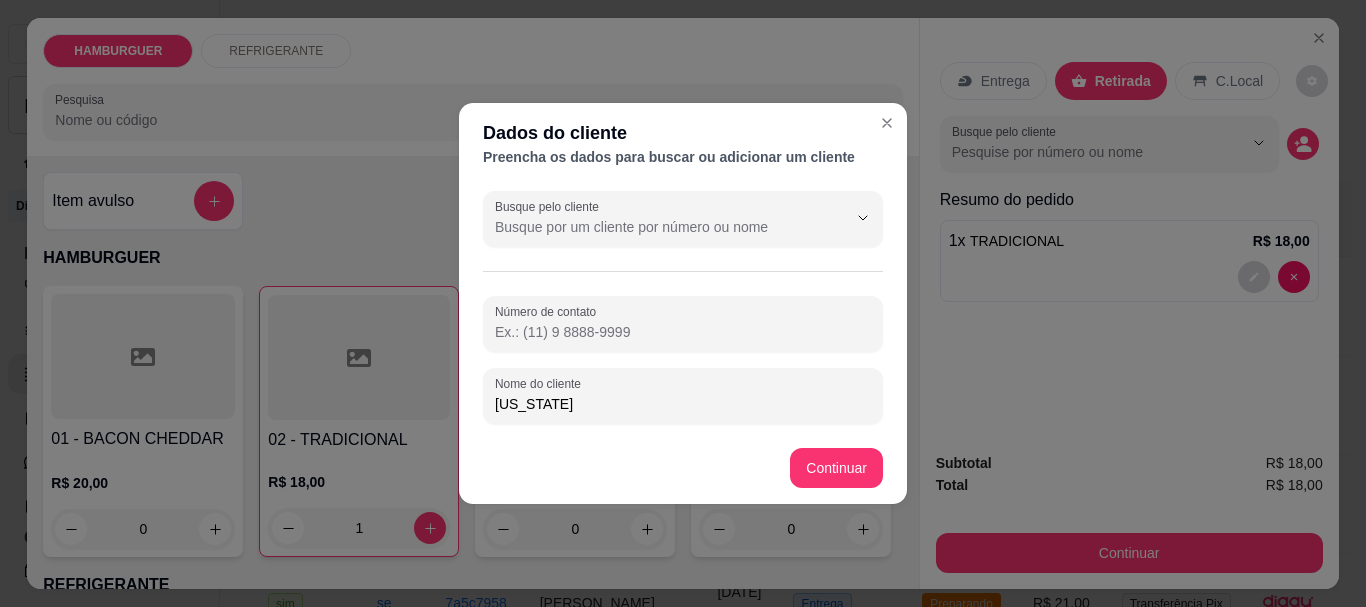 type on "Georgia" 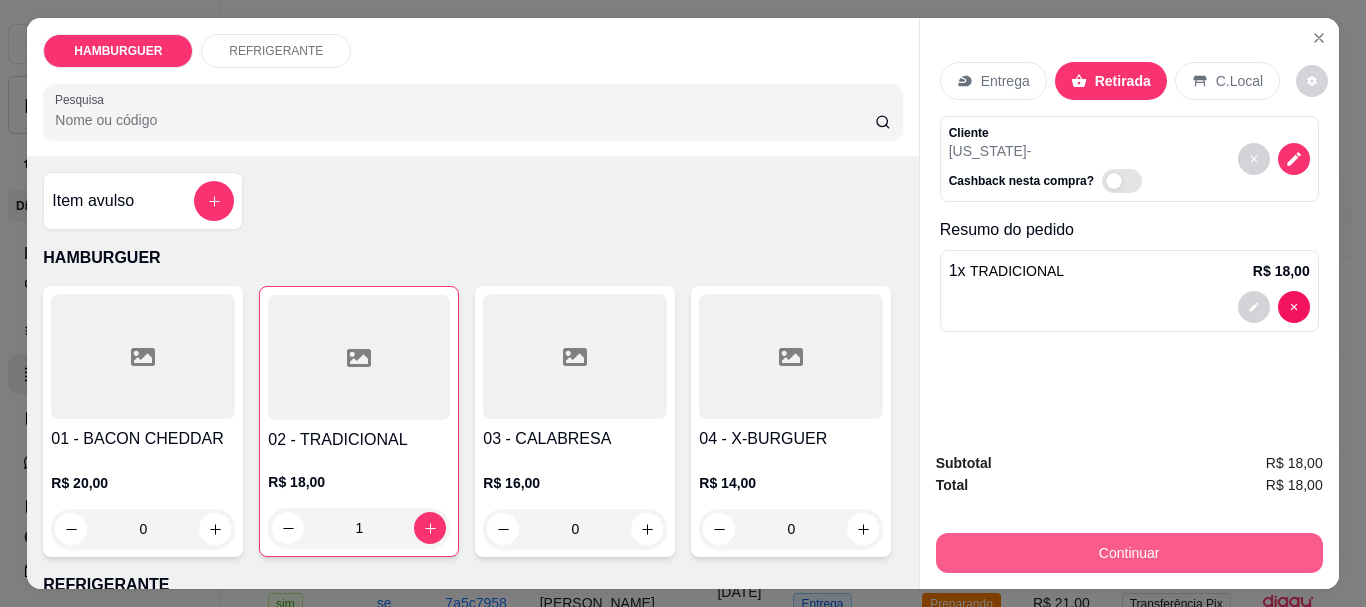 click on "Continuar" at bounding box center [1129, 553] 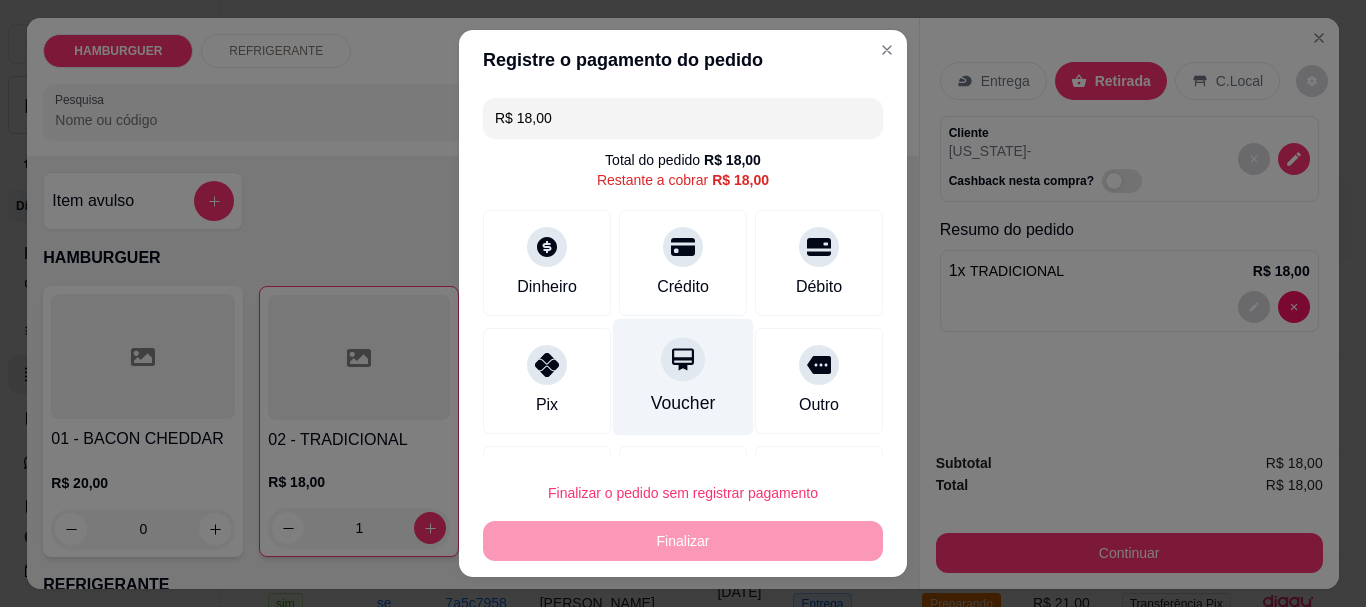 drag, startPoint x: 504, startPoint y: 367, endPoint x: 621, endPoint y: 409, distance: 124.3101 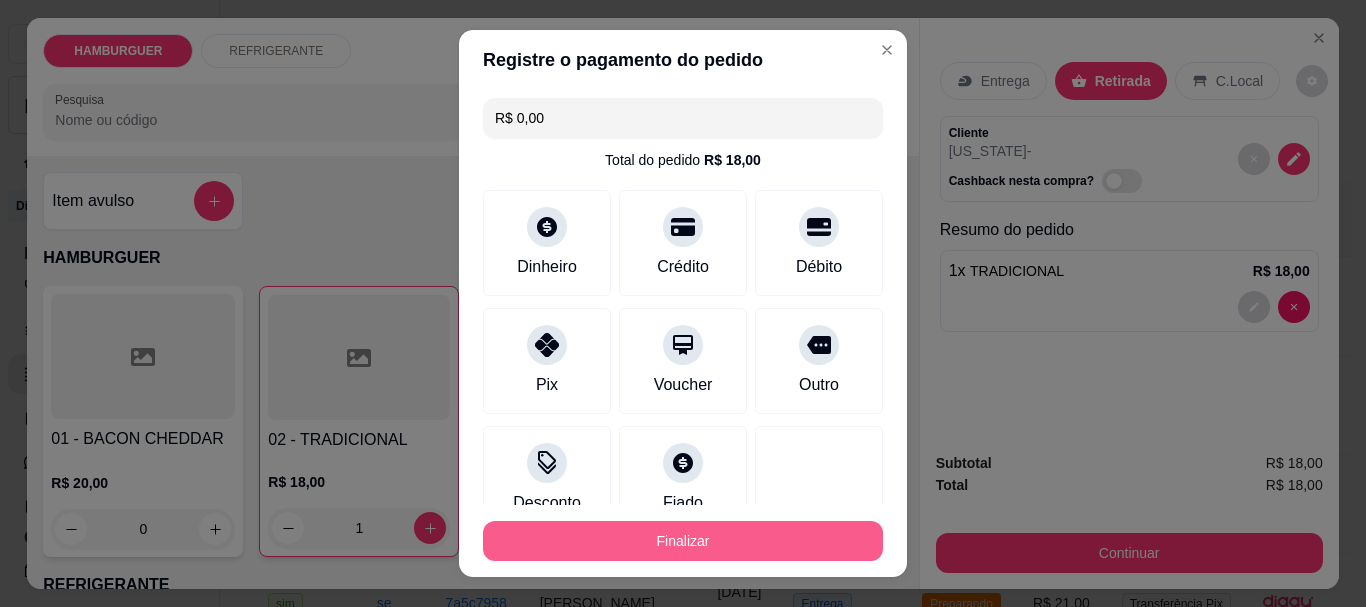 click on "Finalizar" at bounding box center (683, 541) 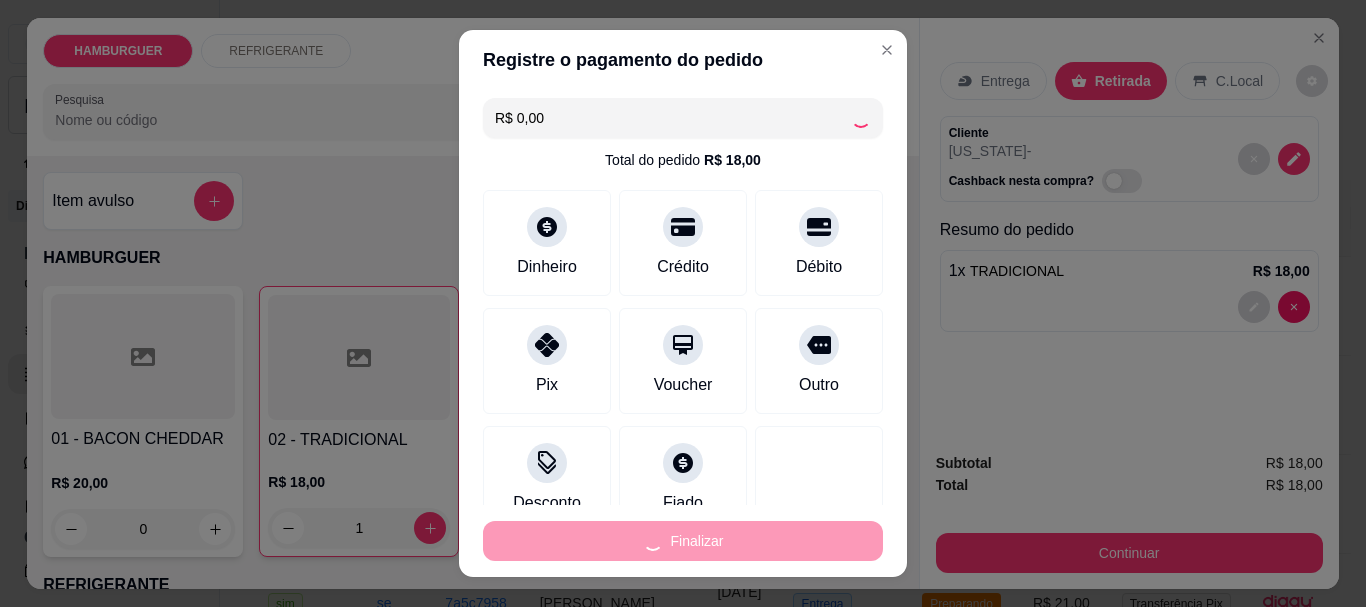 type on "0" 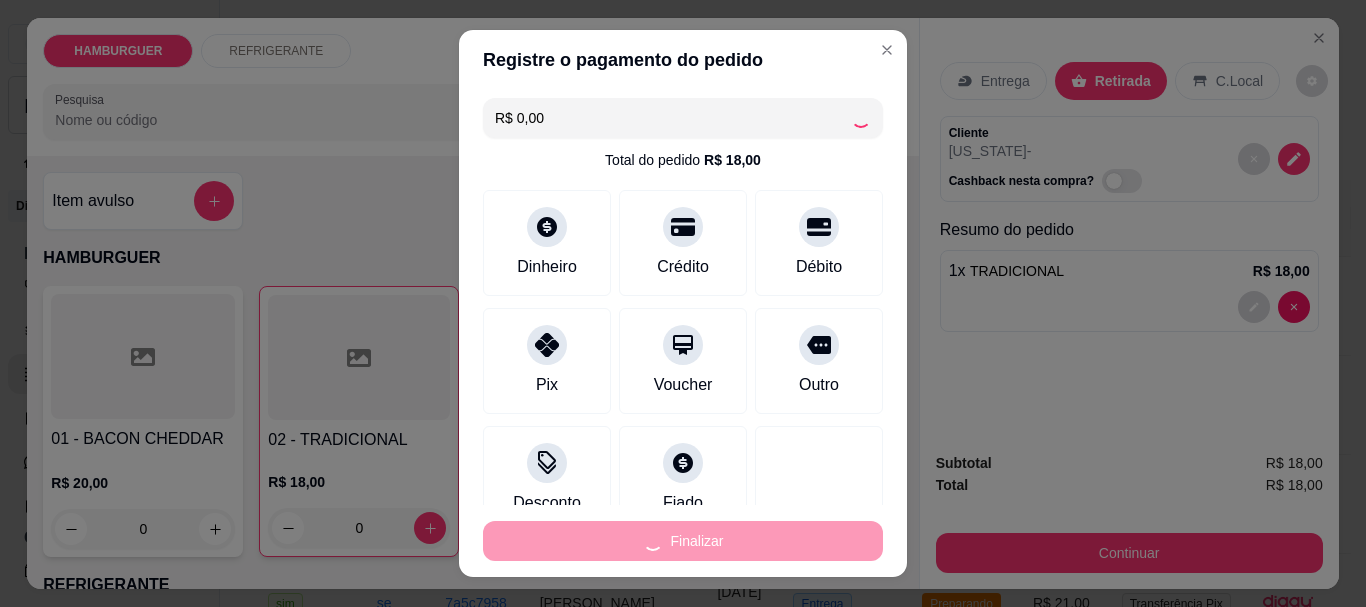 type on "-R$ 18,00" 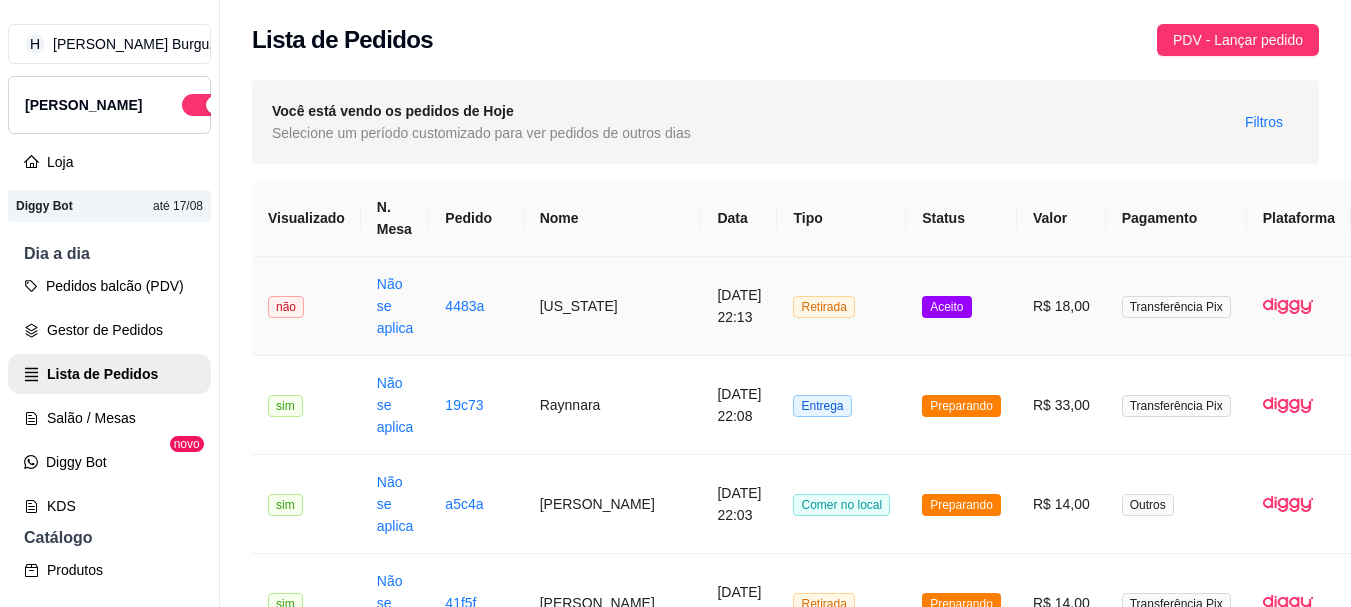 click on "Aceito" at bounding box center (961, 306) 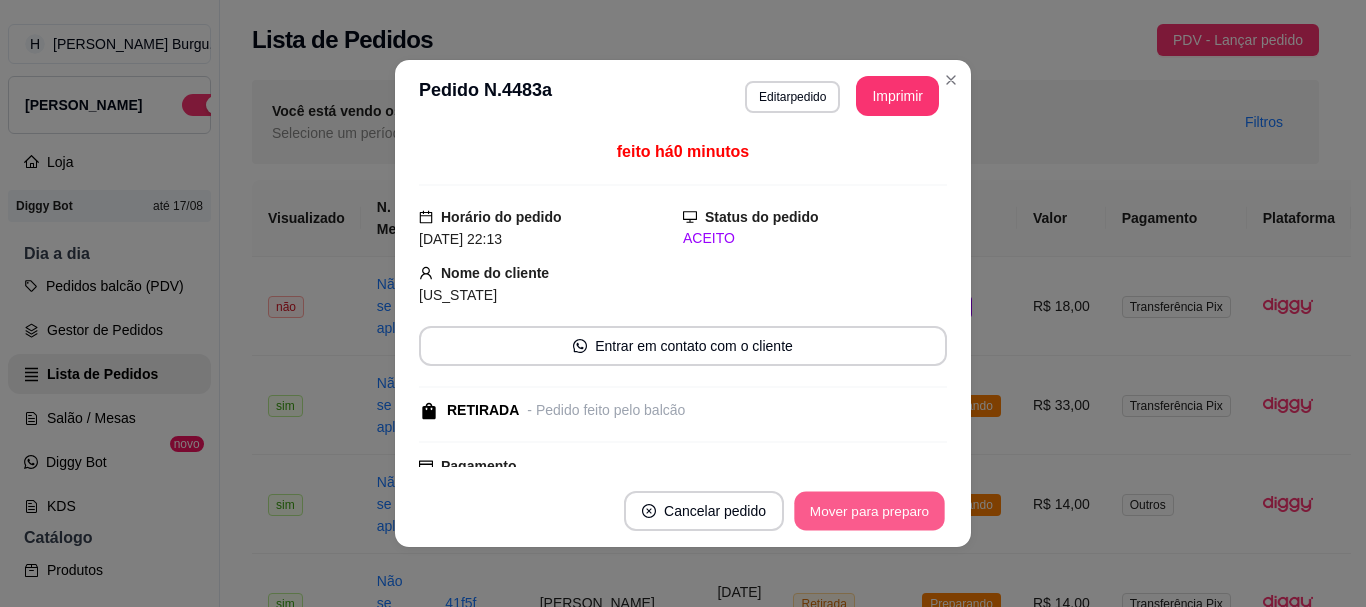 click on "Mover para preparo" at bounding box center [869, 511] 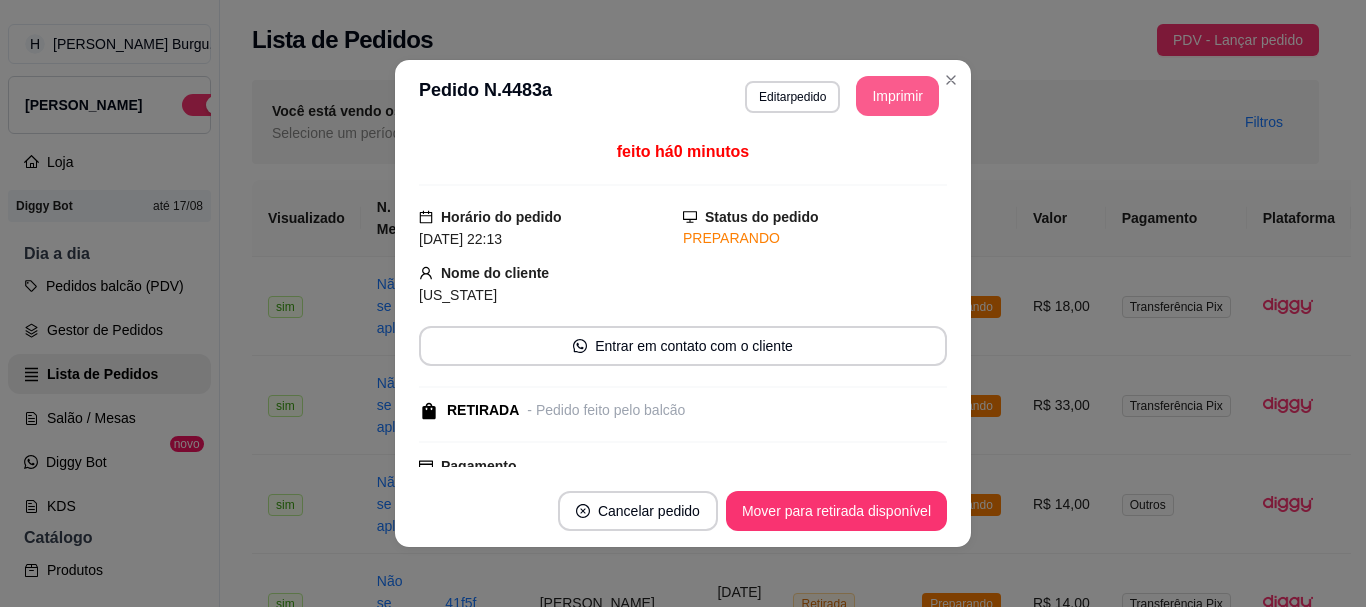 click on "Imprimir" at bounding box center [897, 96] 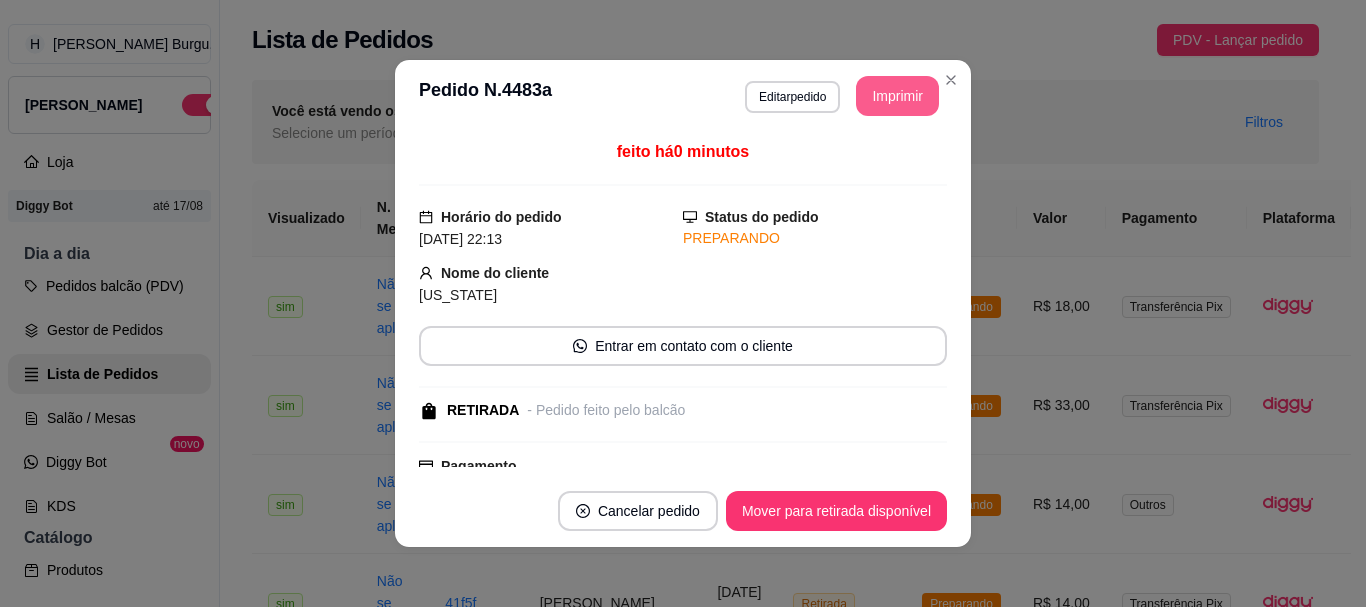 scroll, scrollTop: 0, scrollLeft: 0, axis: both 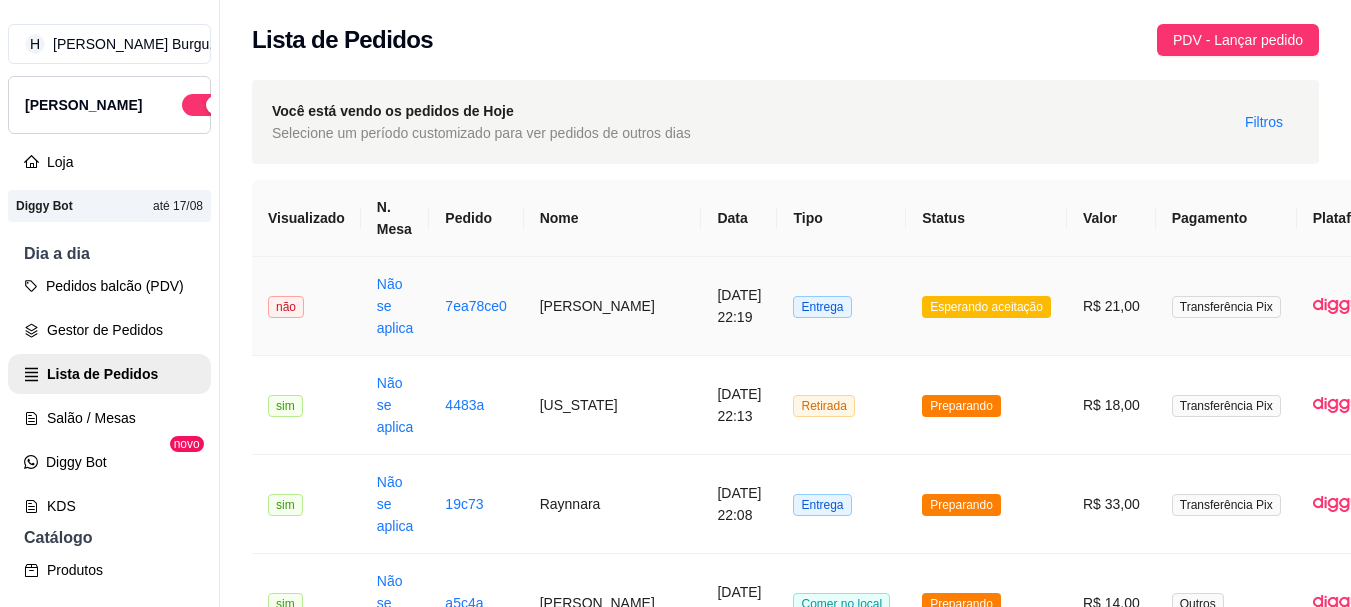 click on "Entrega" at bounding box center [822, 307] 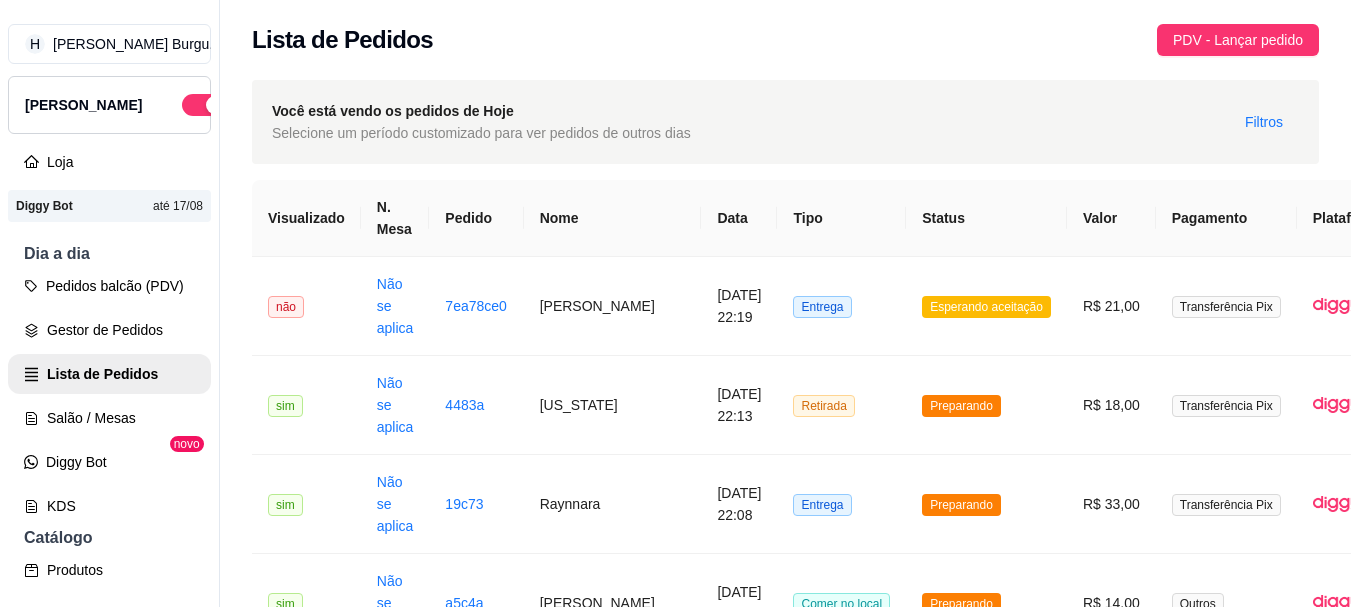 click on "Aceitar pedido" at bounding box center (886, 511) 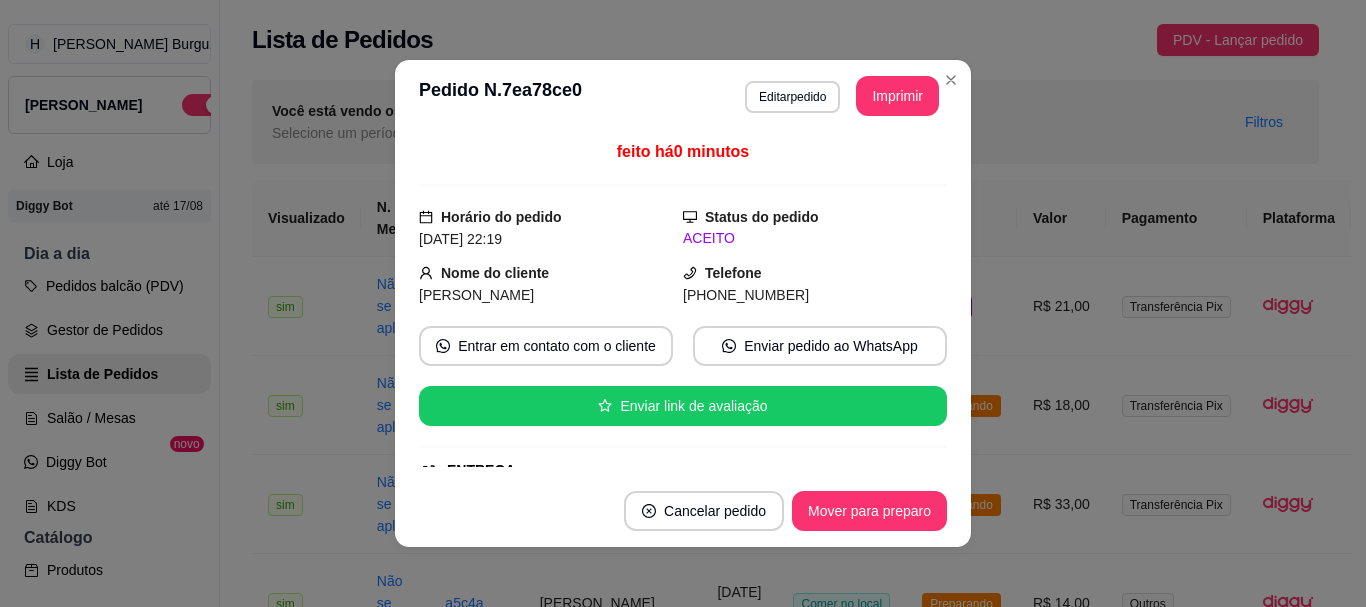 click on "**********" at bounding box center [683, 96] 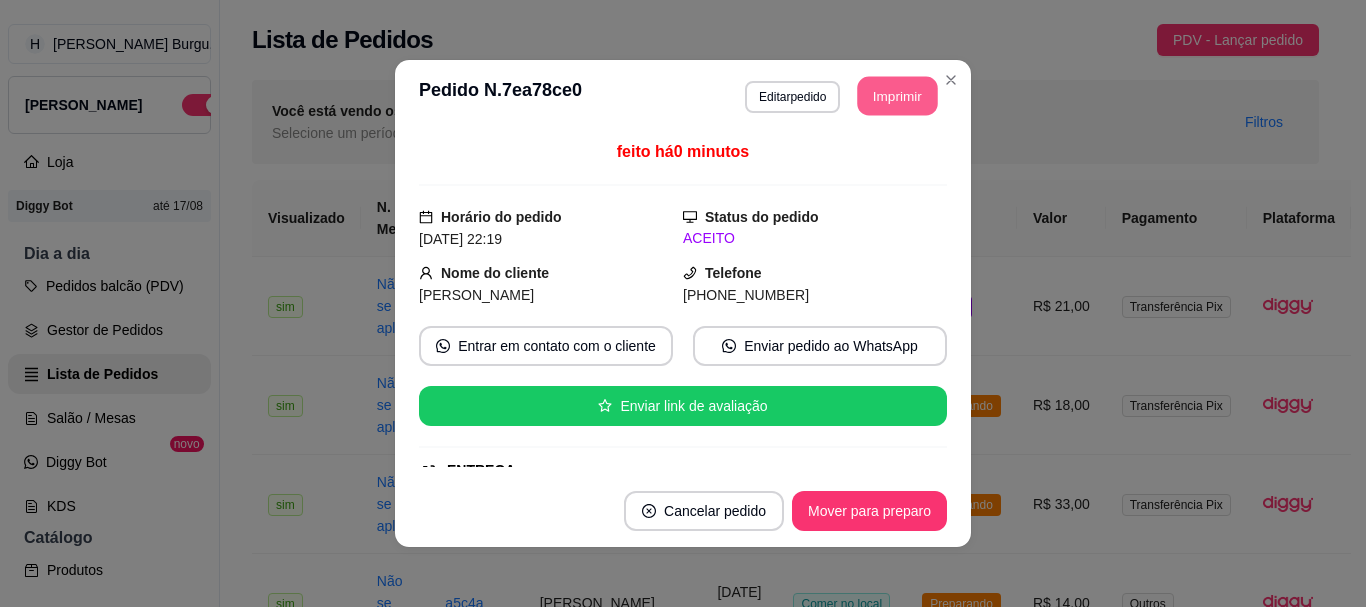 click on "Imprimir" at bounding box center (898, 96) 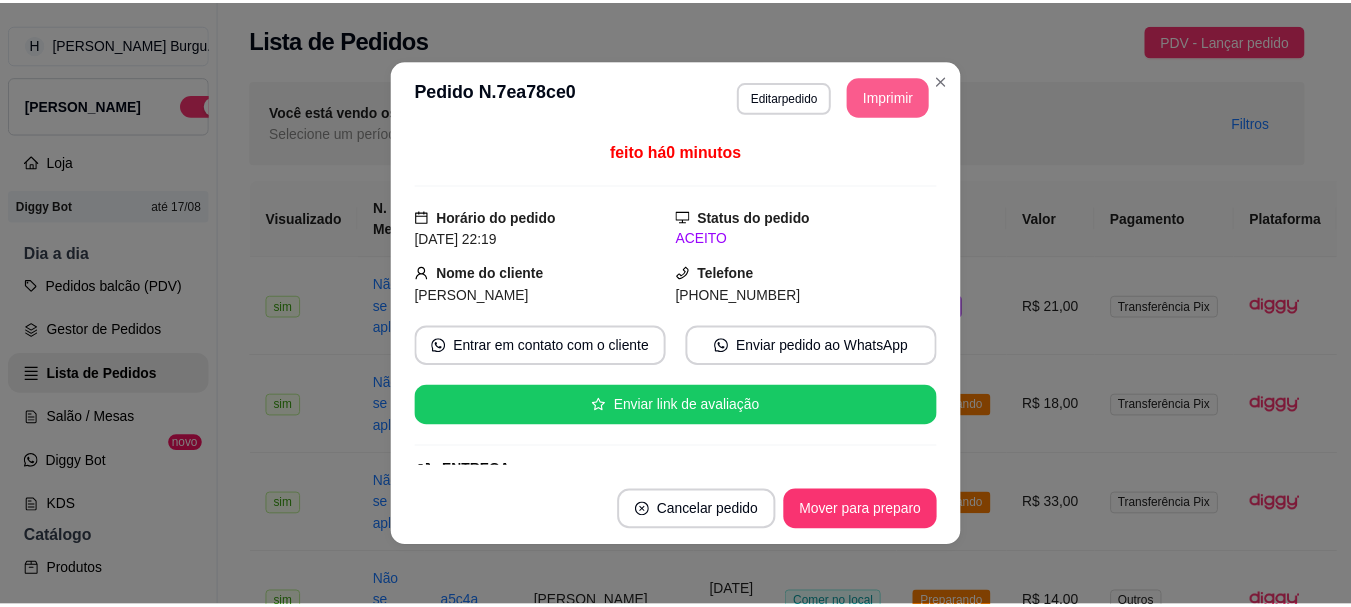 scroll, scrollTop: 0, scrollLeft: 0, axis: both 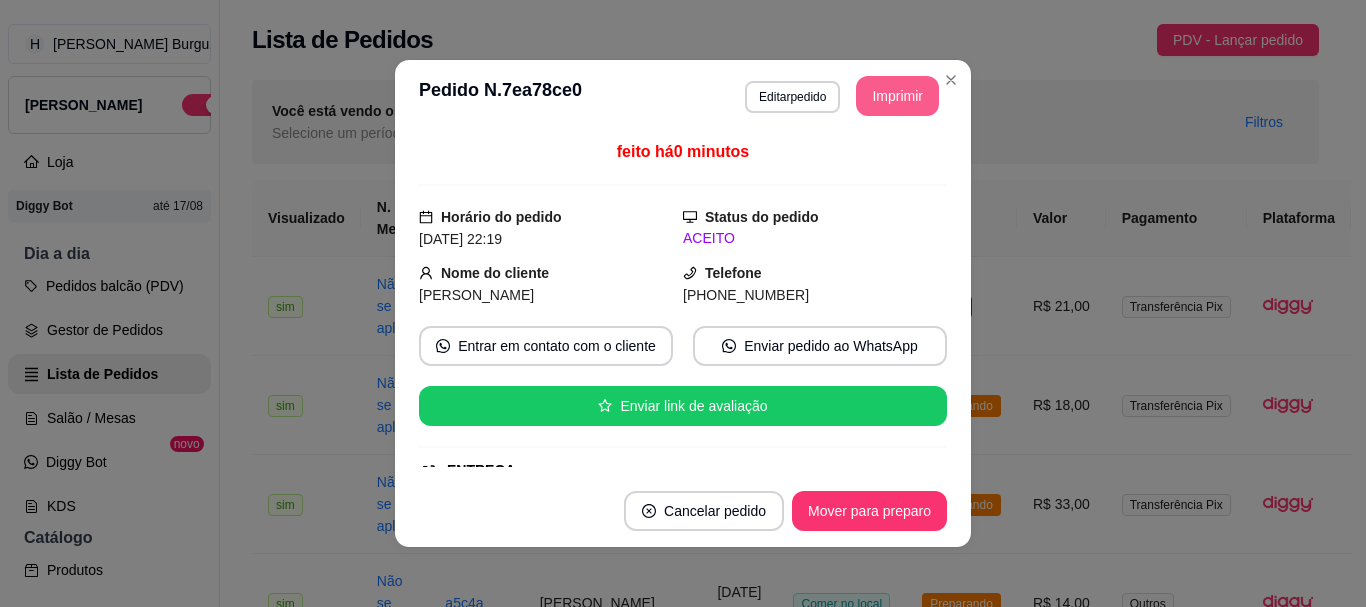 click on "Mover para preparo" at bounding box center [869, 511] 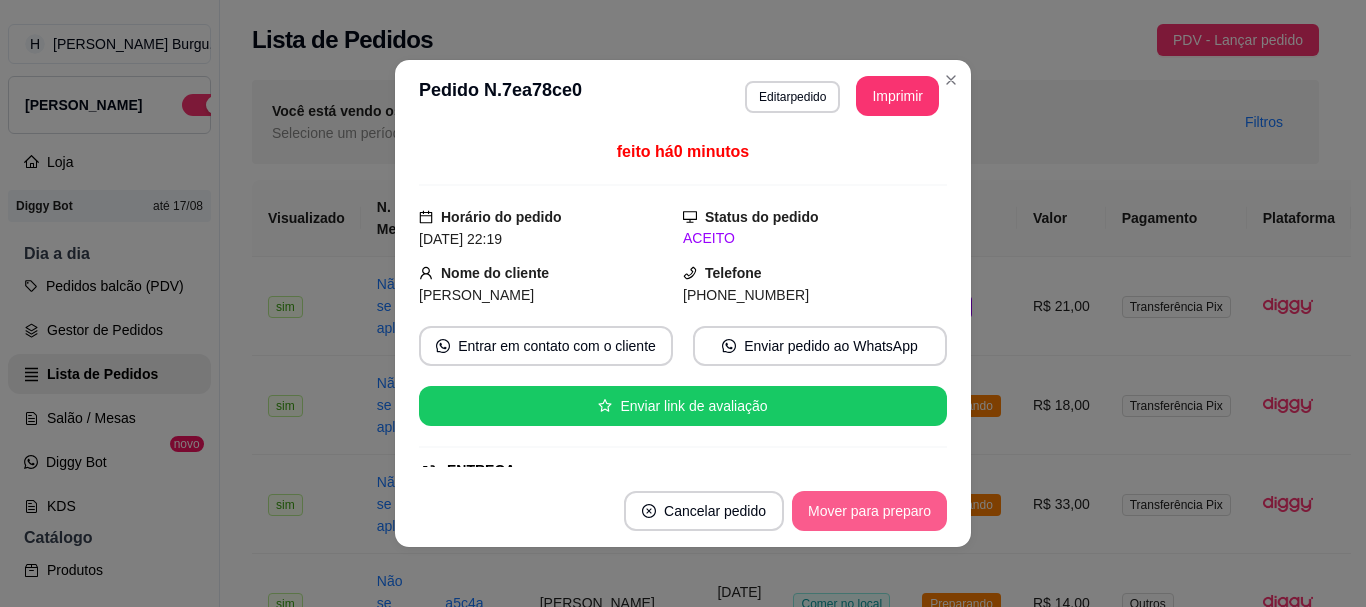 click on "Mover para preparo" at bounding box center (869, 511) 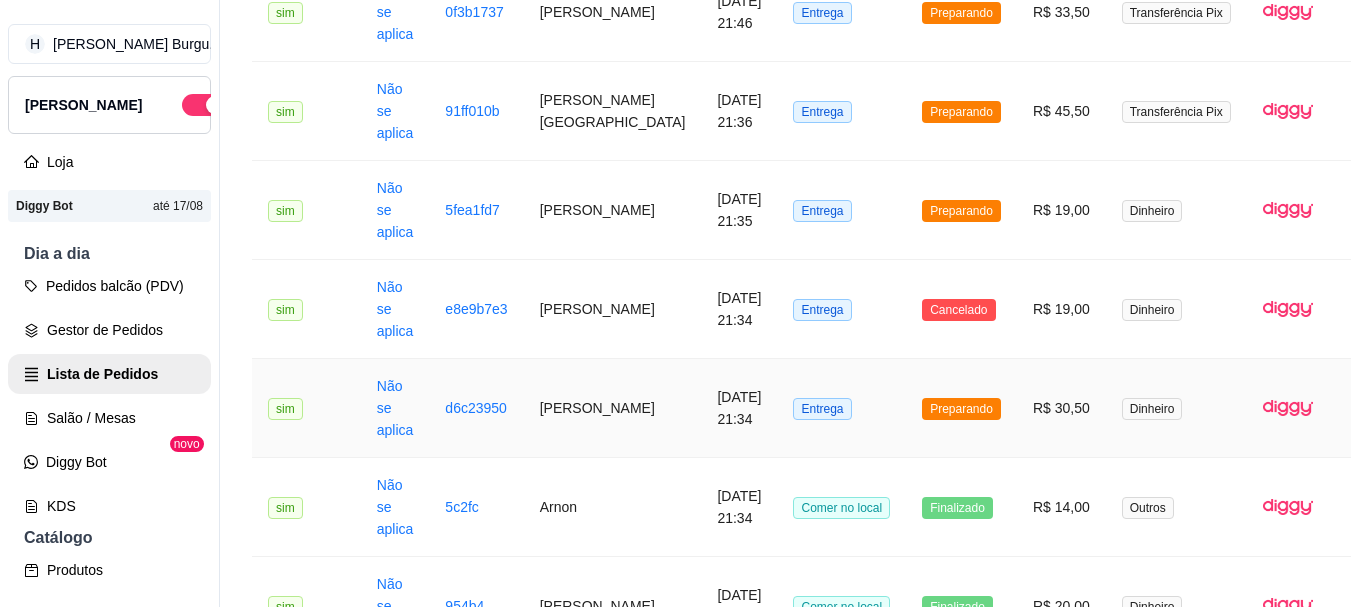 scroll, scrollTop: 1100, scrollLeft: 0, axis: vertical 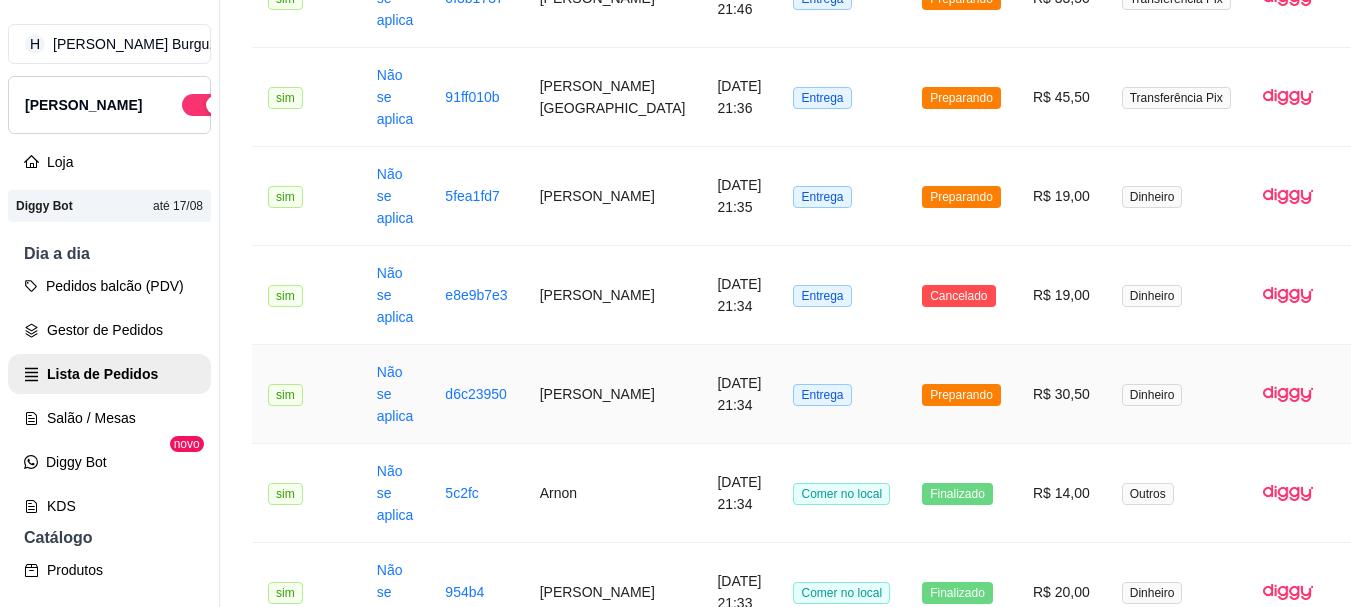 click on "Preparando" at bounding box center [961, 394] 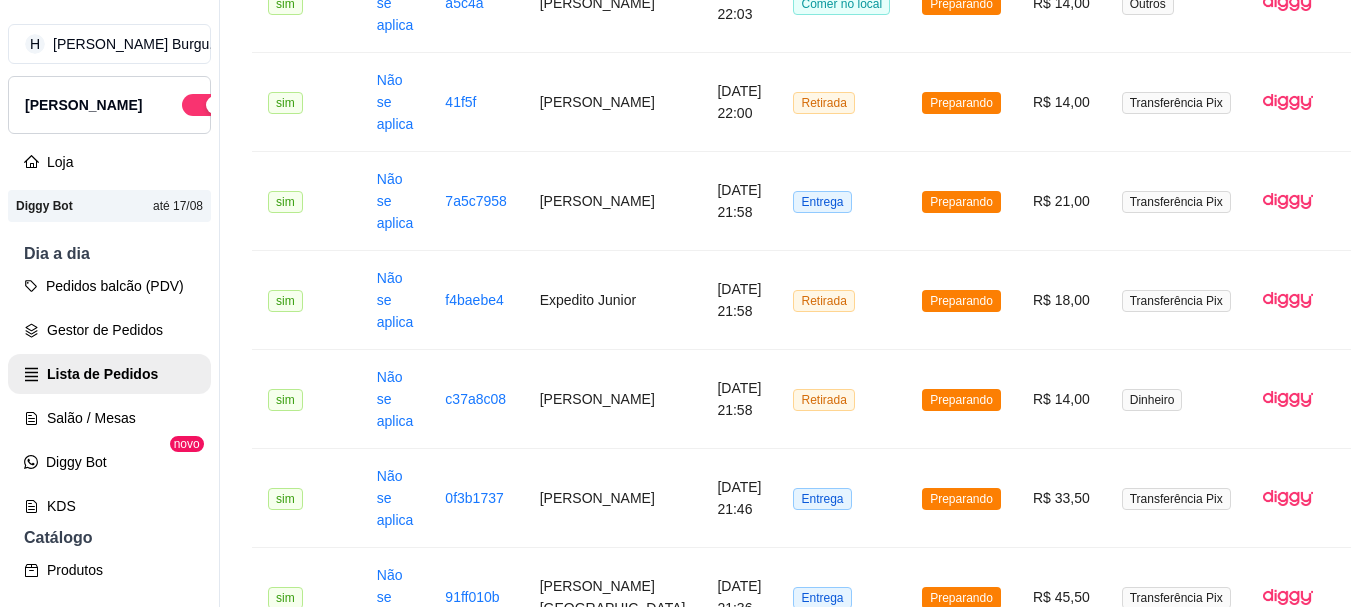 scroll, scrollTop: 800, scrollLeft: 0, axis: vertical 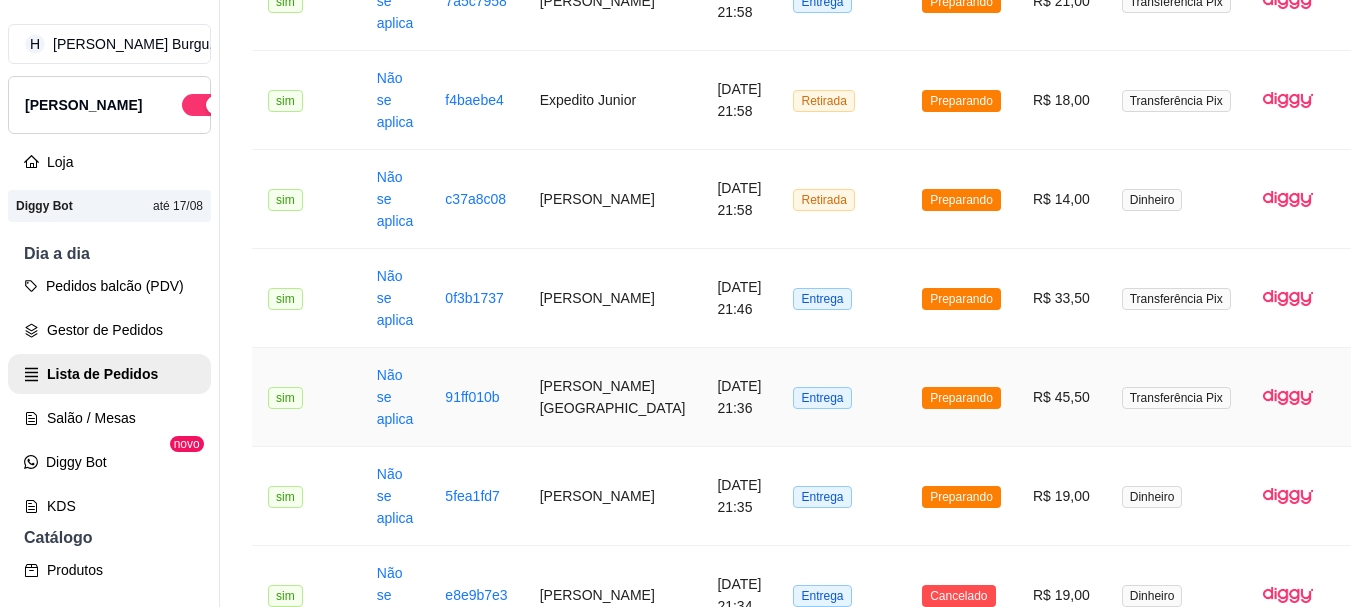 click on "Entrega" at bounding box center (841, 397) 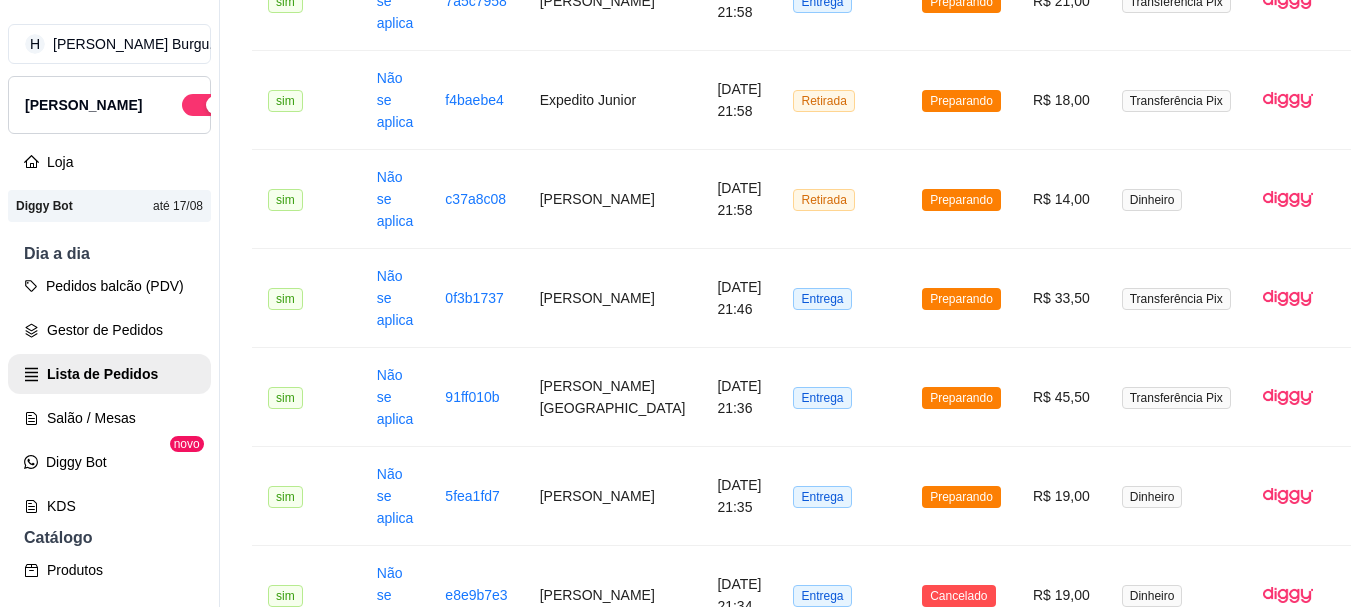 click on "Mover para entrega" at bounding box center (870, 511) 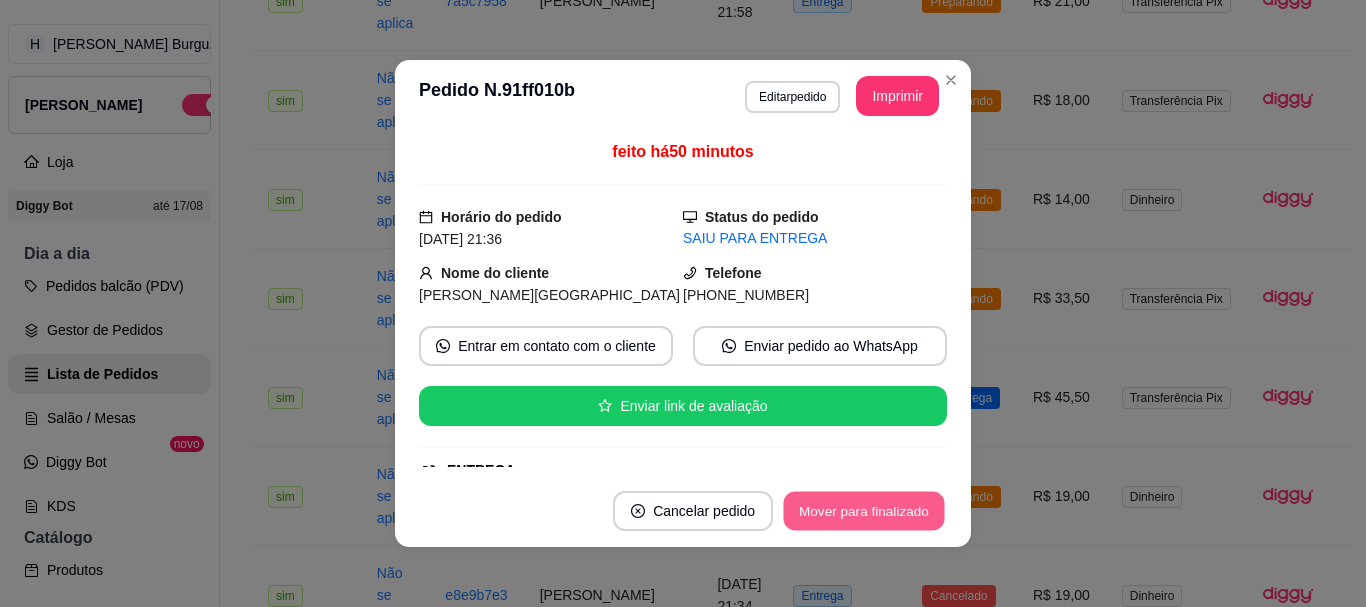 click on "Mover para finalizado" at bounding box center [864, 511] 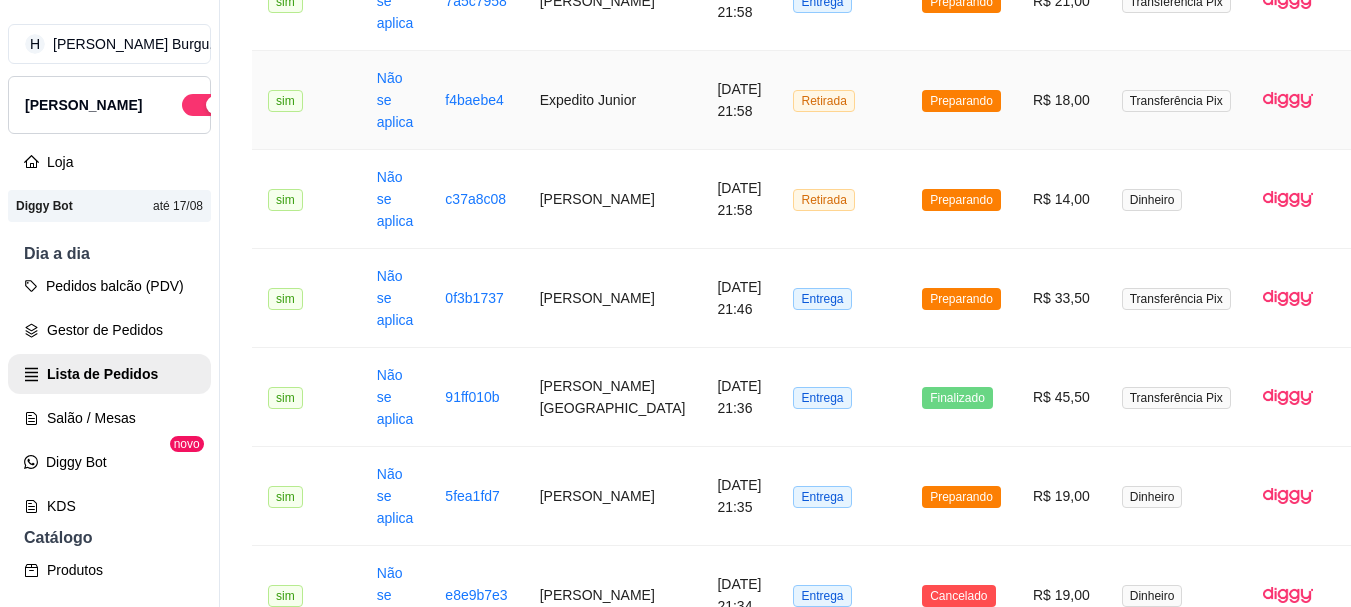 click on "Retirada" at bounding box center [841, 100] 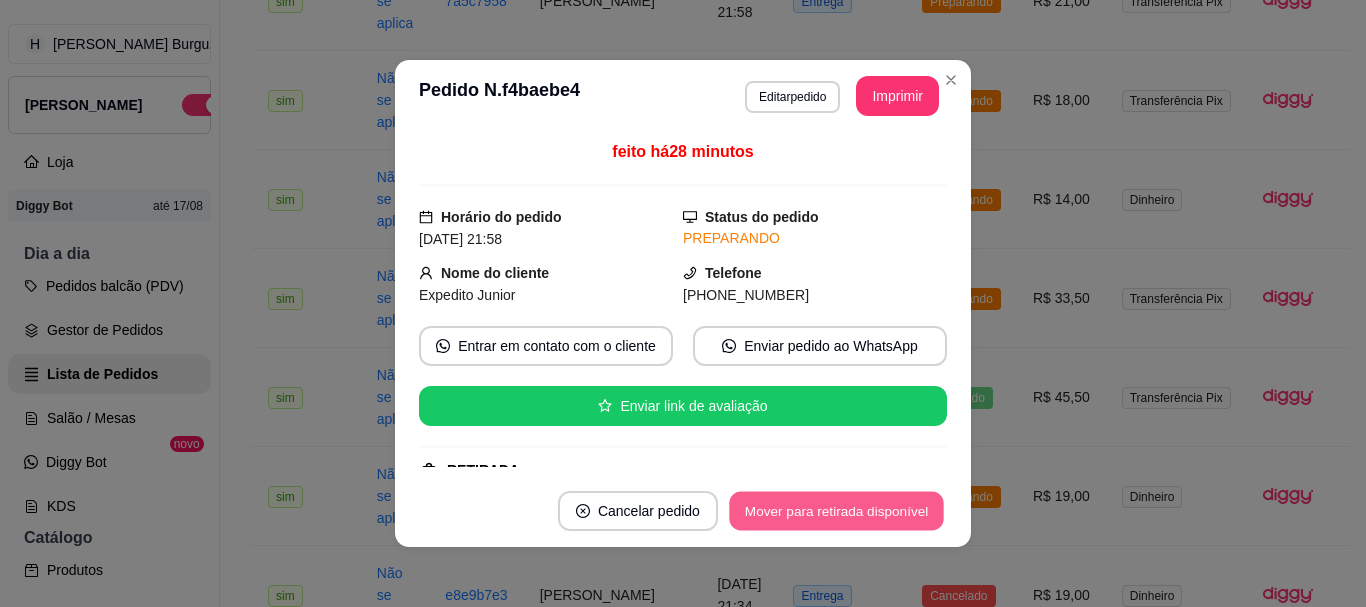 click on "Mover para retirada disponível" at bounding box center (836, 511) 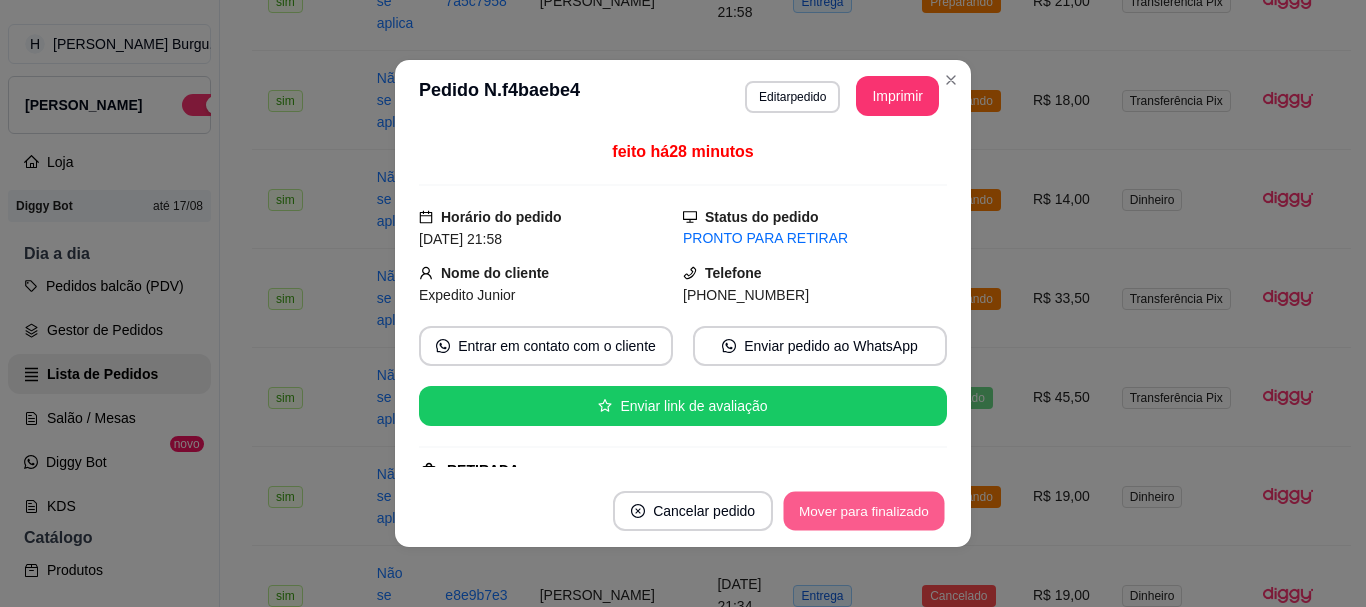 click on "Mover para finalizado" at bounding box center (864, 511) 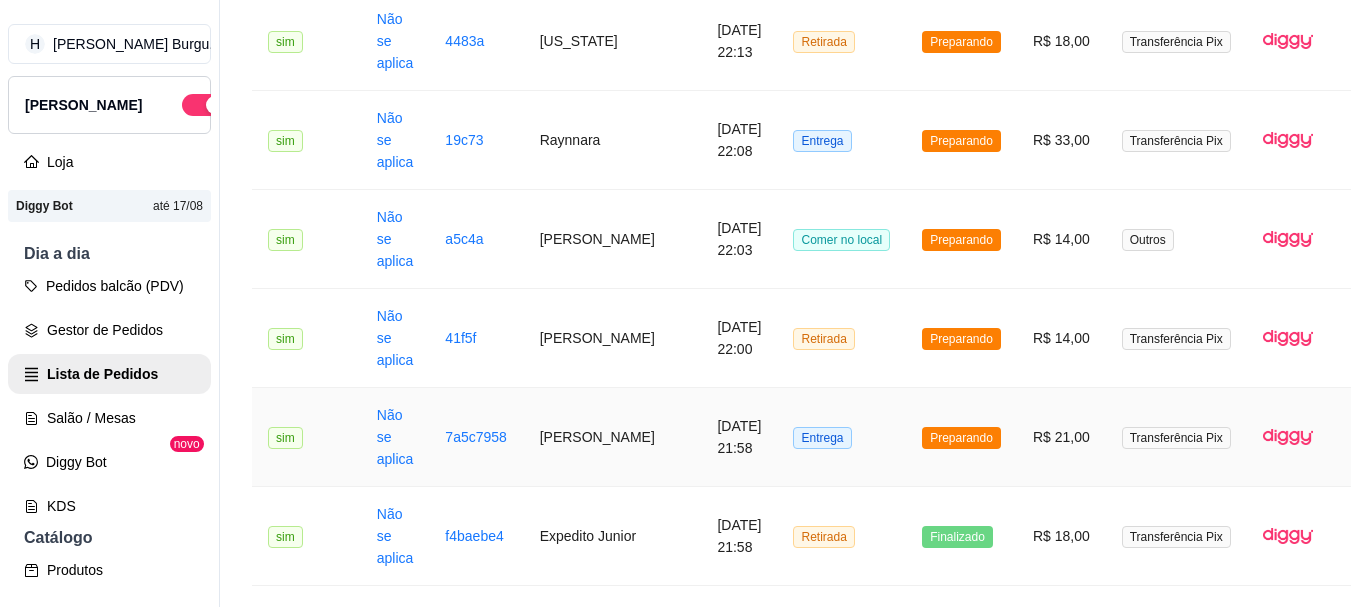 scroll, scrollTop: 400, scrollLeft: 0, axis: vertical 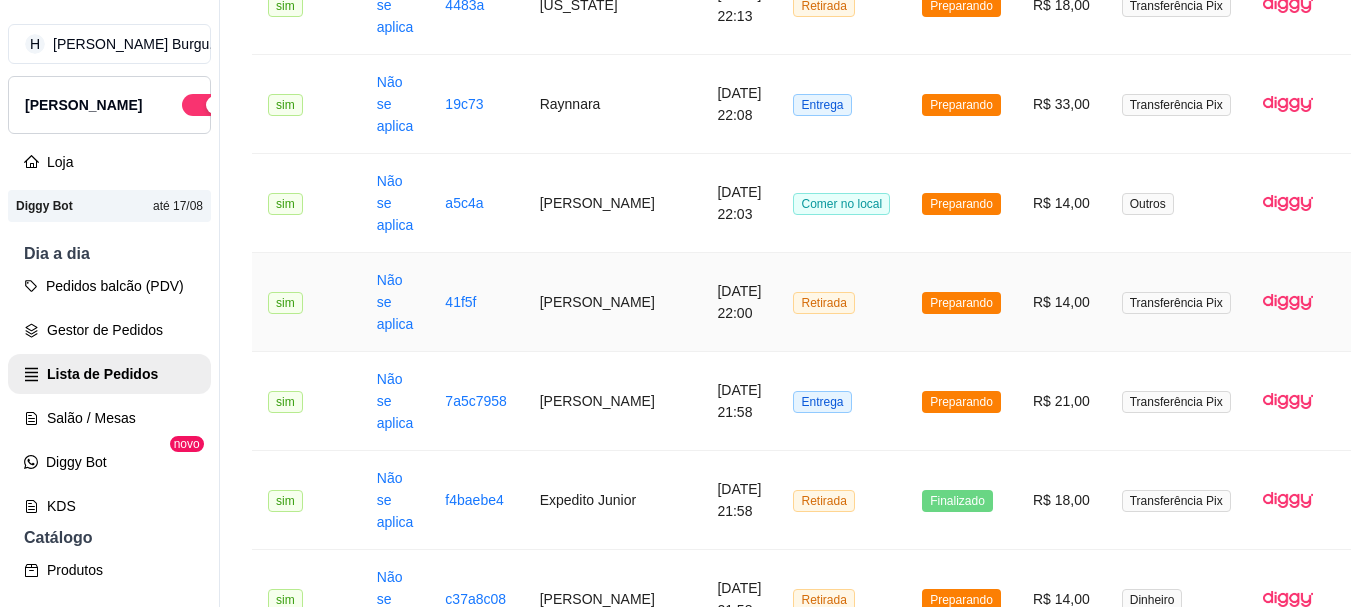 click on "Retirada" at bounding box center [841, 302] 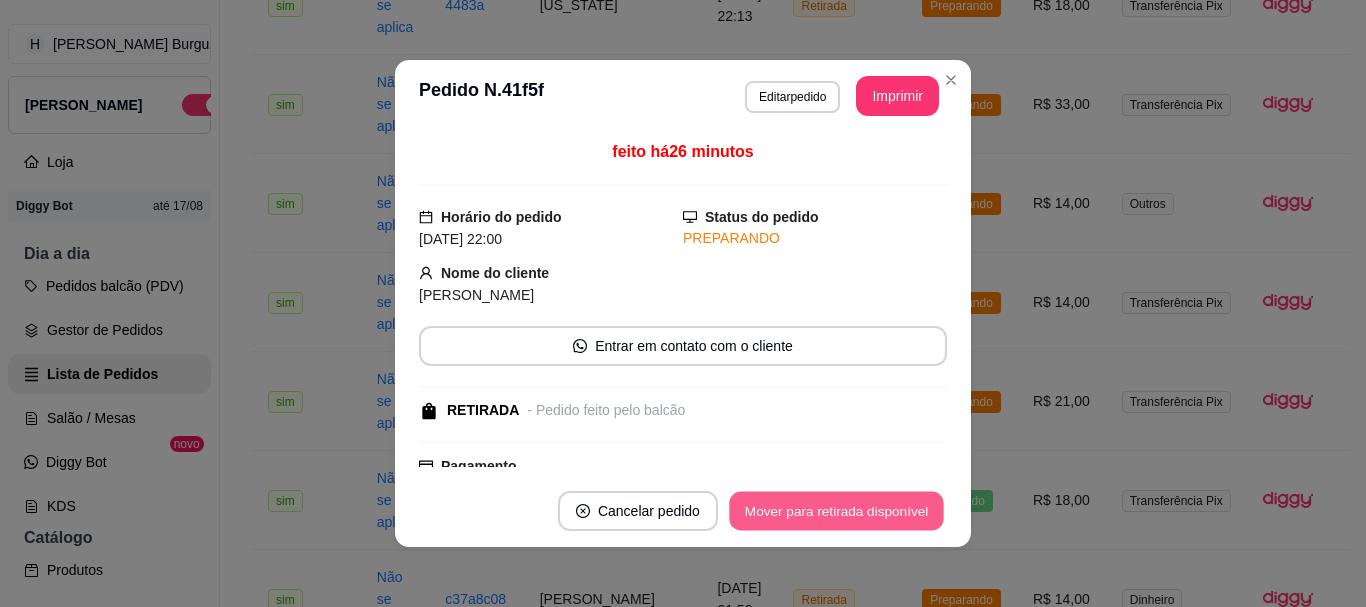 click on "Mover para retirada disponível" at bounding box center (836, 511) 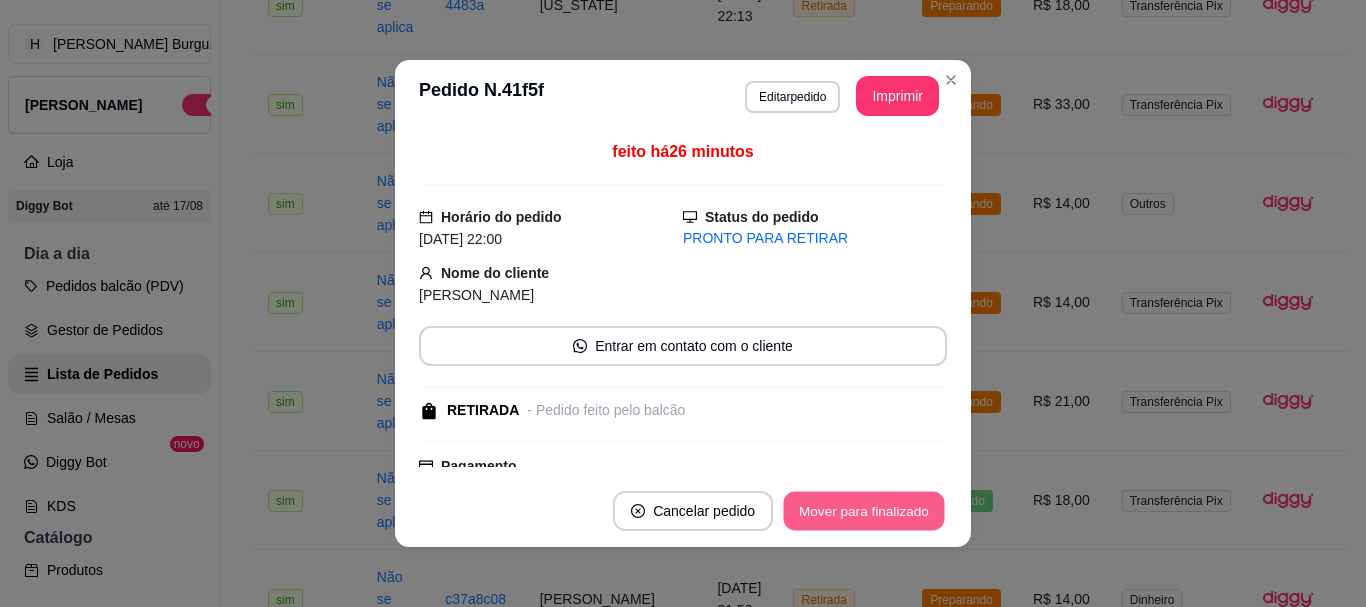 click on "Mover para finalizado" at bounding box center (864, 511) 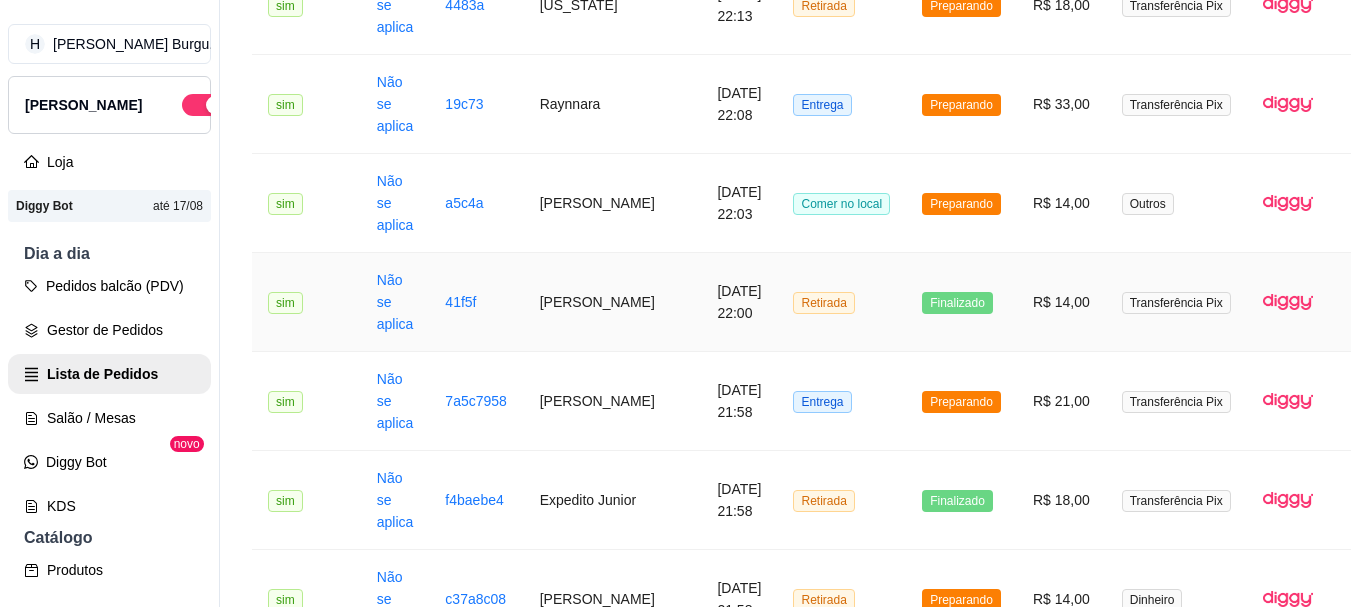 click on "Retirada" at bounding box center (841, 302) 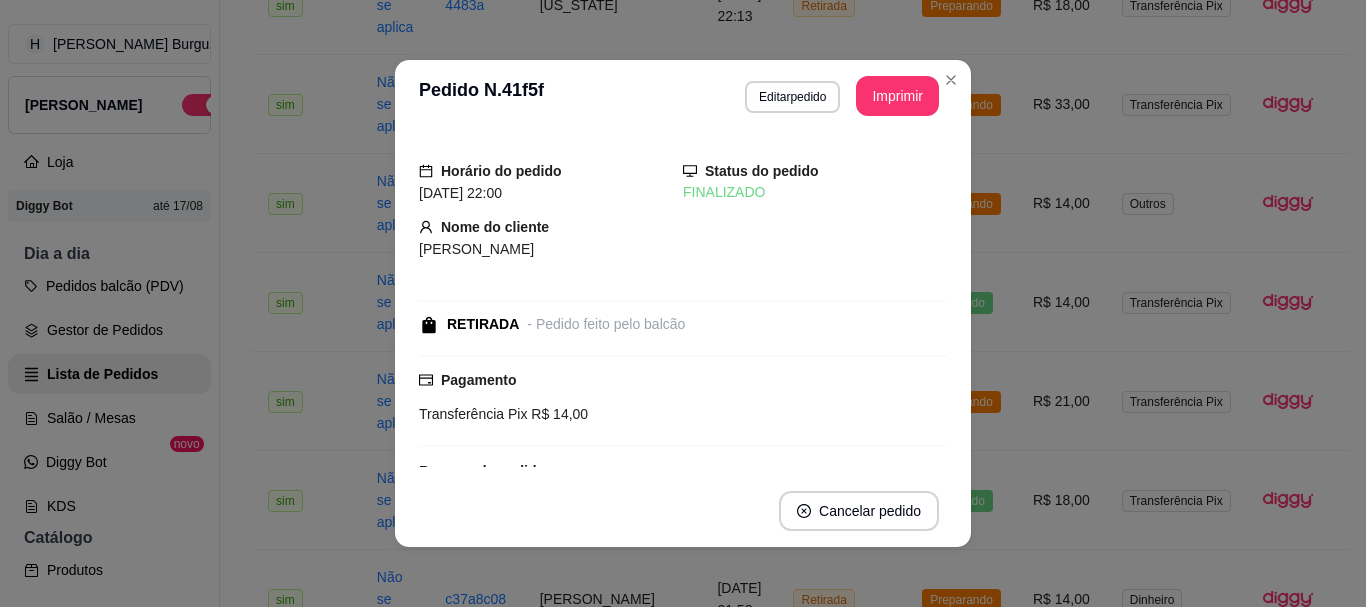 drag, startPoint x: 842, startPoint y: 416, endPoint x: 867, endPoint y: 420, distance: 25.317978 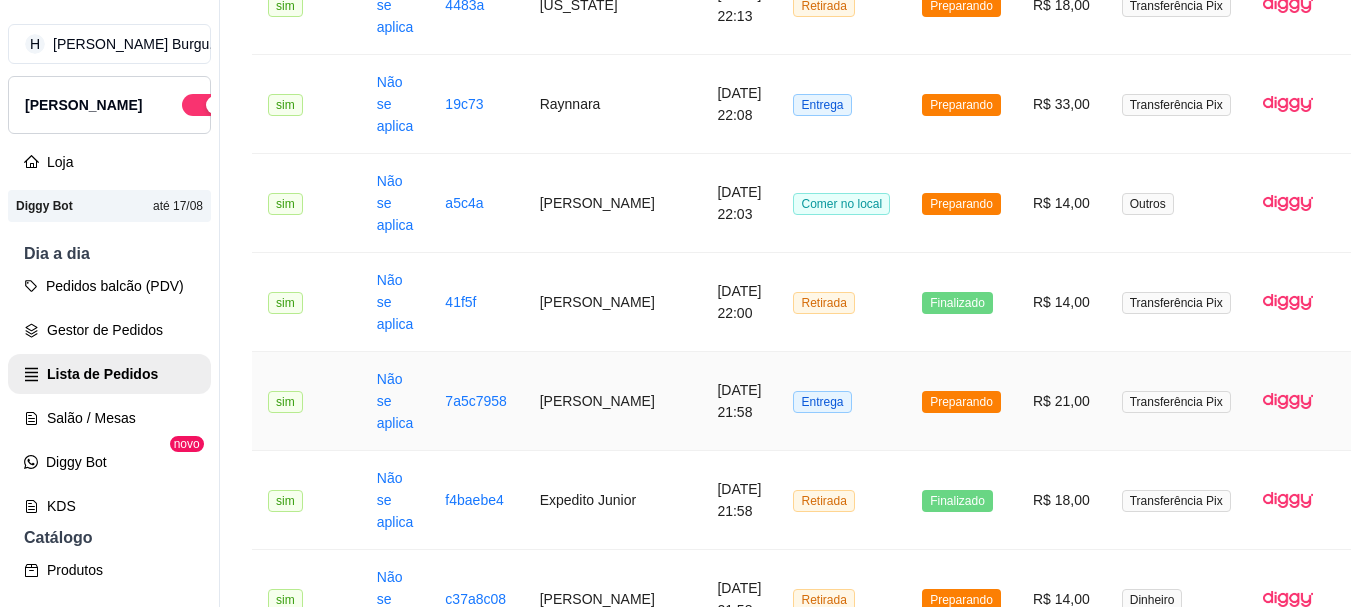click on "Entrega" at bounding box center [841, 401] 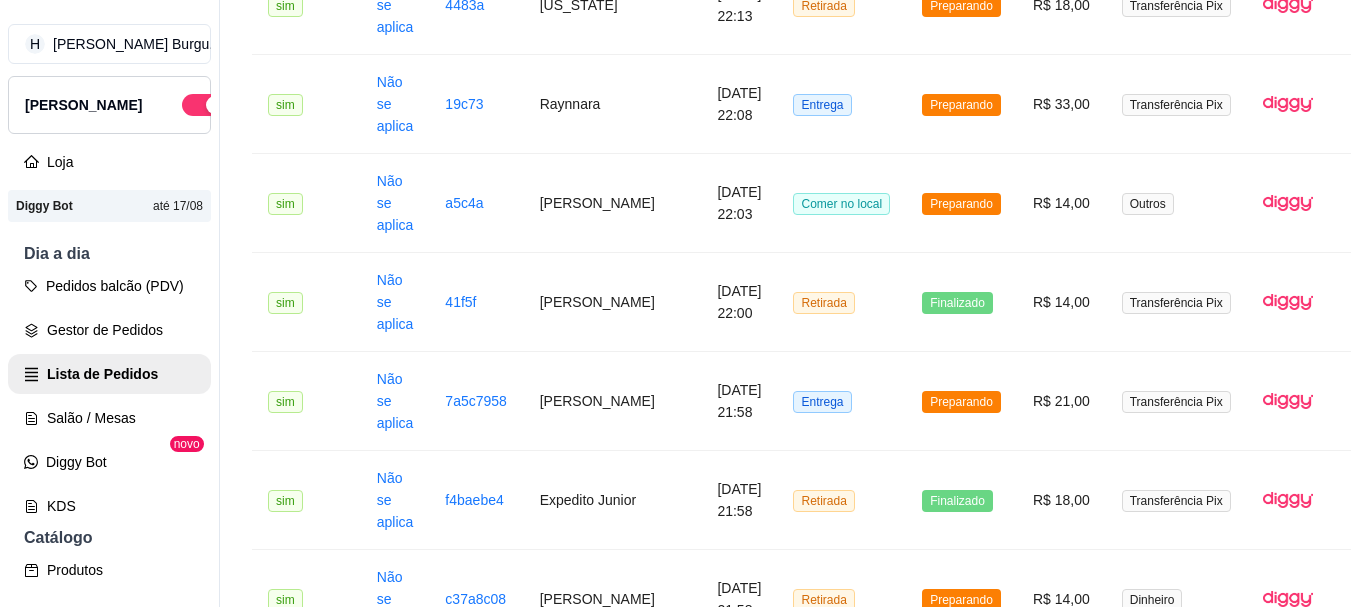 drag, startPoint x: 830, startPoint y: 544, endPoint x: 835, endPoint y: 487, distance: 57.21888 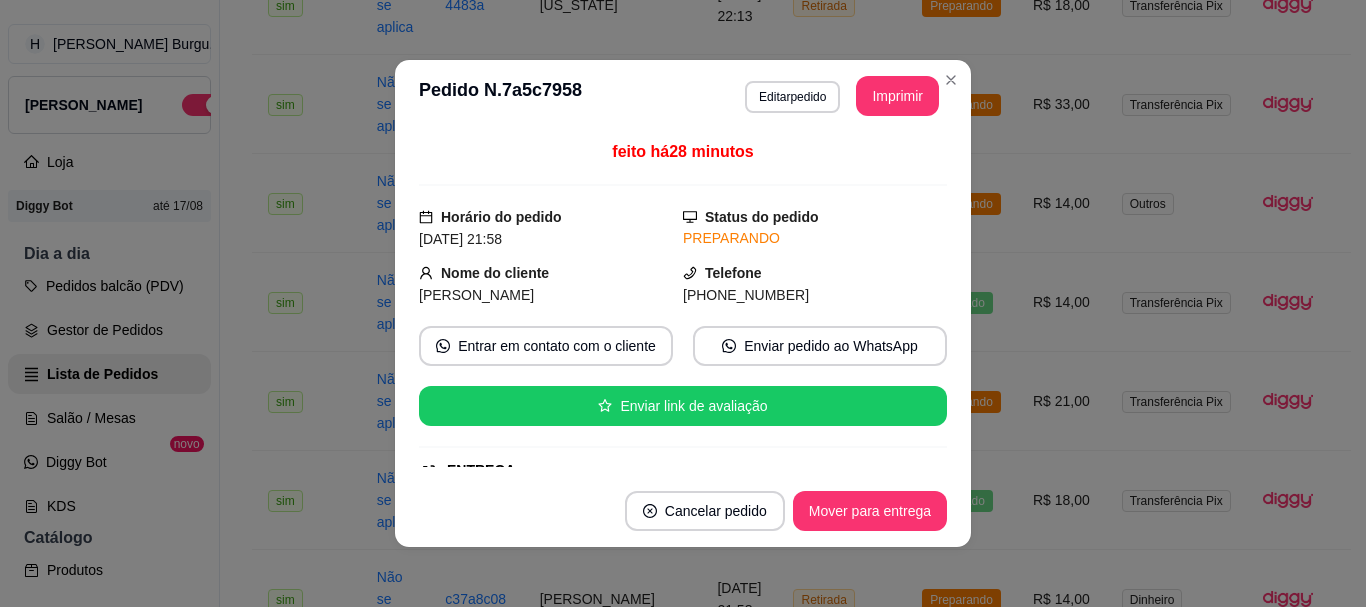 click on "Cancelar pedido Mover para entrega" at bounding box center (683, 511) 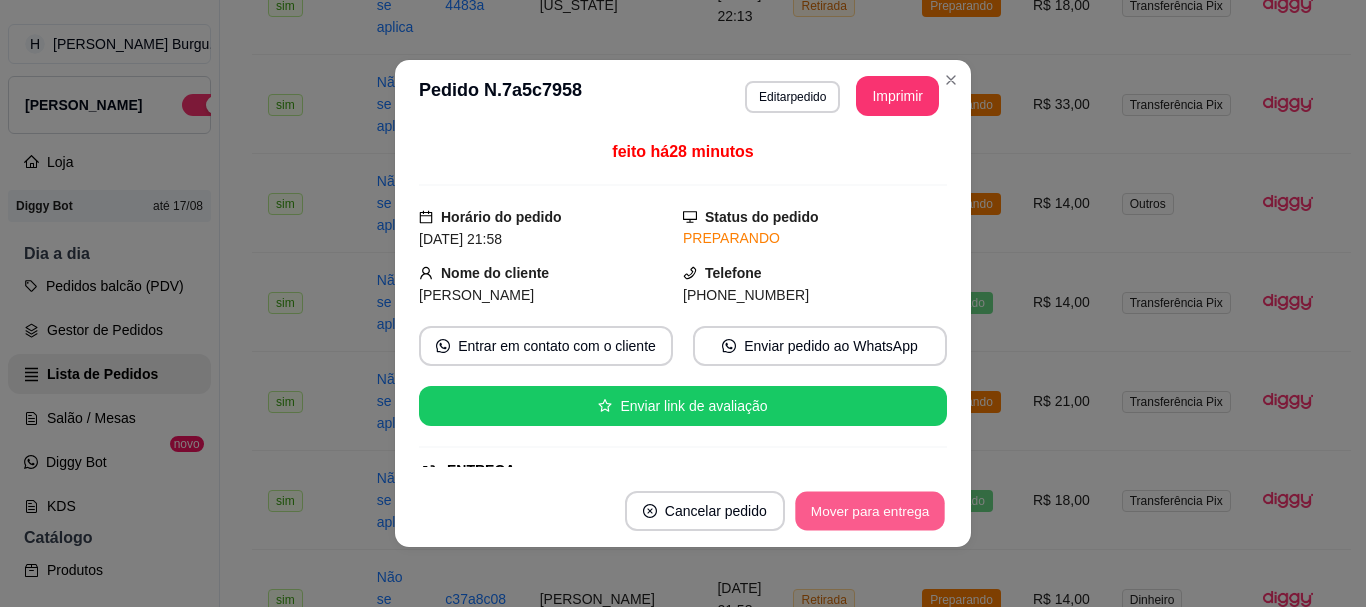 click on "Mover para entrega" at bounding box center (870, 511) 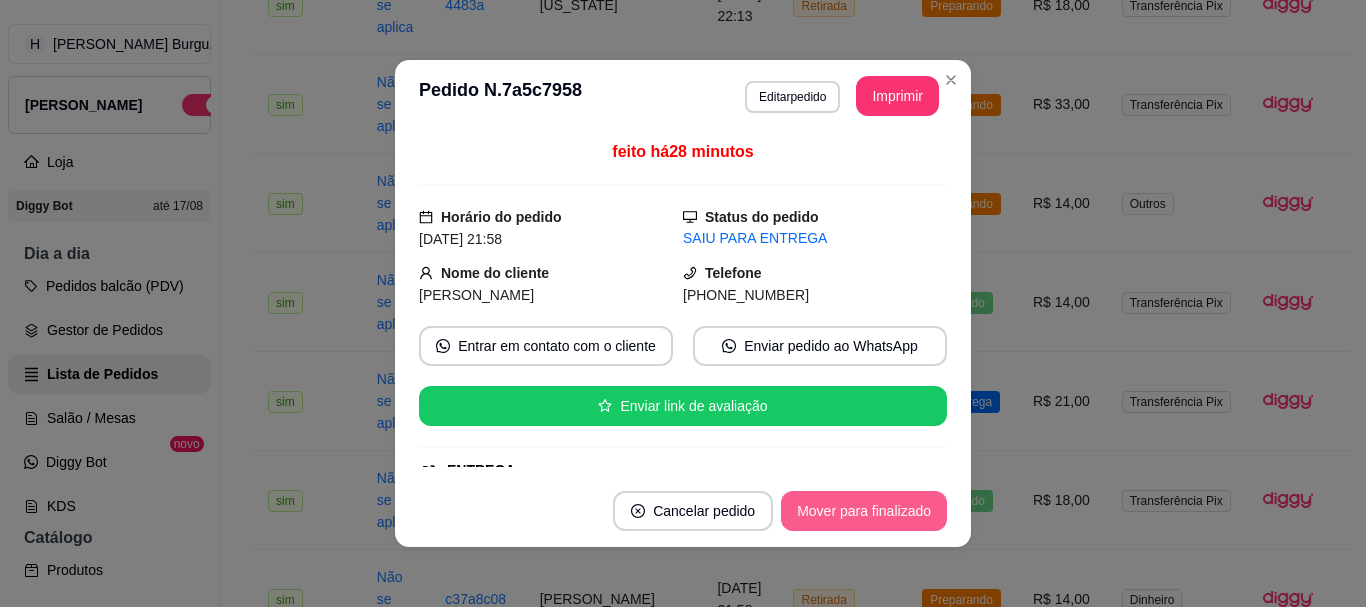 click on "Mover para finalizado" at bounding box center (864, 511) 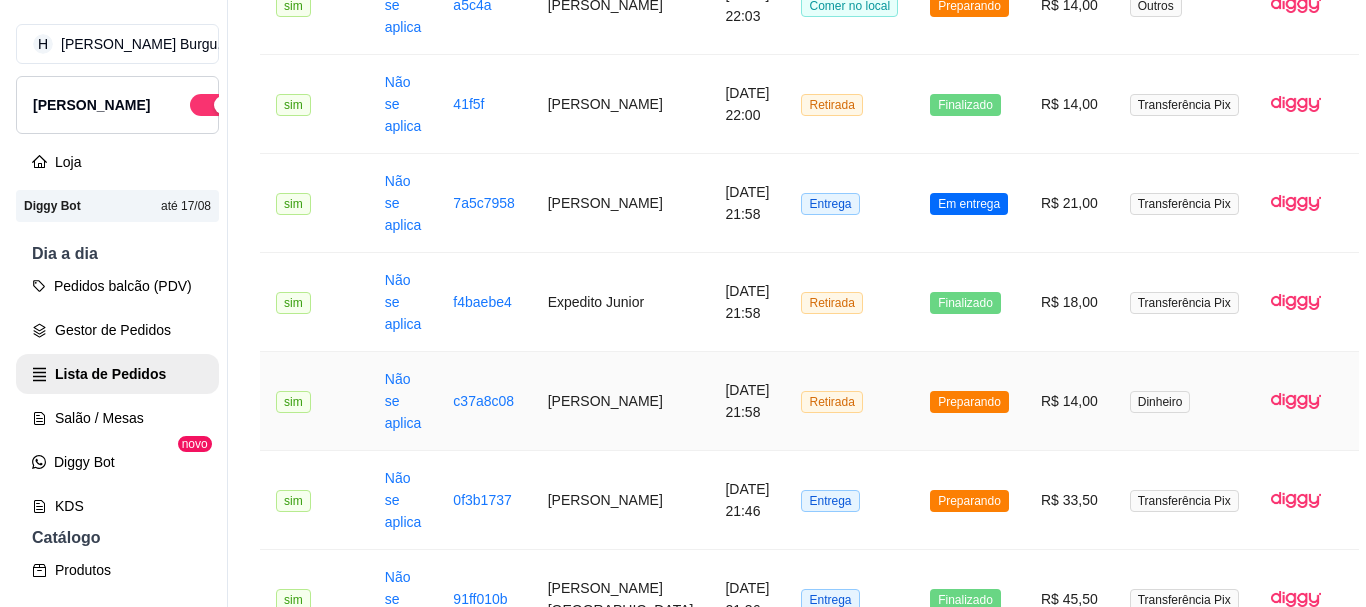 scroll, scrollTop: 600, scrollLeft: 0, axis: vertical 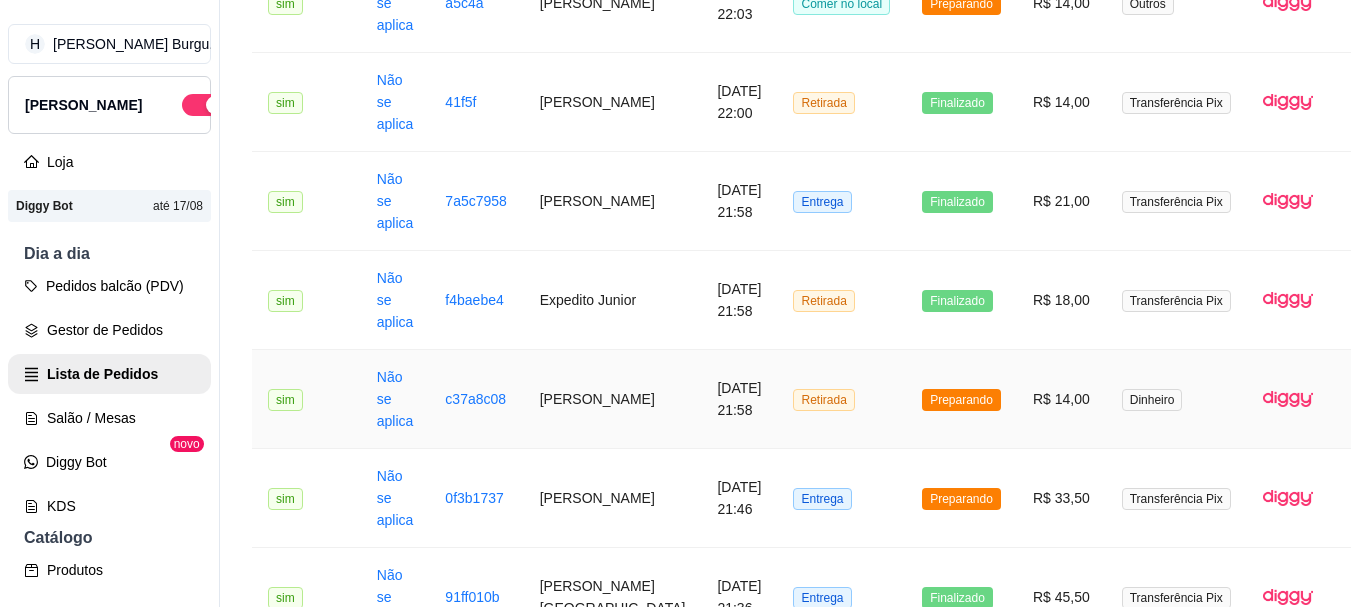 click on "Retirada" at bounding box center [841, 399] 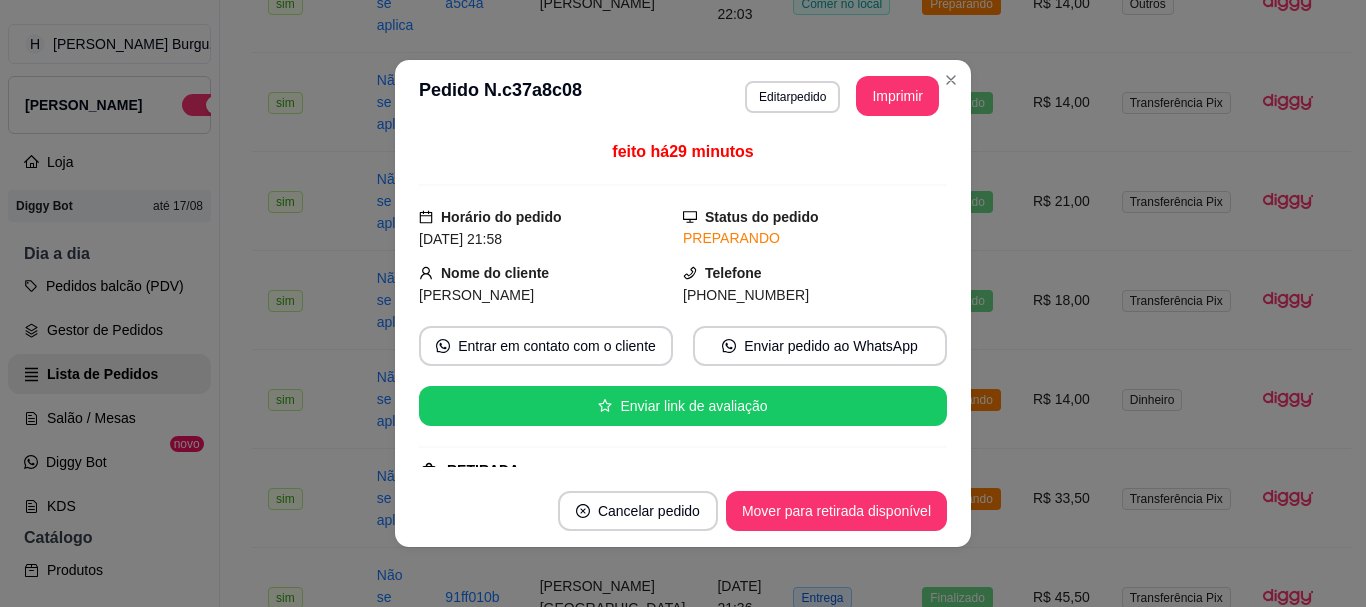 click on "Cancelar pedido Mover para retirada disponível" at bounding box center [683, 511] 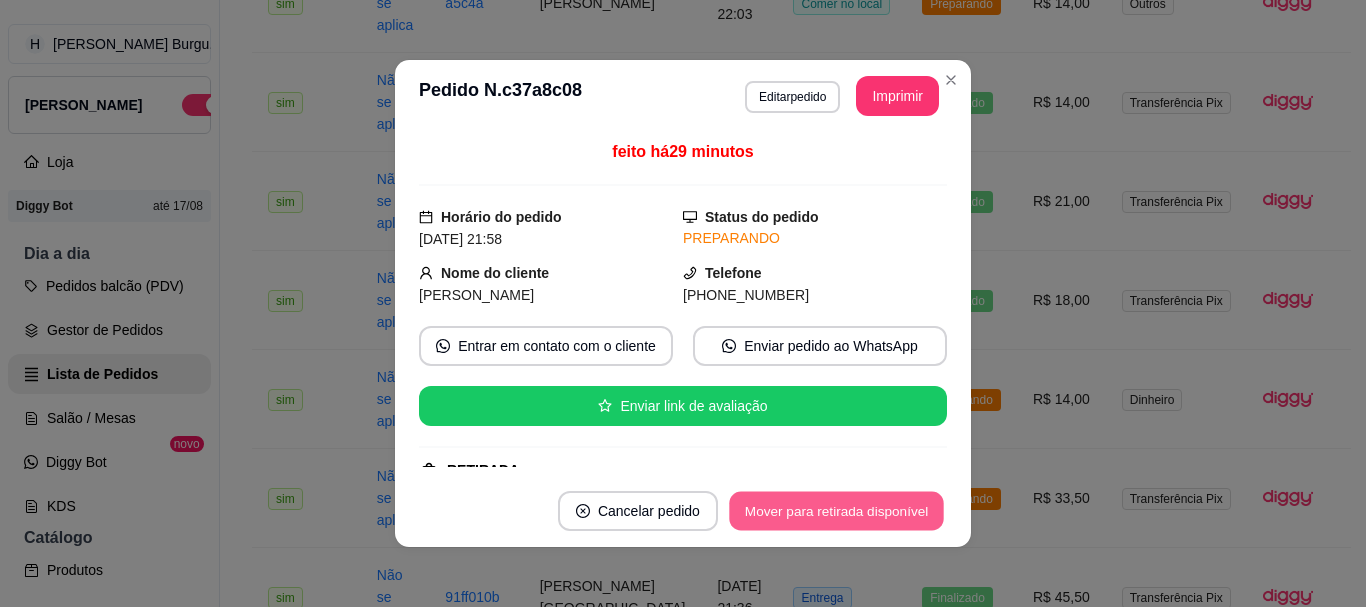 click on "Mover para retirada disponível" at bounding box center (836, 511) 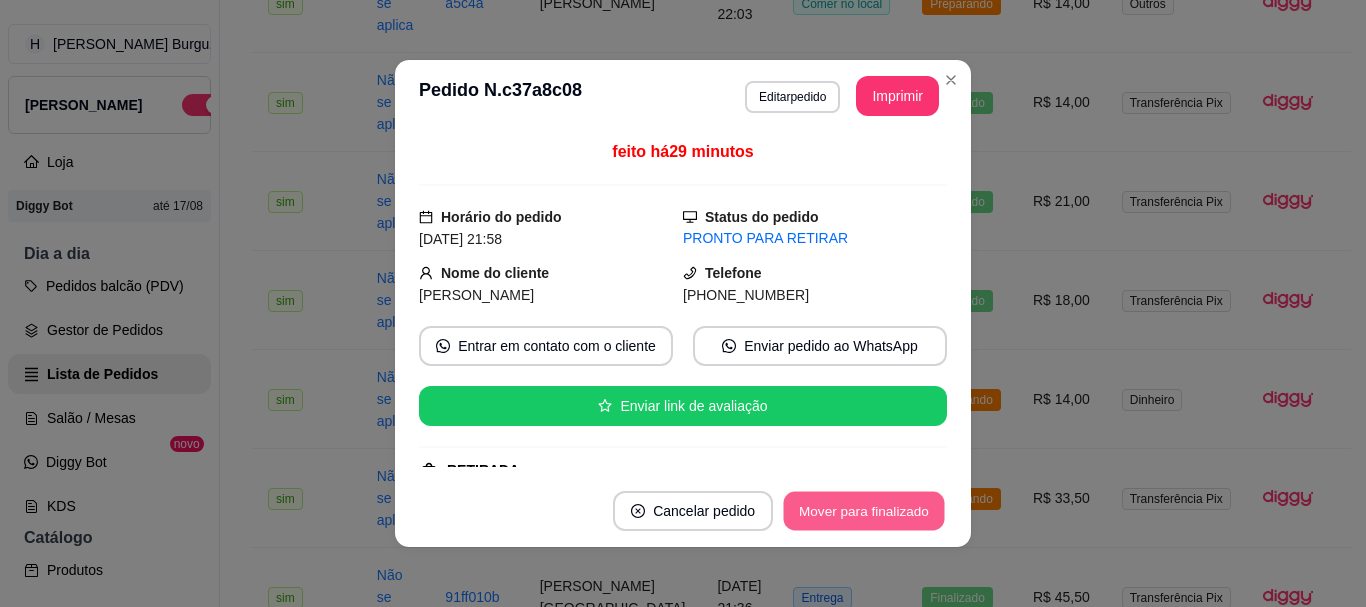 click on "Mover para finalizado" at bounding box center [864, 511] 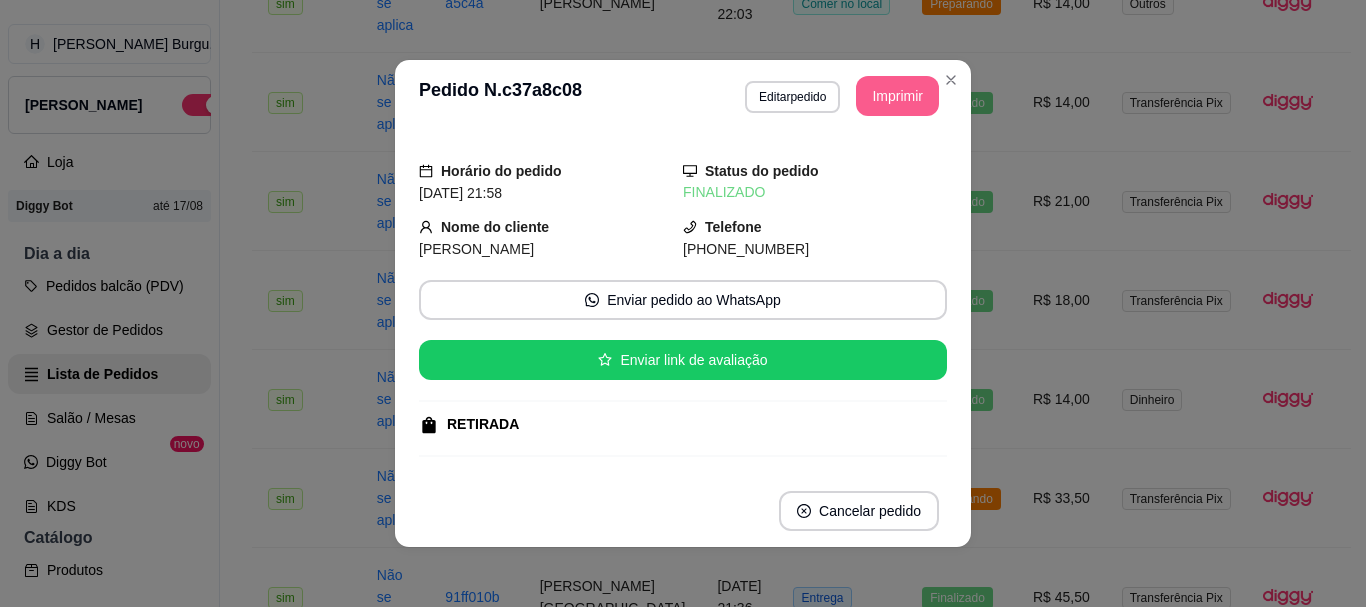 click on "Imprimir" at bounding box center [897, 96] 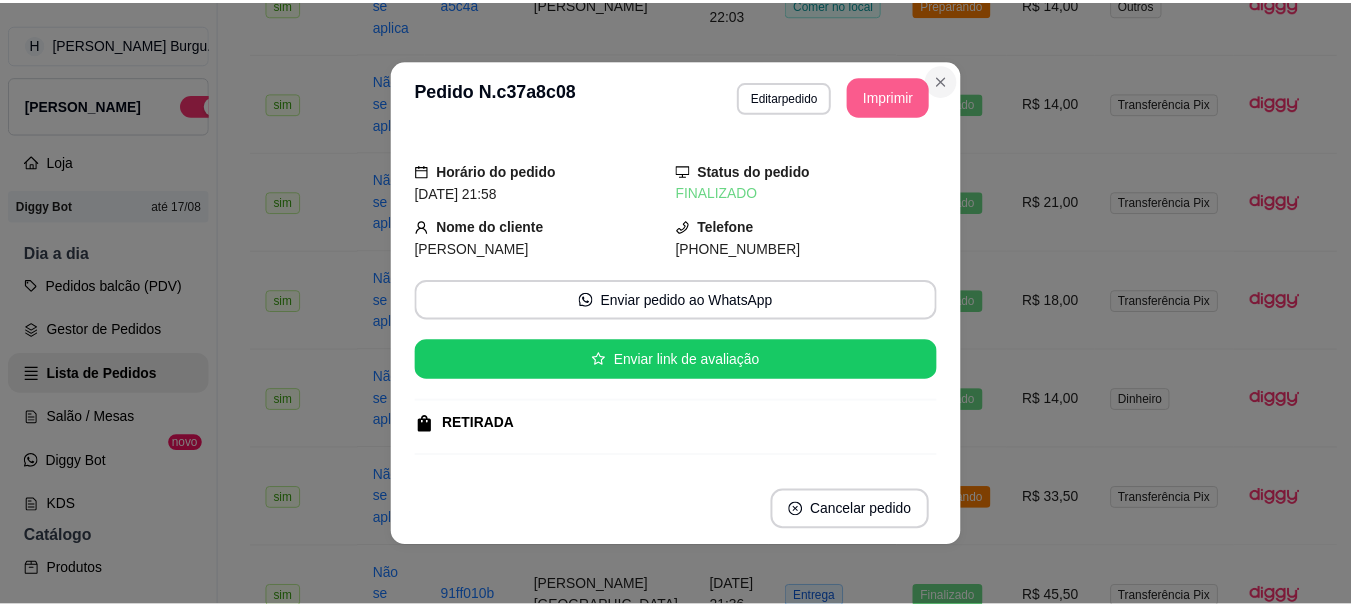 scroll, scrollTop: 0, scrollLeft: 0, axis: both 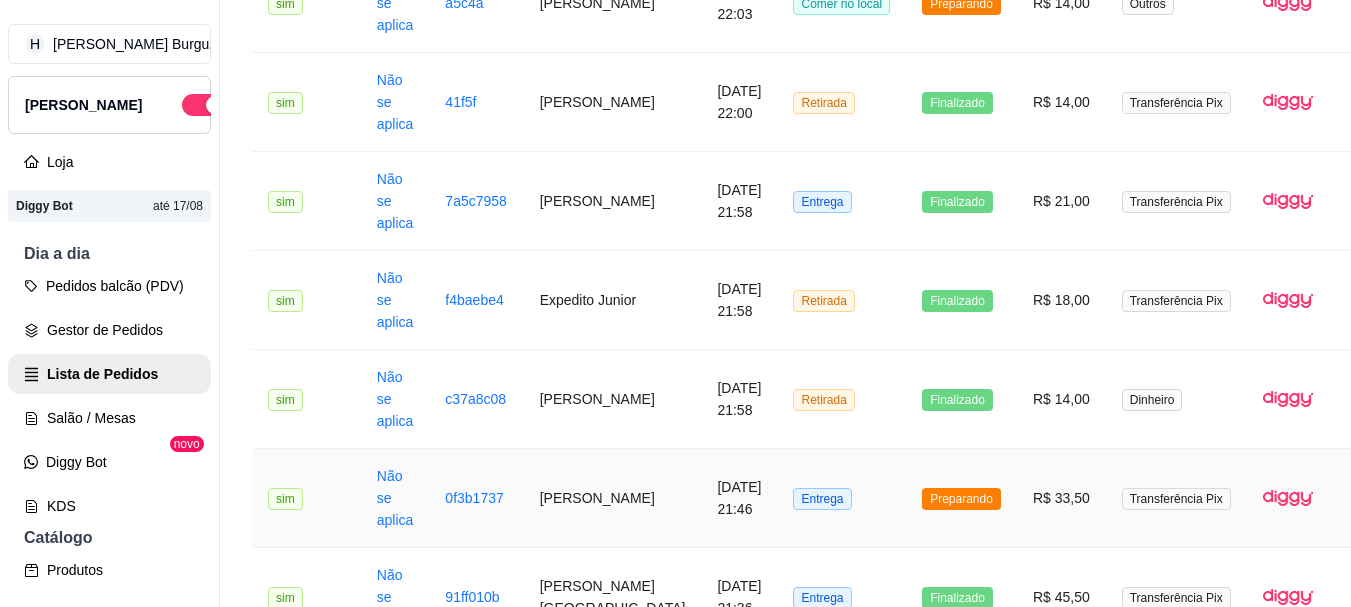 click on "Entrega" at bounding box center [841, 498] 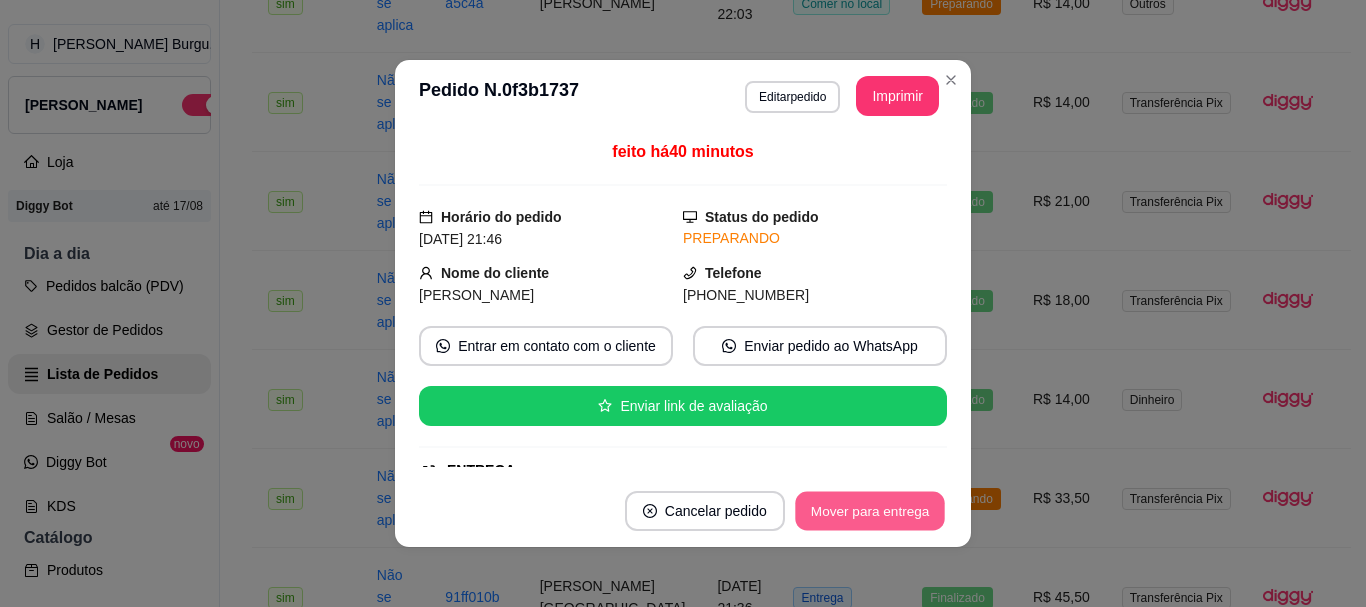 click on "Mover para entrega" at bounding box center (870, 511) 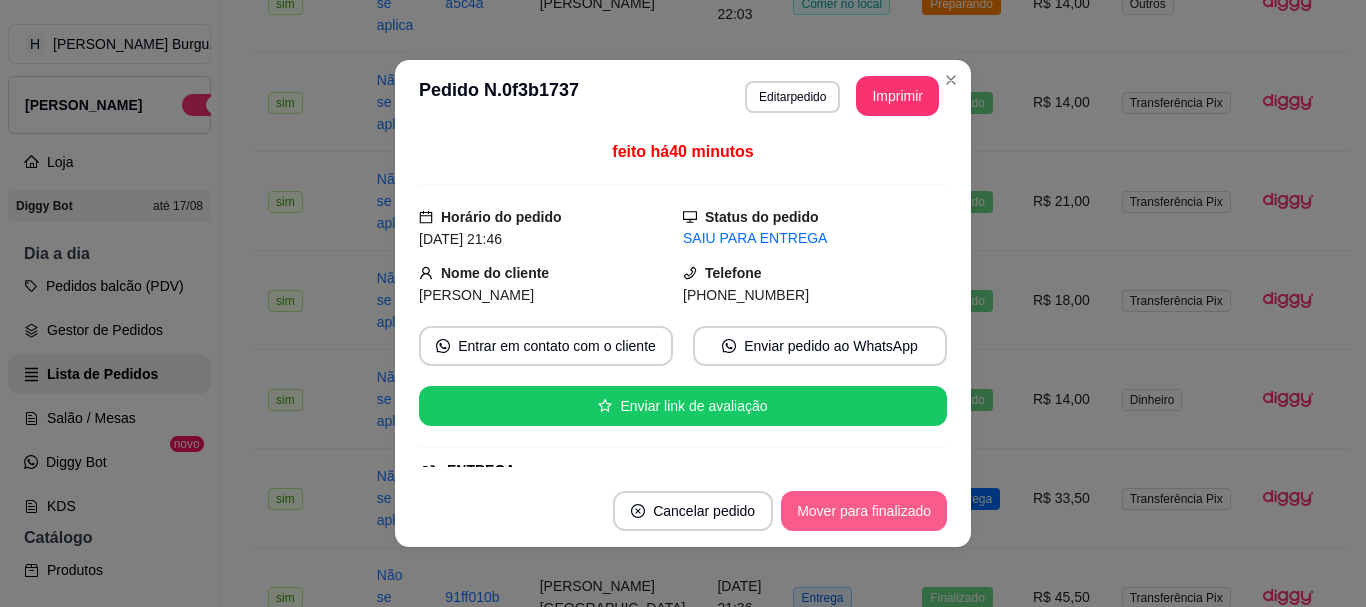 click on "Mover para finalizado" at bounding box center (864, 511) 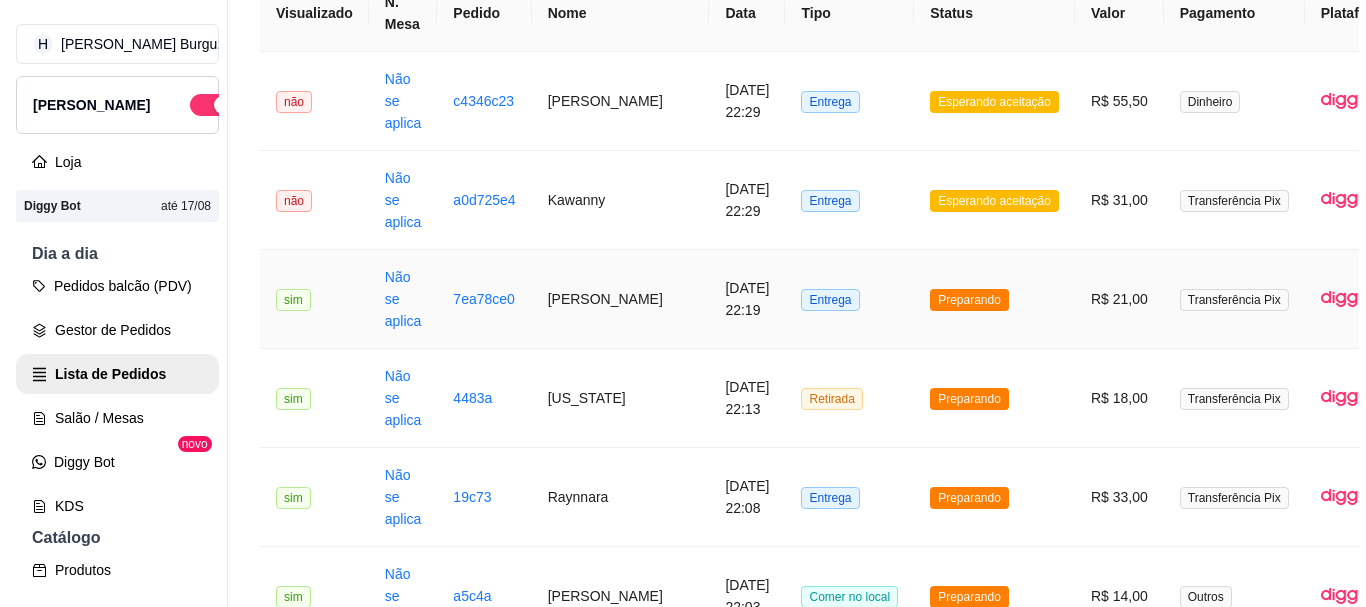 scroll, scrollTop: 200, scrollLeft: 0, axis: vertical 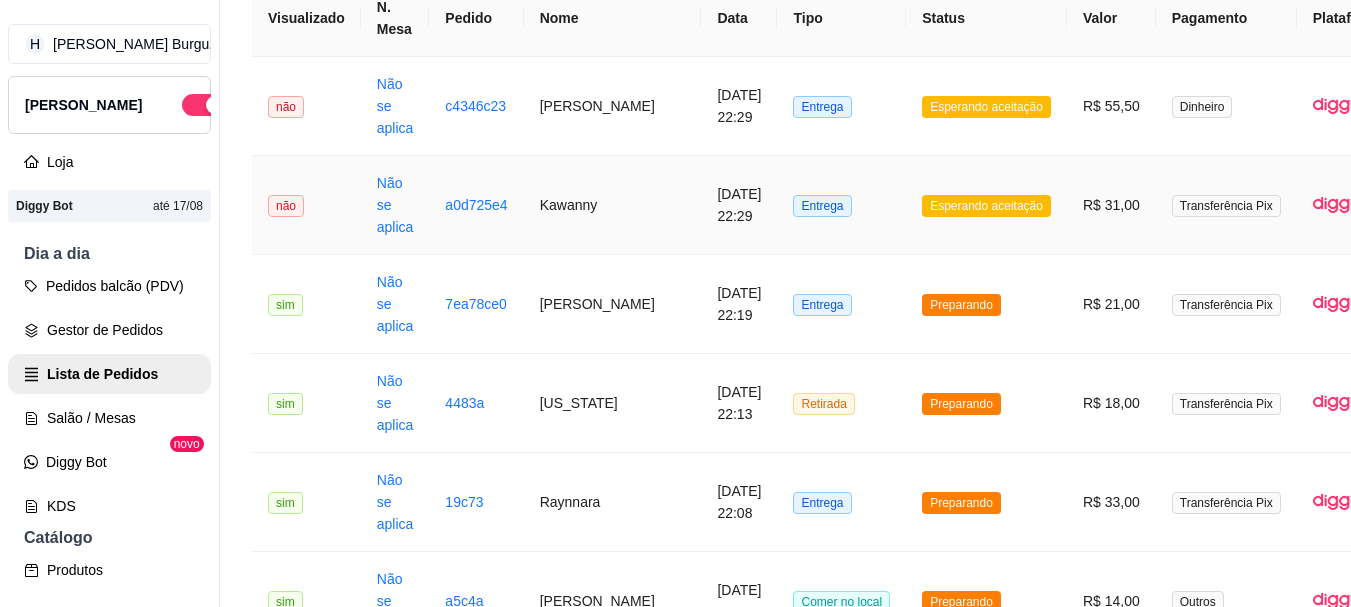 click on "Entrega" at bounding box center [841, 205] 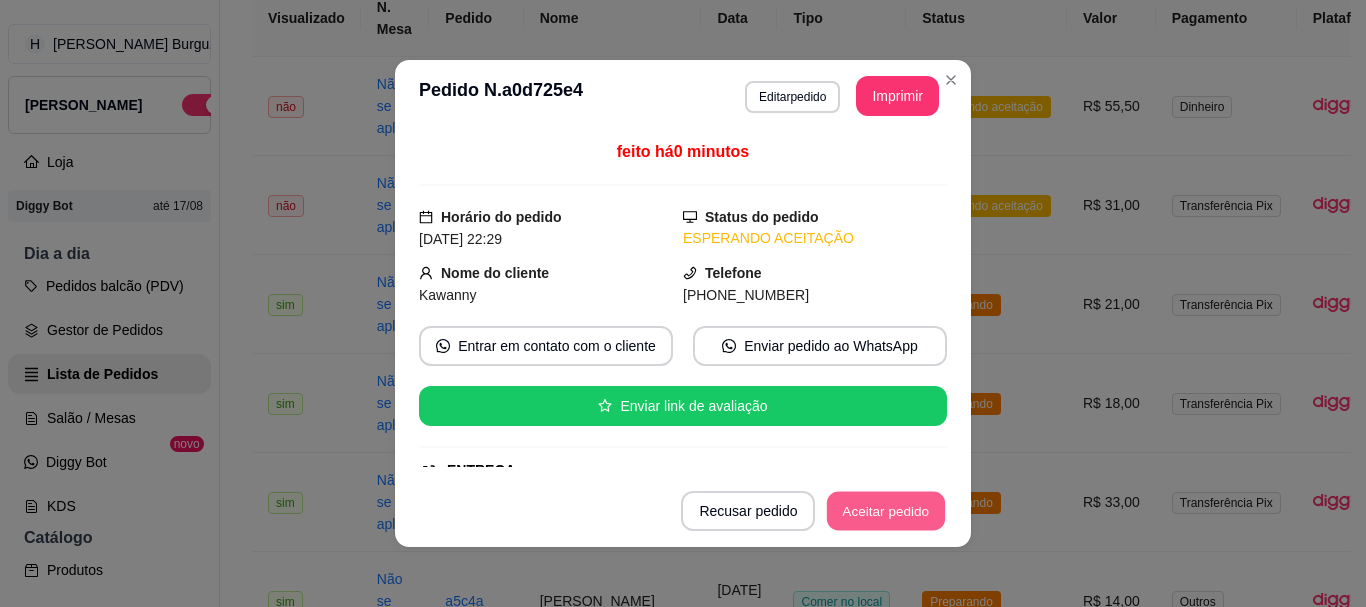 click on "Aceitar pedido" at bounding box center (886, 511) 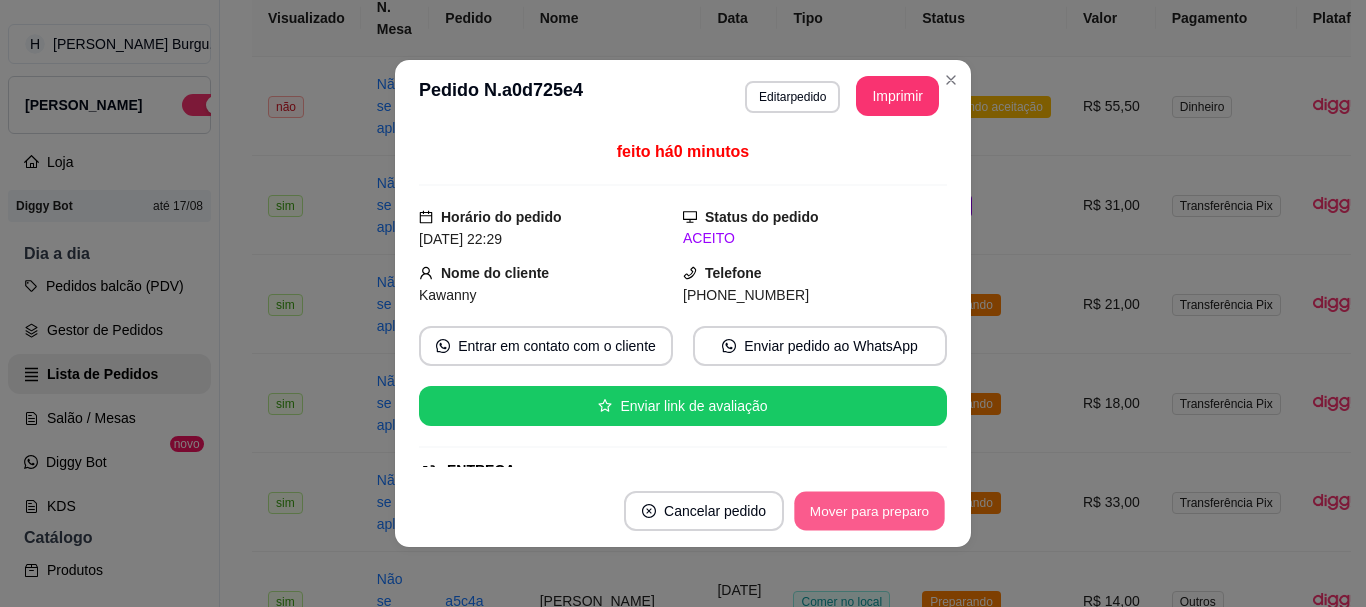 click on "Mover para preparo" at bounding box center (869, 511) 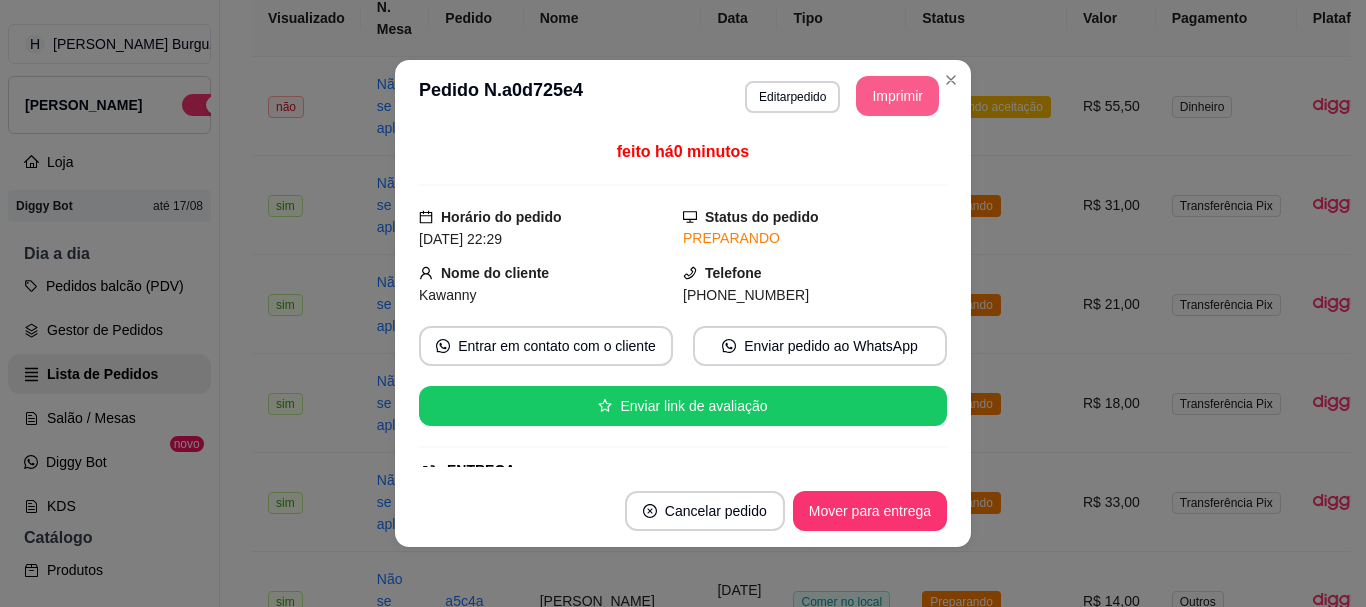 click on "Imprimir" at bounding box center [897, 96] 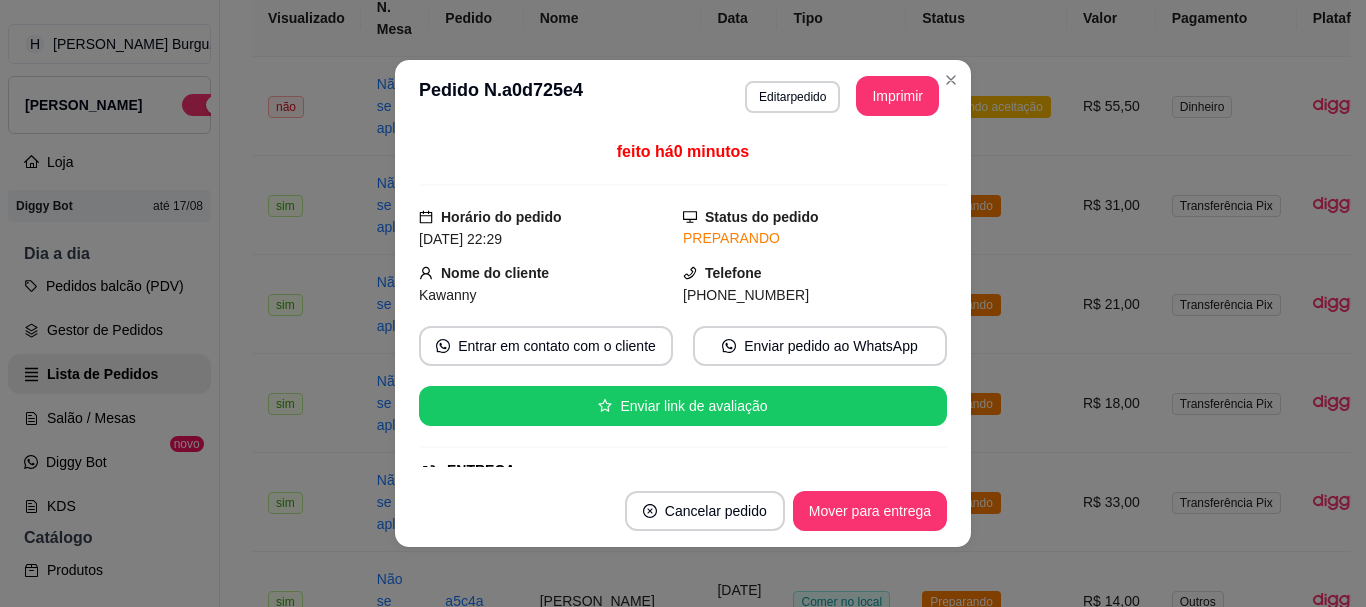 scroll, scrollTop: 0, scrollLeft: 0, axis: both 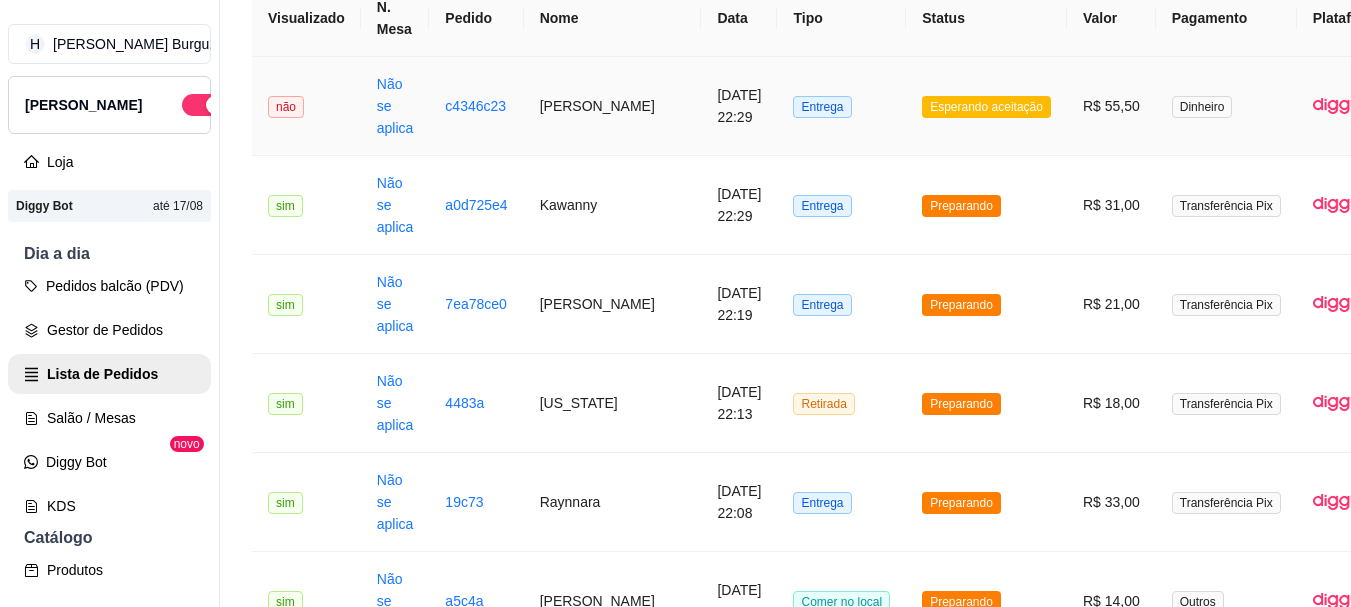 click on "Esperando aceitação" at bounding box center [986, 106] 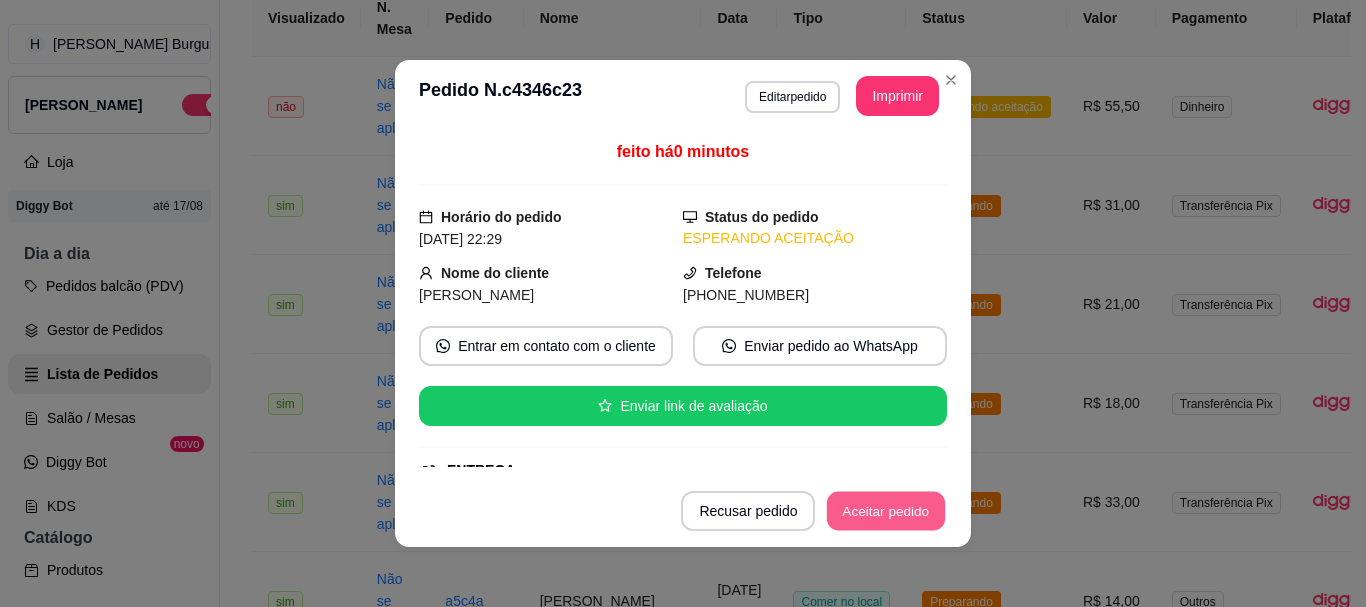 click on "Aceitar pedido" at bounding box center (886, 511) 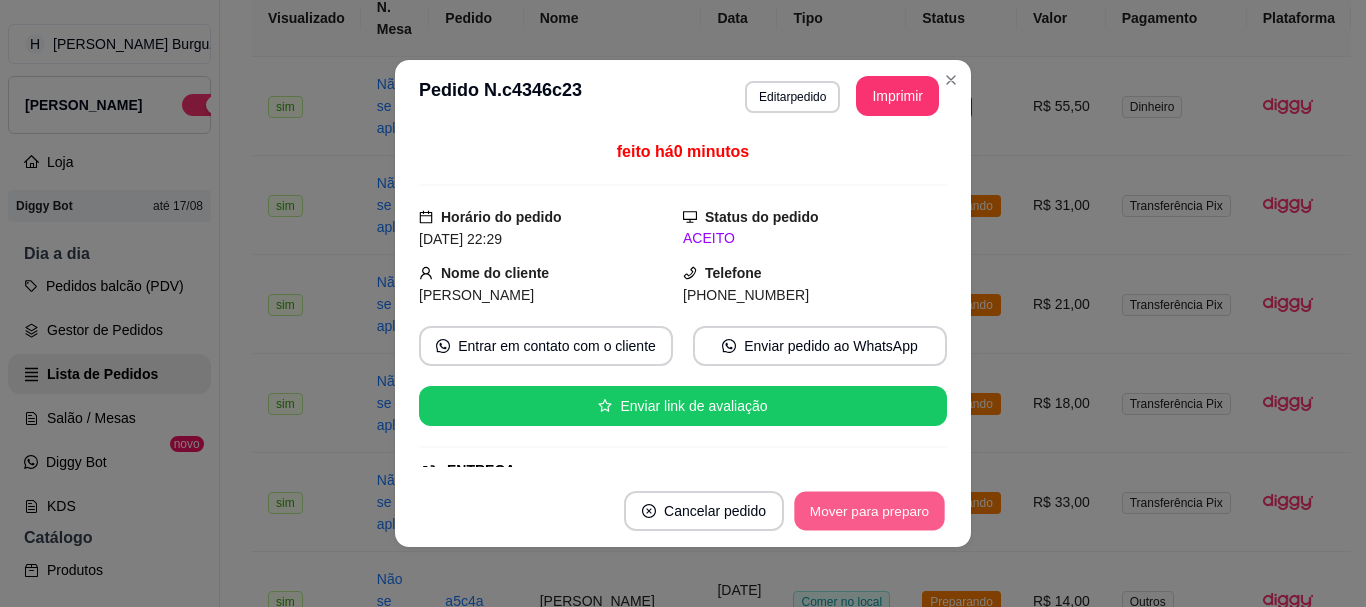 click on "Mover para preparo" at bounding box center [869, 511] 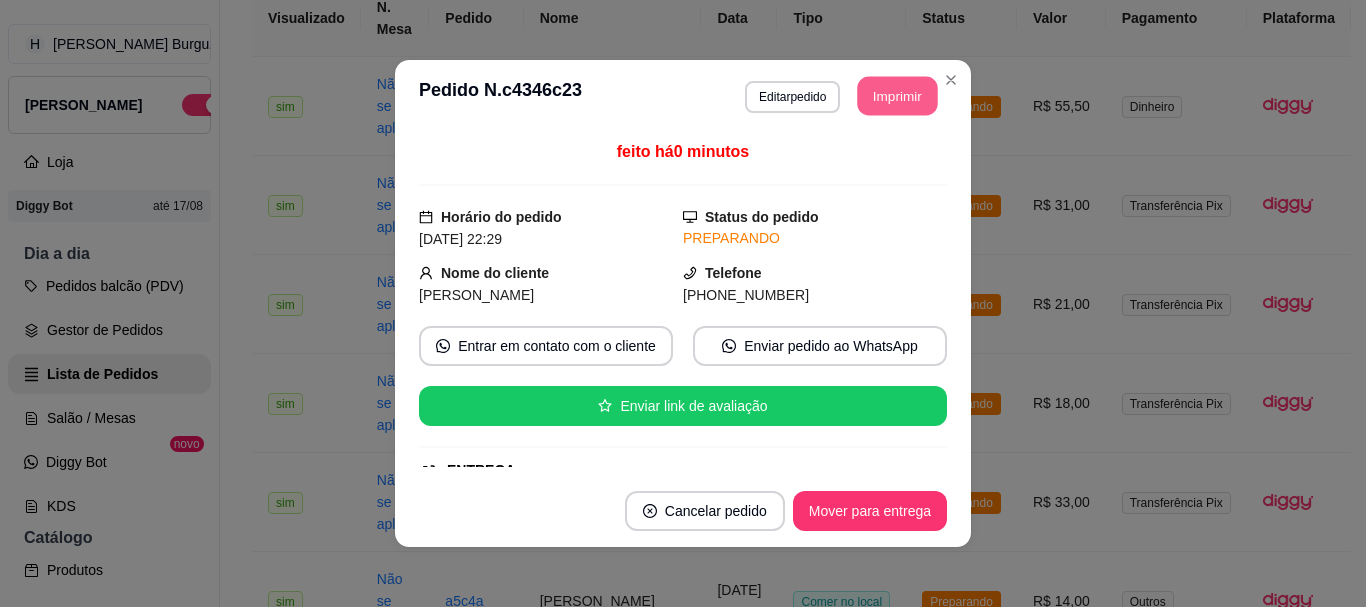 click on "Imprimir" at bounding box center (898, 96) 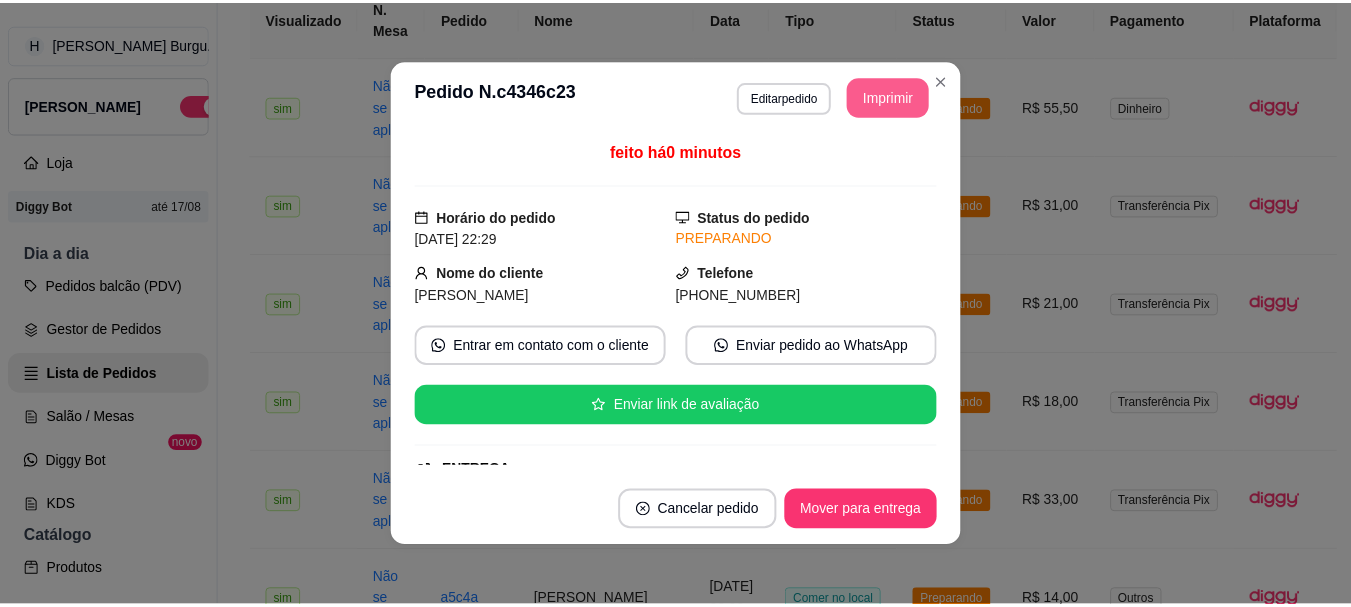 scroll, scrollTop: 0, scrollLeft: 0, axis: both 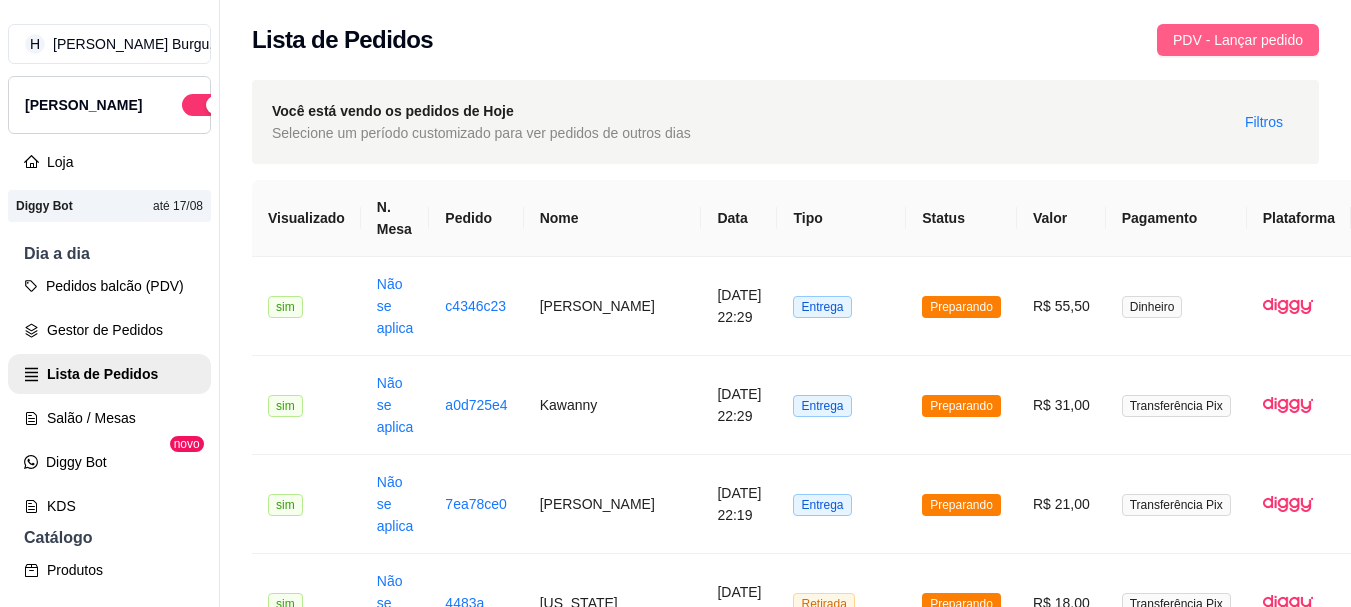 click on "PDV - Lançar pedido" at bounding box center (1238, 40) 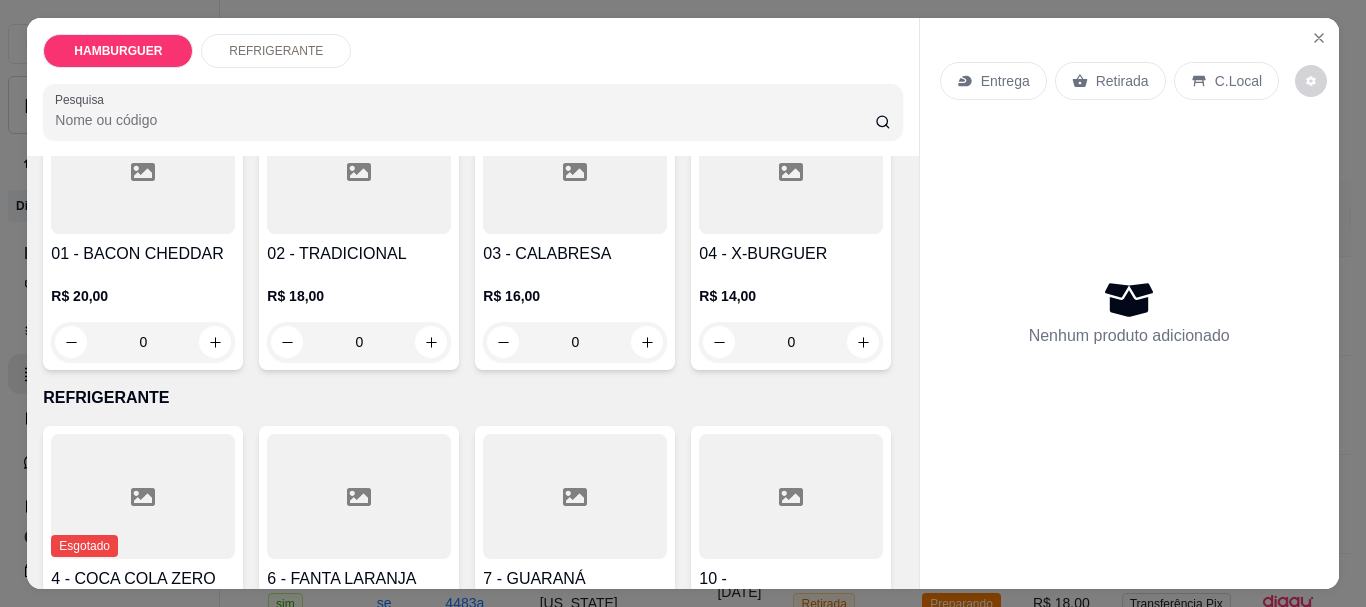 scroll, scrollTop: 200, scrollLeft: 0, axis: vertical 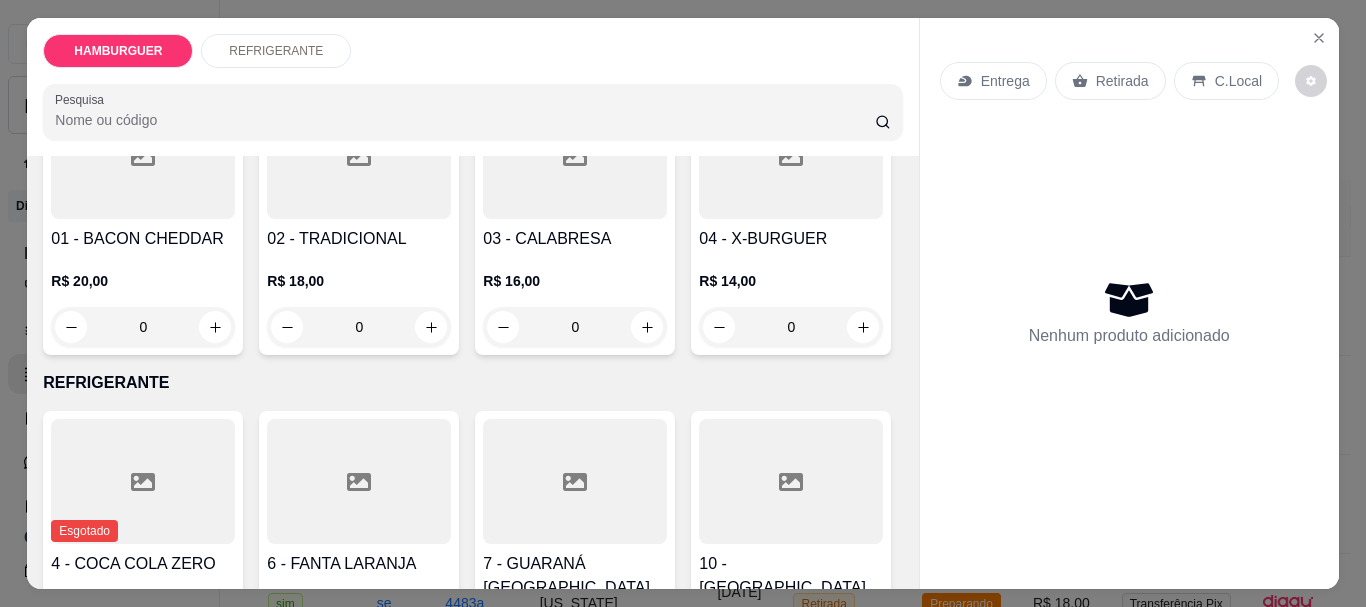 click on "0" at bounding box center [575, 327] 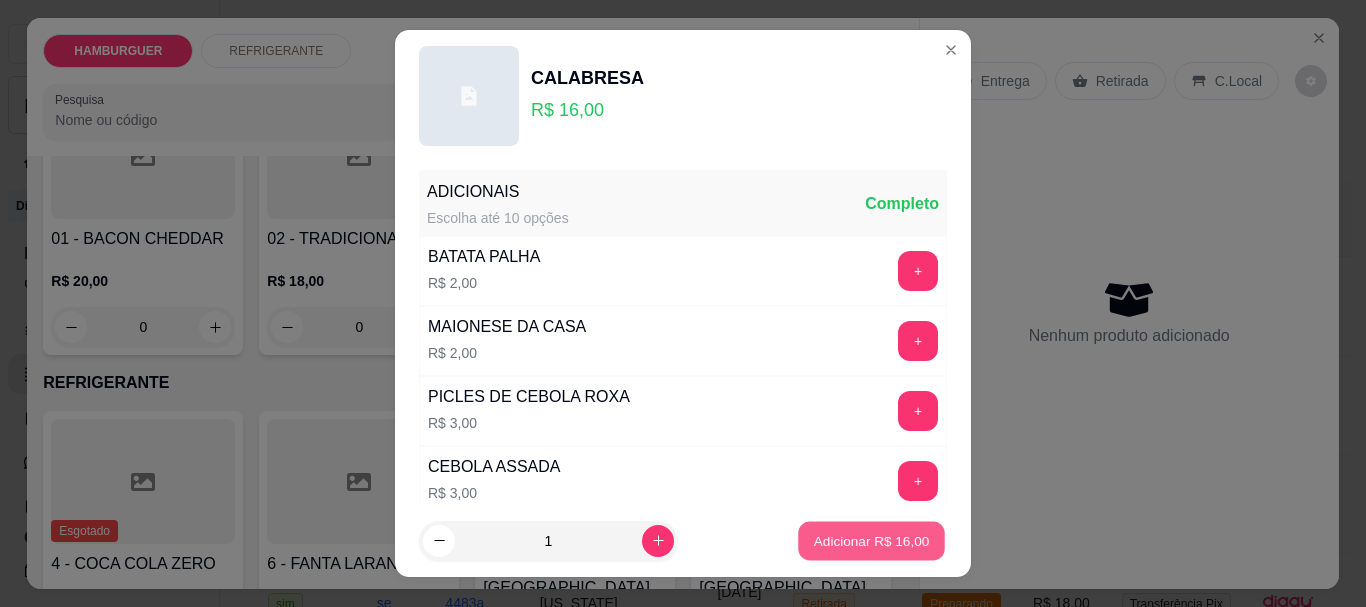 click on "Adicionar   R$ 16,00" at bounding box center (871, 540) 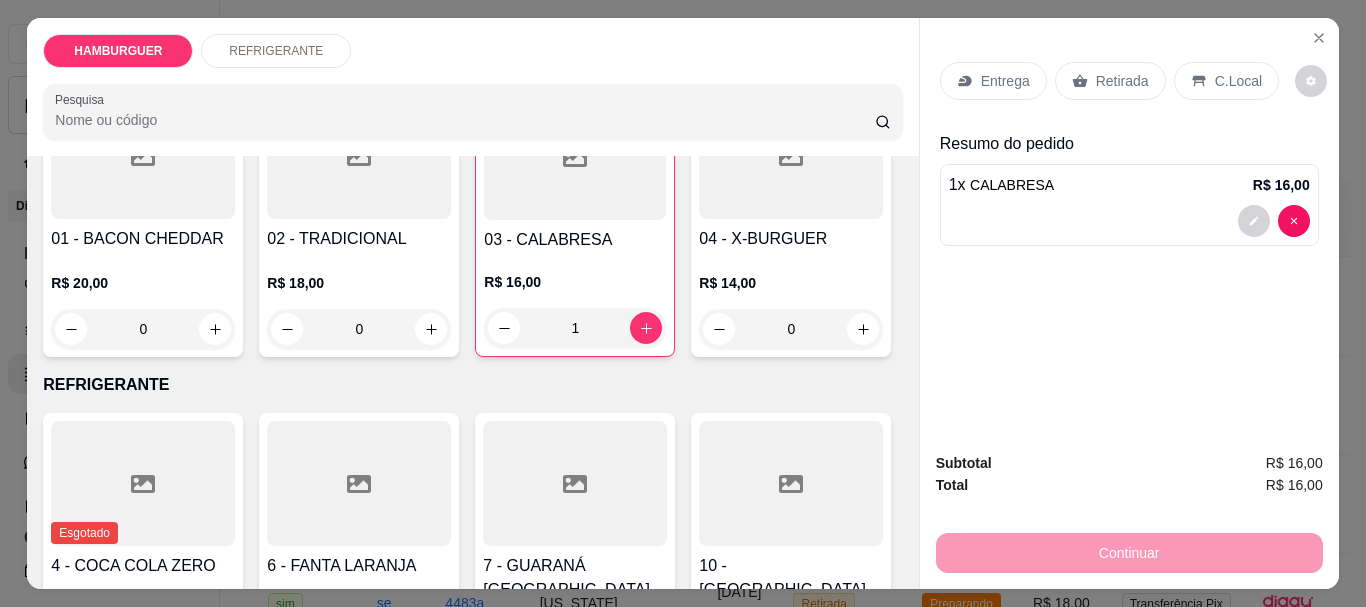 click on "1" at bounding box center [575, 328] 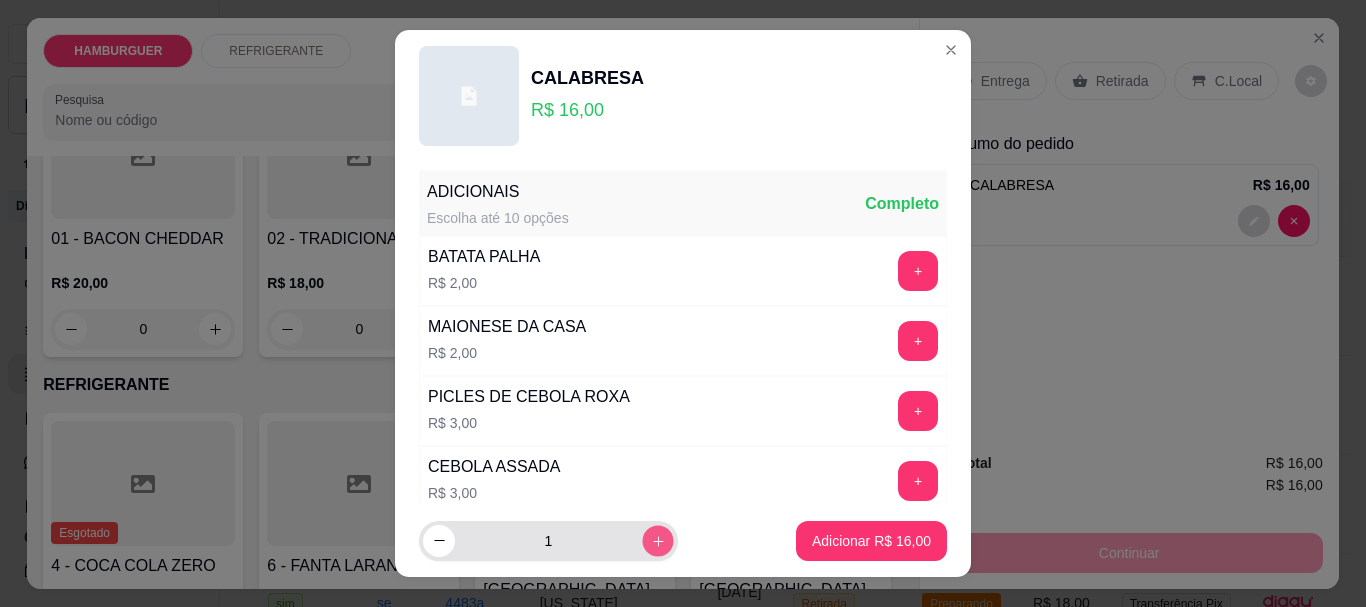 click at bounding box center (657, 540) 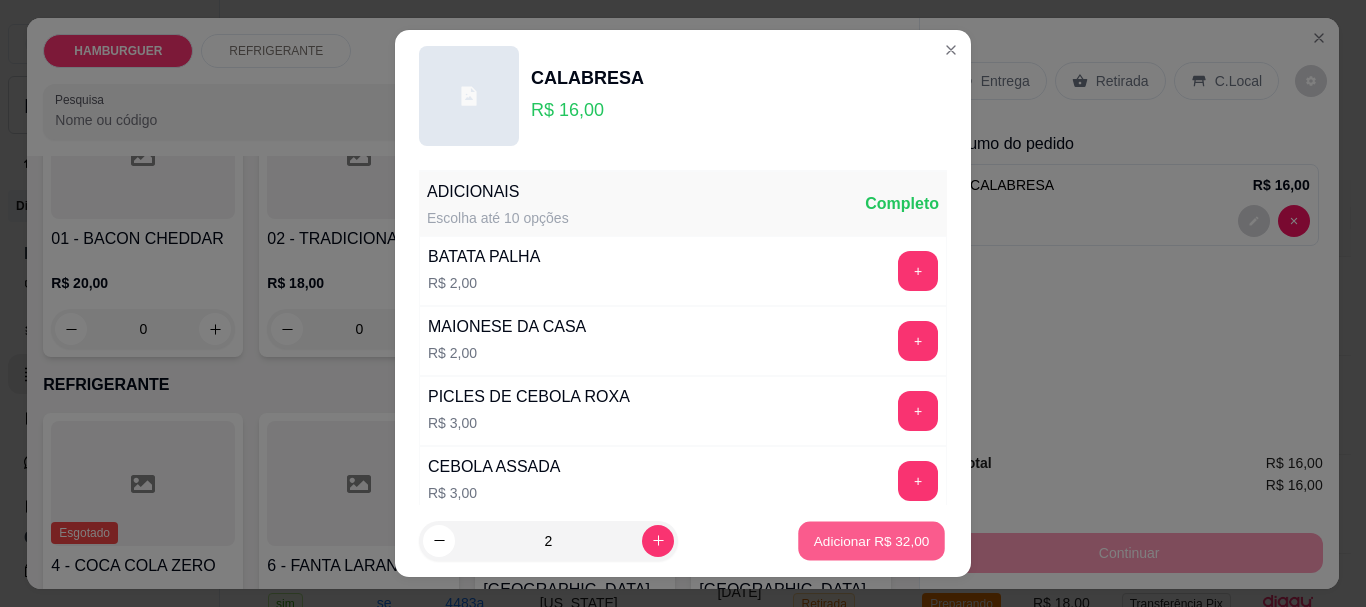 click on "Adicionar   R$ 32,00" at bounding box center (872, 540) 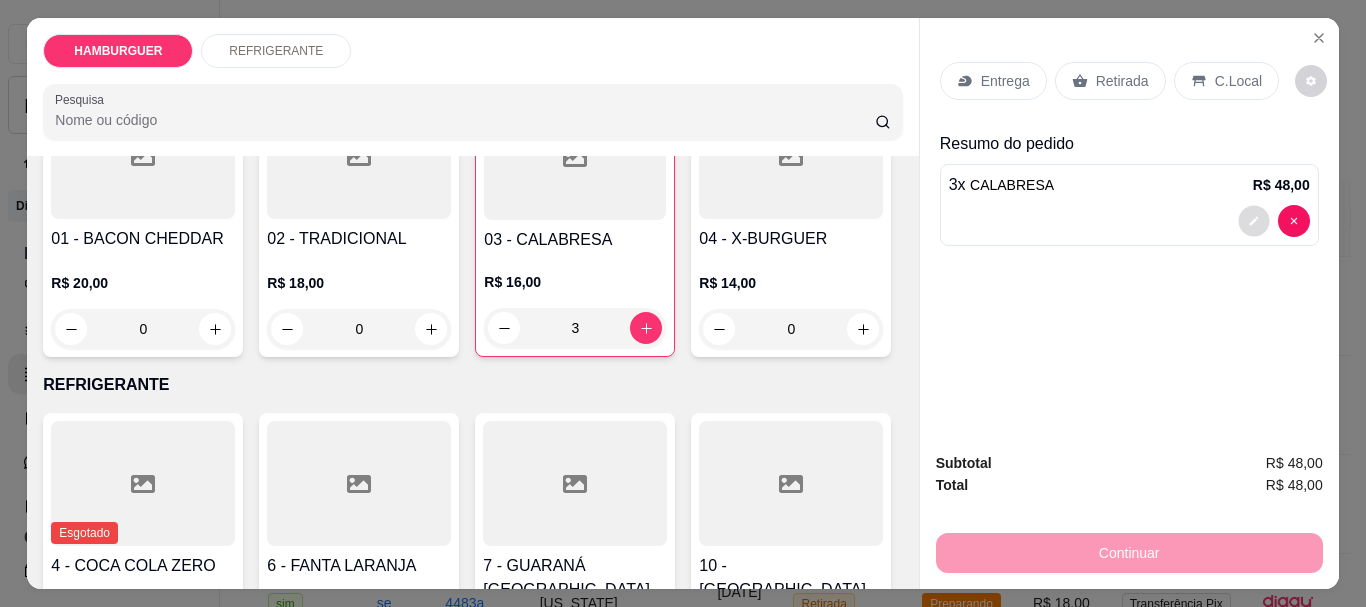 click at bounding box center [1253, 221] 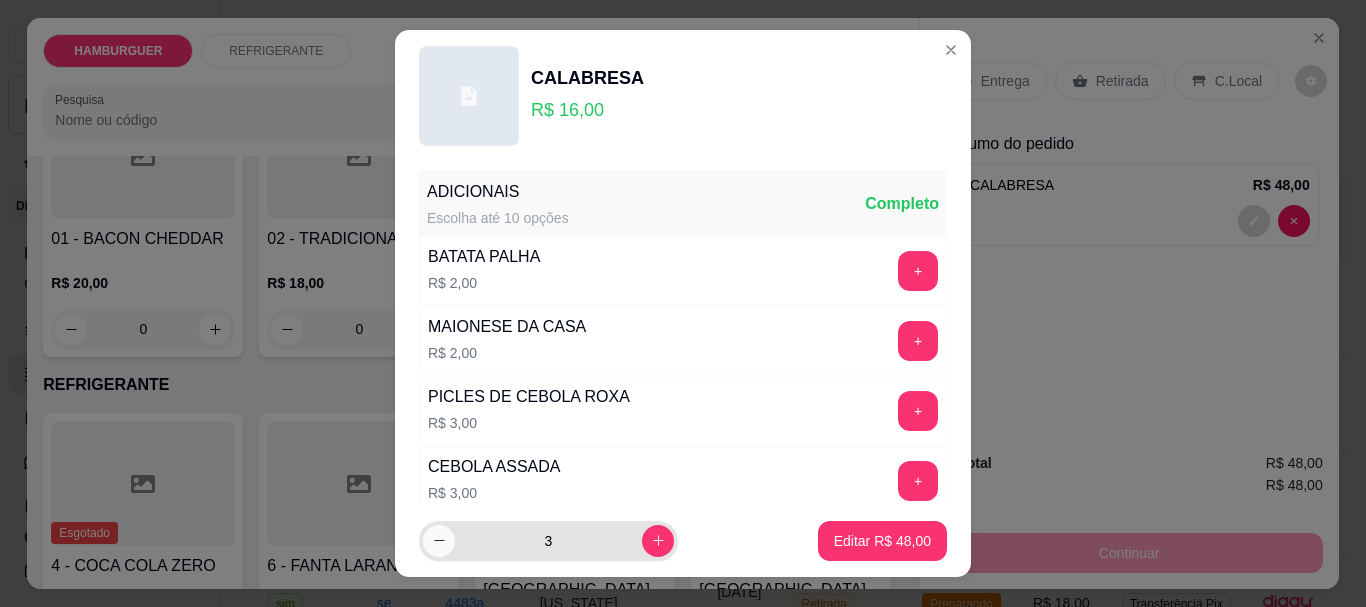 click 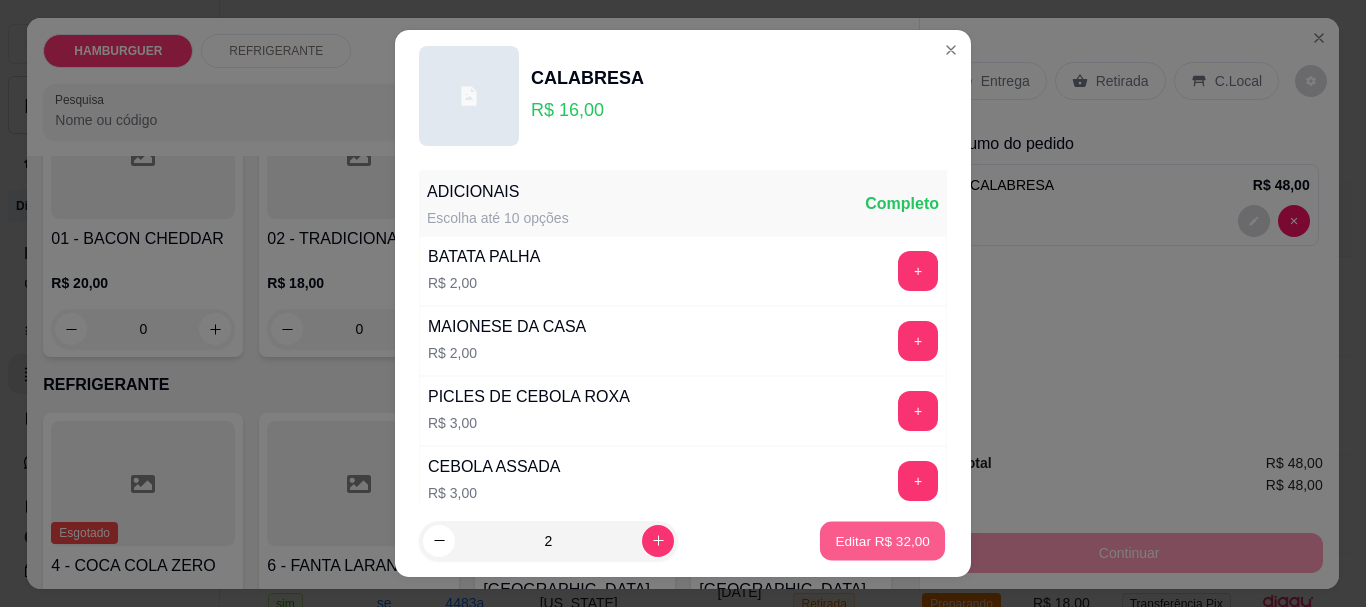 click on "Editar   R$ 32,00" at bounding box center (882, 540) 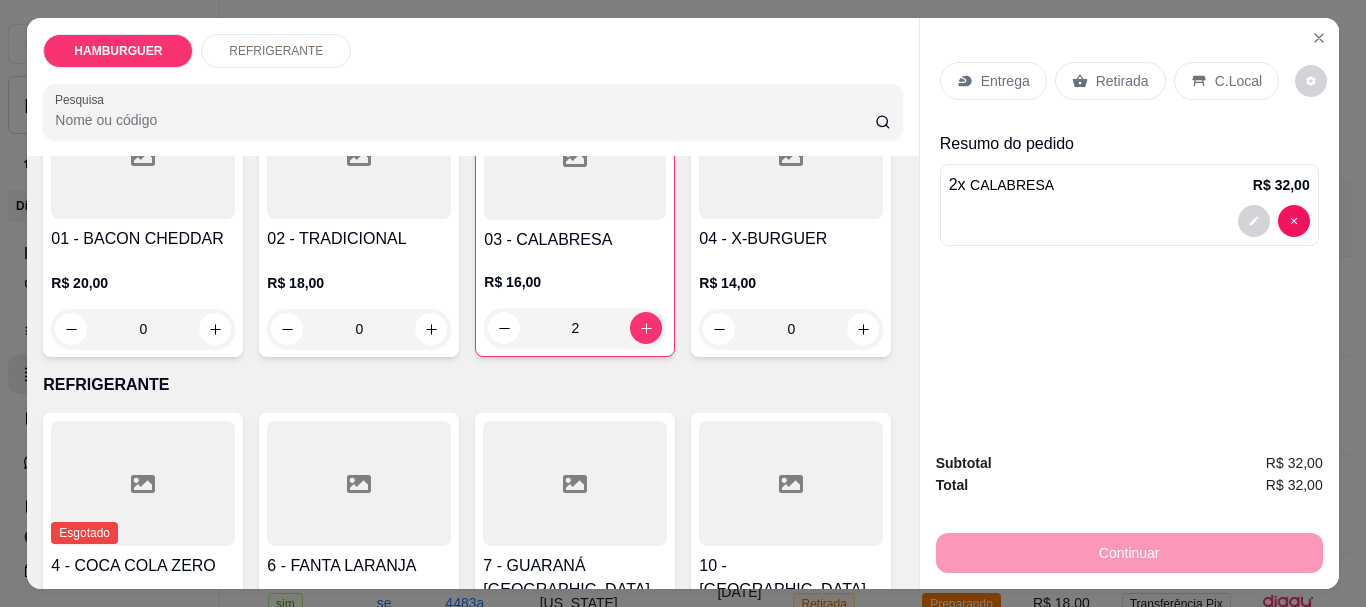 click on "Continuar" at bounding box center [1129, 550] 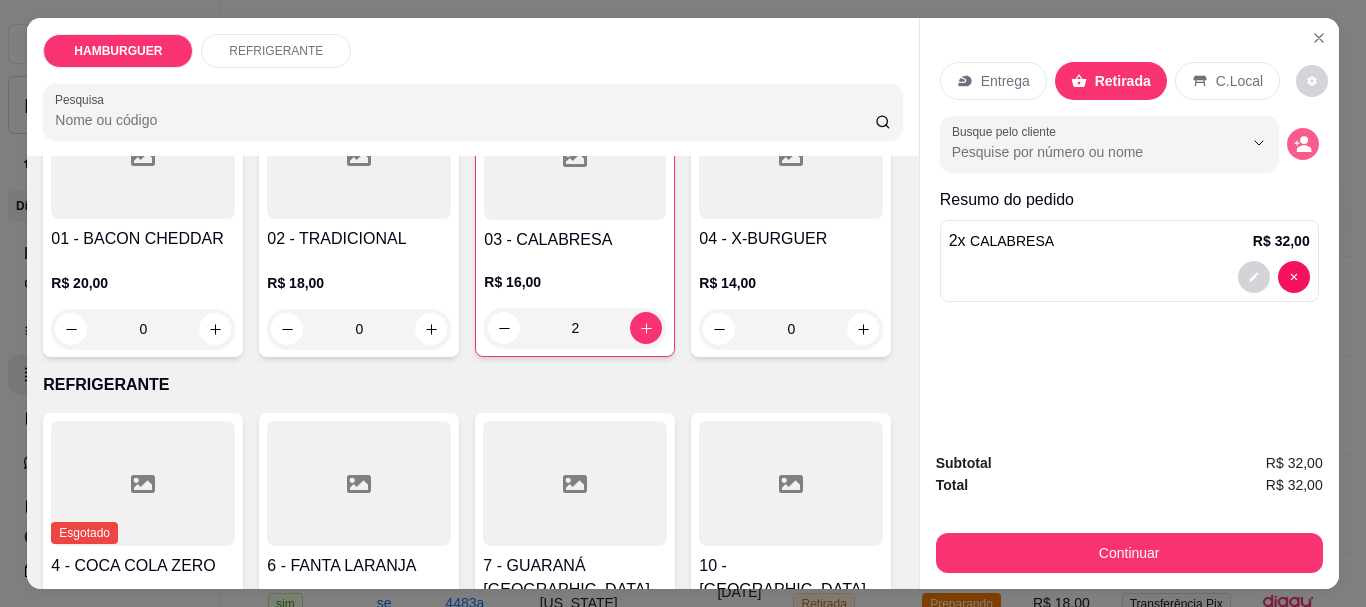 click 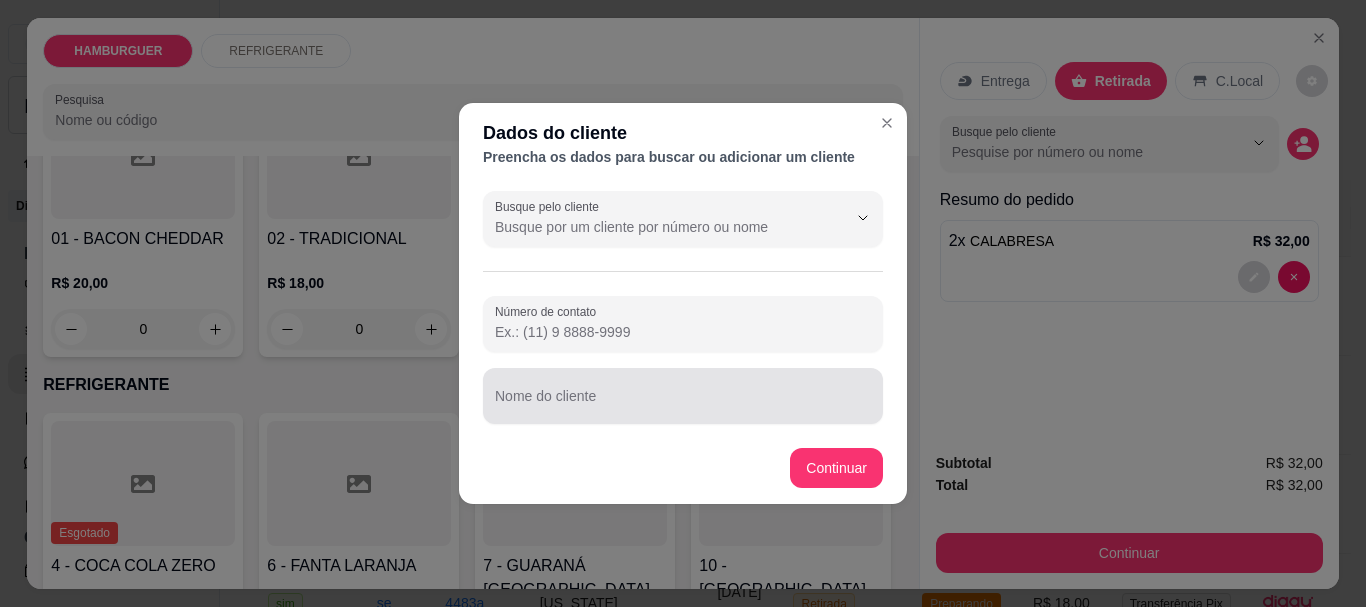 click at bounding box center (683, 396) 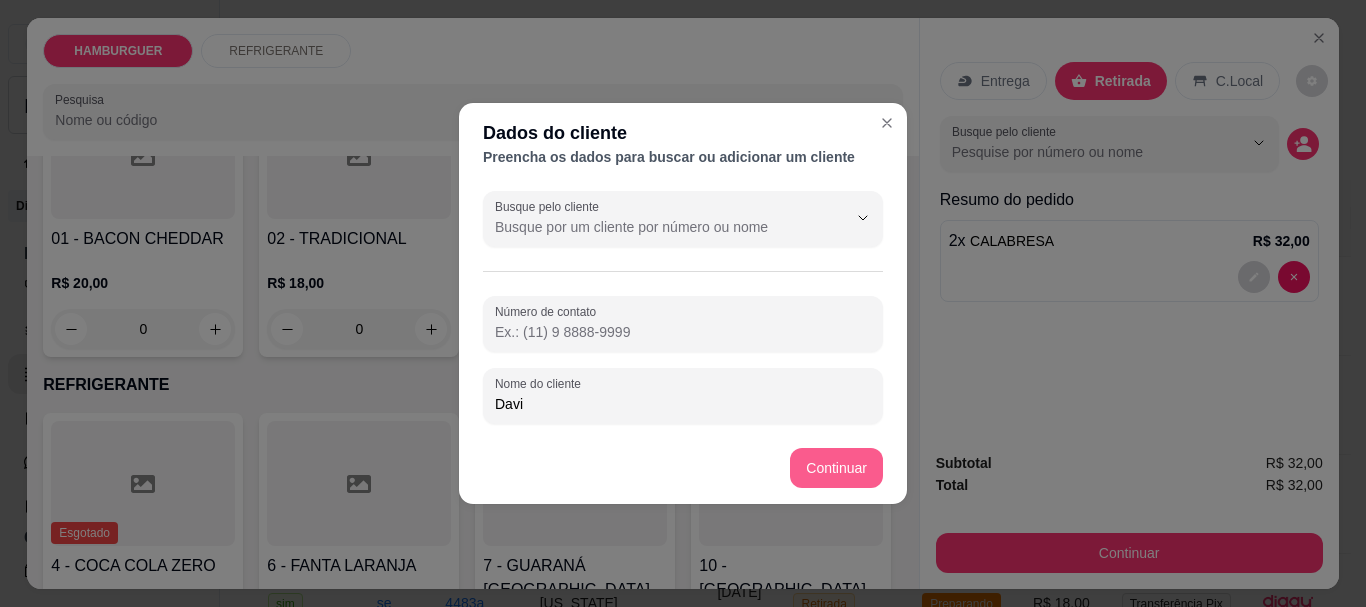 type on "Davi" 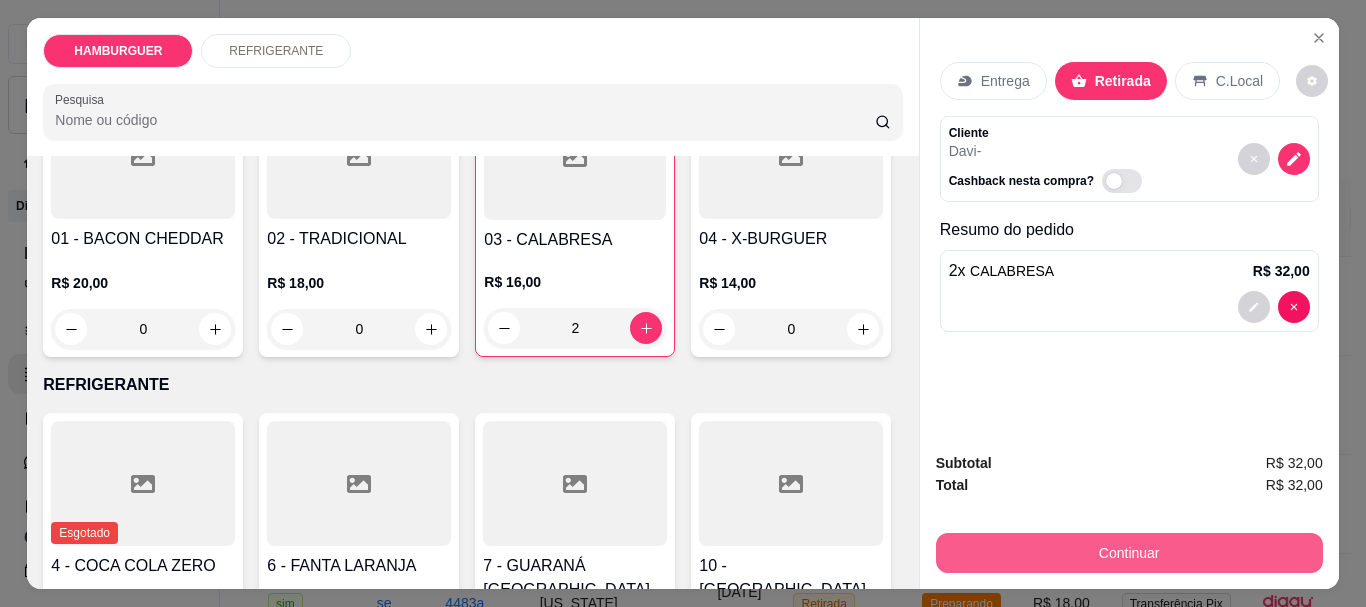 click on "Continuar" at bounding box center (1129, 553) 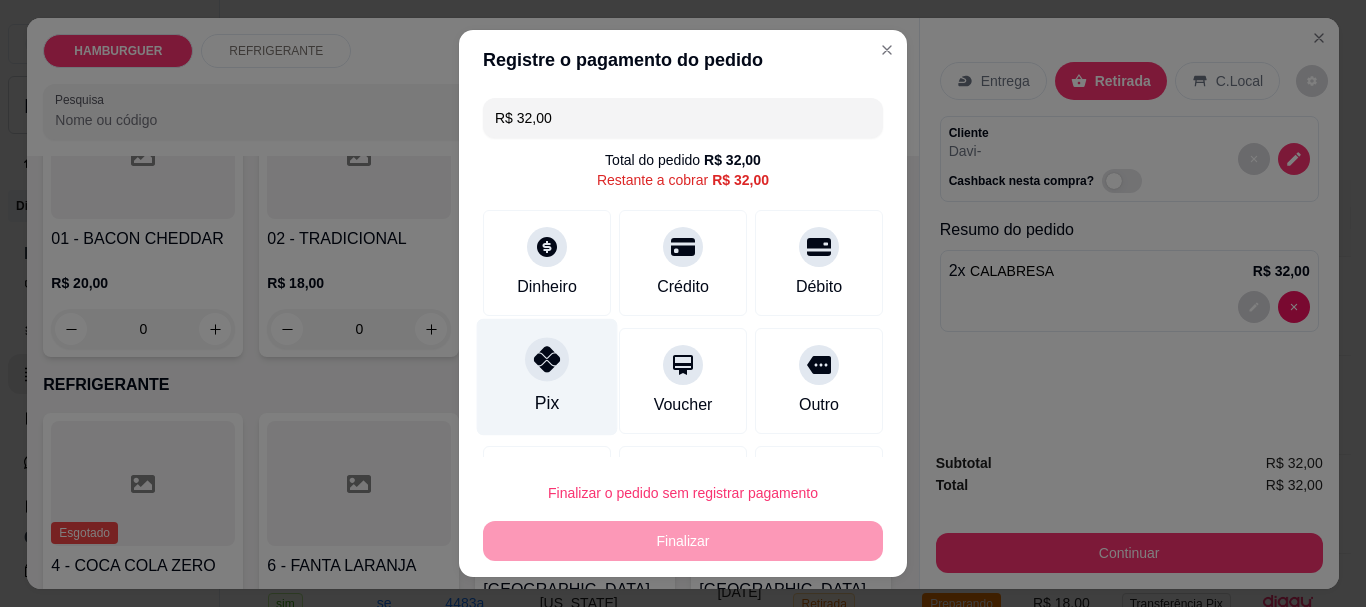 click 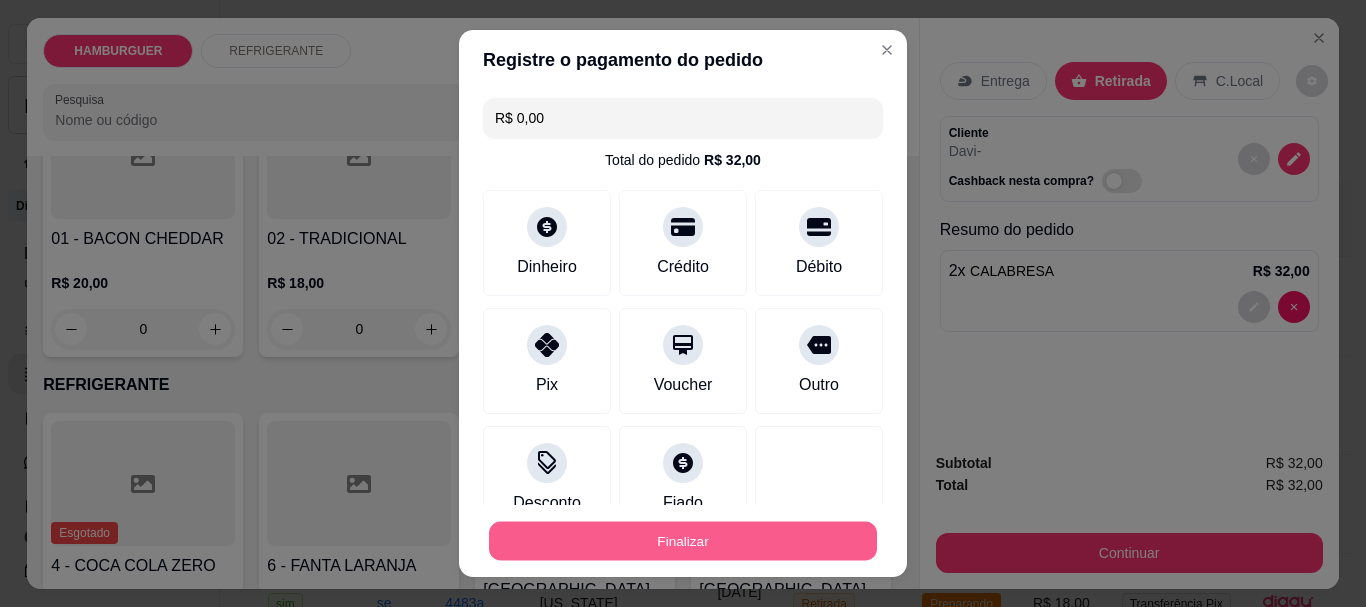 click on "Finalizar" at bounding box center [683, 540] 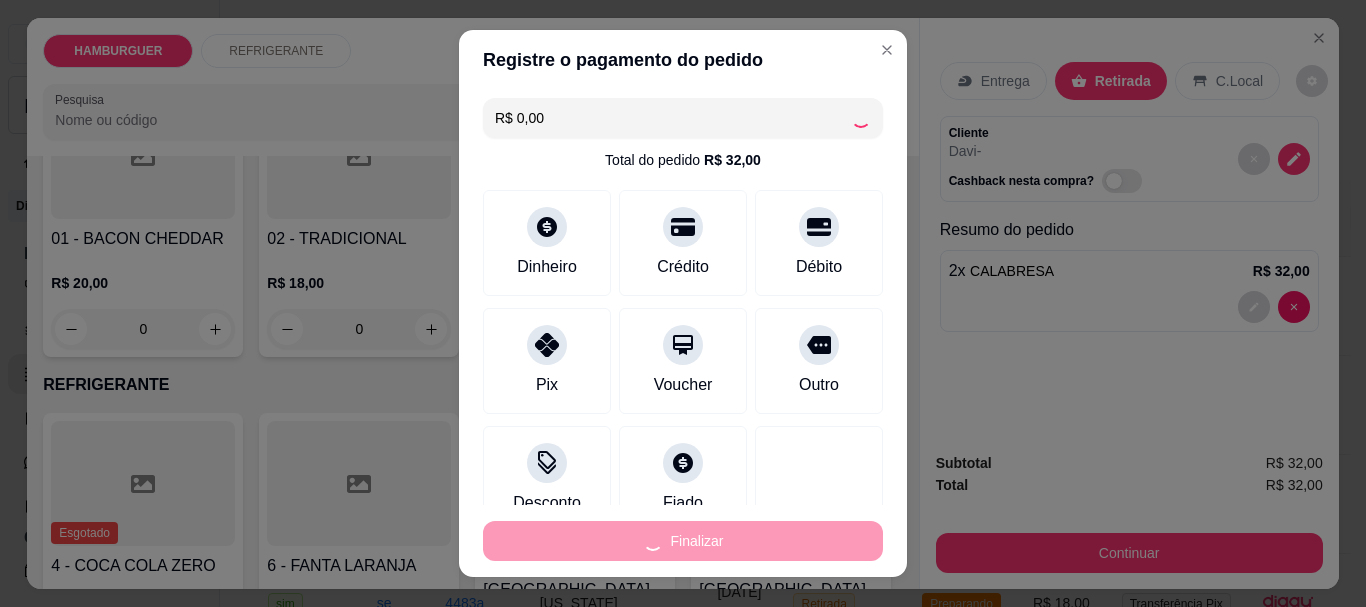 type on "0" 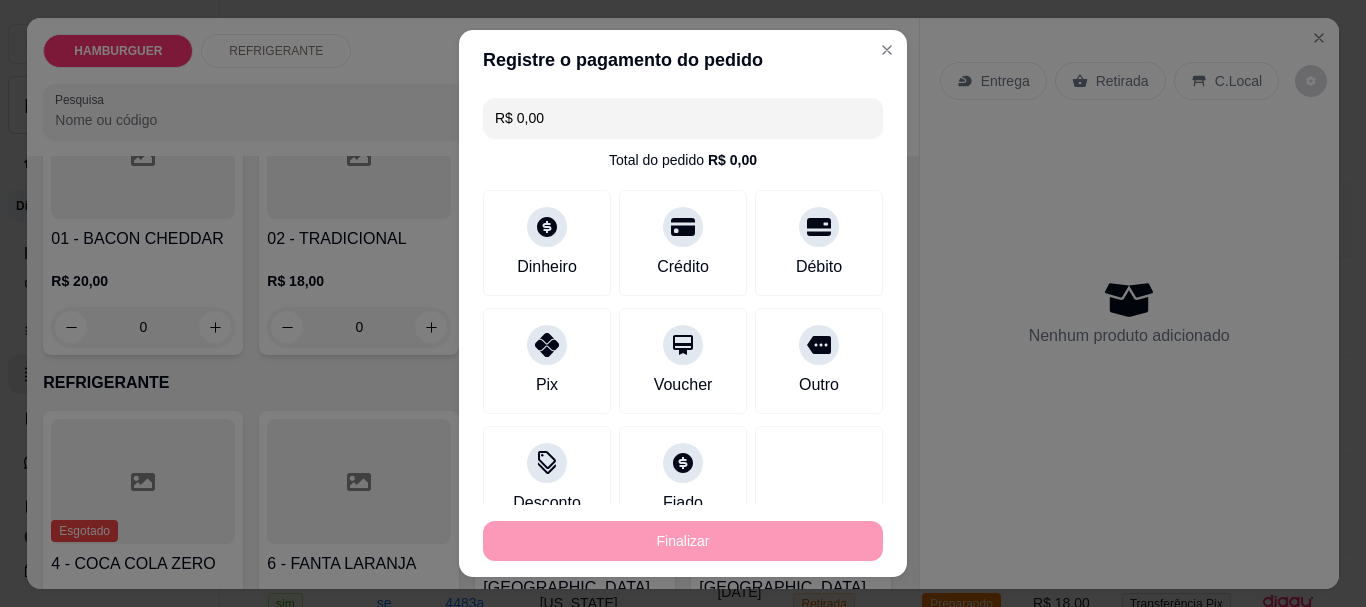 type on "-R$ 32,00" 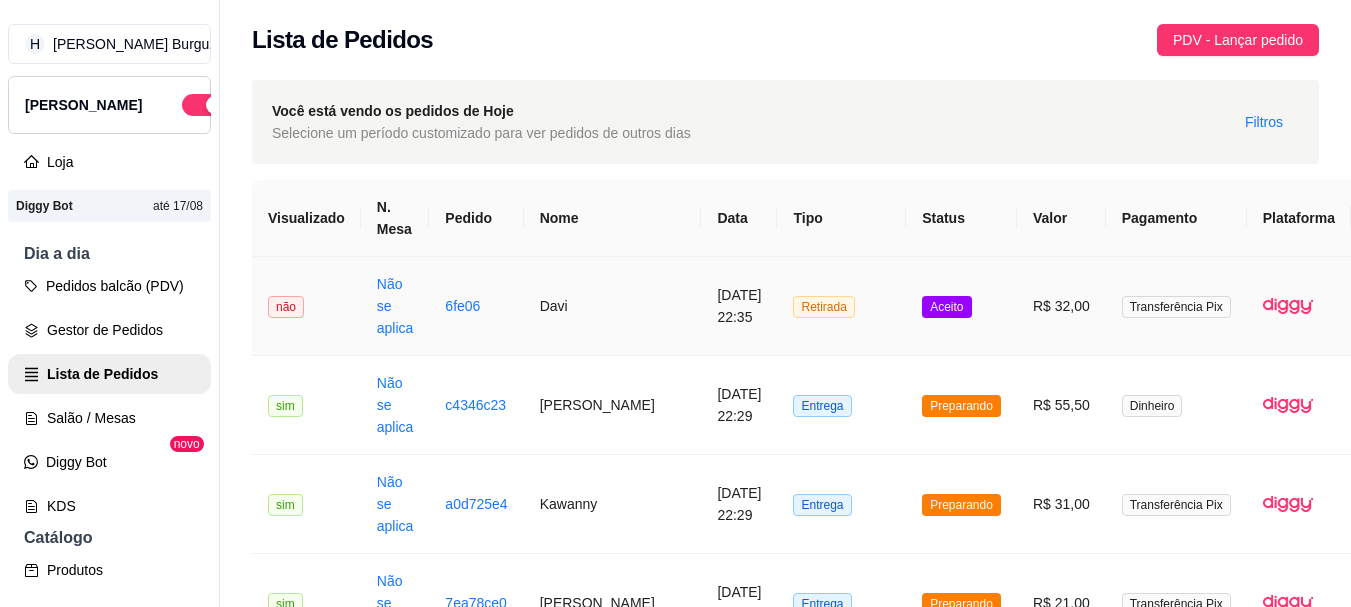 click on "Transferência Pix" at bounding box center [1176, 306] 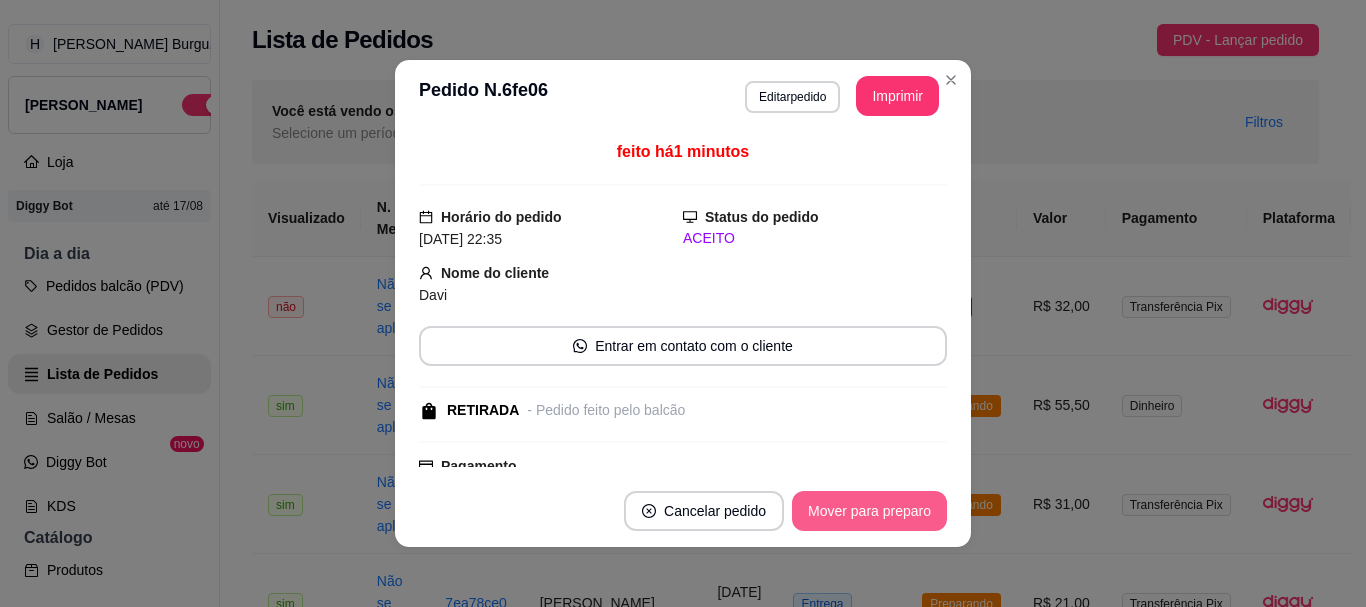 click on "Mover para preparo" at bounding box center [869, 511] 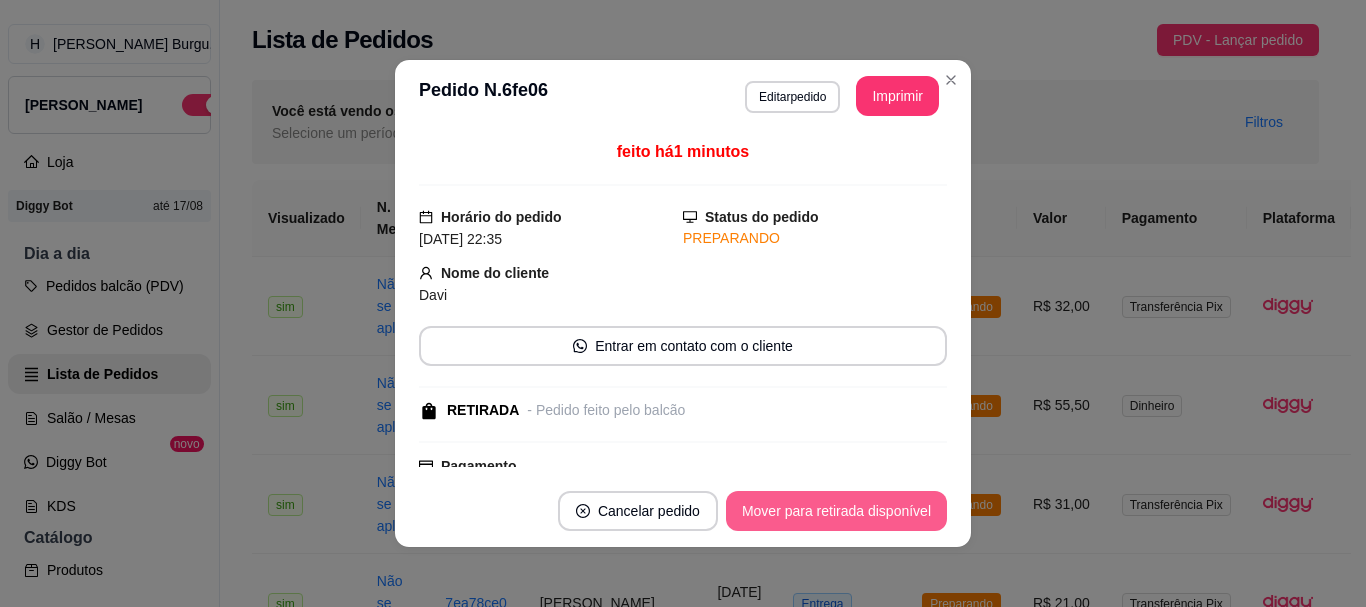 click on "Mover para retirada disponível" at bounding box center [836, 511] 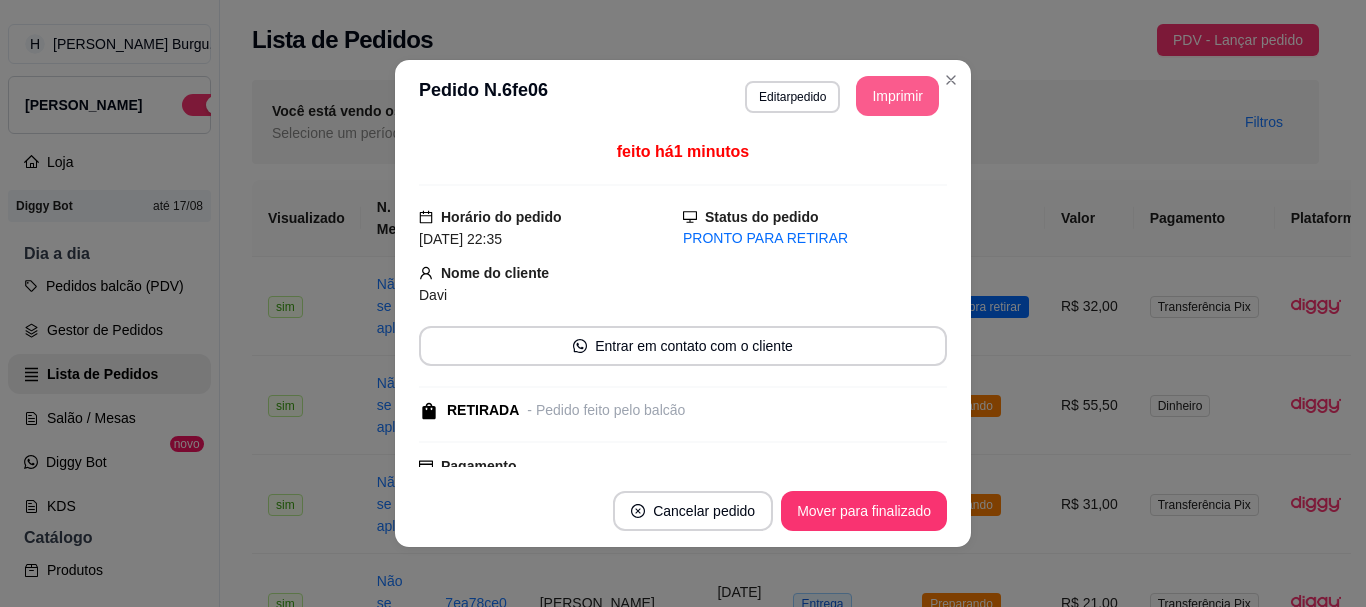 click on "Imprimir" at bounding box center (897, 96) 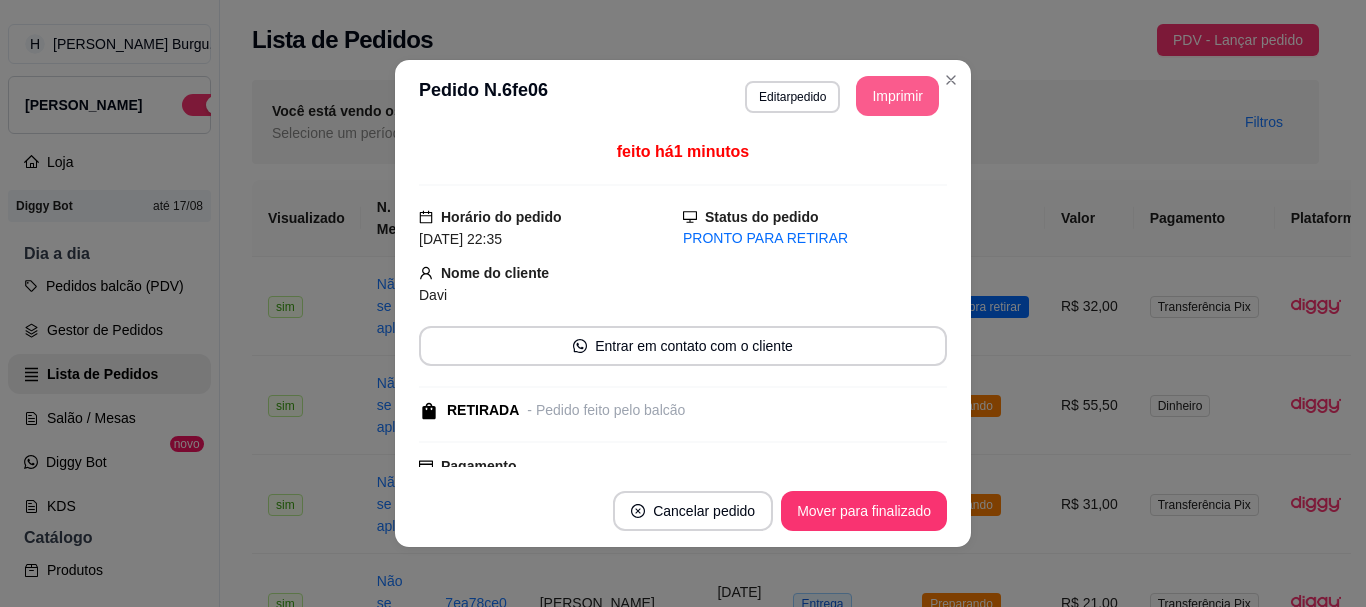 scroll, scrollTop: 0, scrollLeft: 0, axis: both 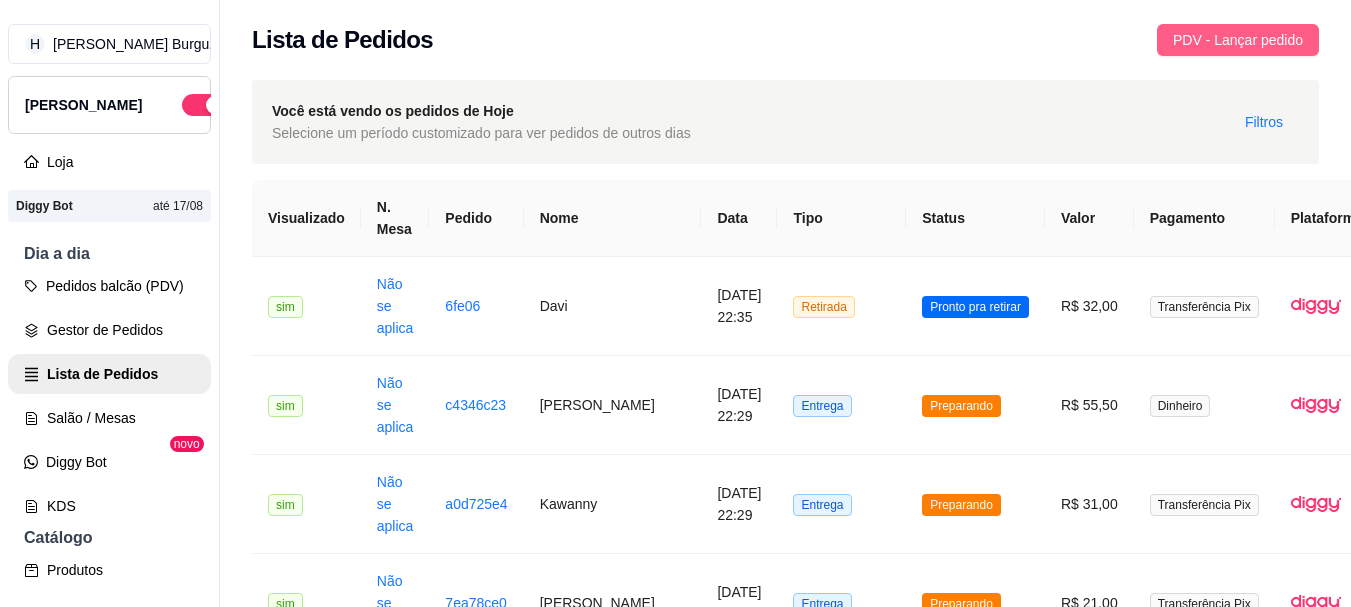 click on "PDV - Lançar pedido" at bounding box center [1238, 40] 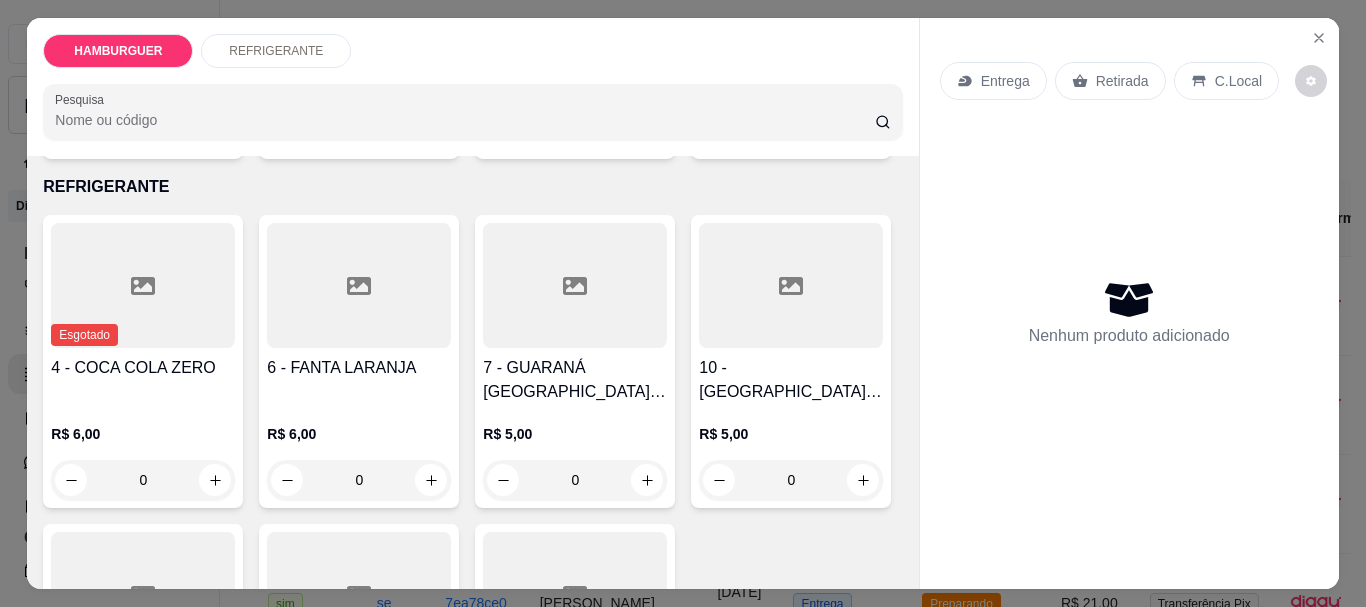 scroll, scrollTop: 400, scrollLeft: 0, axis: vertical 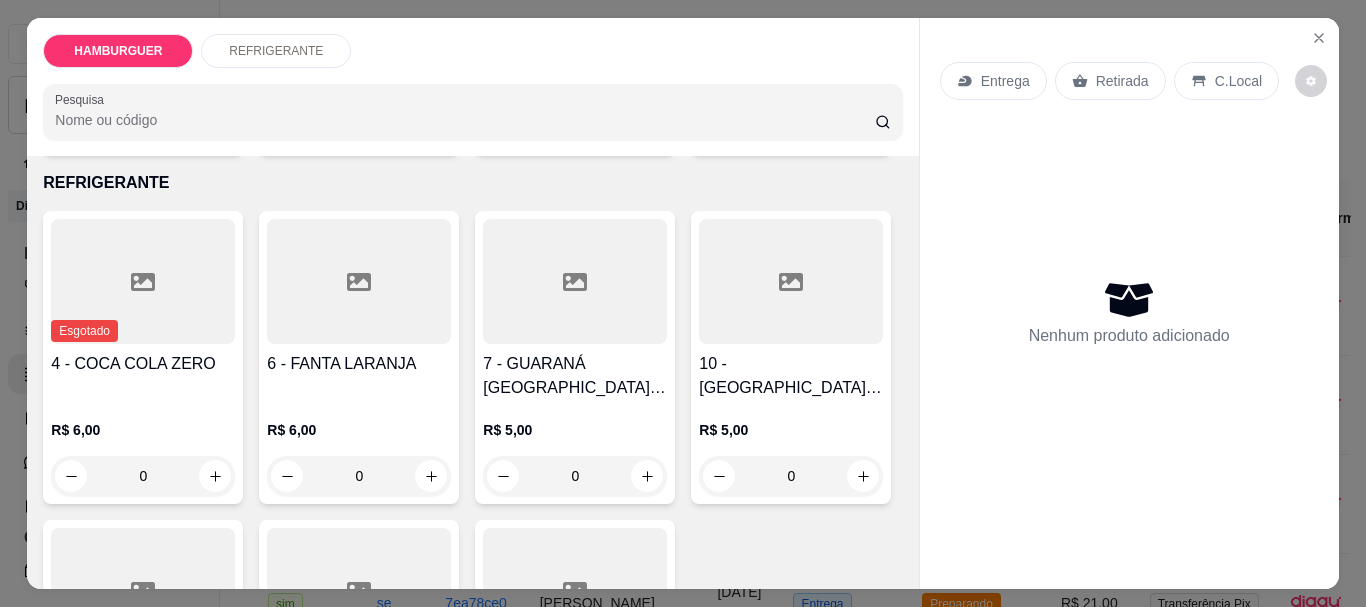 click on "0" at bounding box center [791, 127] 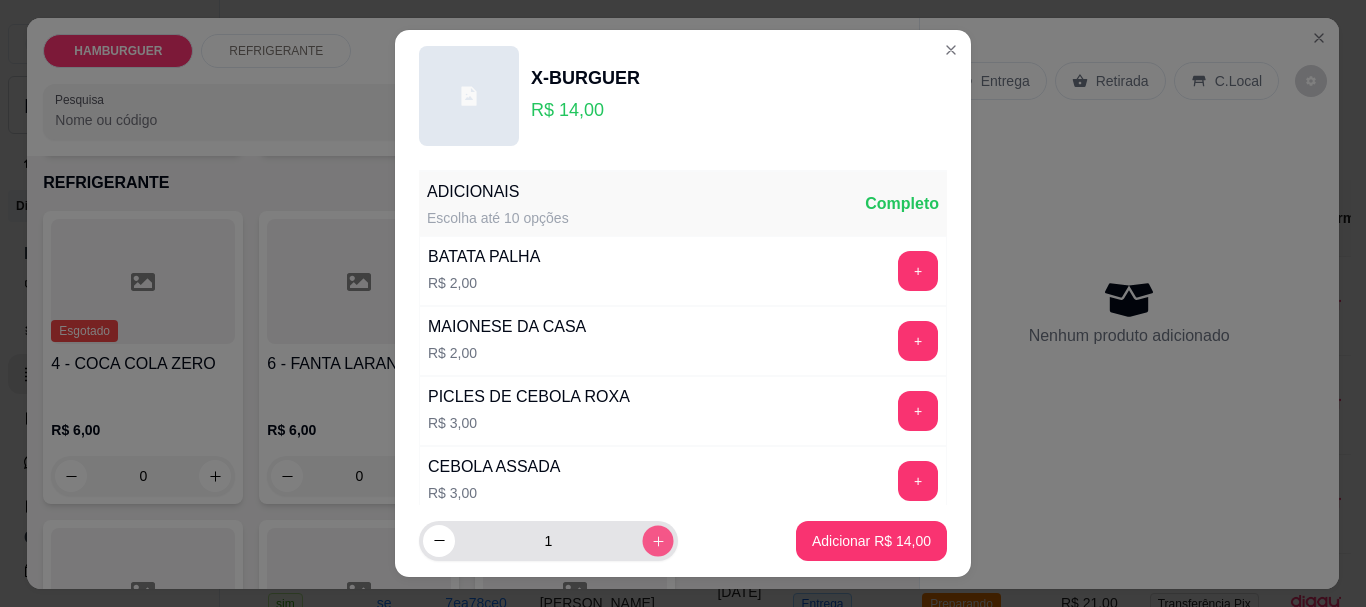 click at bounding box center [657, 540] 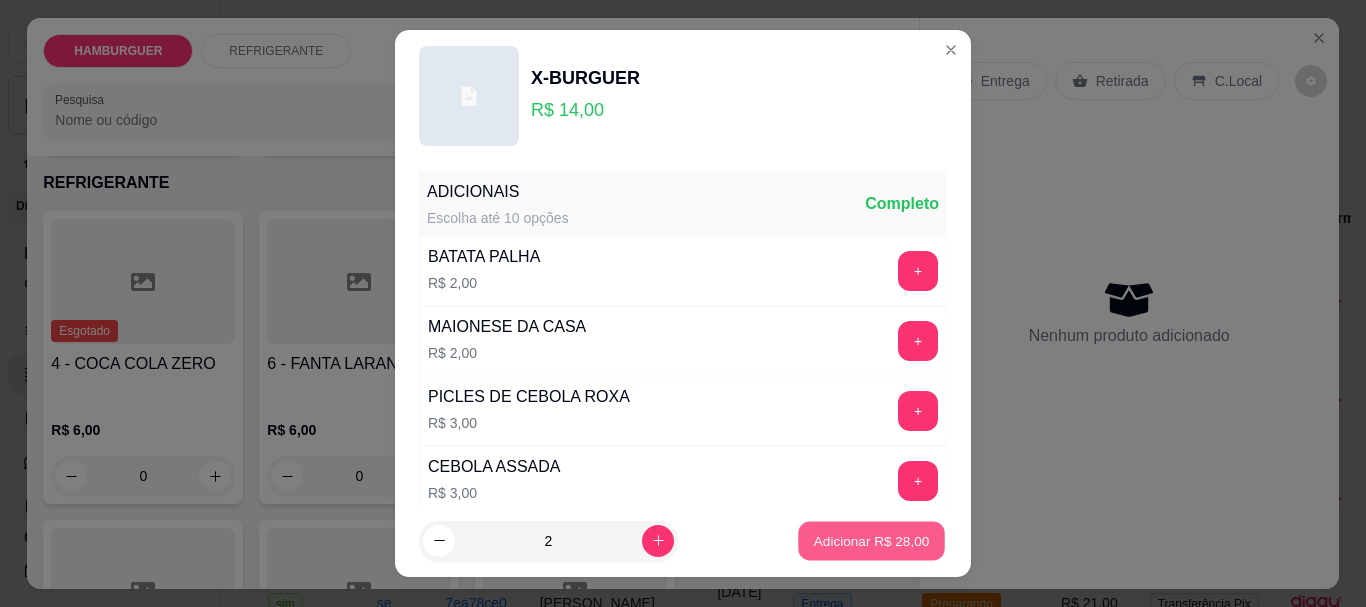 click on "Adicionar   R$ 28,00" at bounding box center (871, 540) 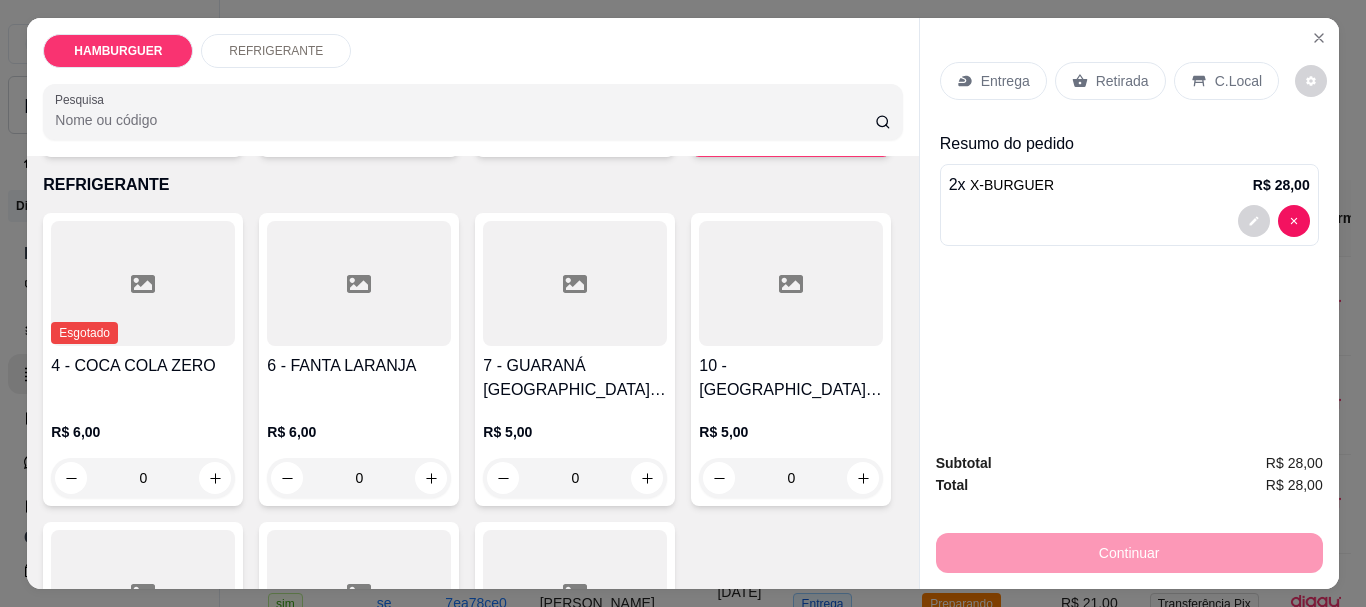 click on "C.Local" at bounding box center [1238, 81] 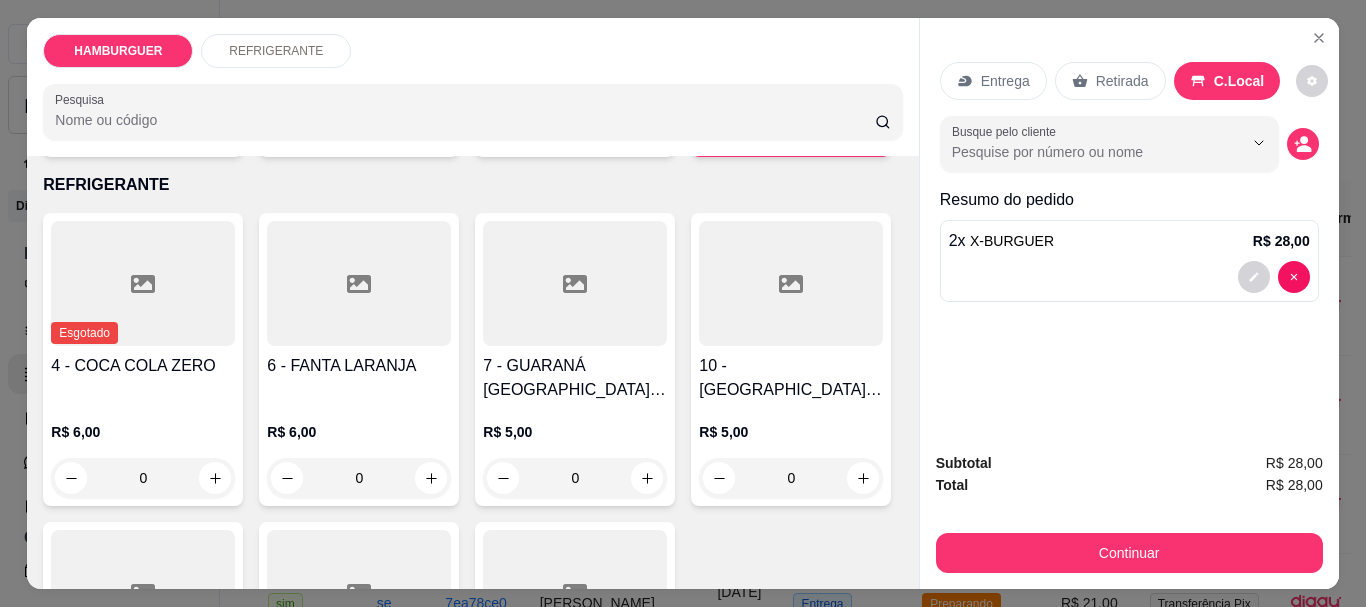 drag, startPoint x: 1088, startPoint y: 78, endPoint x: 1342, endPoint y: 91, distance: 254.33246 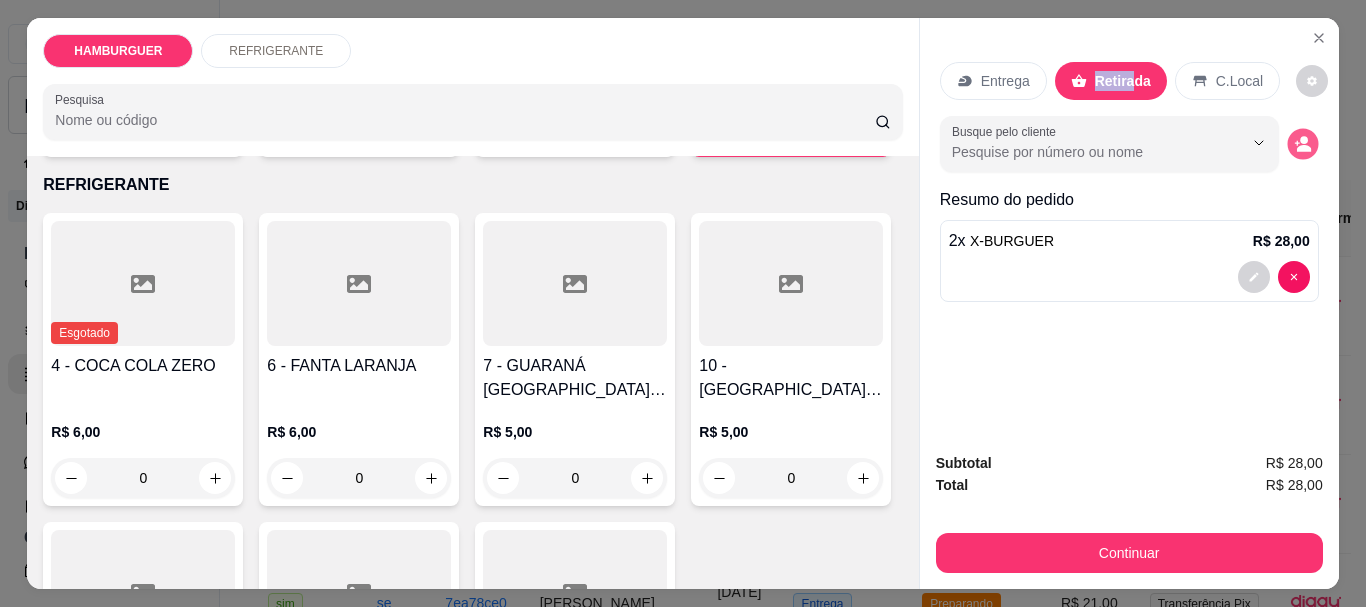 click 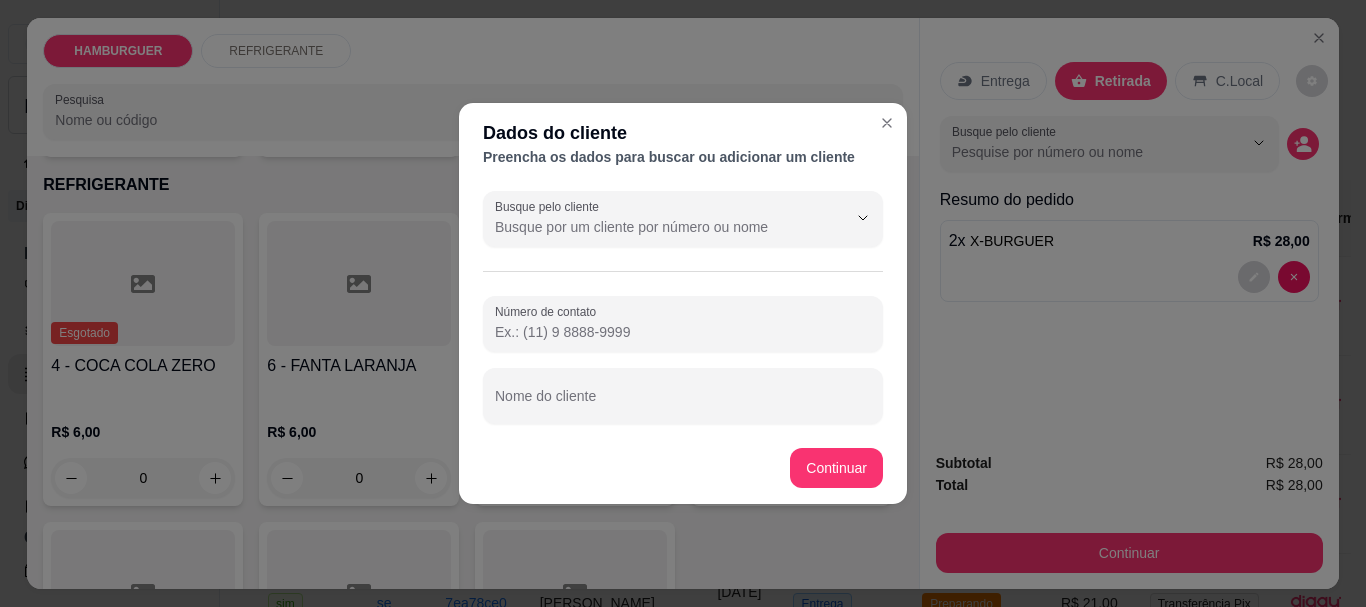 click on "Busque pelo cliente Número de contato Nome do cliente" at bounding box center [683, 307] 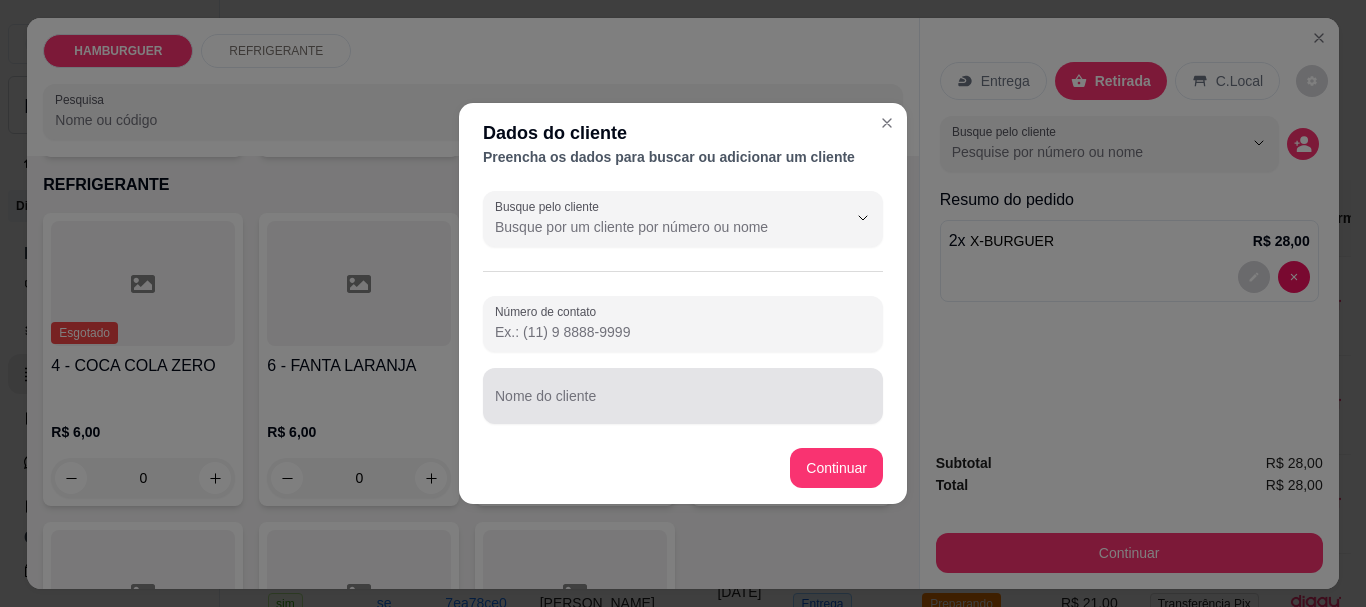 click on "Nome do cliente" at bounding box center [683, 396] 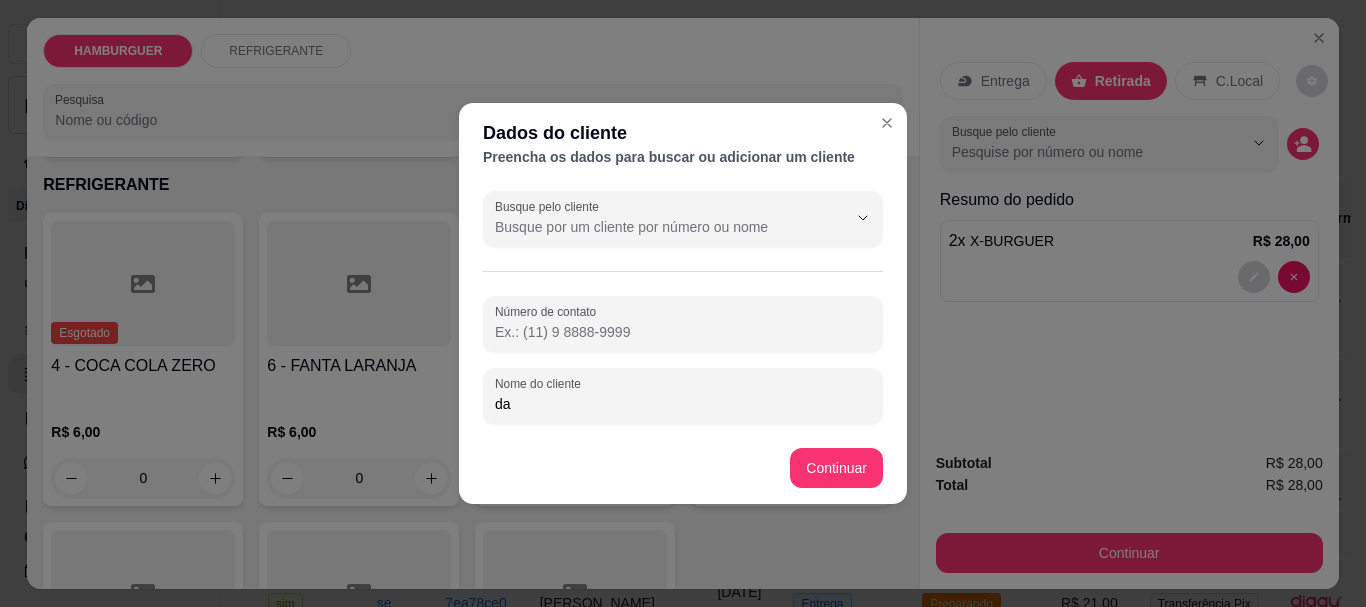 type on "d" 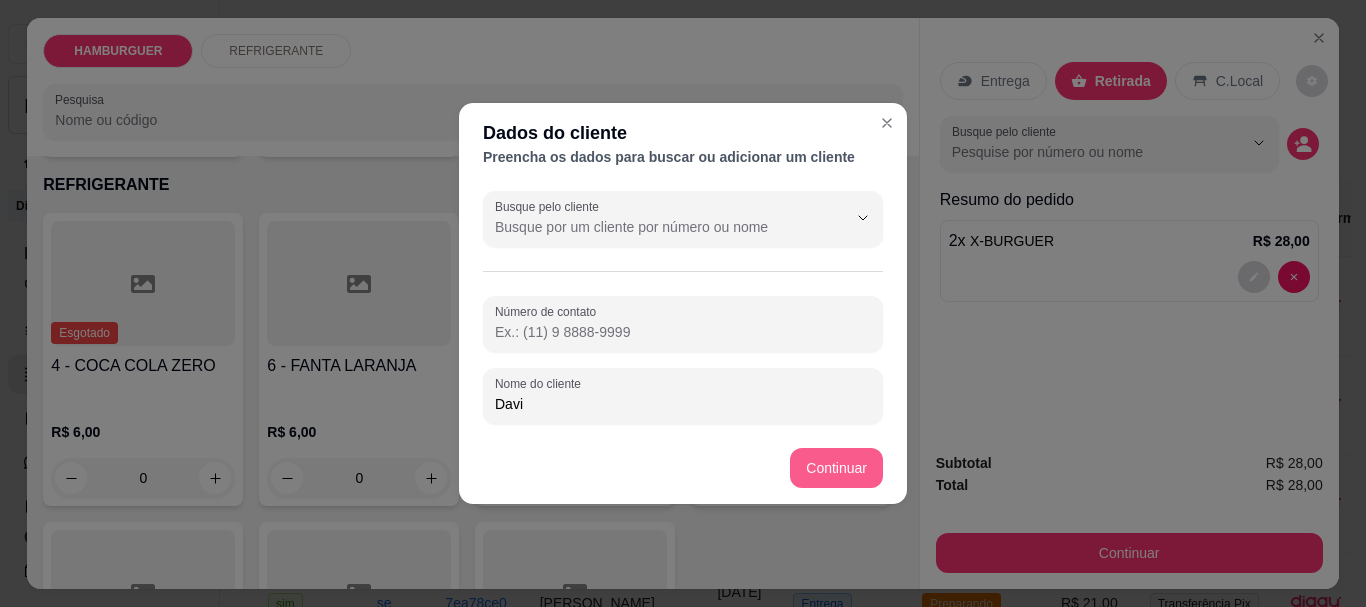 type on "Davi" 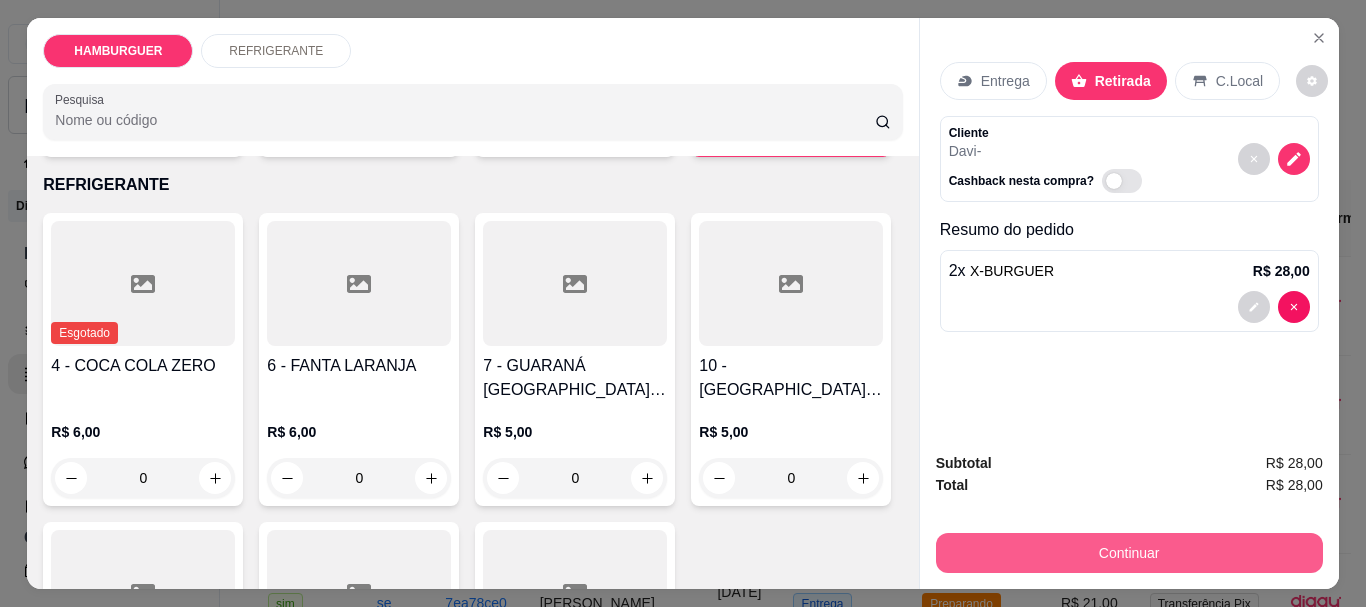 click on "Continuar" at bounding box center [1129, 553] 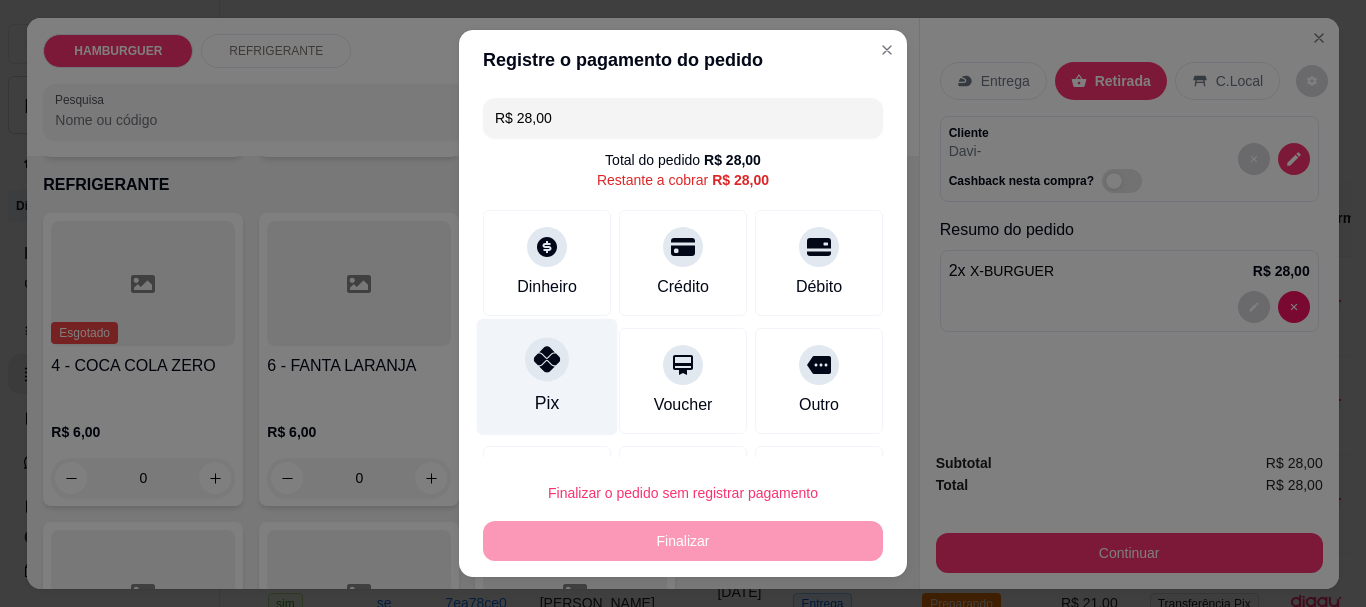 click 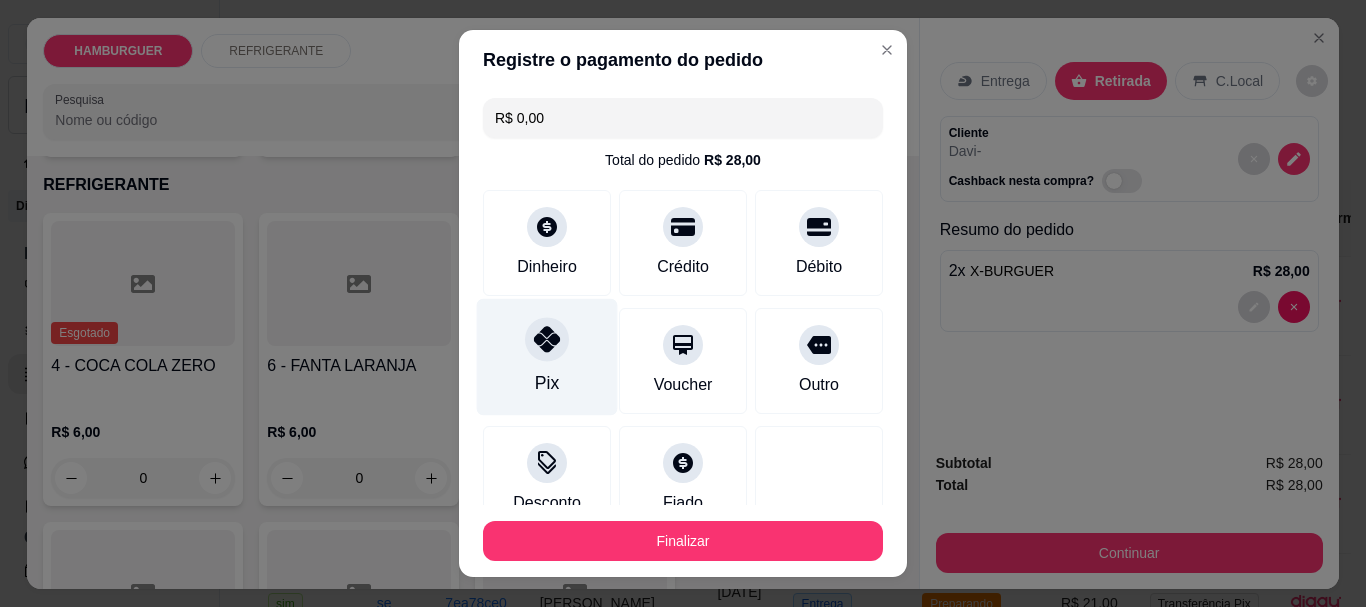 type on "R$ 0,00" 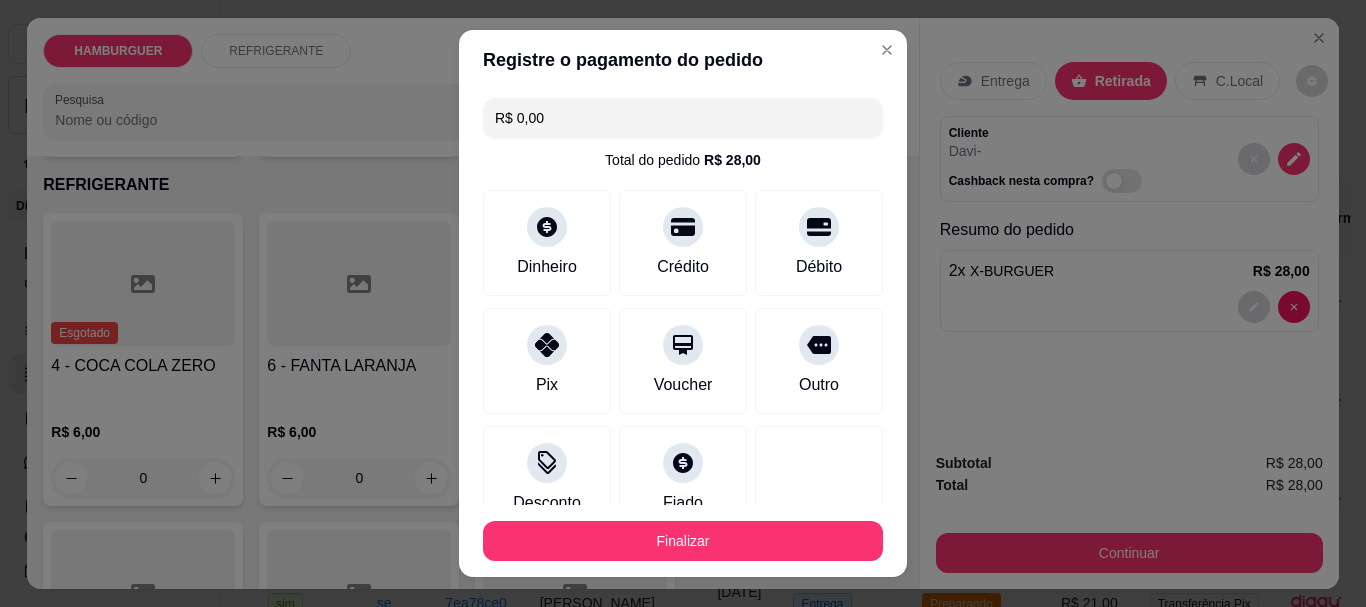 click on "Finalizar" at bounding box center (683, 541) 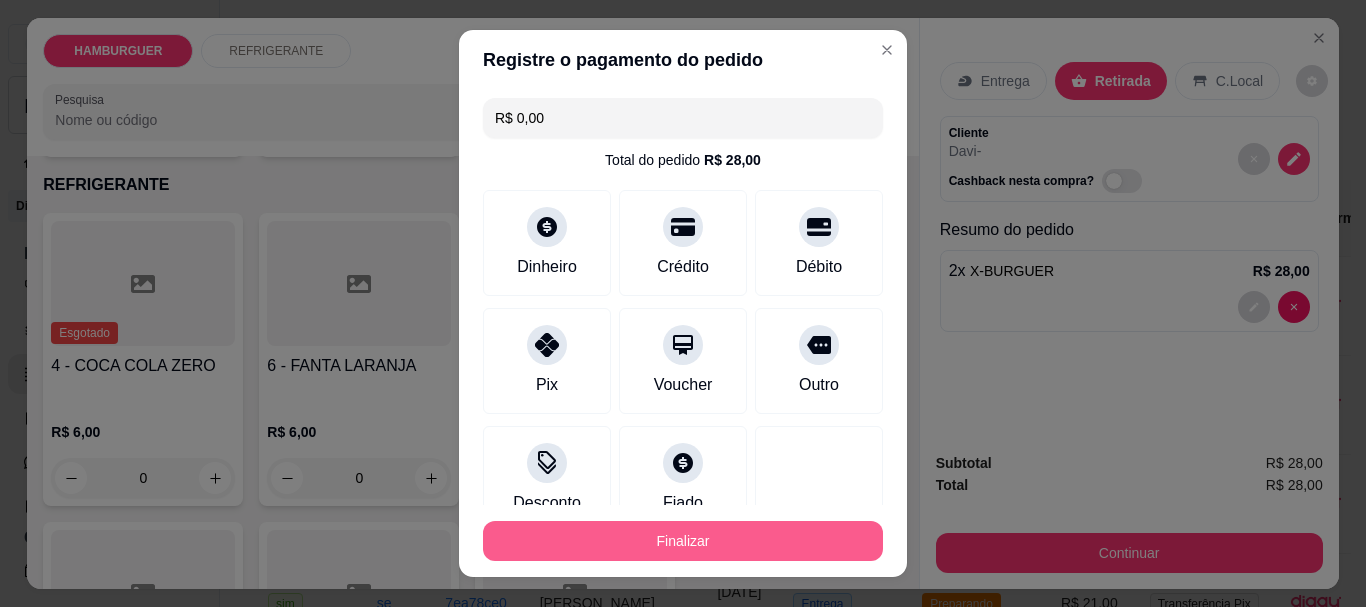 click on "Finalizar" at bounding box center (683, 541) 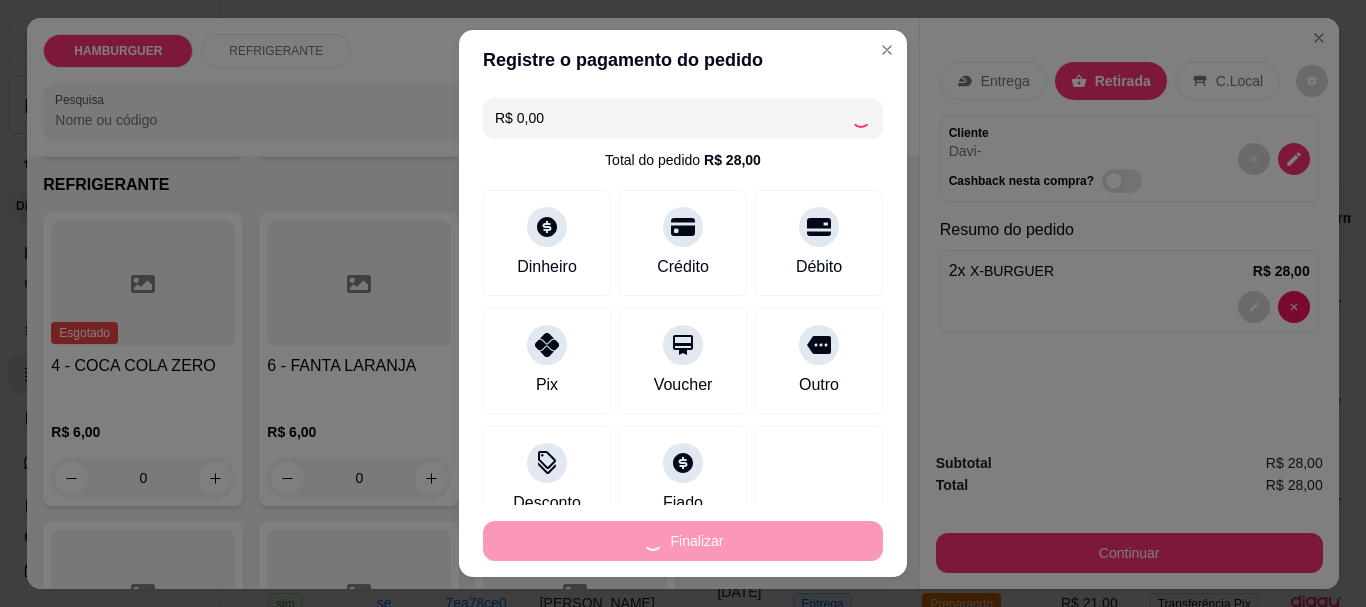 type on "0" 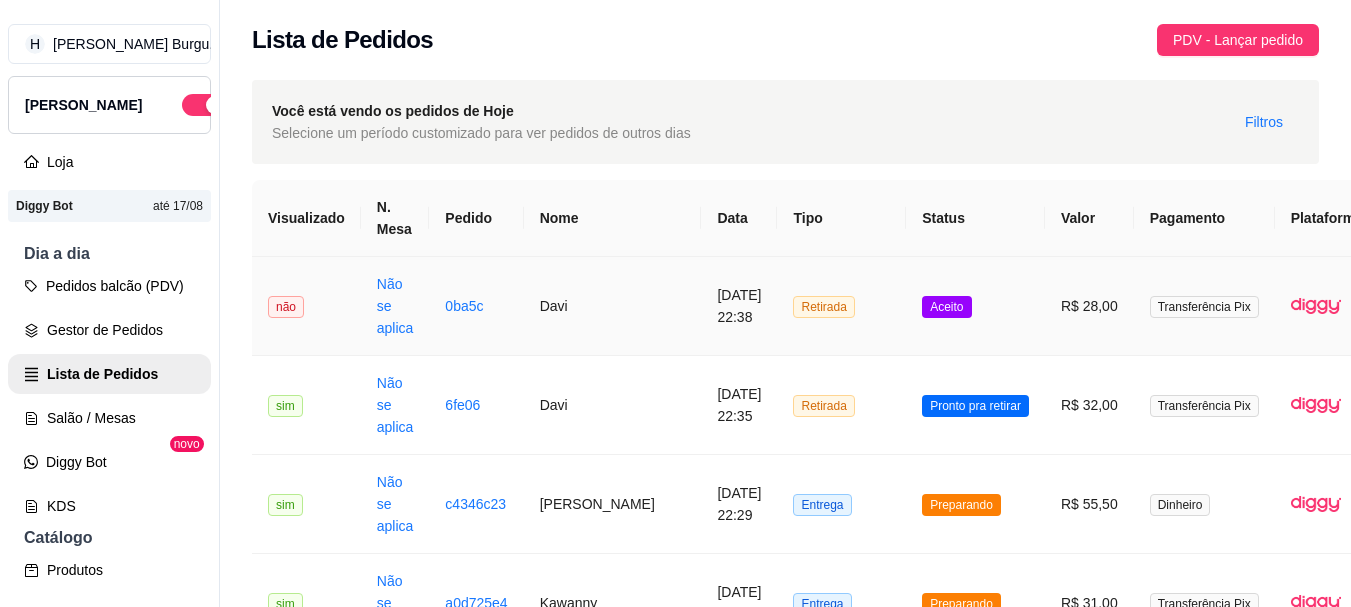 click on "R$ 28,00" at bounding box center (1089, 306) 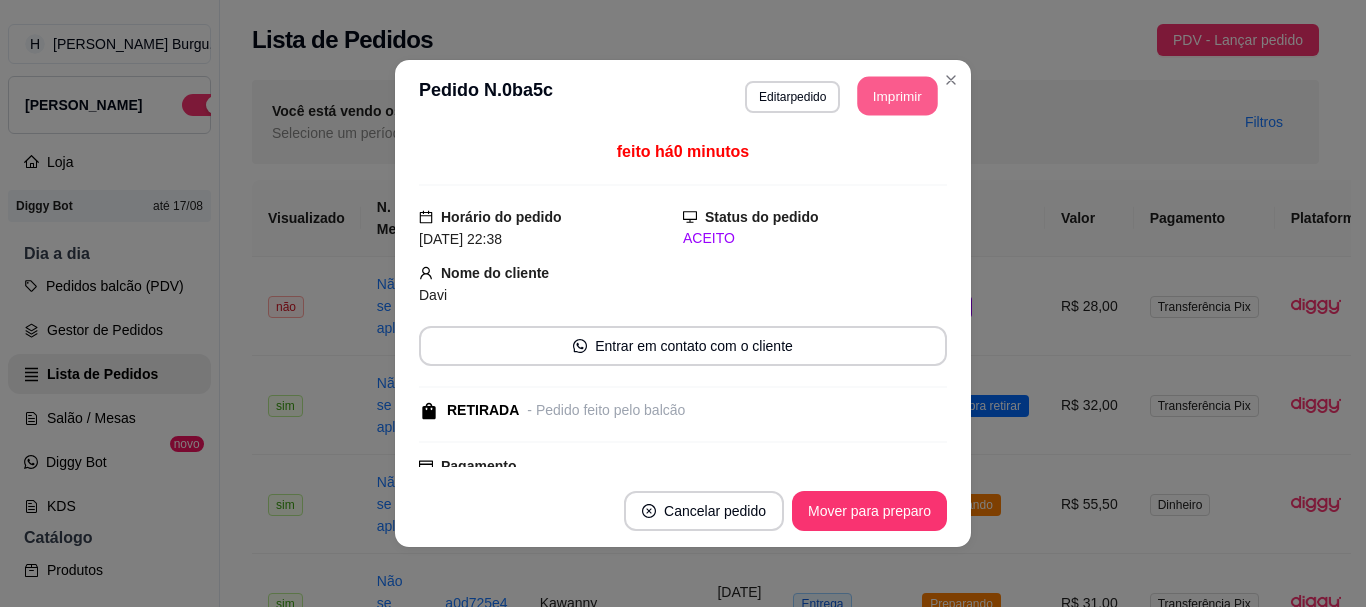 click on "Imprimir" at bounding box center [898, 96] 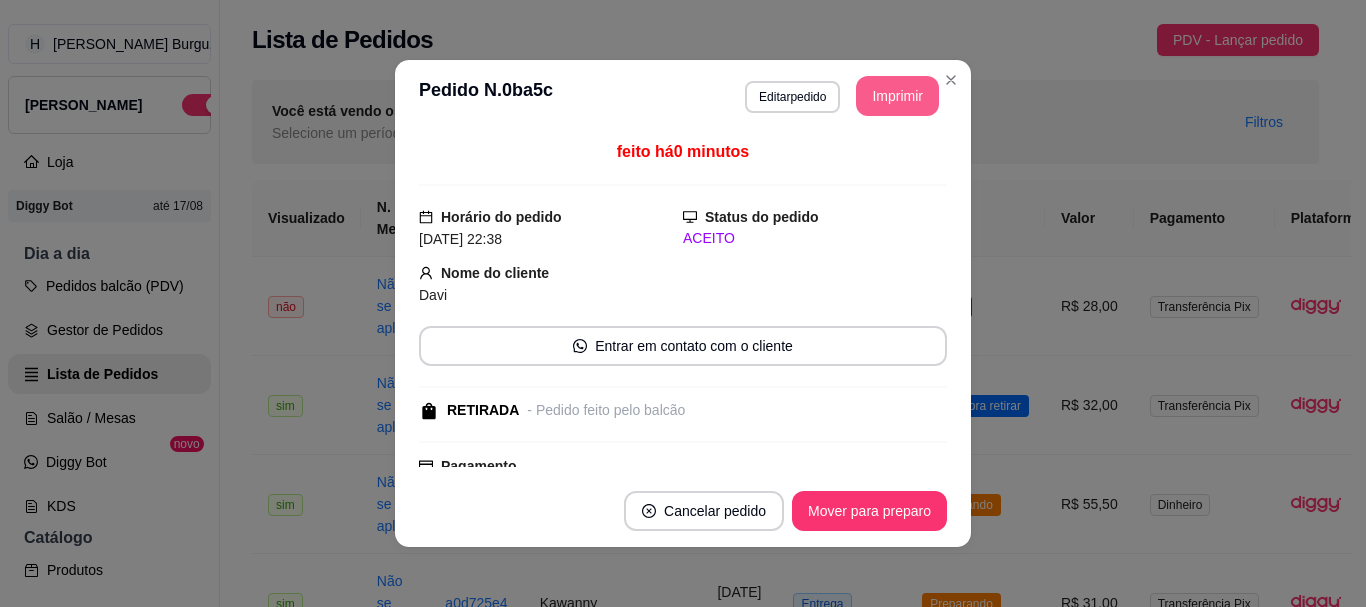 scroll, scrollTop: 0, scrollLeft: 0, axis: both 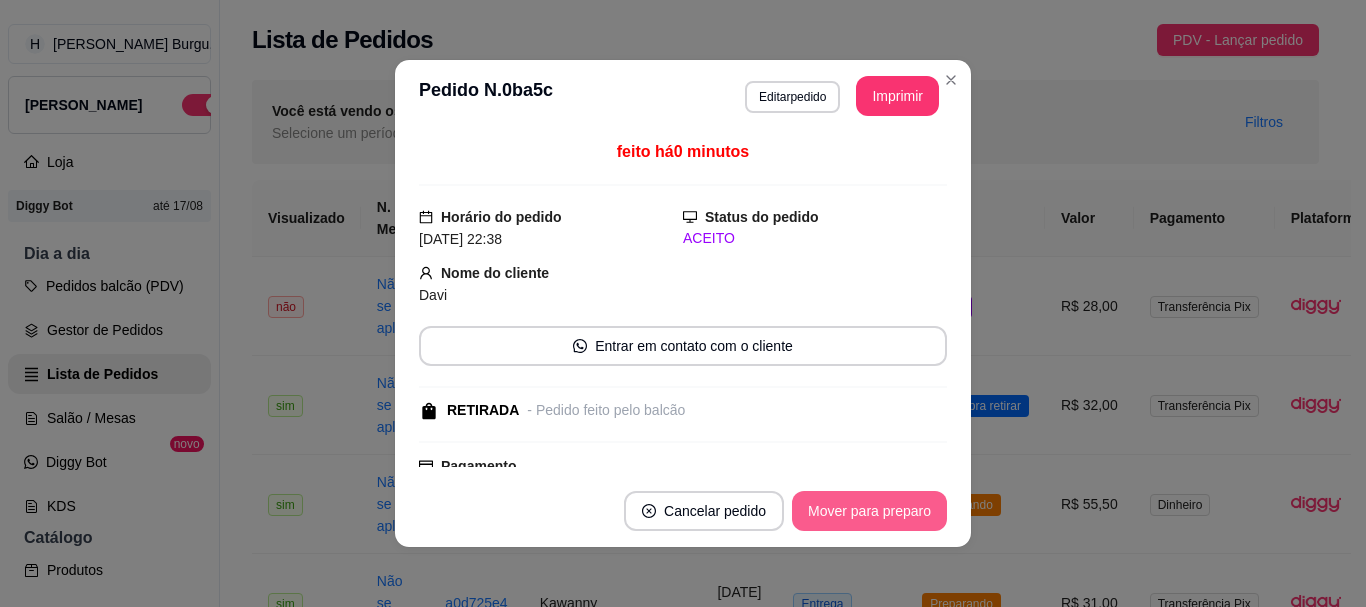 click on "Mover para preparo" at bounding box center (869, 511) 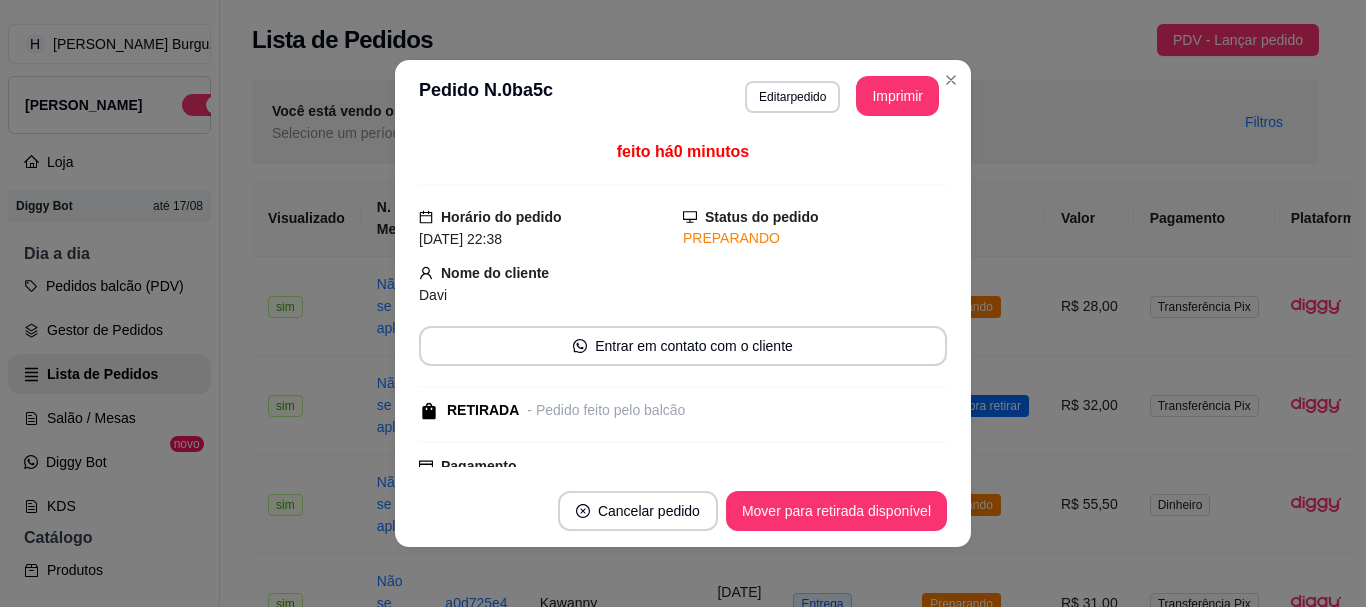 click on "**********" at bounding box center (683, 96) 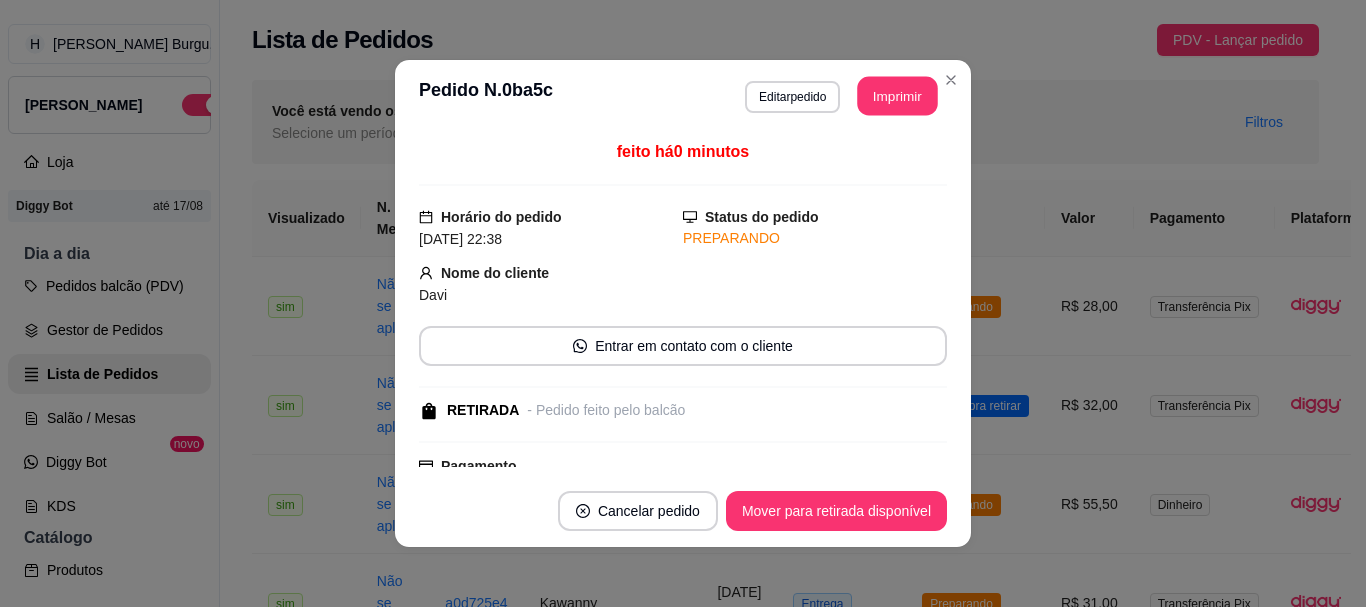 click on "**********" at bounding box center [683, 303] 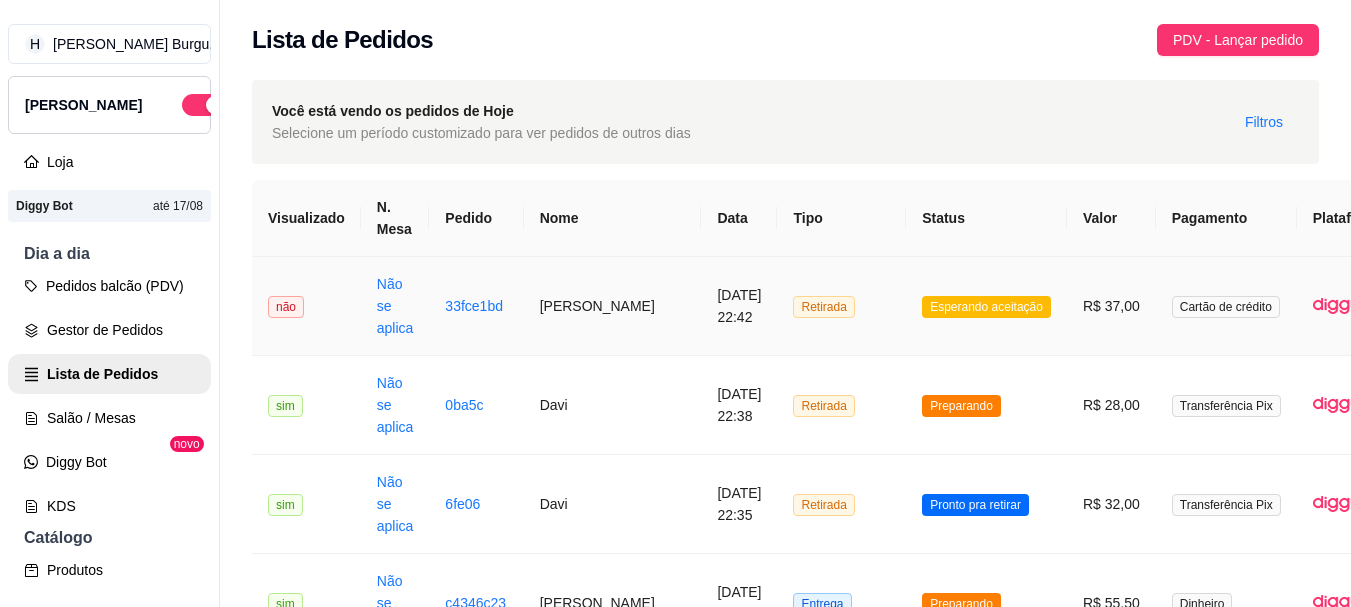 click on "Retirada" at bounding box center [841, 306] 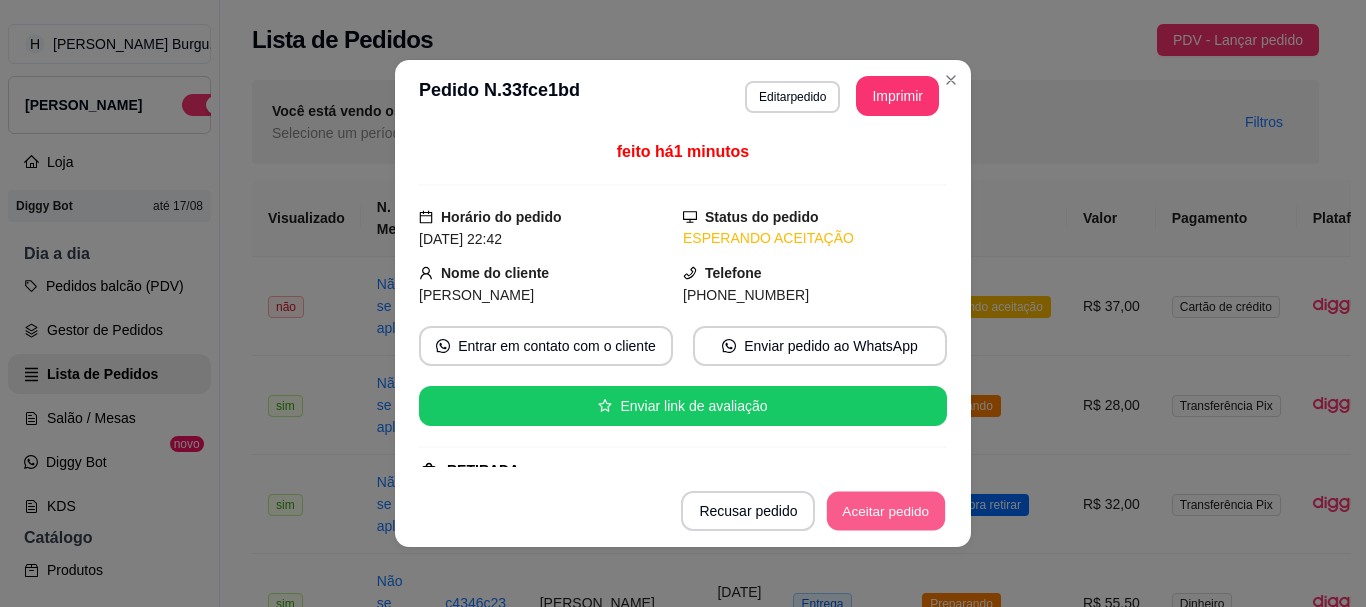click on "Aceitar pedido" at bounding box center (886, 511) 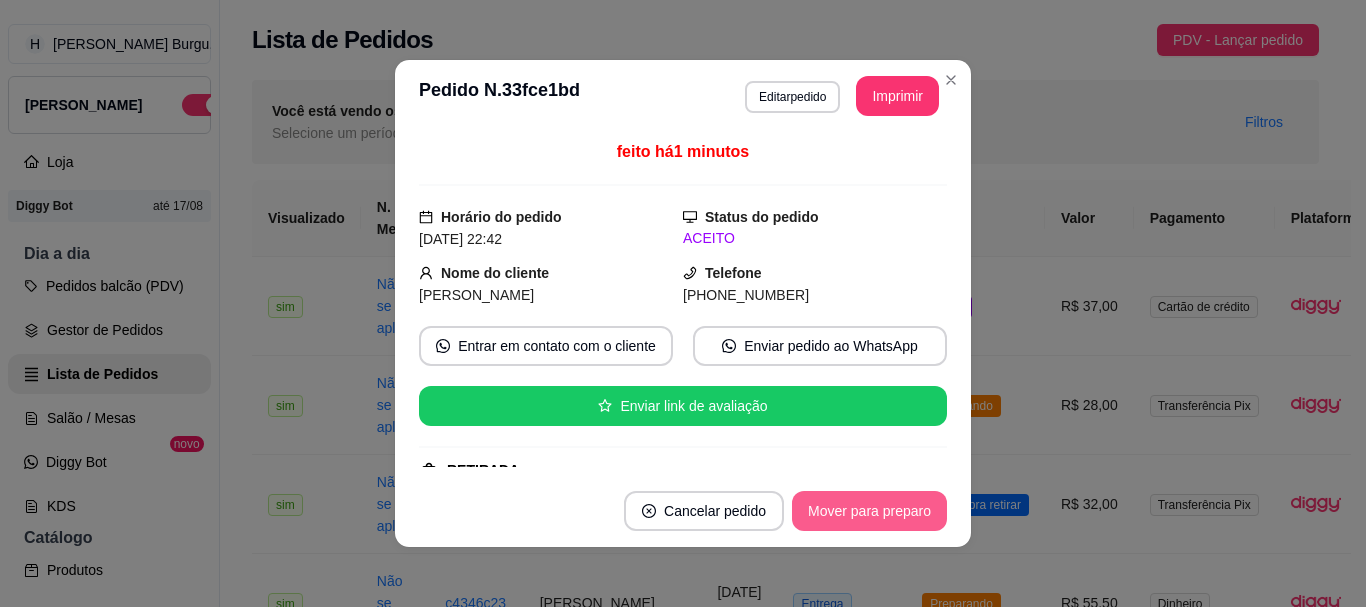 click on "Mover para preparo" at bounding box center [869, 511] 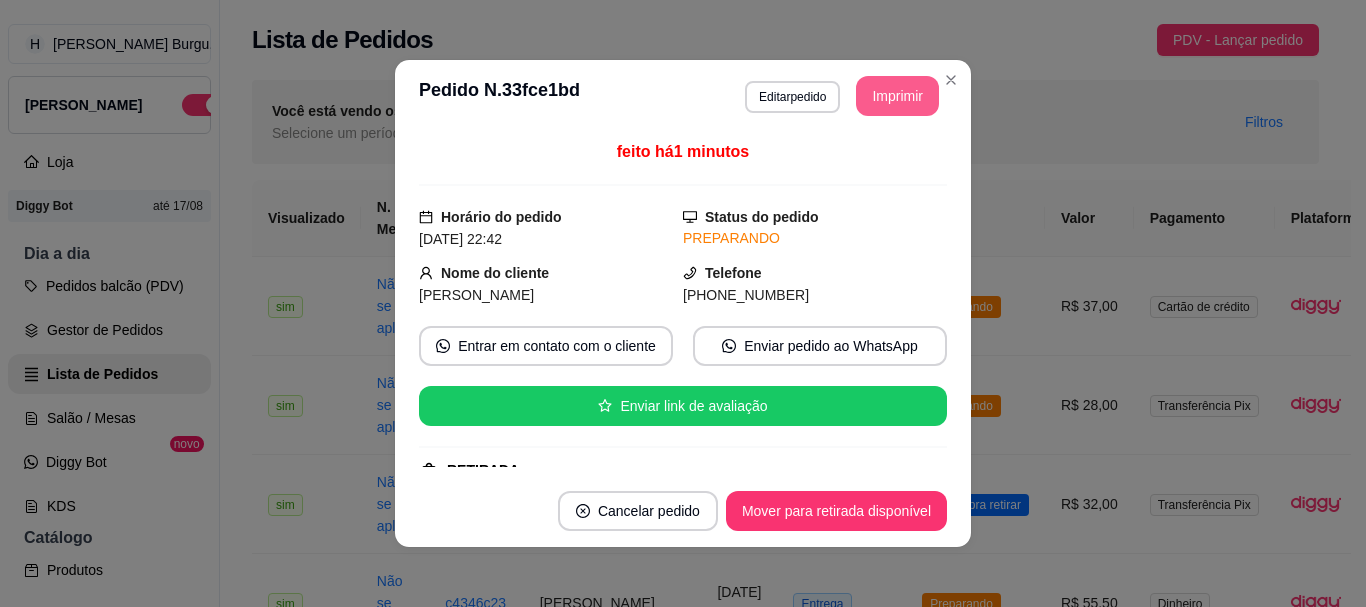 click on "Imprimir" at bounding box center [897, 96] 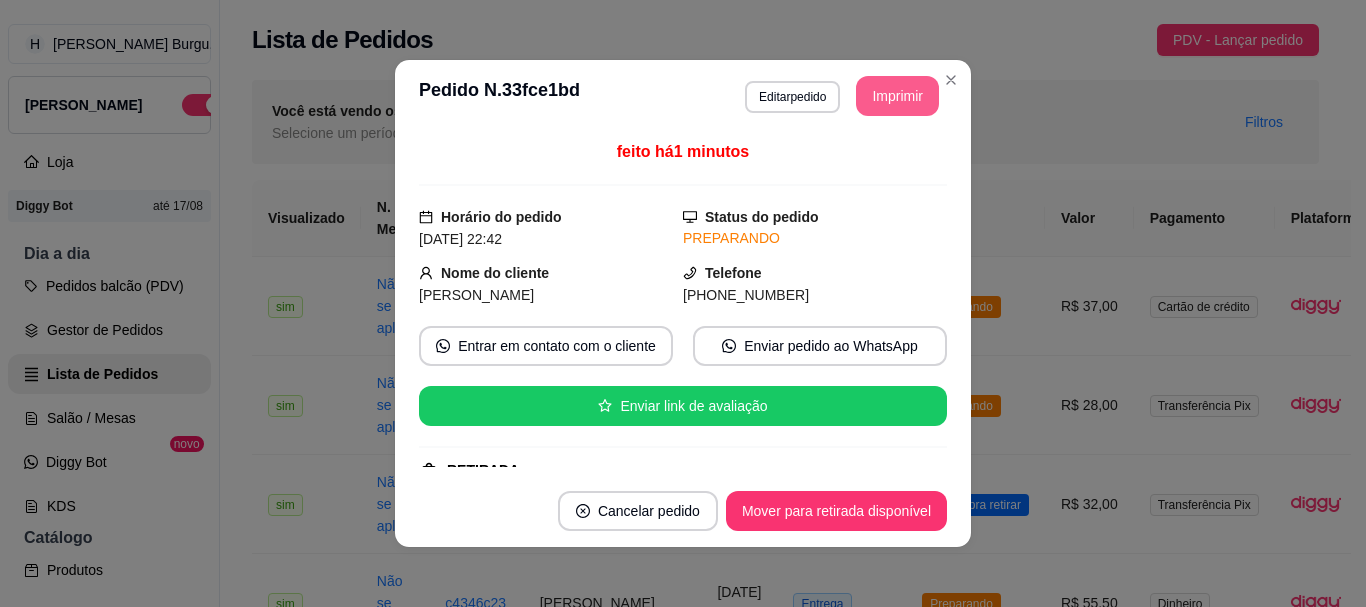 scroll, scrollTop: 0, scrollLeft: 0, axis: both 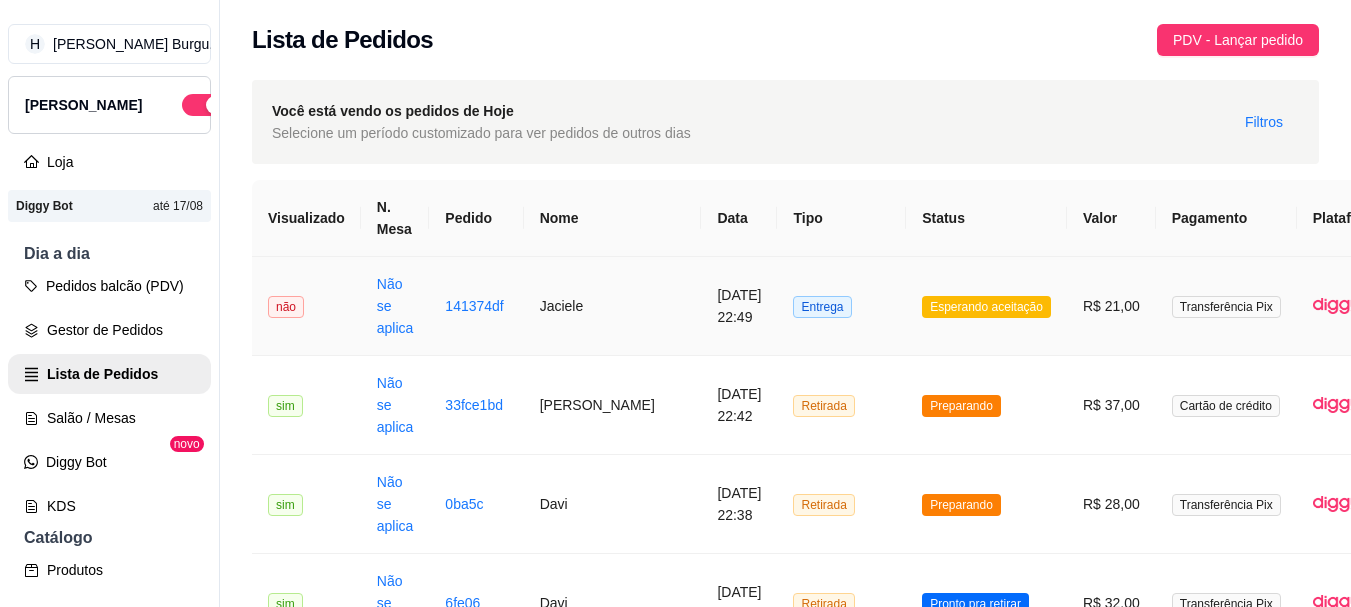 click on "Entrega" at bounding box center [841, 306] 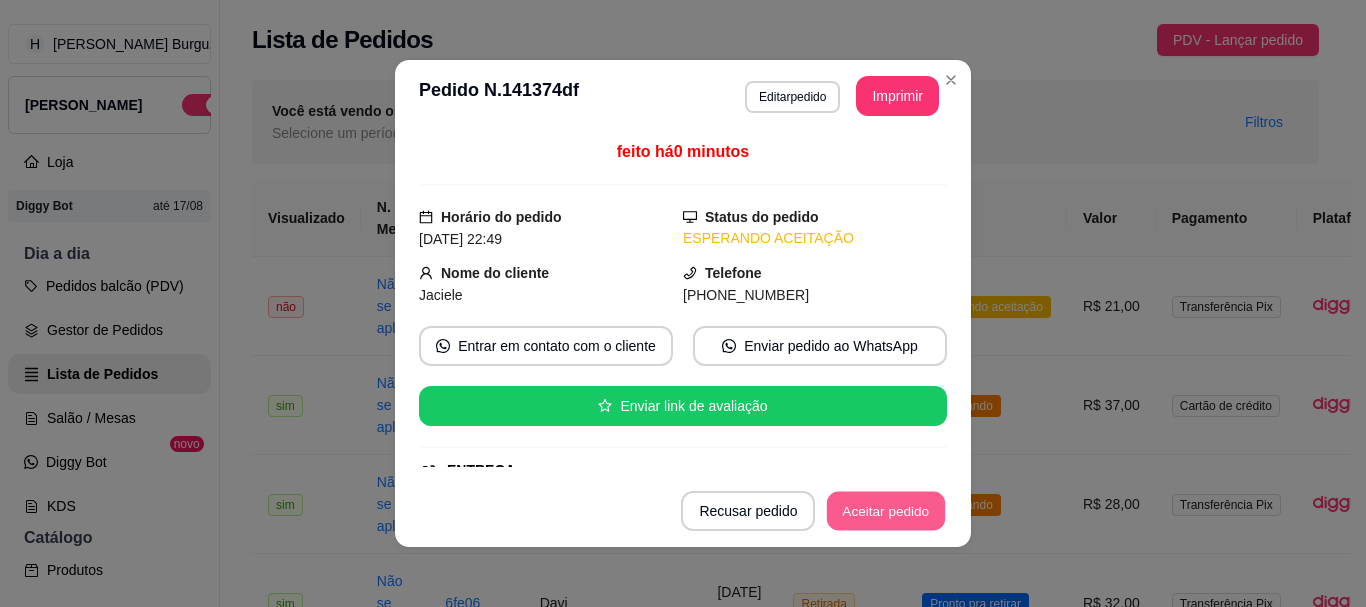 click on "Aceitar pedido" at bounding box center (886, 511) 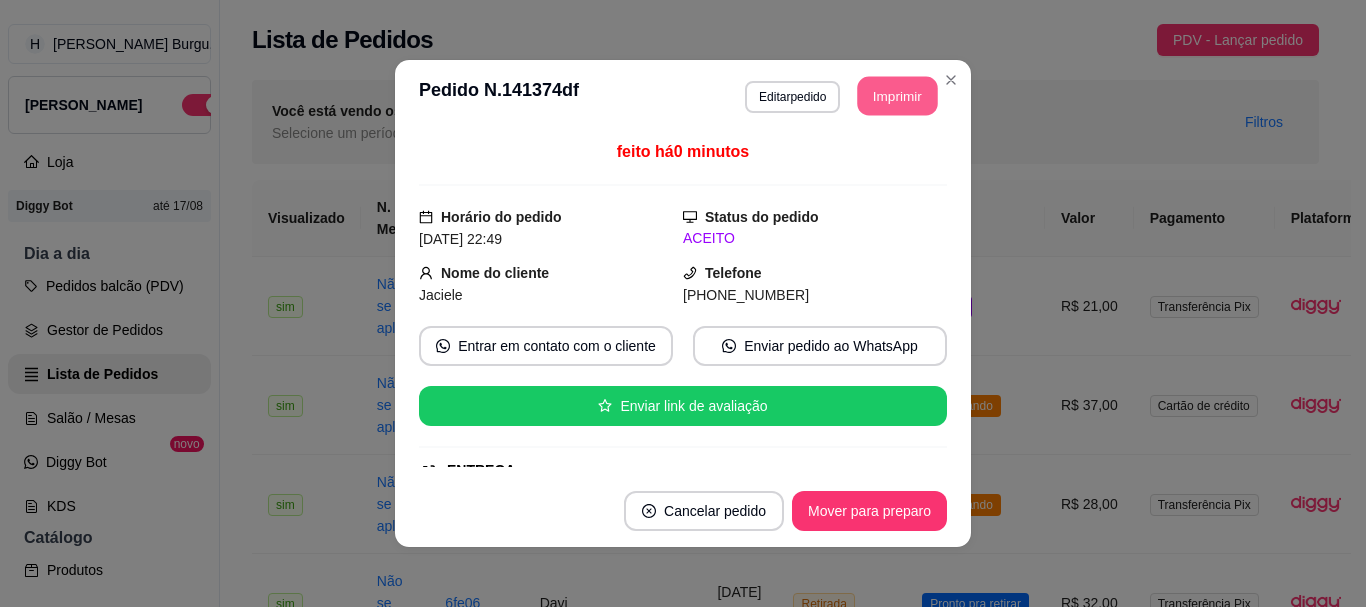 click on "Imprimir" at bounding box center (898, 96) 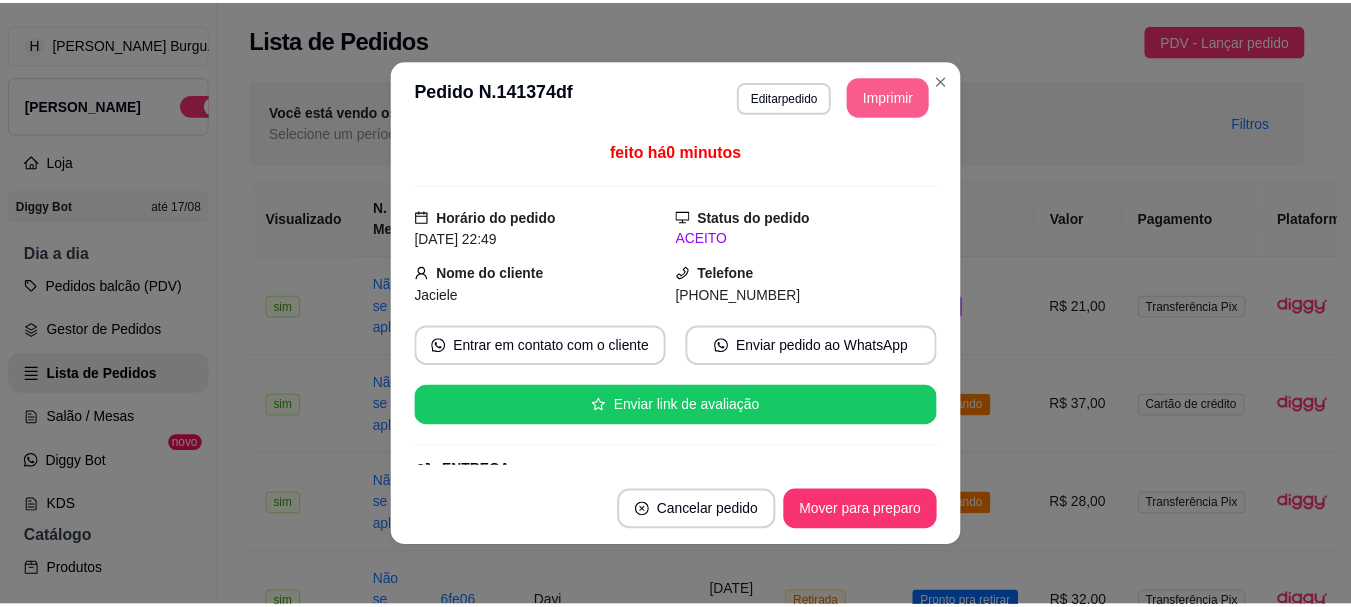 scroll, scrollTop: 0, scrollLeft: 0, axis: both 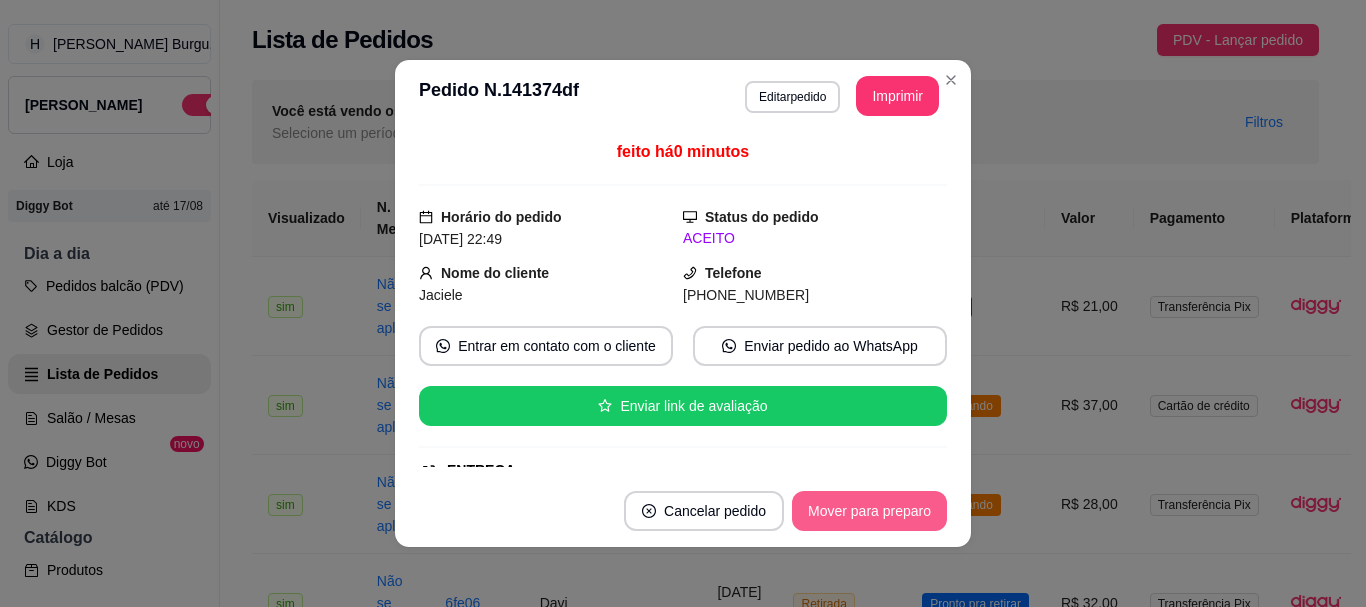 click on "Cancelar pedido Mover para preparo" at bounding box center [683, 511] 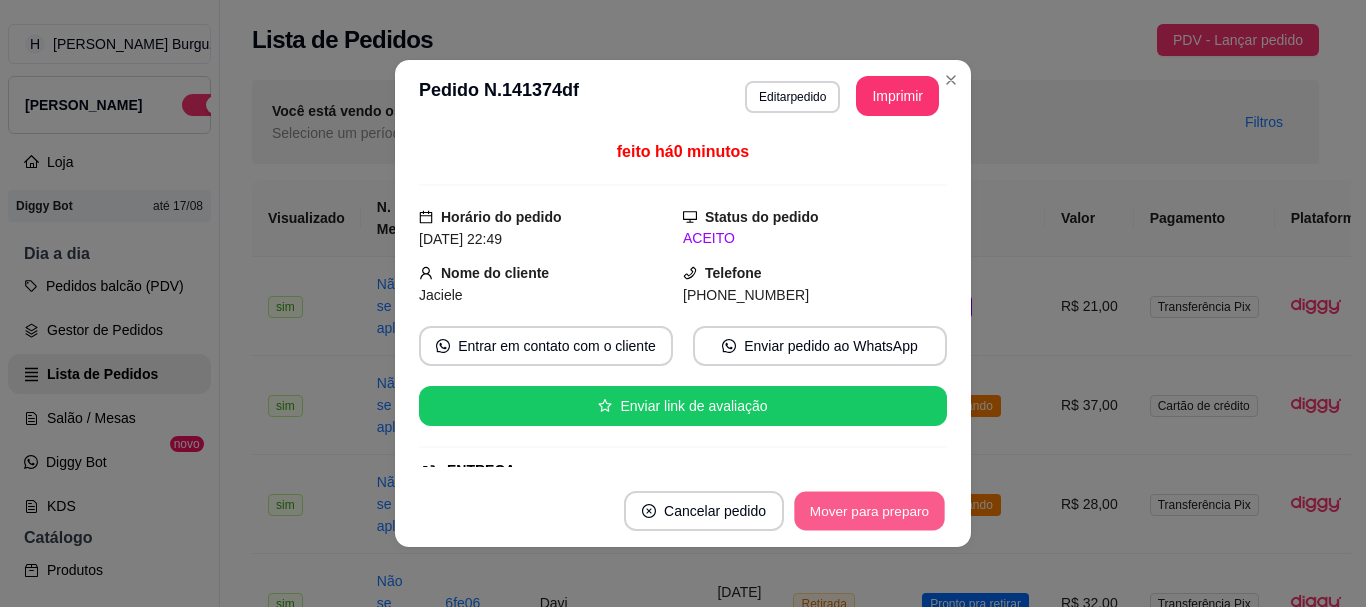 click on "Cancelar pedido Mover para preparo" at bounding box center [683, 511] 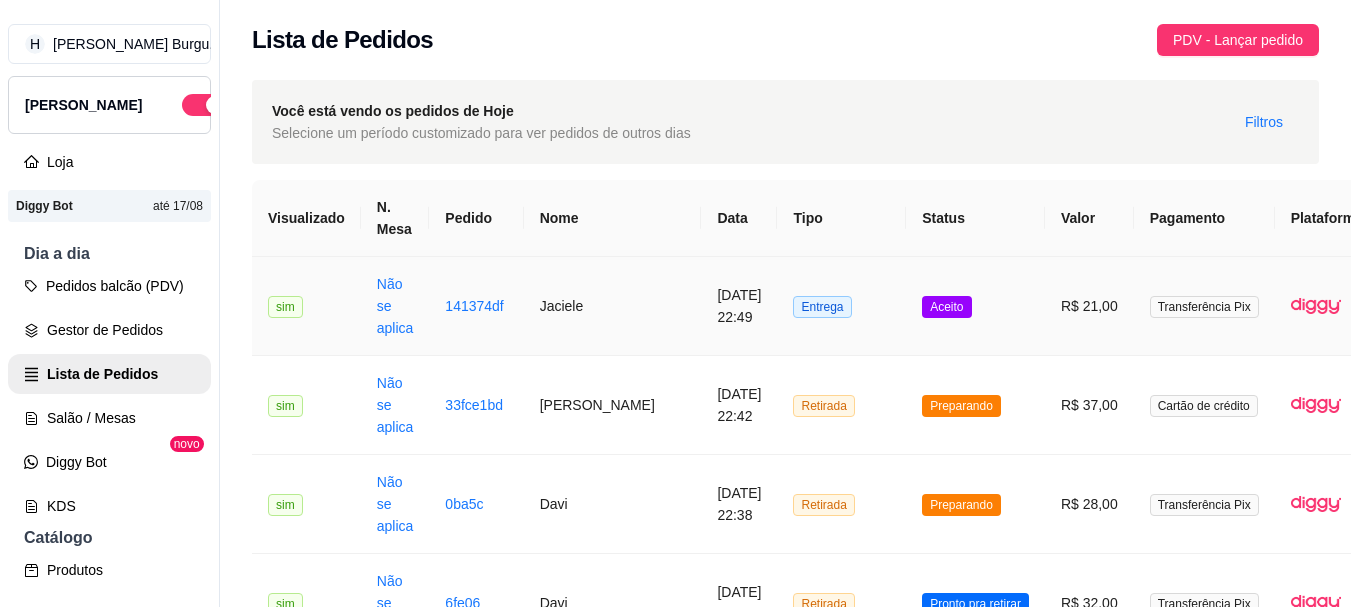 click on "Aceito" at bounding box center [975, 306] 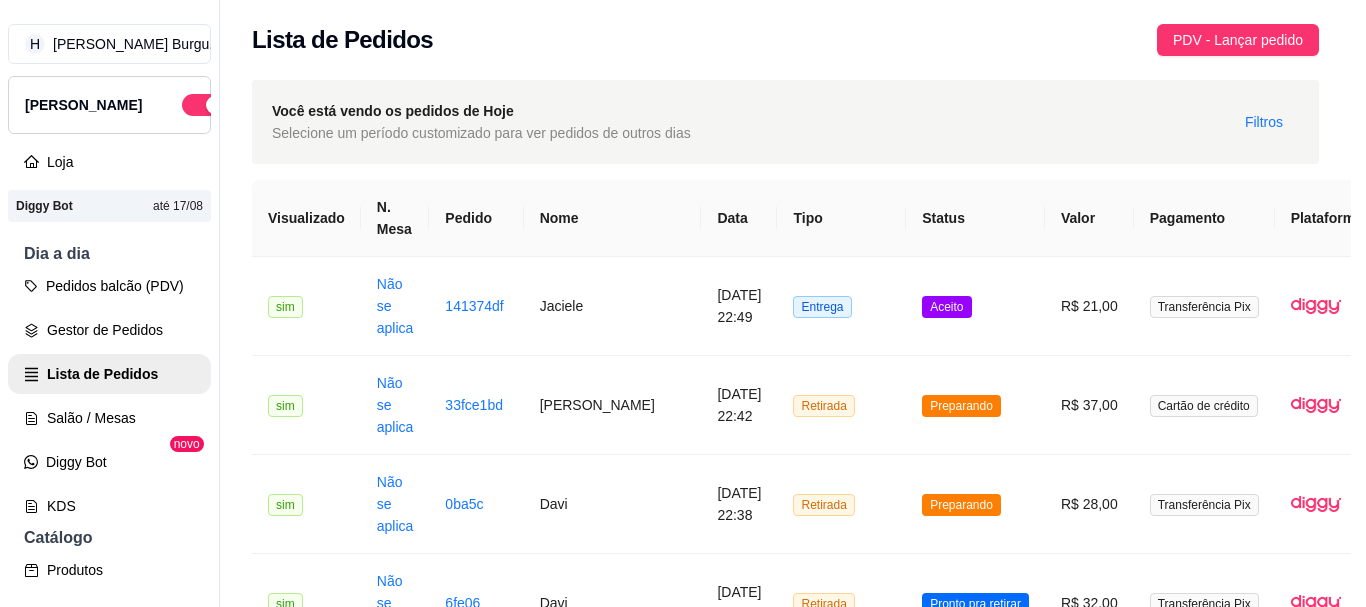 click on "Mover para preparo" at bounding box center [869, 511] 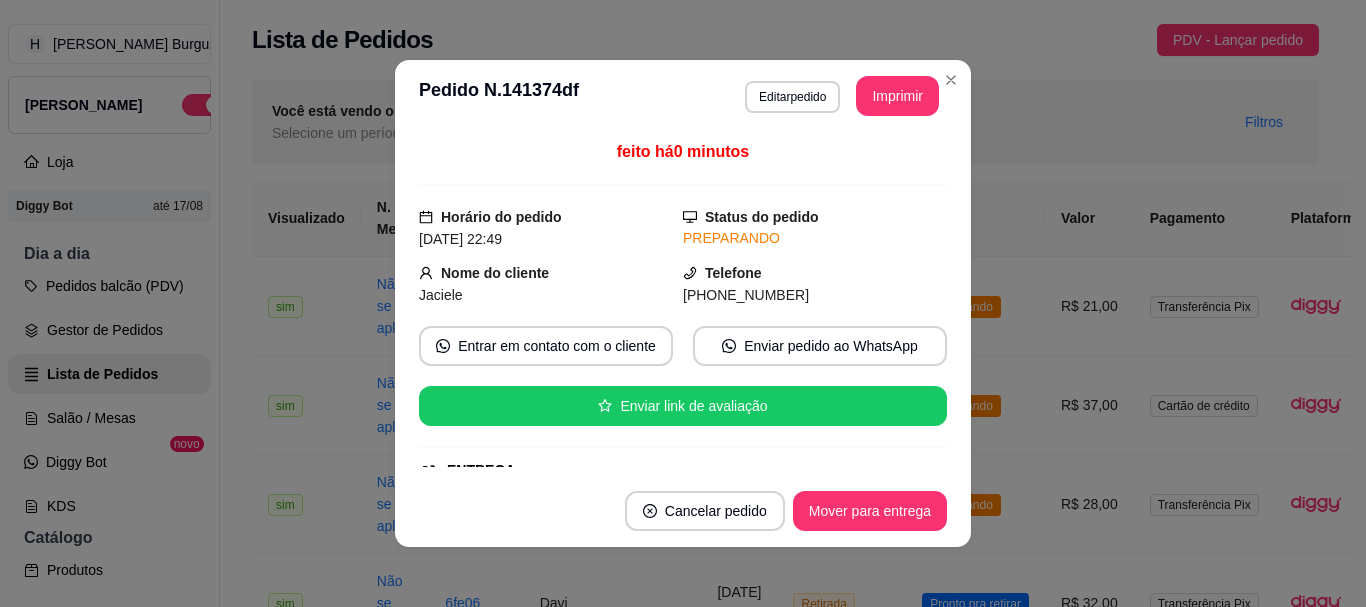 click on "**********" at bounding box center [683, 96] 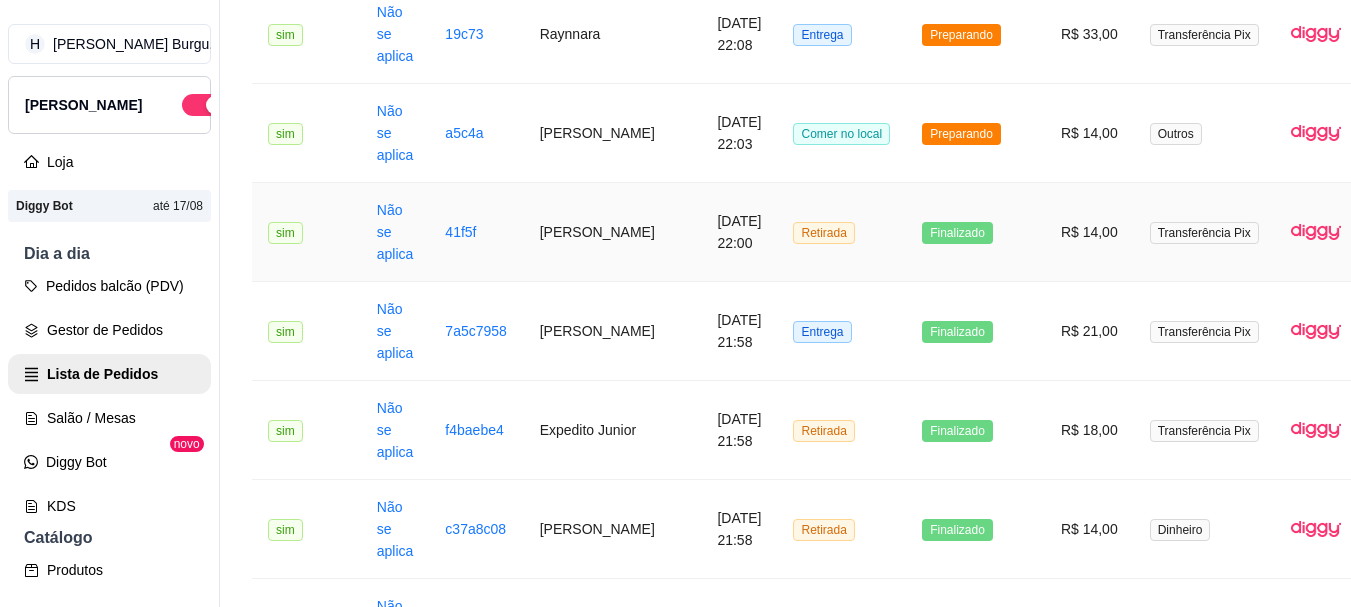 scroll, scrollTop: 1000, scrollLeft: 0, axis: vertical 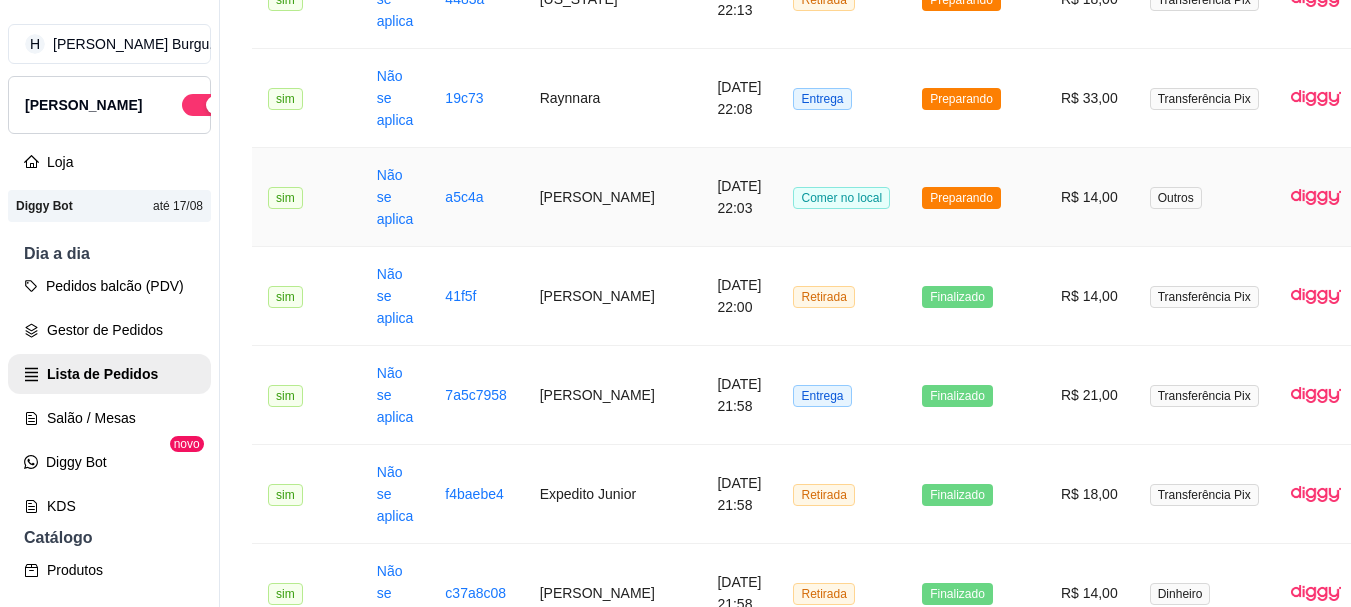 click on "Comer no local" at bounding box center (841, 197) 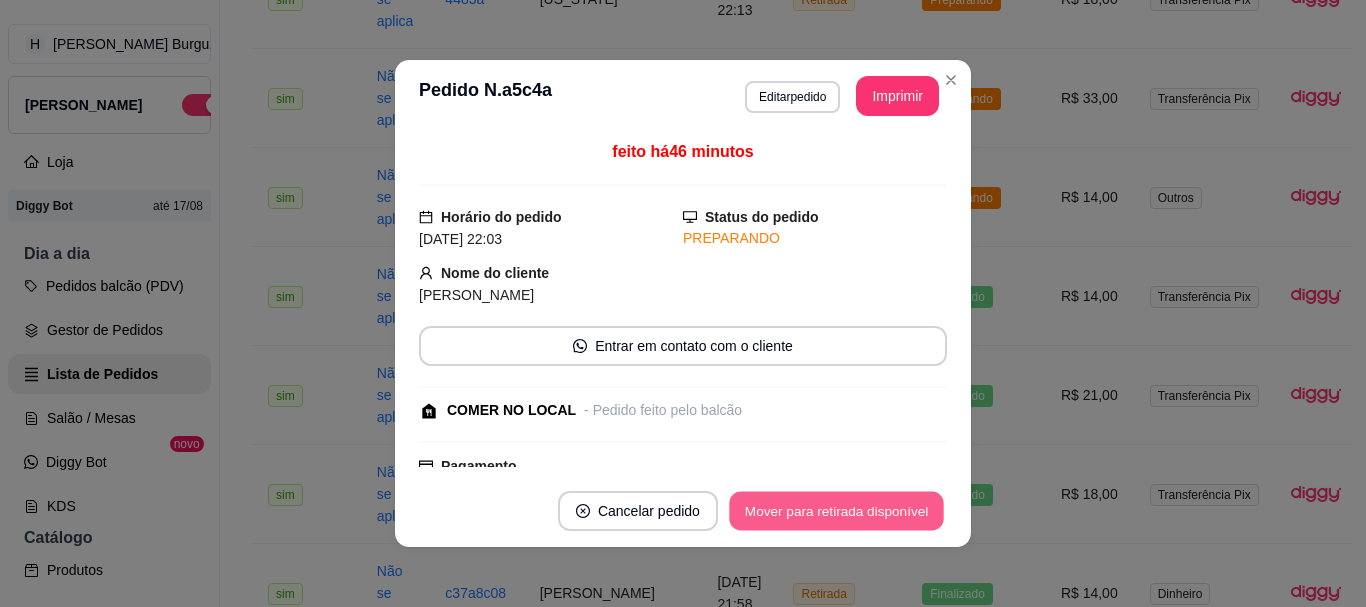 click on "Mover para retirada disponível" at bounding box center [836, 511] 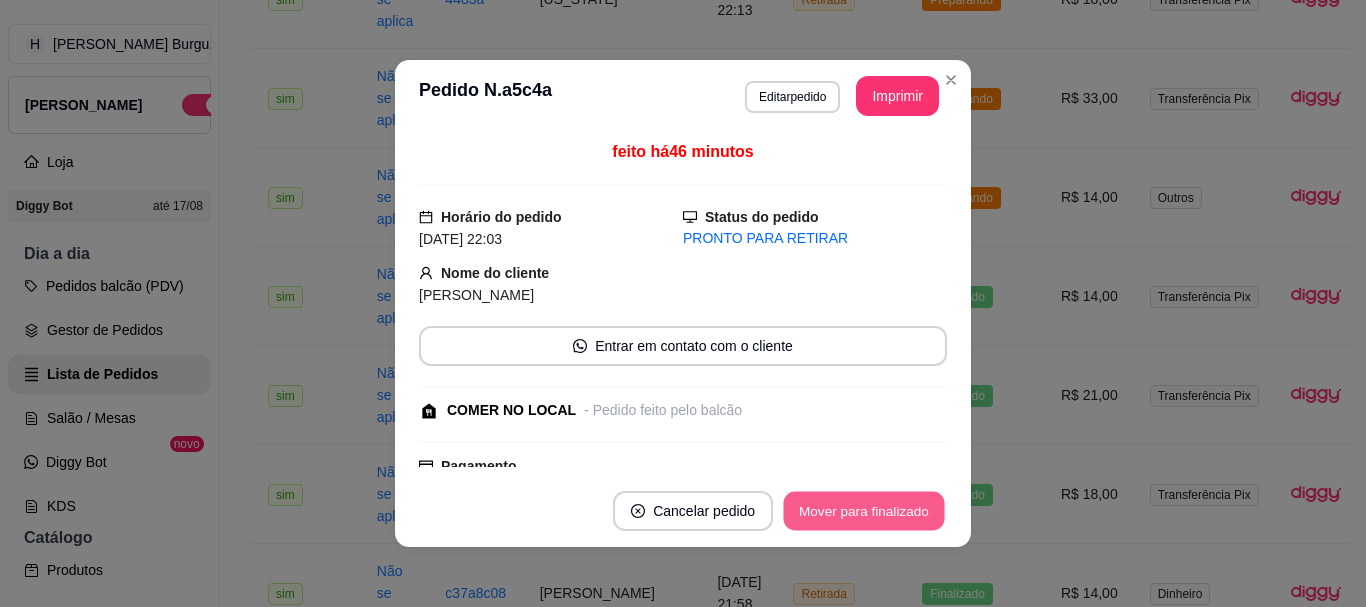 click on "Mover para finalizado" at bounding box center (864, 511) 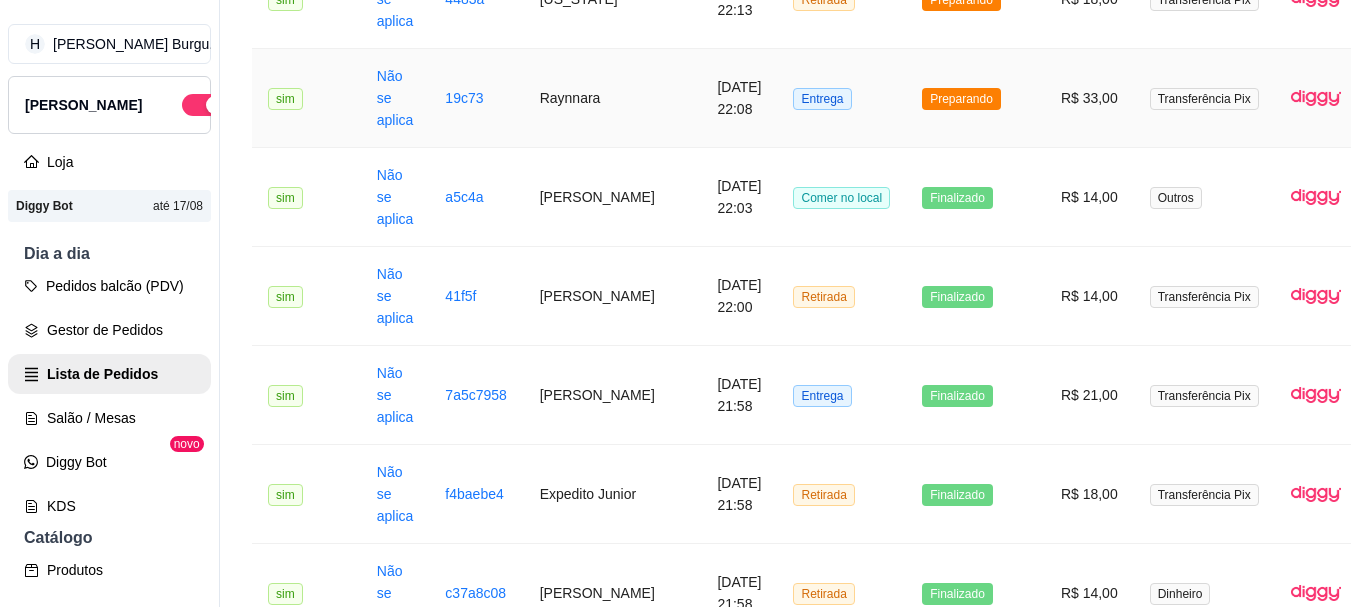 click on "Preparando" at bounding box center [975, 98] 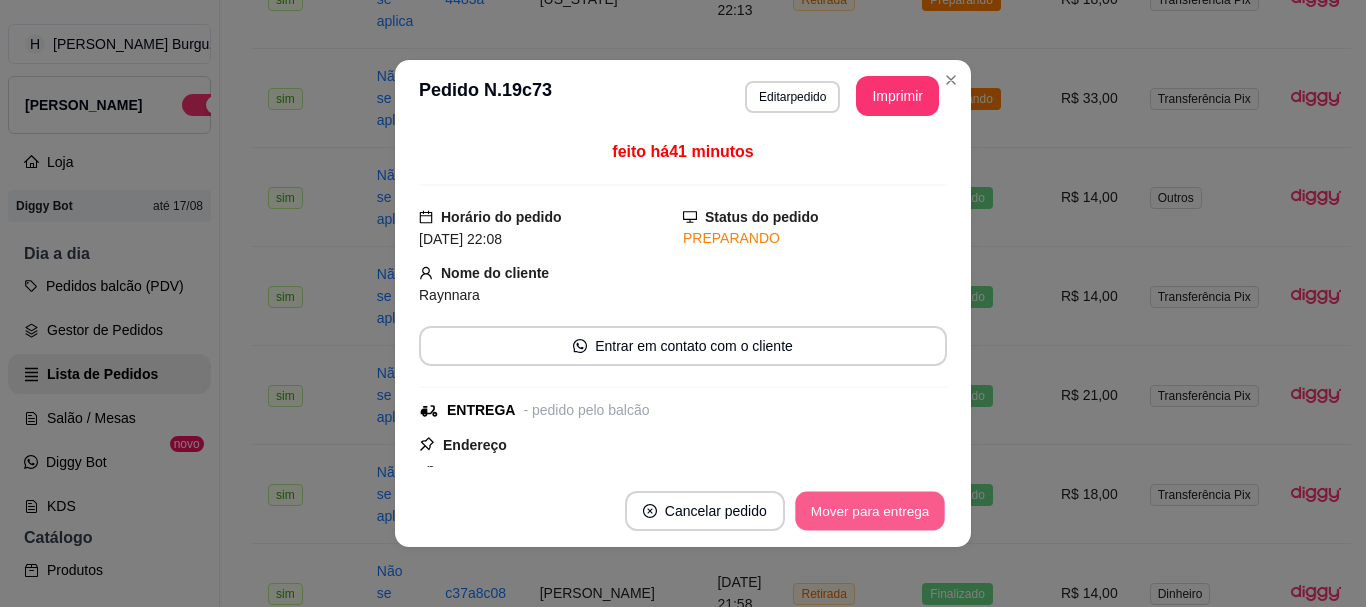 click on "Mover para entrega" at bounding box center [870, 511] 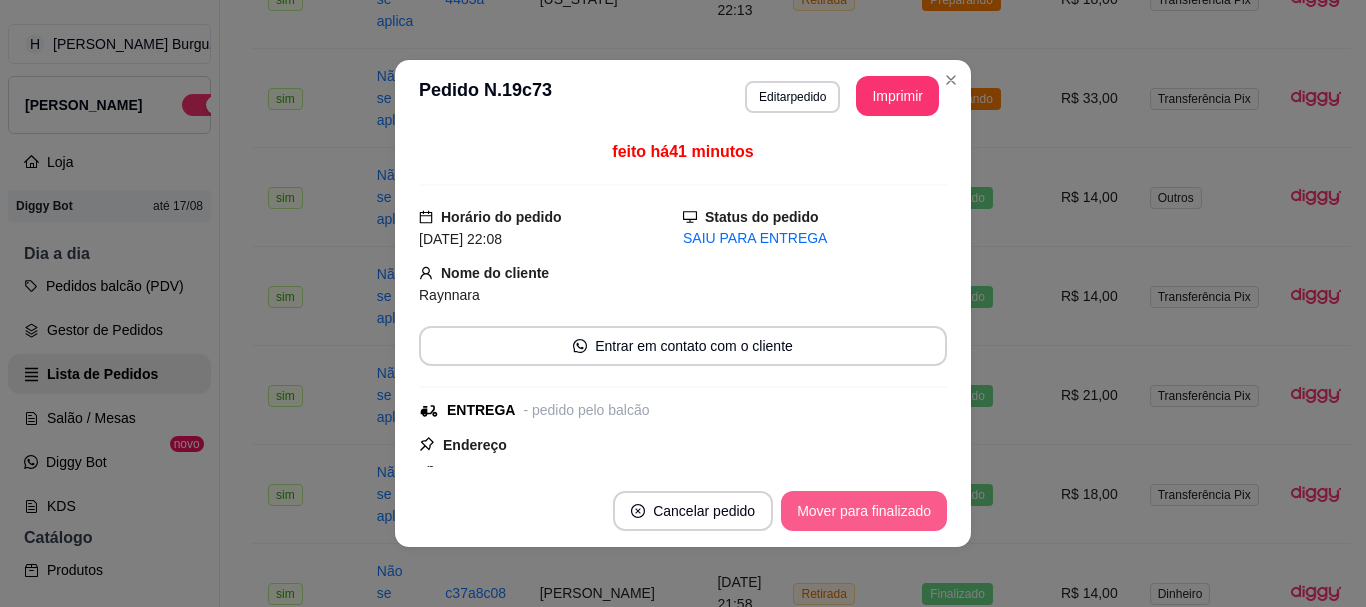 click on "Mover para finalizado" at bounding box center [864, 511] 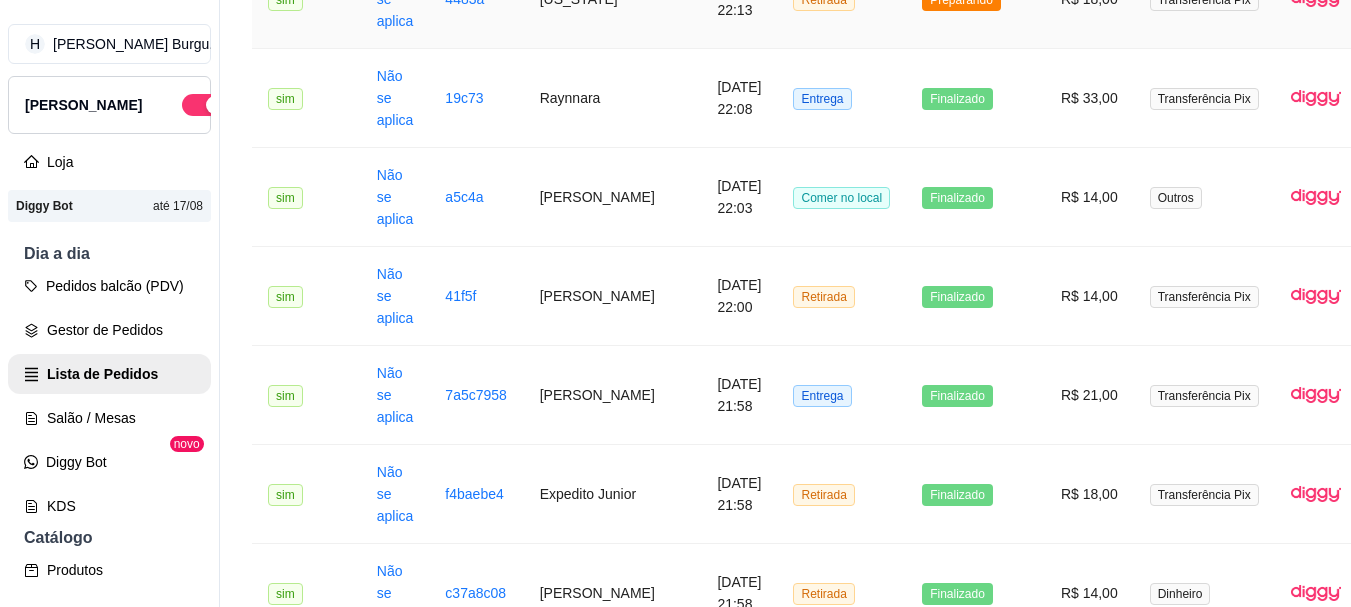 click on "Retirada" at bounding box center [841, -1] 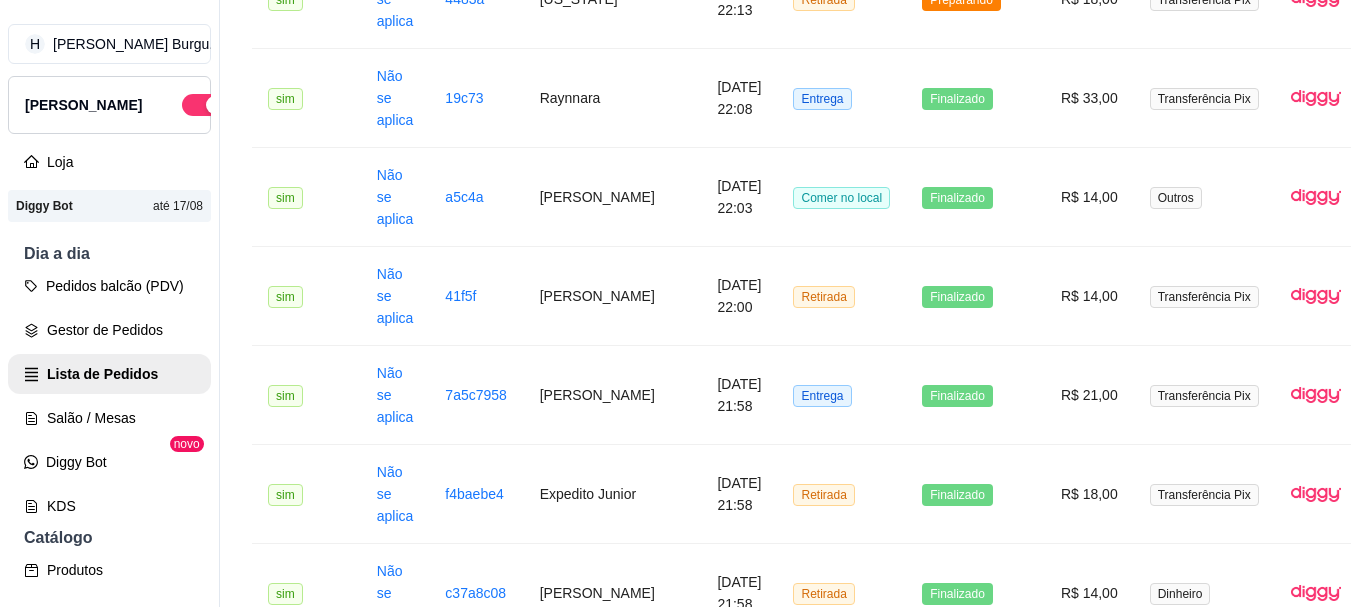 click on "Mover para retirada disponível" at bounding box center [836, 511] 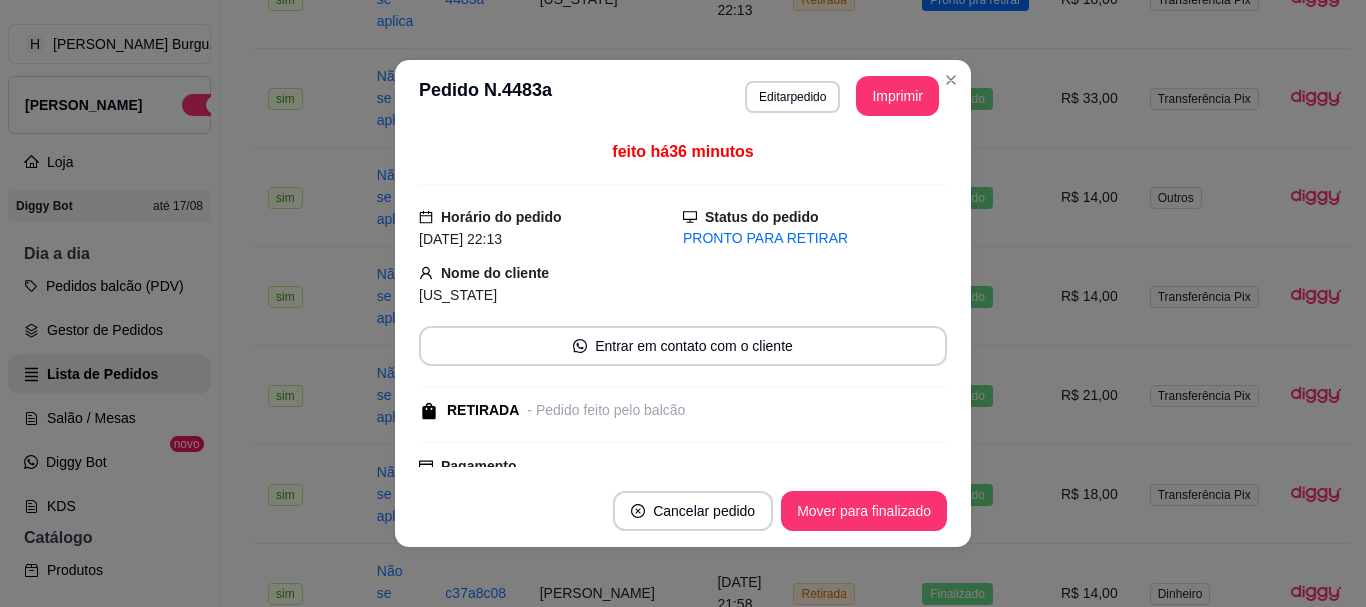 click on "Cancelar pedido Mover para finalizado" at bounding box center (683, 511) 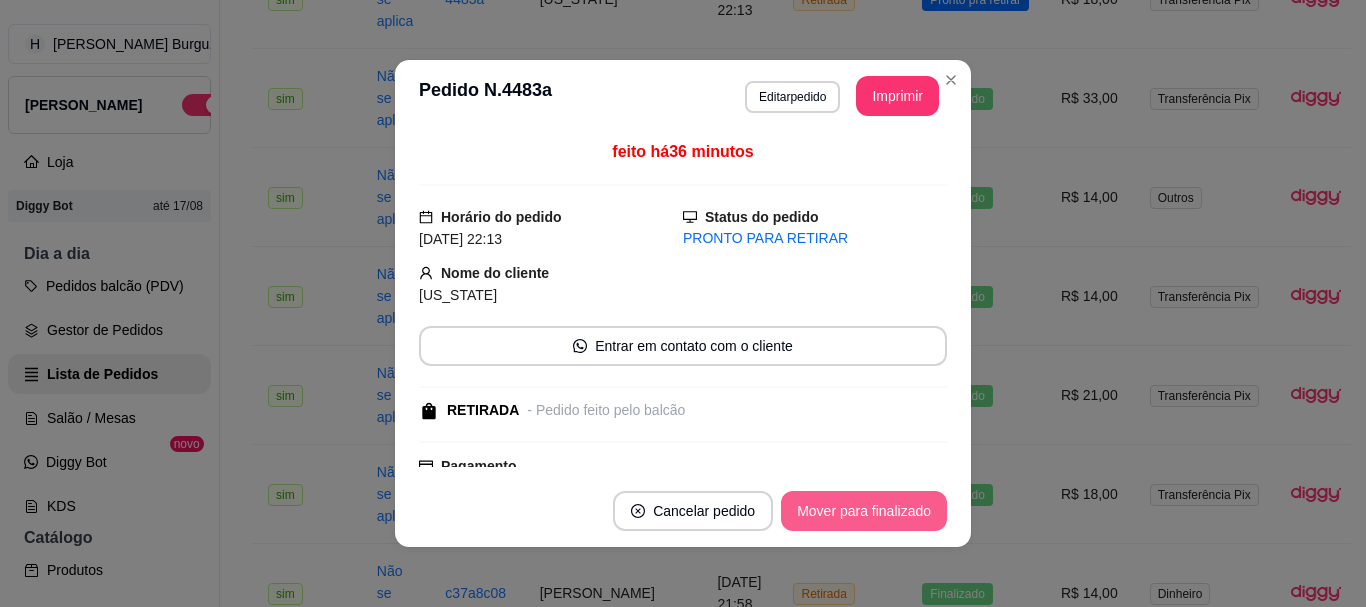 click on "Mover para finalizado" at bounding box center [864, 511] 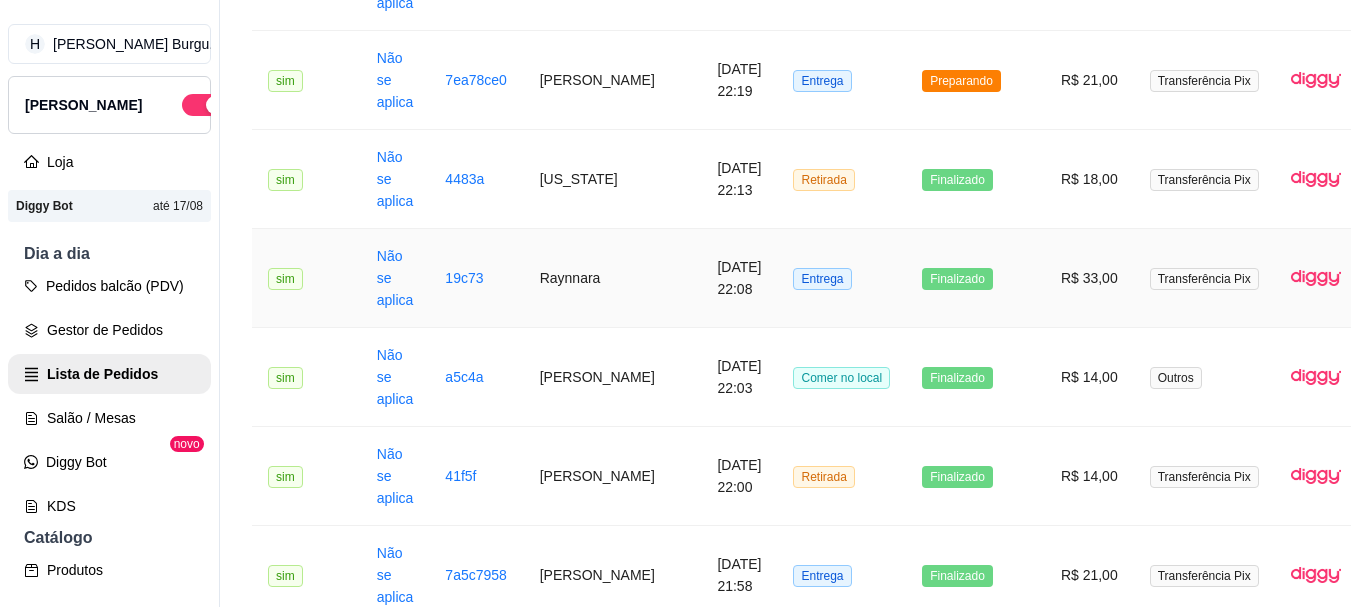scroll, scrollTop: 700, scrollLeft: 0, axis: vertical 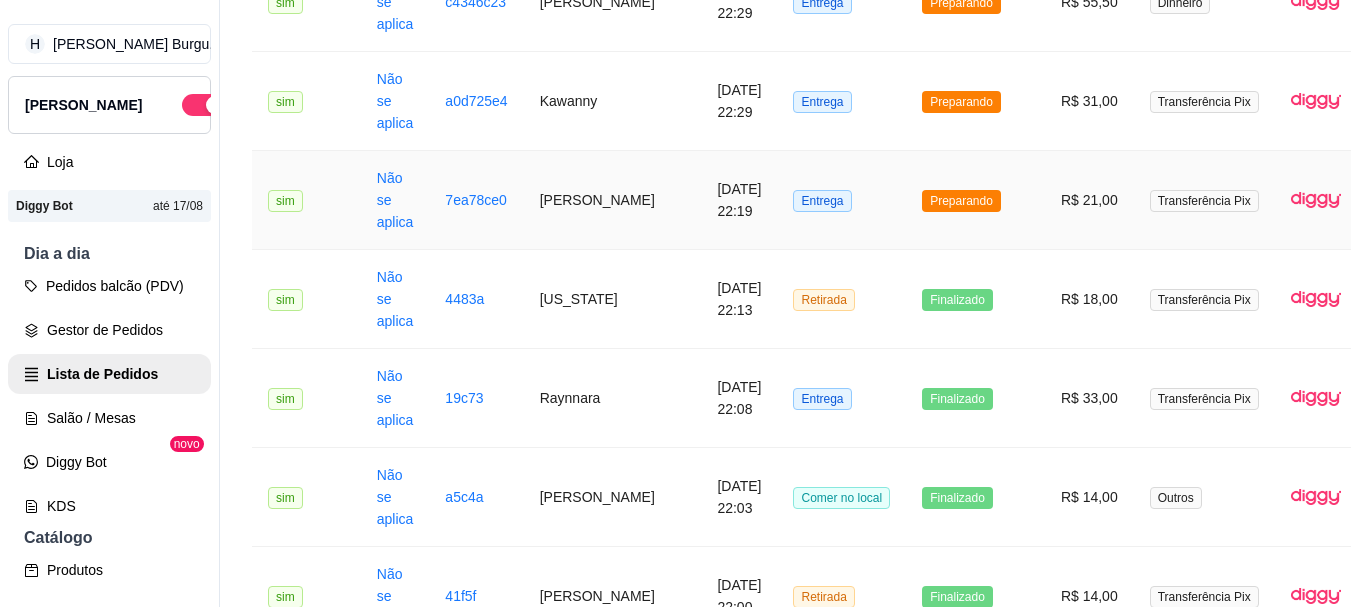 click on "Preparando" at bounding box center (975, 200) 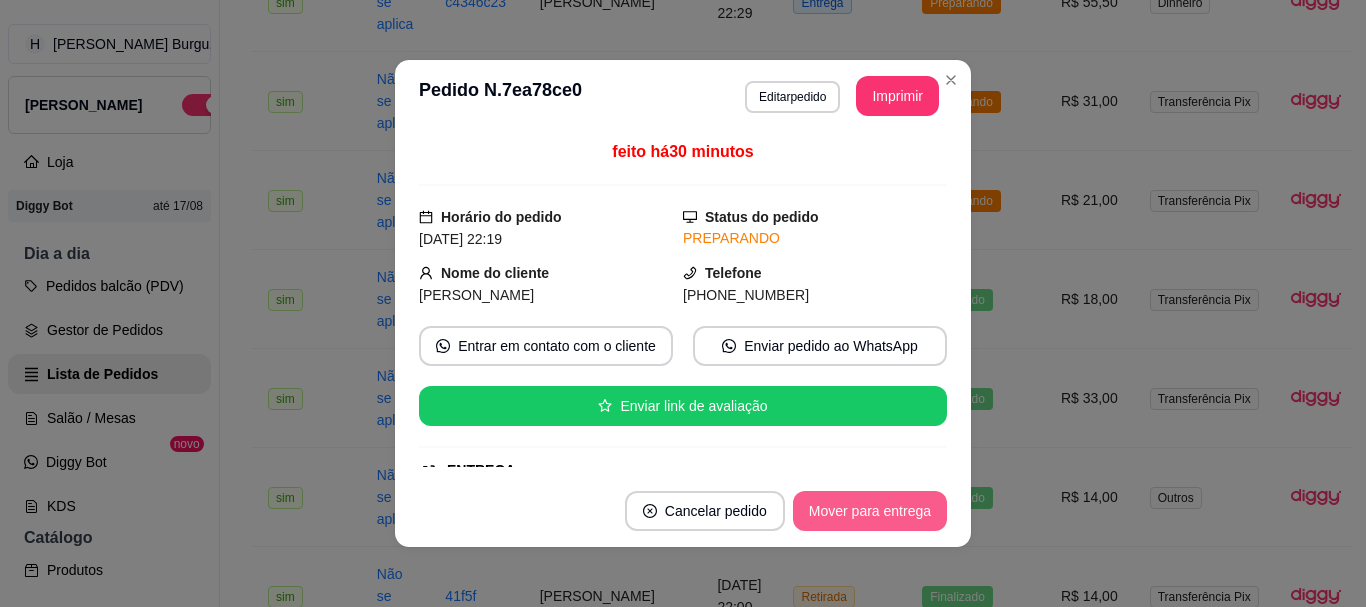 click on "Mover para entrega" at bounding box center [870, 511] 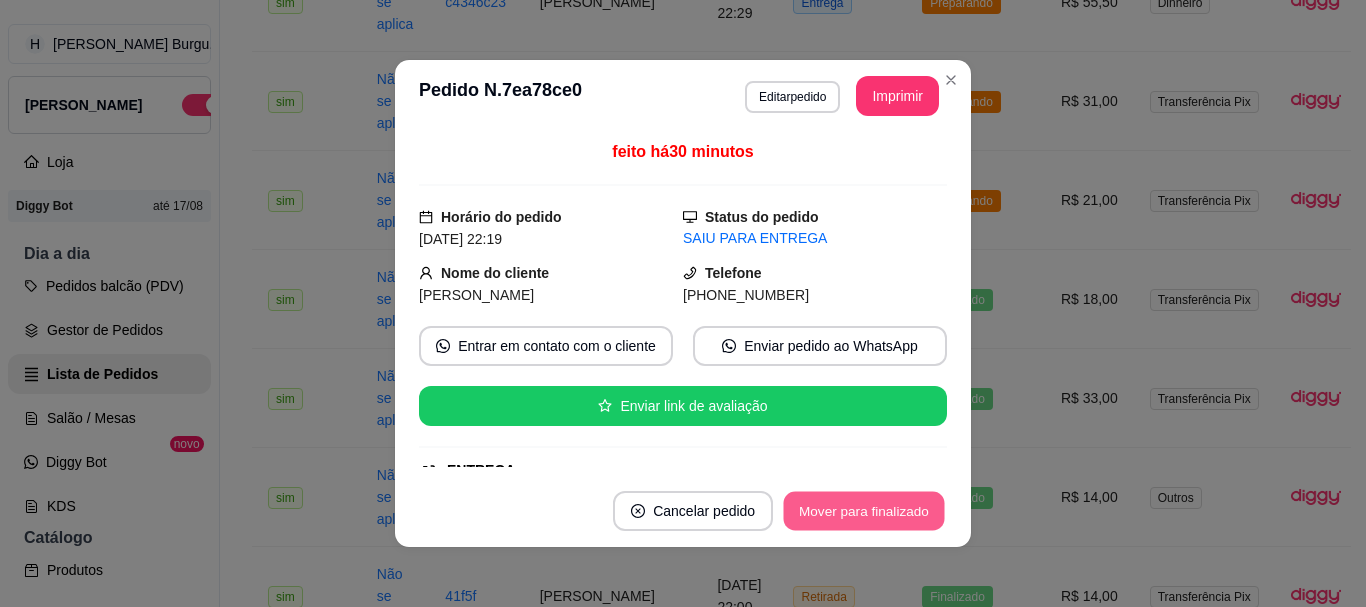click on "Mover para finalizado" at bounding box center (864, 511) 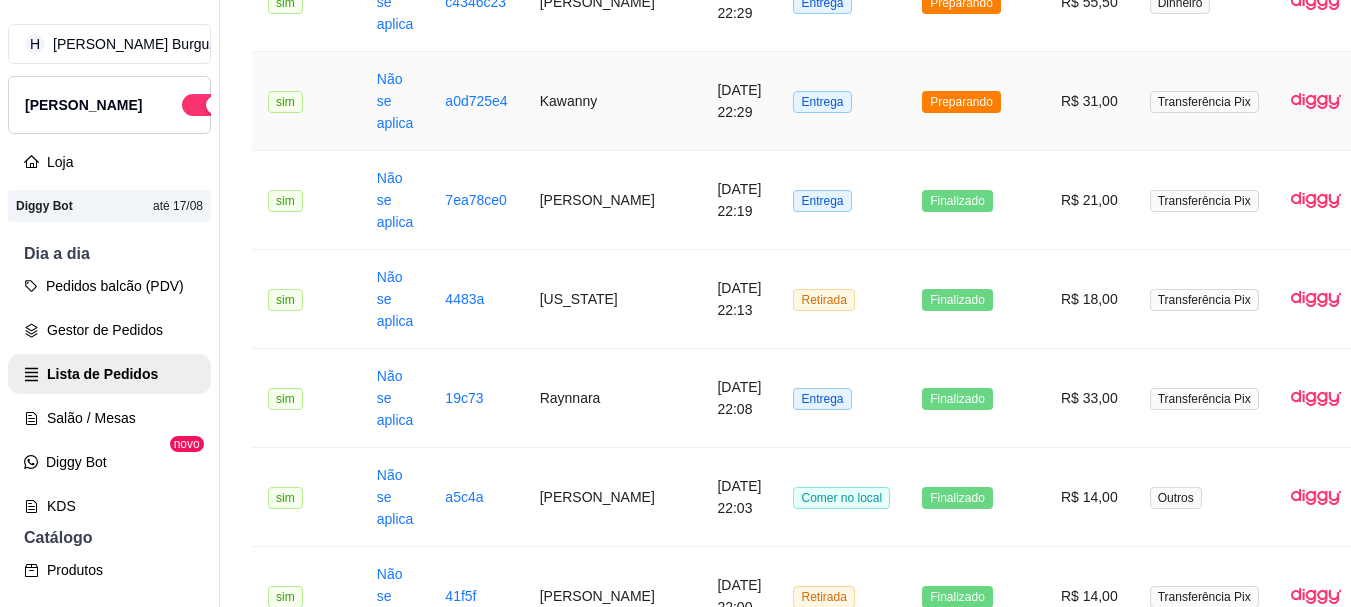 click on "Entrega" at bounding box center [841, 101] 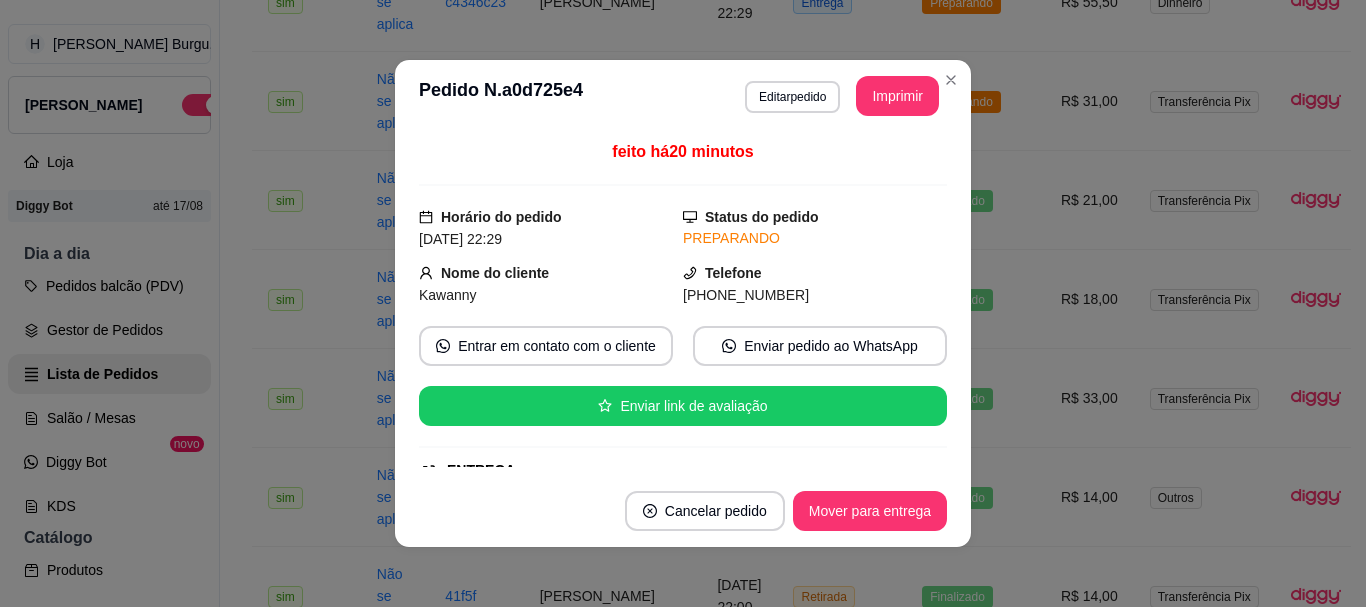 click on "Cancelar pedido Mover para entrega" at bounding box center [683, 511] 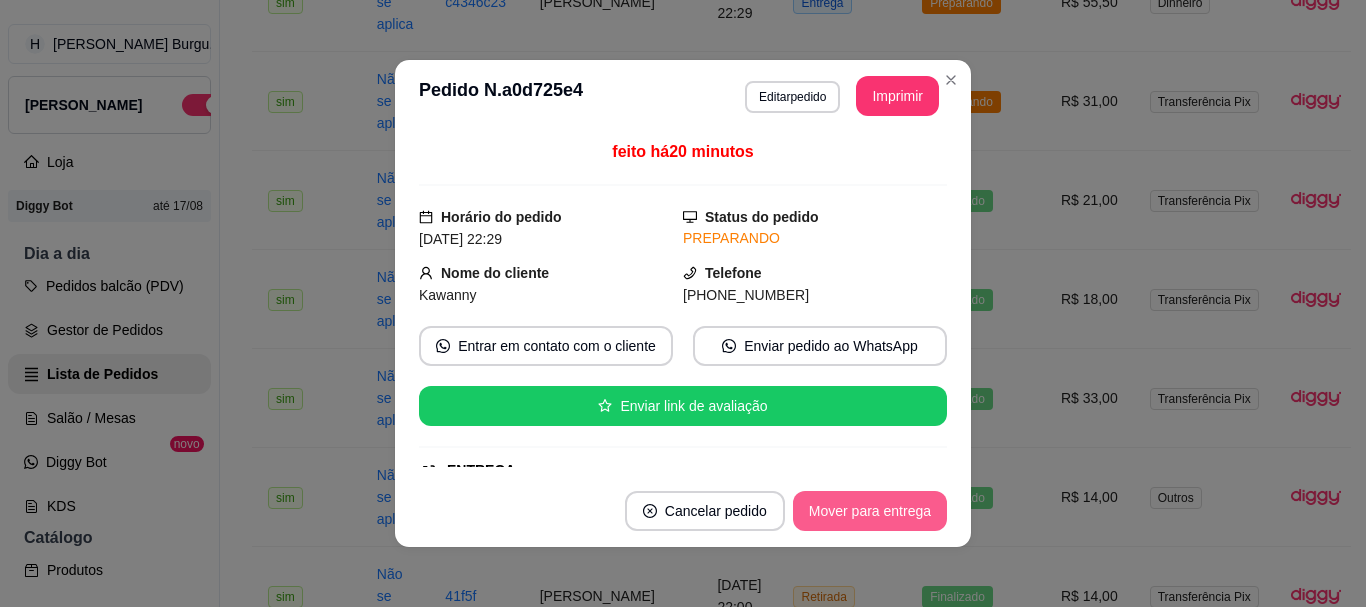 click on "Mover para entrega" at bounding box center [870, 511] 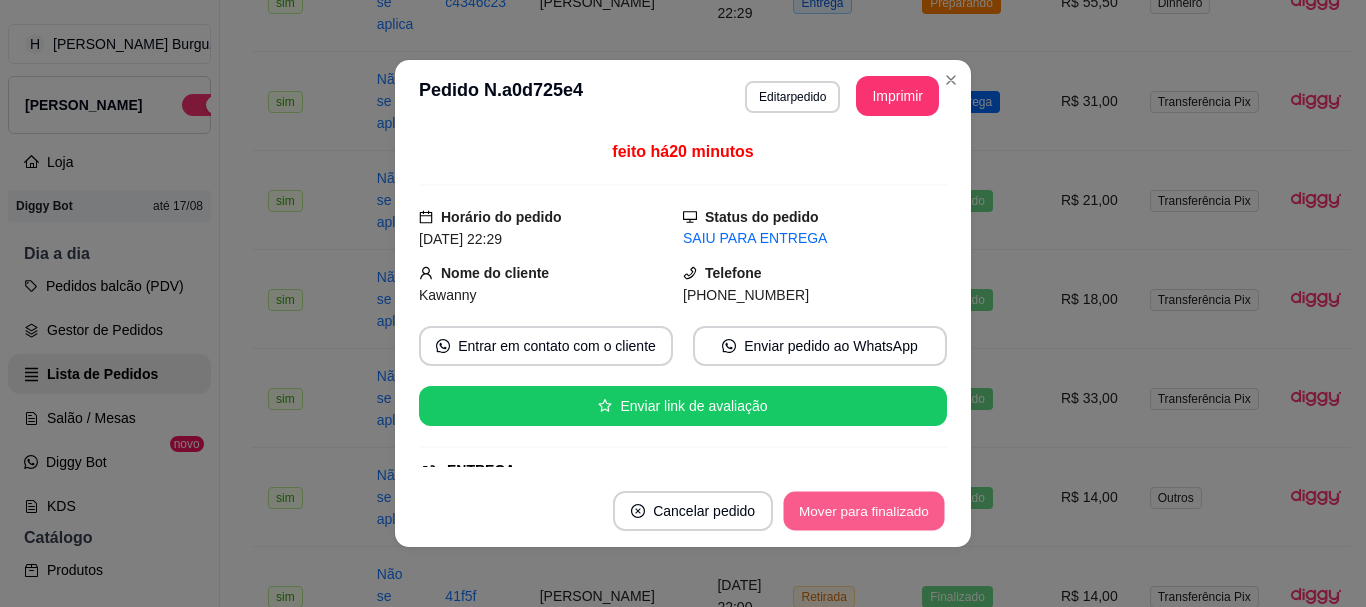 click on "Mover para finalizado" at bounding box center (864, 511) 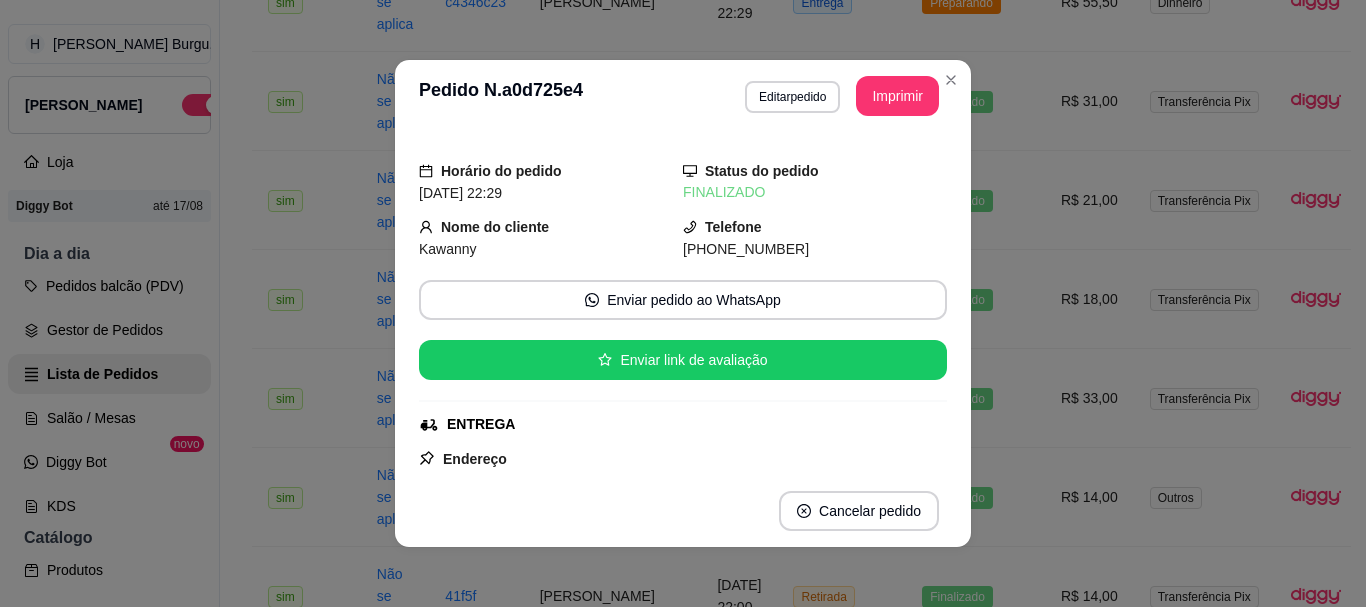 click on "**********" at bounding box center (683, 96) 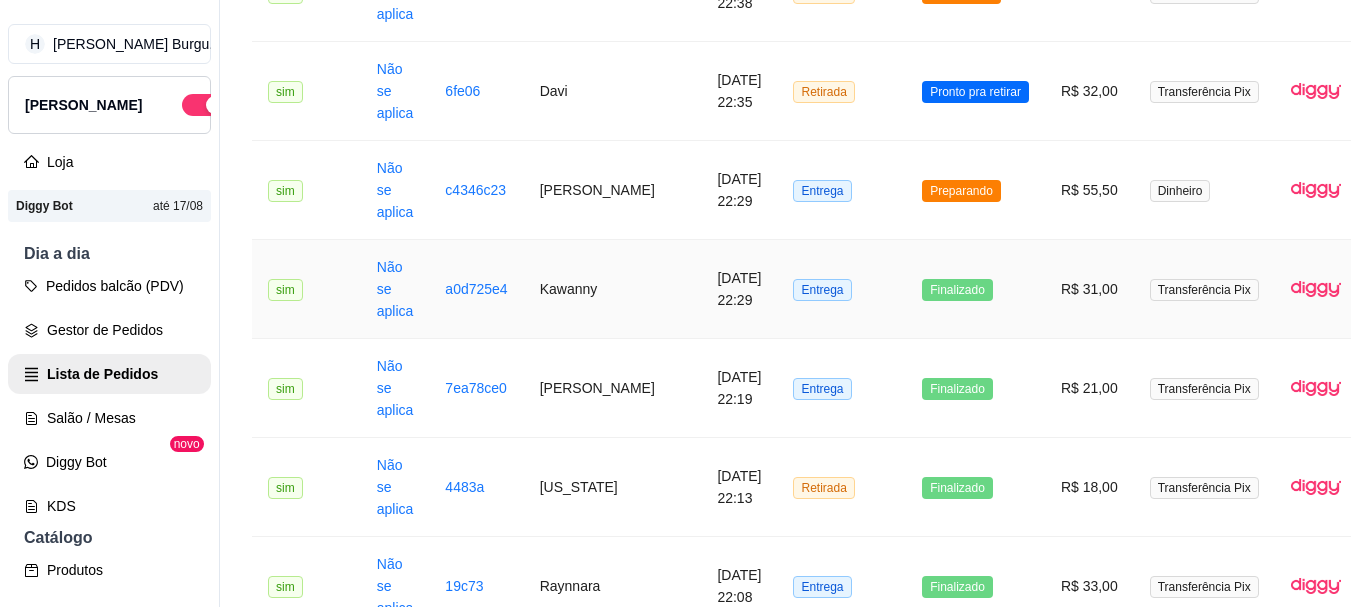 scroll, scrollTop: 500, scrollLeft: 0, axis: vertical 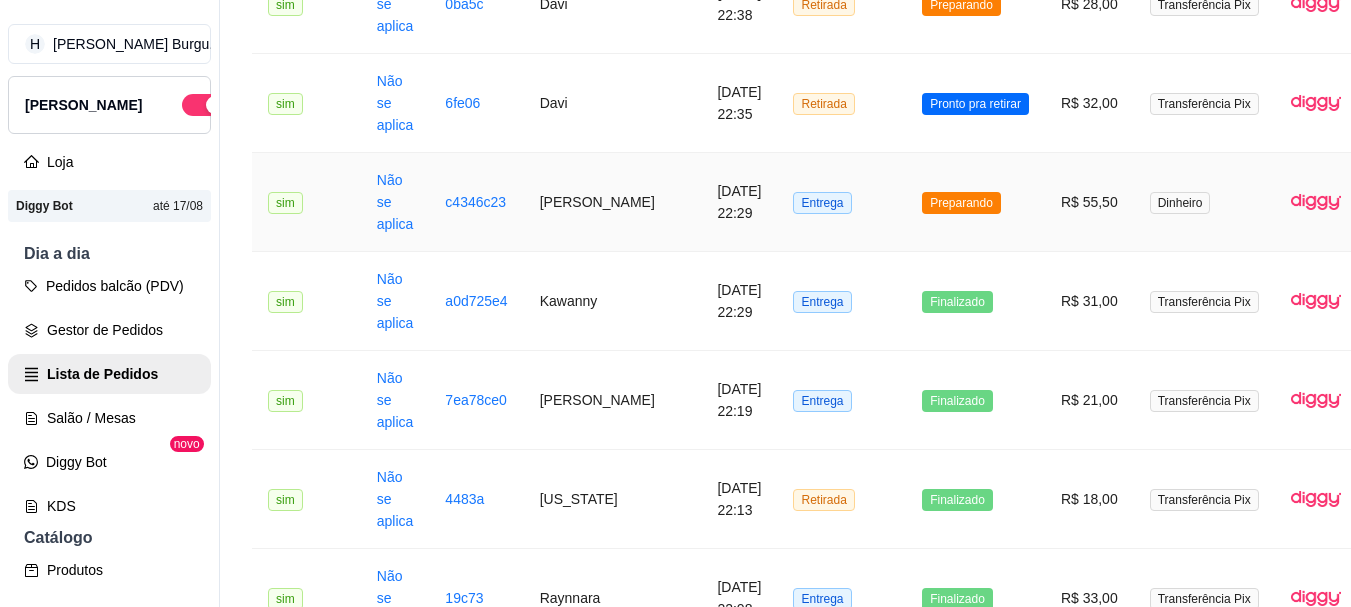 click on "Preparando" at bounding box center (975, 202) 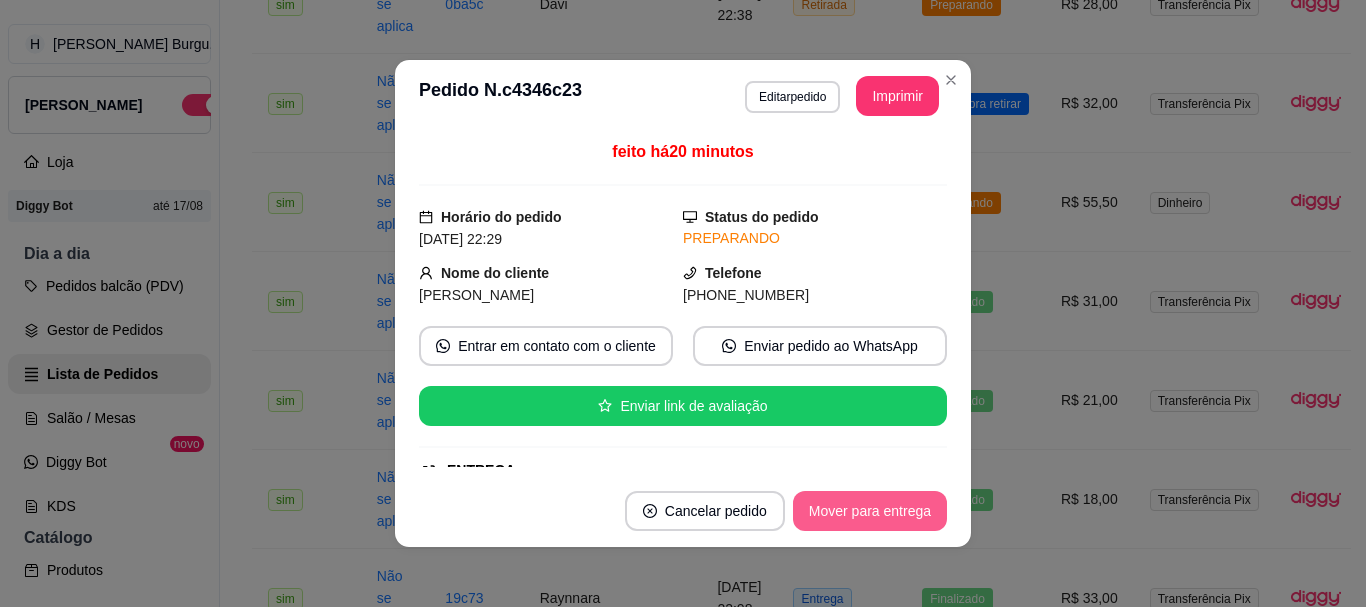 click on "Mover para entrega" at bounding box center [870, 511] 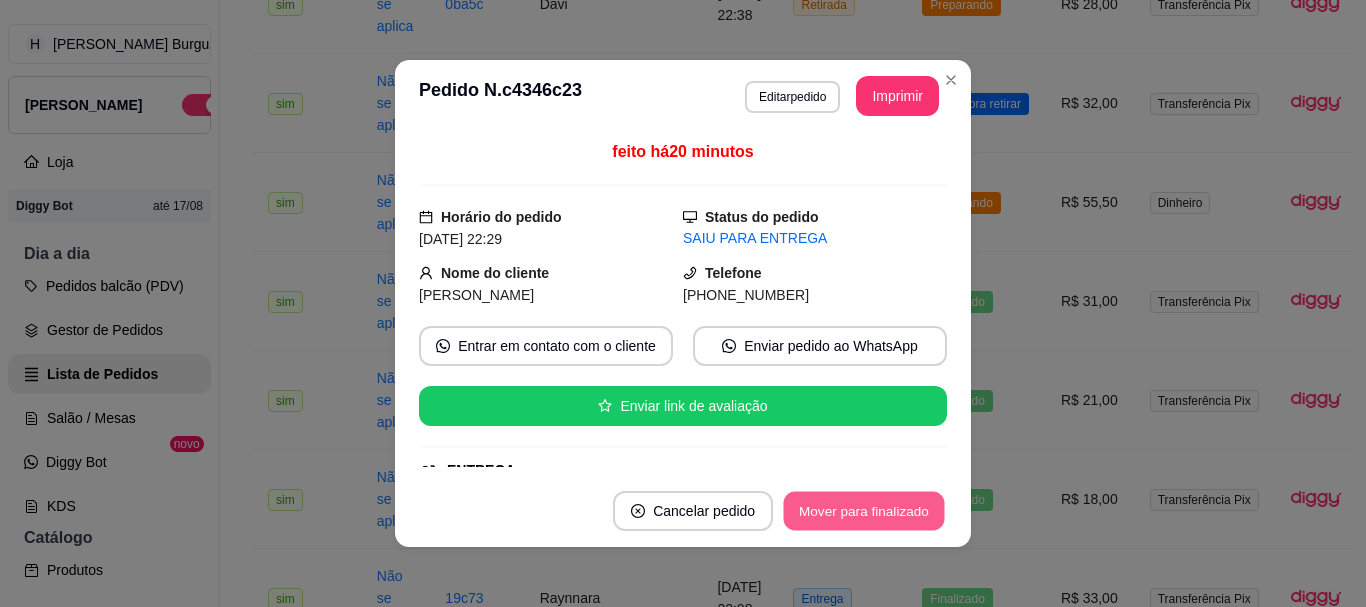 click on "Mover para finalizado" at bounding box center [864, 511] 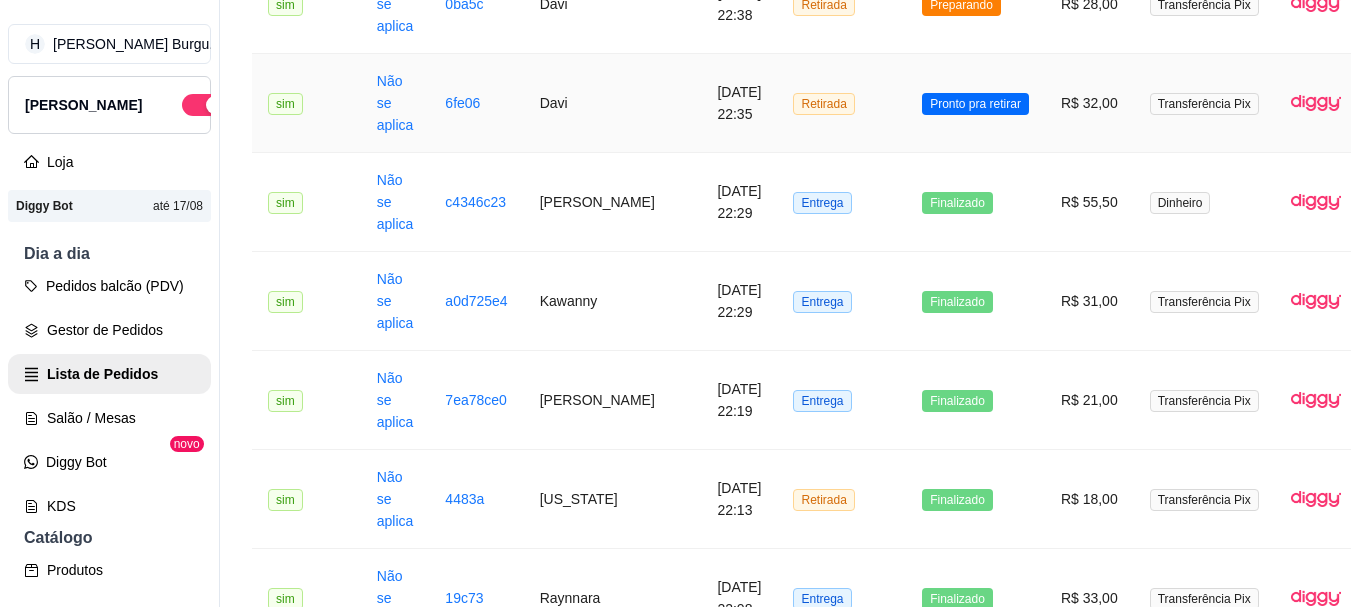 click on "Pronto pra retirar" at bounding box center [975, 103] 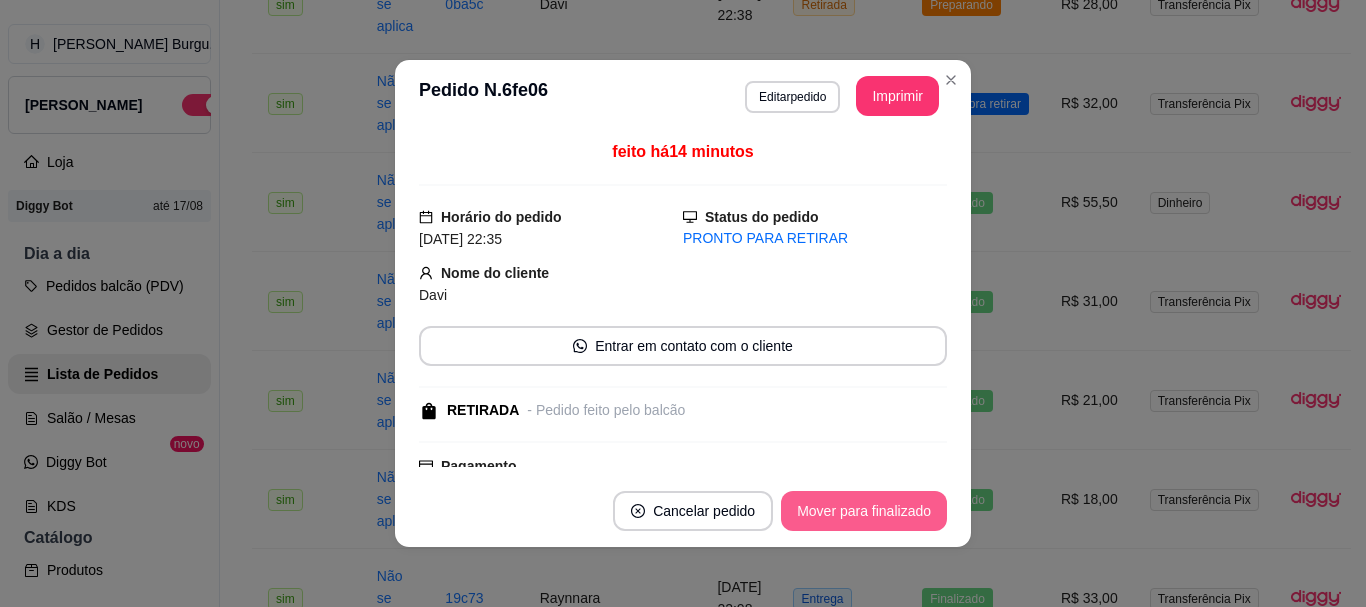 click on "Mover para finalizado" at bounding box center (864, 511) 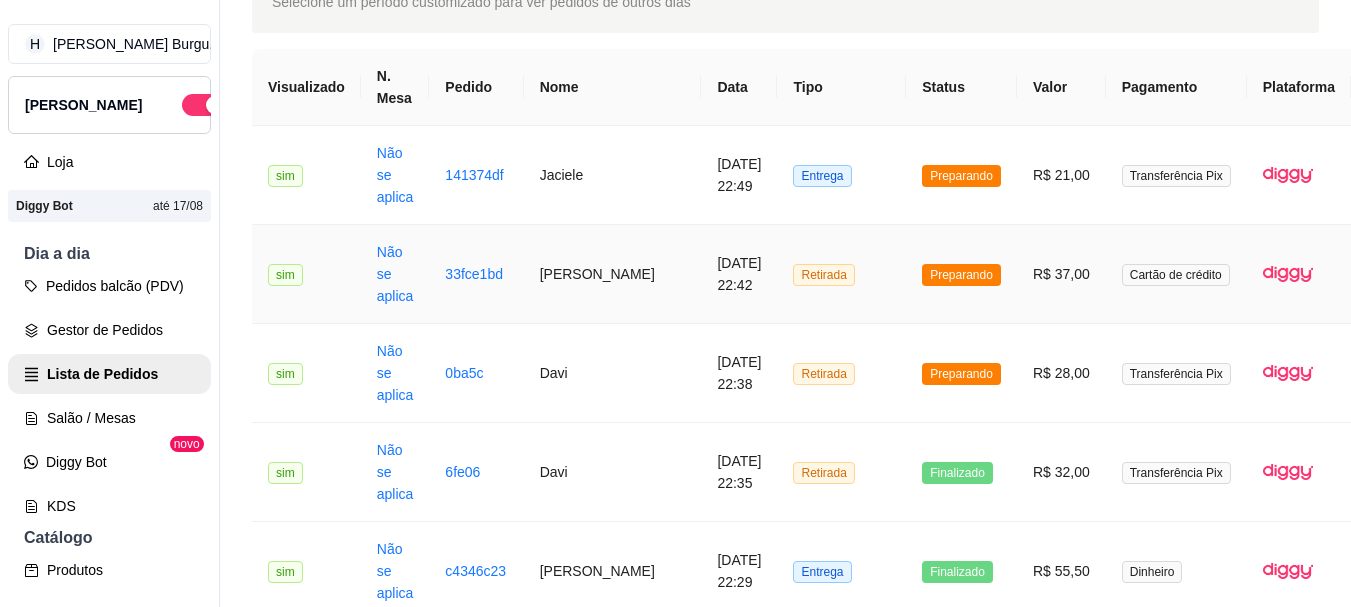 scroll, scrollTop: 0, scrollLeft: 0, axis: both 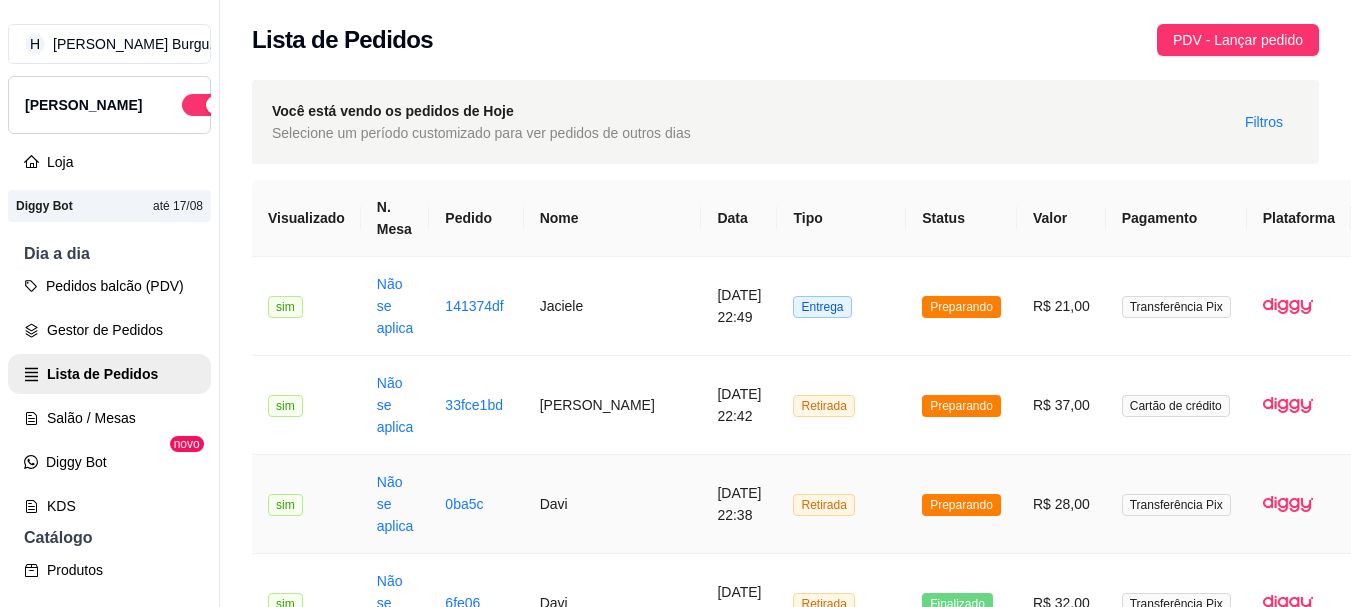 click on "Retirada" at bounding box center [841, 504] 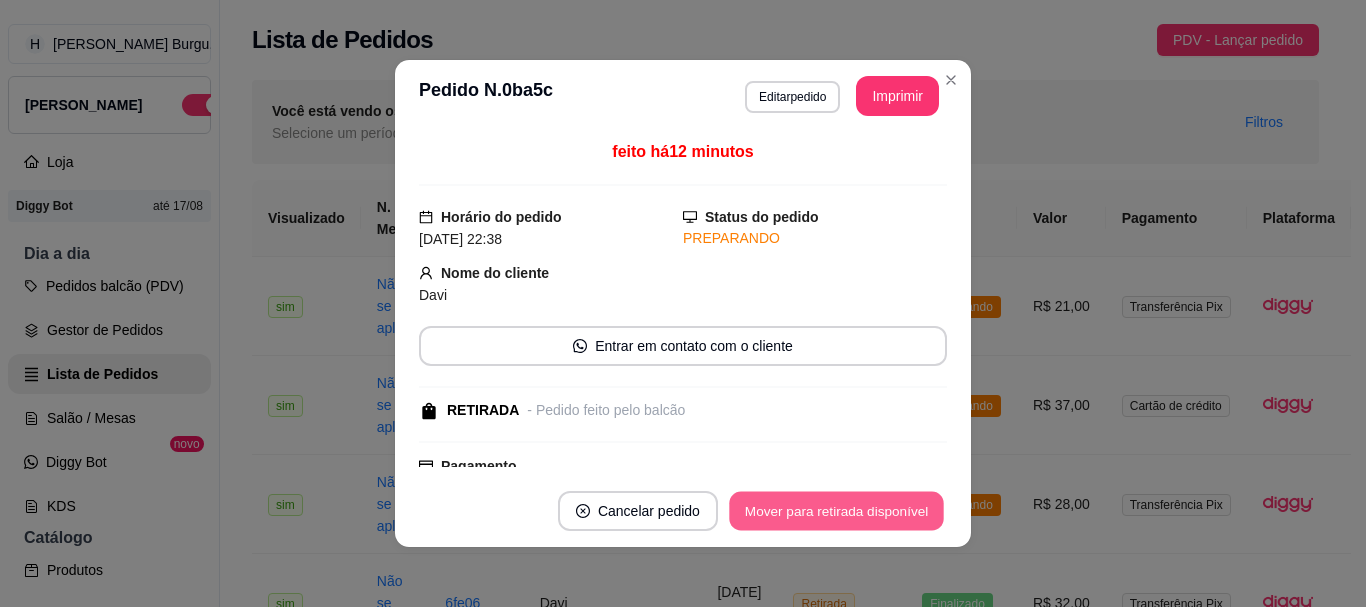 click on "Mover para retirada disponível" at bounding box center [836, 511] 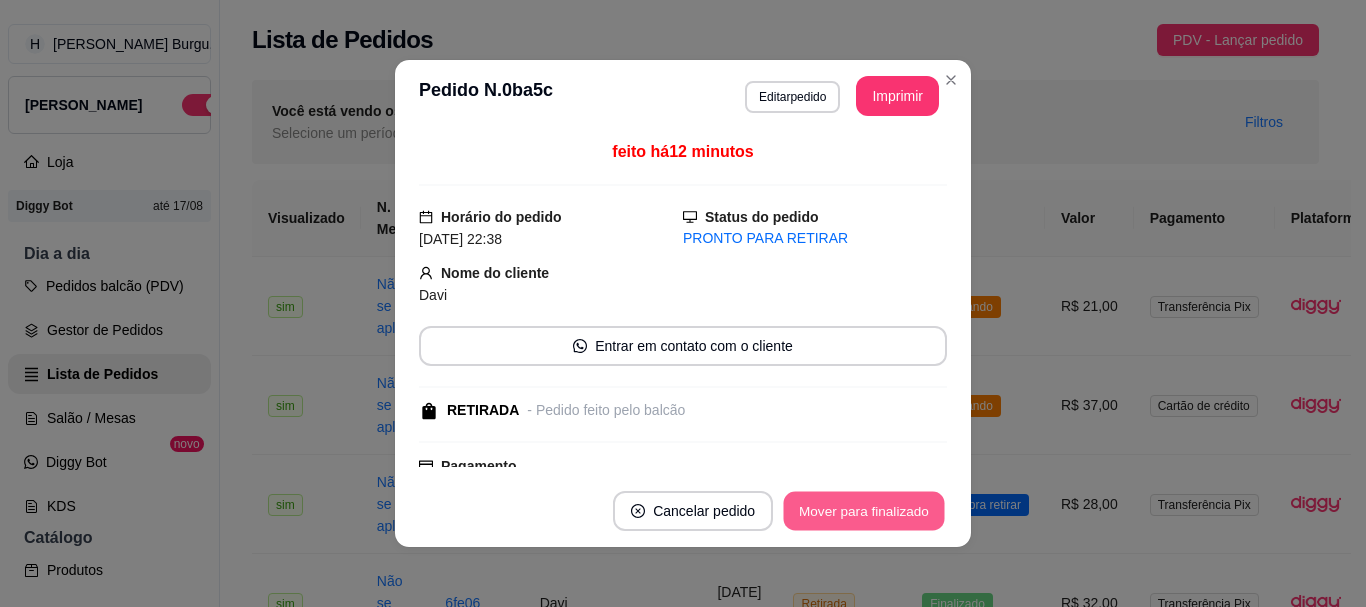 click on "Mover para finalizado" at bounding box center [864, 511] 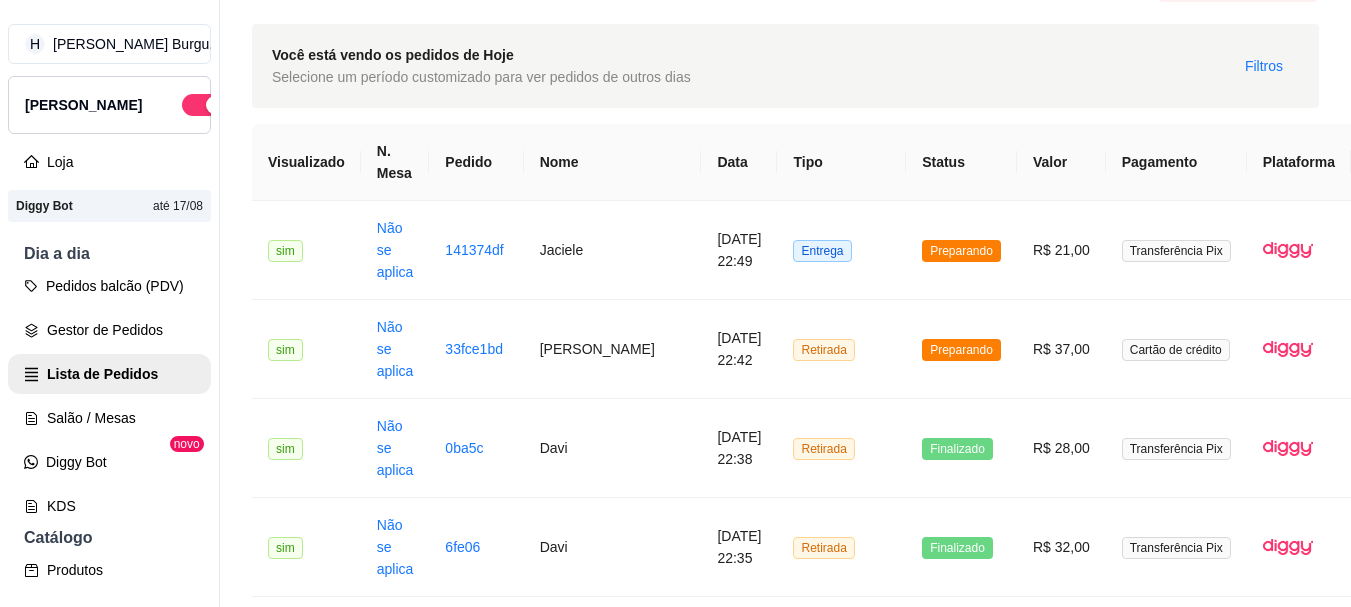 scroll, scrollTop: 100, scrollLeft: 0, axis: vertical 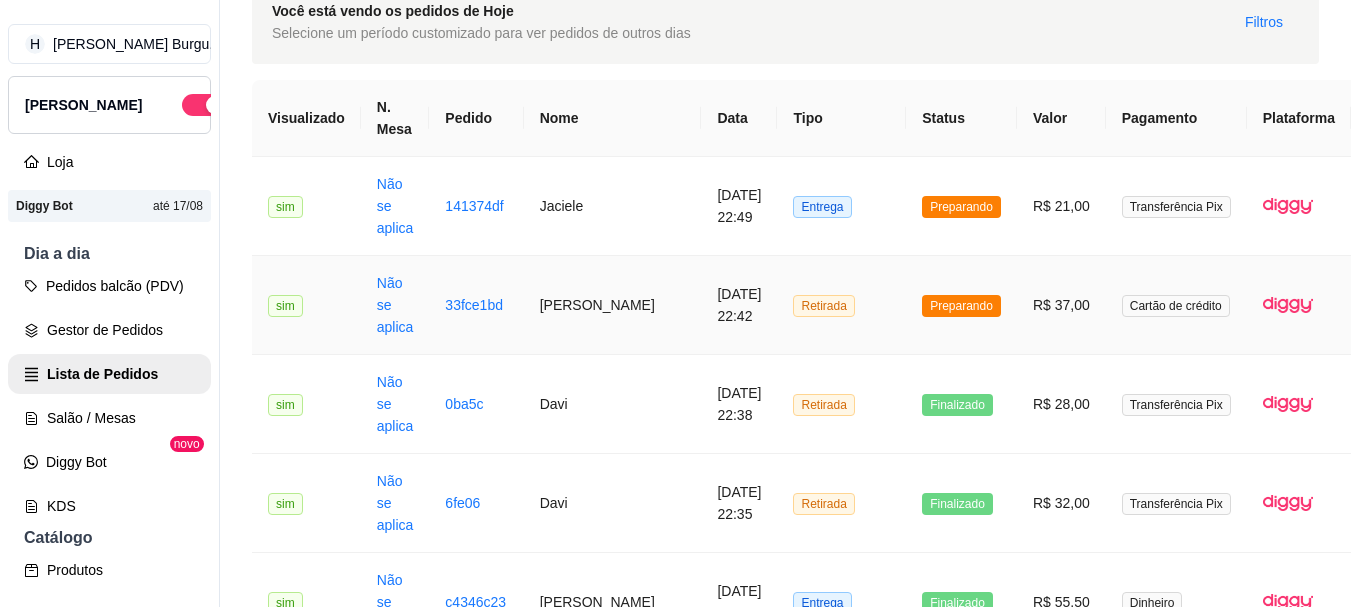 click on "Retirada" at bounding box center [841, 305] 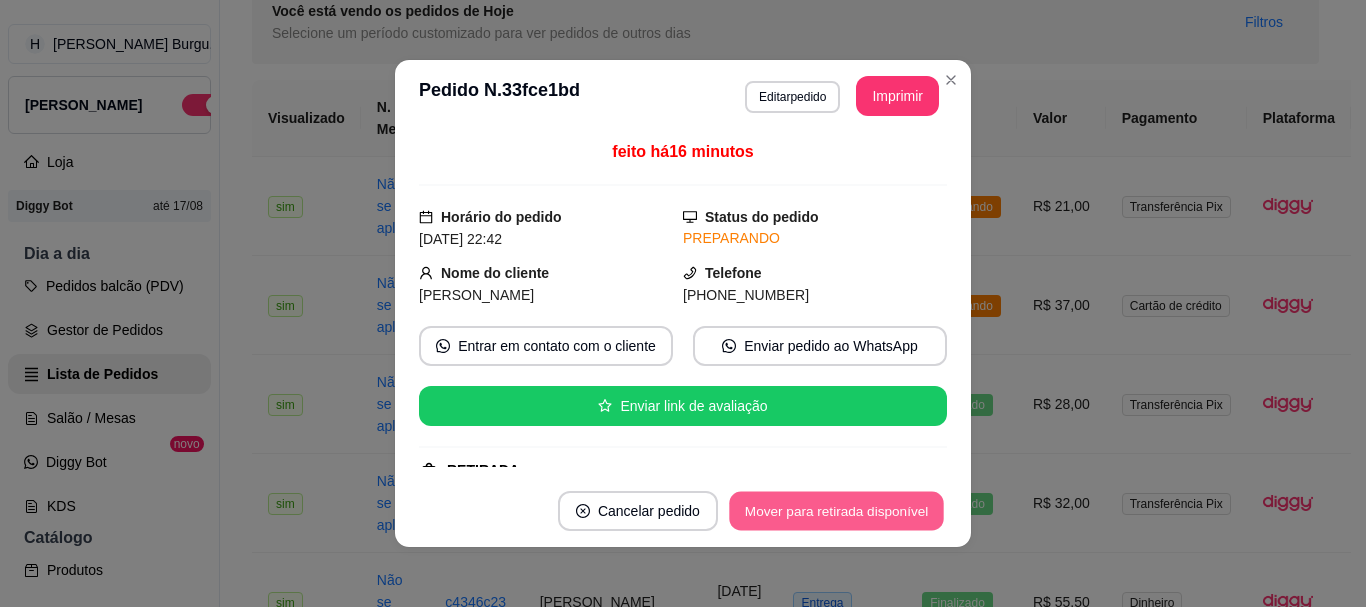 click on "Mover para retirada disponível" at bounding box center [836, 511] 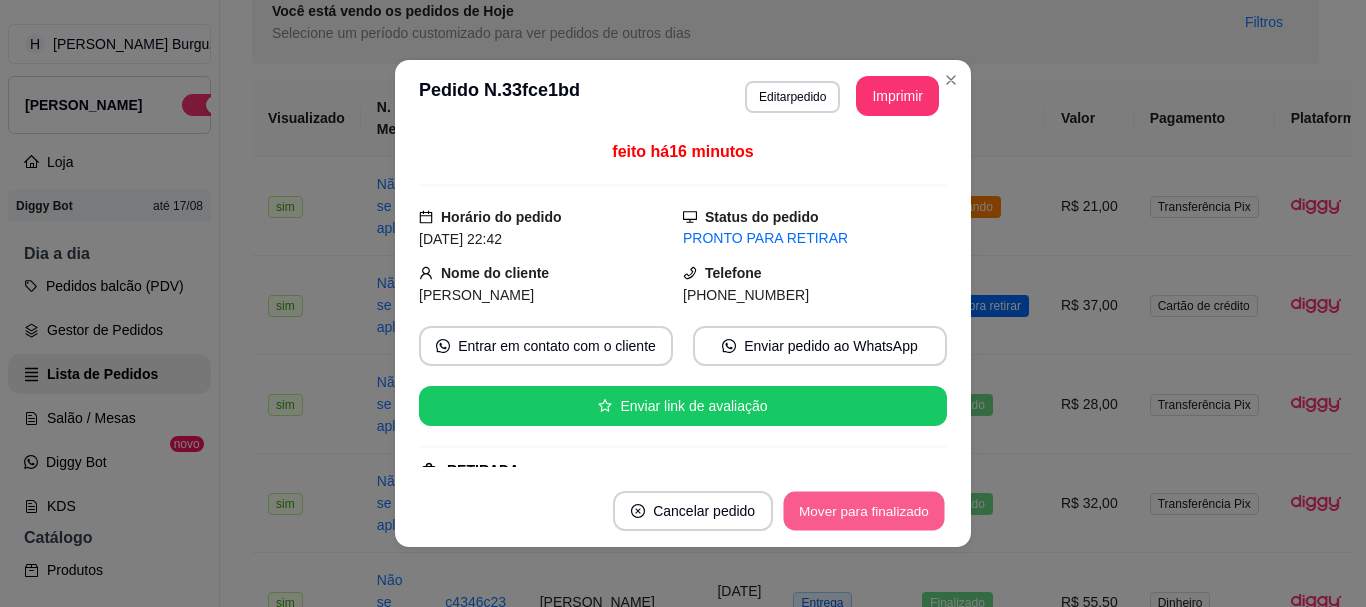 click on "Mover para finalizado" at bounding box center (864, 511) 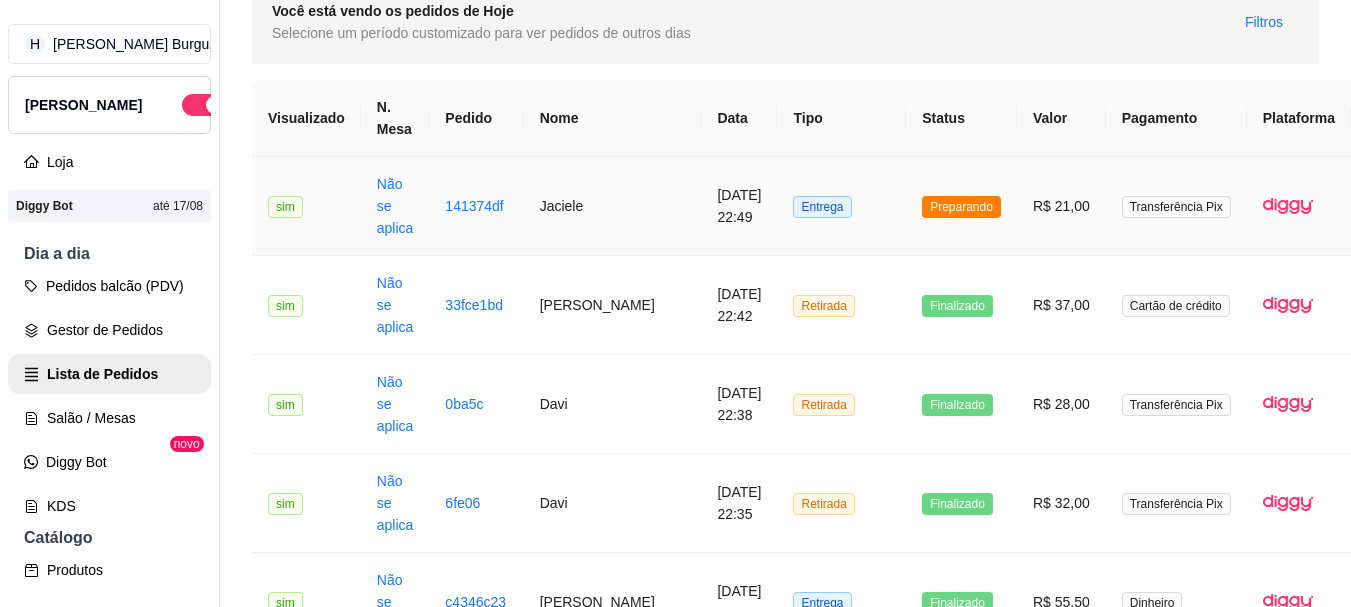 click on "Preparando" at bounding box center (961, 206) 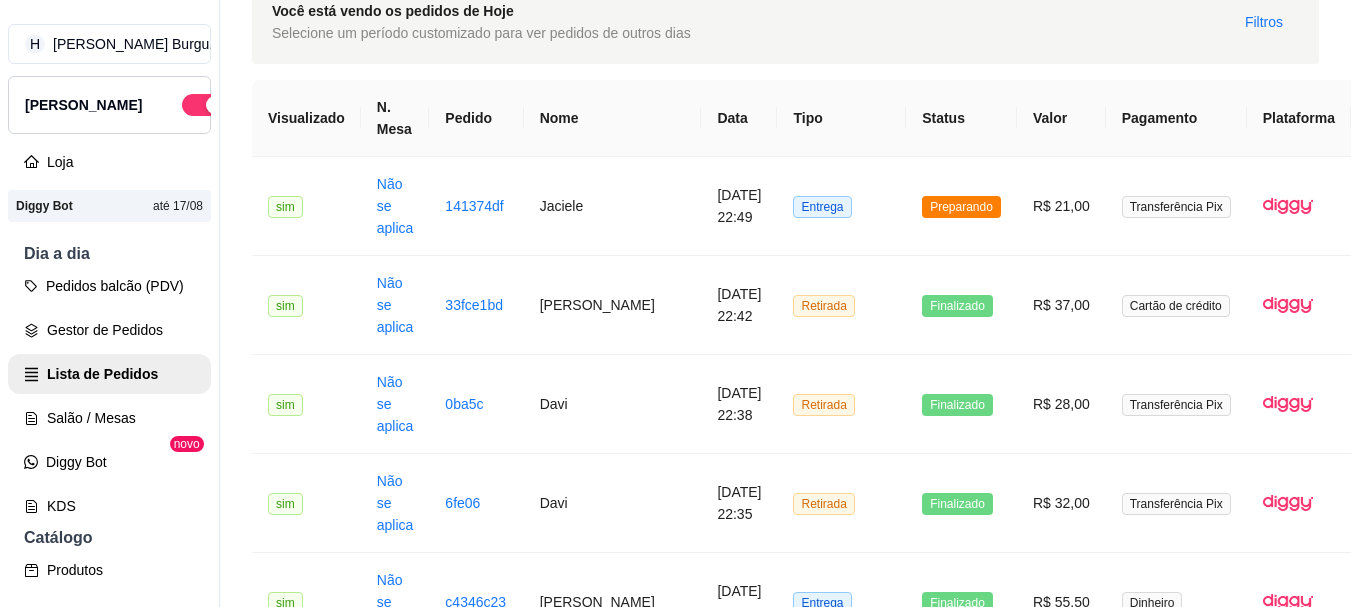 click on "Cancelar pedido Mover para entrega" at bounding box center (683, 511) 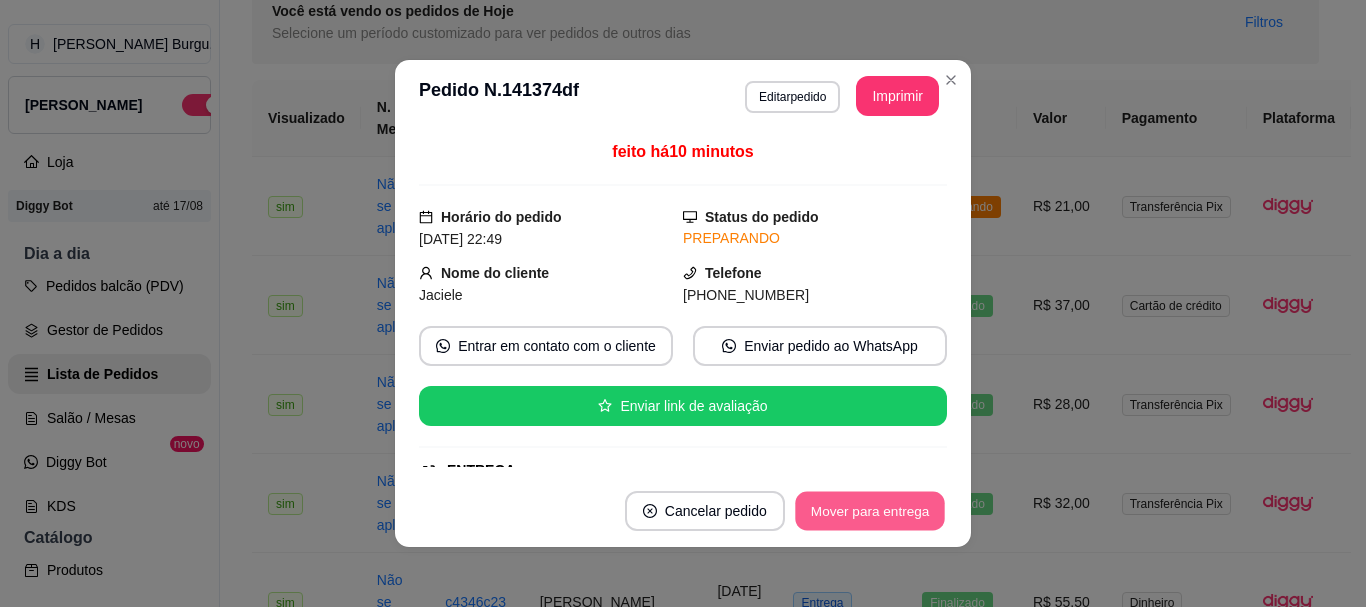 click on "Mover para entrega" at bounding box center (870, 511) 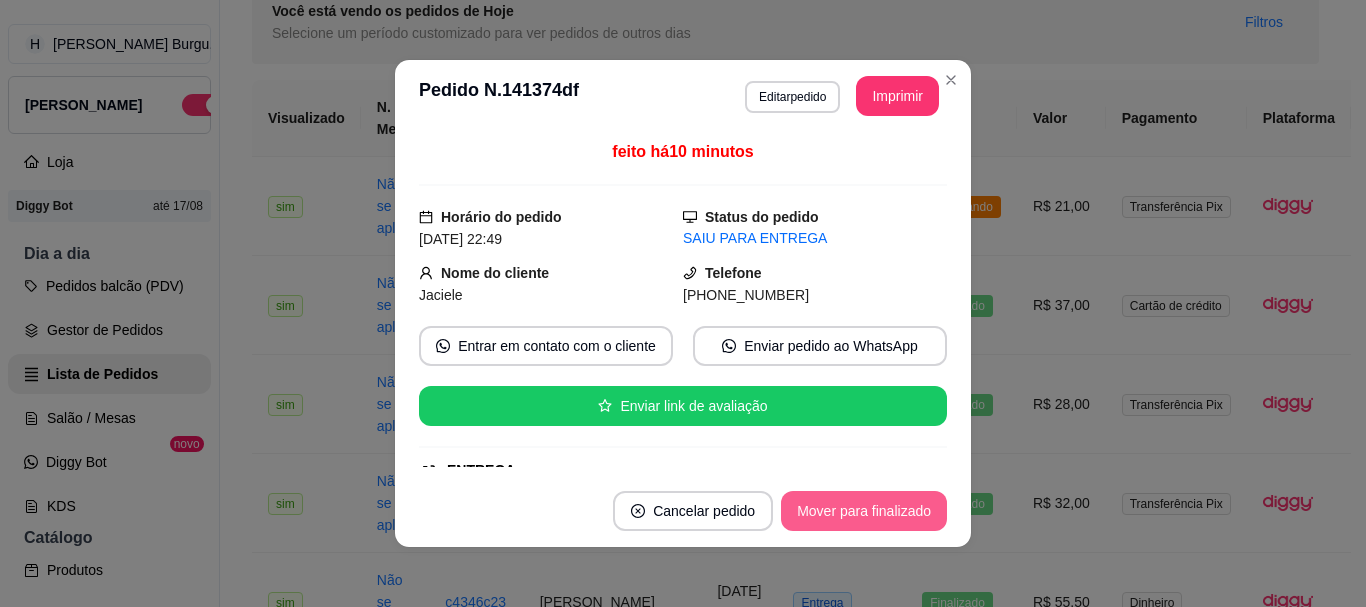 click on "Mover para finalizado" at bounding box center (864, 511) 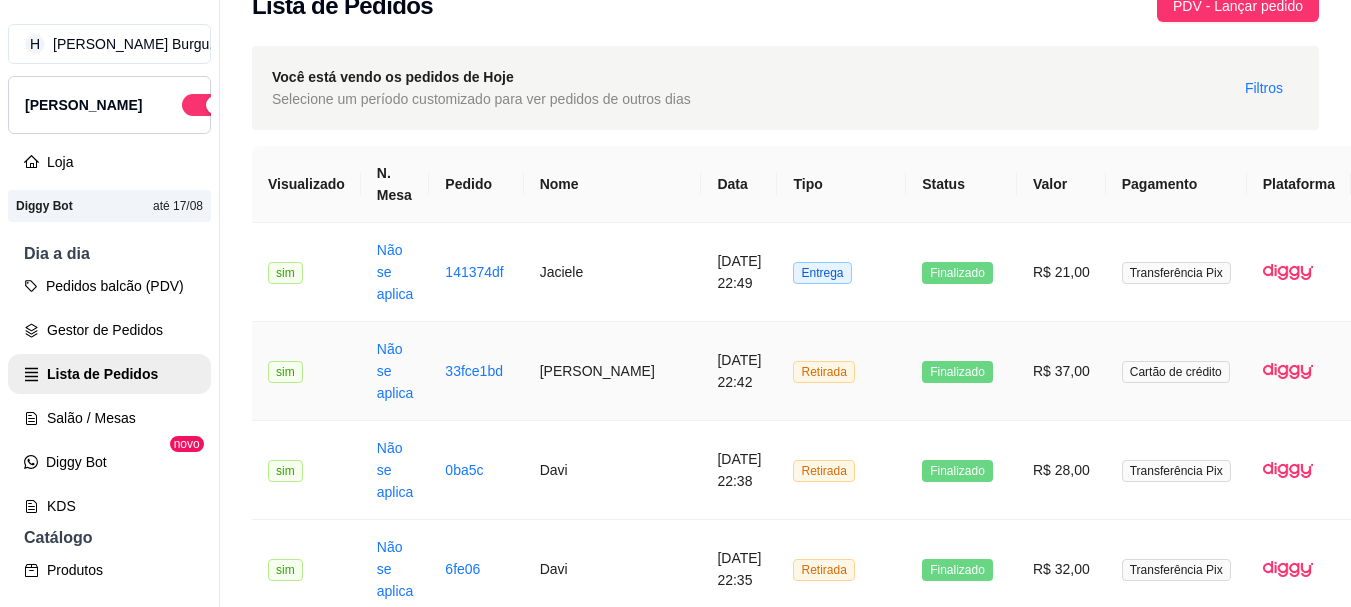 scroll, scrollTop: 0, scrollLeft: 0, axis: both 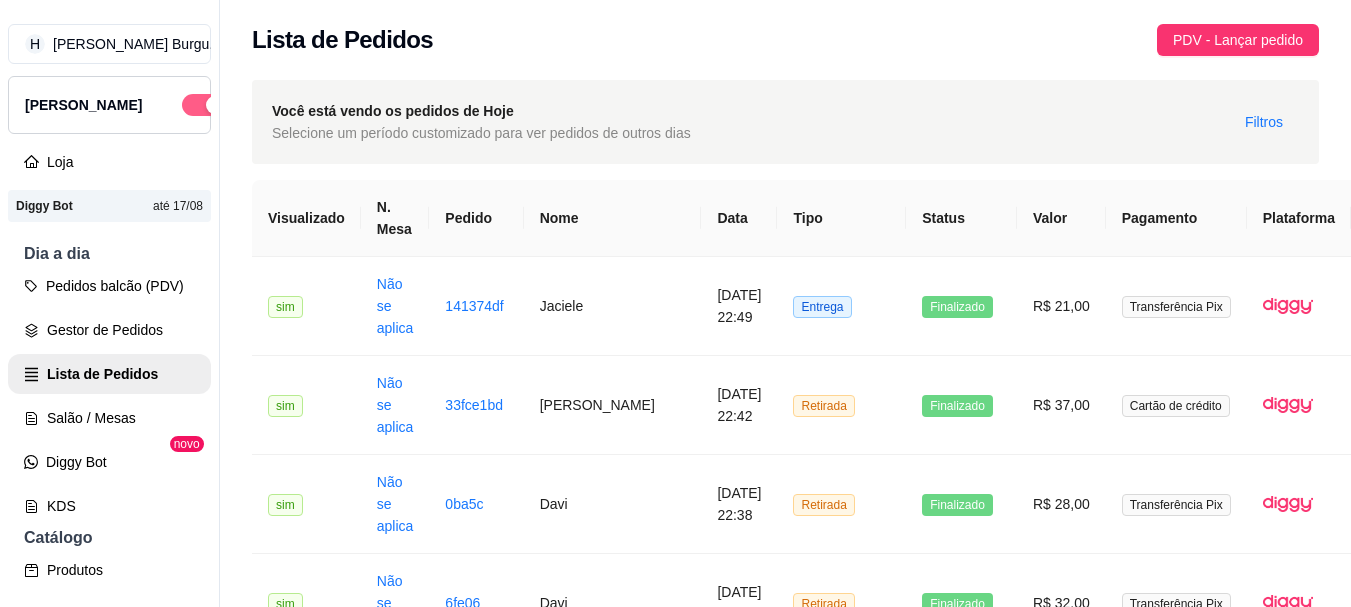 click at bounding box center (204, 105) 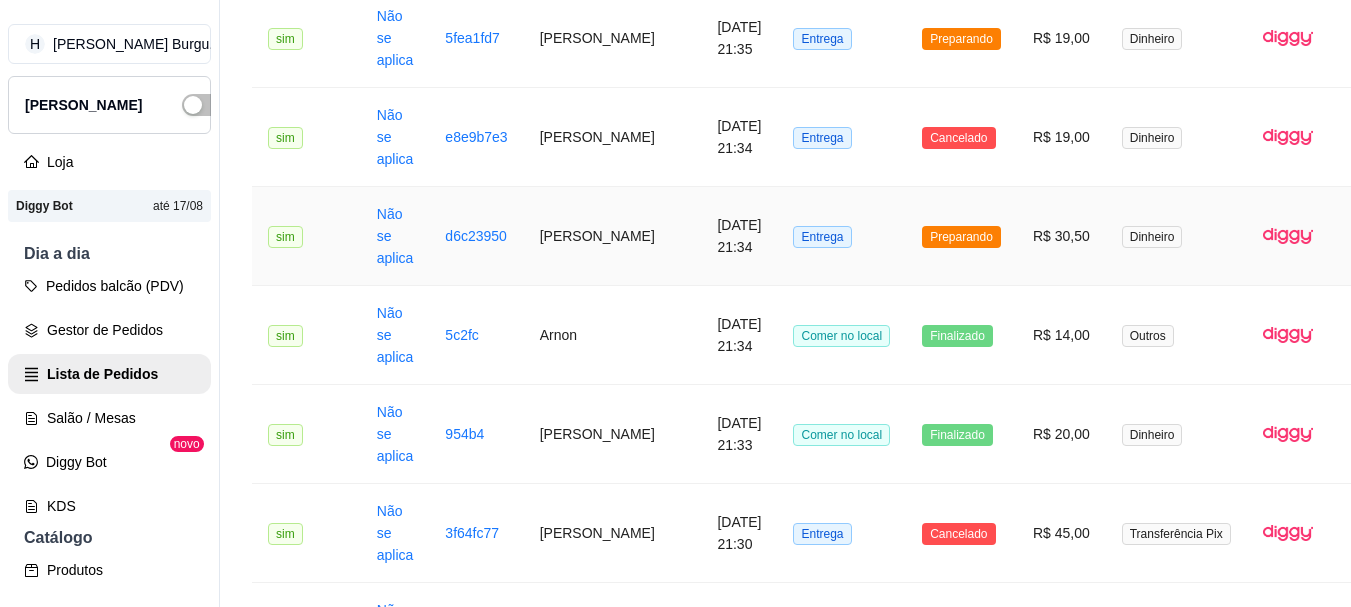 scroll, scrollTop: 1900, scrollLeft: 0, axis: vertical 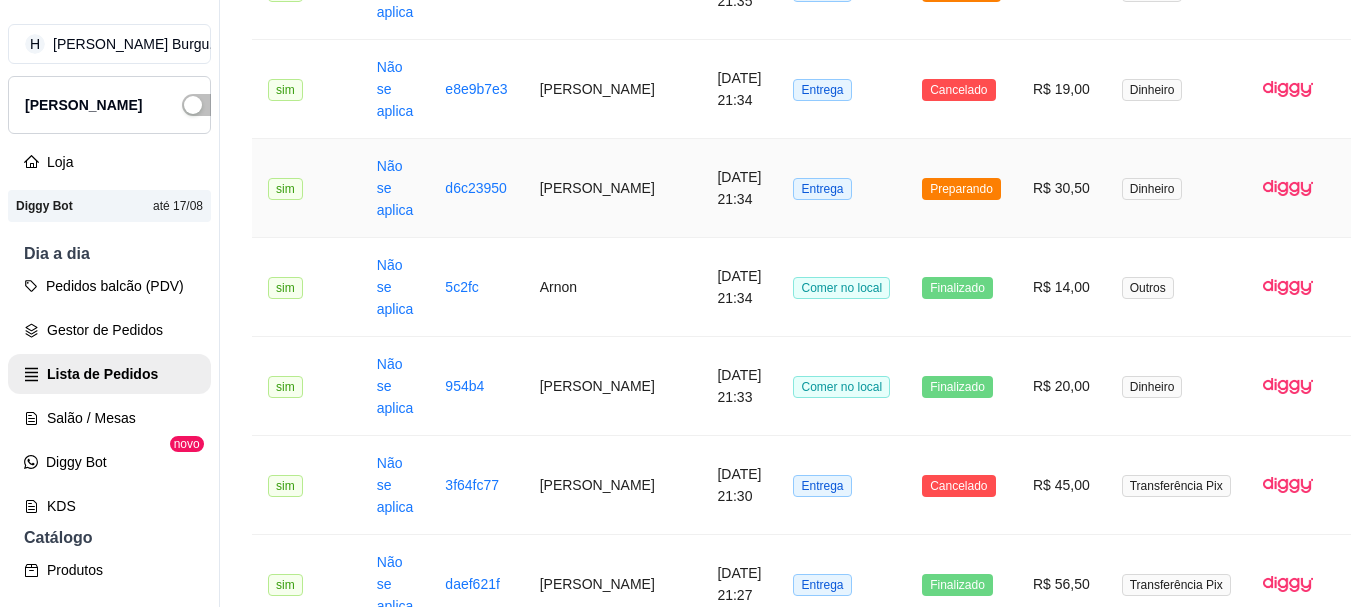click on "Entrega" at bounding box center (841, 188) 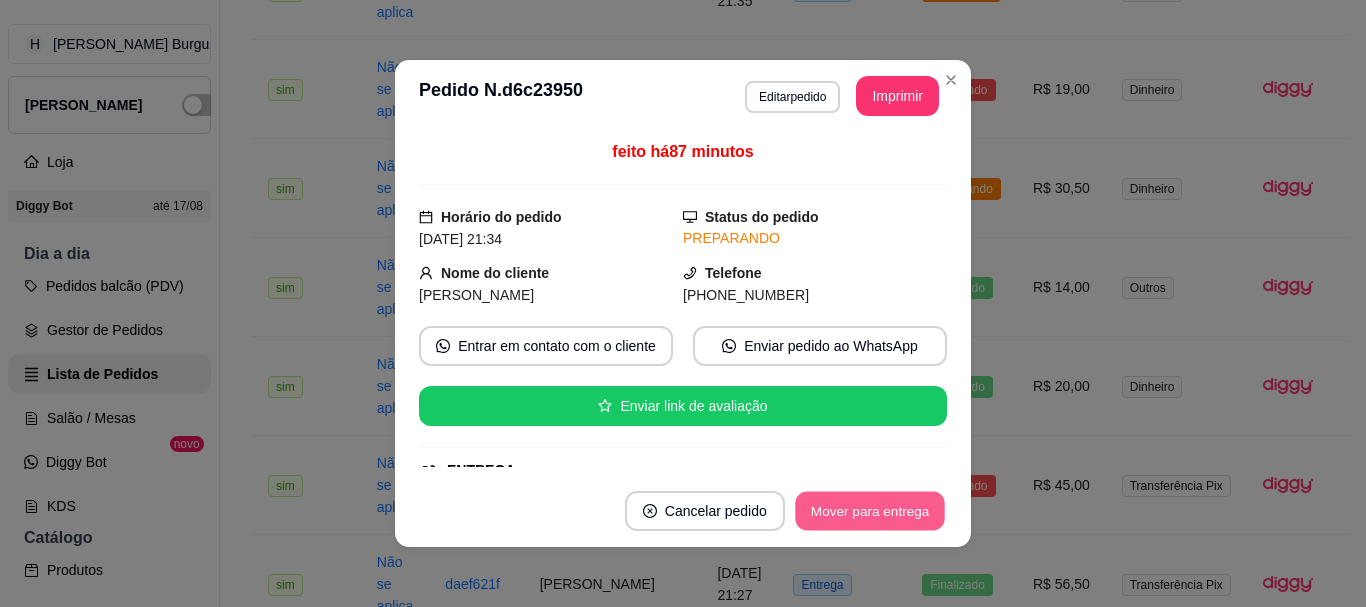 click on "Mover para entrega" at bounding box center (870, 511) 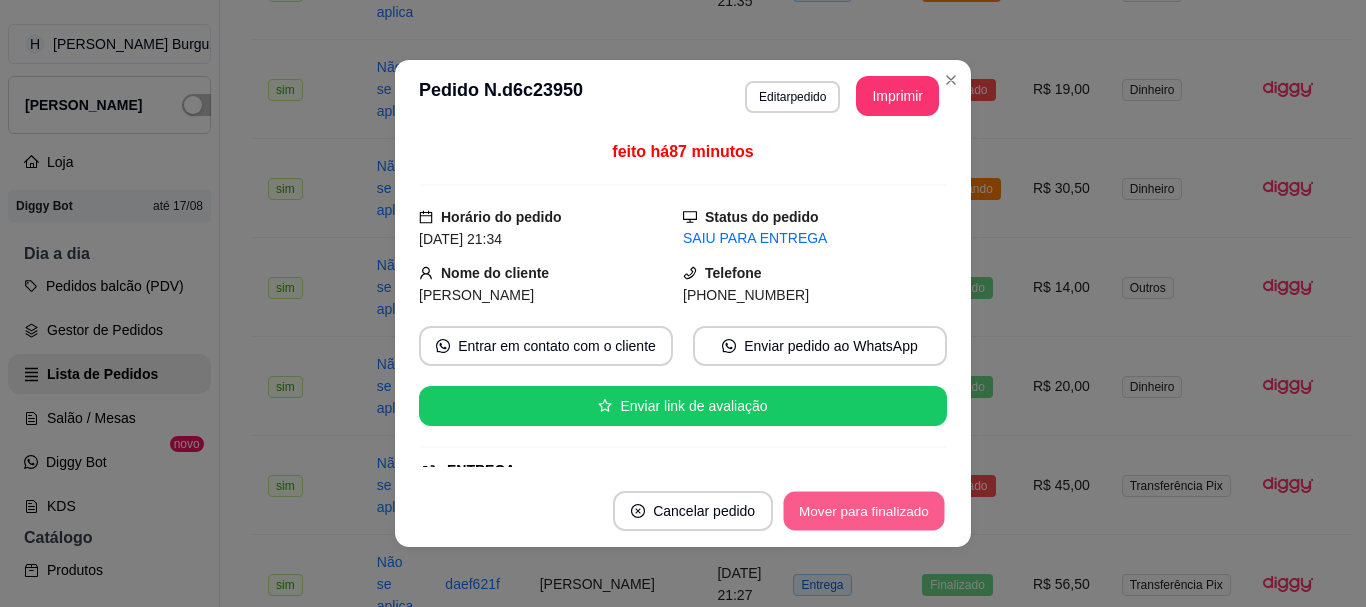 click on "Mover para finalizado" at bounding box center [864, 511] 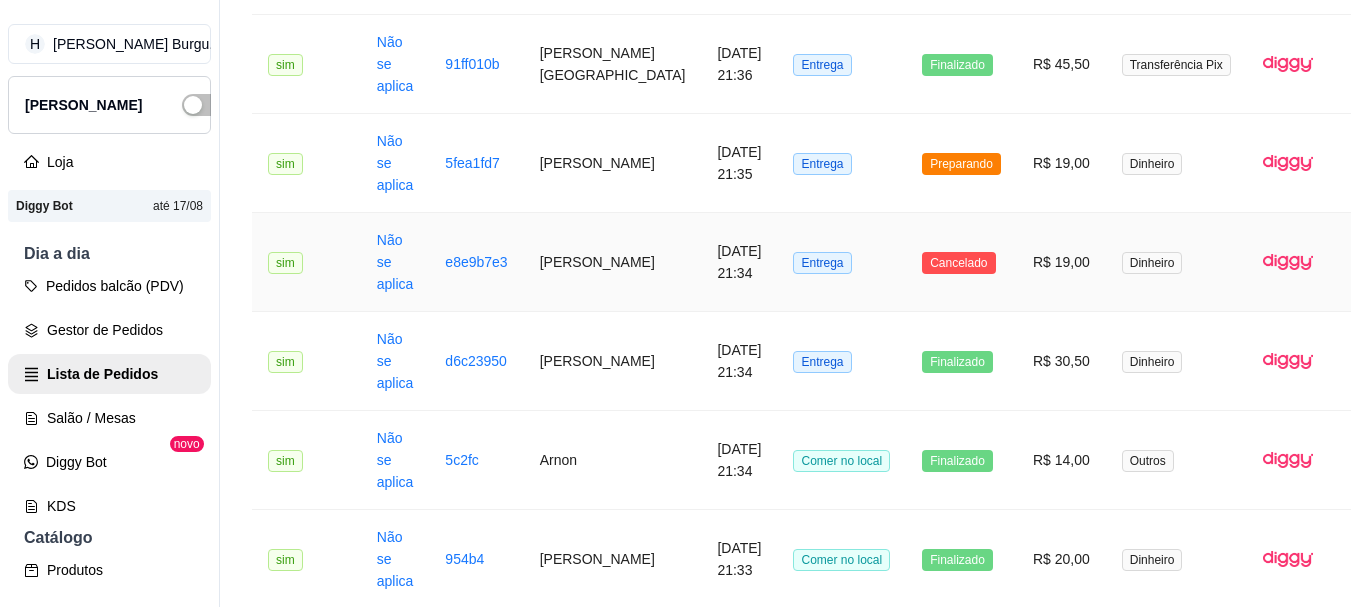 scroll, scrollTop: 1700, scrollLeft: 0, axis: vertical 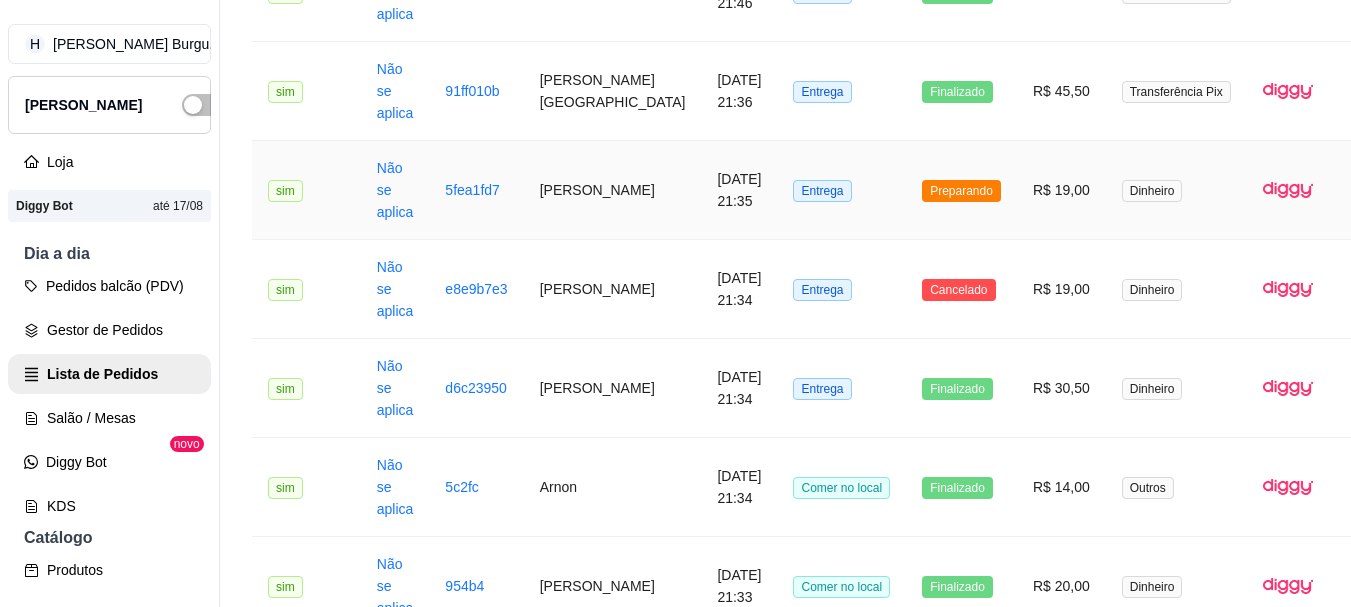 click on "Entrega" at bounding box center (841, 190) 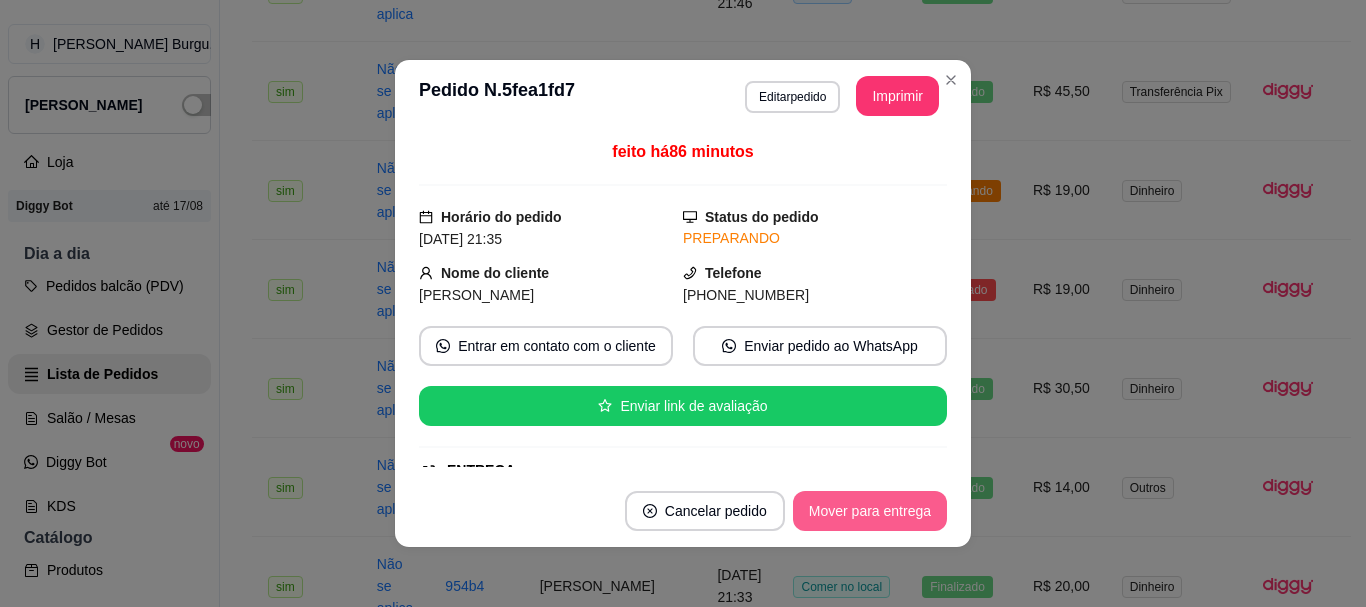 click on "Mover para entrega" at bounding box center [870, 511] 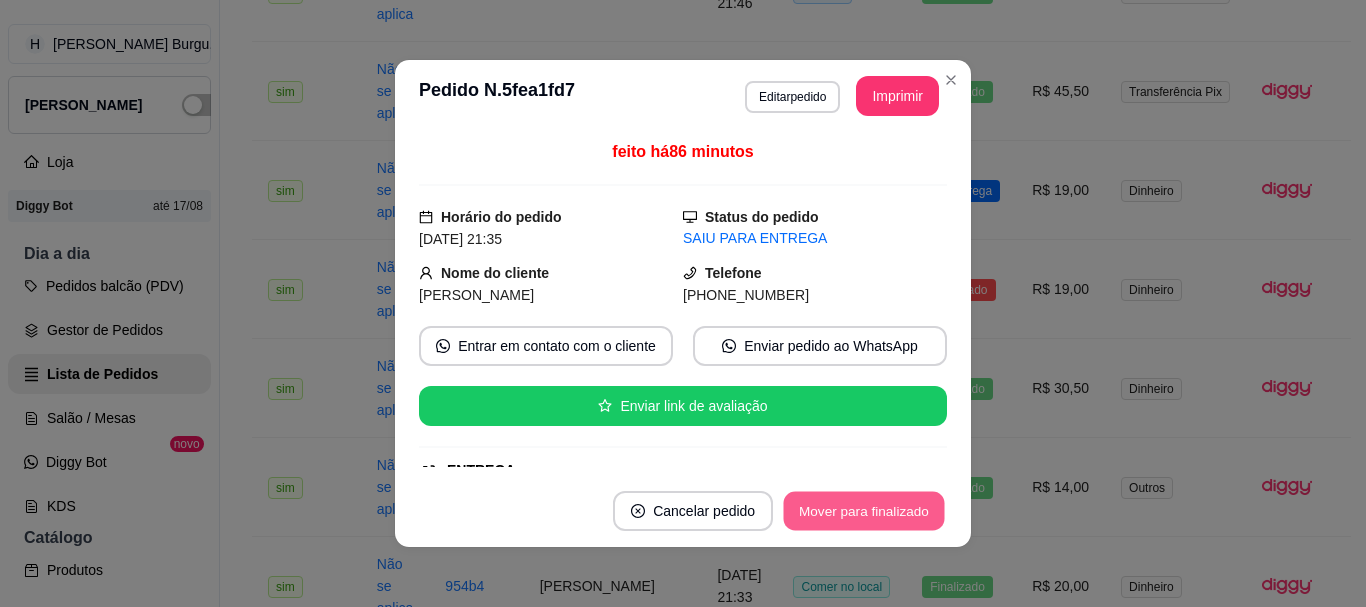 click on "Mover para finalizado" at bounding box center [864, 511] 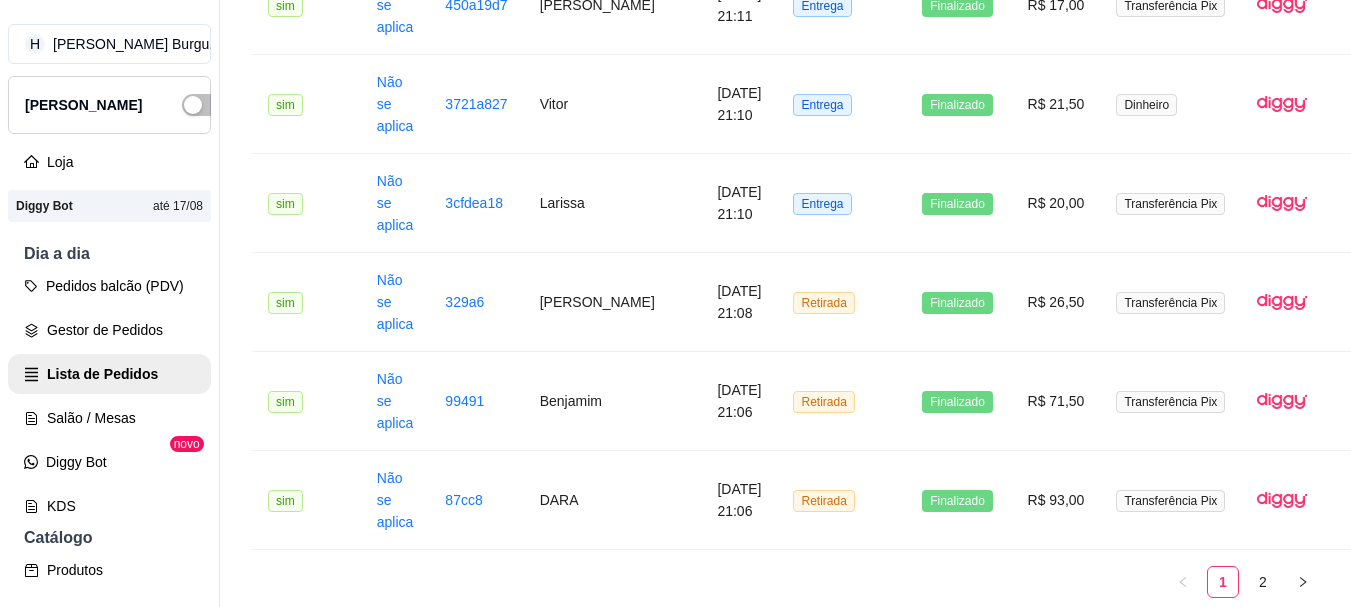 scroll, scrollTop: 2779, scrollLeft: 0, axis: vertical 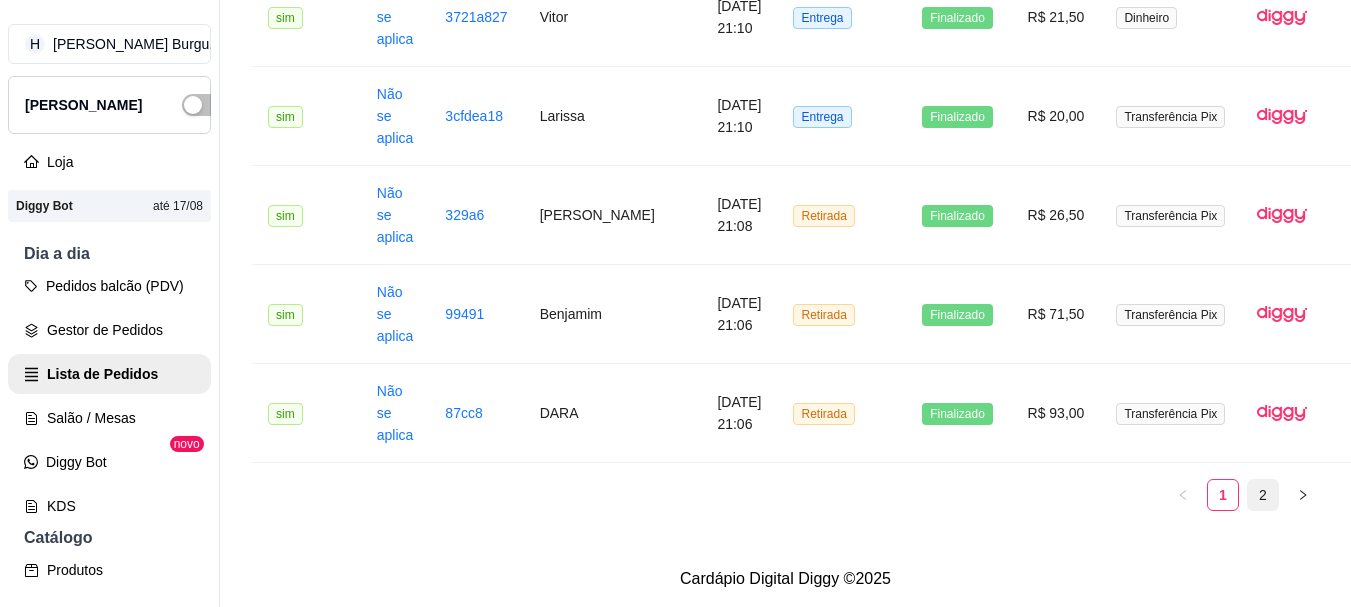 click on "2" at bounding box center [1263, 495] 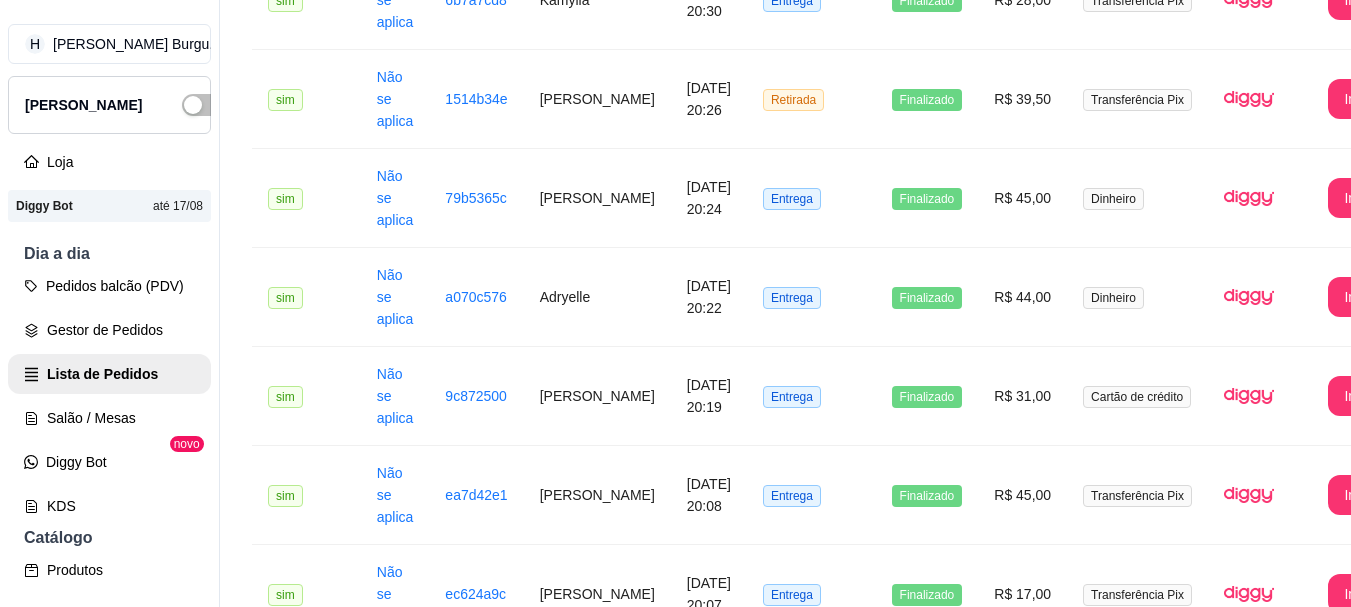 scroll, scrollTop: 1000, scrollLeft: 0, axis: vertical 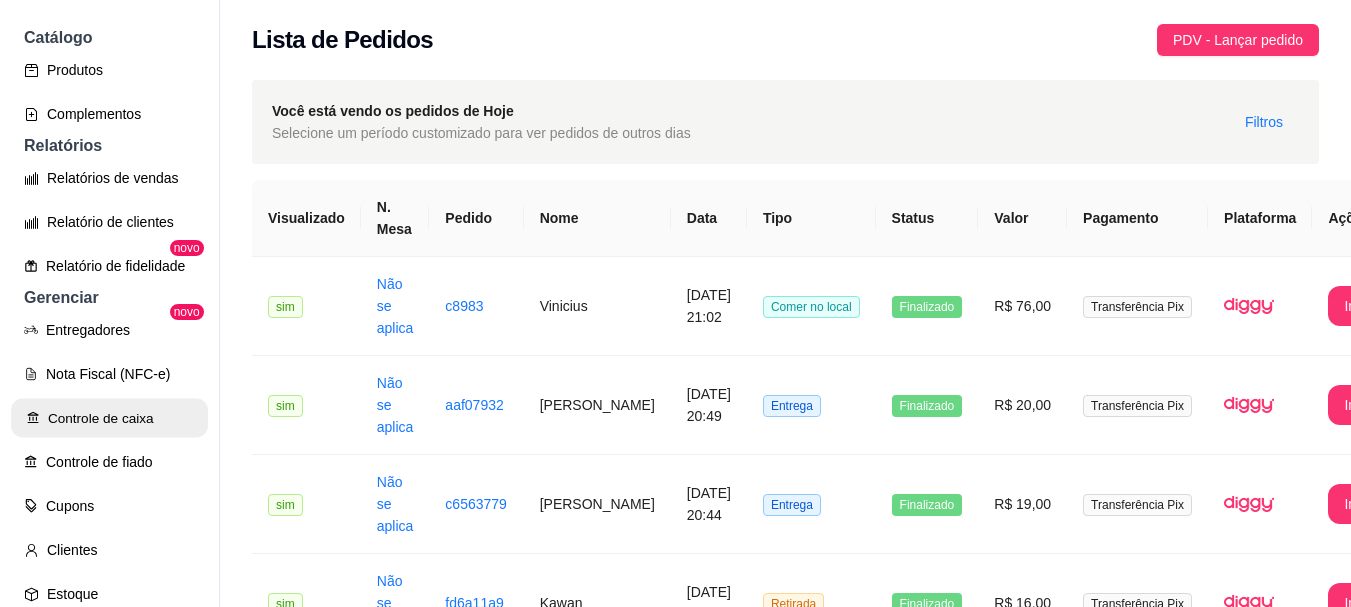 click on "Controle de caixa" at bounding box center [109, 418] 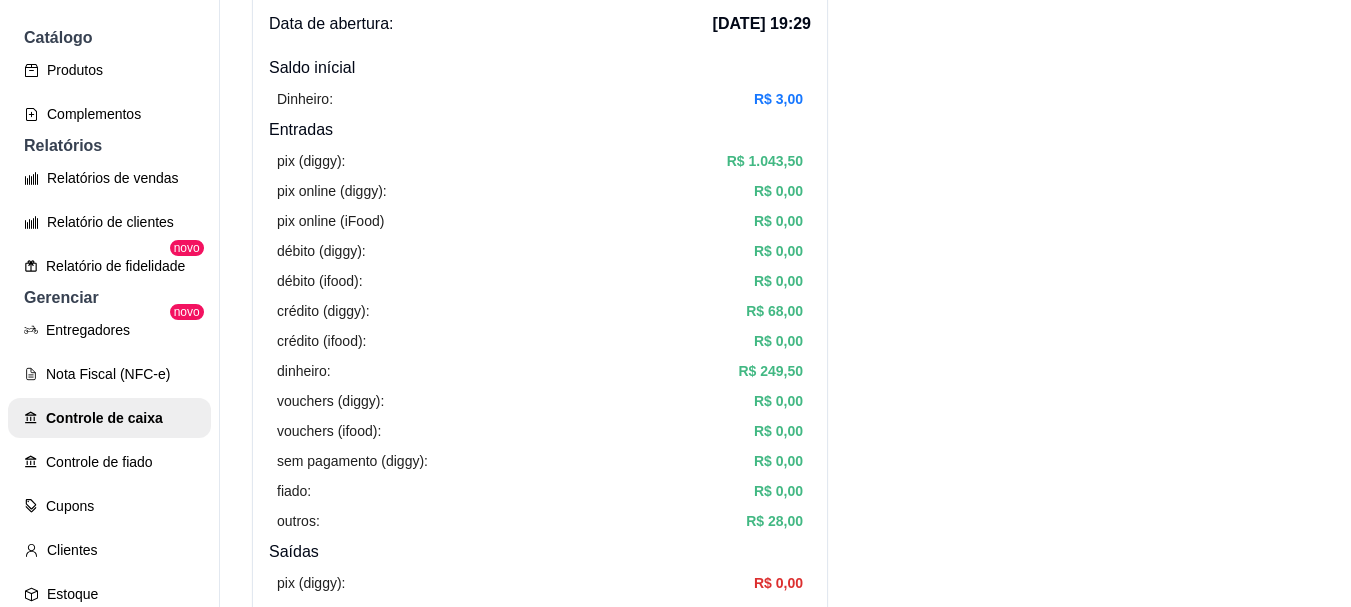 scroll, scrollTop: 200, scrollLeft: 0, axis: vertical 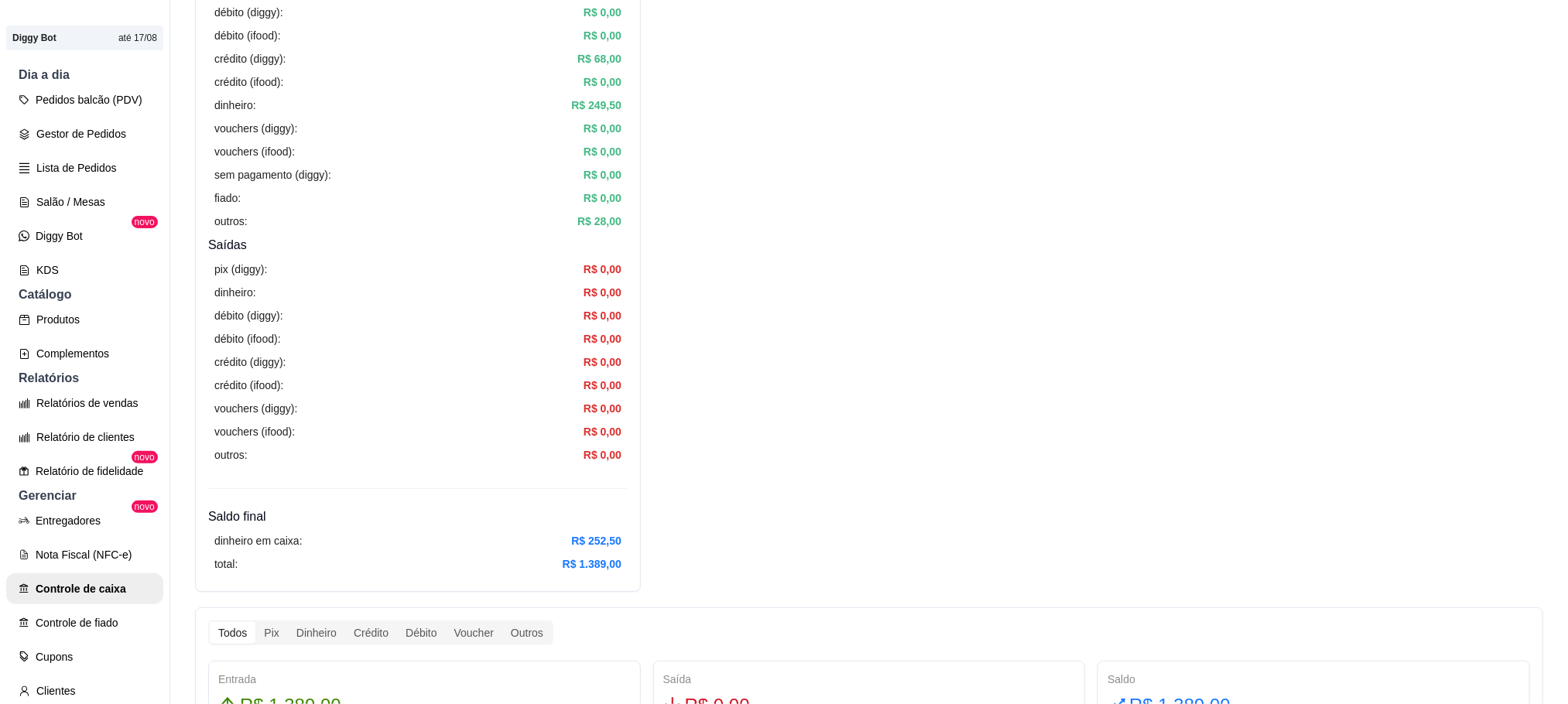 click on "Resumo Adicionar entrada/saída Data de abertura: 26 de jul de 2025 às 19:29 Saldo inícial Dinheiro: R$ 3,00 Entradas pix (diggy): R$ 1.043,50 pix online (diggy): R$ 0,00 pix online (iFood) R$ 0,00 débito (diggy): R$ 0,00 débito (ifood): R$ 0,00 crédito (diggy): R$ 68,00 crédito (ifood): R$ 0,00 dinheiro: R$ 249,50 vouchers (diggy): R$ 0,00 vouchers (ifood): R$ 0,00 sem pagamento (diggy): R$ 0,00 fiado: R$ 0,00 outros: R$ 28,00 Saídas pix (diggy): R$ 0,00 dinheiro: R$ 0,00 débito (diggy): R$ 0,00 débito (ifood): R$ 0,00 crédito (diggy): R$ 0,00 crédito (ifood): R$ 0,00 vouchers (diggy): R$ 0,00 vouchers (ifood): R$ 0,00 outros: R$ 0,00 Saldo final dinheiro em caixa: R$ 252,50 total: R$ 1.389,00 Todos Pix Dinheiro Crédito Débito Voucher Outros Entrada R$ 1.389,00 Saída R$ 0,00 Saldo R$ 1.389,00 Tipo de pagamento Data - Hora Entrada ou Saída Descrição Valor Descrição Transferência Pix 26 de jul de 2025 às 19:43 Entrada Pedido #0b66e R$ 62,50 Transferência Pix" at bounding box center [869, 895] 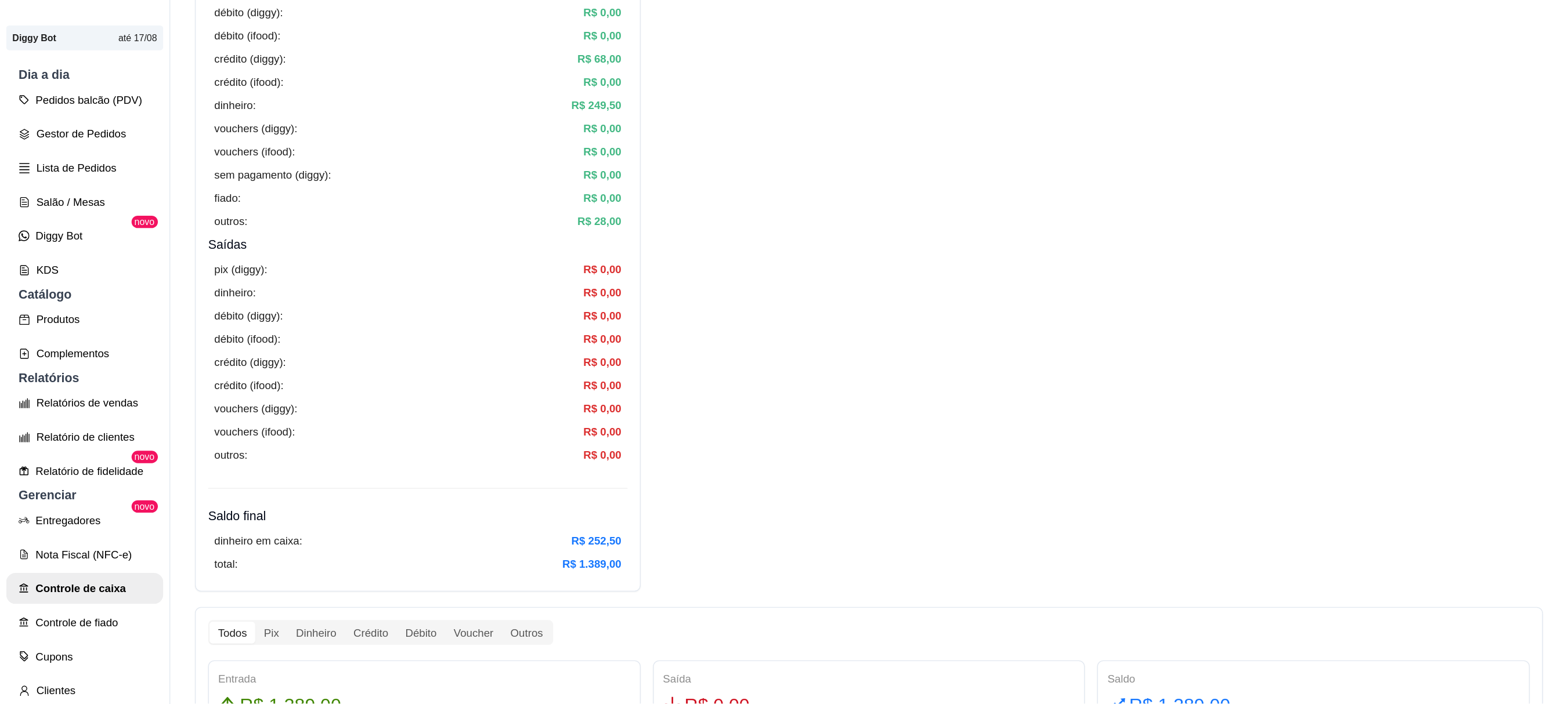 scroll, scrollTop: 92, scrollLeft: 0, axis: vertical 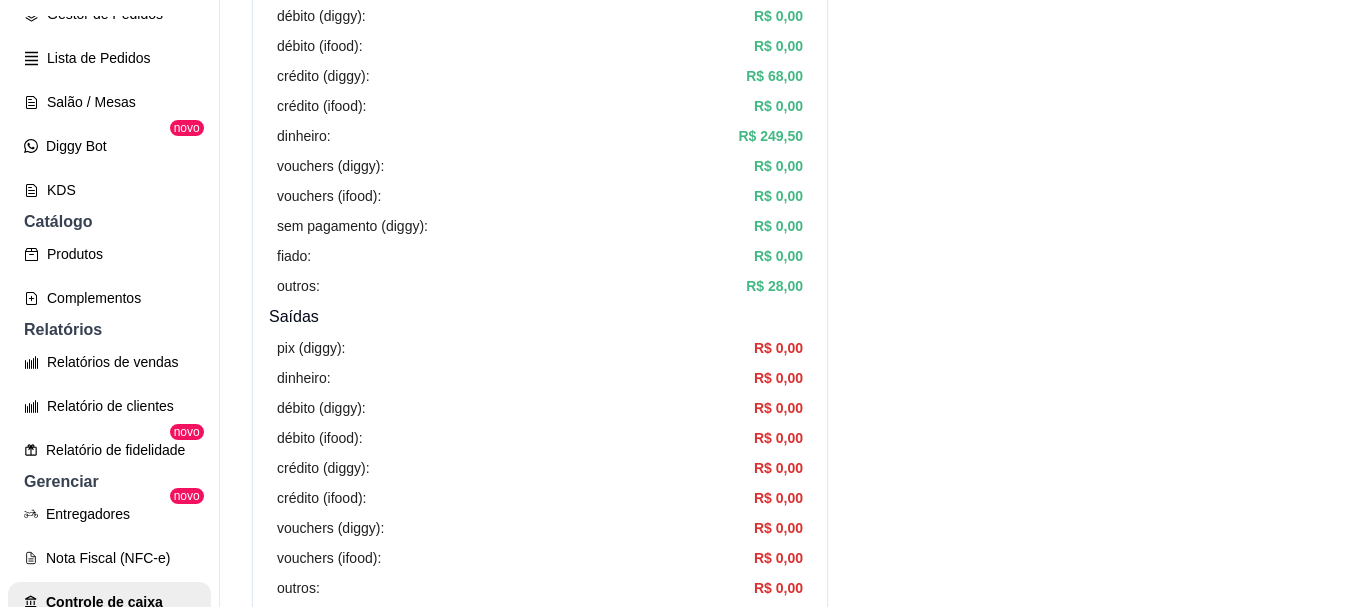 click on "Resumo Adicionar entrada/saída Data de abertura: 26 de jul de 2025 às 19:29 Saldo inícial Dinheiro: R$ 3,00 Entradas pix (diggy): R$ 1.043,50 pix online (diggy): R$ 0,00 pix online (iFood) R$ 0,00 débito (diggy): R$ 0,00 débito (ifood): R$ 0,00 crédito (diggy): R$ 68,00 crédito (ifood): R$ 0,00 dinheiro: R$ 249,50 vouchers (diggy): R$ 0,00 vouchers (ifood): R$ 0,00 sem pagamento (diggy): R$ 0,00 fiado: R$ 0,00 outros: R$ 28,00 Saídas pix (diggy): R$ 0,00 dinheiro: R$ 0,00 débito (diggy): R$ 0,00 débito (ifood): R$ 0,00 crédito (diggy): R$ 0,00 crédito (ifood): R$ 0,00 vouchers (diggy): R$ 0,00 vouchers (ifood): R$ 0,00 outros: R$ 0,00 Saldo final dinheiro em caixa: R$ 252,50 total: R$ 1.389,00 Todos Pix Dinheiro Crédito Débito Voucher Outros Entrada R$ 1.389,00 Saída R$ 0,00 Saldo R$ 1.389,00 Tipo de pagamento Data - Hora Entrada ou Saída Descrição Valor Descrição Transferência Pix 26 de jul de 2025 às 19:43 Entrada Pedido #0b66e R$ 62,50 Transferência Pix" at bounding box center (785, 1157) 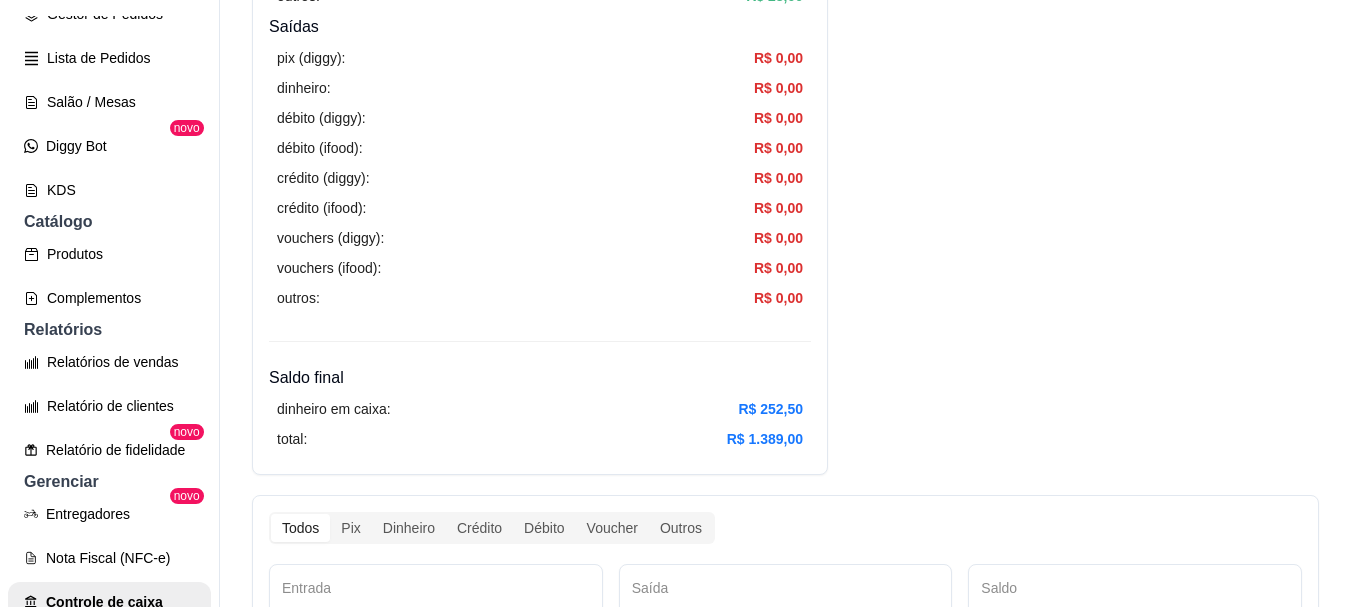 scroll, scrollTop: 700, scrollLeft: 0, axis: vertical 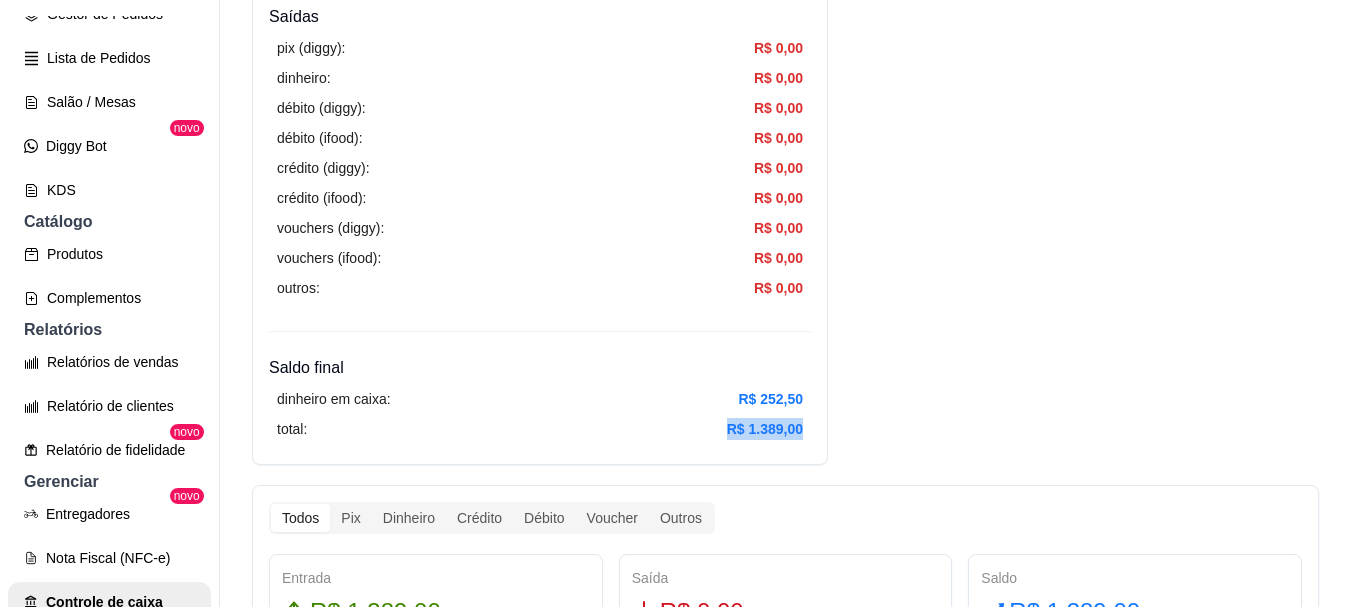 drag, startPoint x: 716, startPoint y: 432, endPoint x: 830, endPoint y: 443, distance: 114.52947 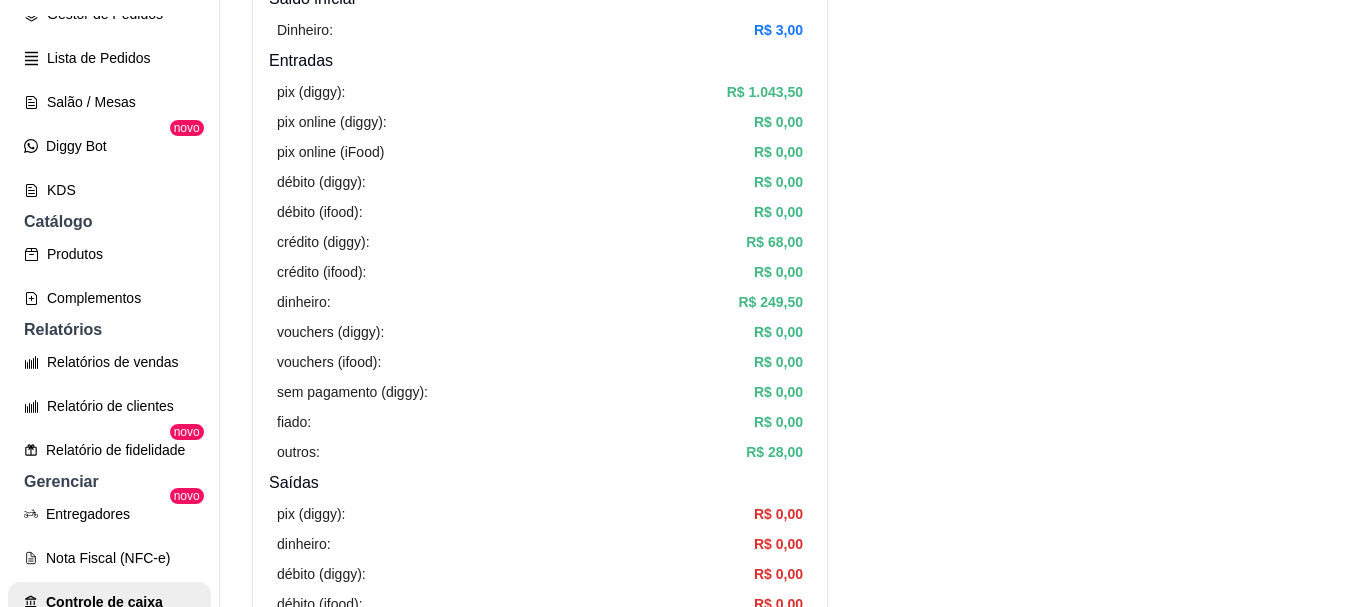 scroll, scrollTop: 200, scrollLeft: 0, axis: vertical 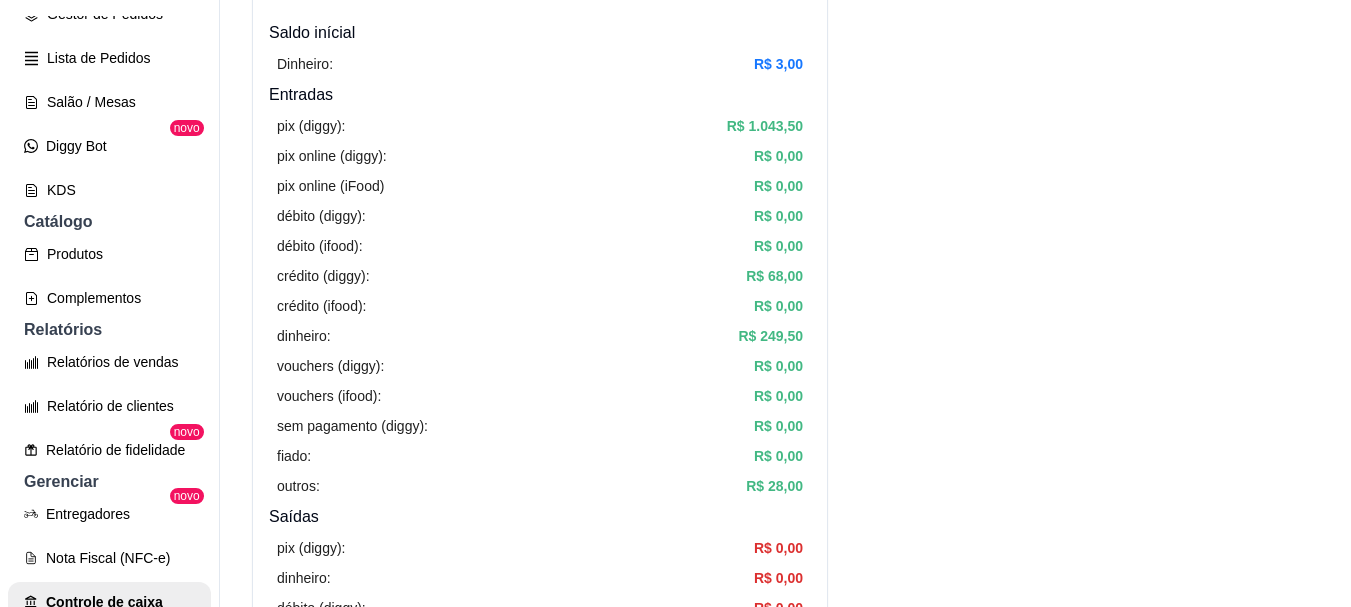click on "pix (diggy): R$ 1.043,50 pix online (diggy): R$ 0,00 pix online (iFood) R$ 0,00 débito (diggy): R$ 0,00 débito (ifood): R$ 0,00 crédito (diggy): R$ 68,00 crédito (ifood): R$ 0,00 dinheiro: R$ 249,50 vouchers (diggy): R$ 0,00 vouchers (ifood): R$ 0,00 sem pagamento (diggy): R$ 0,00 fiado: R$ 0,00 outros: R$ 28,00" at bounding box center (540, 306) 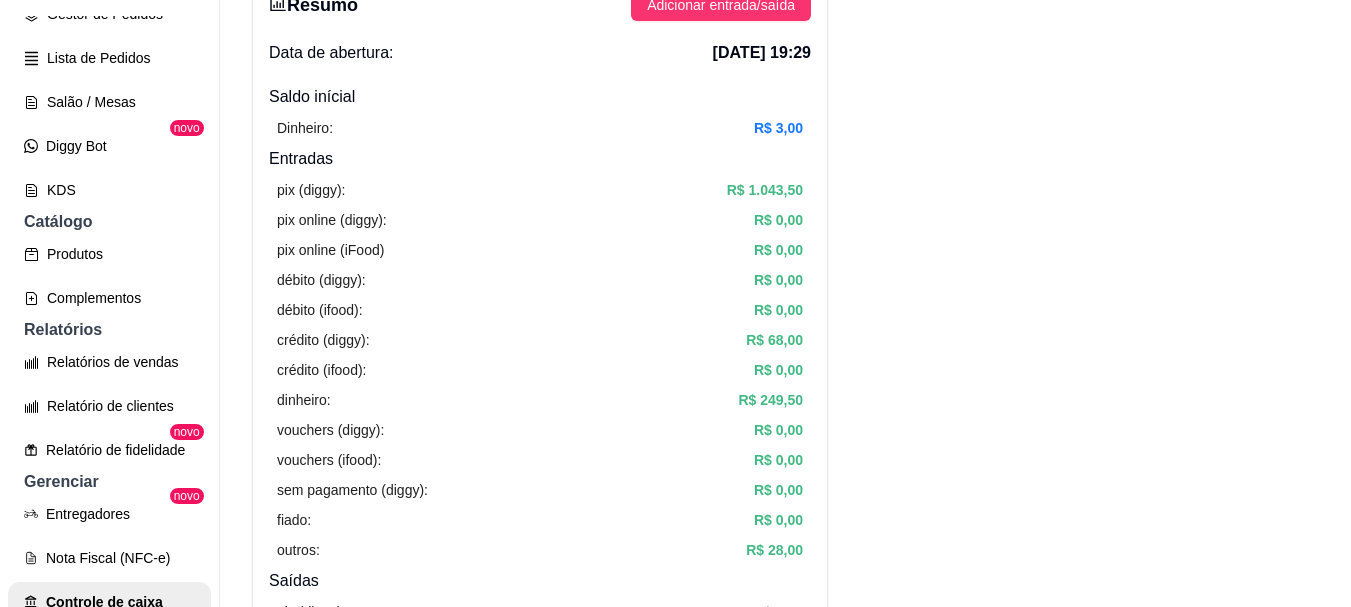 scroll, scrollTop: 100, scrollLeft: 0, axis: vertical 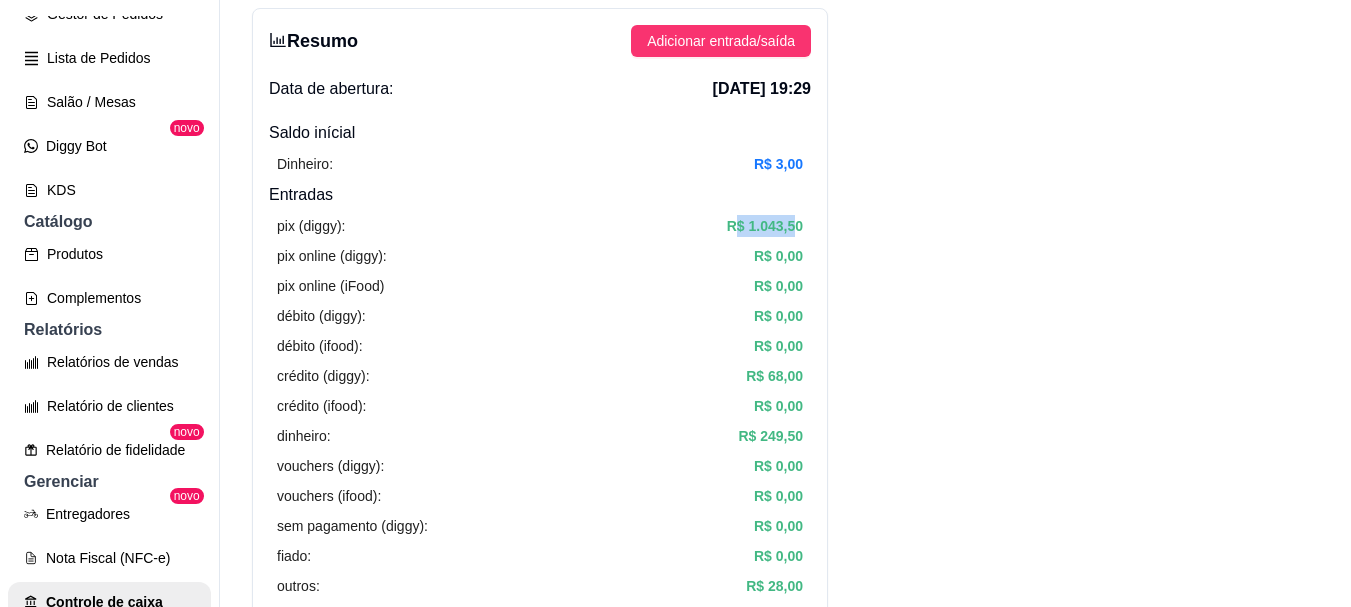drag, startPoint x: 737, startPoint y: 231, endPoint x: 802, endPoint y: 215, distance: 66.94027 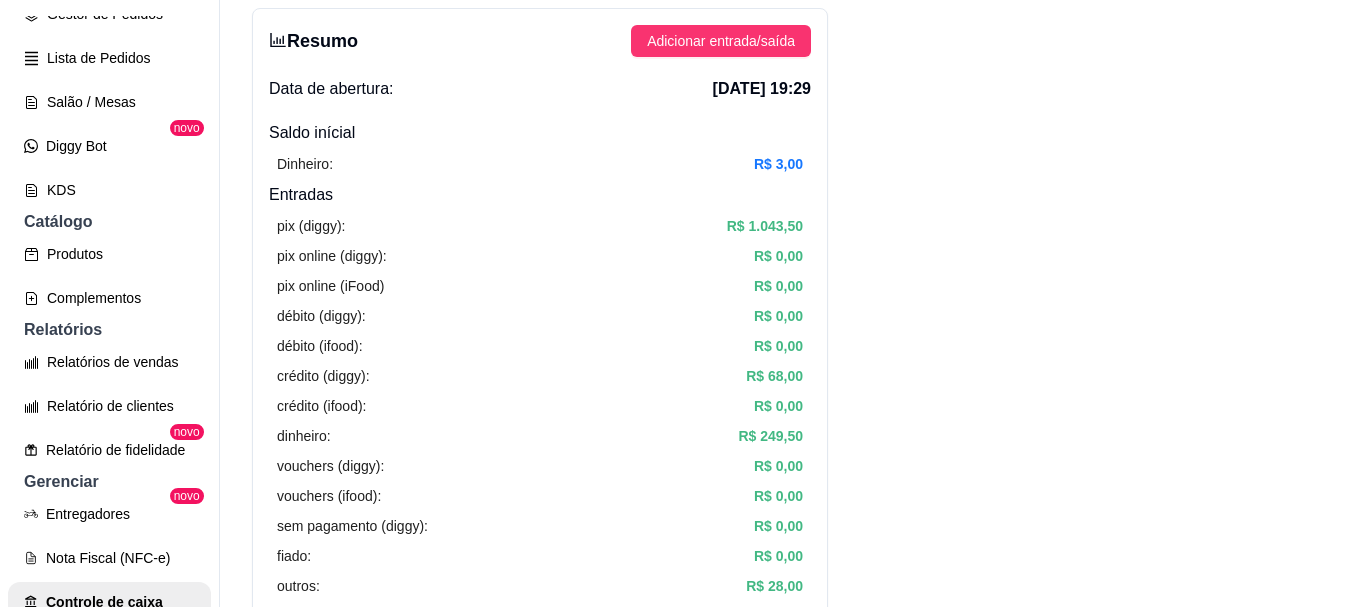 click on "pix (diggy): R$ 1.043,50 pix online (diggy): R$ 0,00 pix online (iFood) R$ 0,00 débito (diggy): R$ 0,00 débito (ifood): R$ 0,00 crédito (diggy): R$ 68,00 crédito (ifood): R$ 0,00 dinheiro: R$ 249,50 vouchers (diggy): R$ 0,00 vouchers (ifood): R$ 0,00 sem pagamento (diggy): R$ 0,00 fiado: R$ 0,00 outros: R$ 28,00" at bounding box center [540, 406] 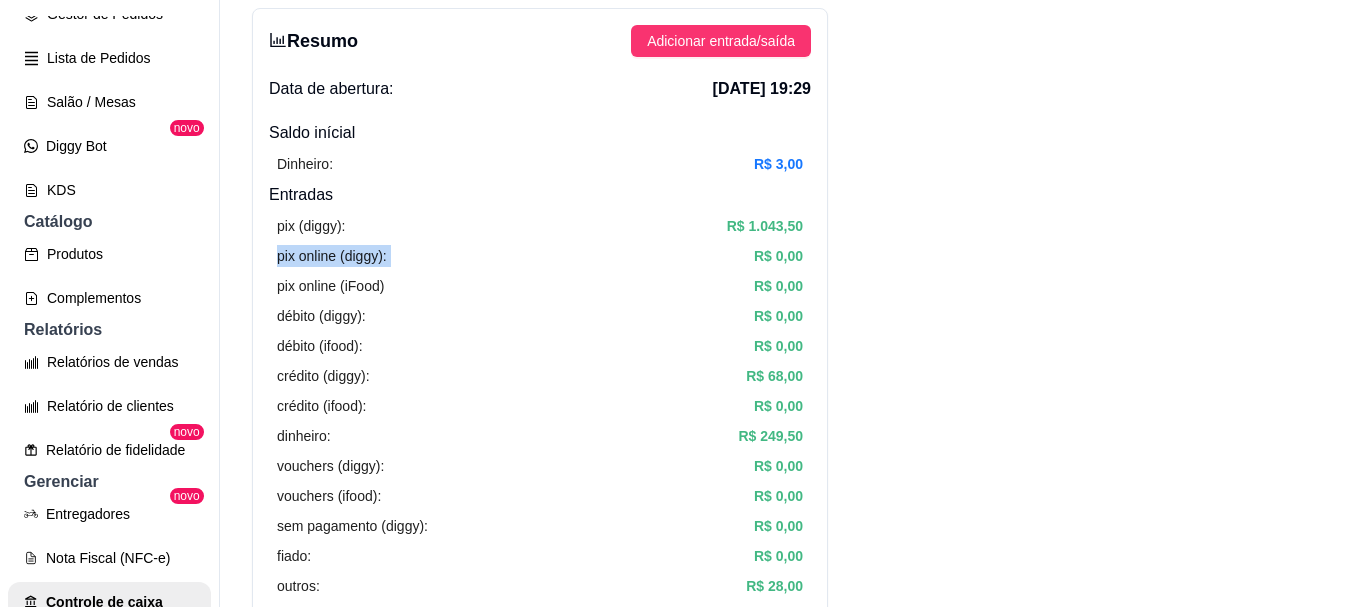 drag, startPoint x: 805, startPoint y: 220, endPoint x: 718, endPoint y: 237, distance: 88.64536 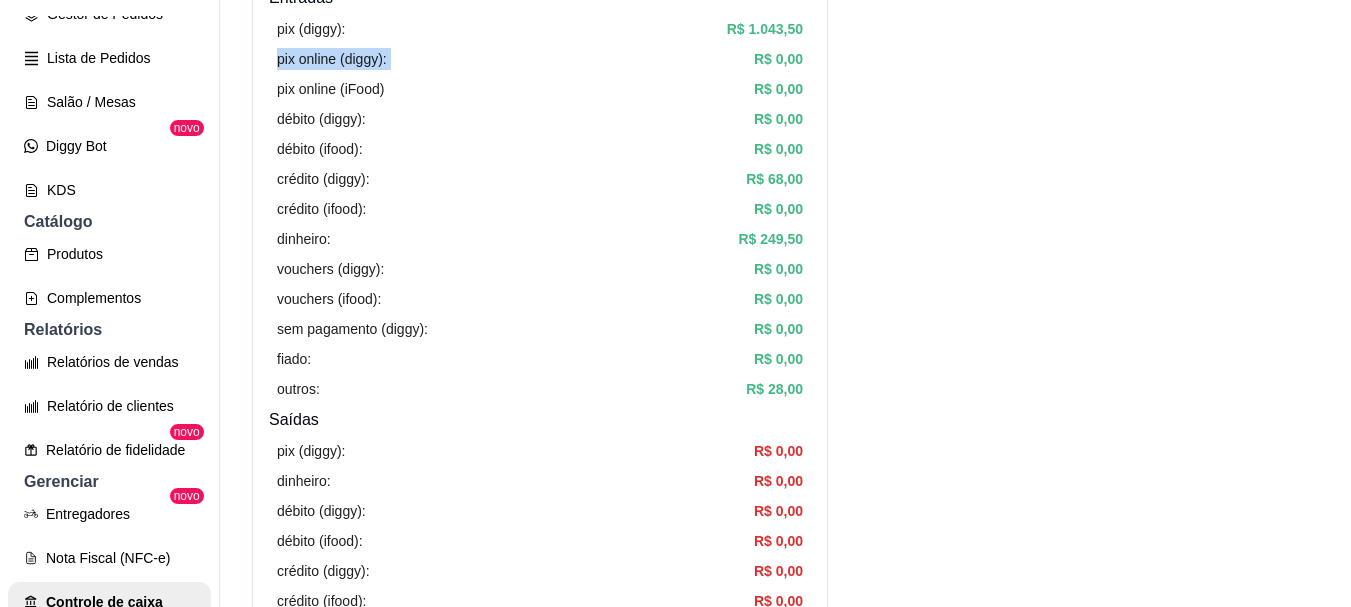 scroll, scrollTop: 300, scrollLeft: 0, axis: vertical 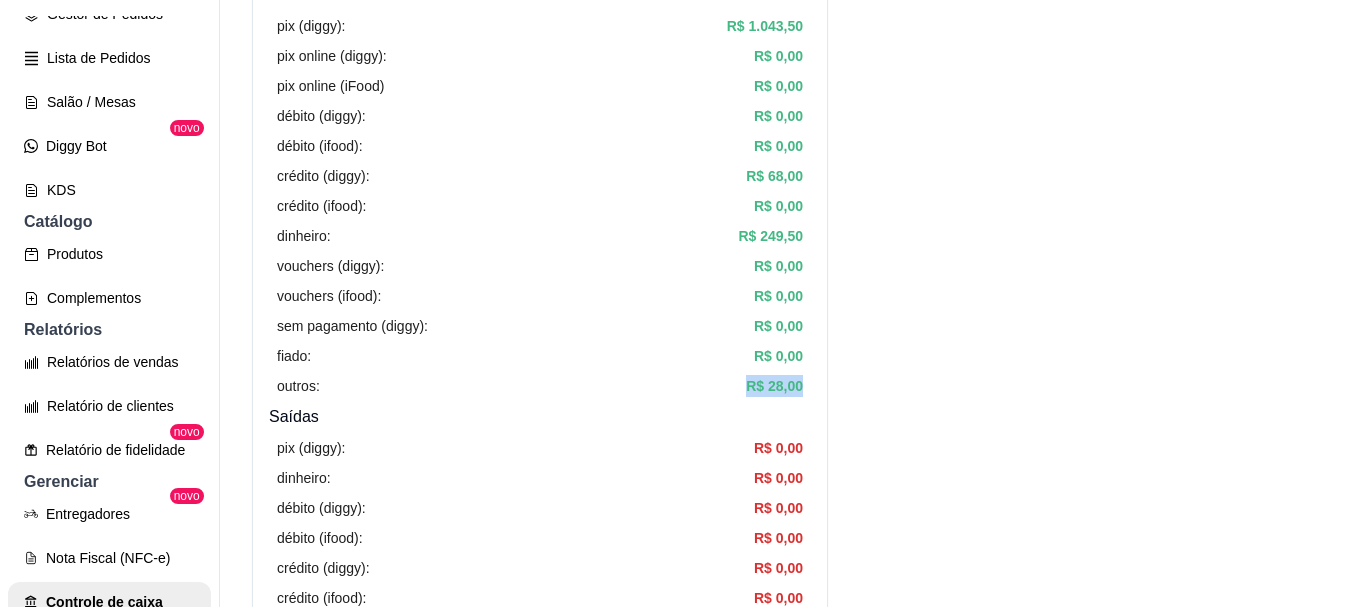 drag, startPoint x: 733, startPoint y: 387, endPoint x: 822, endPoint y: 391, distance: 89.08984 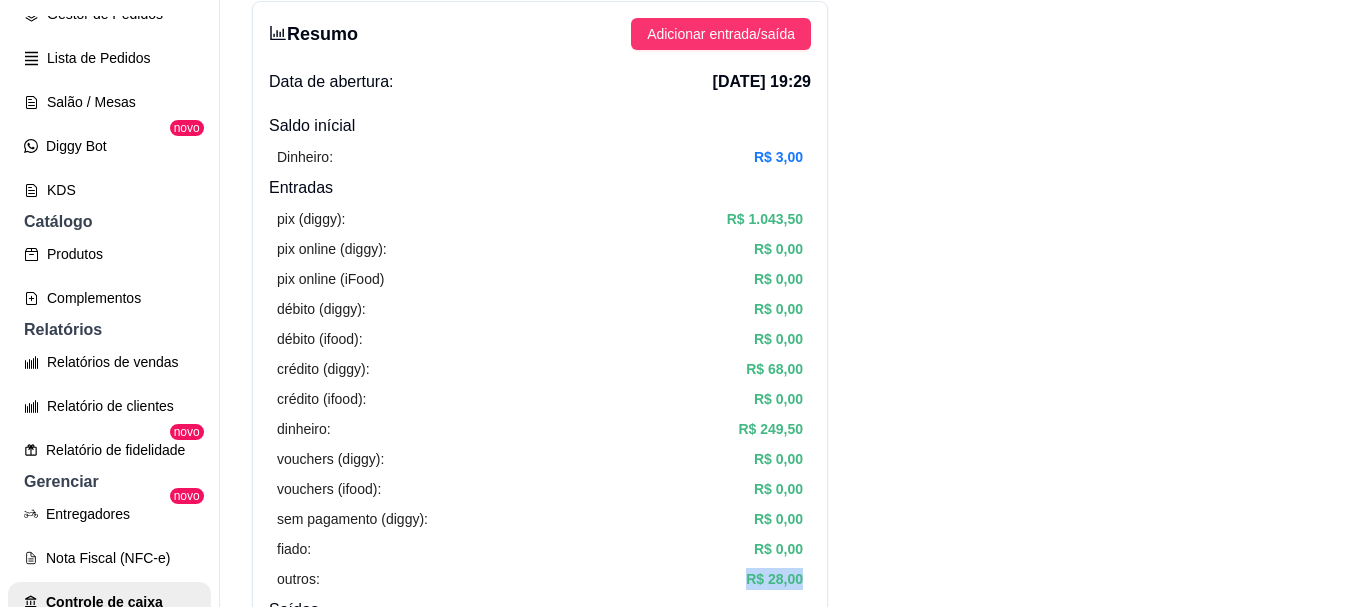 scroll, scrollTop: 0, scrollLeft: 0, axis: both 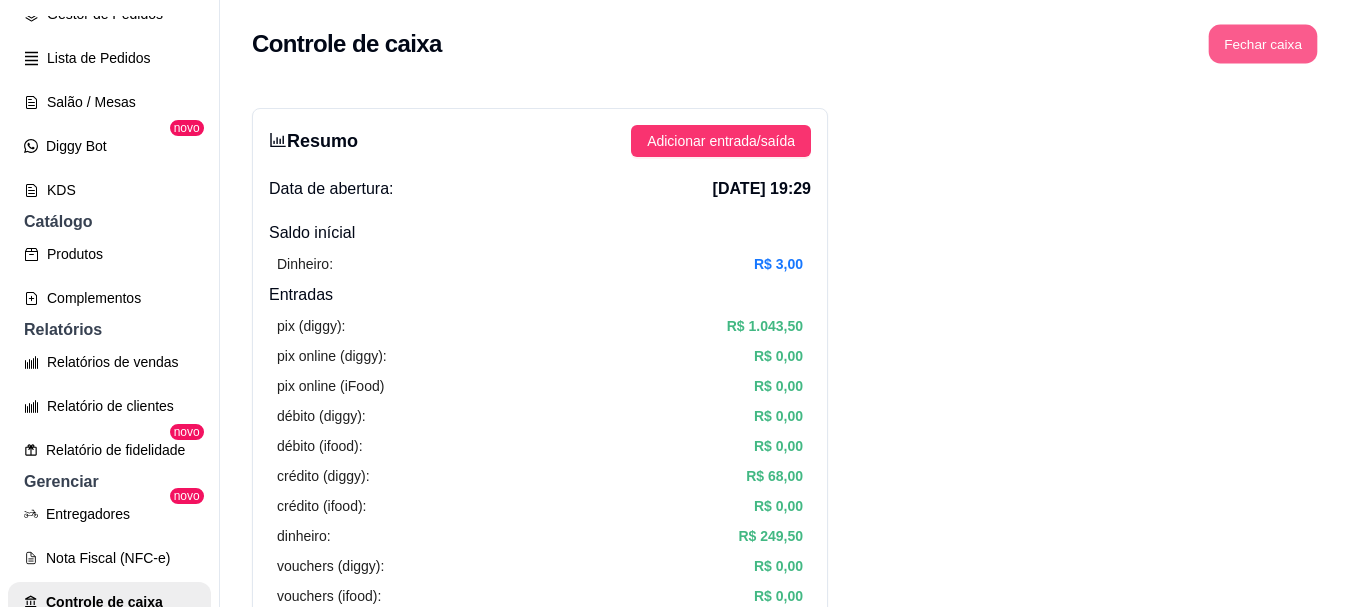 click on "Fechar caixa" at bounding box center (1263, 44) 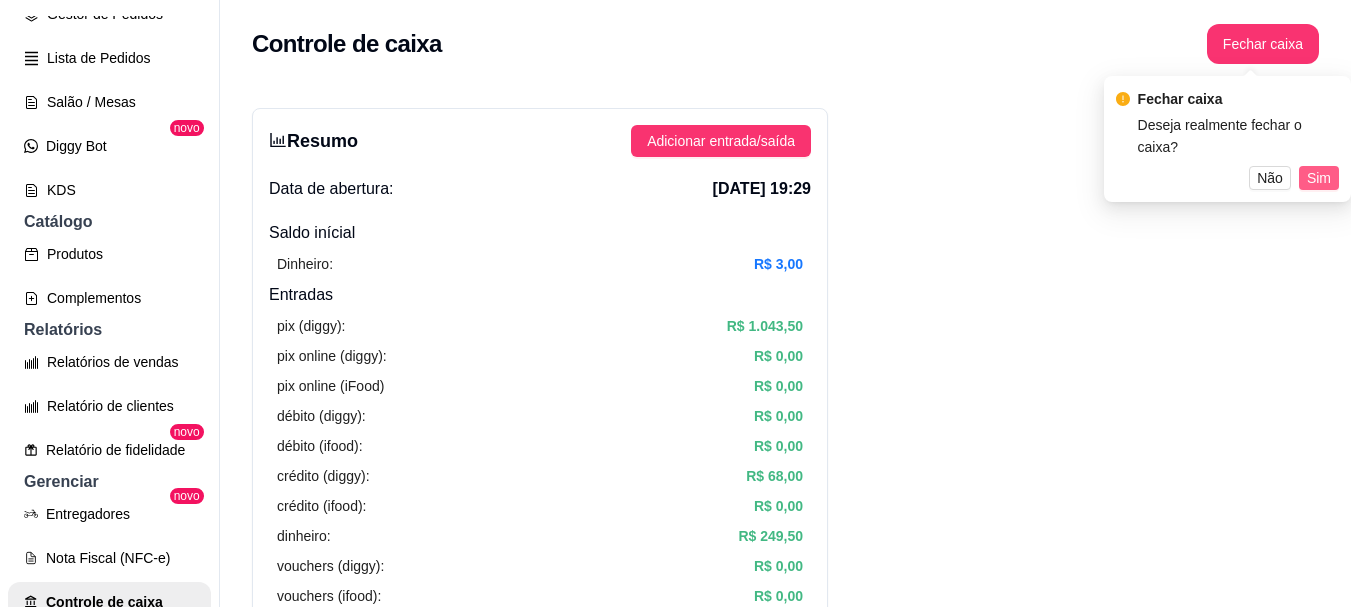 click on "Sim" at bounding box center (1319, 178) 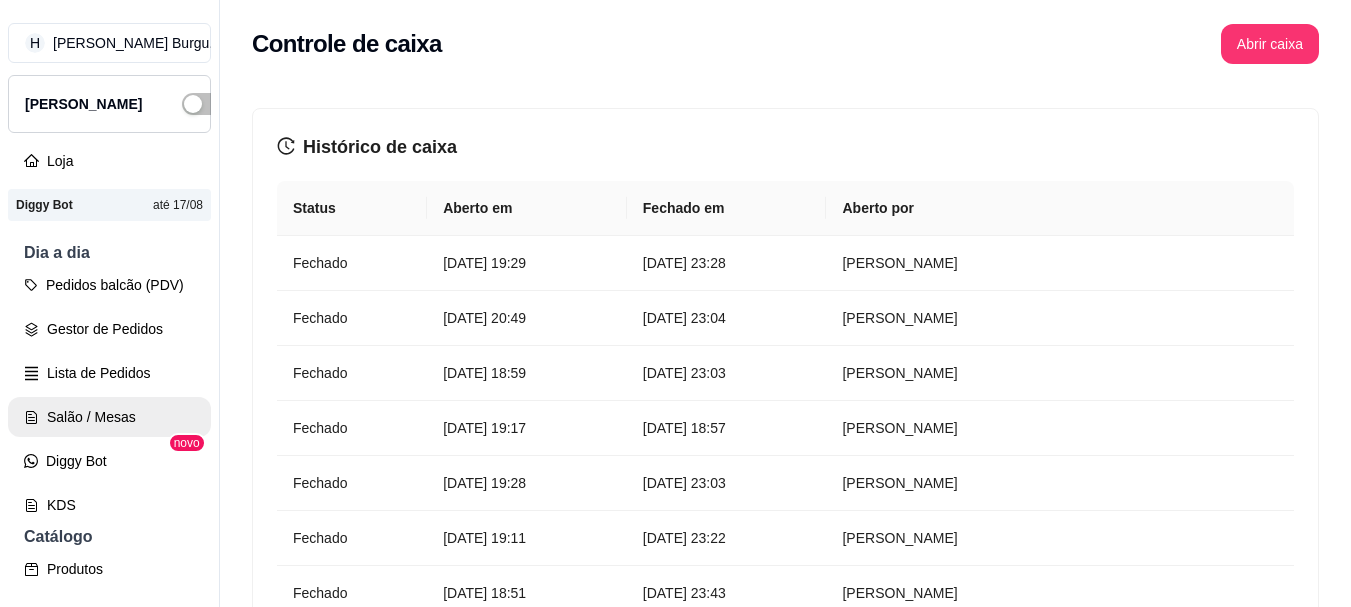 scroll, scrollTop: 0, scrollLeft: 0, axis: both 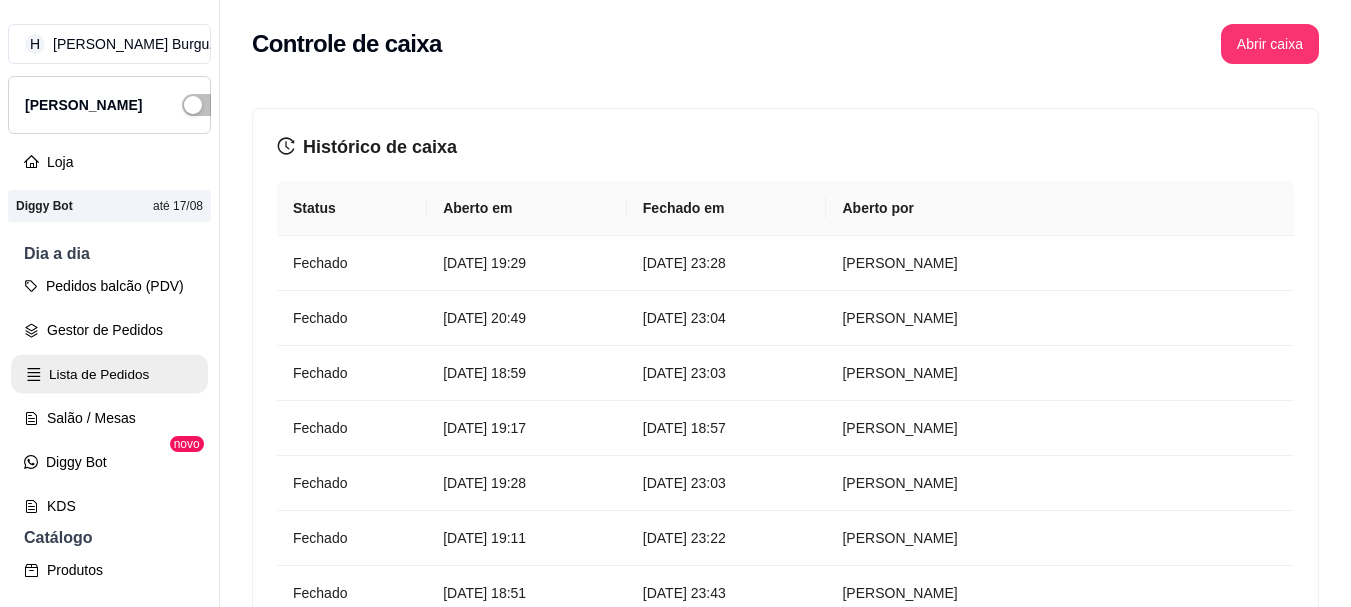 click on "Lista de Pedidos" at bounding box center [109, 374] 